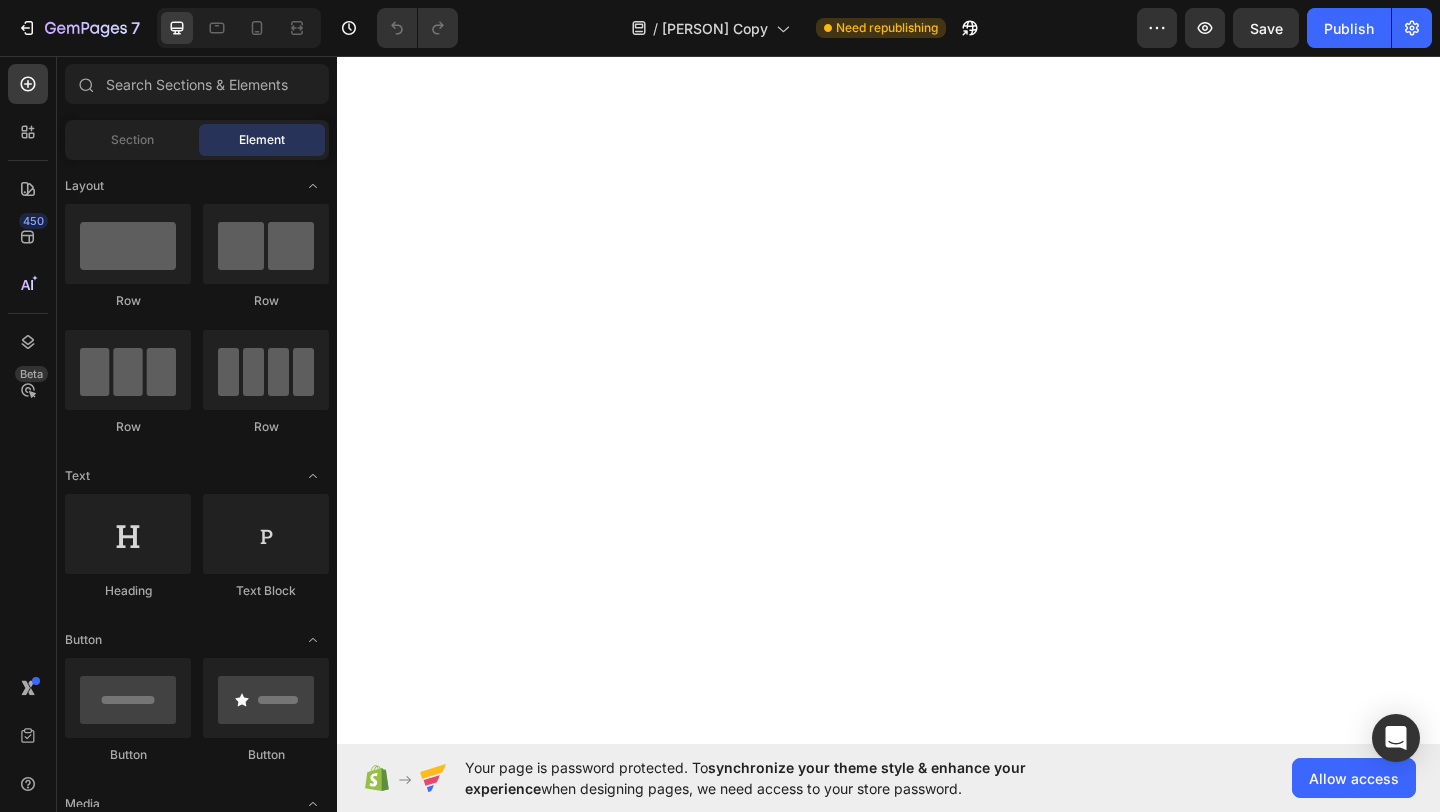 scroll, scrollTop: 0, scrollLeft: 0, axis: both 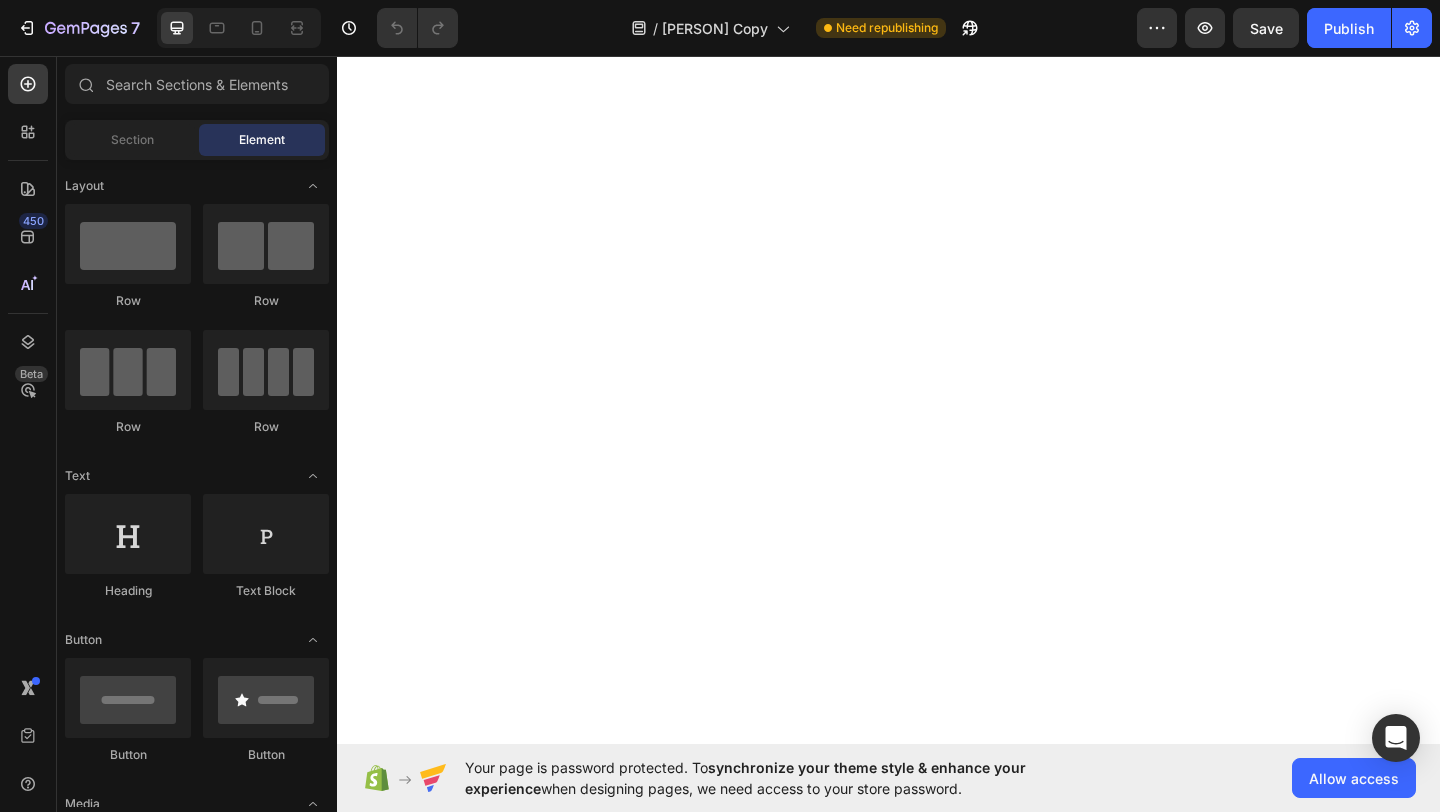 click at bounding box center (937, -118) 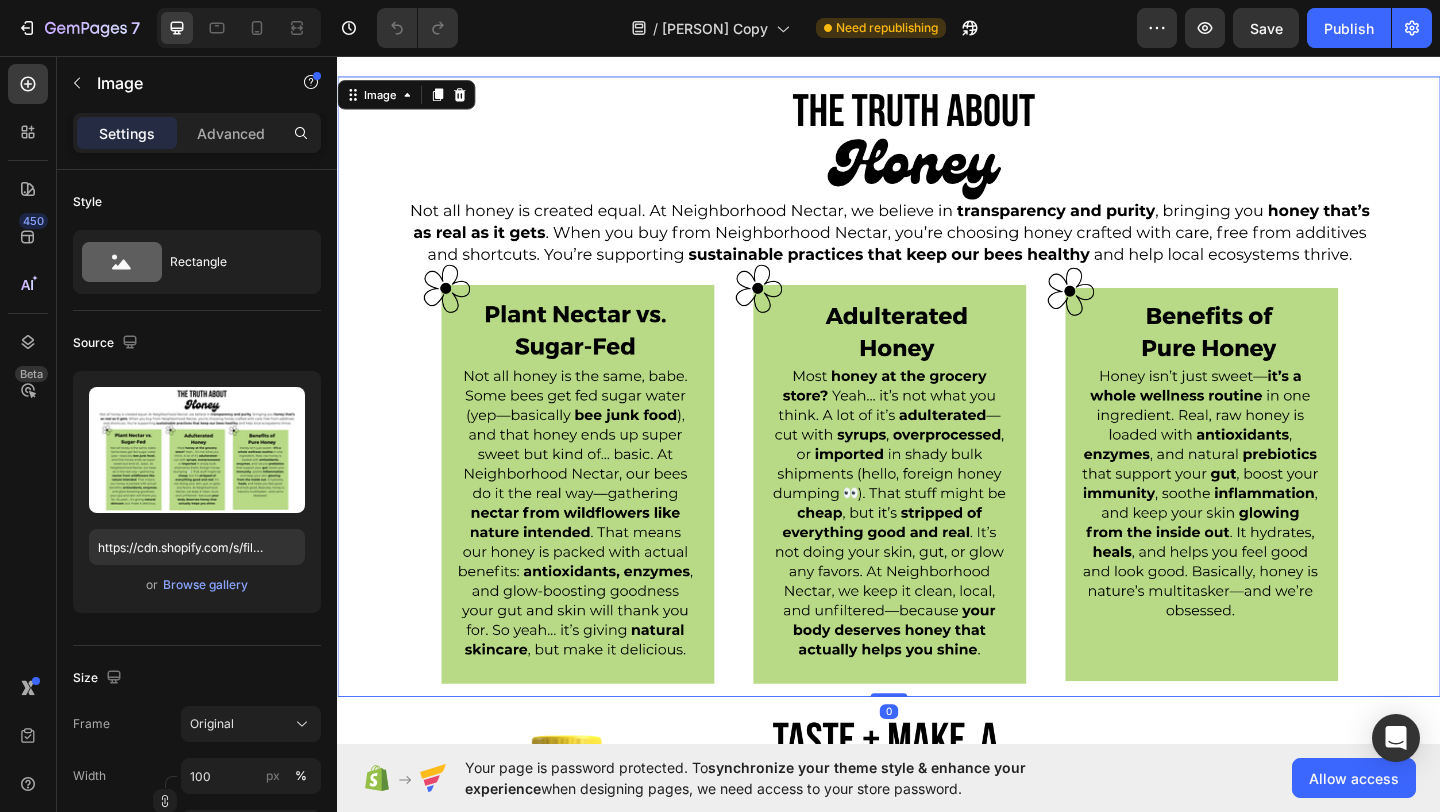 scroll, scrollTop: 4153, scrollLeft: 0, axis: vertical 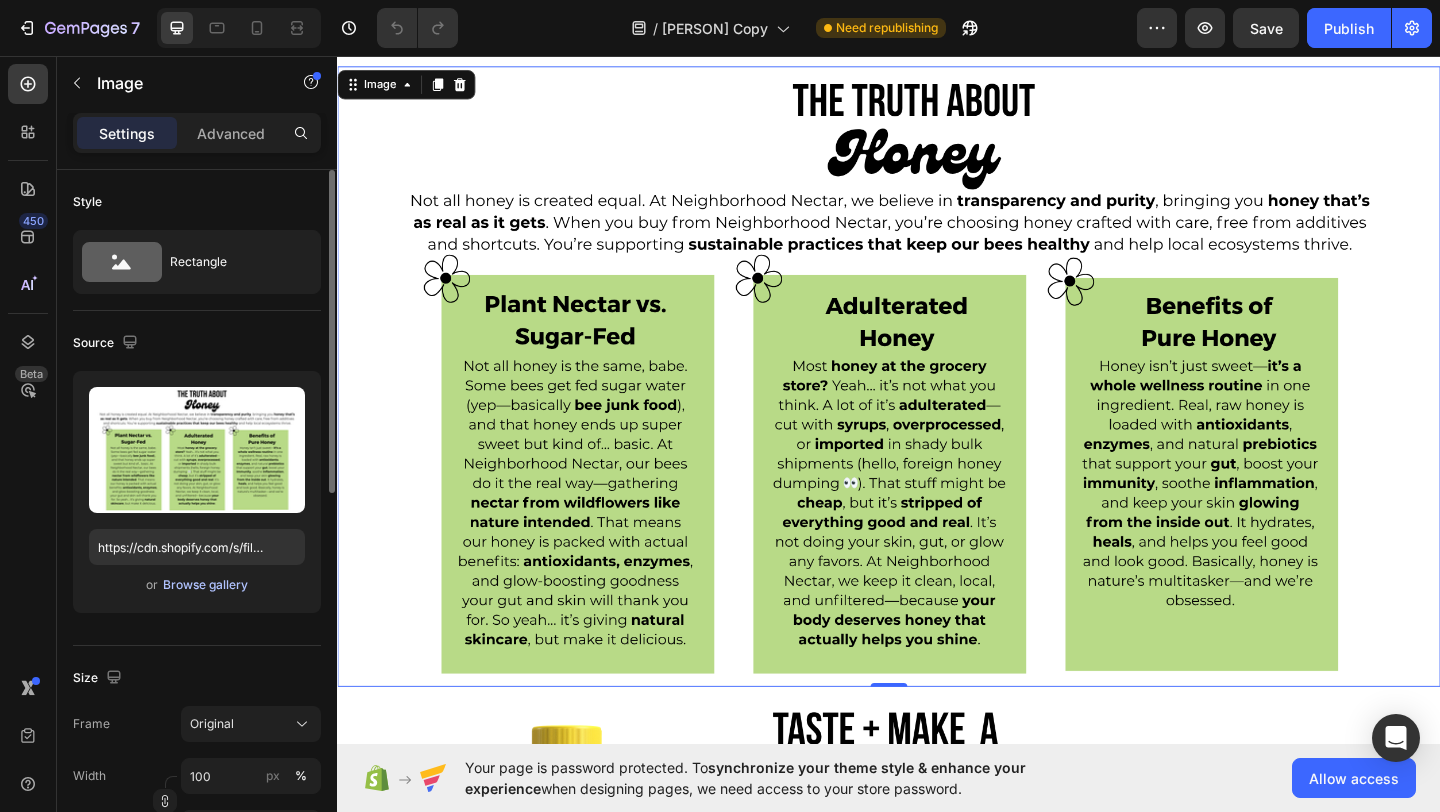 click on "Browse gallery" at bounding box center [205, 585] 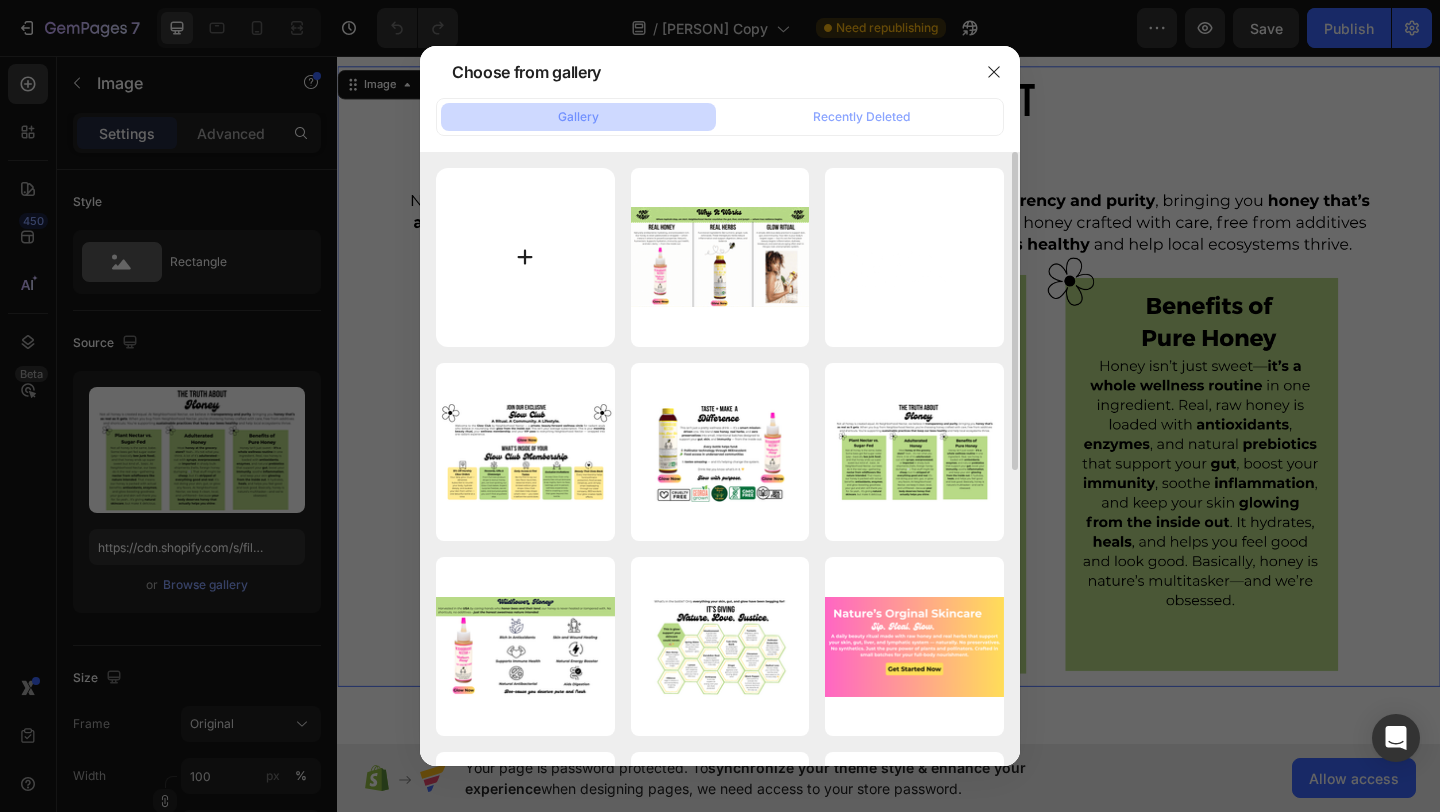 click at bounding box center (525, 257) 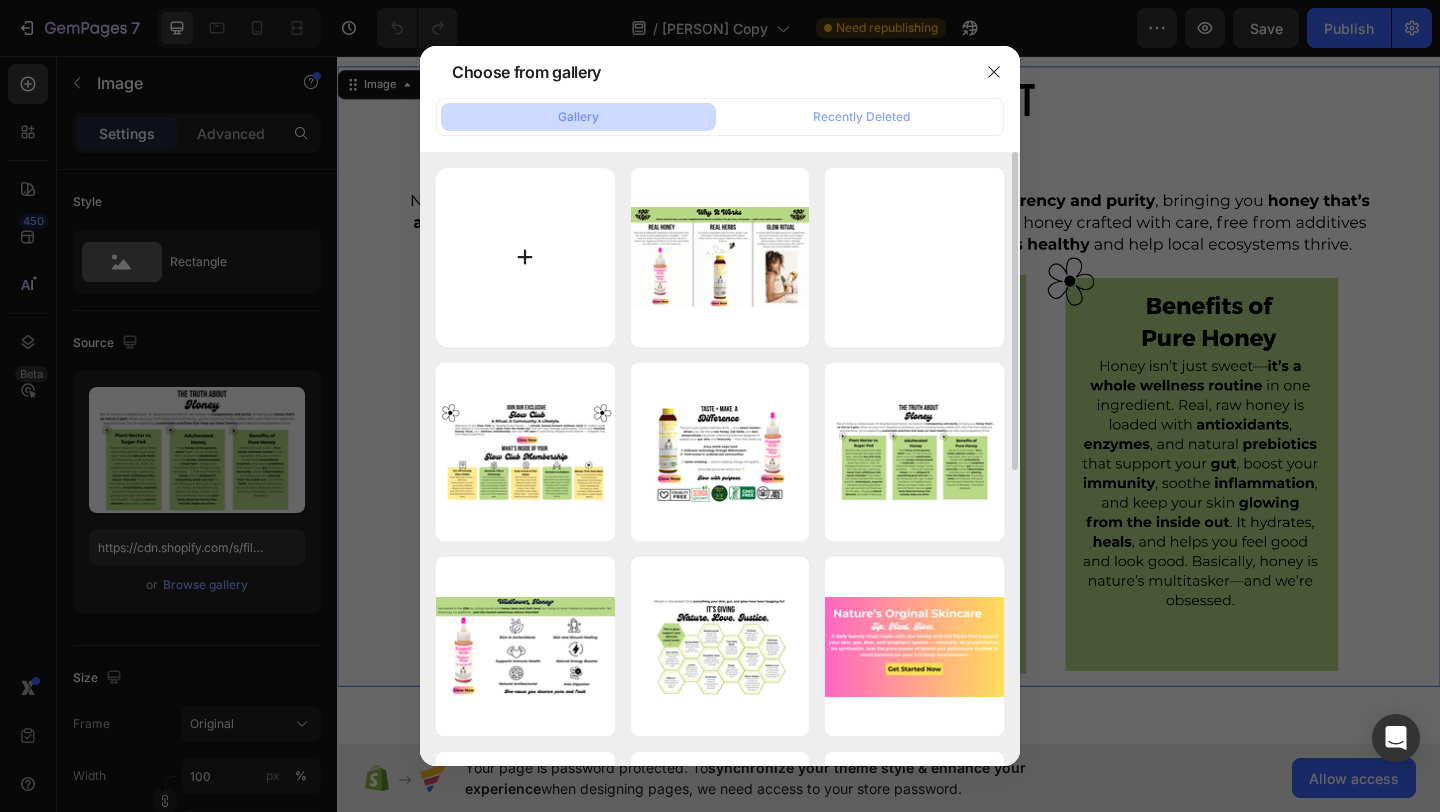 type on "C:\fakepath\FREE SHIPPING on orders $49+ AND save 15% when you join the Nectar Society (Video) (12).png" 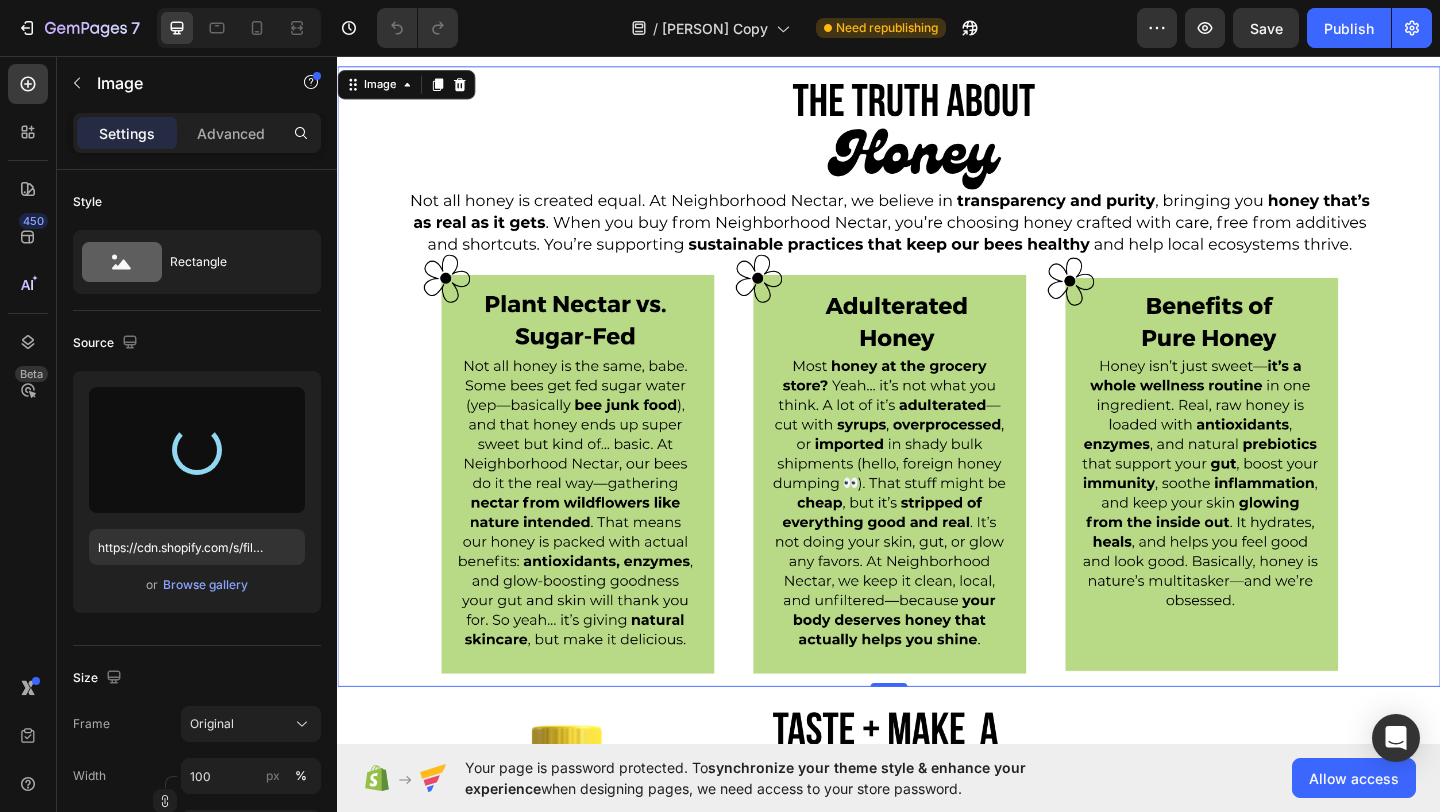 type on "https://cdn.shopify.com/s/files/1/0946/4329/0415/files/gempages_575477949717807954-22f1e02c-1595-4b35-83fe-7eaa7f5491d3.png" 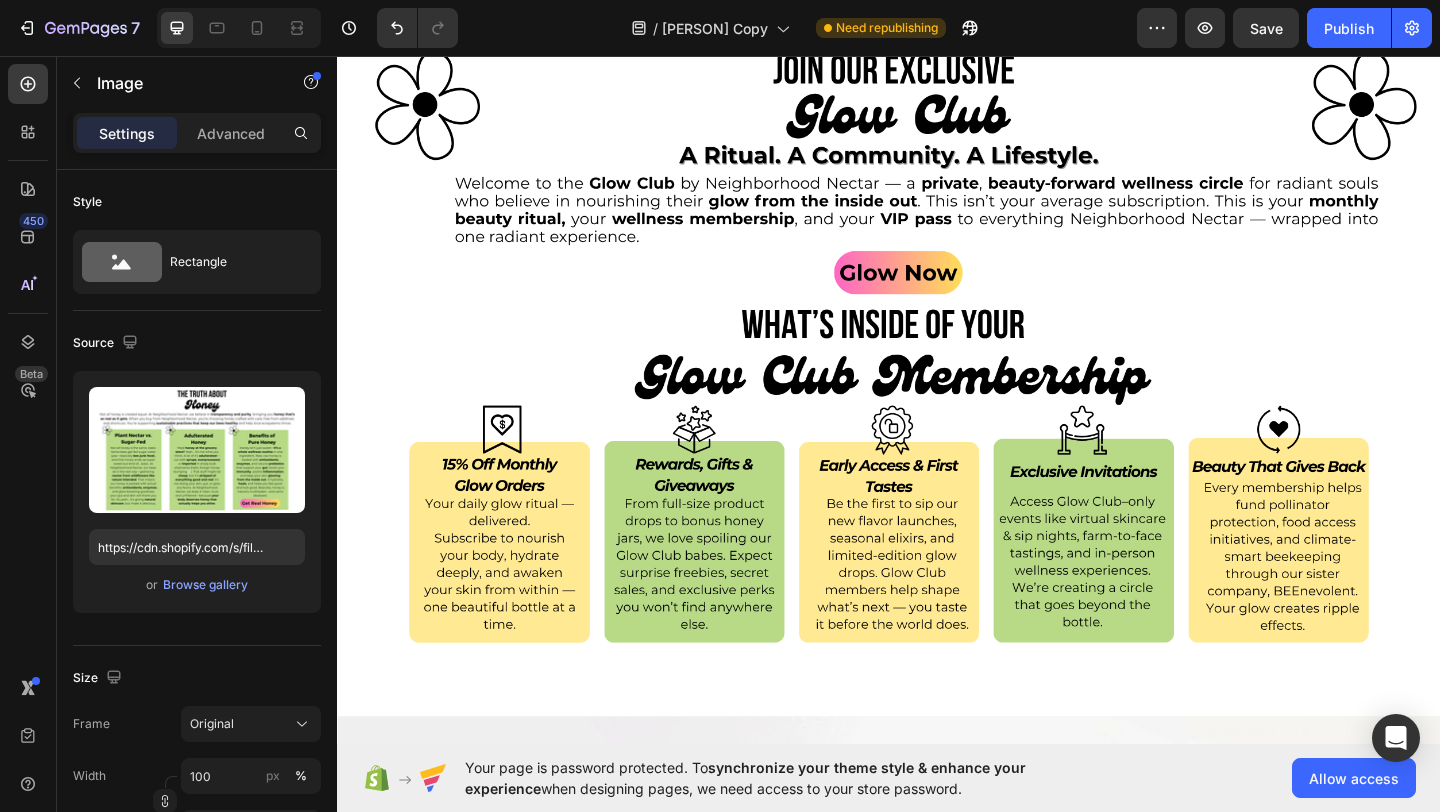 scroll, scrollTop: 6649, scrollLeft: 0, axis: vertical 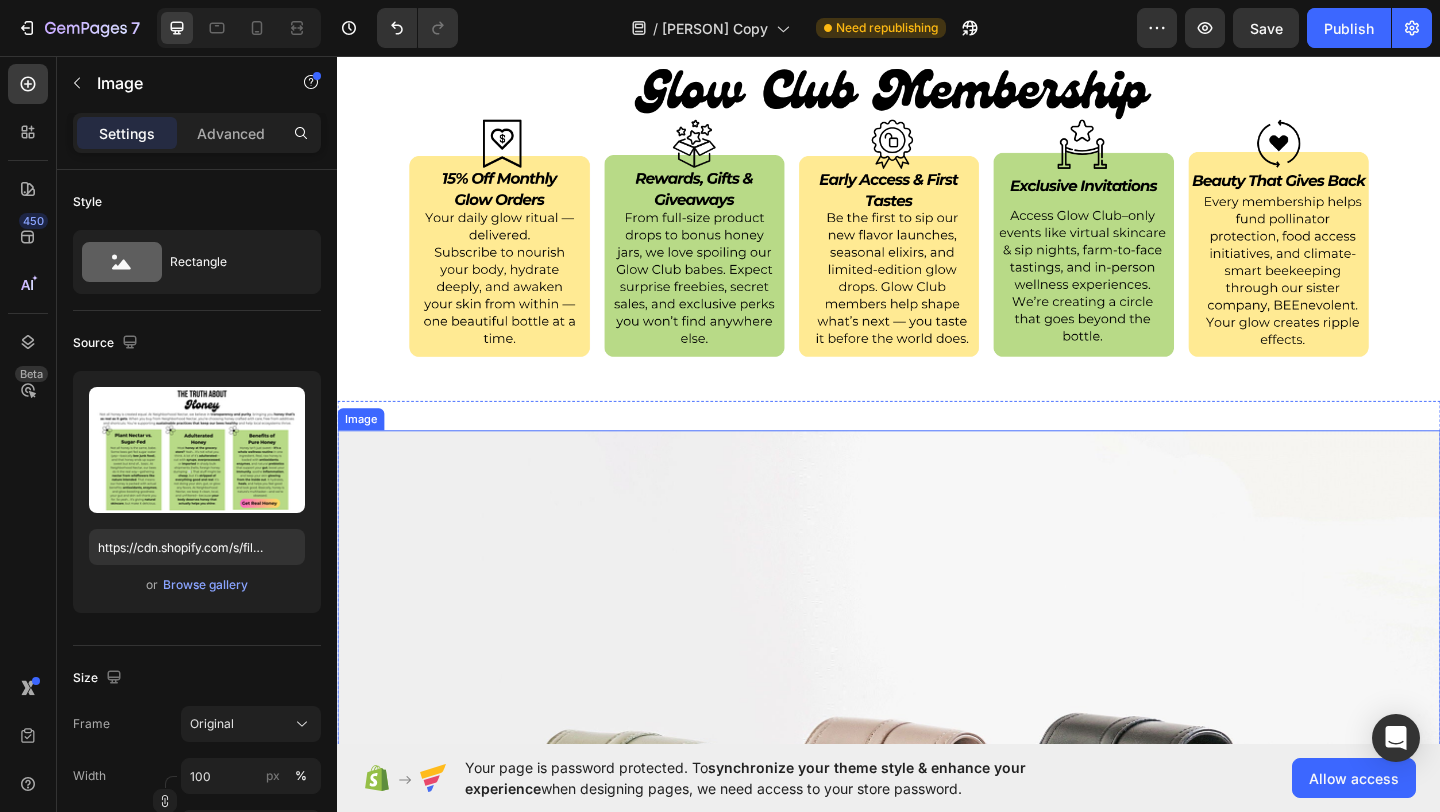 click at bounding box center (937, 913) 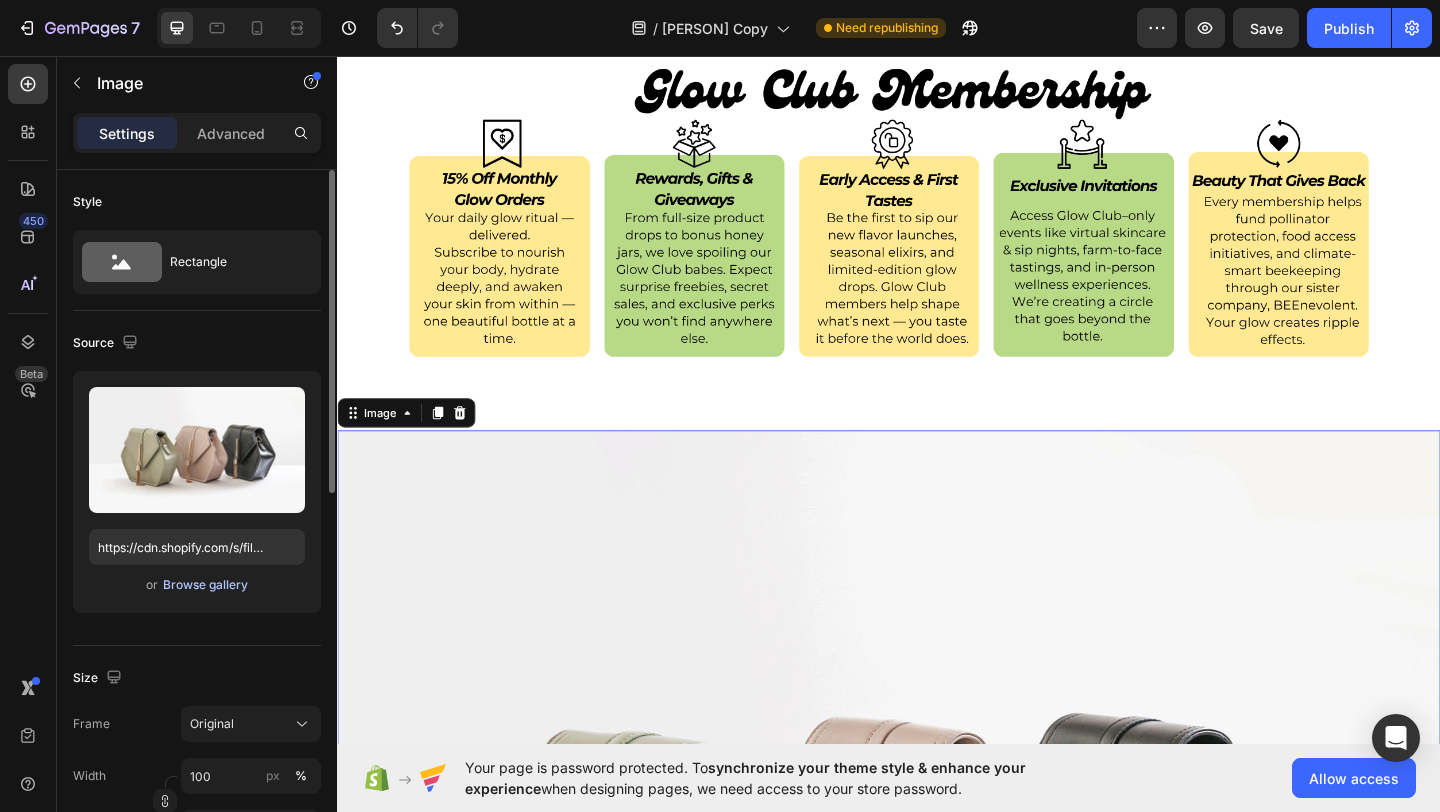 click on "Browse gallery" at bounding box center (205, 585) 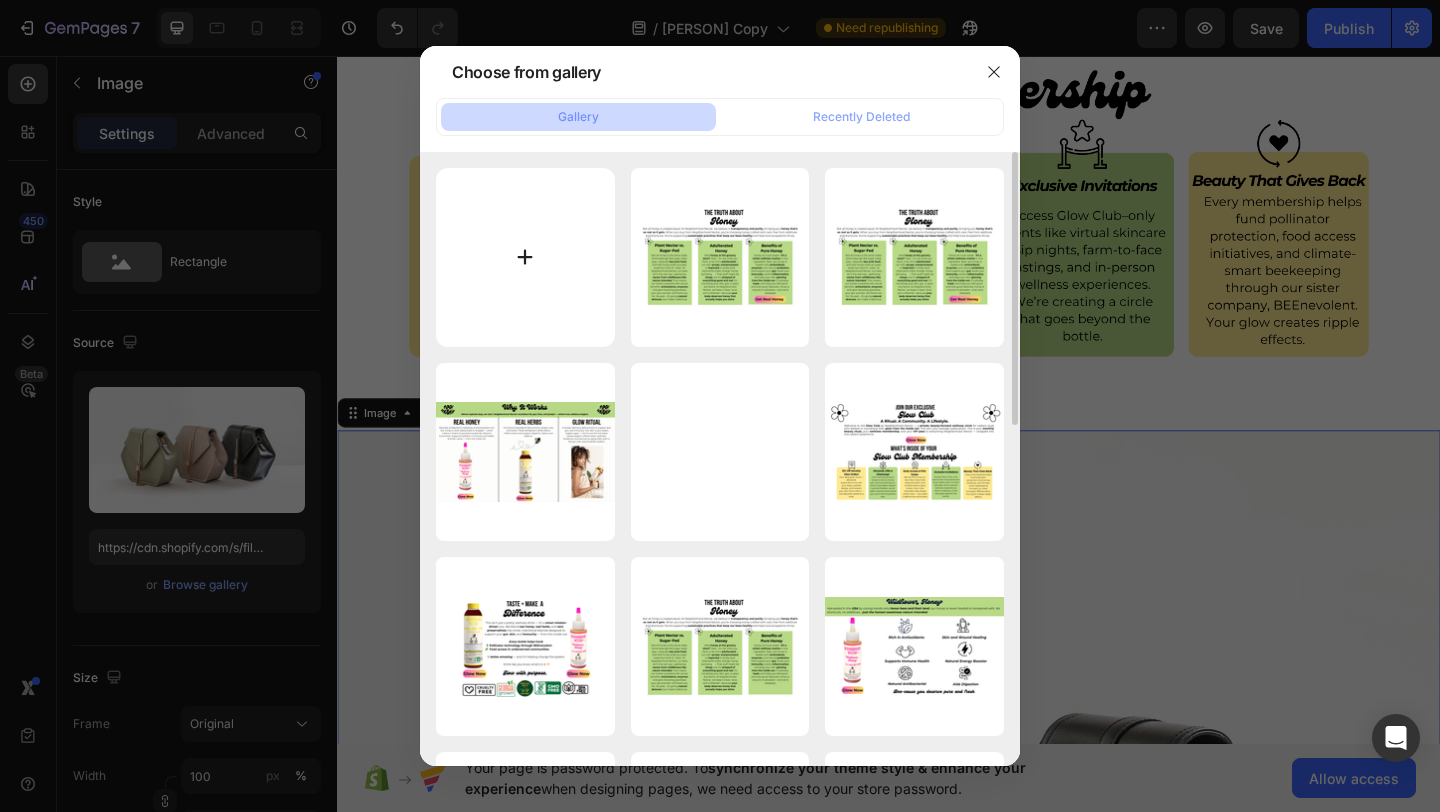 click at bounding box center (525, 257) 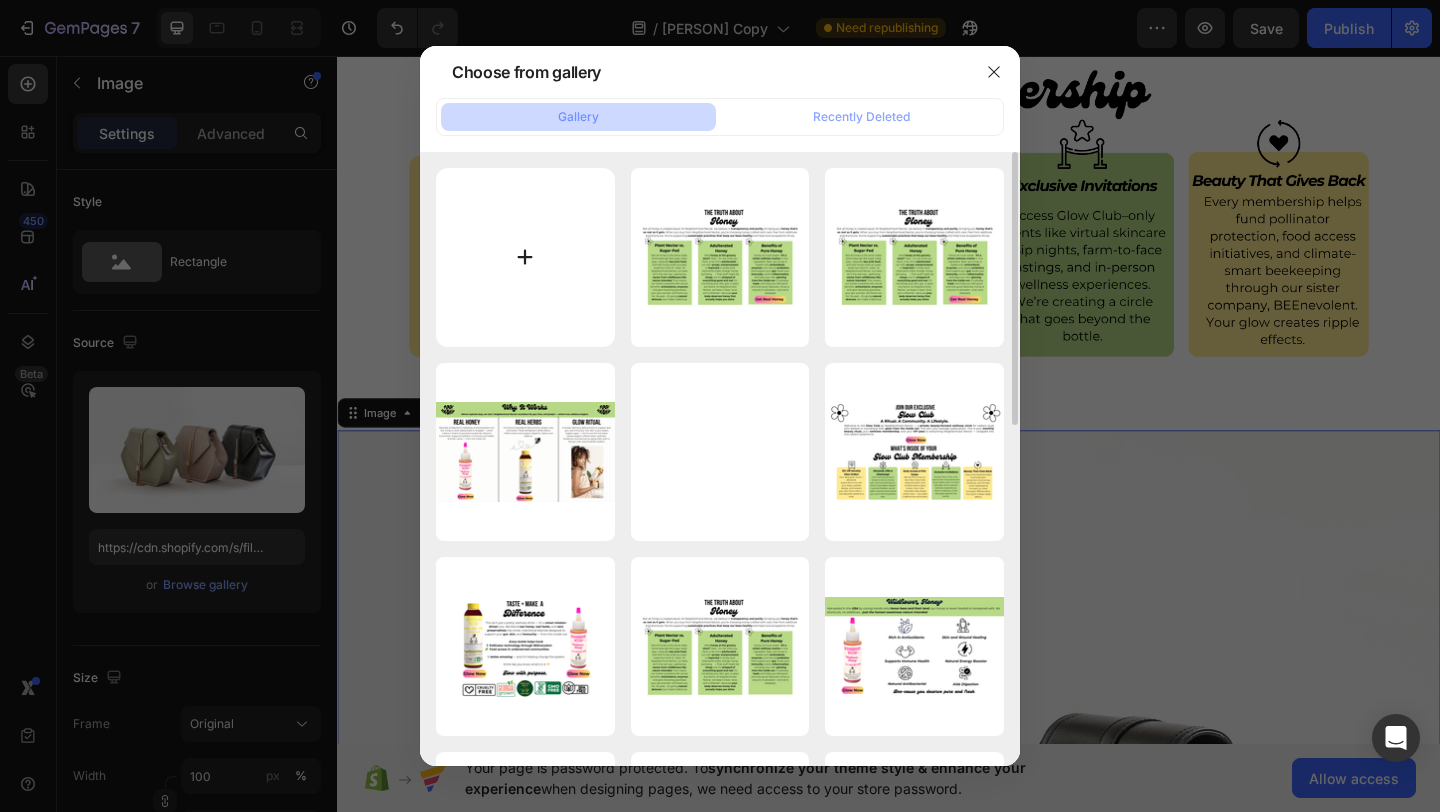 click at bounding box center [525, 257] 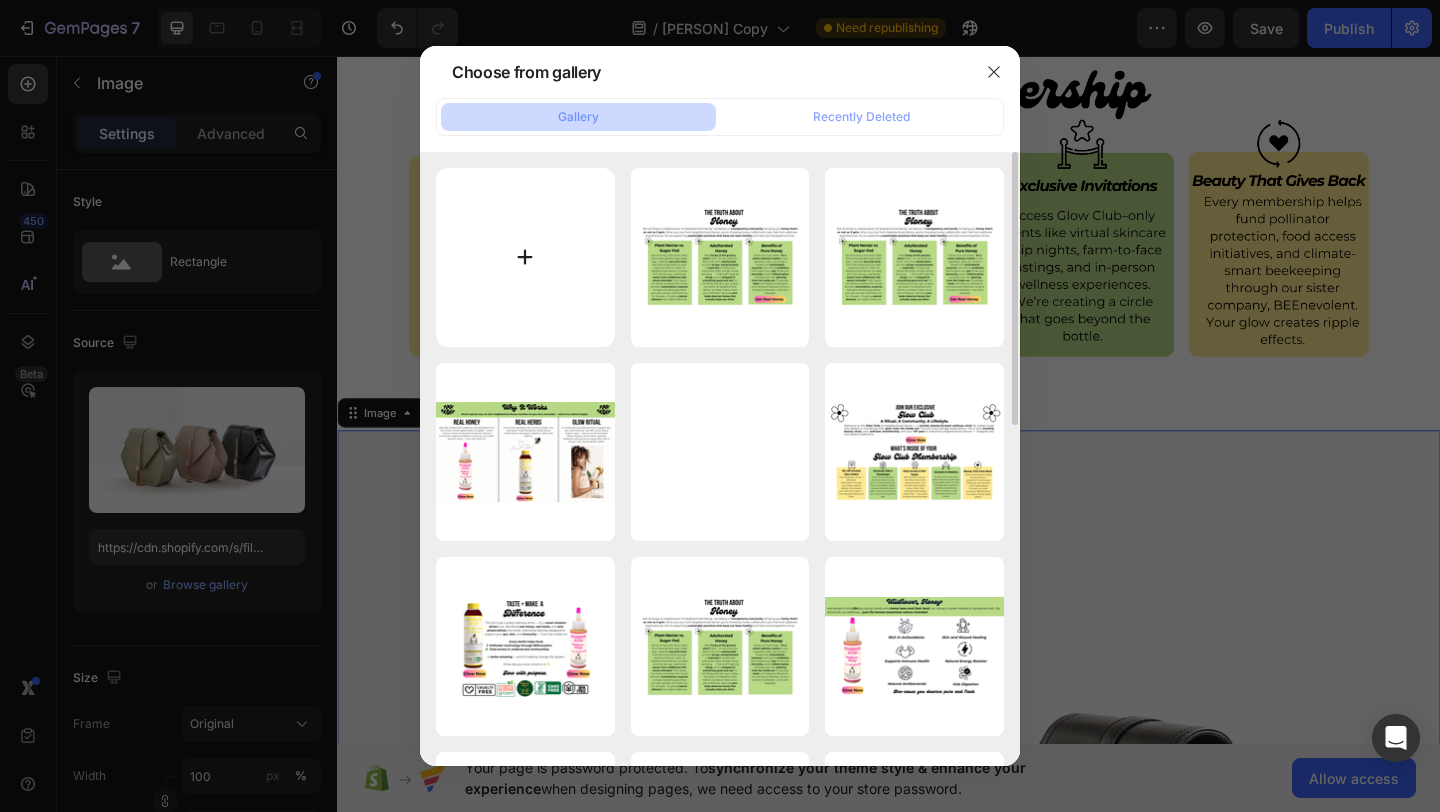 type on "C:\fakepath\FREE SHIPPING on orders $49+ AND save 15% when you join the Nectar Society (Video) (13).png" 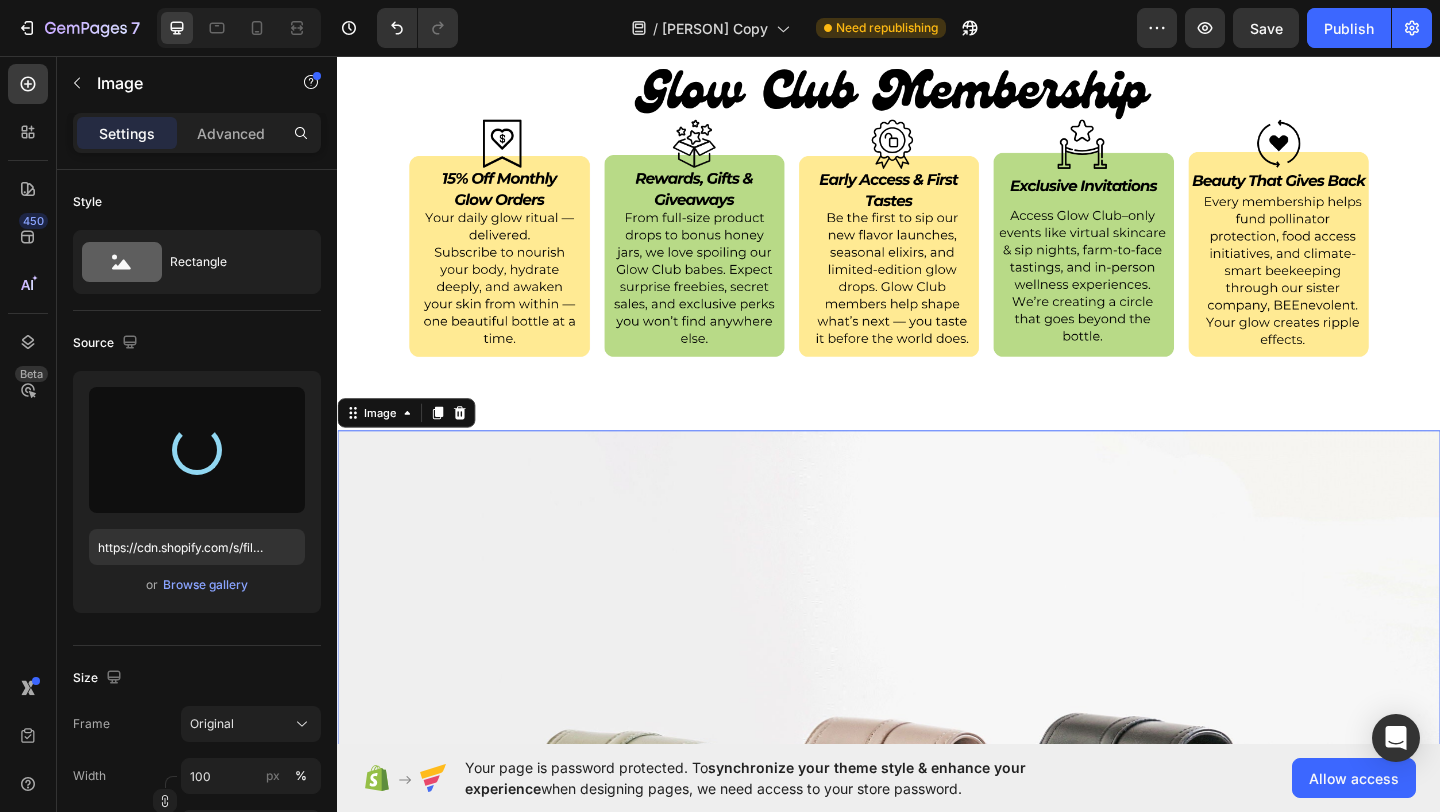 type on "https://cdn.shopify.com/s/files/1/0946/4329/0415/files/gempages_575477949717807954-60b2e6f7-2f02-426b-ae89-d6efabc42742.png" 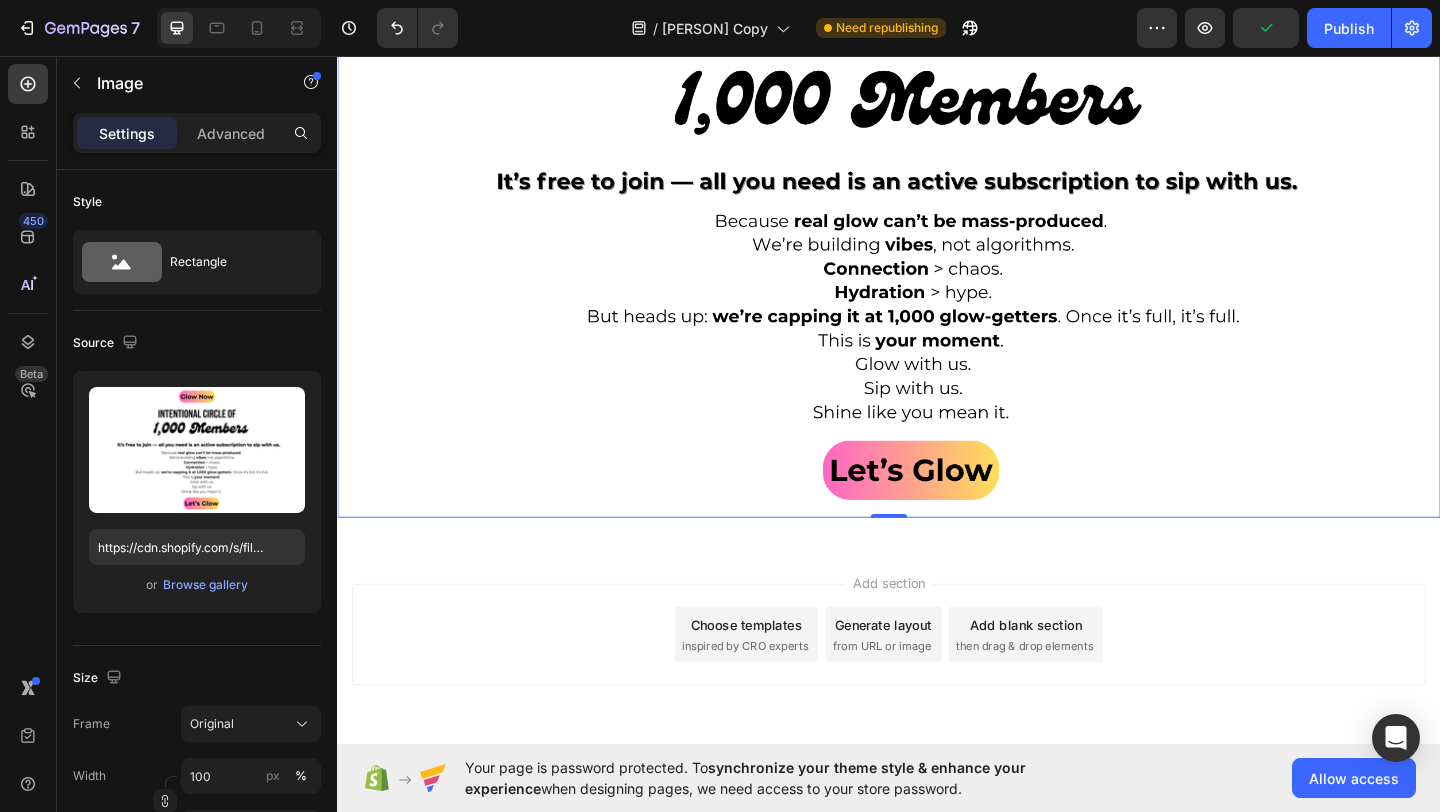 scroll, scrollTop: 7246, scrollLeft: 0, axis: vertical 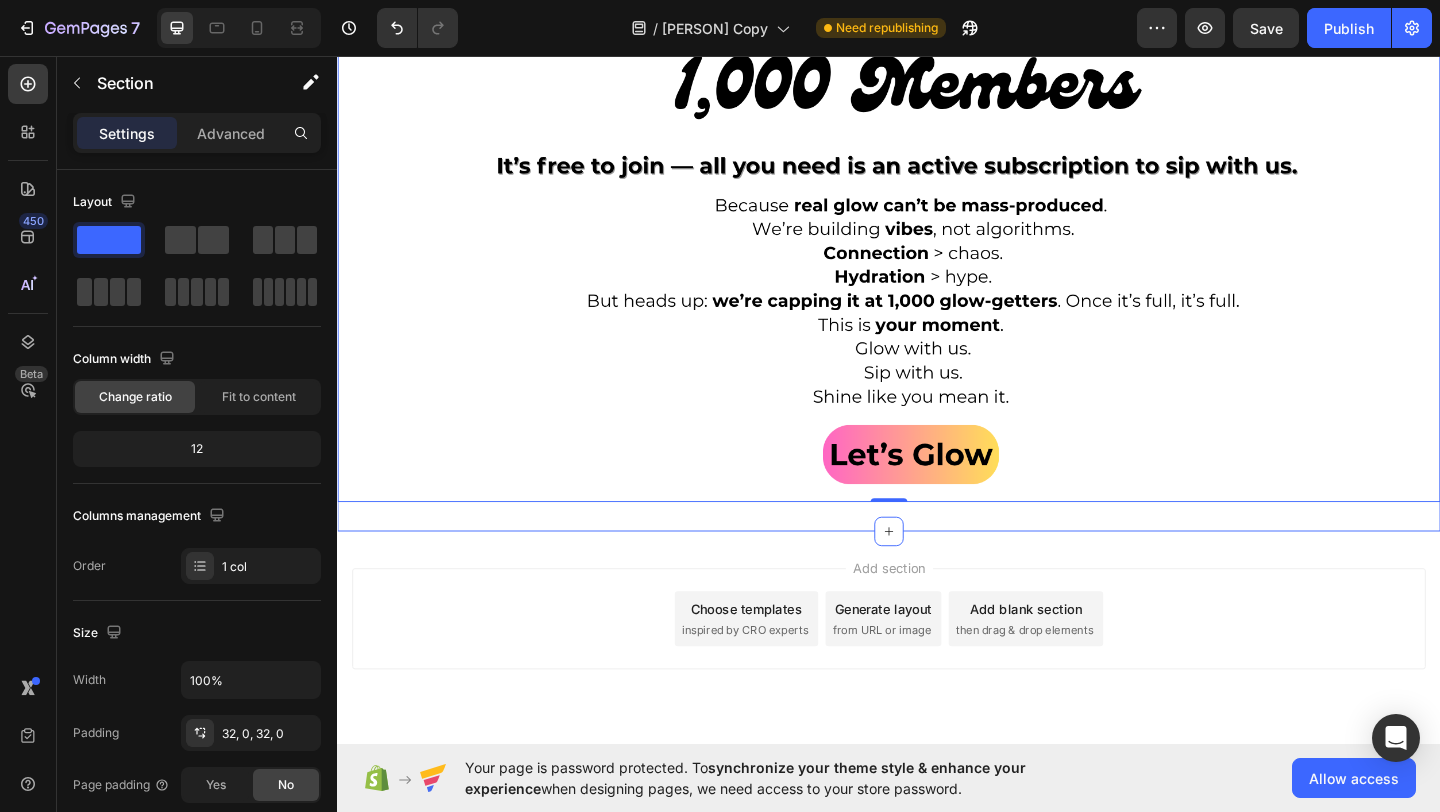 click on "Image   0 Section 9" at bounding box center (937, 203) 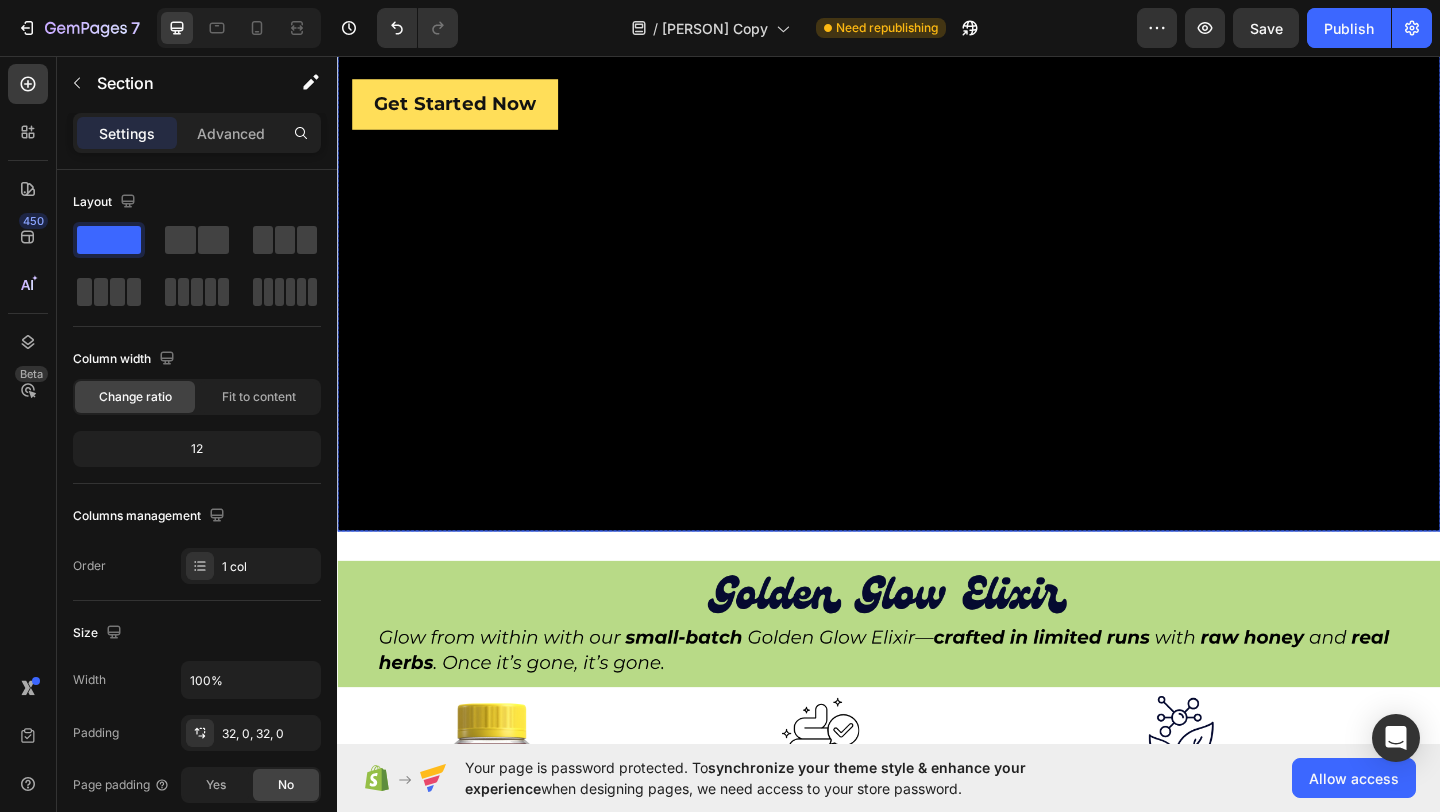 scroll, scrollTop: 527, scrollLeft: 0, axis: vertical 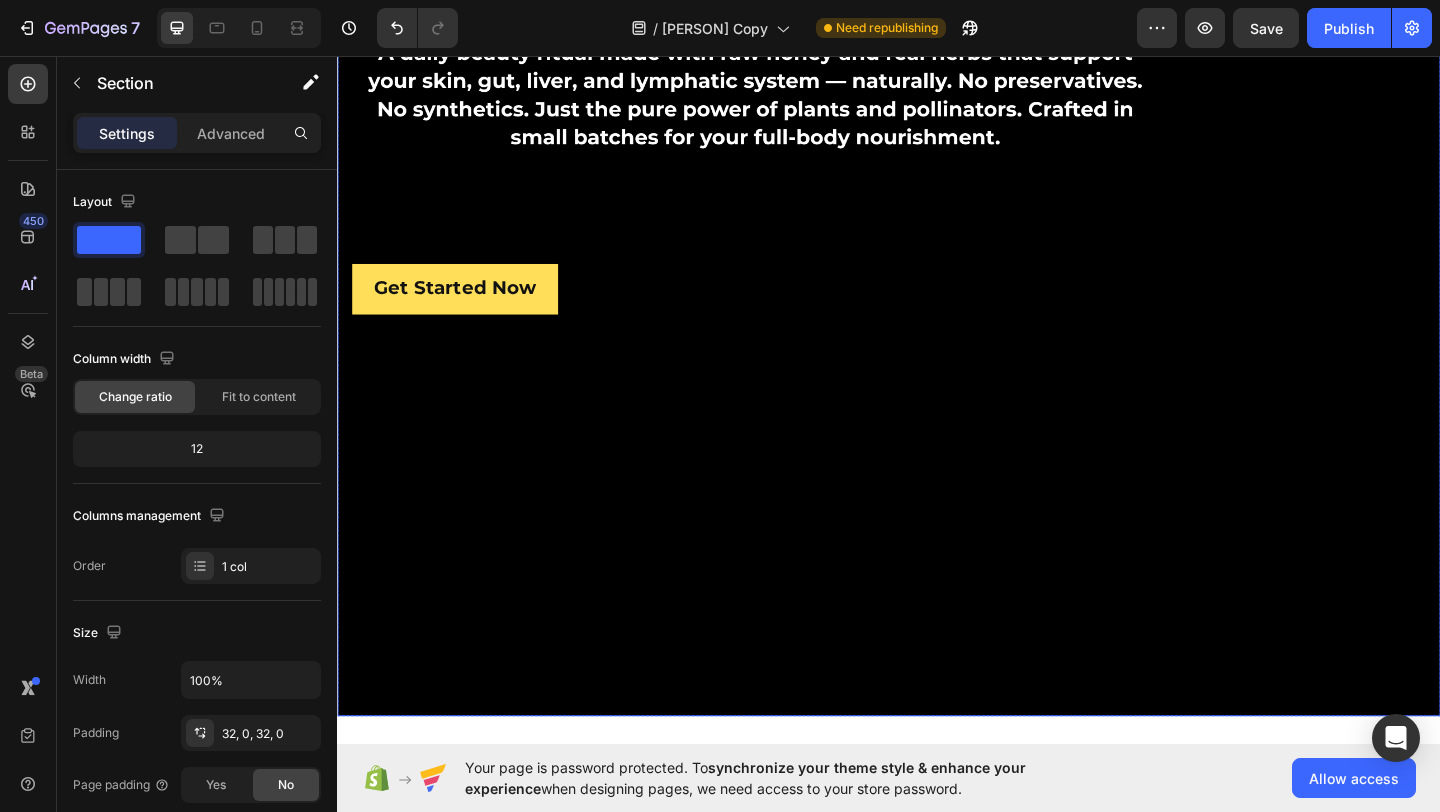 click on "Get Started Now Button" at bounding box center [937, 526] 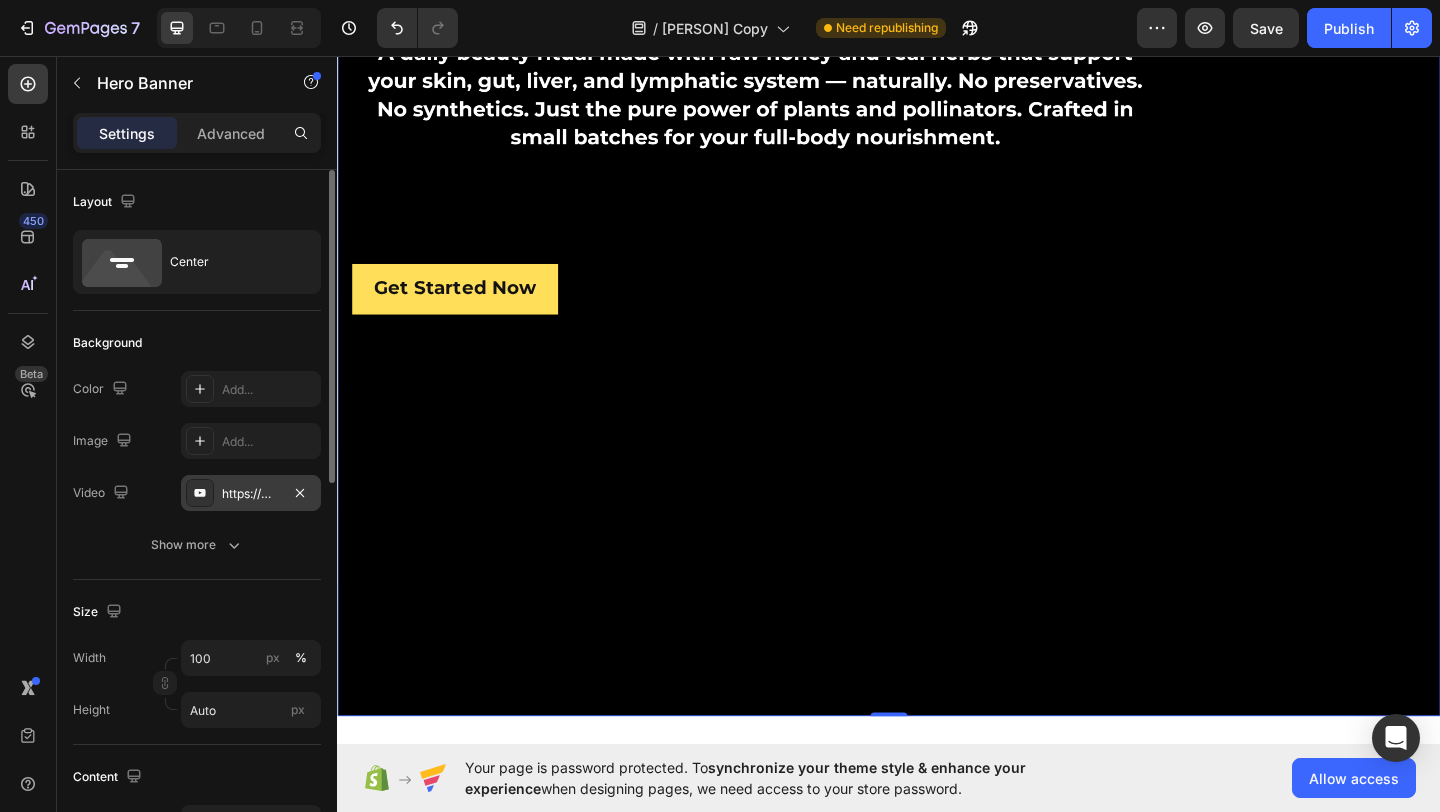 click on "https://www.youtube.com/watch?v=5ohmBB9tY-I" at bounding box center [251, 494] 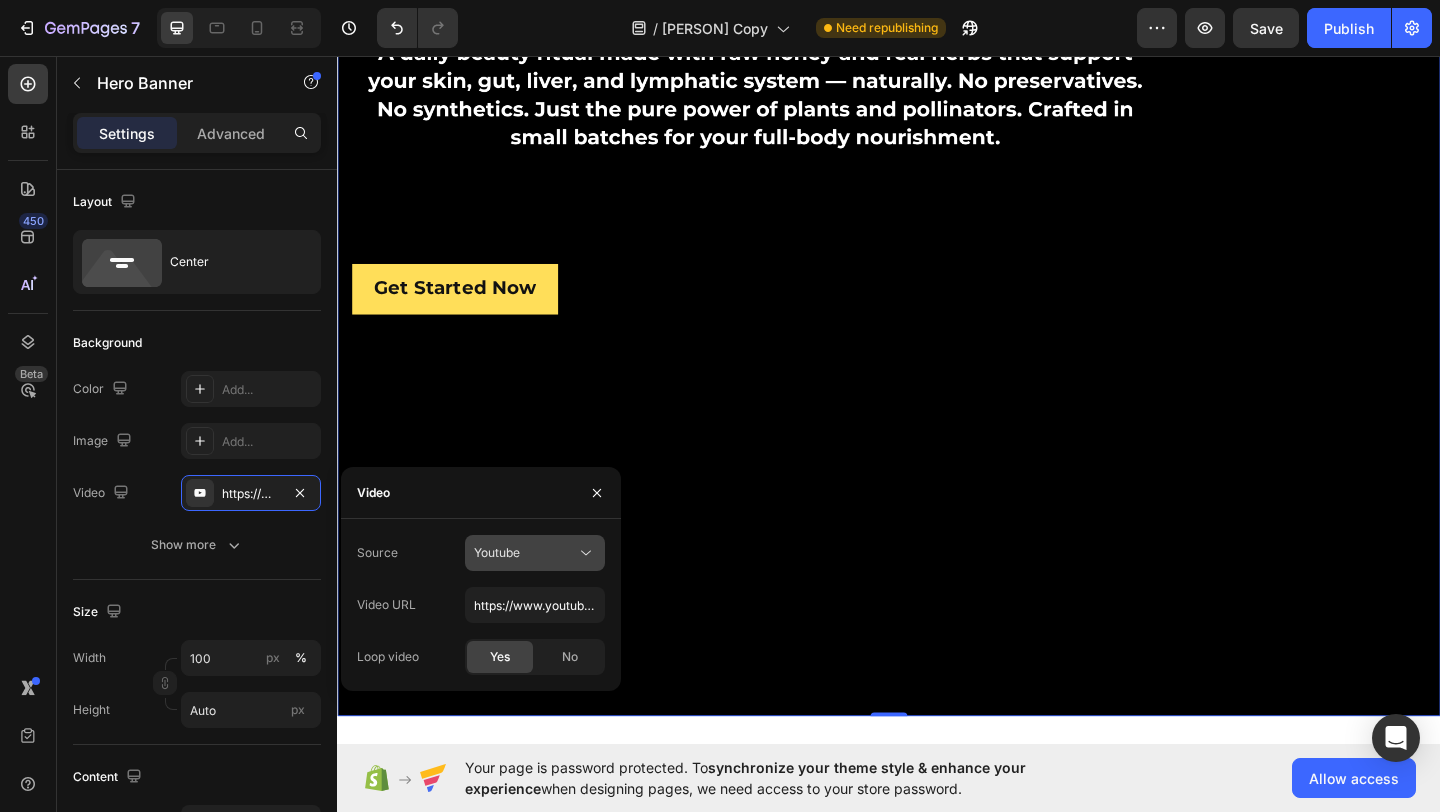 click on "Youtube" 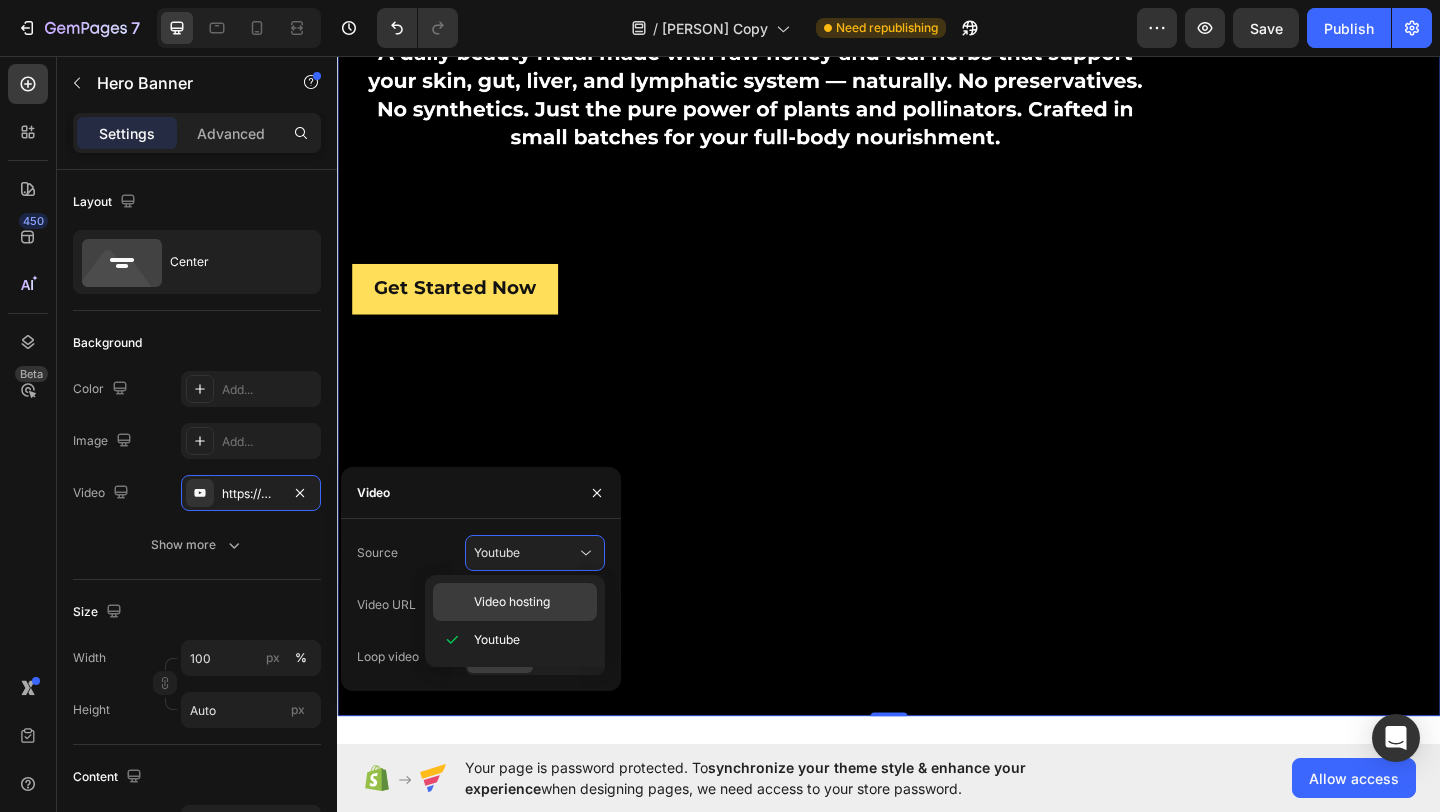 click on "Video hosting" at bounding box center [512, 602] 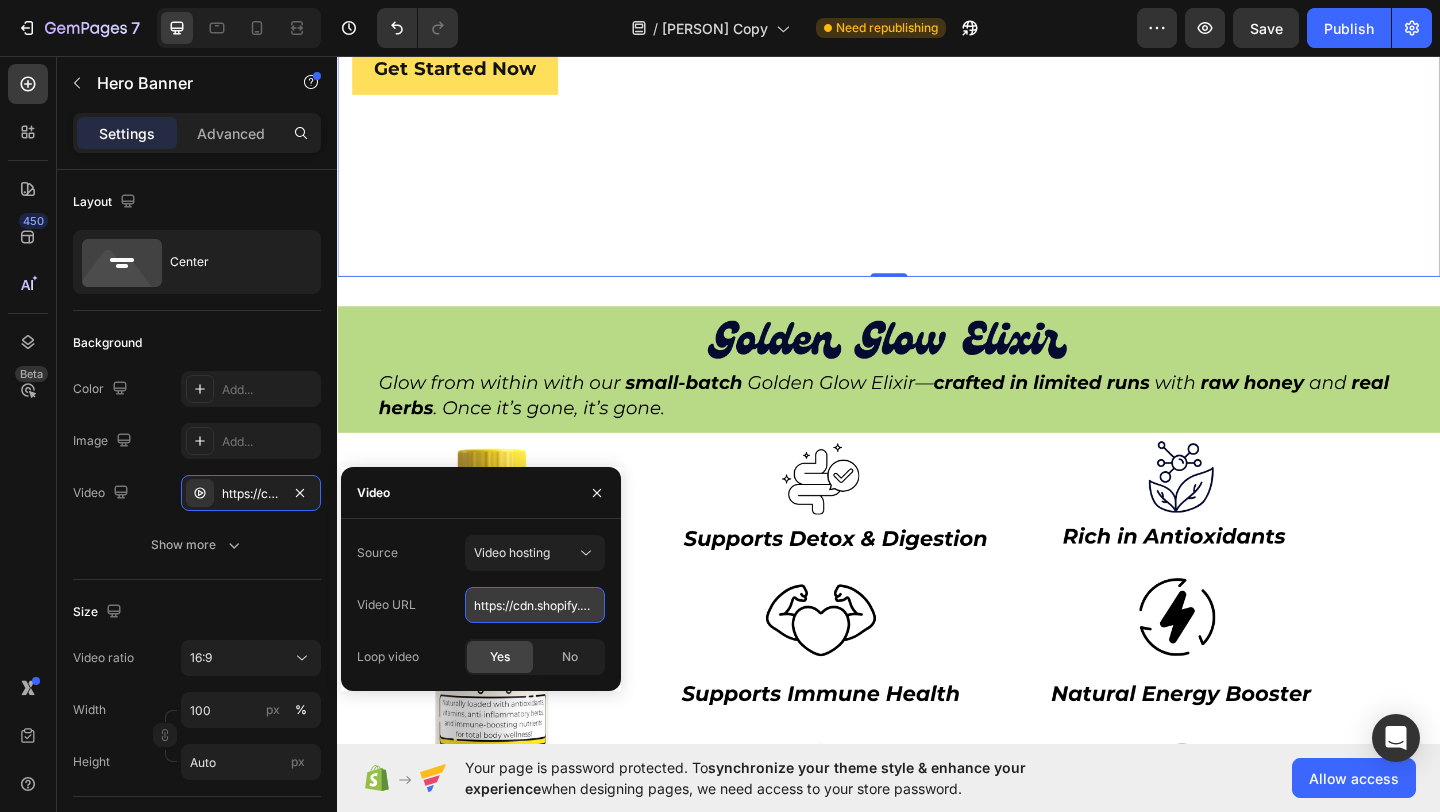 click on "https://cdn.shopify.com/videos/c/o/v/92a407d4e0c94a288eb54cac18c387dc.mp4" at bounding box center (535, 605) 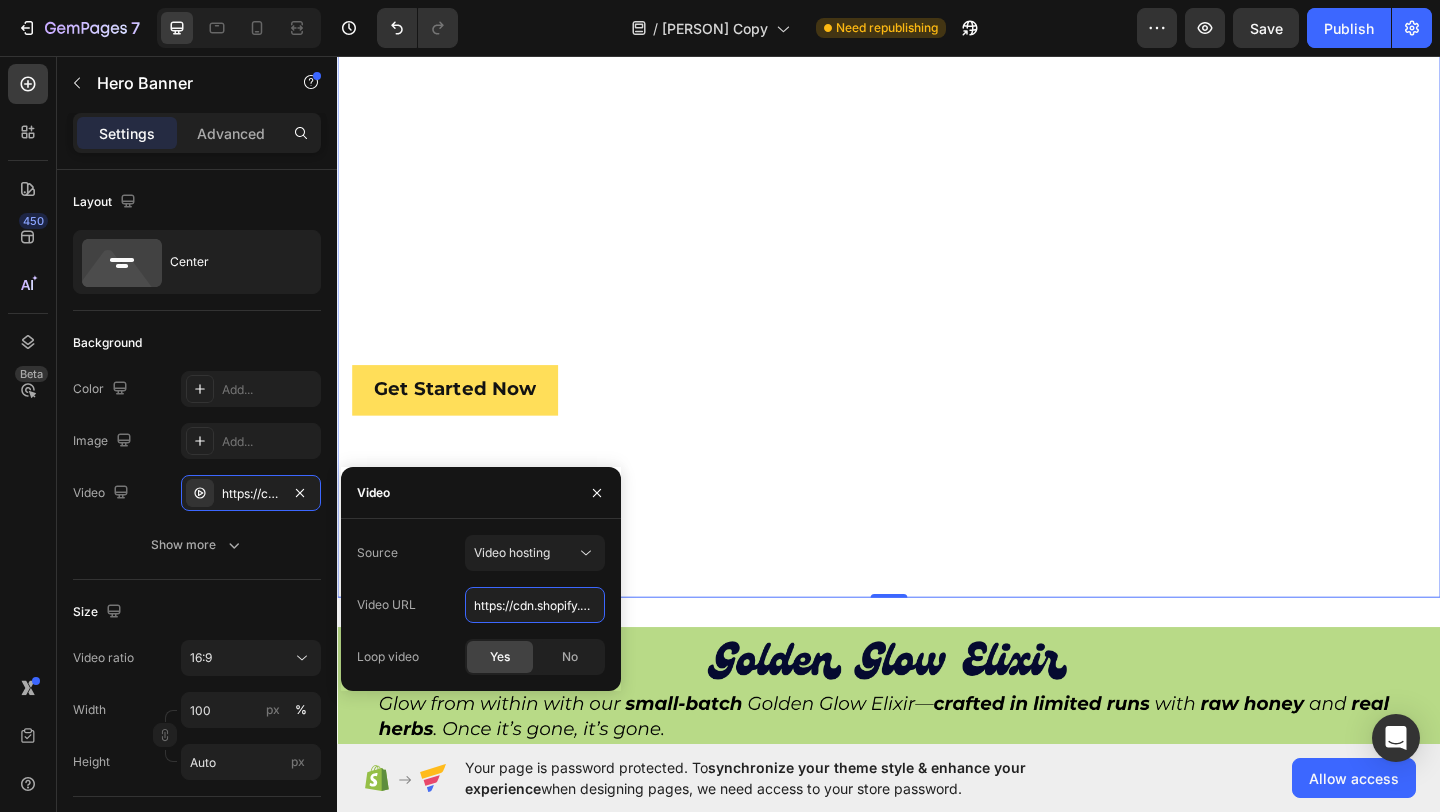 scroll, scrollTop: 32, scrollLeft: 0, axis: vertical 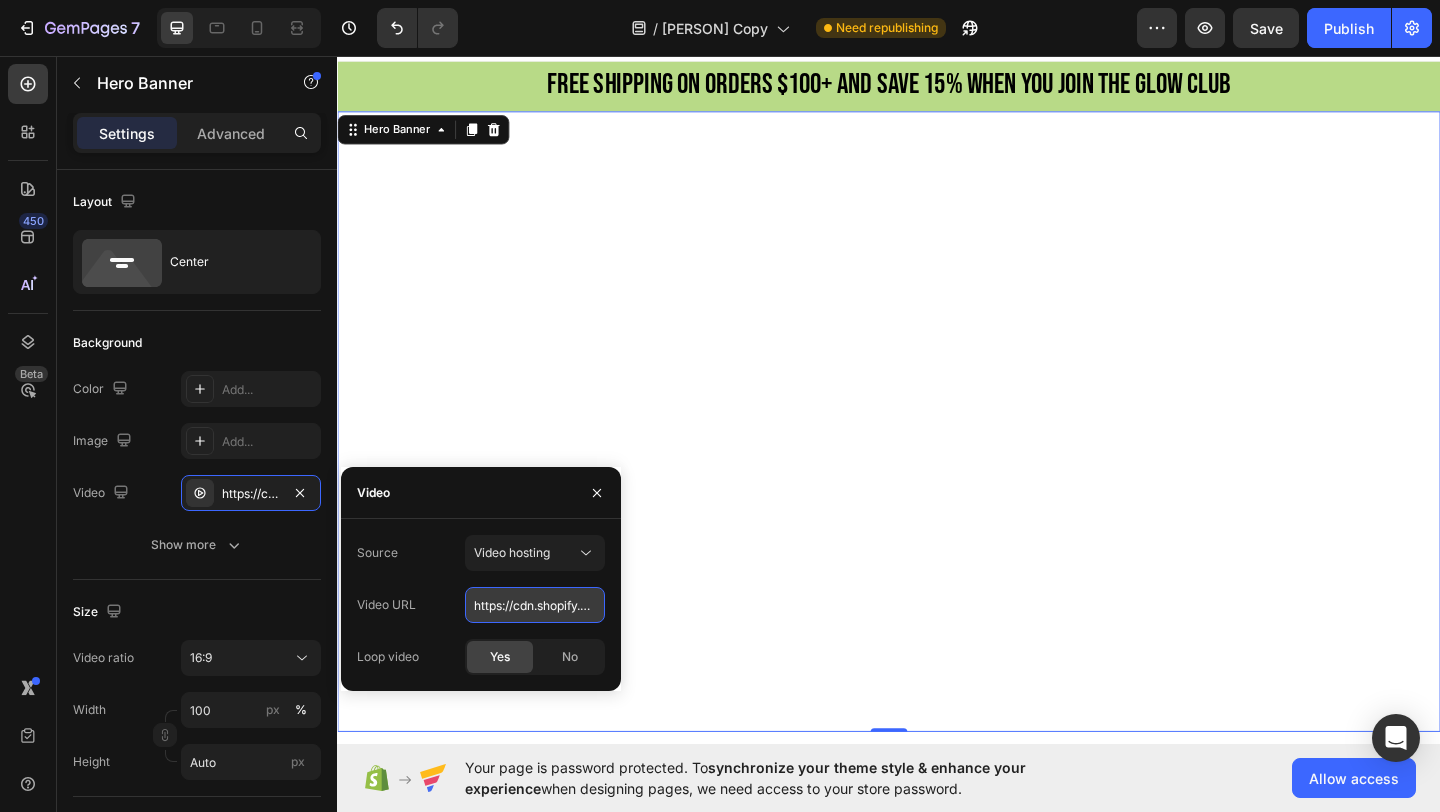paste on "789e44585e4a4667a8ff8e34a05bdc74" 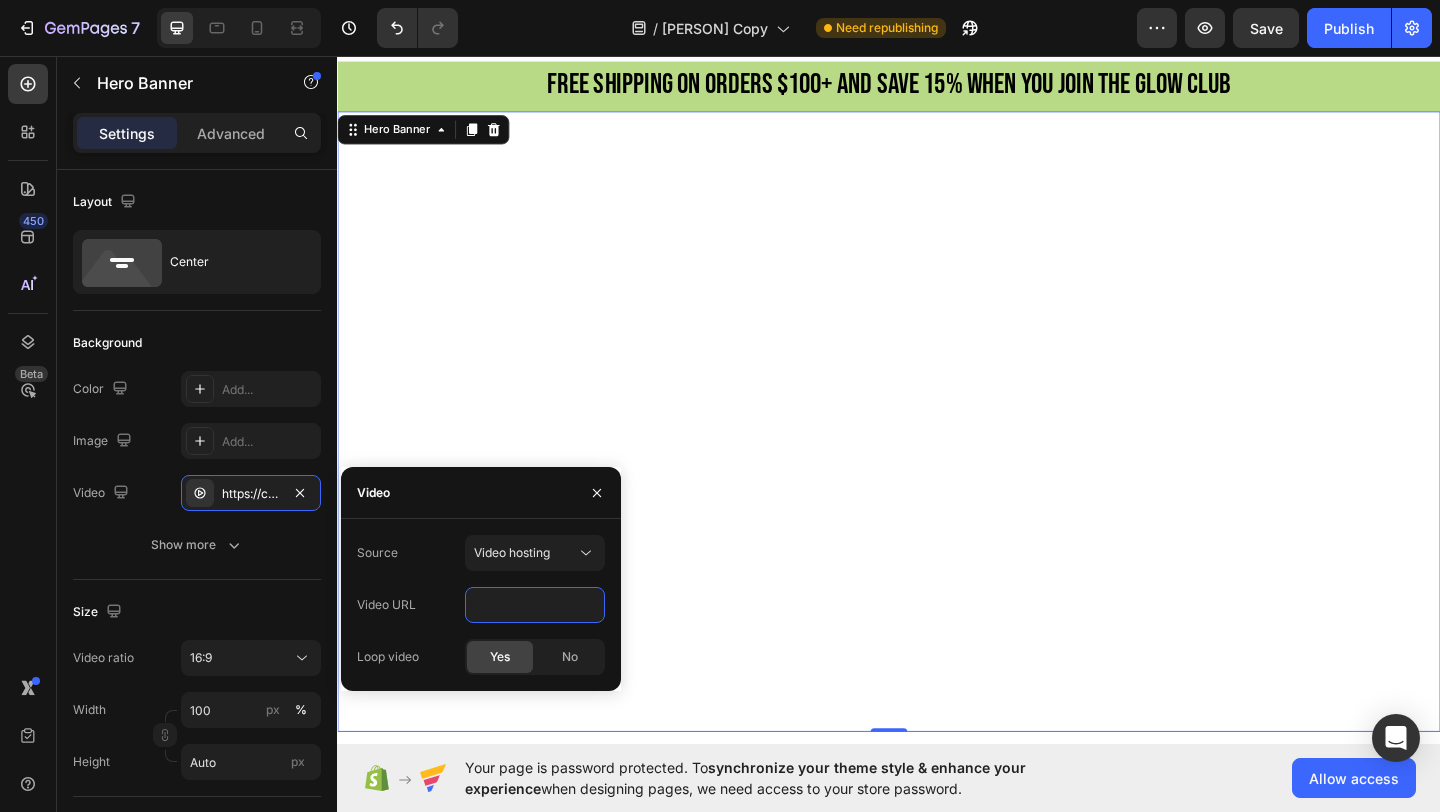 type on "https://cdn.shopify.com/videos/c/o/v/789e44585e4a4667a8ff8e34a05bdc74.mp4" 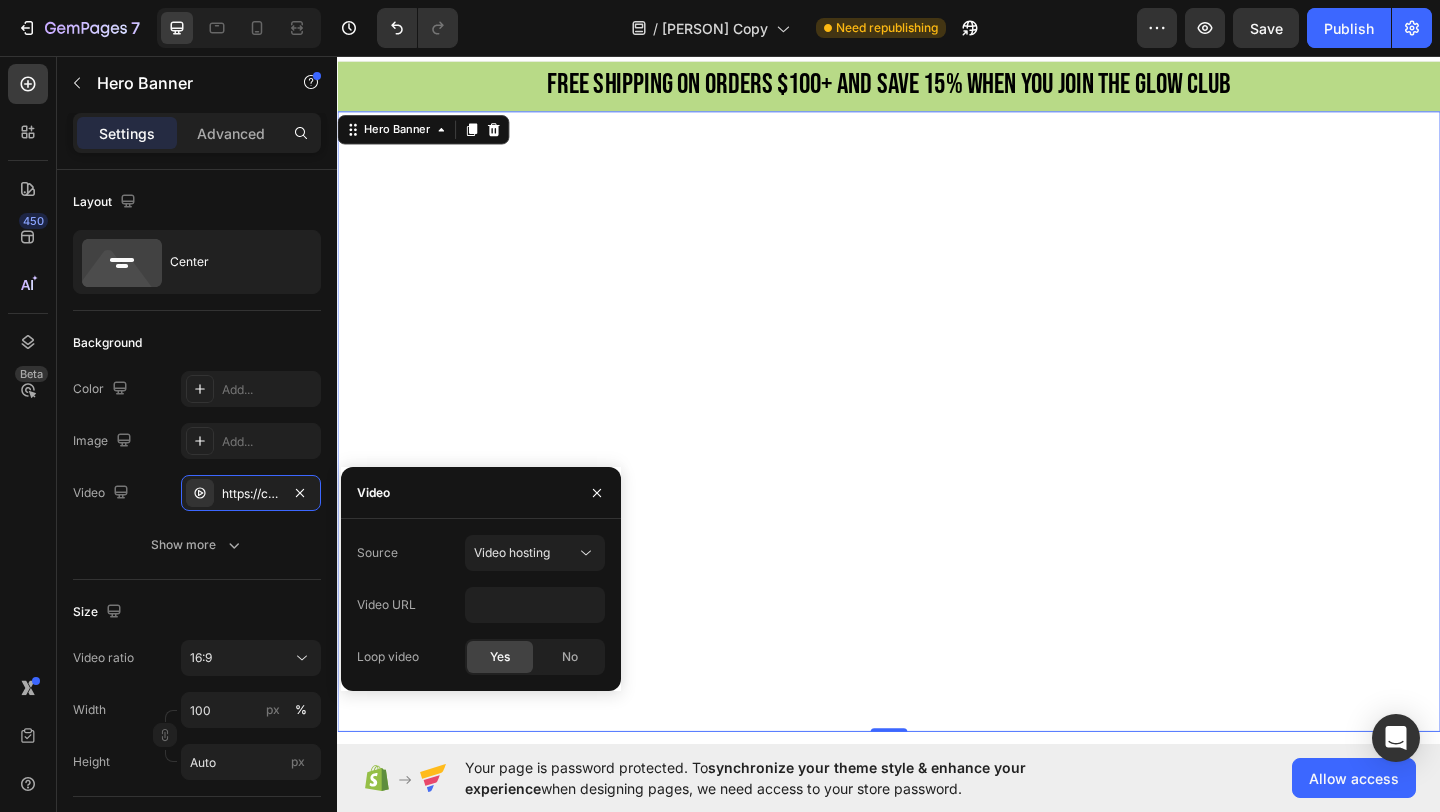 click on "Yes" 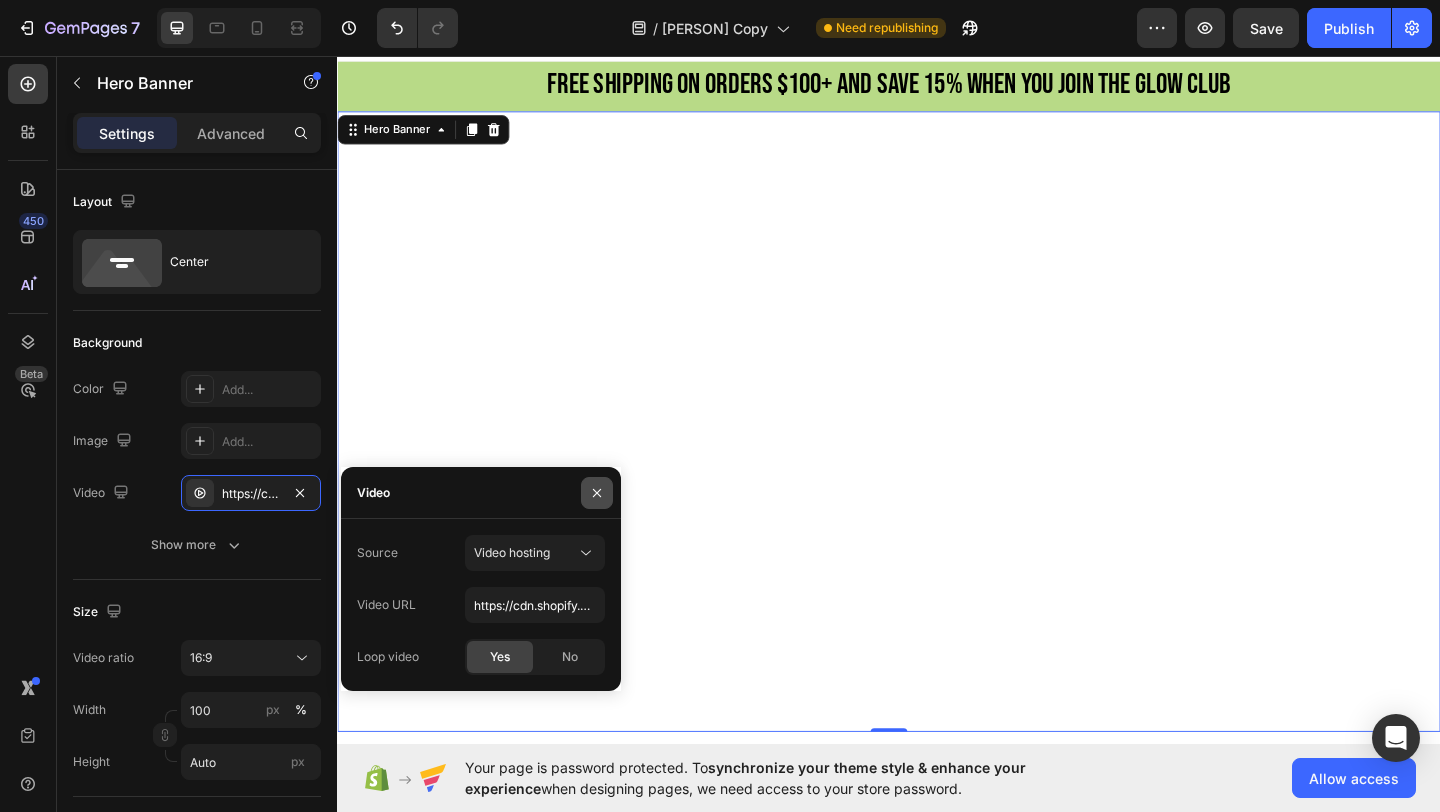 click 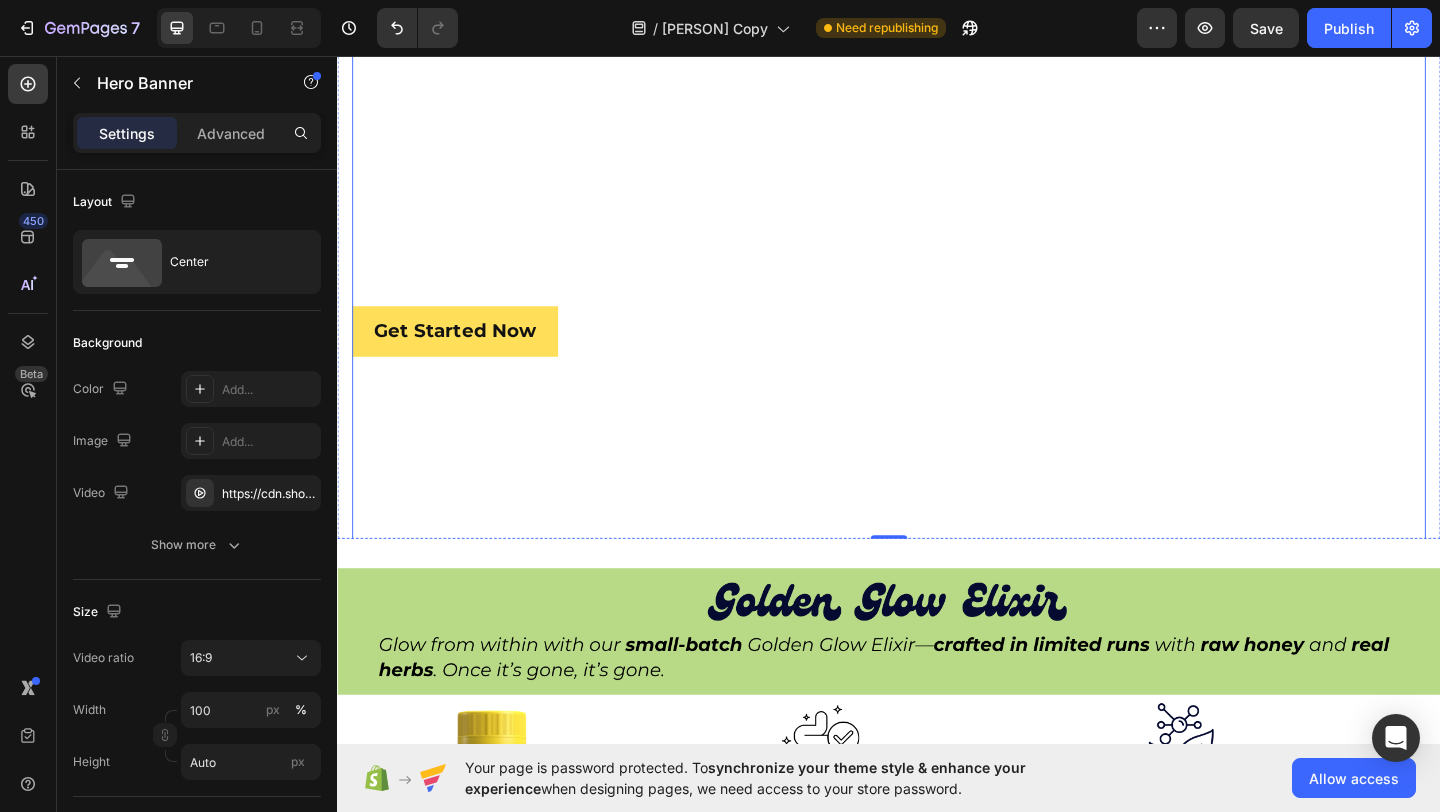 scroll, scrollTop: 247, scrollLeft: 0, axis: vertical 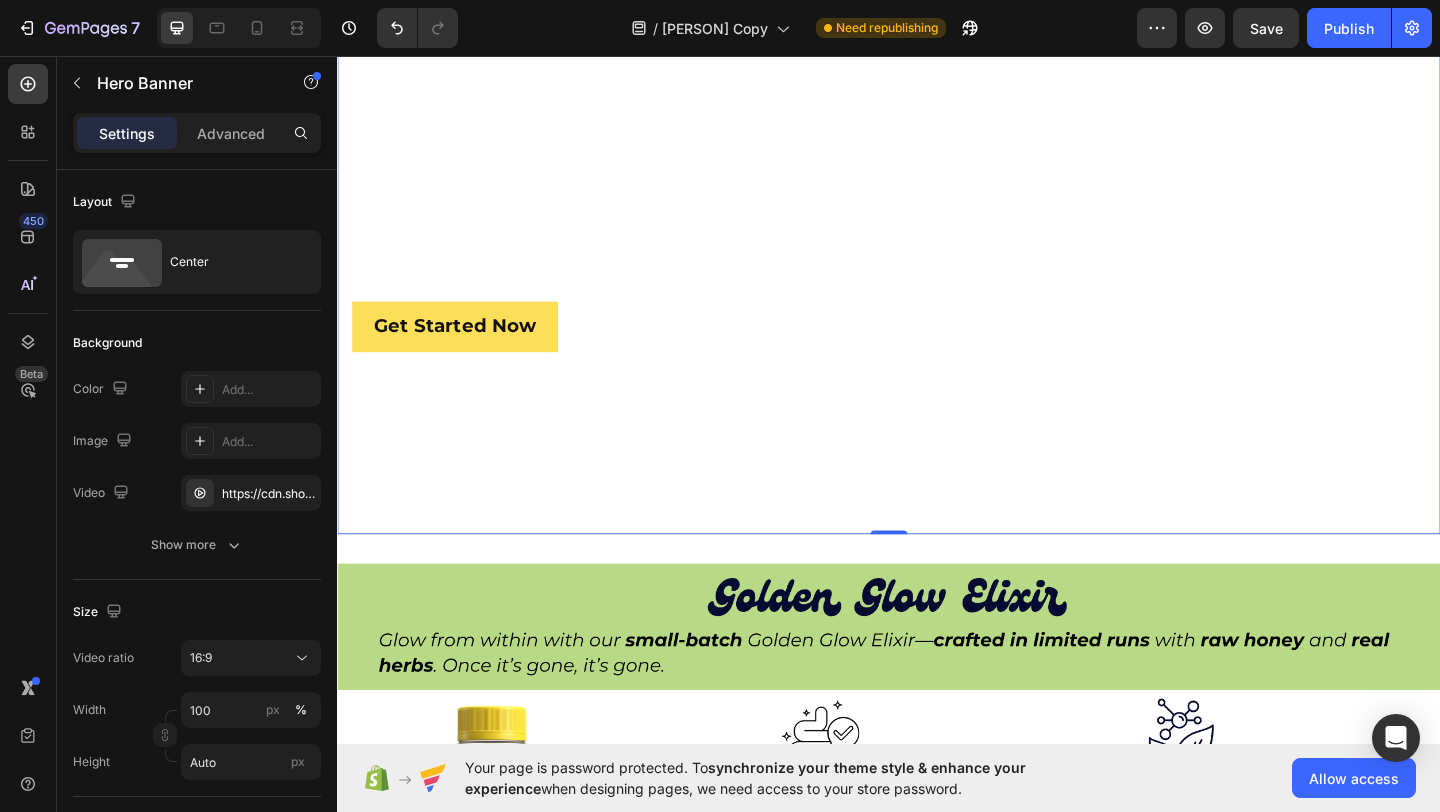 click on "Get Started Now Button" at bounding box center (937, 567) 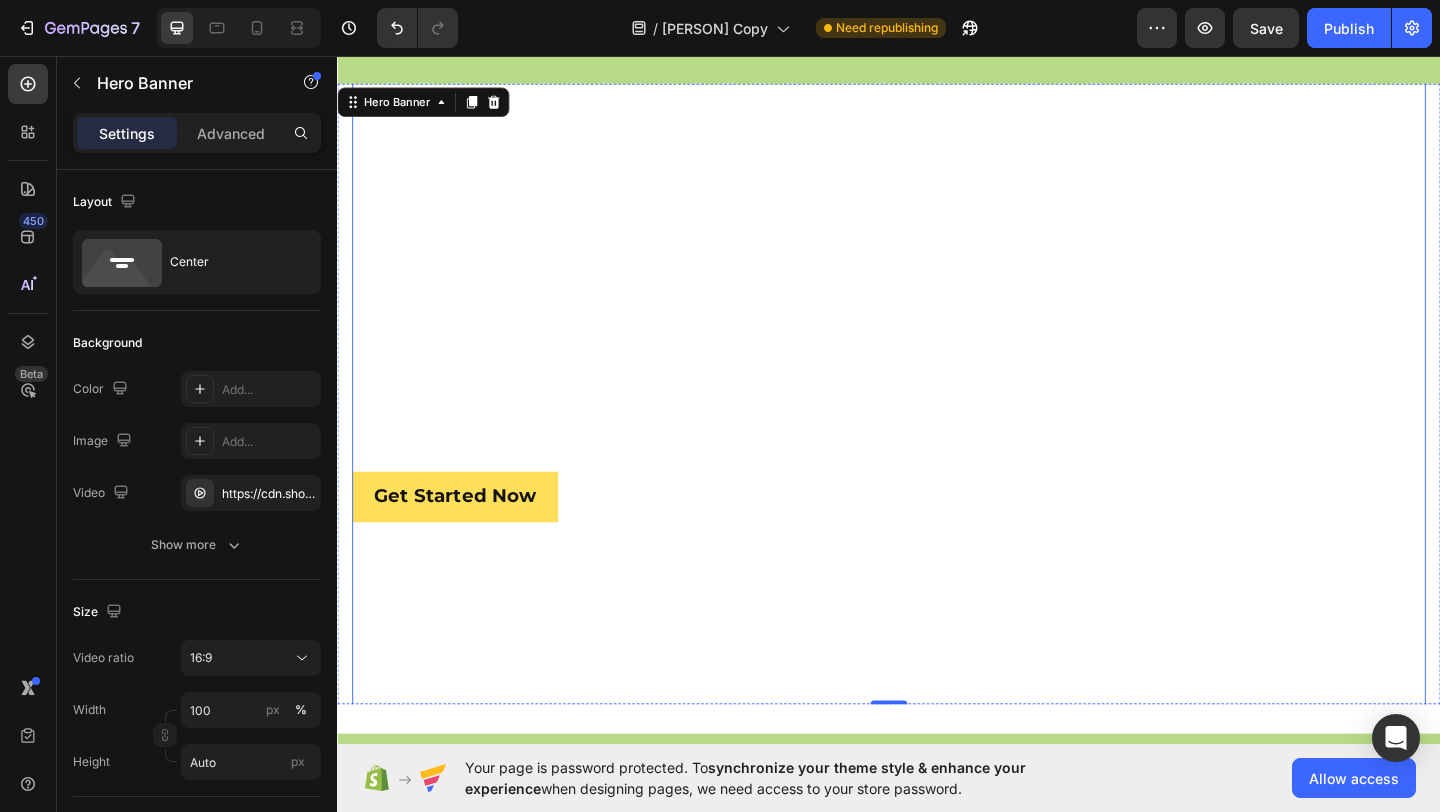 scroll, scrollTop: 0, scrollLeft: 0, axis: both 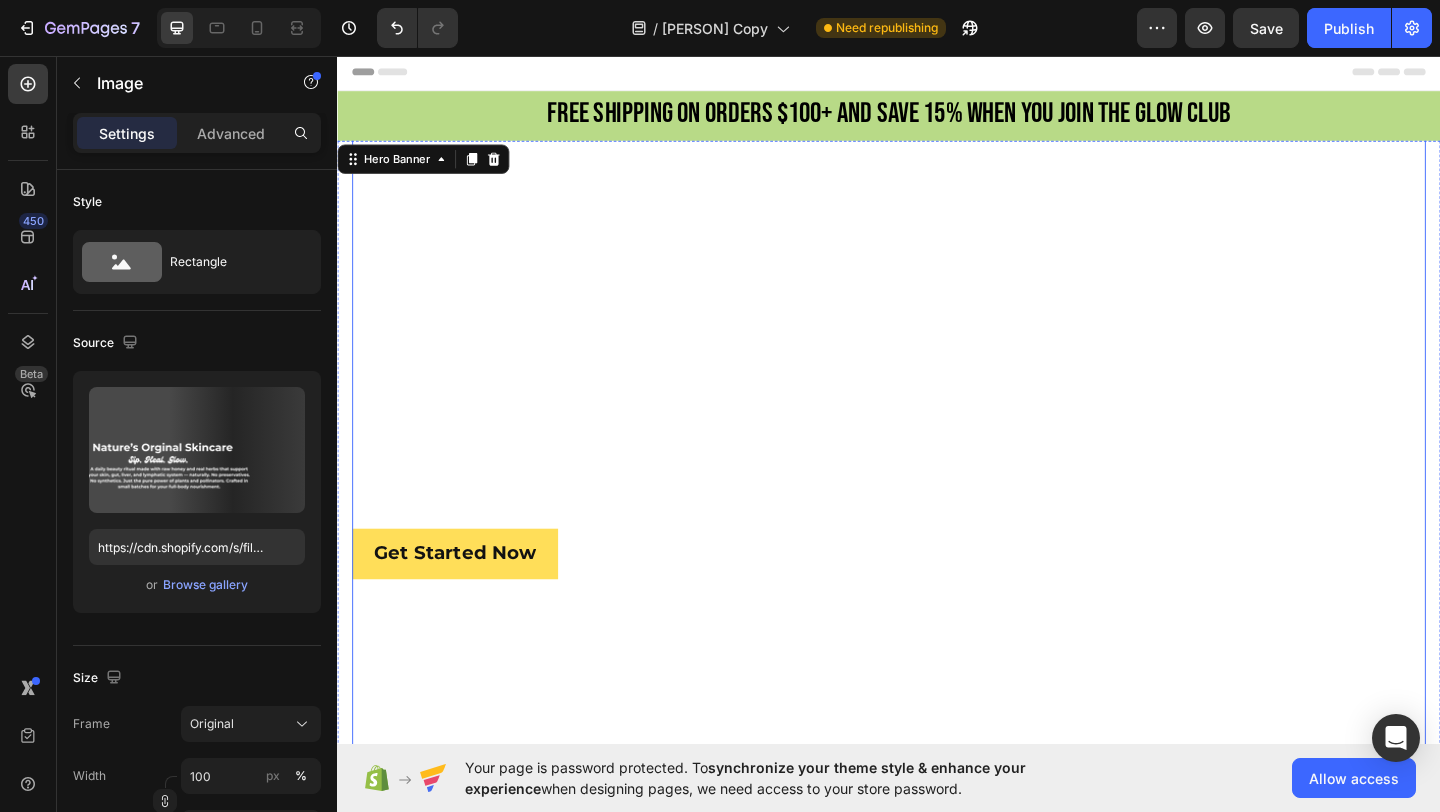 click at bounding box center [937, 241] 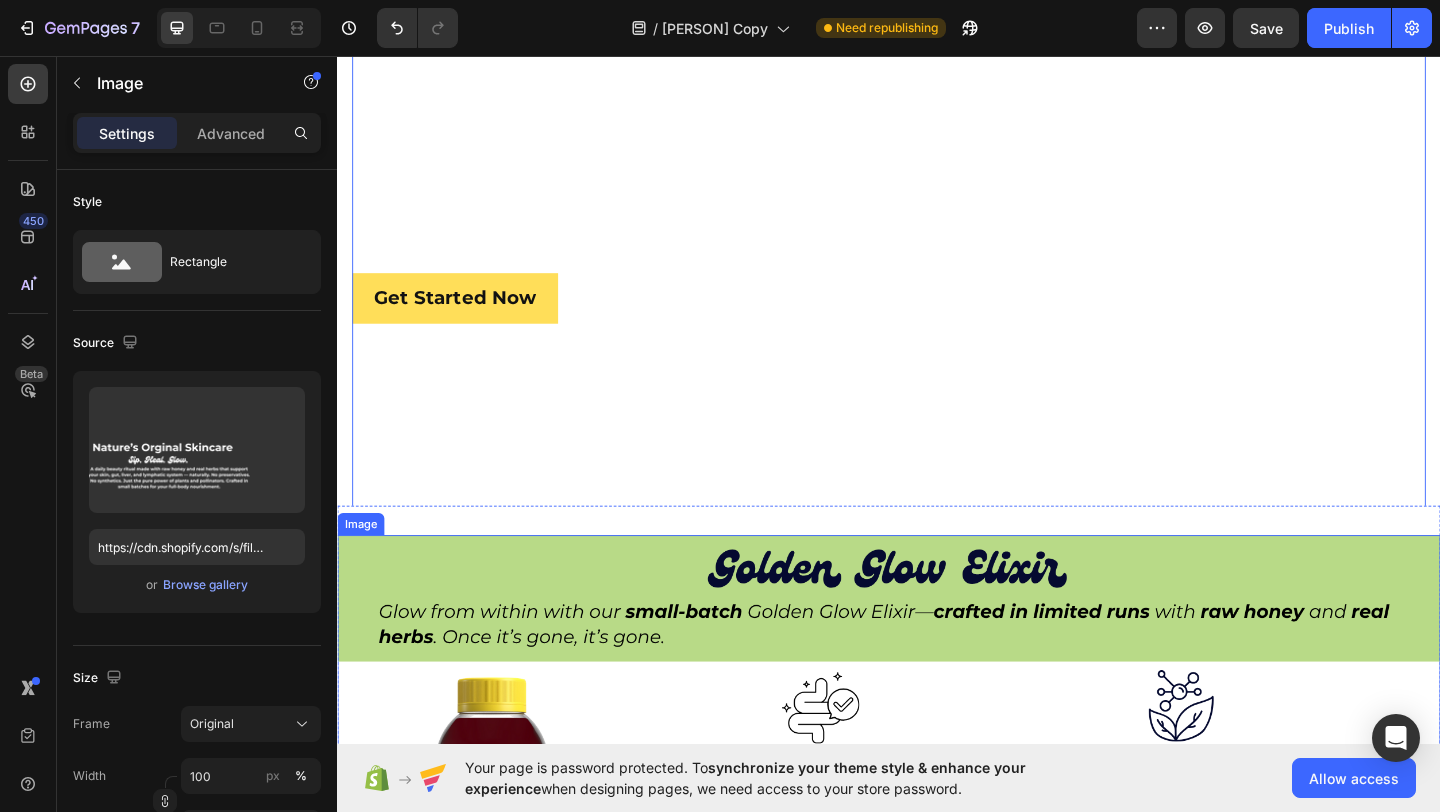 scroll, scrollTop: 274, scrollLeft: 0, axis: vertical 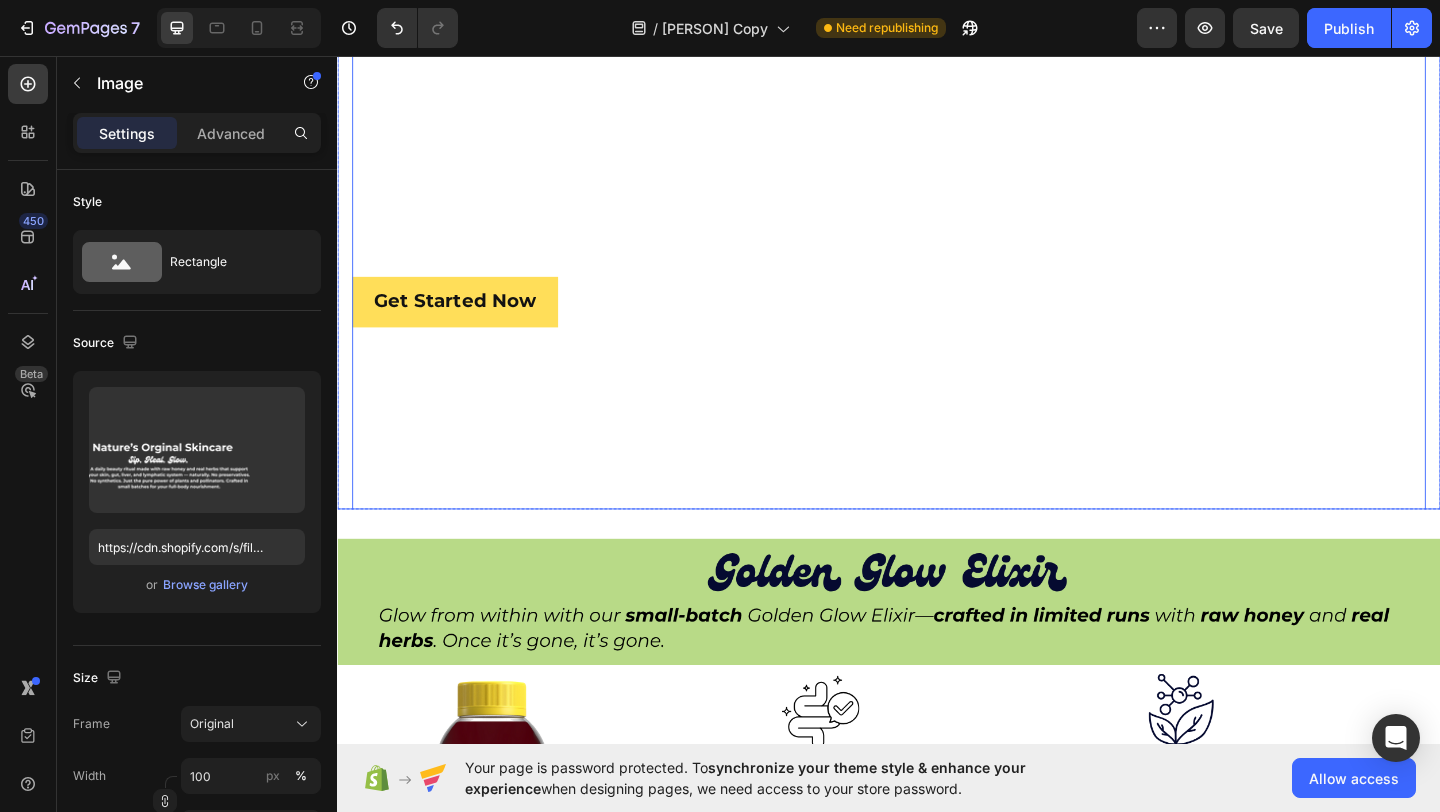 click on "Get Started Now Button" at bounding box center (937, 540) 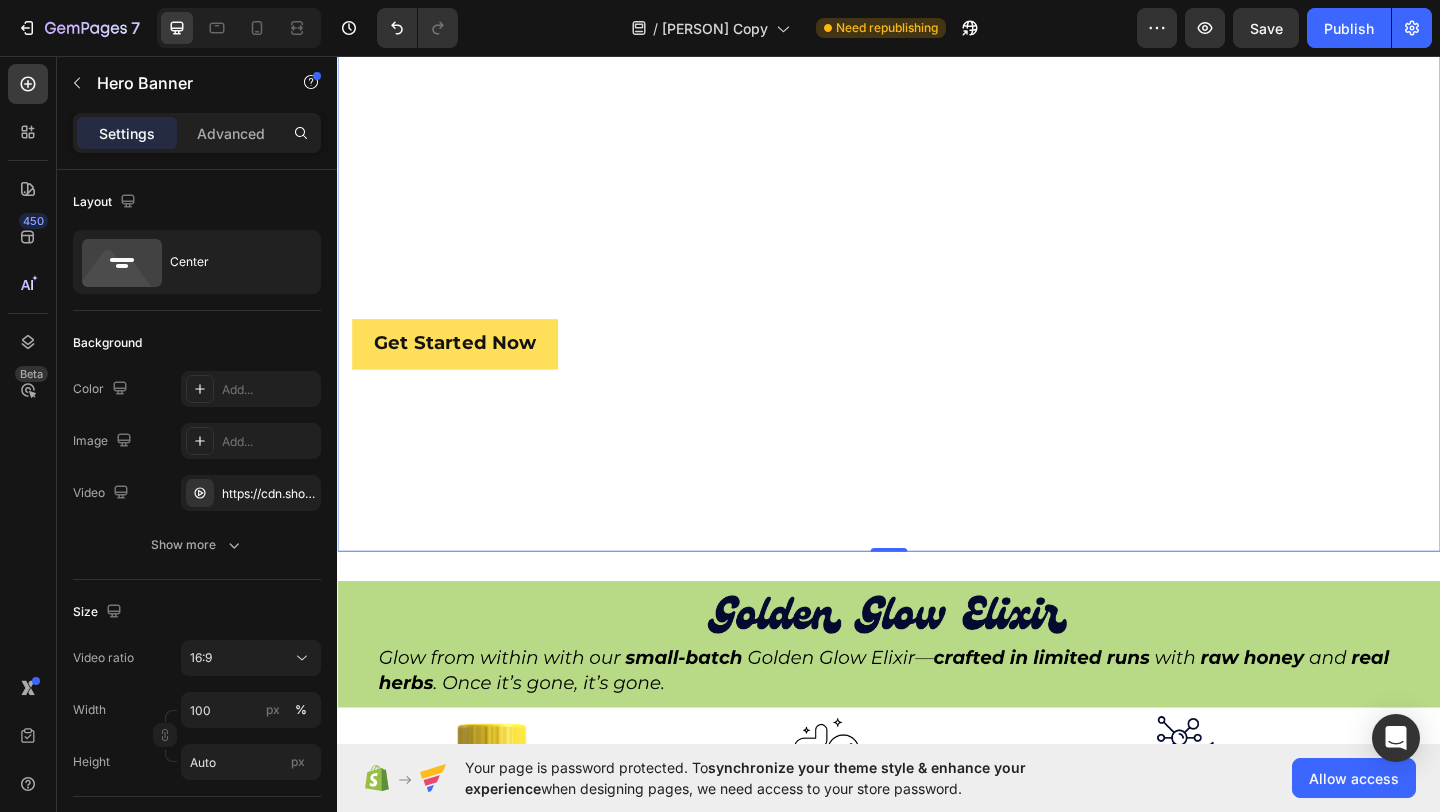 scroll, scrollTop: 117, scrollLeft: 0, axis: vertical 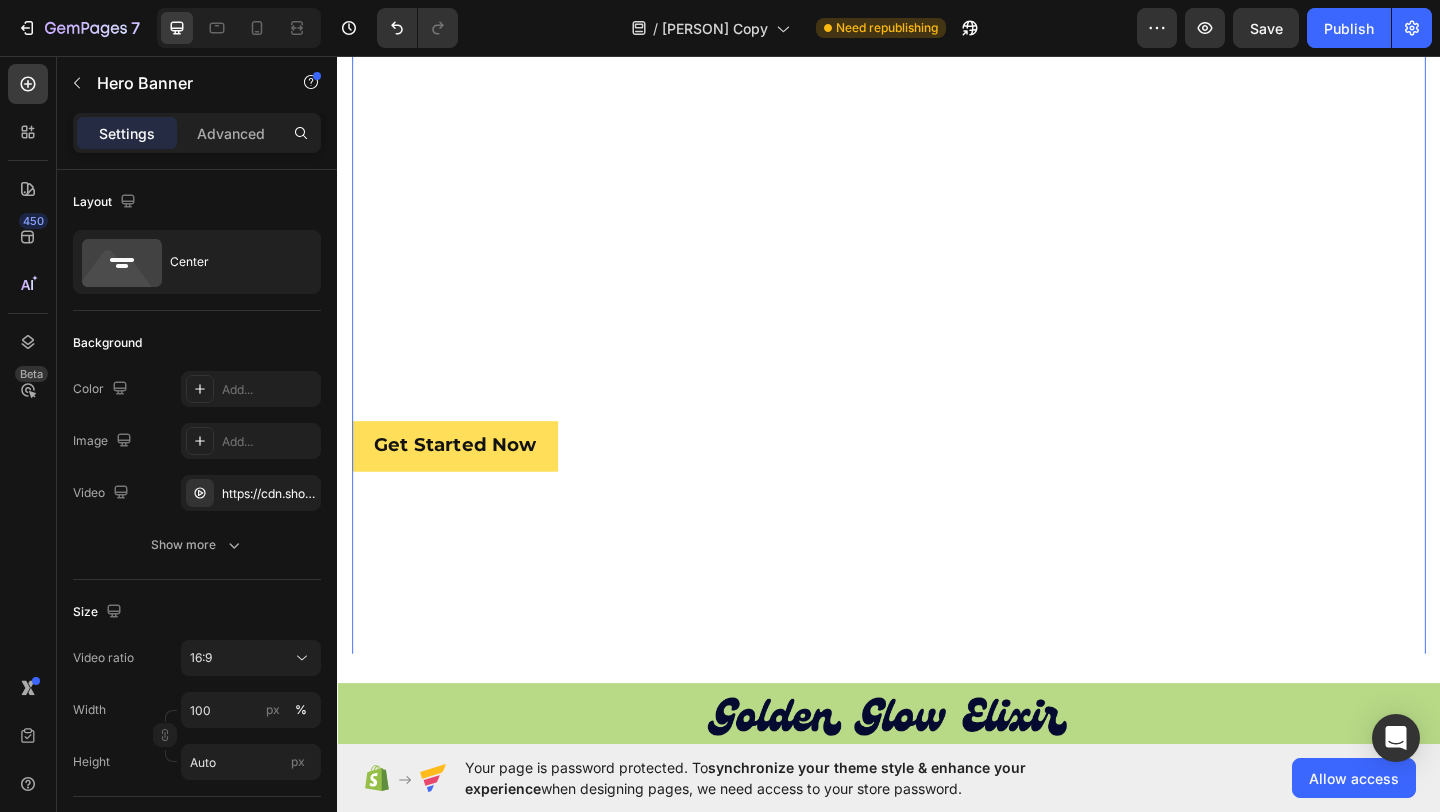 click at bounding box center [937, 124] 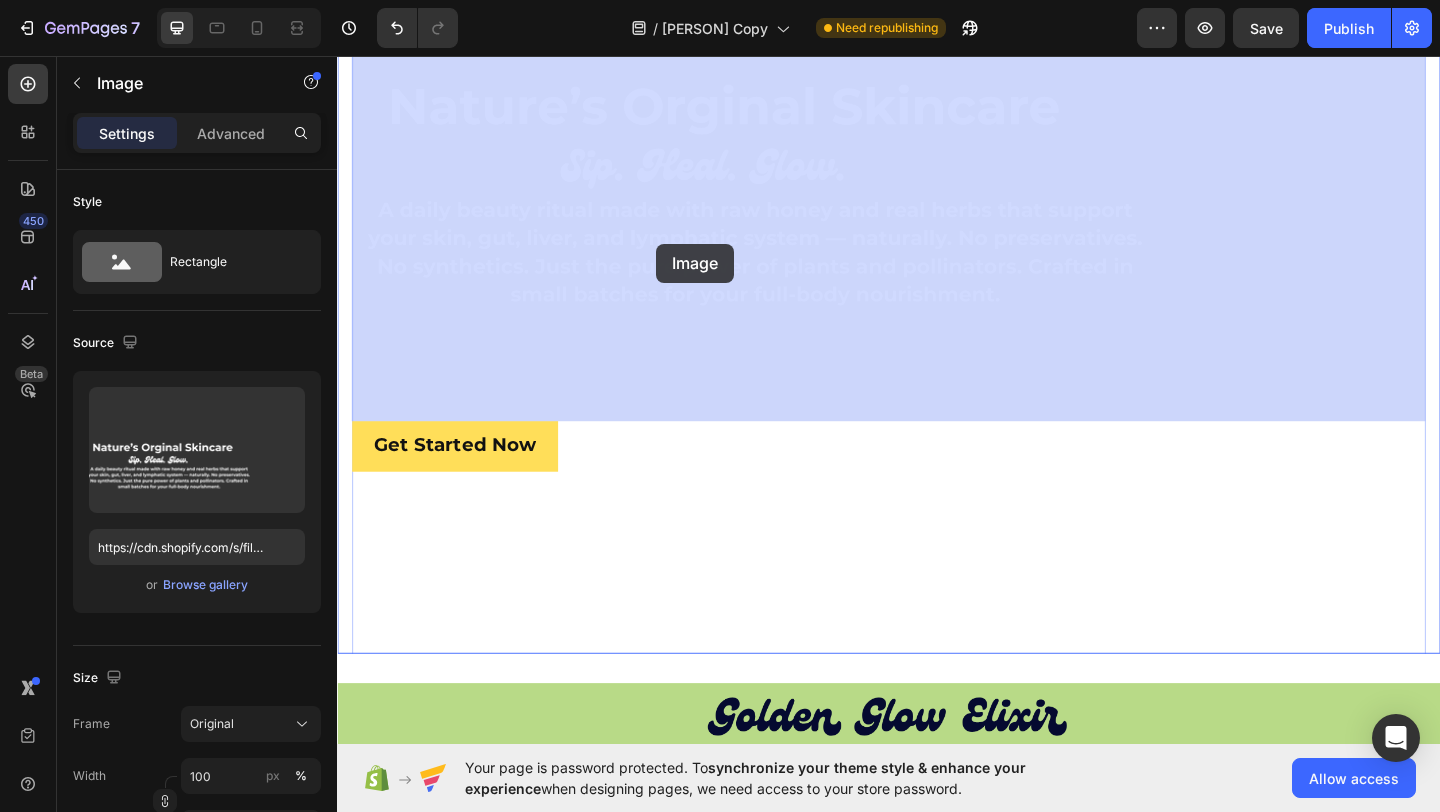 drag, startPoint x: 686, startPoint y: 237, endPoint x: 684, endPoint y: 260, distance: 23.086792 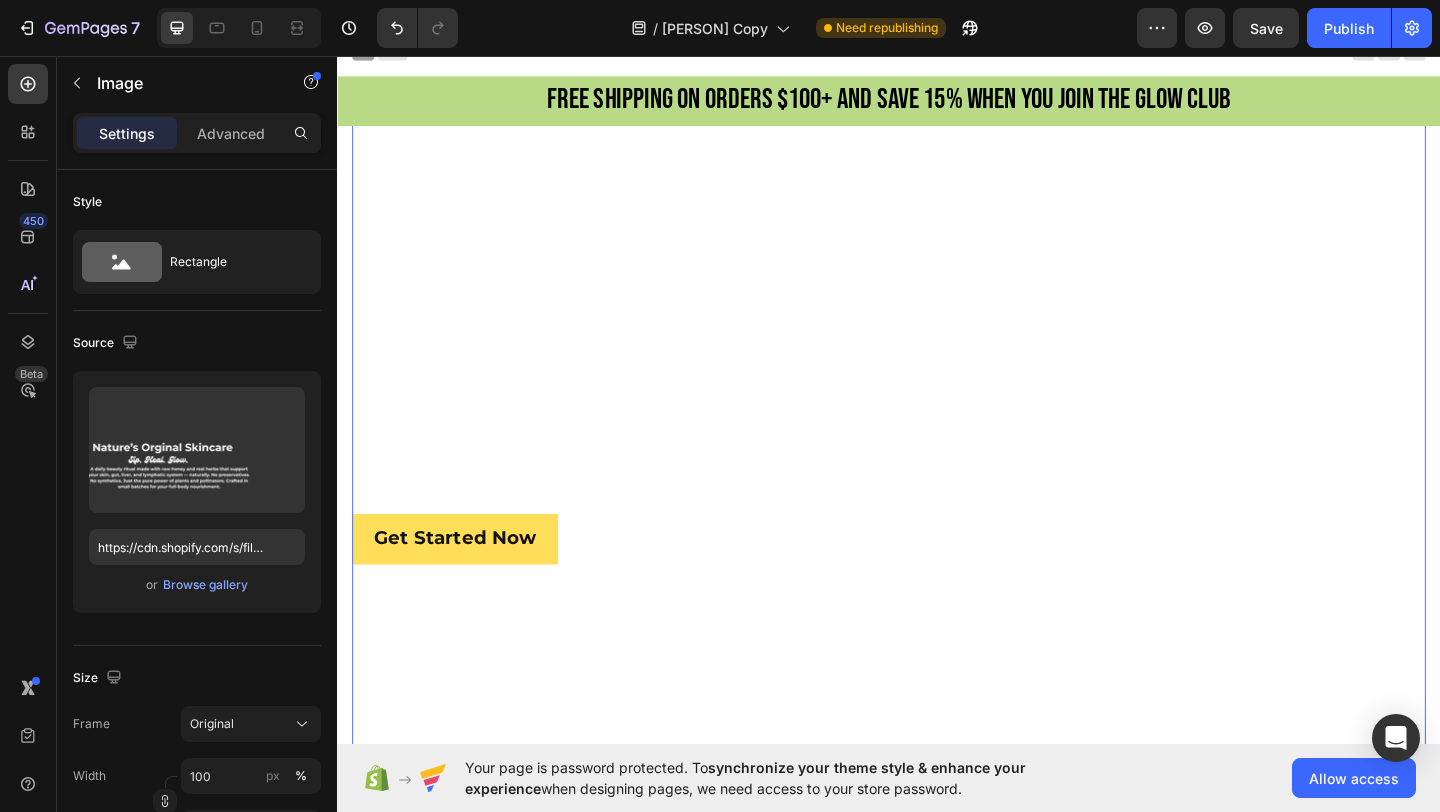 scroll, scrollTop: 0, scrollLeft: 0, axis: both 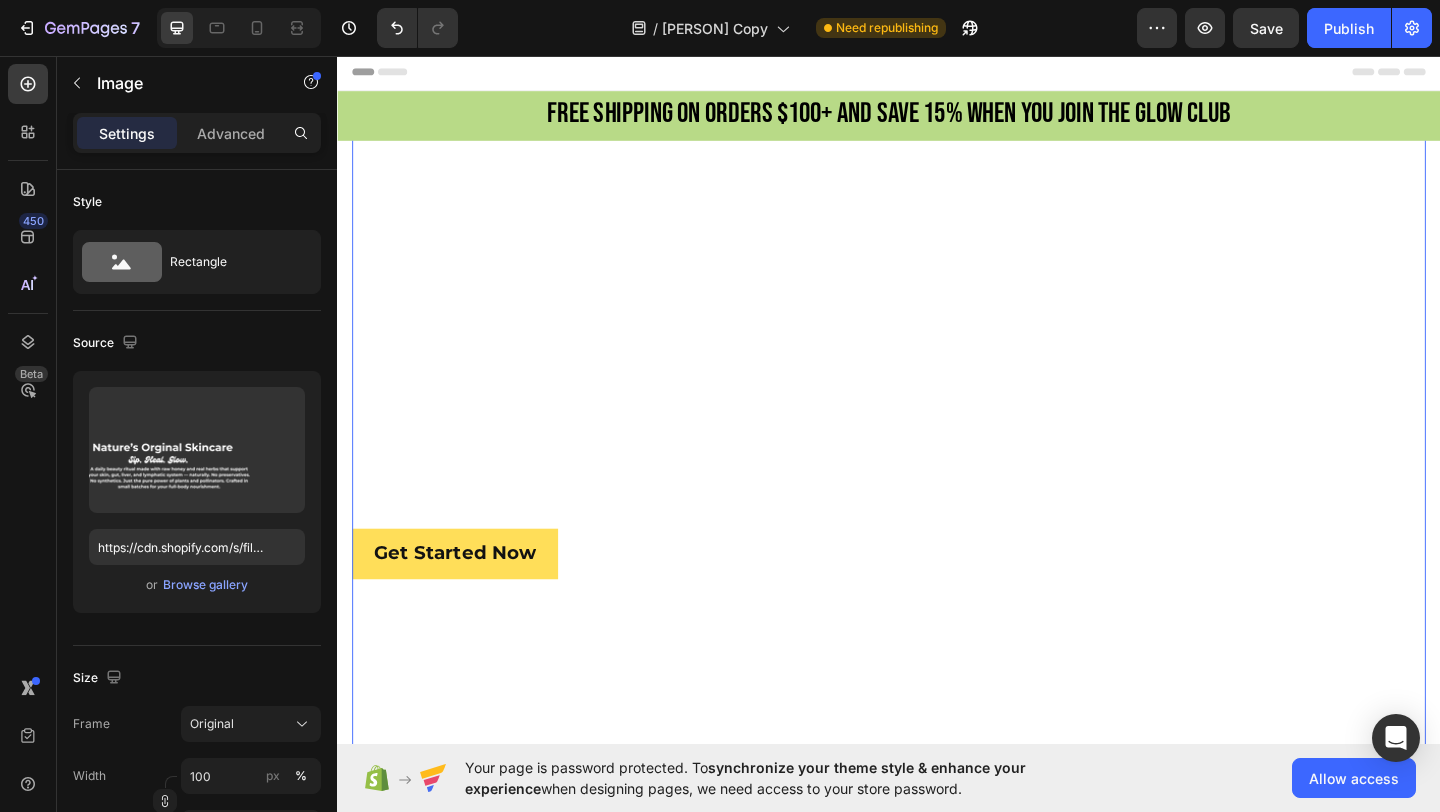 click at bounding box center (937, 241) 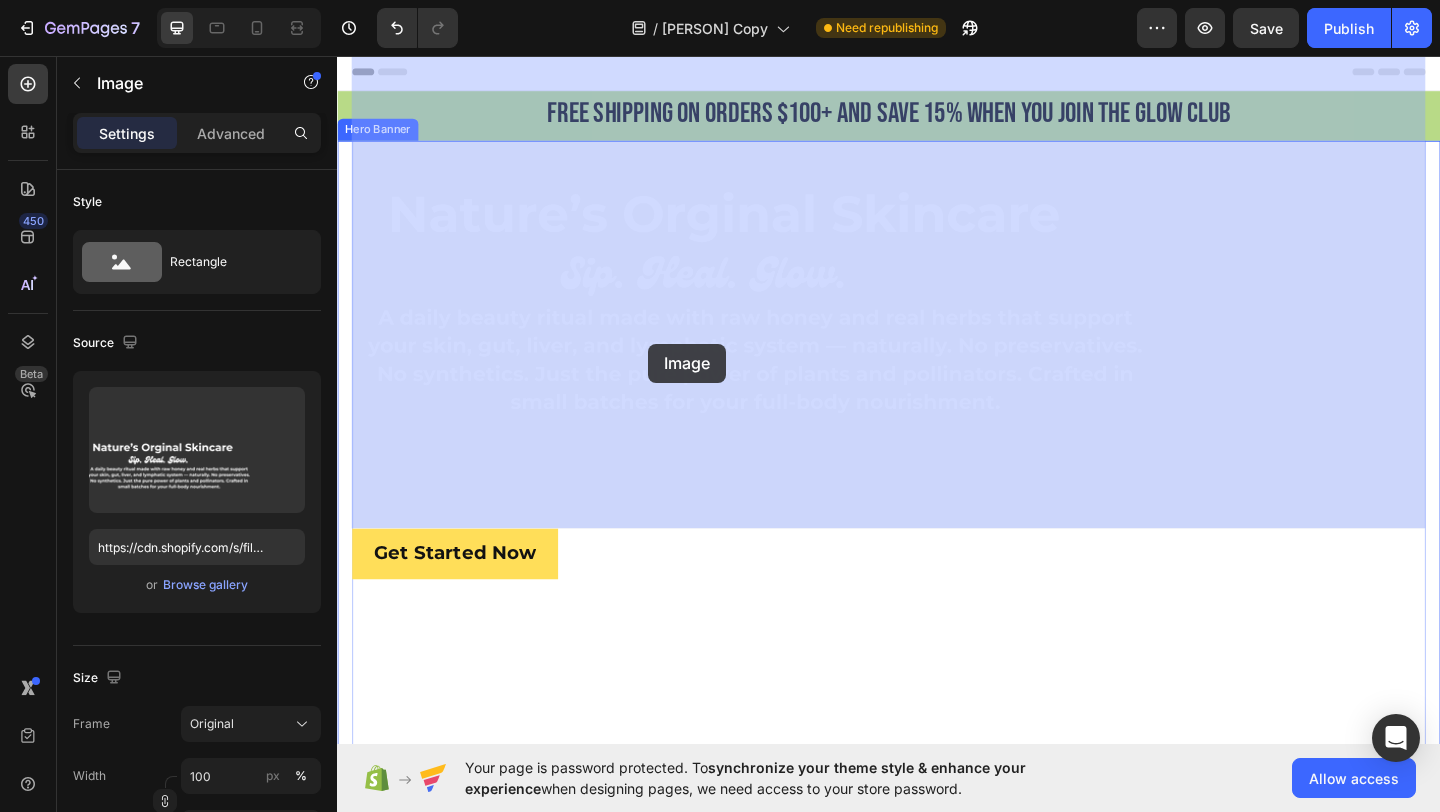 drag, startPoint x: 673, startPoint y: 323, endPoint x: 675, endPoint y: 369, distance: 46.043457 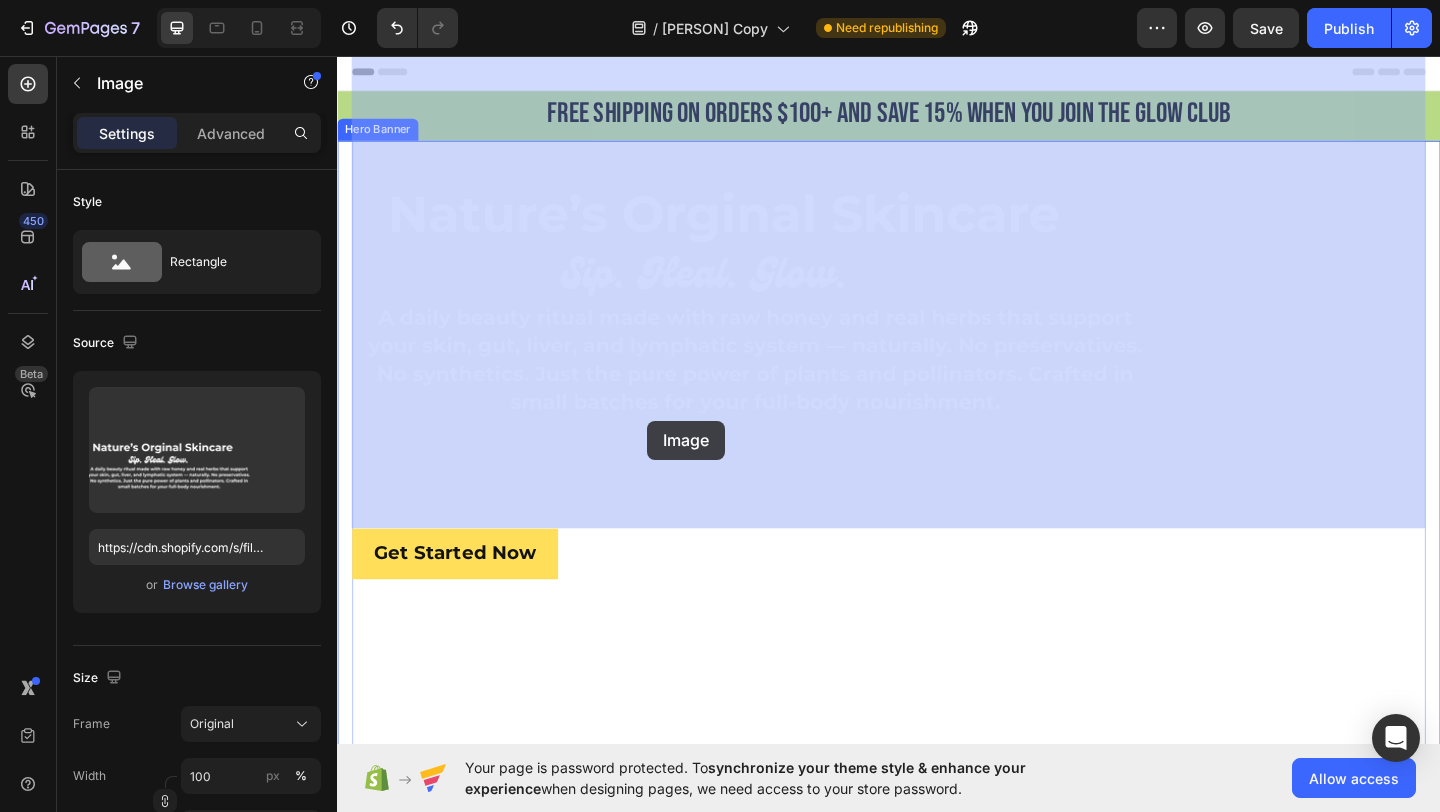 drag, startPoint x: 676, startPoint y: 328, endPoint x: 674, endPoint y: 453, distance: 125.016 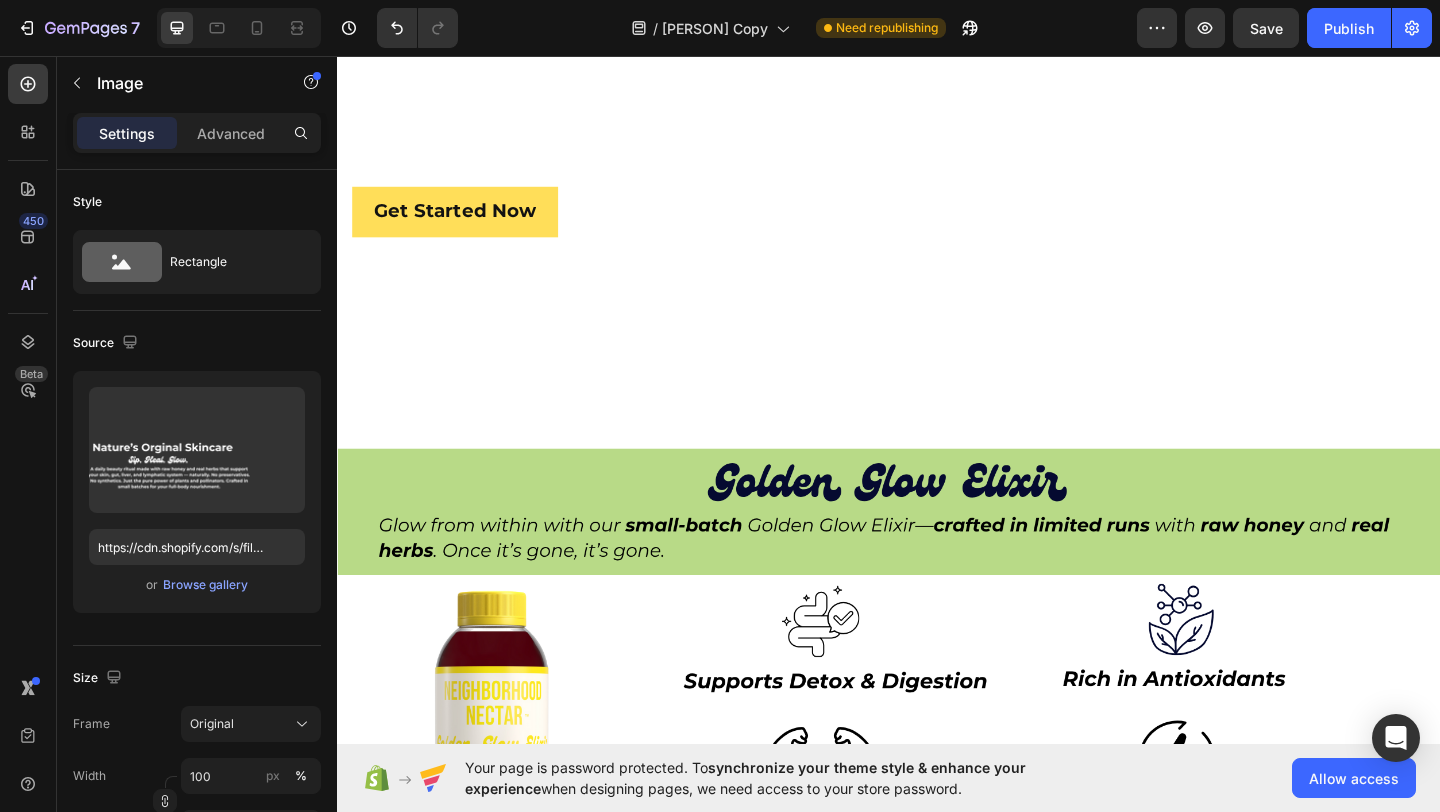 scroll, scrollTop: 171, scrollLeft: 0, axis: vertical 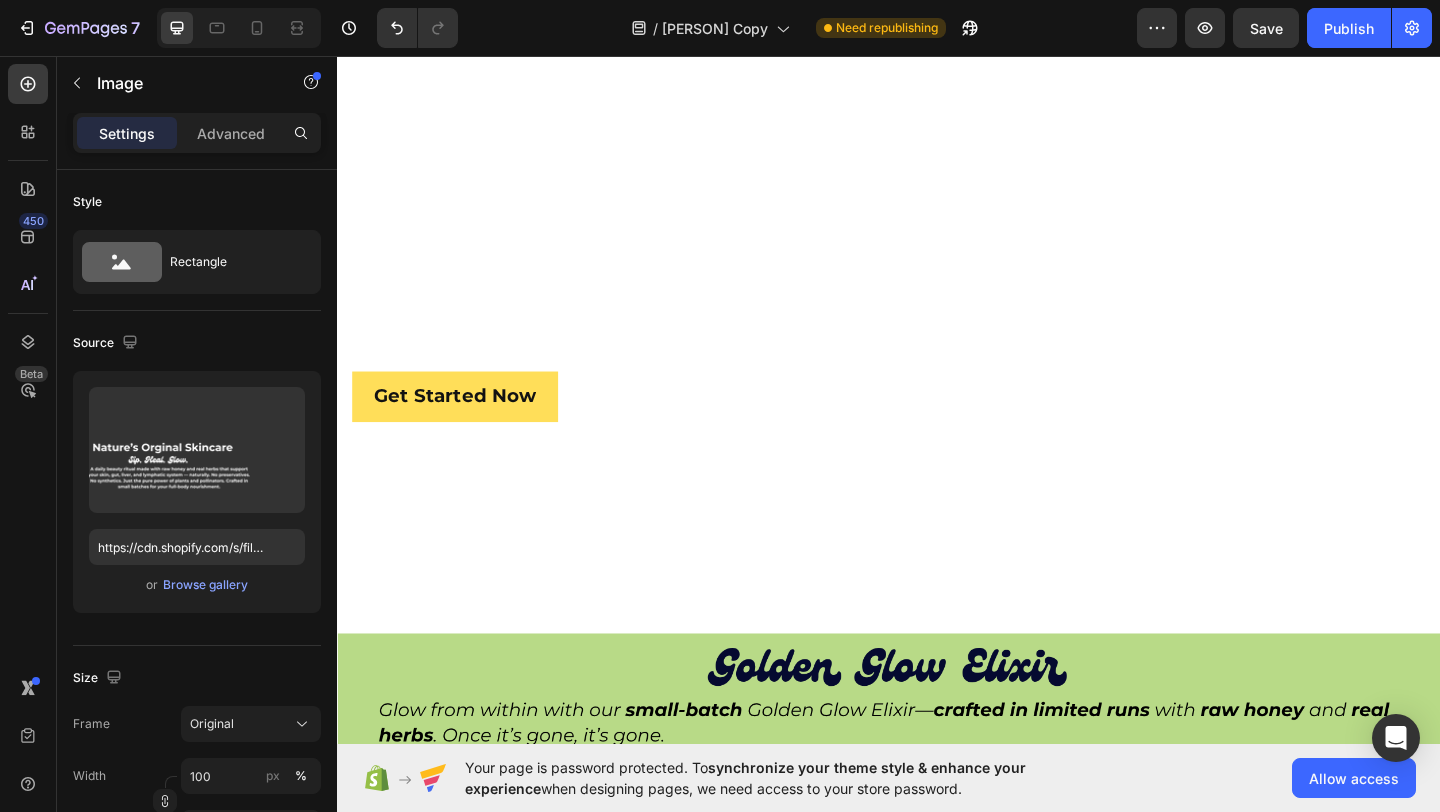 click at bounding box center (937, 70) 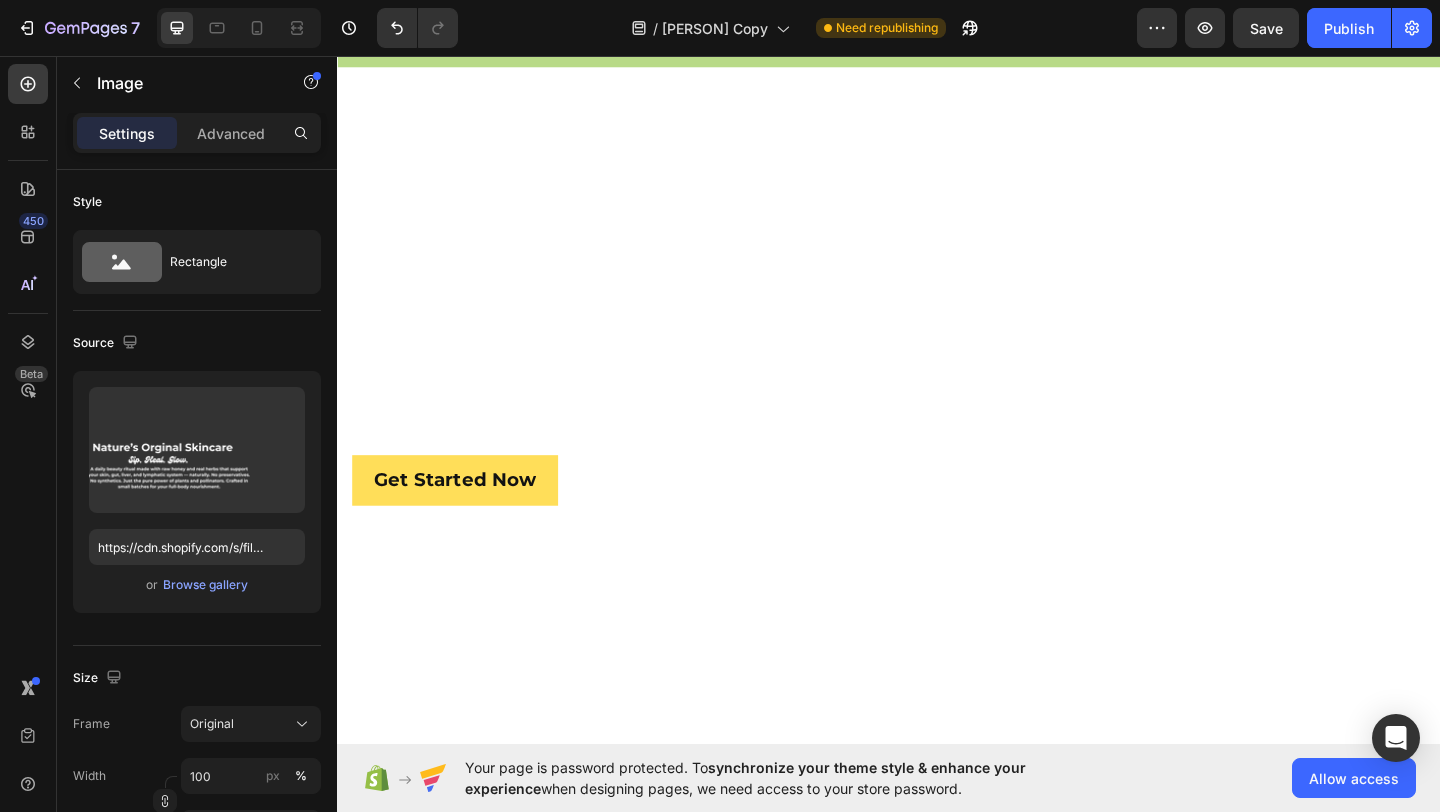 scroll, scrollTop: 0, scrollLeft: 0, axis: both 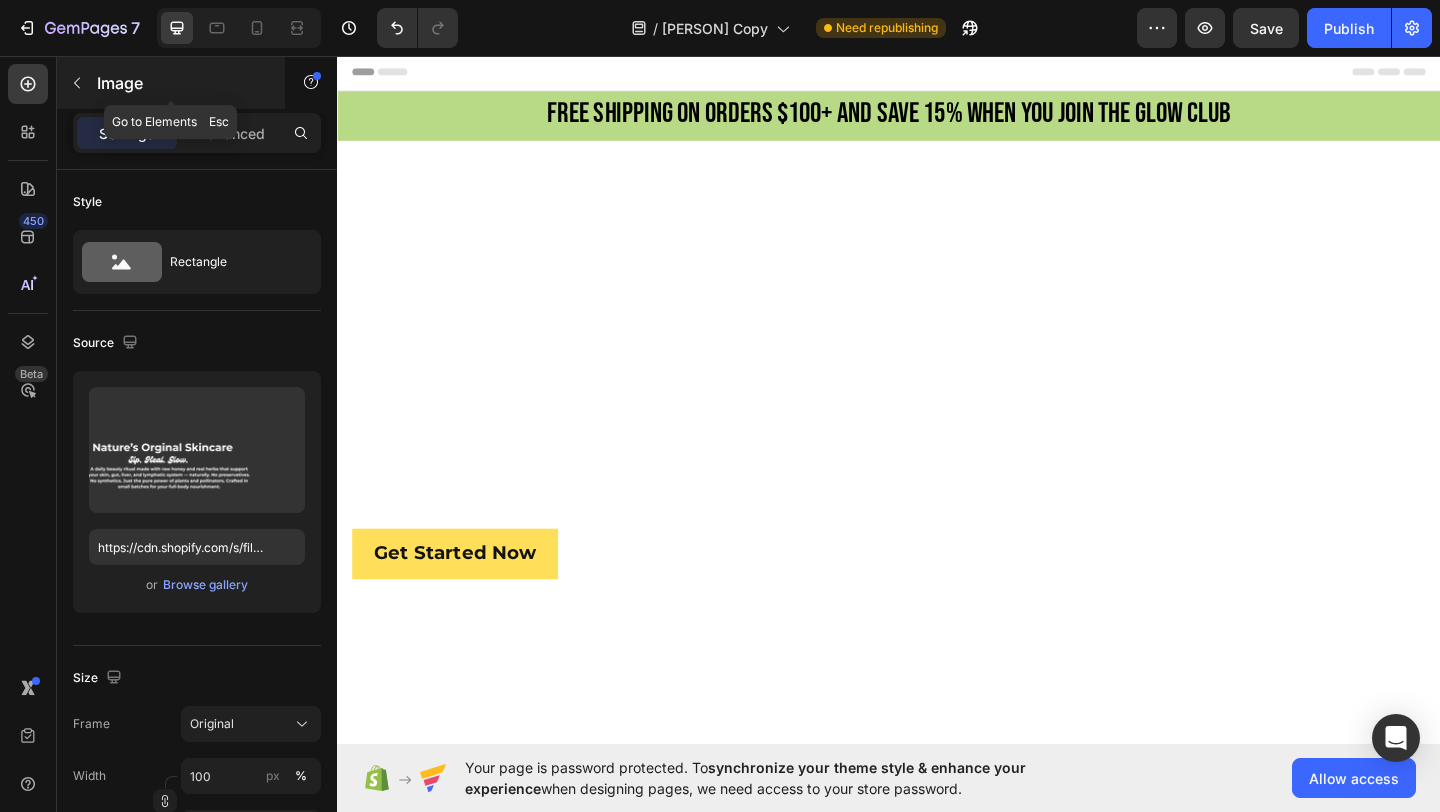 click 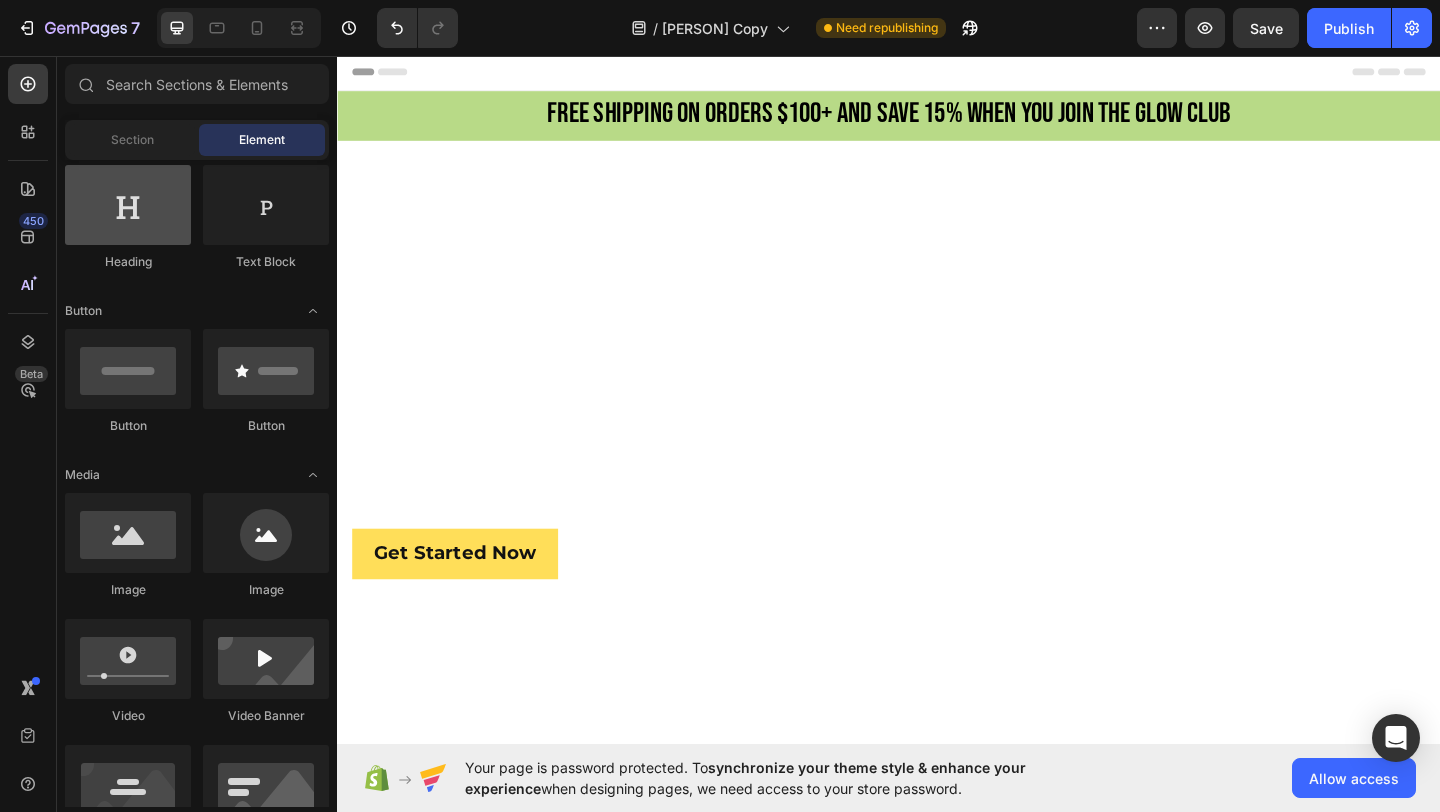 scroll, scrollTop: 416, scrollLeft: 0, axis: vertical 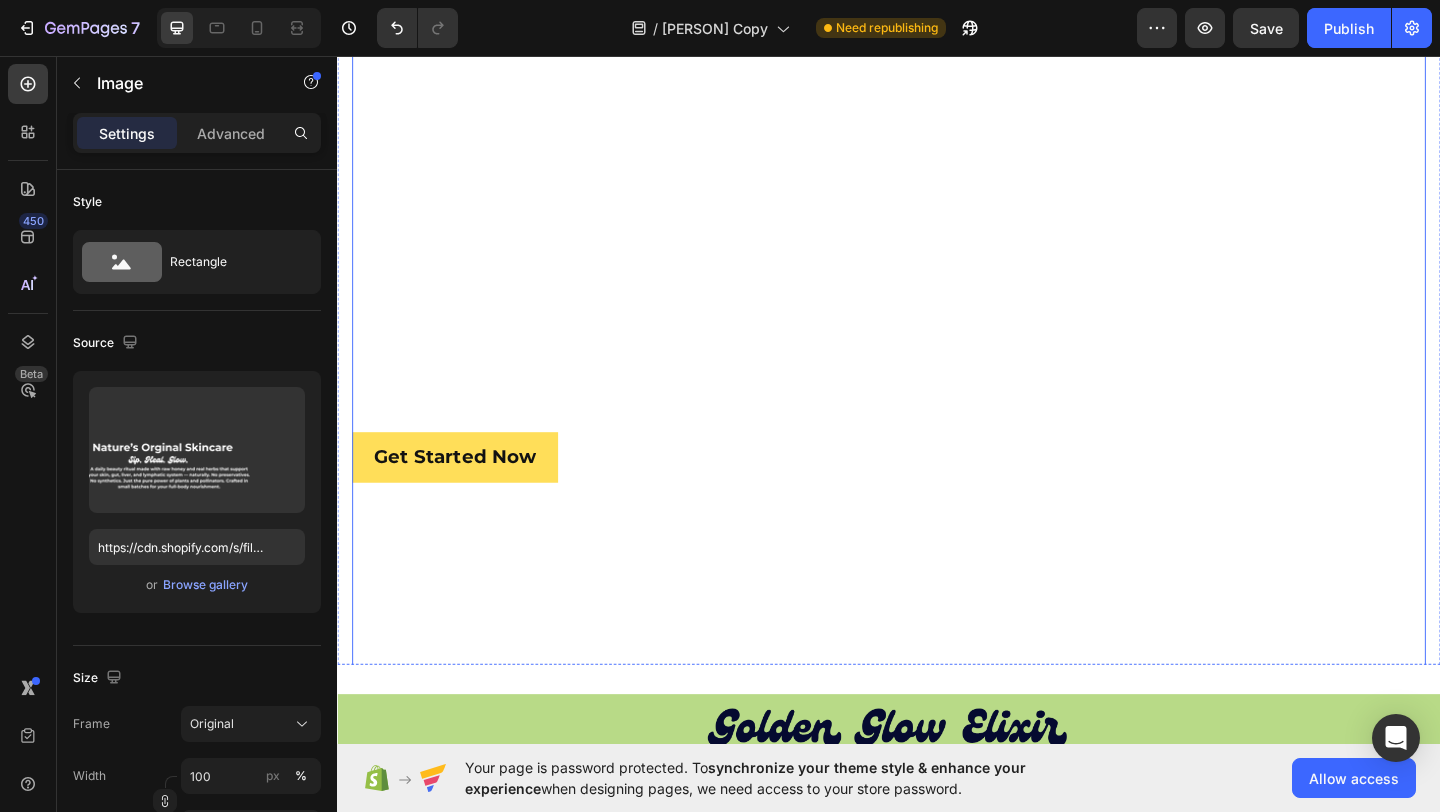 click at bounding box center (937, 136) 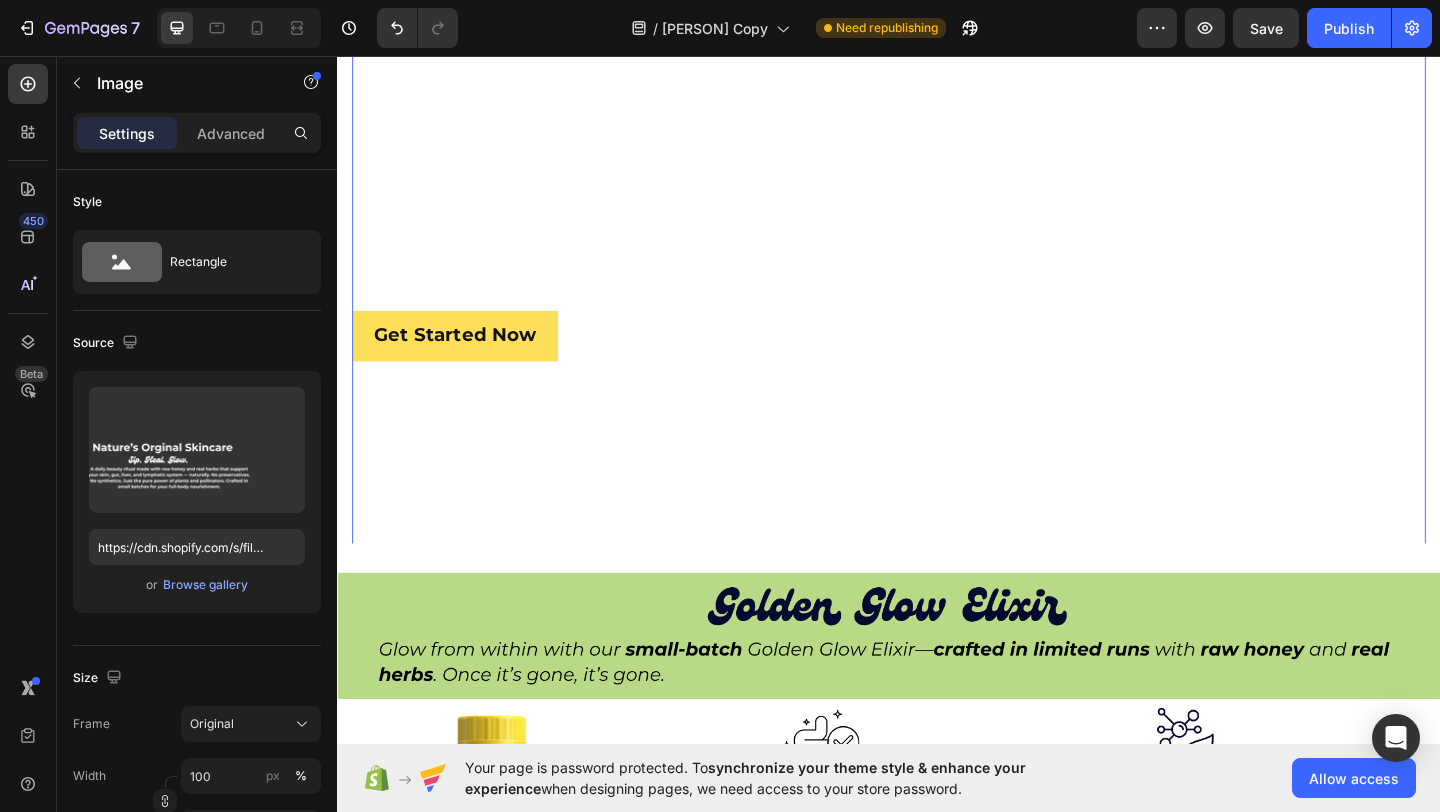 scroll, scrollTop: 254, scrollLeft: 0, axis: vertical 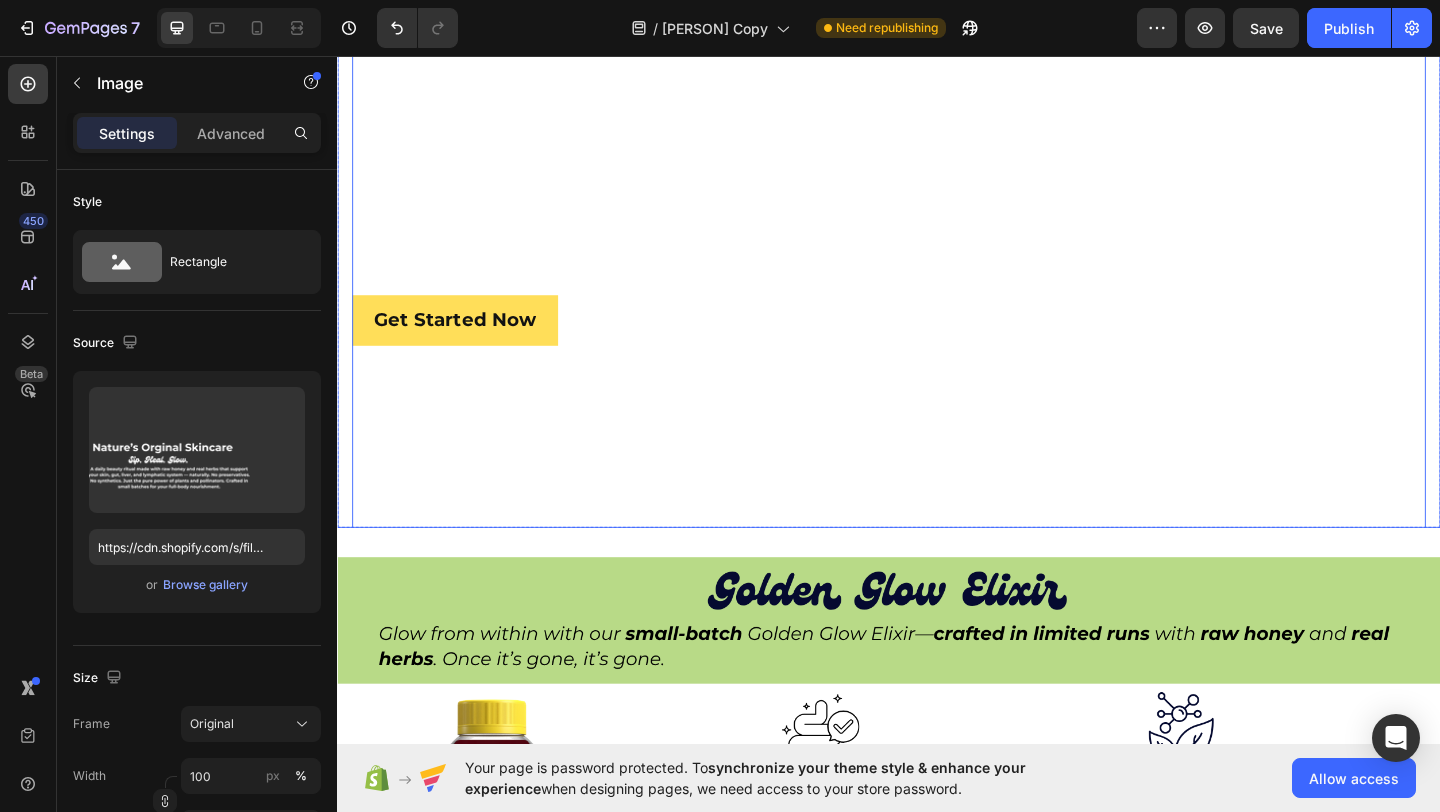 click on "Image   0 Get Started Now Button" at bounding box center [937, 231] 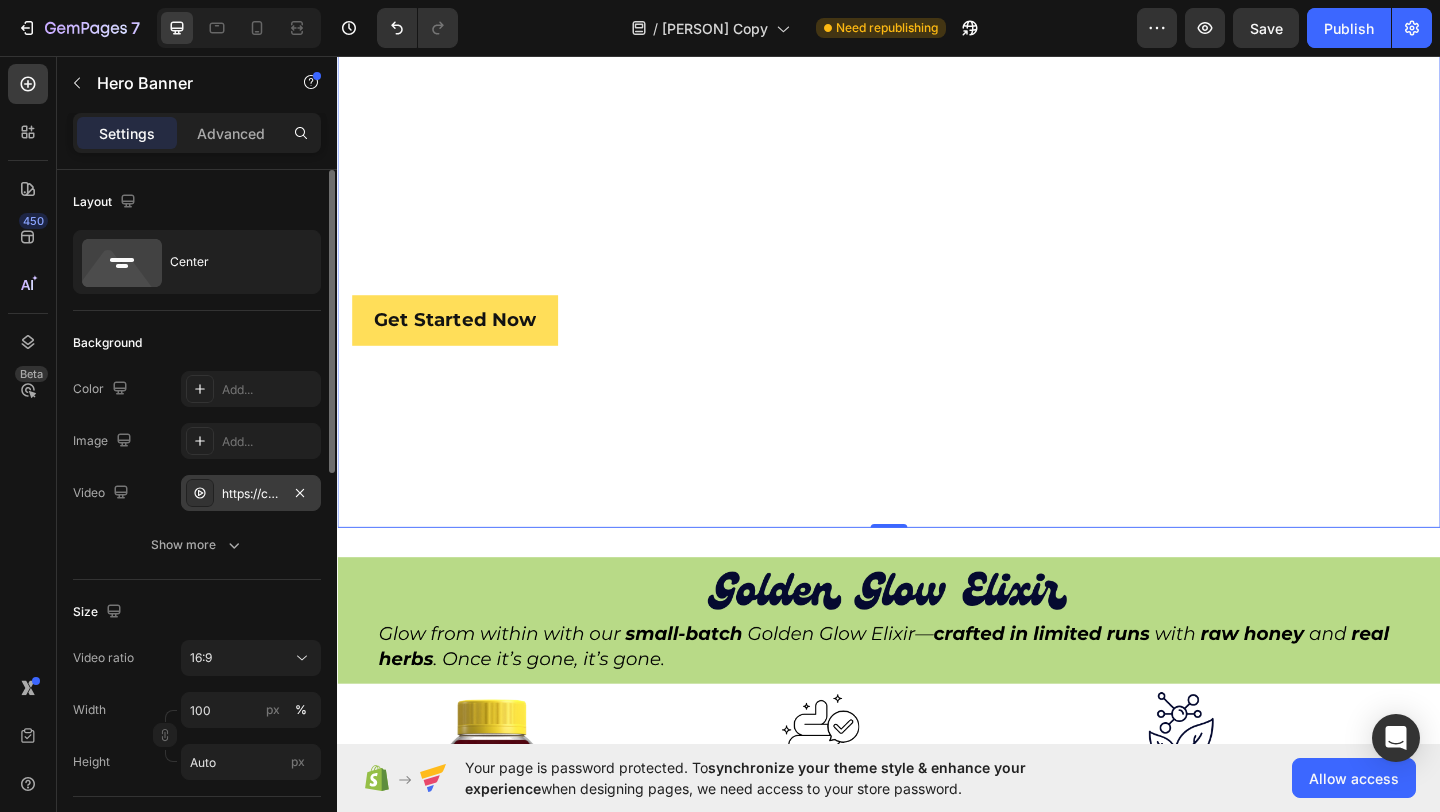 click on "https://cdn.shopify.com/videos/c/o/v/789e44585e4a4667a8ff8e34a05bdc74.mp4" at bounding box center (251, 494) 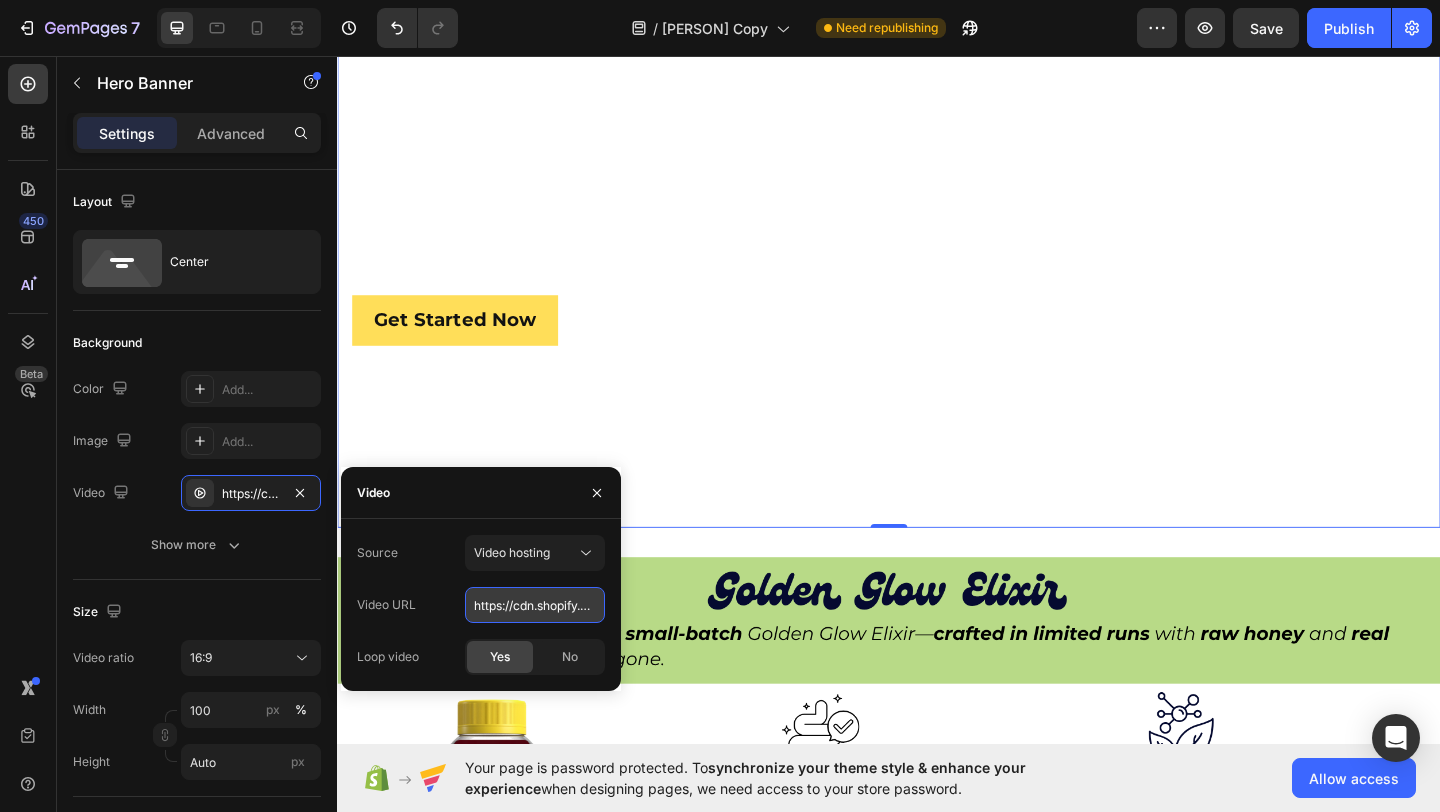 click on "https://cdn.shopify.com/videos/c/o/v/789e44585e4a4667a8ff8e34a05bdc74.mp4" at bounding box center [535, 605] 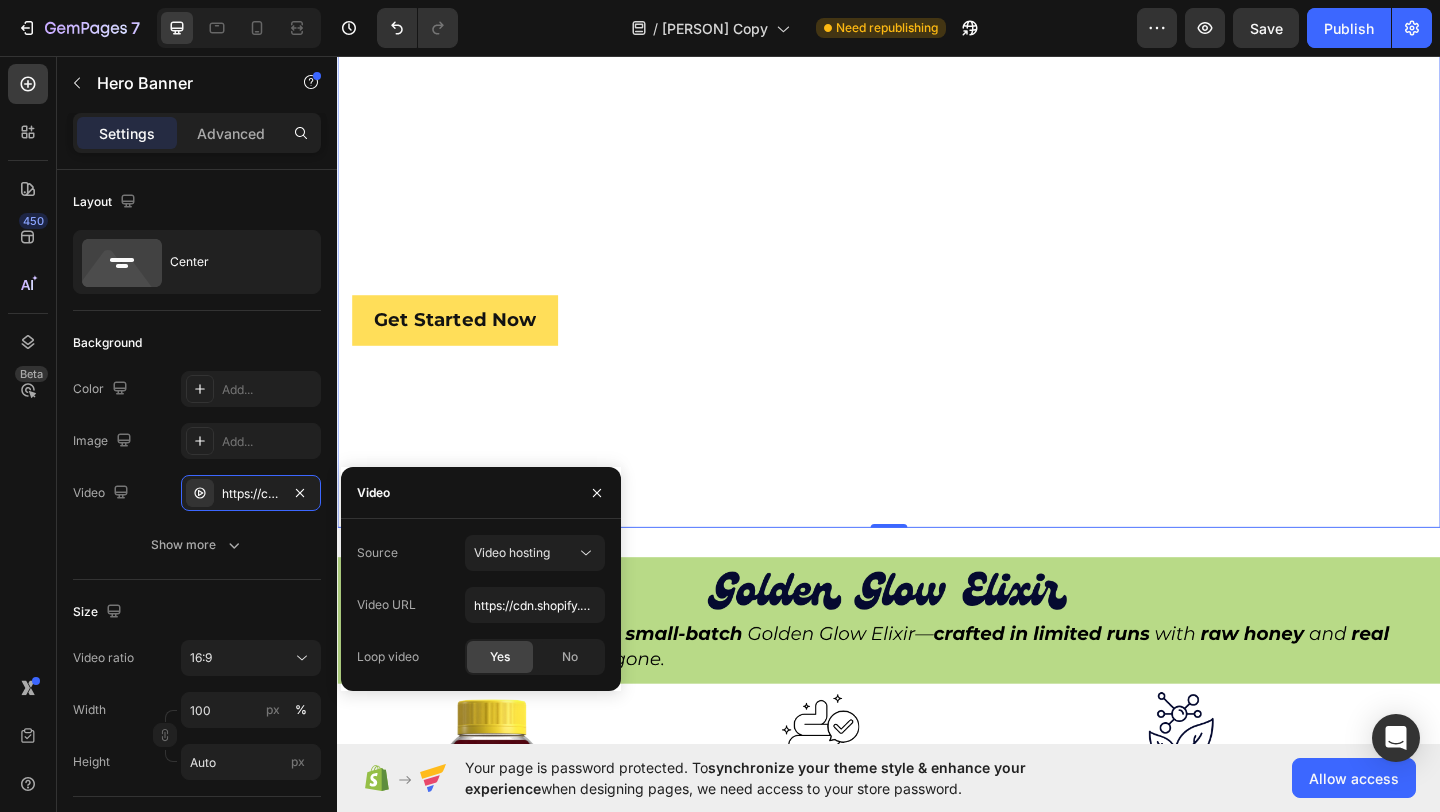 click on "Source Video hosting Video URL https://cdn.shopify.com/videos/c/o/v/789e44585e4a4667a8ff8e34a05bdc74.mp4 Loop video Yes No" 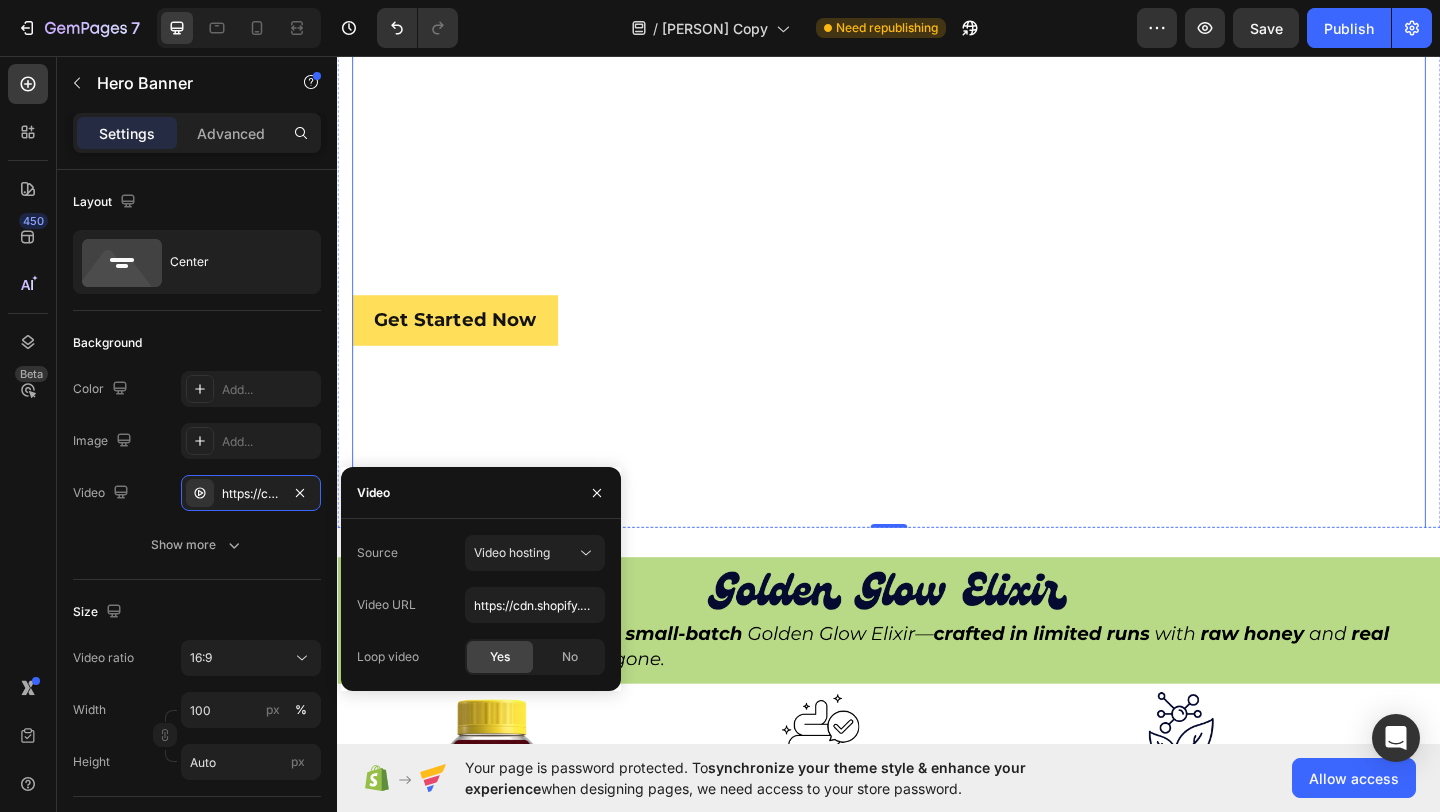 click at bounding box center (937, -13) 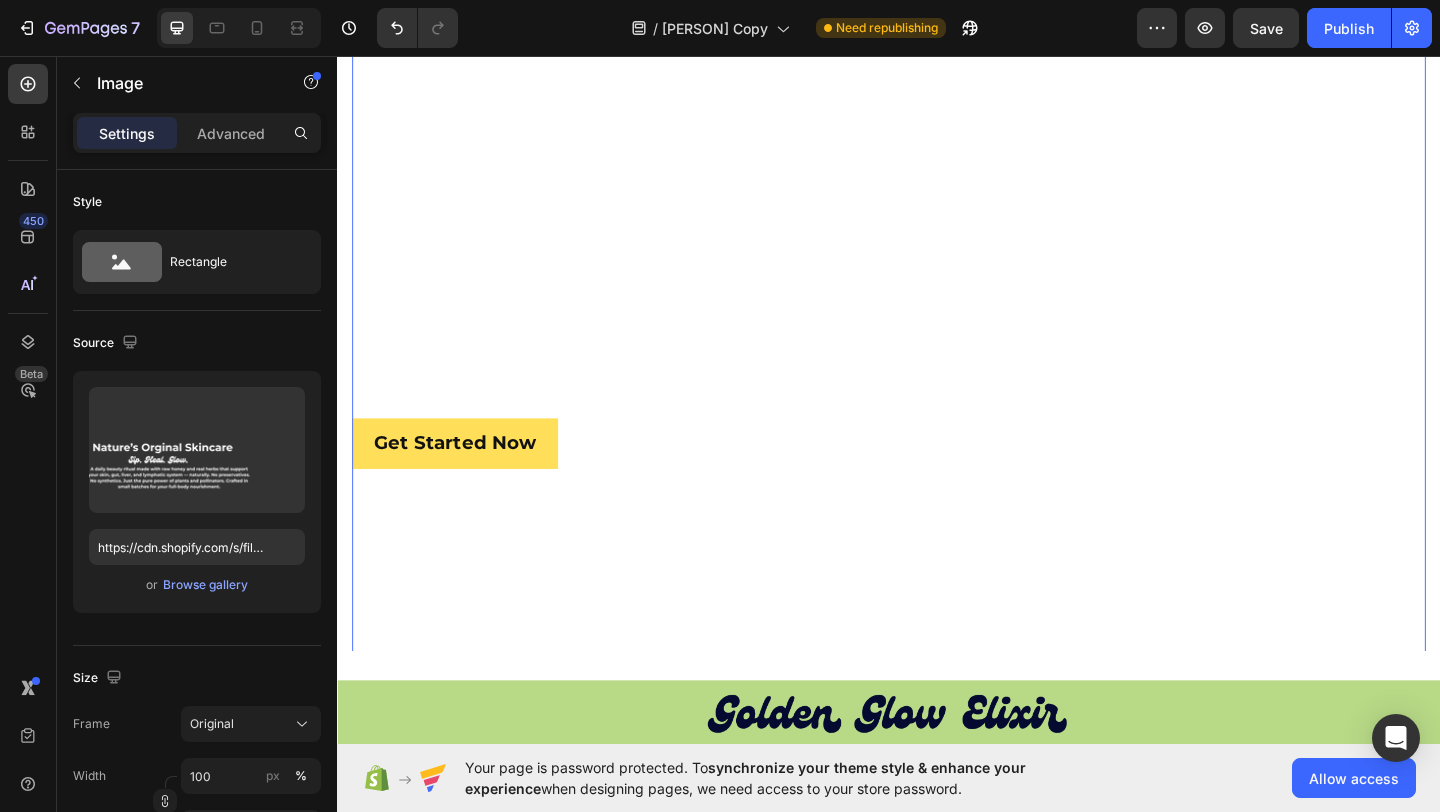 scroll, scrollTop: 38, scrollLeft: 0, axis: vertical 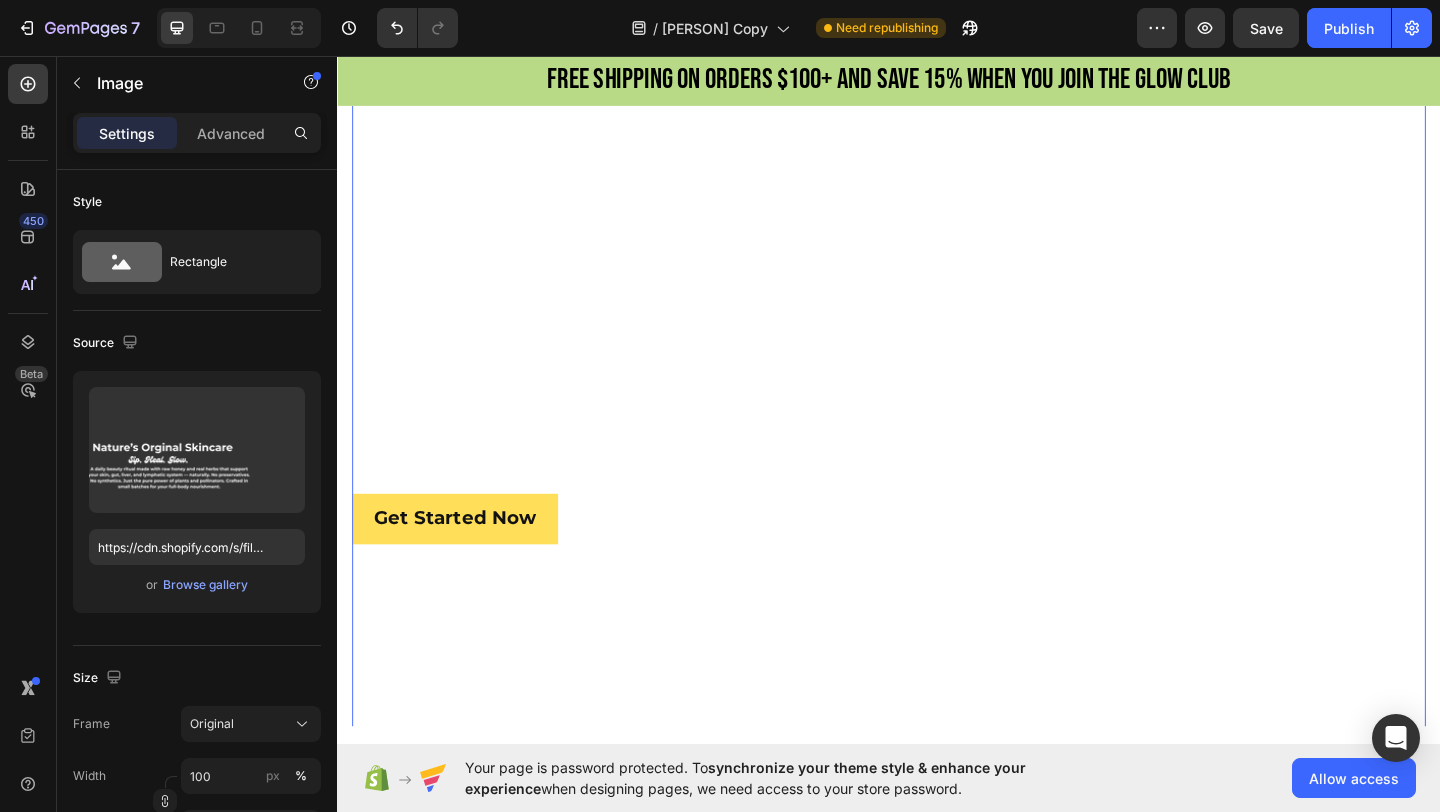 click at bounding box center [937, 203] 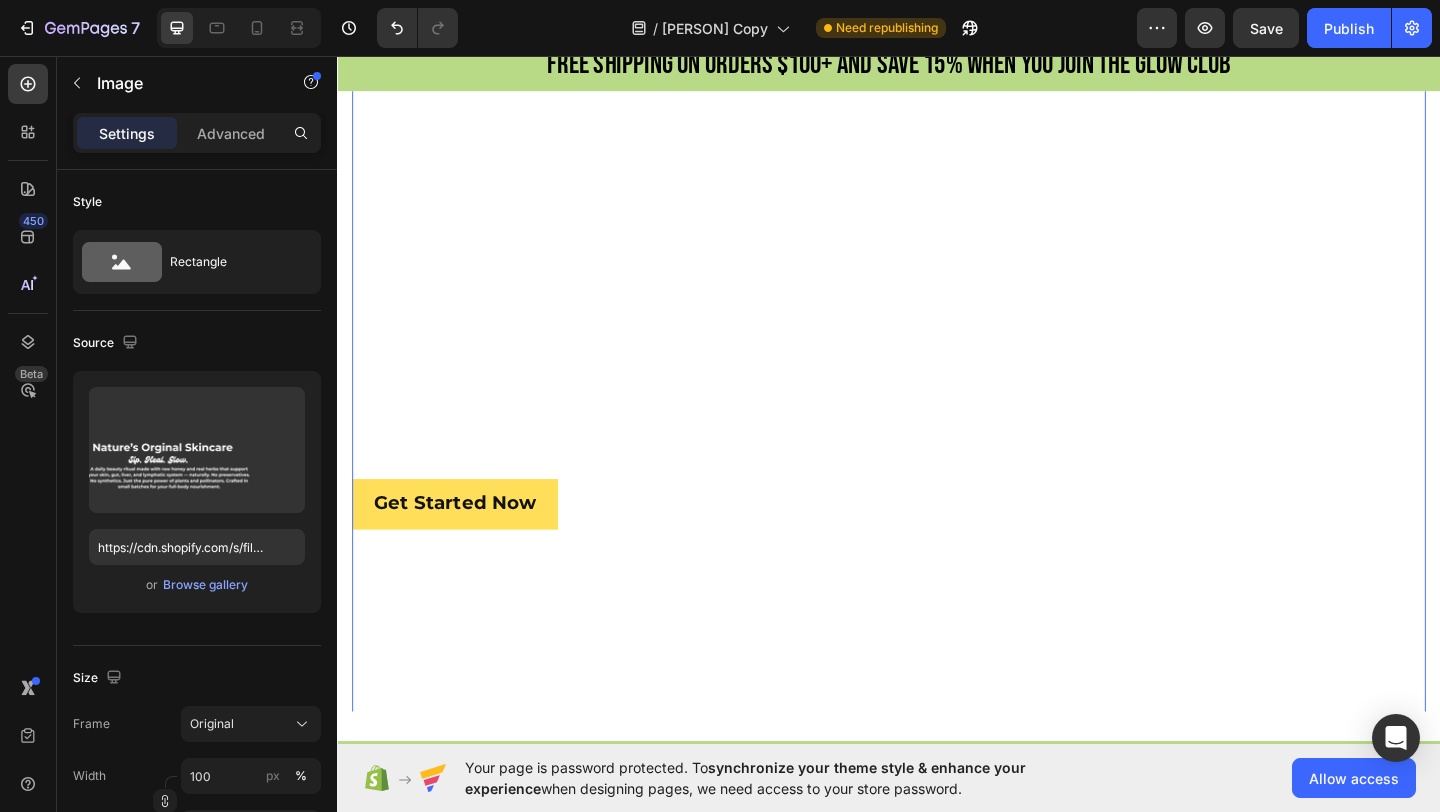 scroll, scrollTop: 55, scrollLeft: 0, axis: vertical 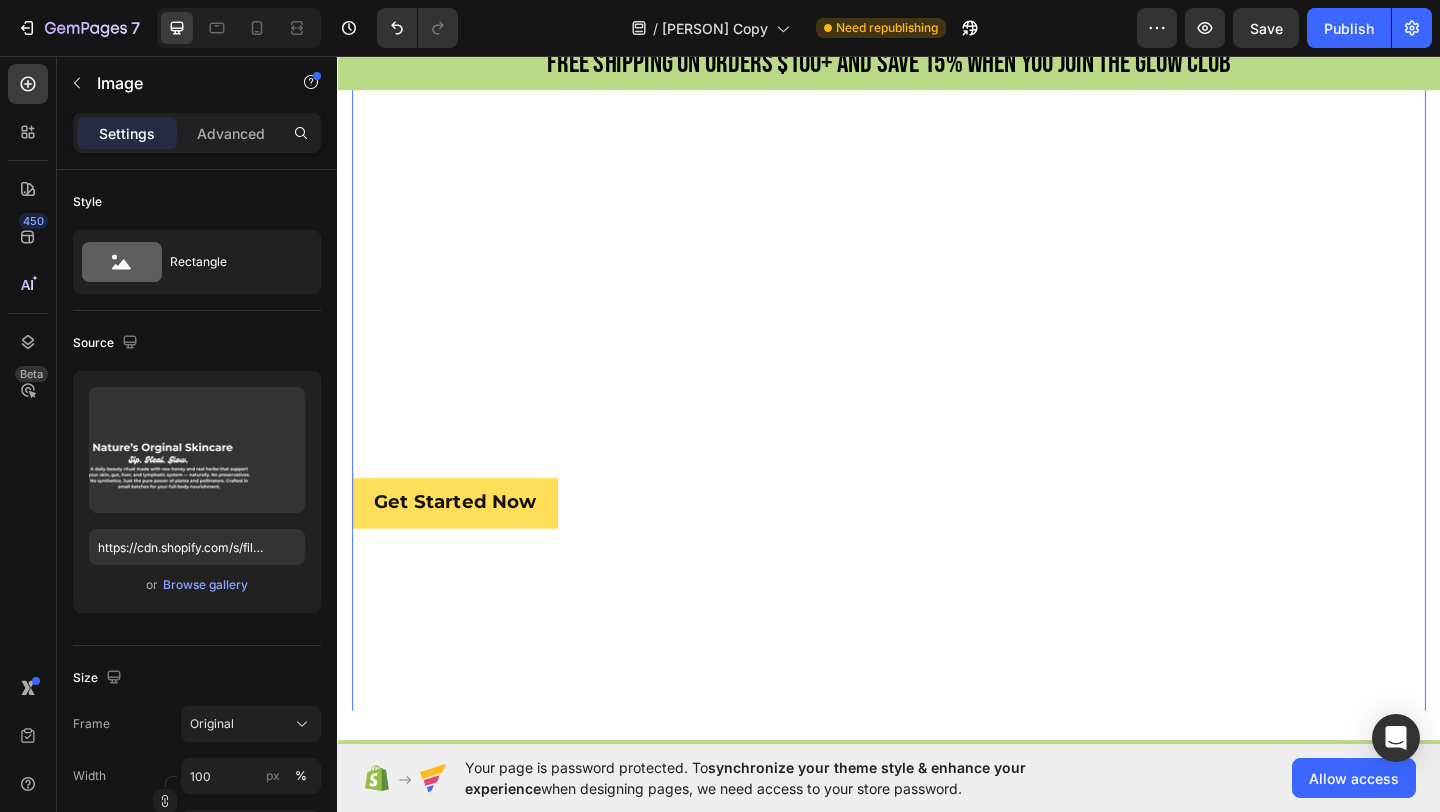 click at bounding box center (937, 186) 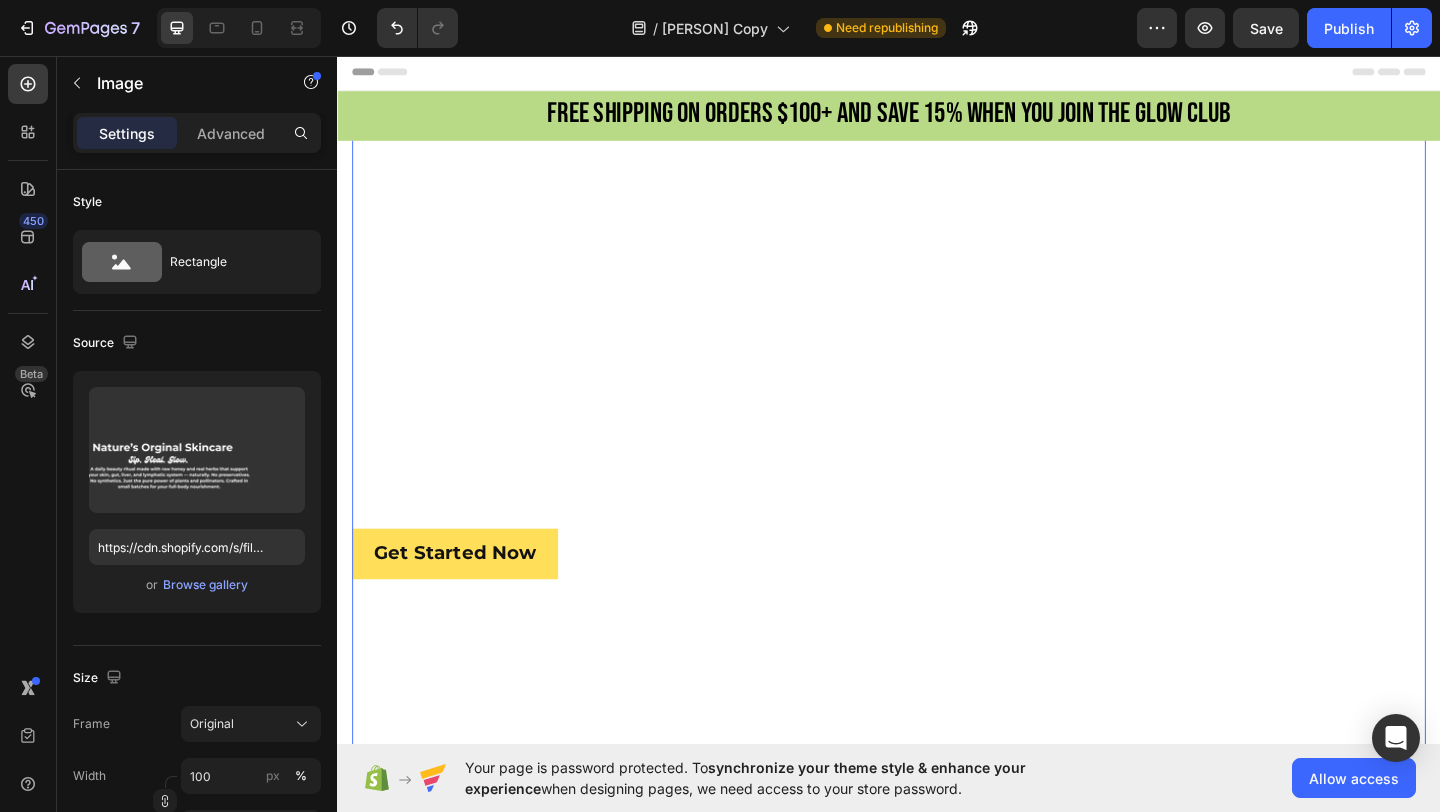 click at bounding box center (937, 241) 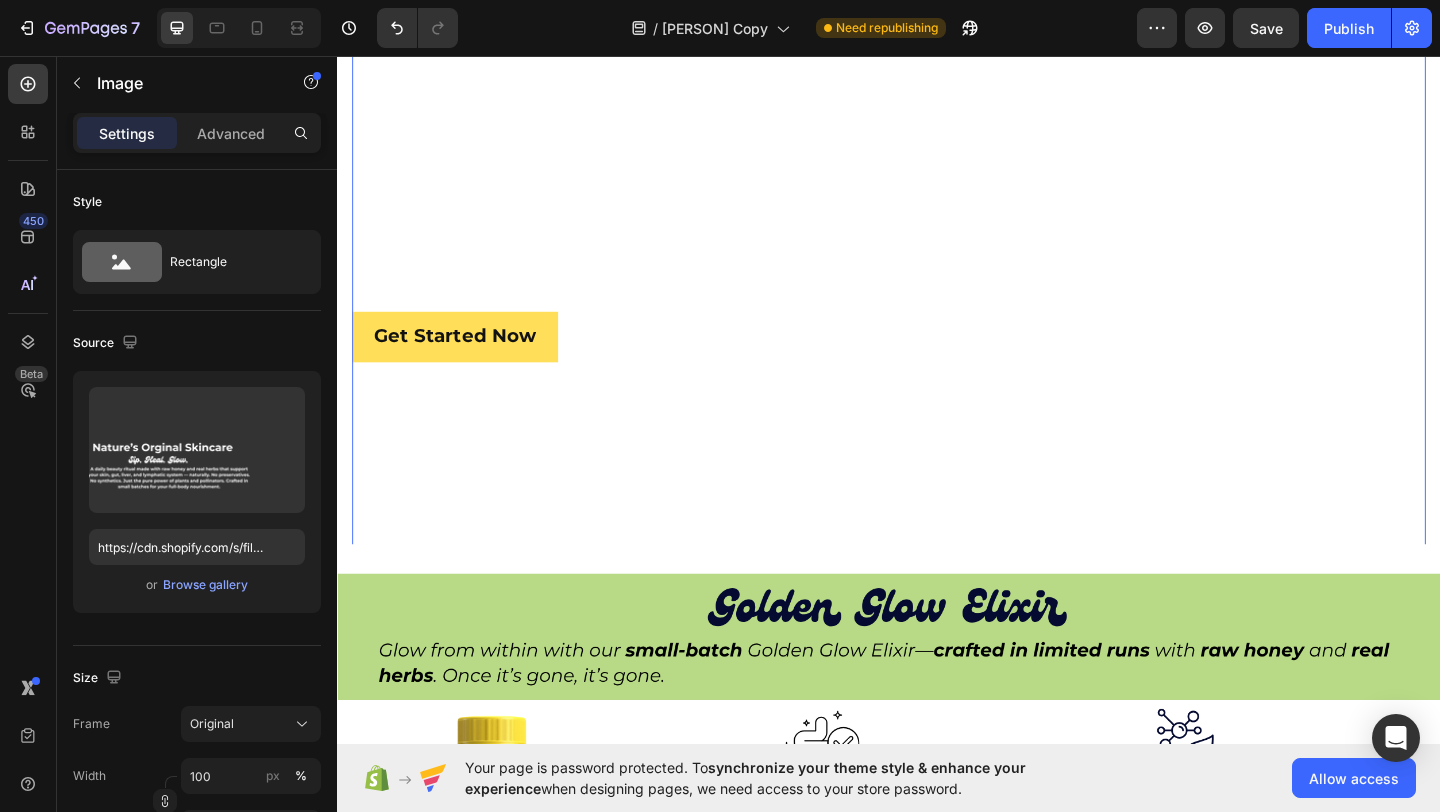 scroll, scrollTop: 33, scrollLeft: 0, axis: vertical 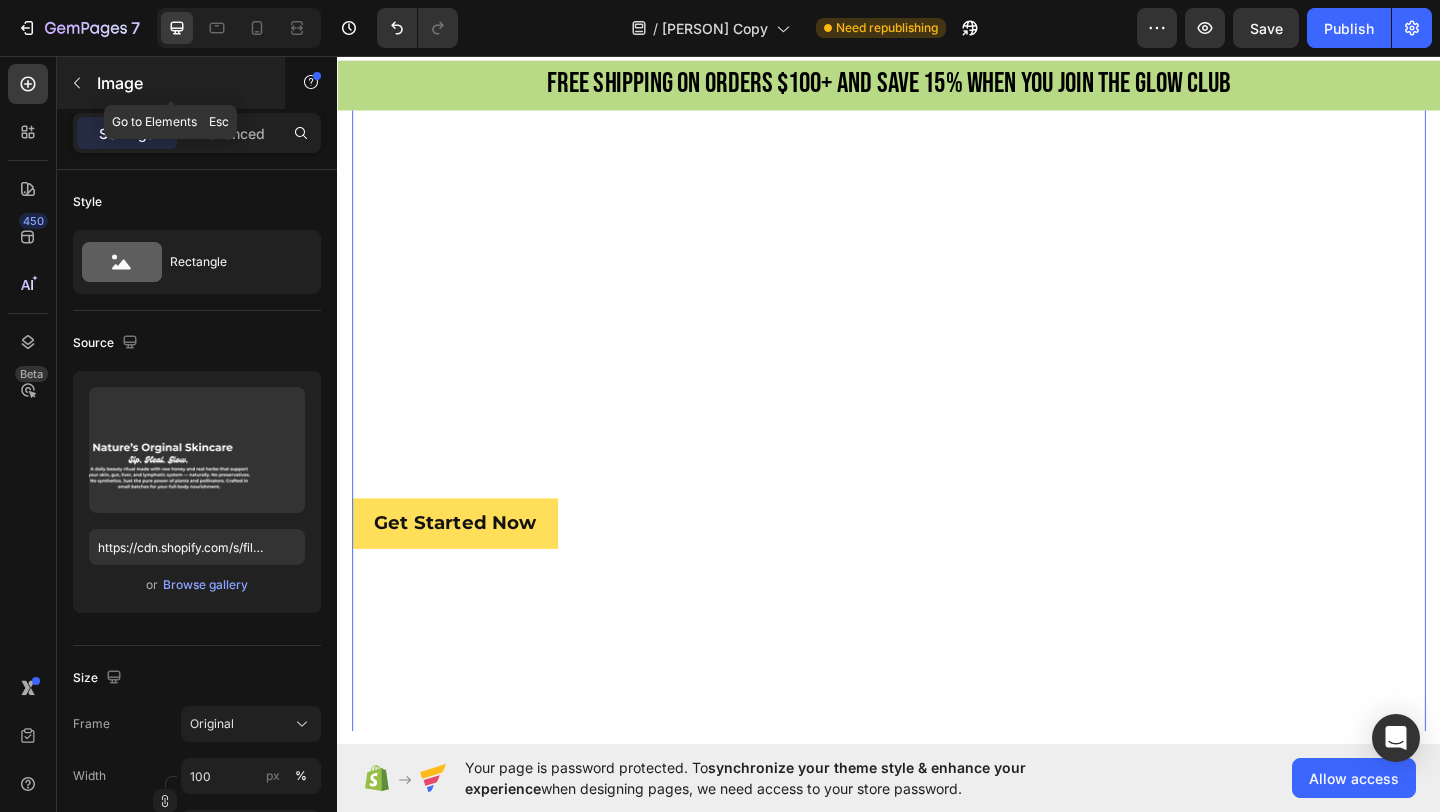 click 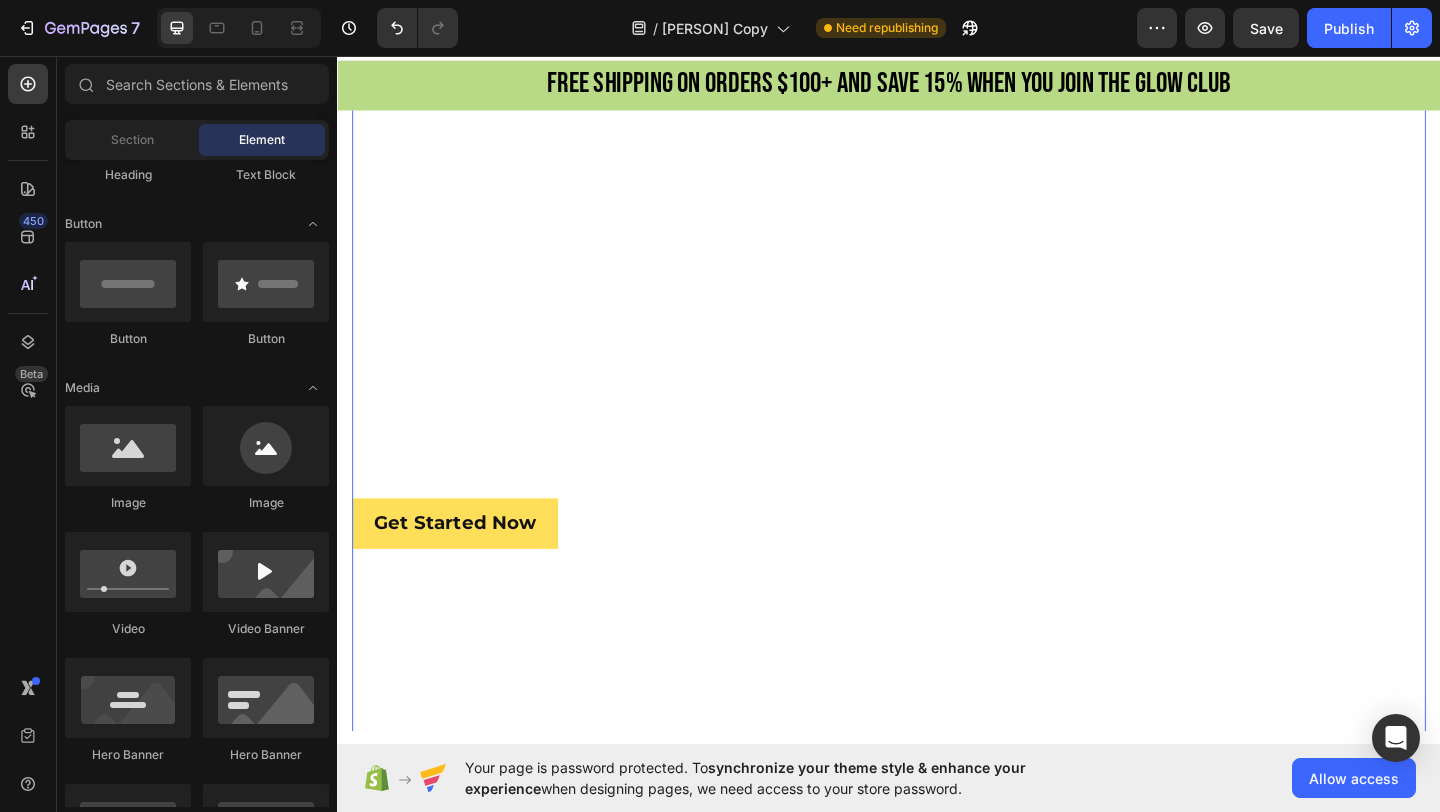 click at bounding box center (937, 208) 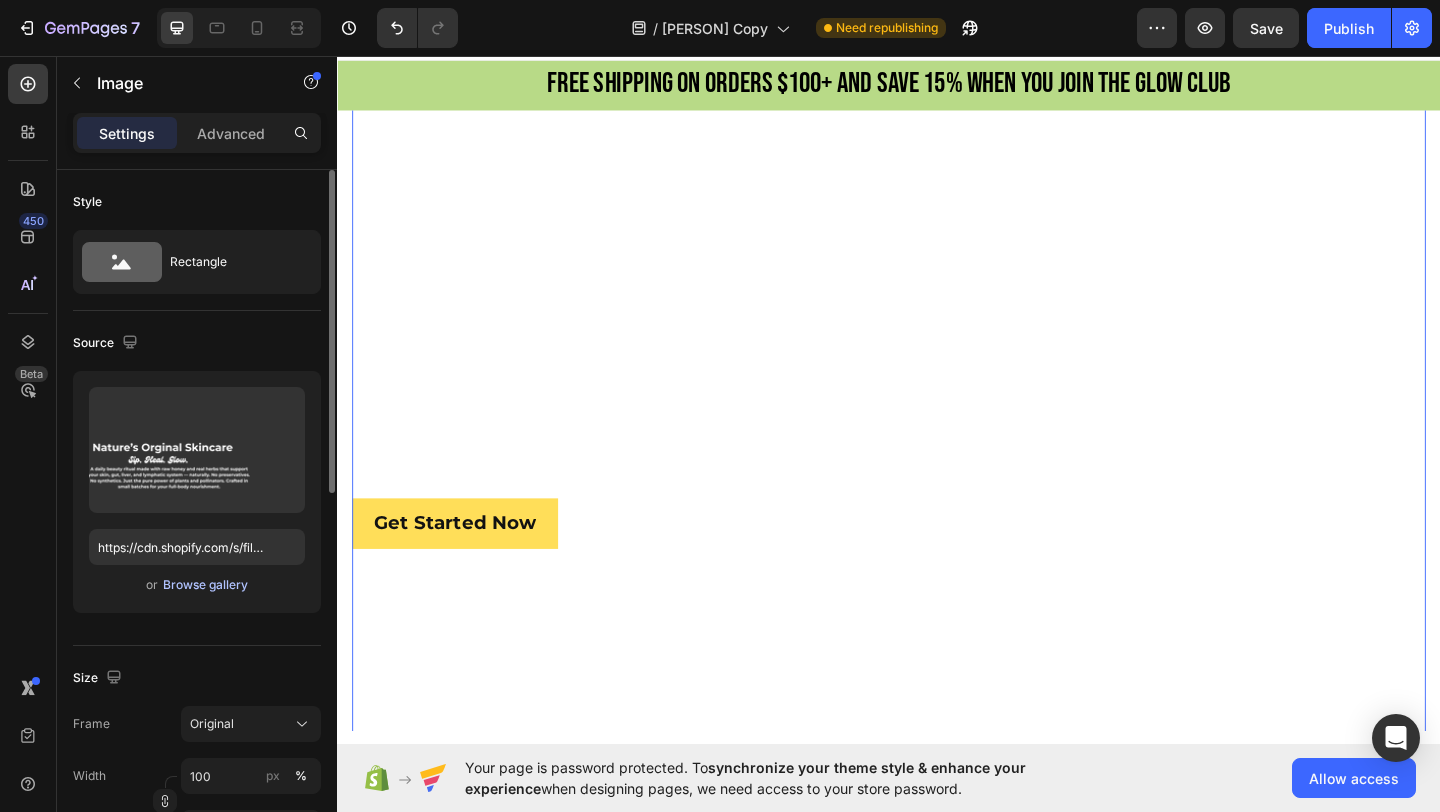 click on "Browse gallery" at bounding box center (205, 585) 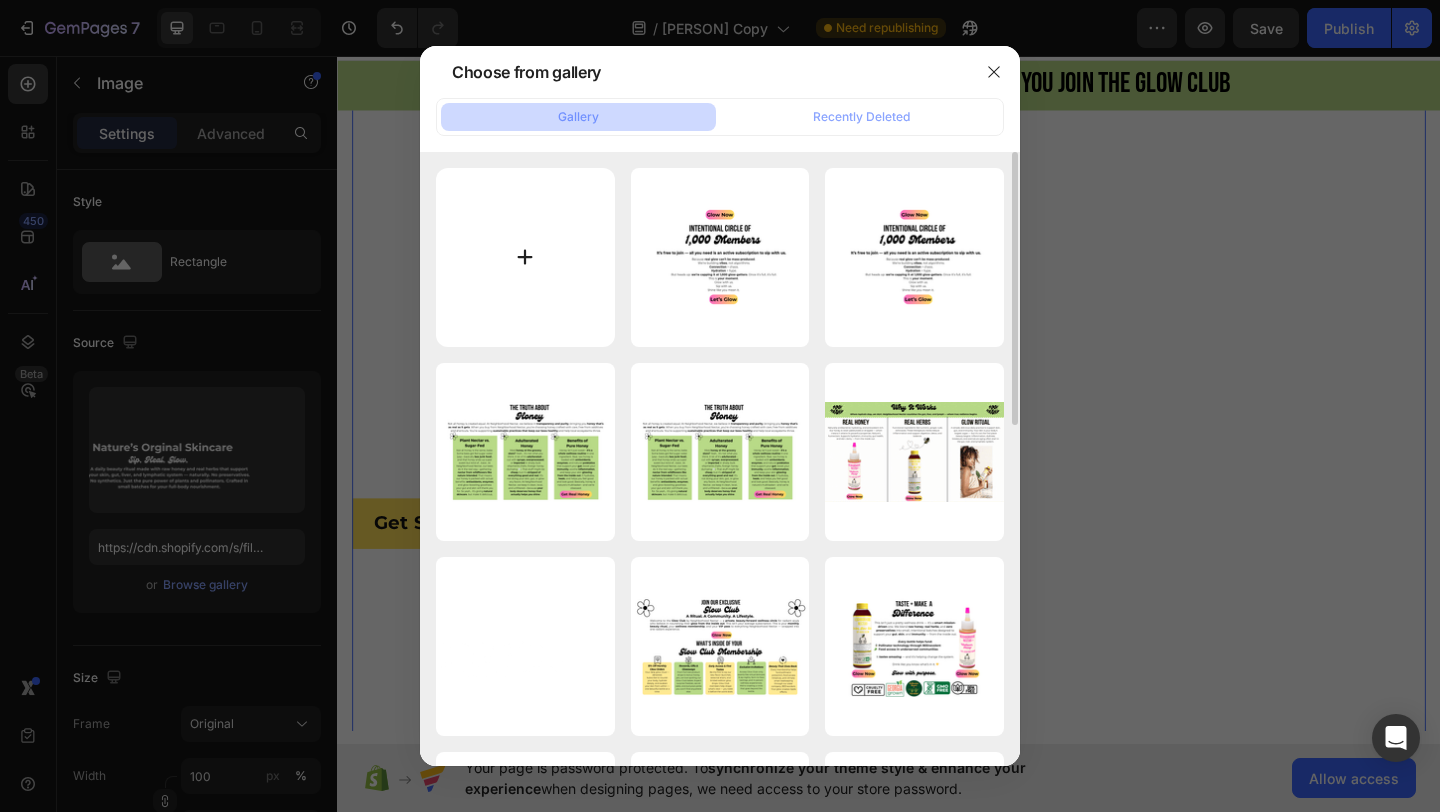 click at bounding box center [525, 257] 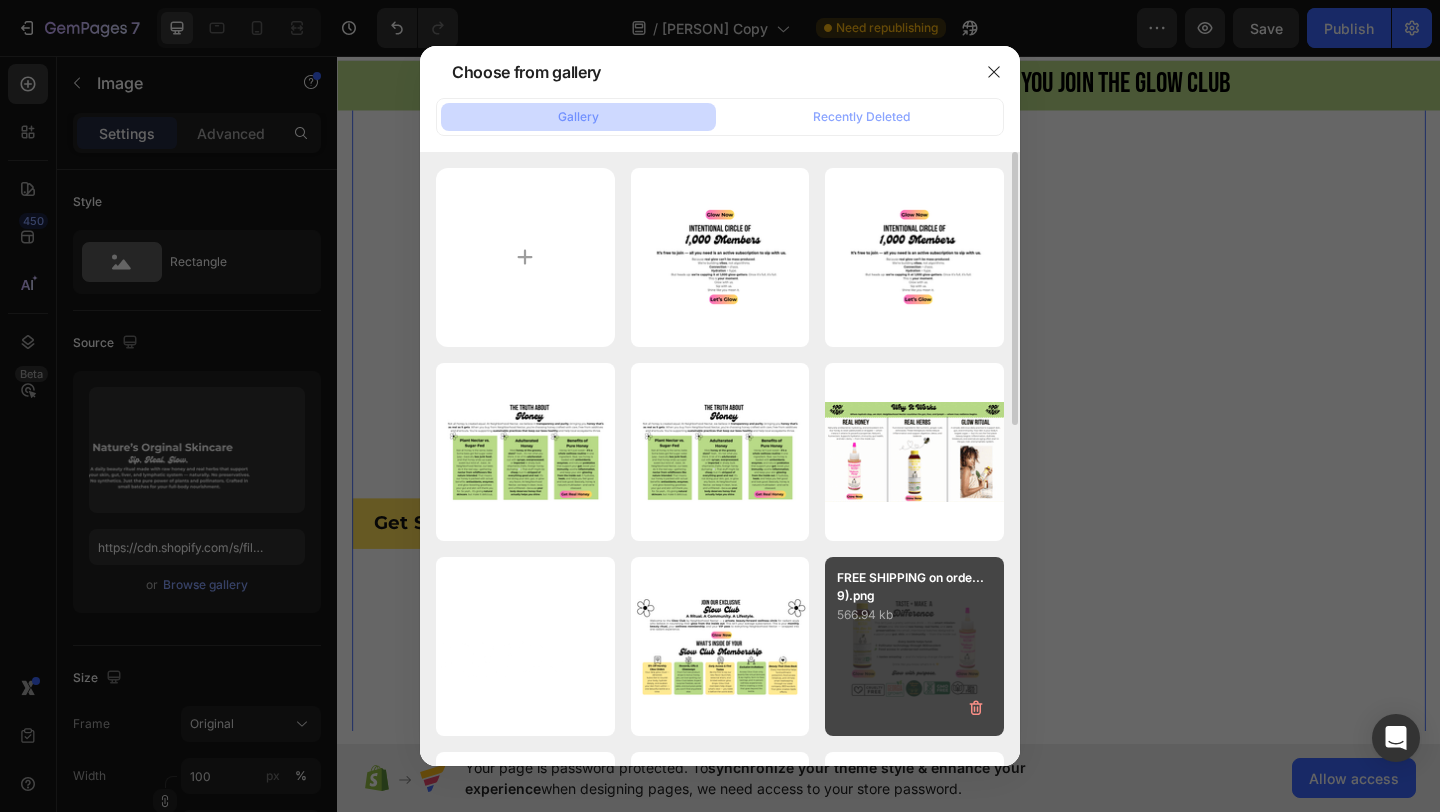 type on "C:\fakepath\FREE SHIPPING on orders $49+ AND save 15% when you join the Nectar Society (Video) (14).png" 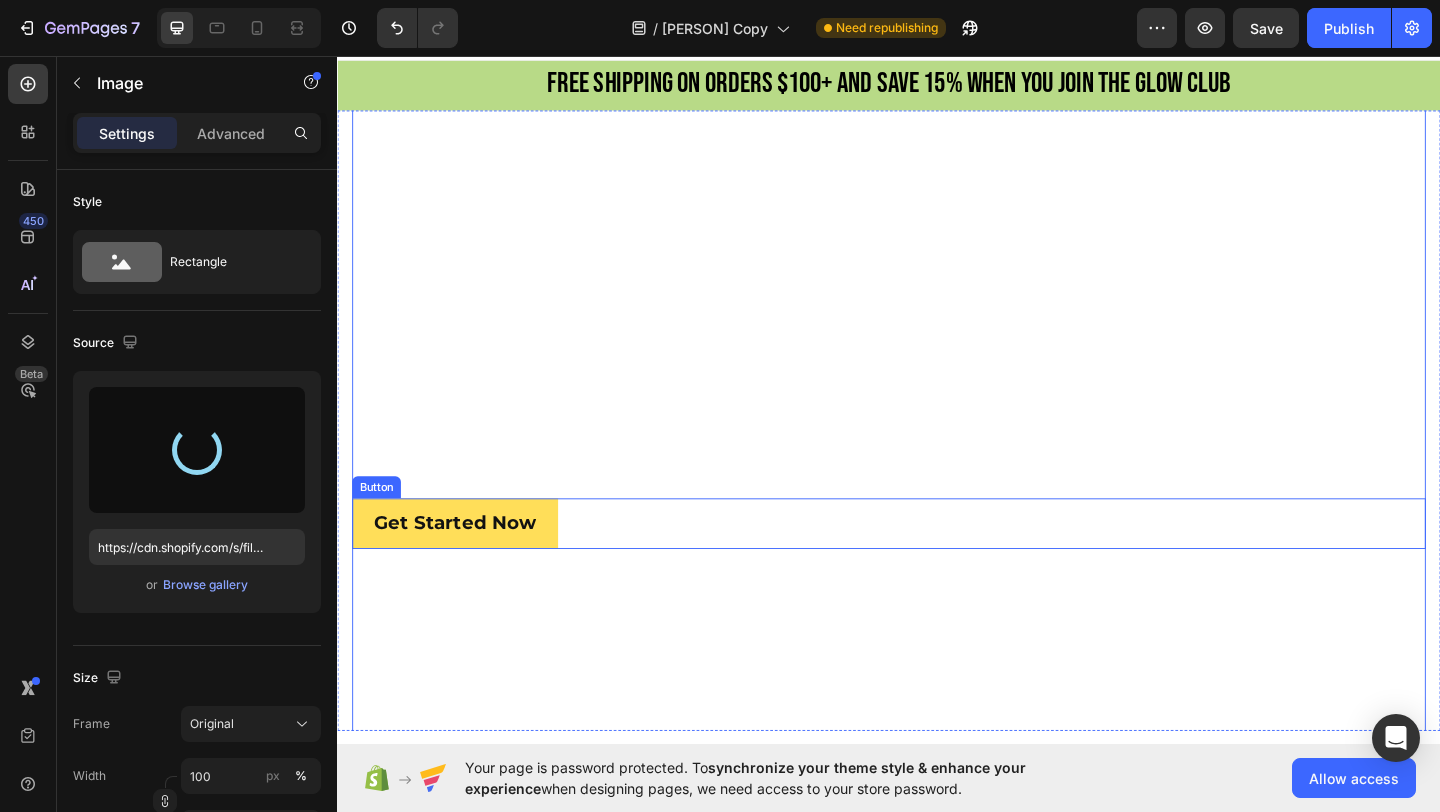 type on "https://cdn.shopify.com/s/files/1/0946/4329/0415/files/gempages_575477949717807954-85338a9c-66b3-4b81-bea8-5f948c8cfdc0.png" 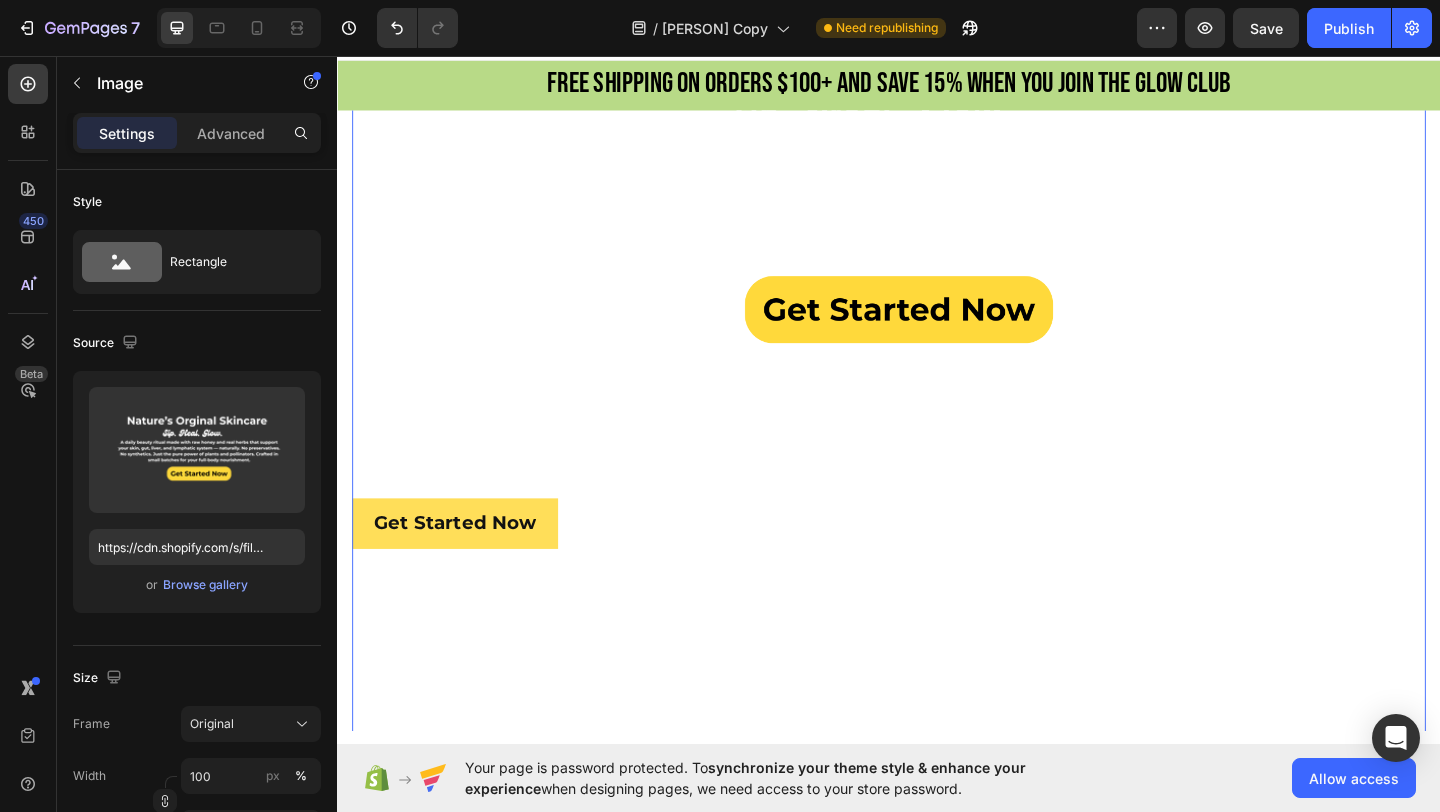 click at bounding box center [937, 208] 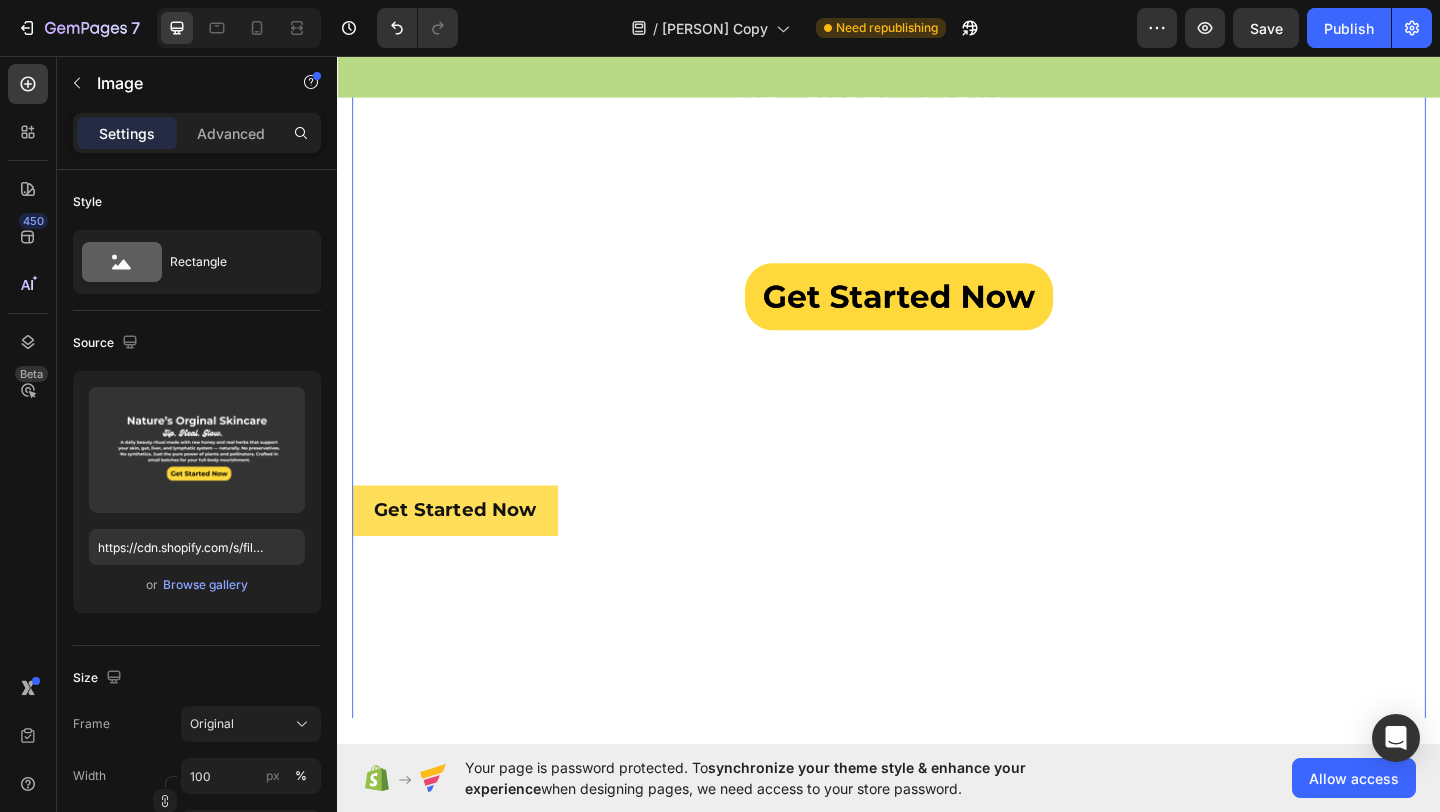 scroll, scrollTop: 0, scrollLeft: 0, axis: both 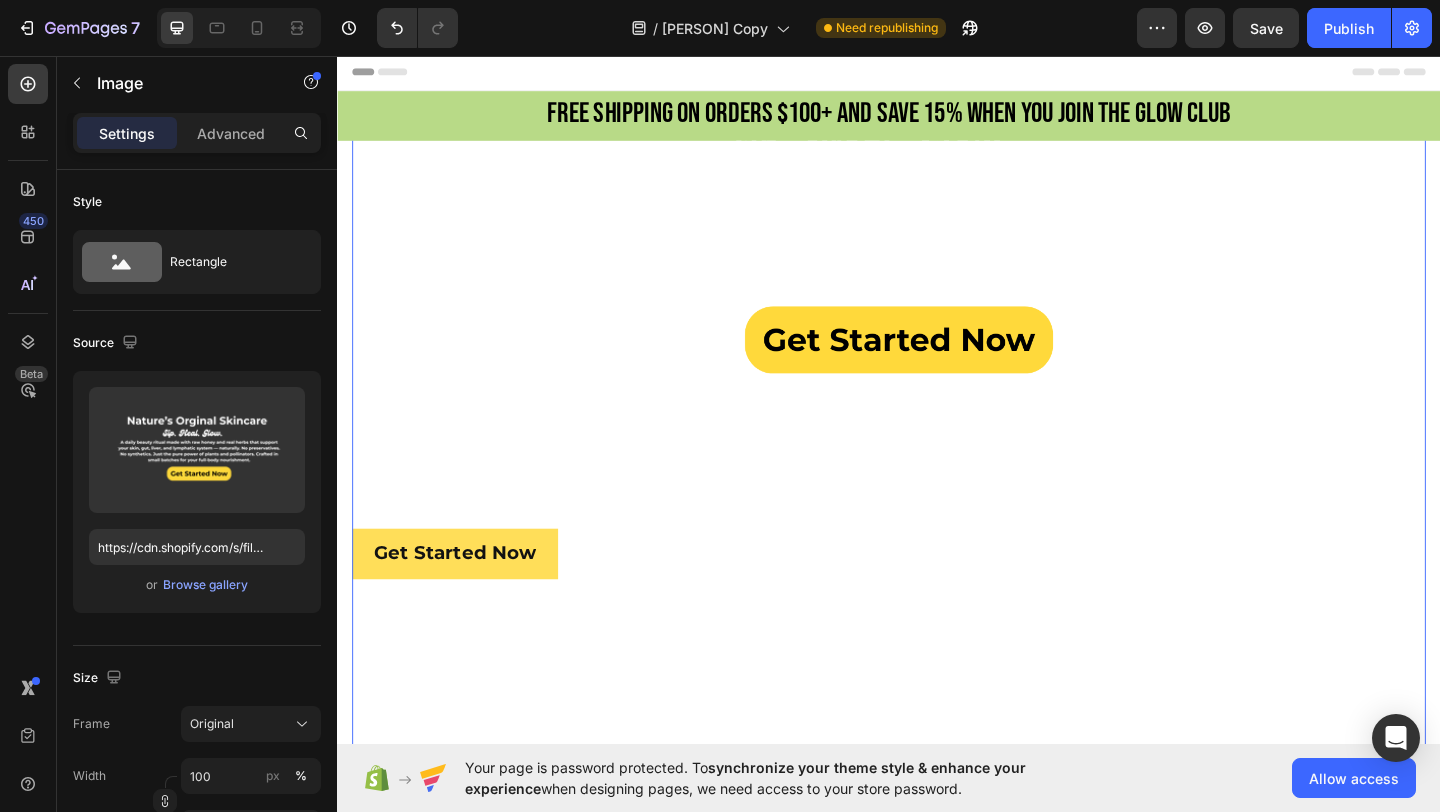 click at bounding box center [937, 241] 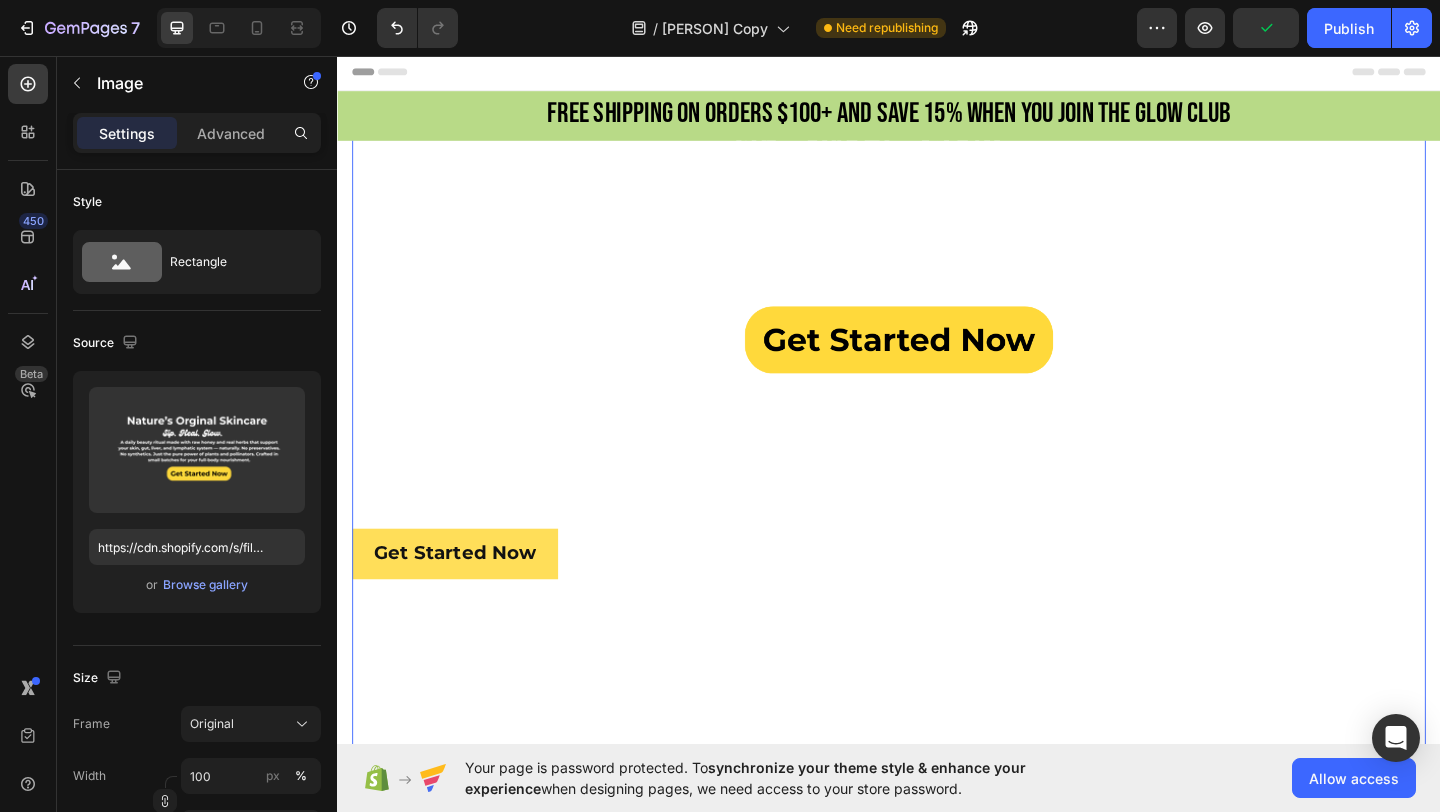 scroll, scrollTop: 43, scrollLeft: 0, axis: vertical 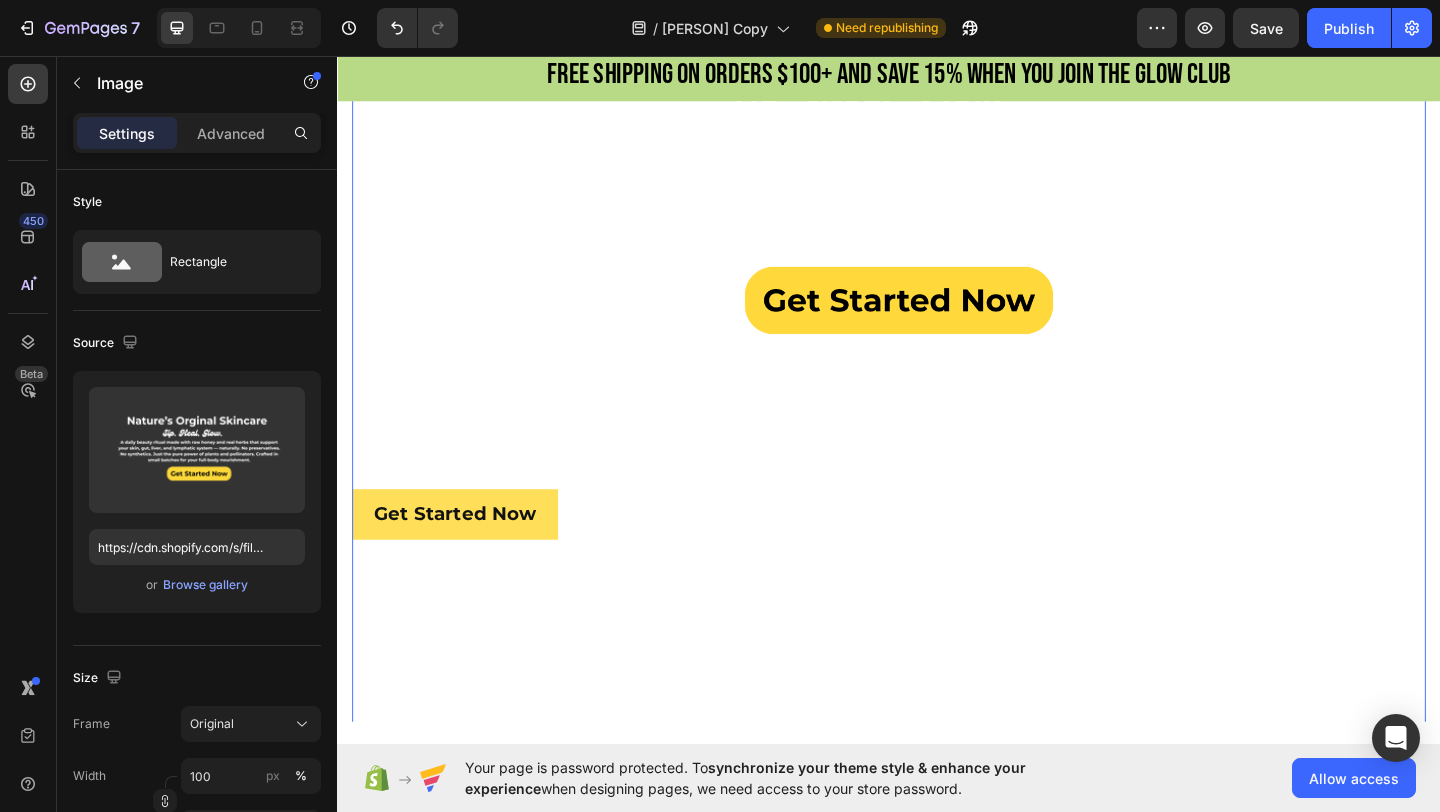 click at bounding box center (937, 198) 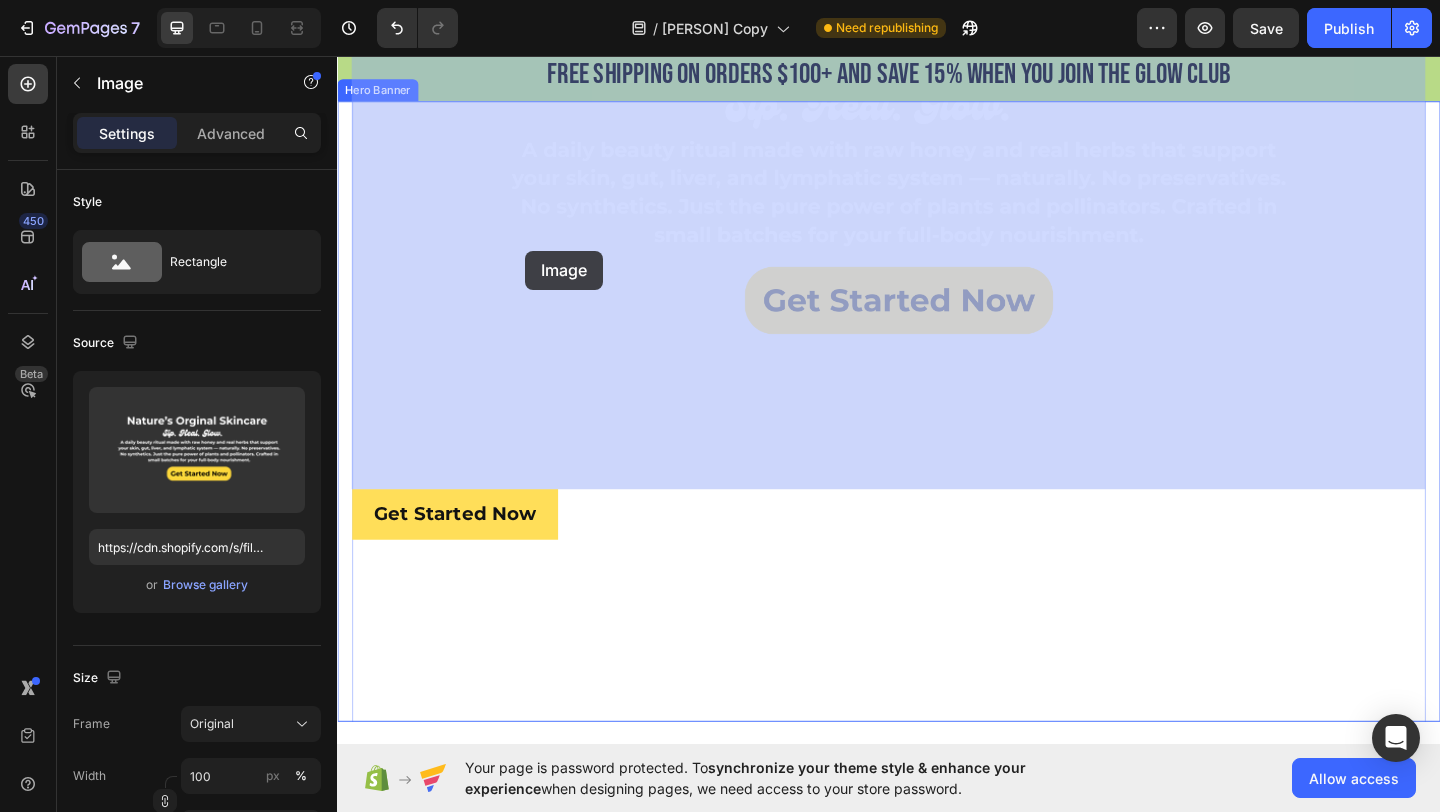 drag, startPoint x: 547, startPoint y: 227, endPoint x: 541, endPoint y: 269, distance: 42.426407 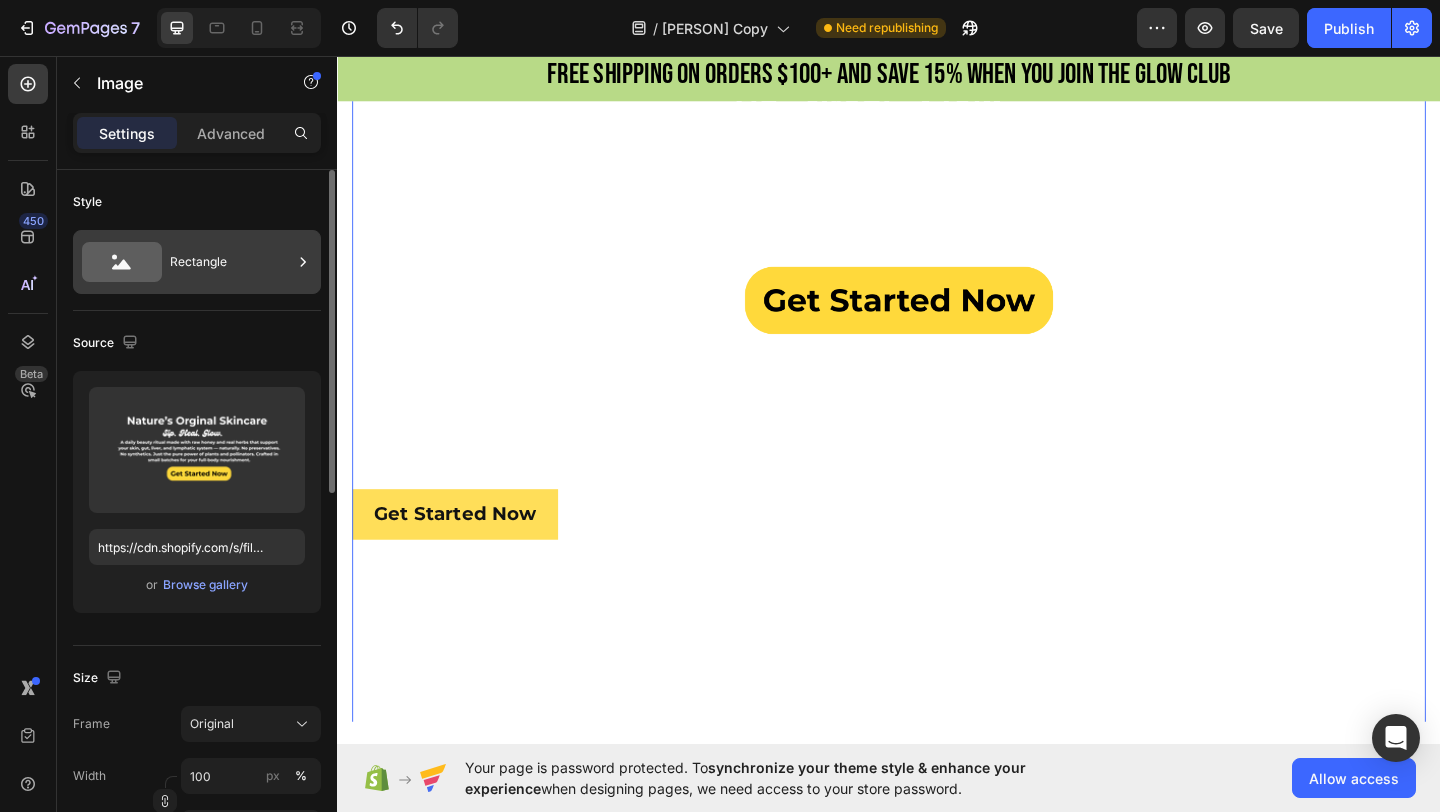 click on "Rectangle" at bounding box center (231, 262) 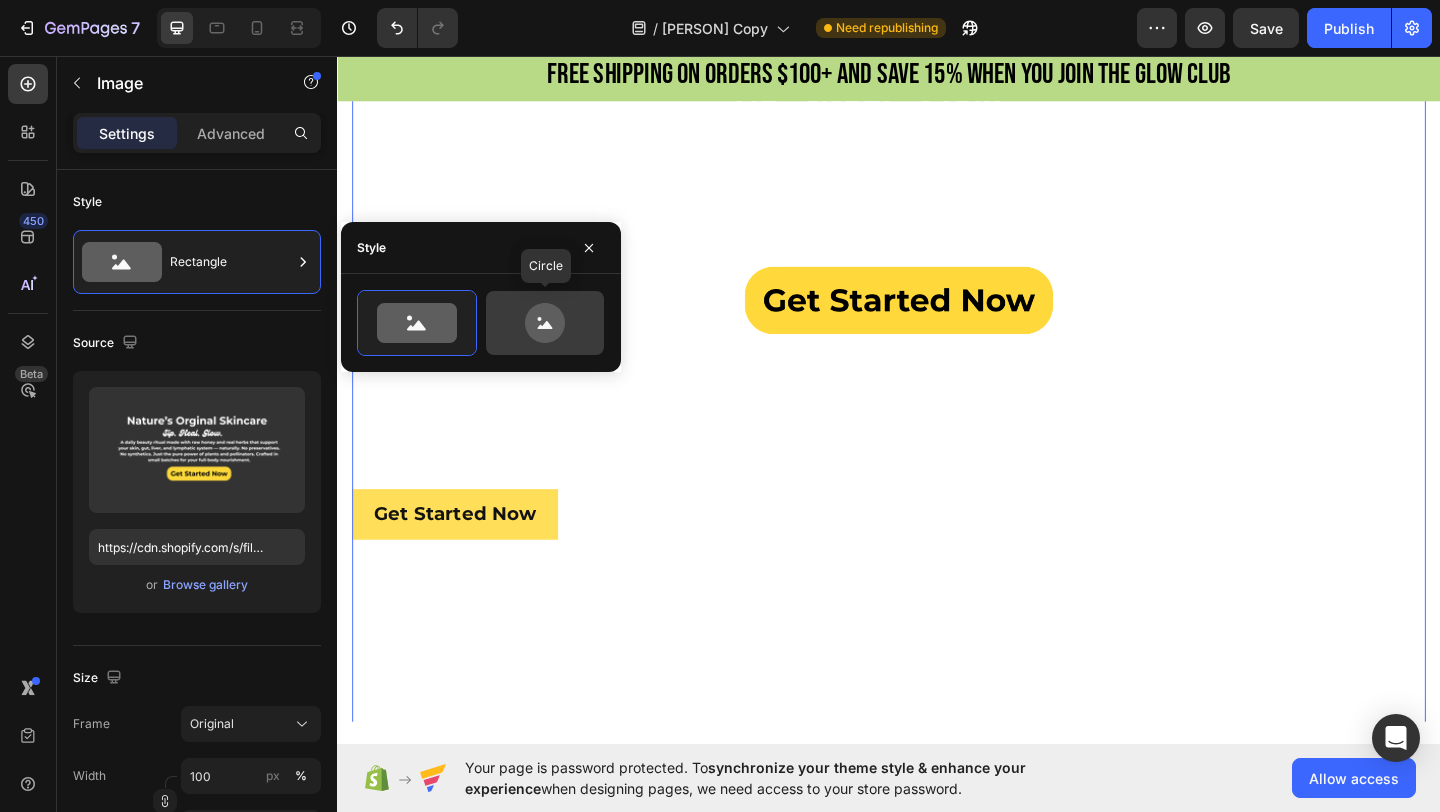 click 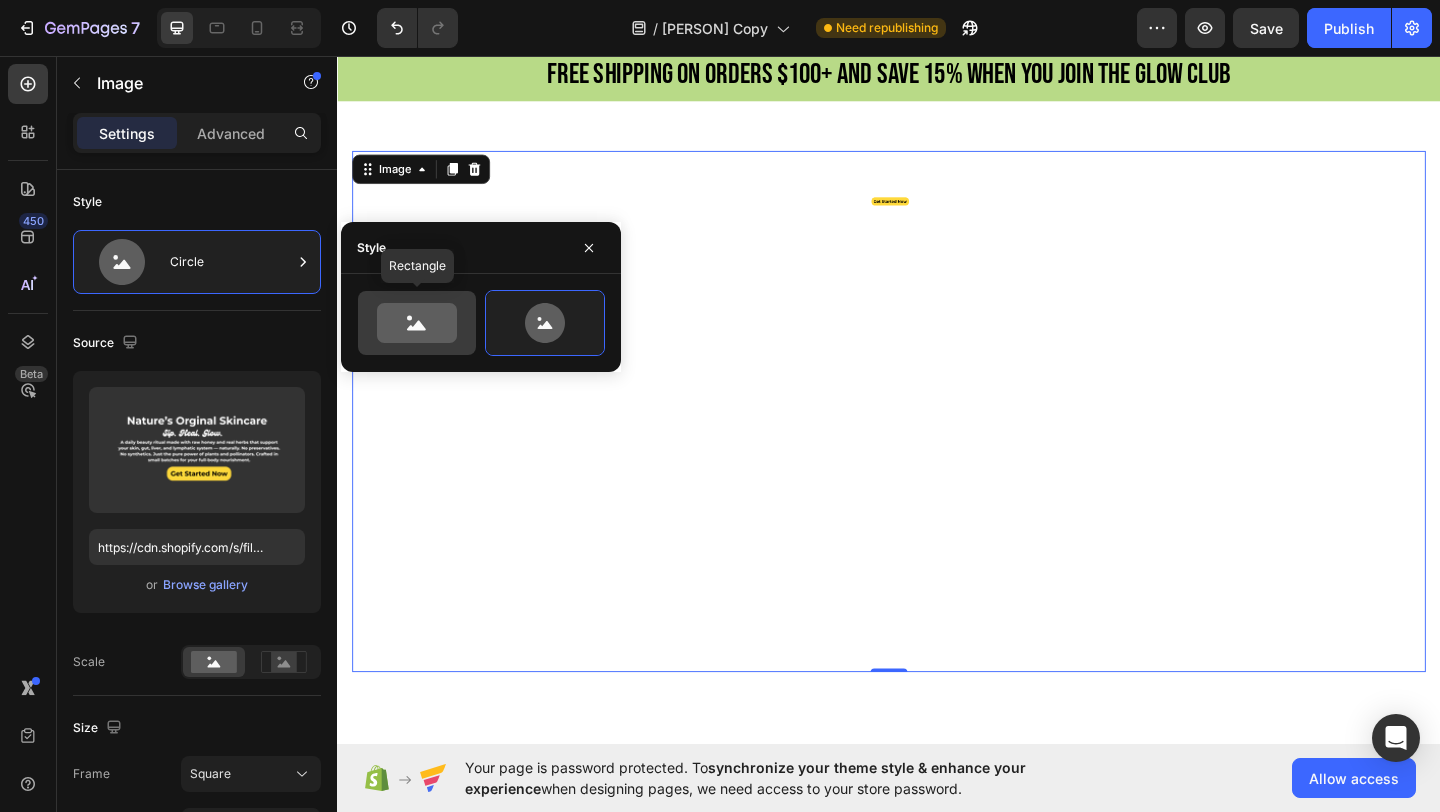 click 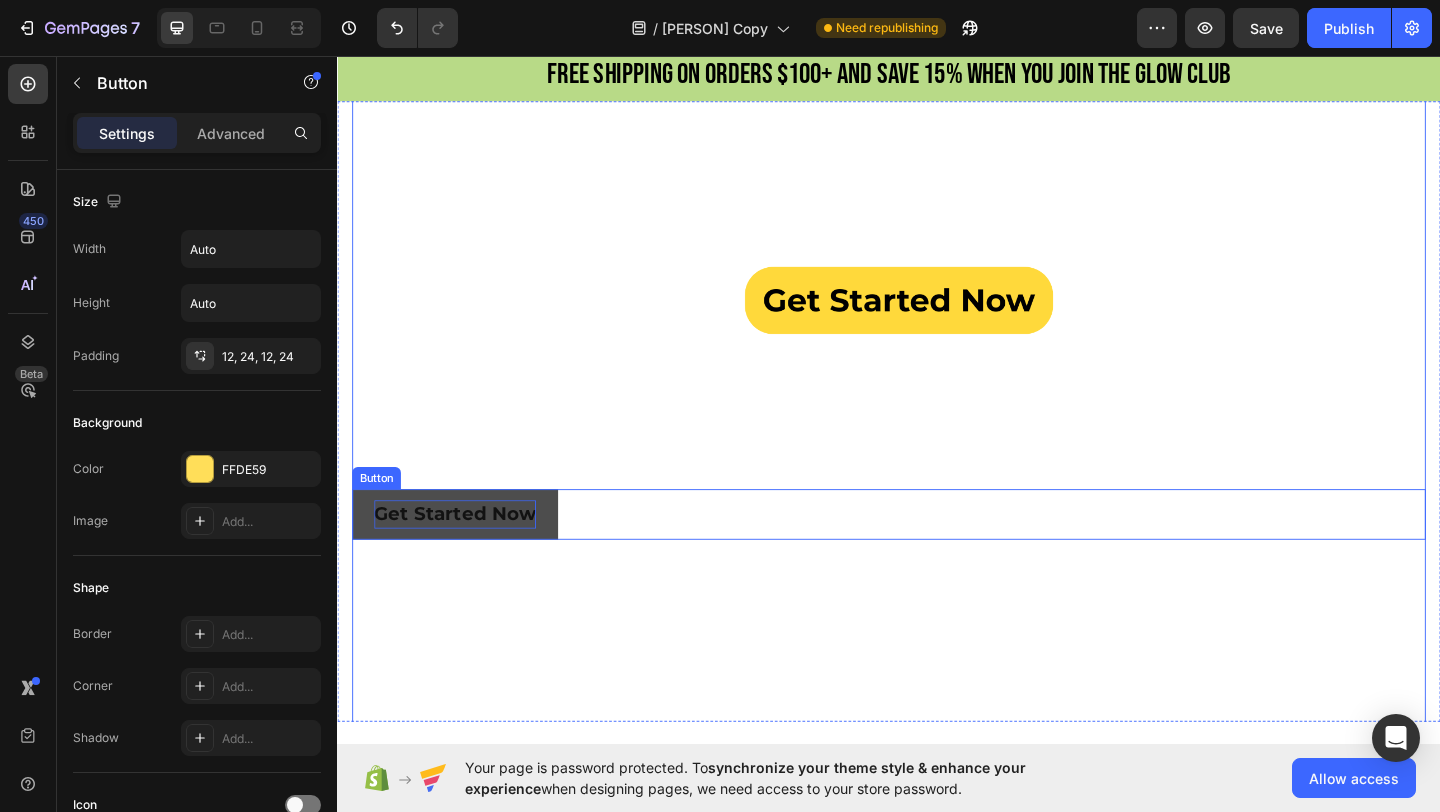 click on "Get Started Now" at bounding box center (465, 553) 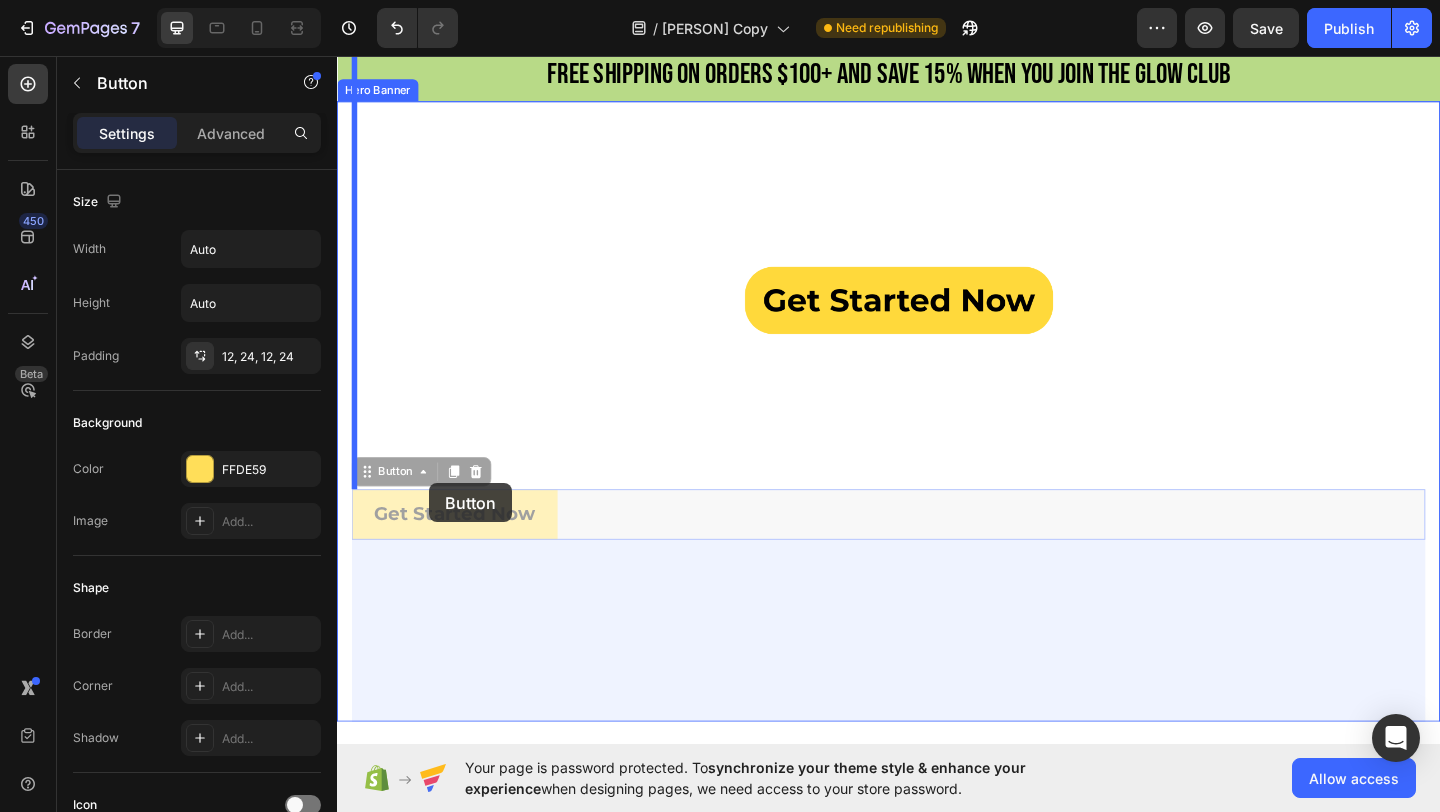 drag, startPoint x: 358, startPoint y: 546, endPoint x: 437, endPoint y: 521, distance: 82.86133 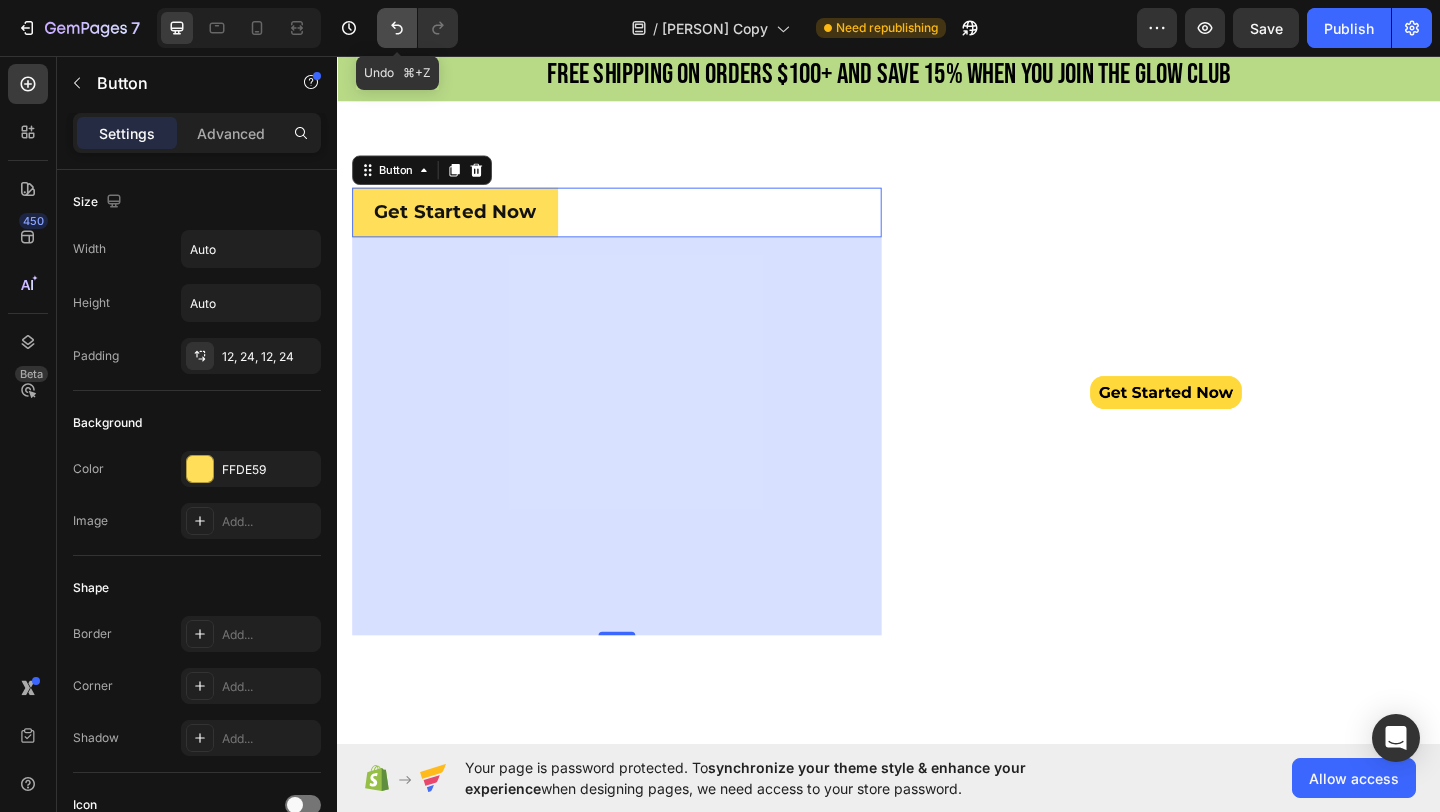click 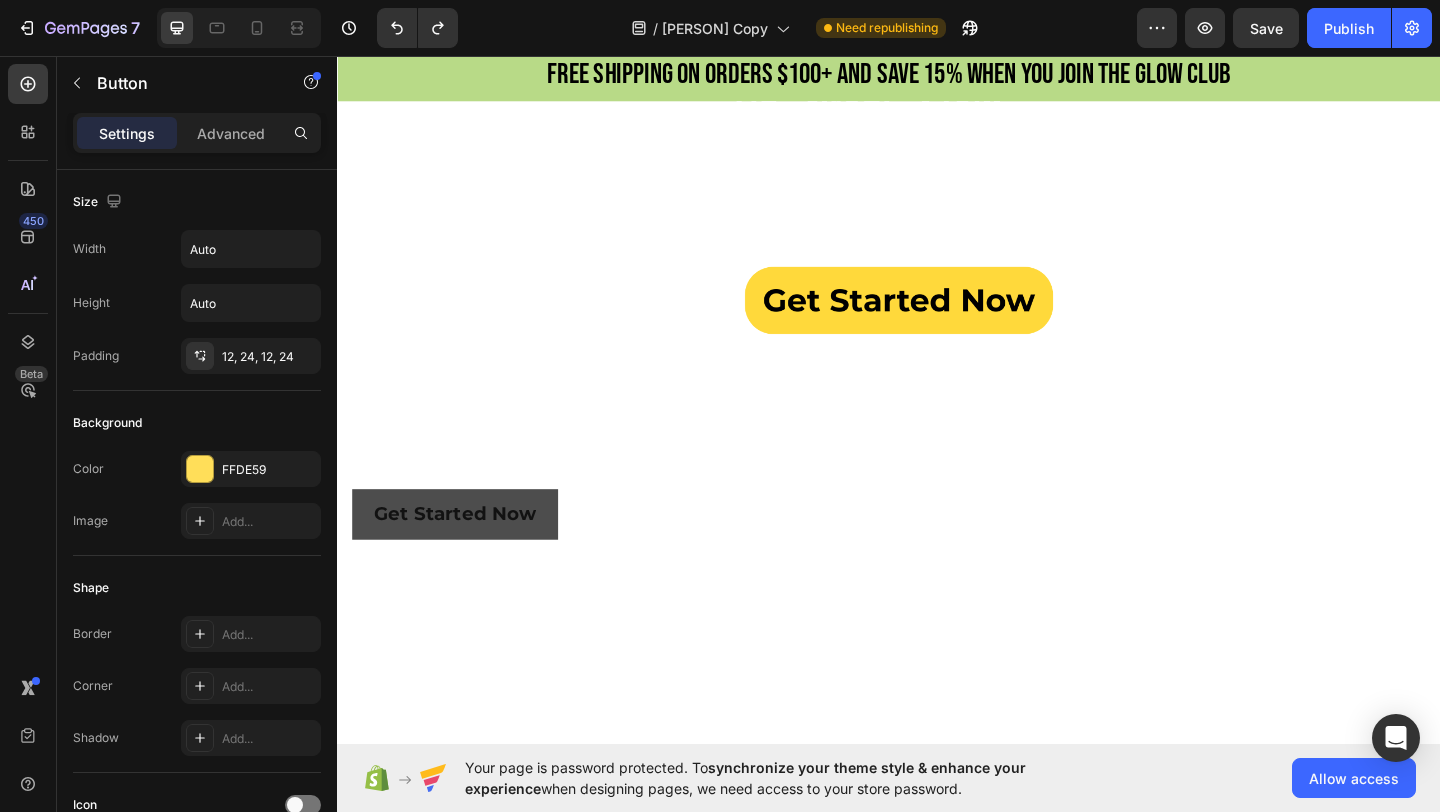 click on "Get Started Now" at bounding box center [465, 554] 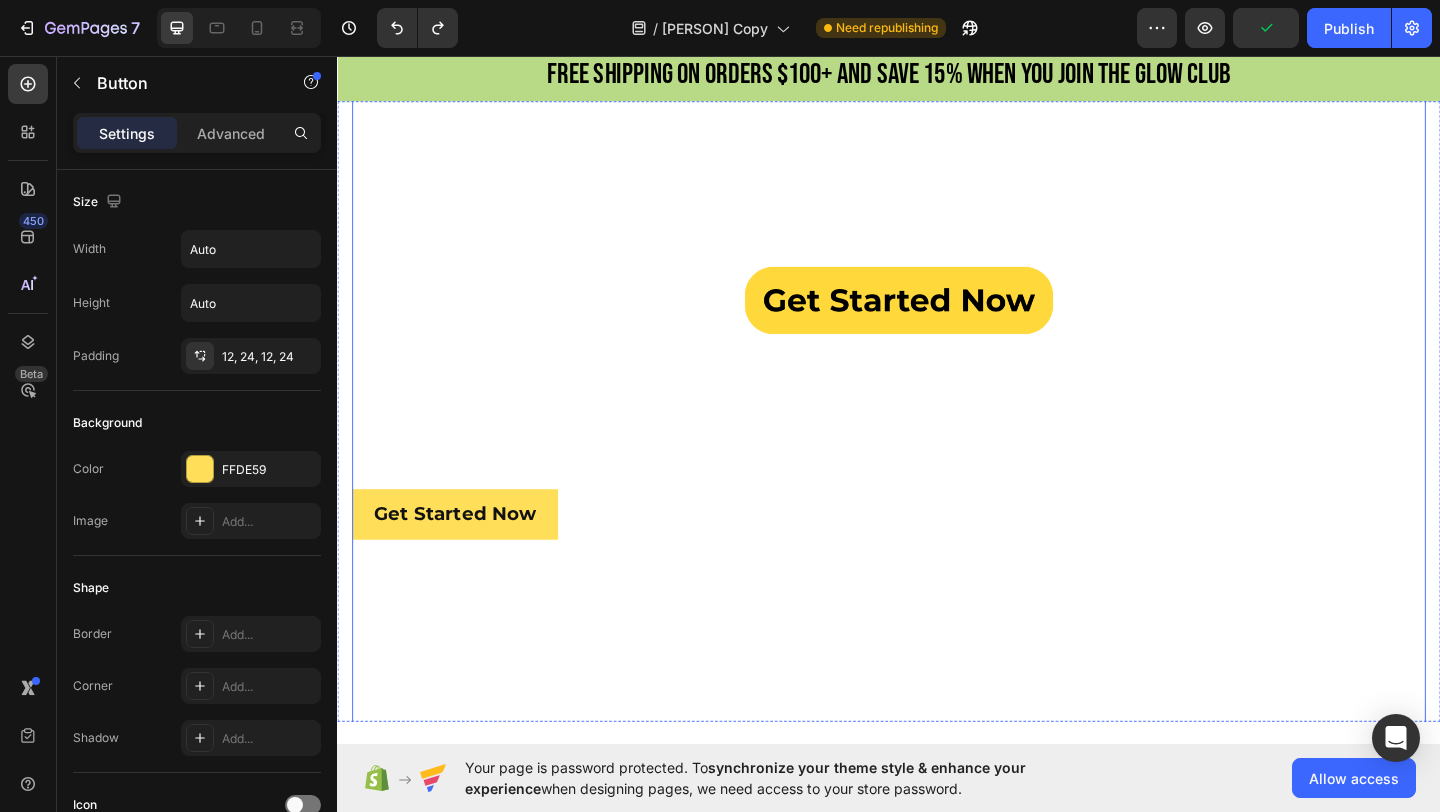 click at bounding box center (937, 198) 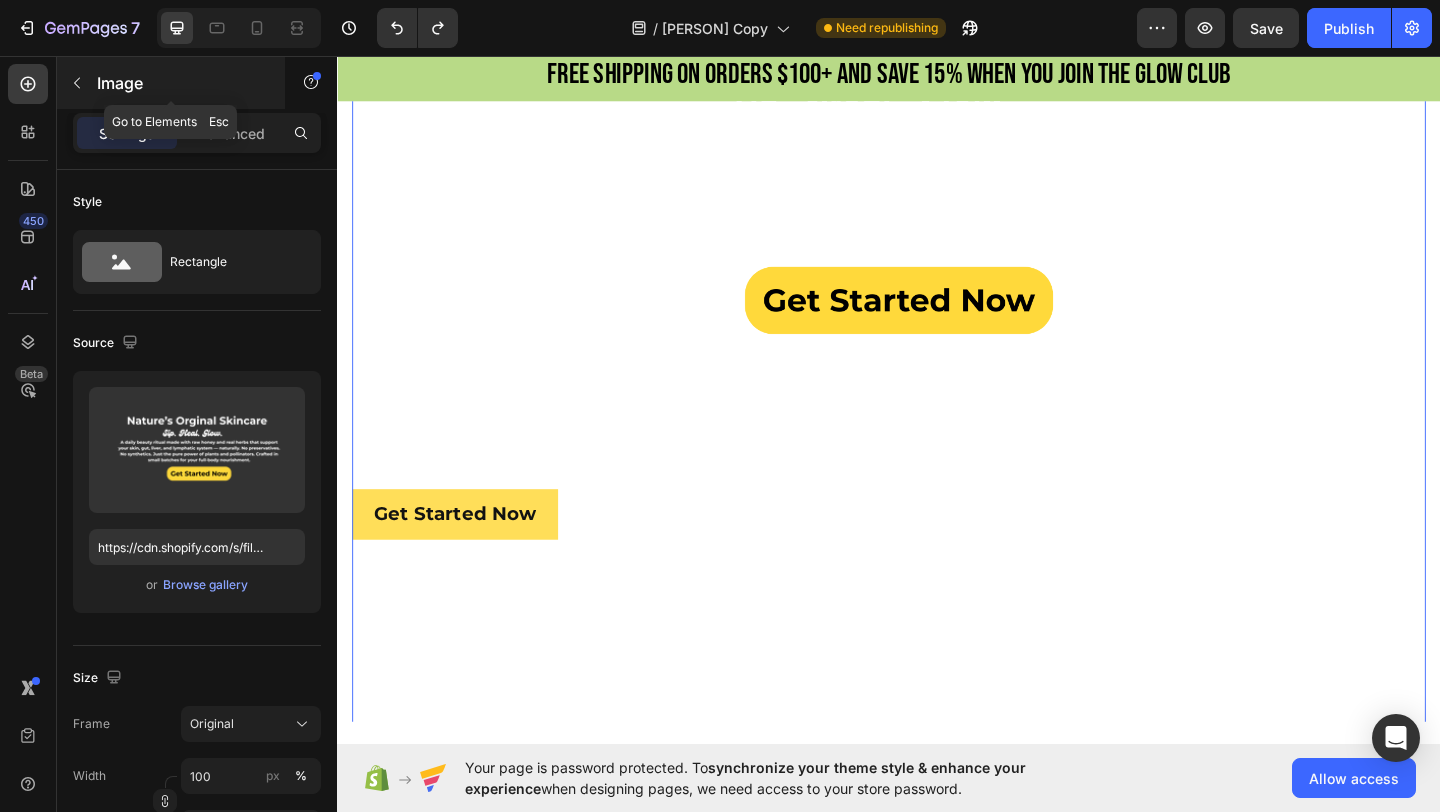 click 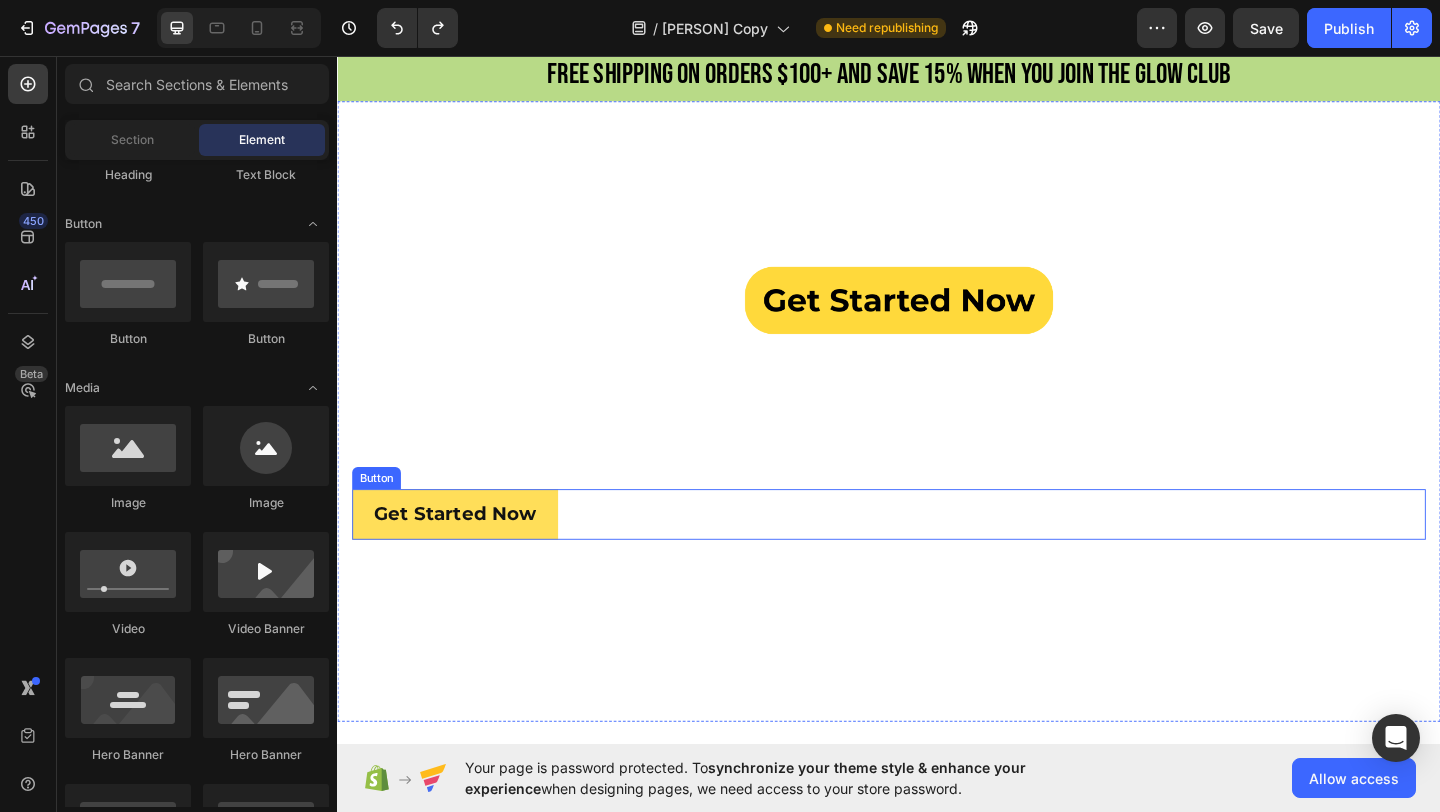 click on "Get Started Now Button" at bounding box center (937, 554) 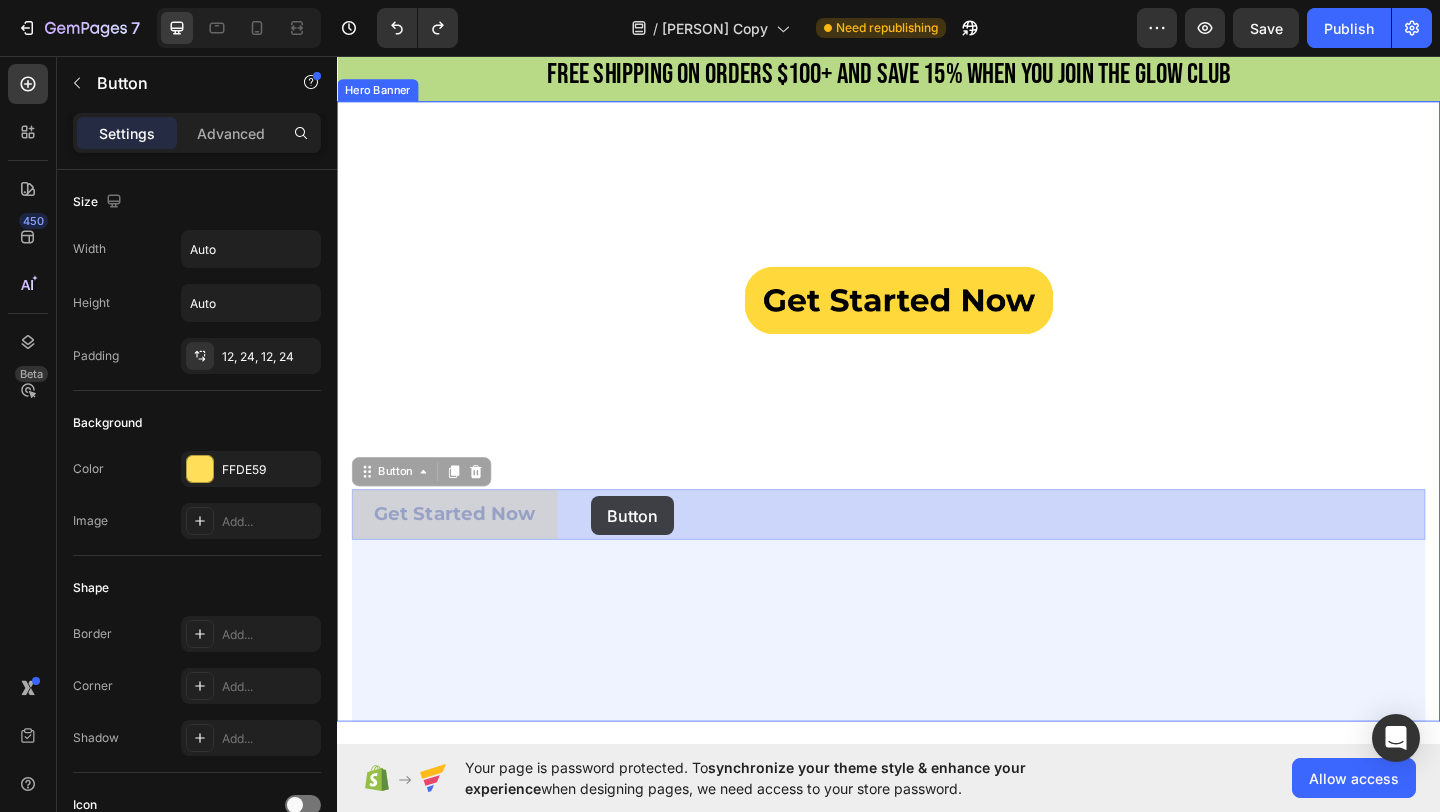 drag, startPoint x: 625, startPoint y: 540, endPoint x: 613, endPoint y: 535, distance: 13 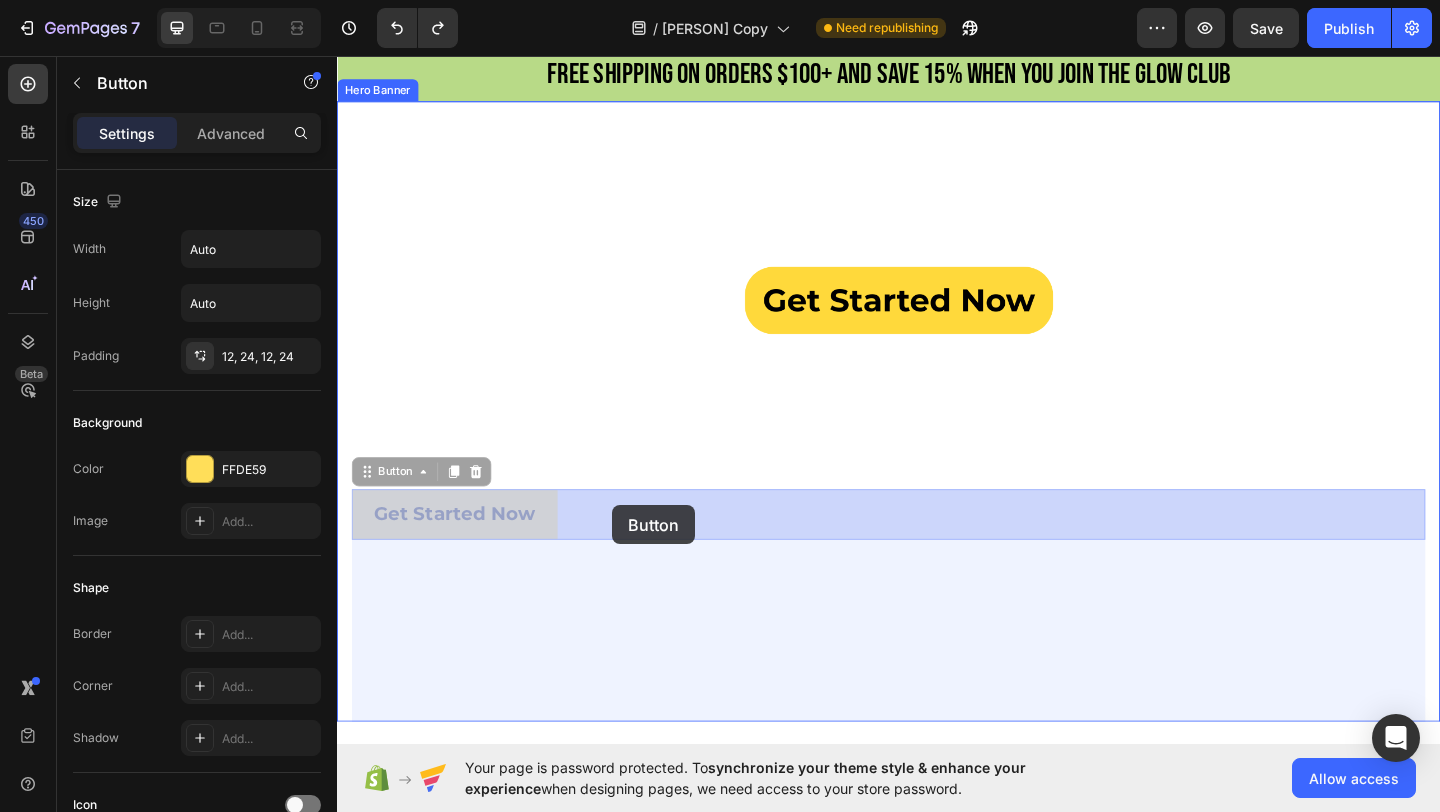 drag, startPoint x: 633, startPoint y: 559, endPoint x: 636, endPoint y: 545, distance: 14.3178215 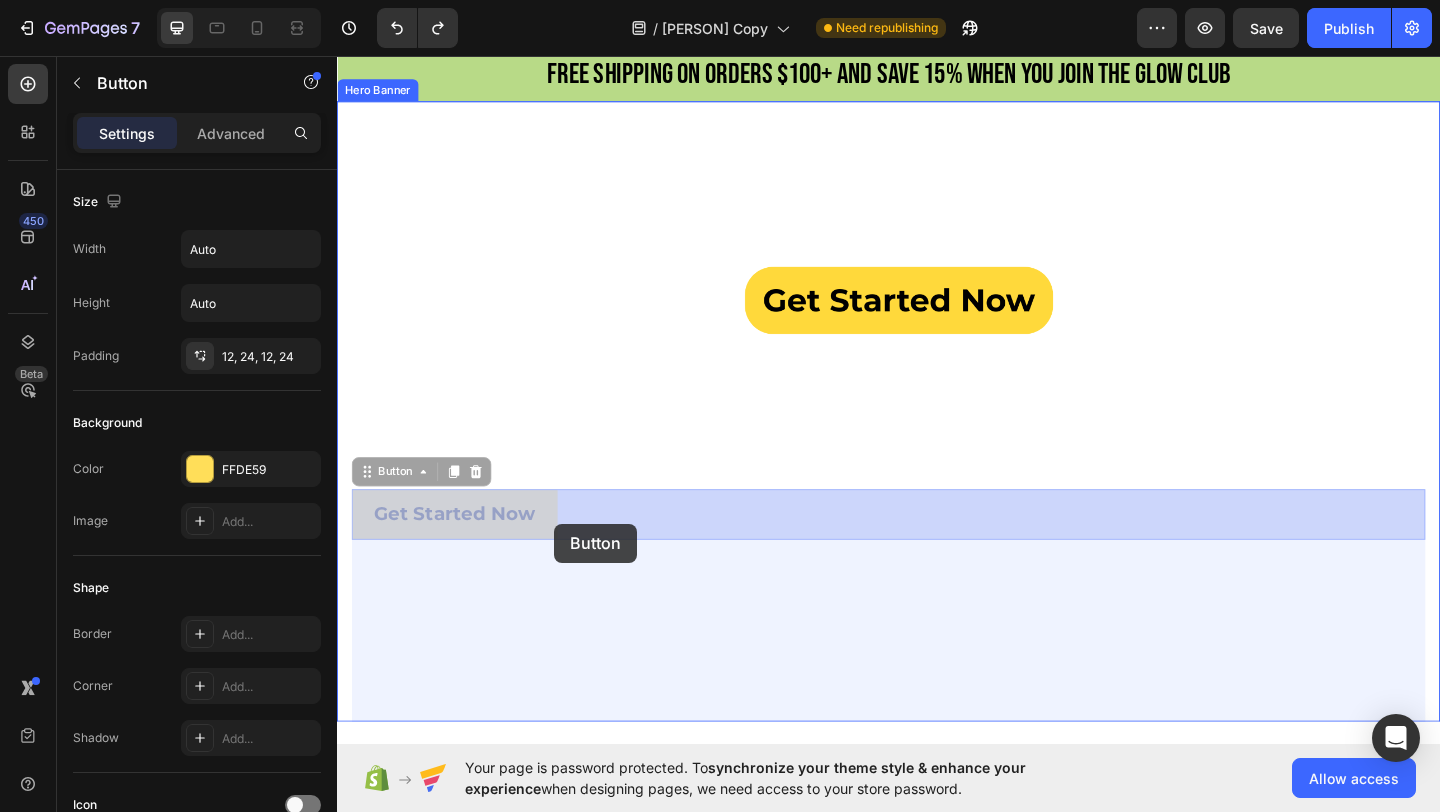 drag, startPoint x: 563, startPoint y: 555, endPoint x: 571, endPoint y: 565, distance: 12.806249 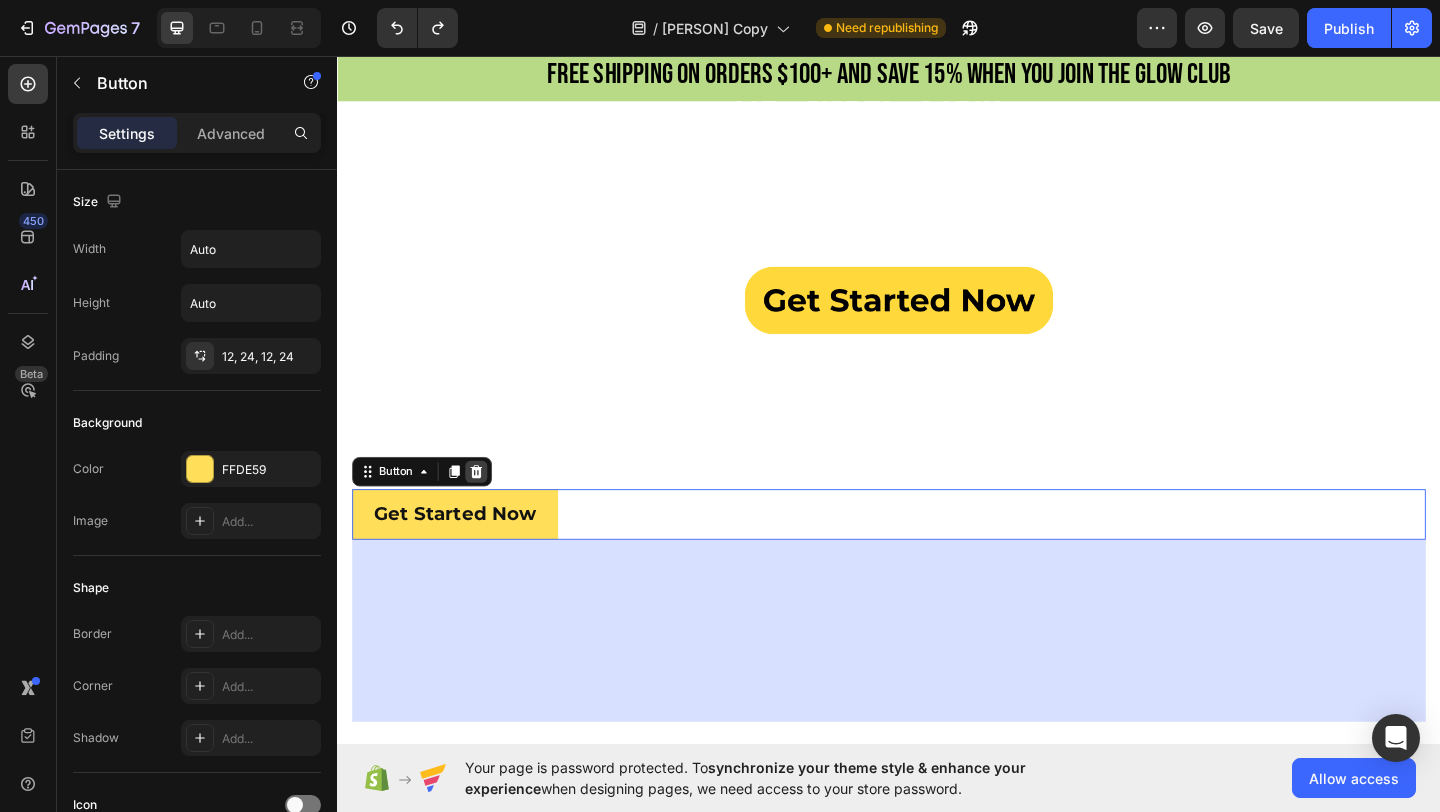 click 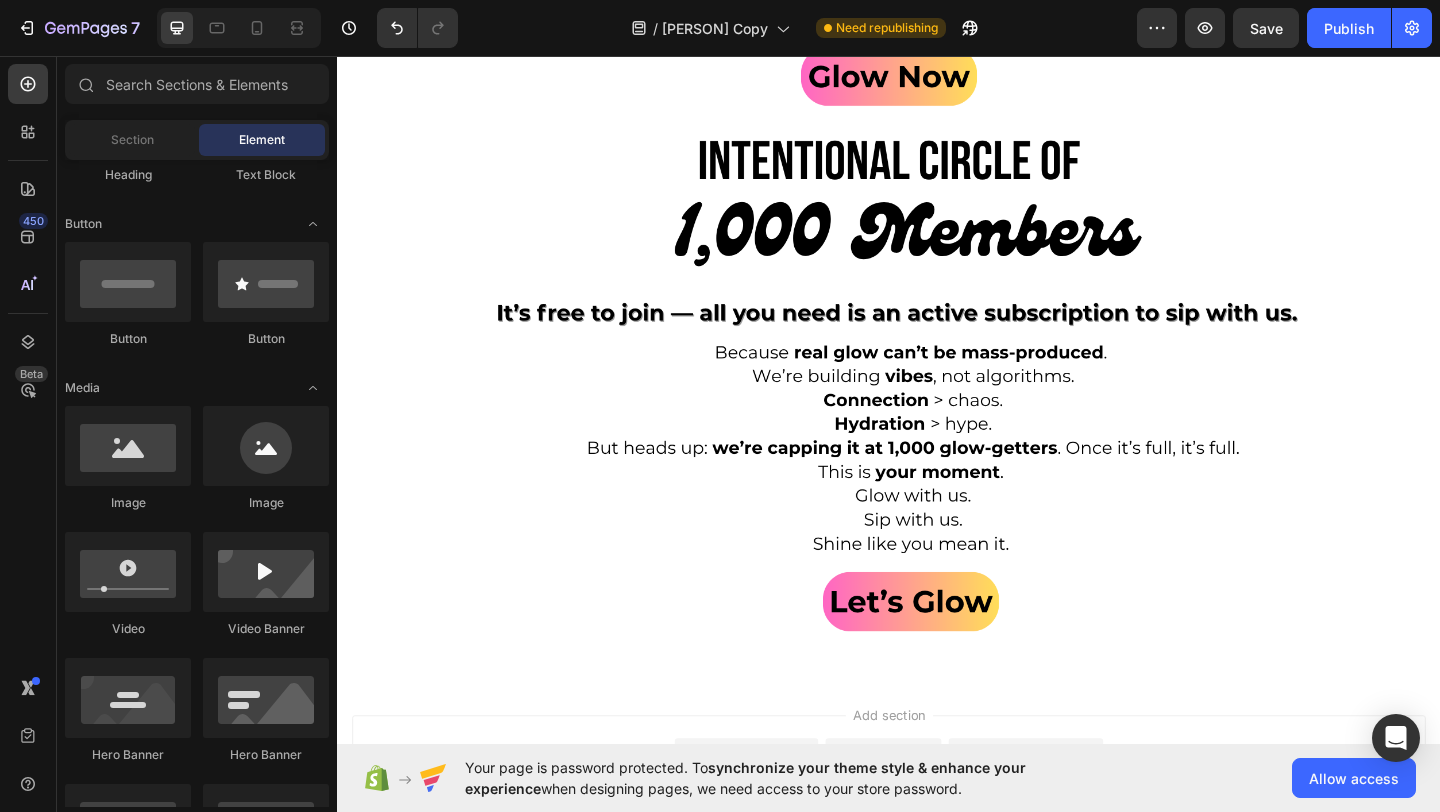 scroll, scrollTop: 6822, scrollLeft: 0, axis: vertical 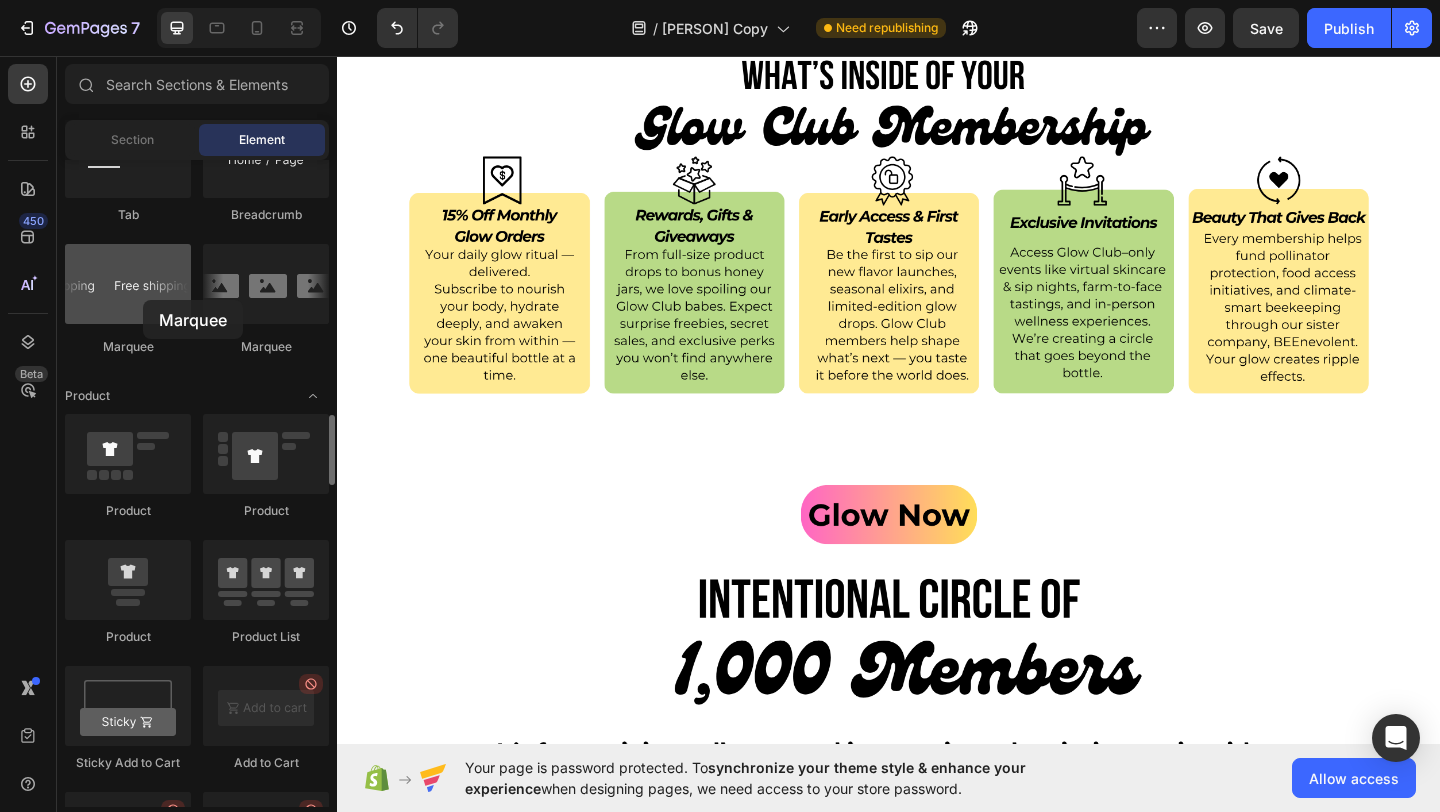 drag, startPoint x: 128, startPoint y: 294, endPoint x: 143, endPoint y: 300, distance: 16.155495 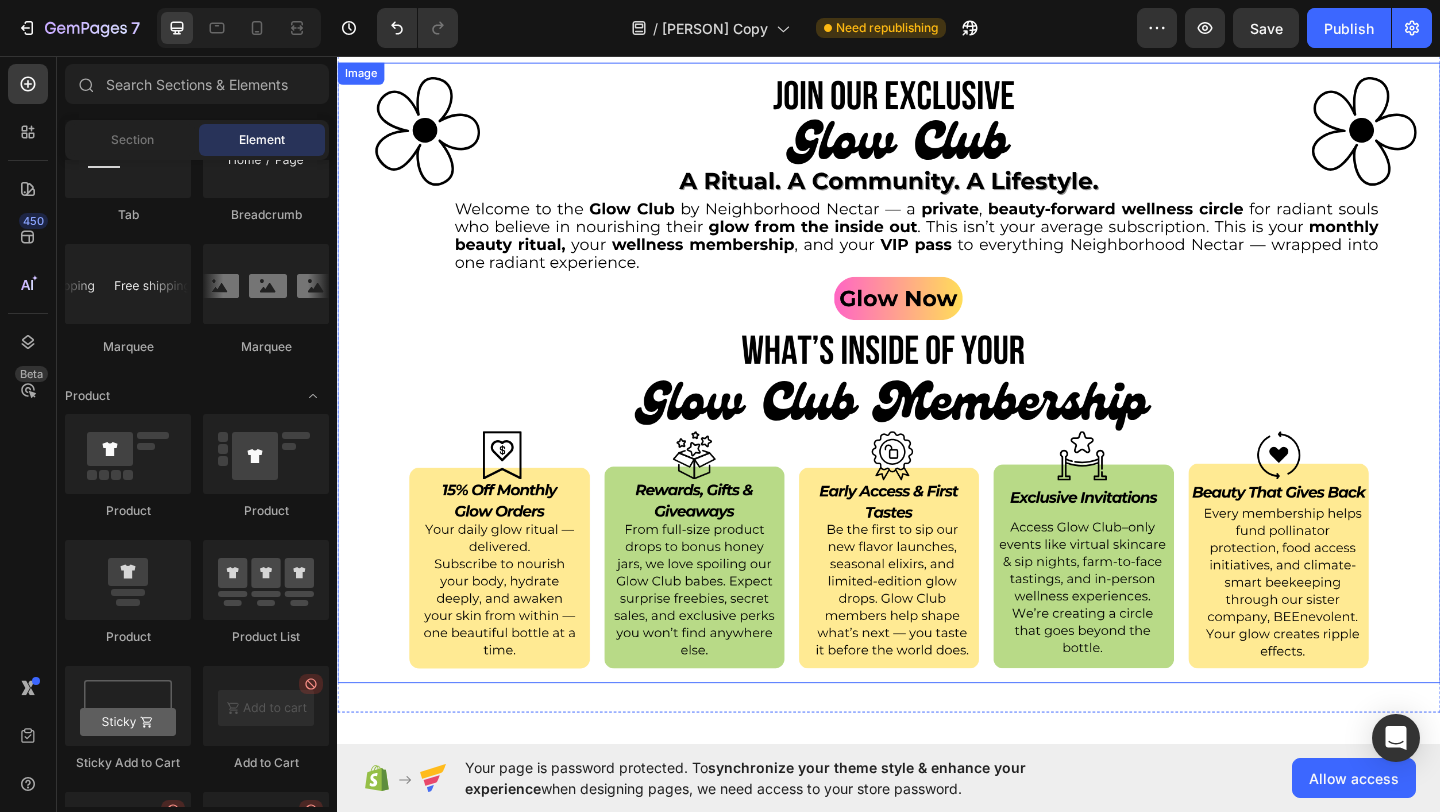 scroll, scrollTop: 5695, scrollLeft: 0, axis: vertical 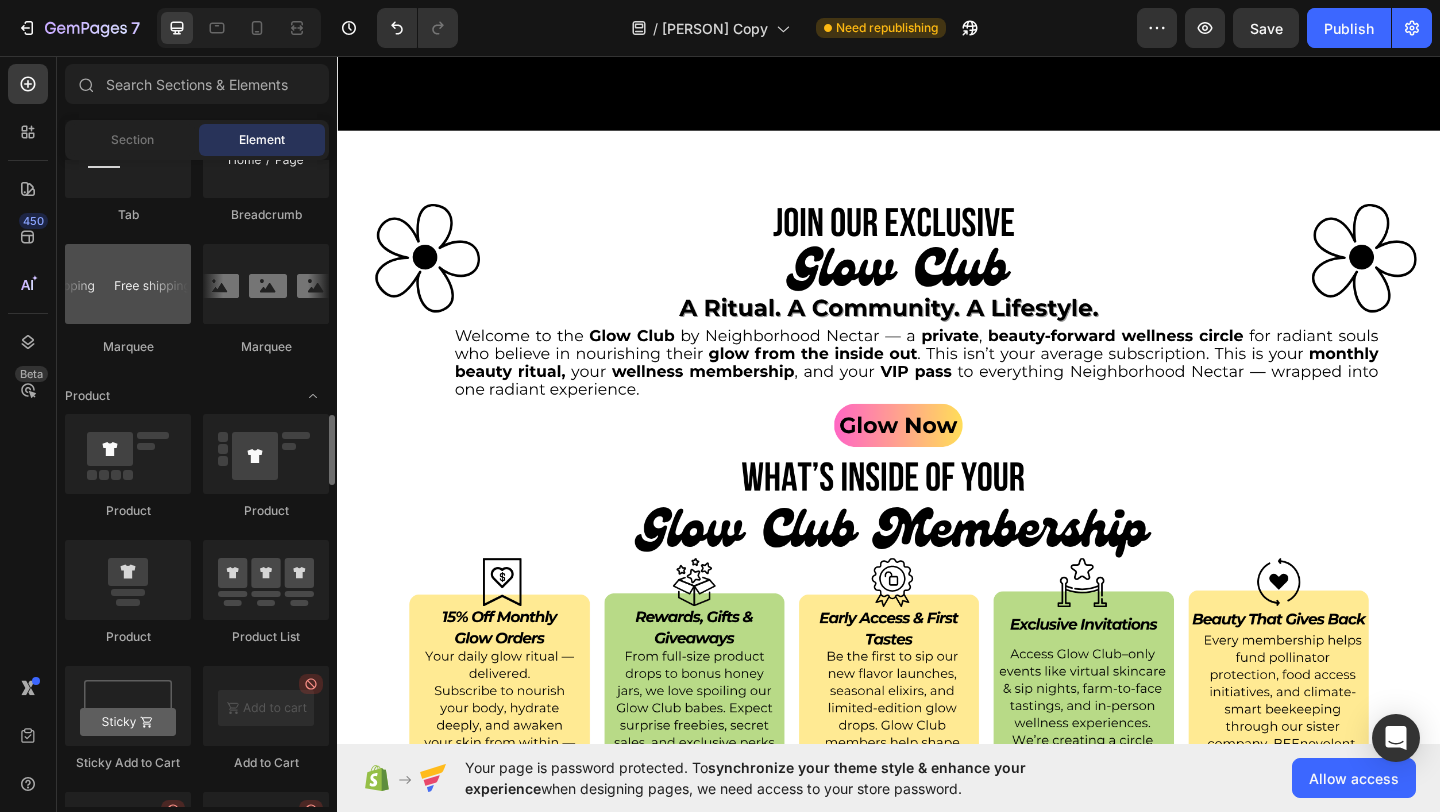click at bounding box center [128, 284] 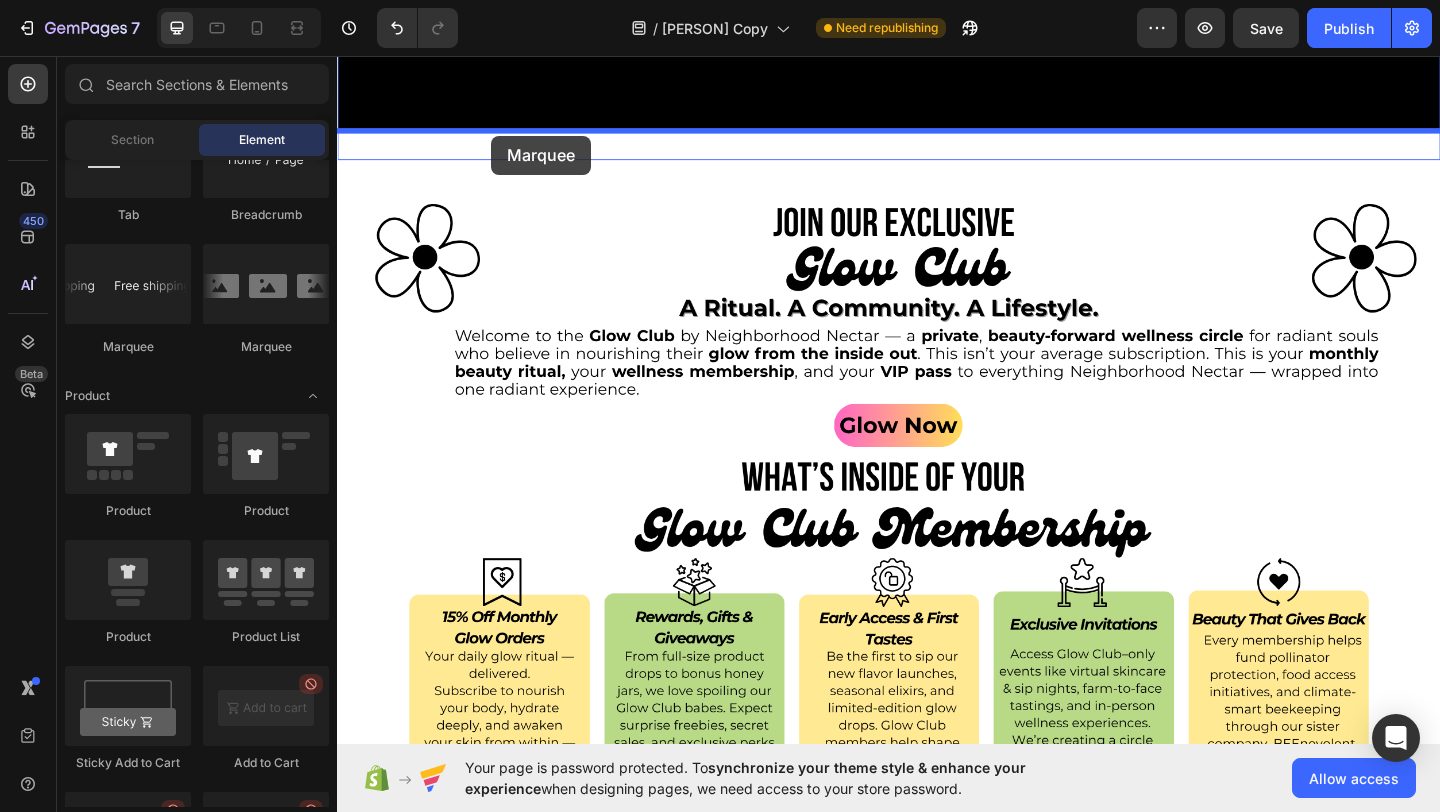 scroll, scrollTop: 5683, scrollLeft: 0, axis: vertical 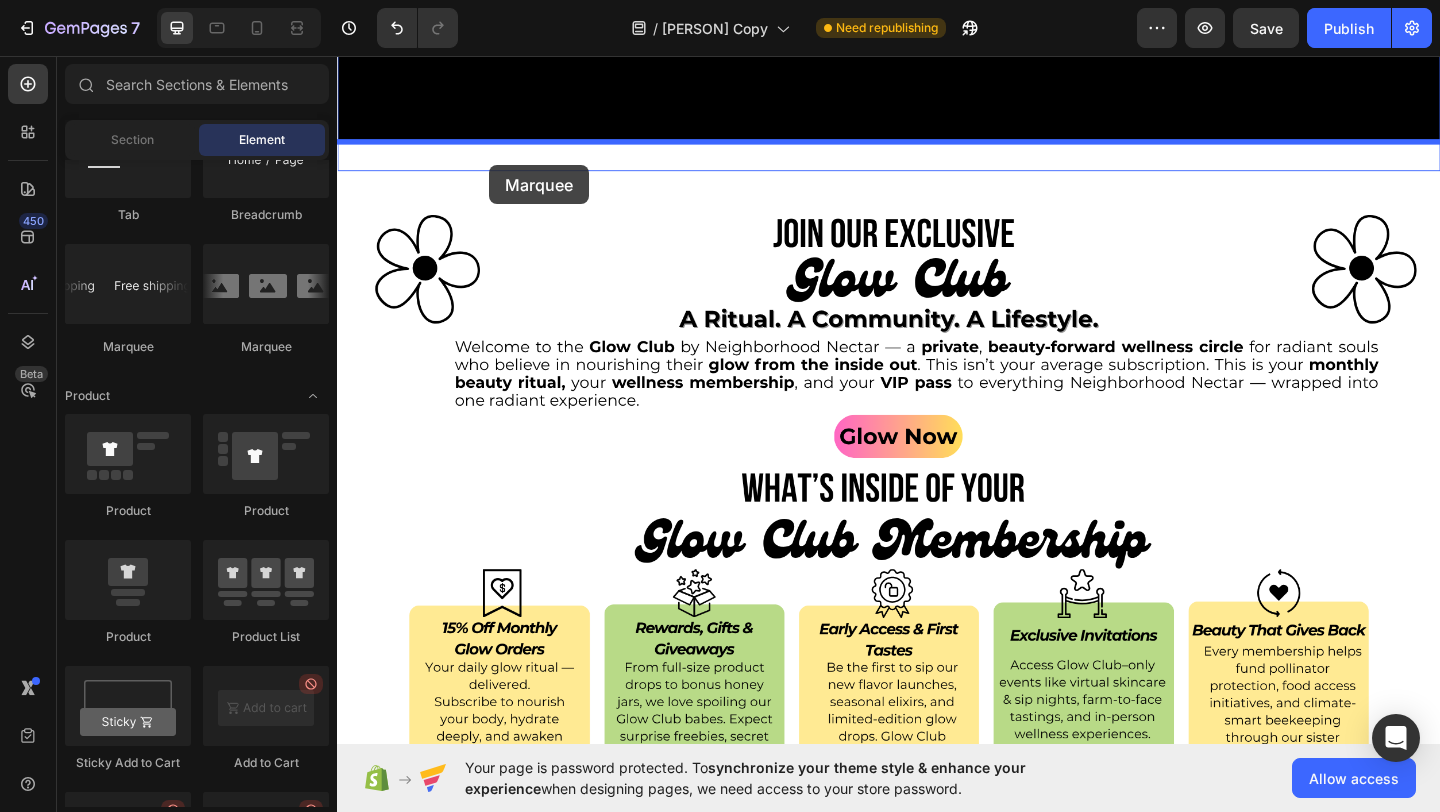 drag, startPoint x: 496, startPoint y: 341, endPoint x: 502, endPoint y: 175, distance: 166.1084 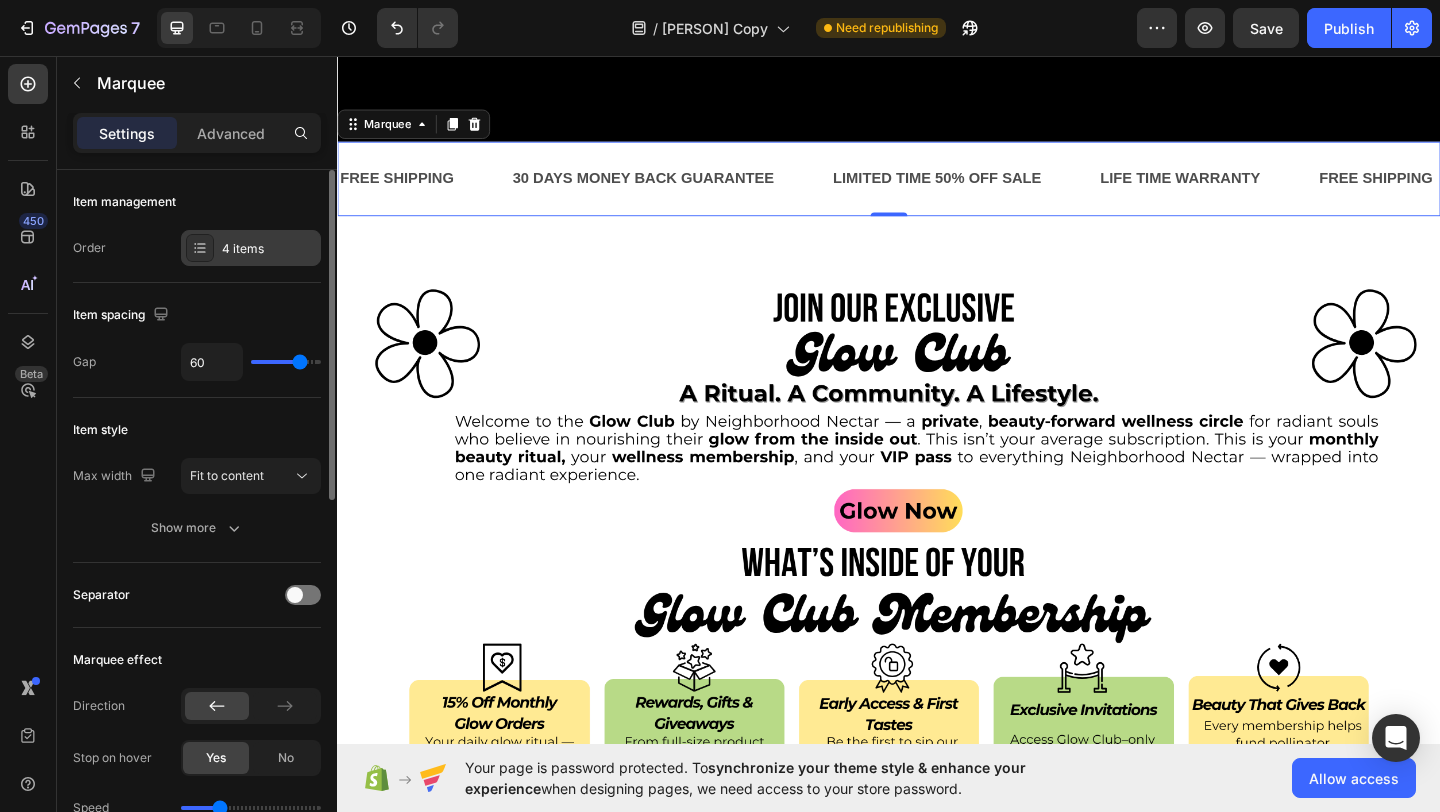 click at bounding box center (200, 248) 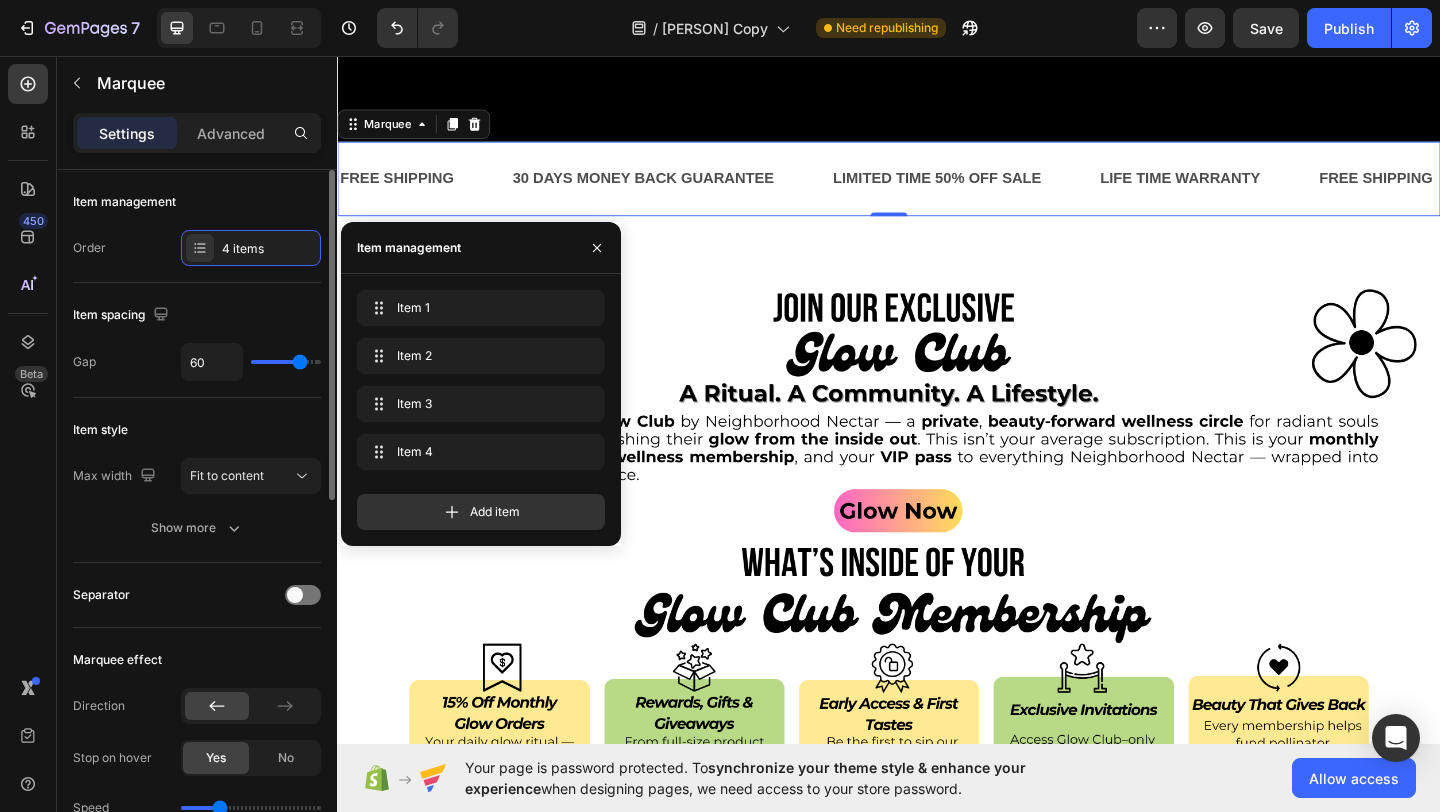 click on "Order 4 items" at bounding box center (197, 248) 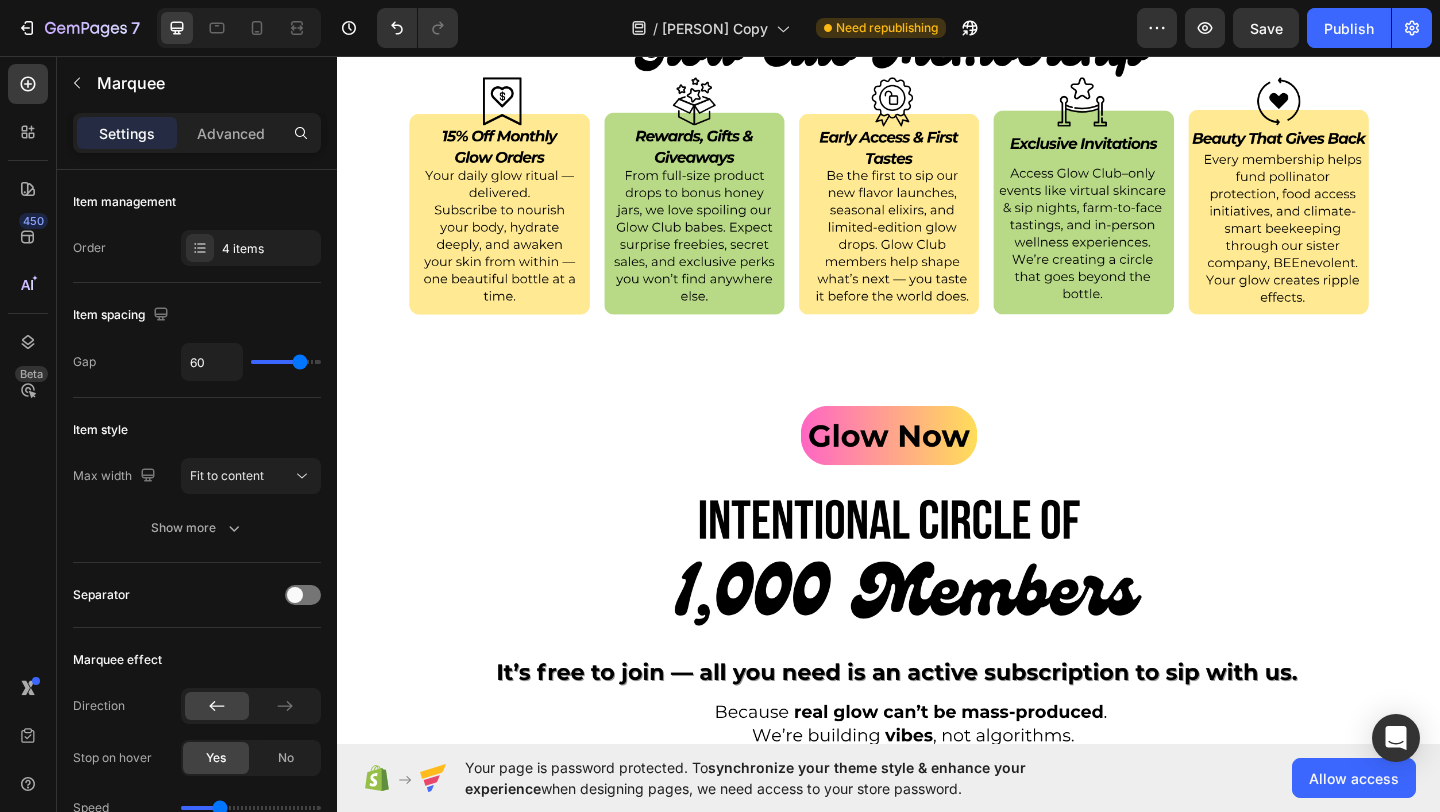 scroll, scrollTop: 4988, scrollLeft: 0, axis: vertical 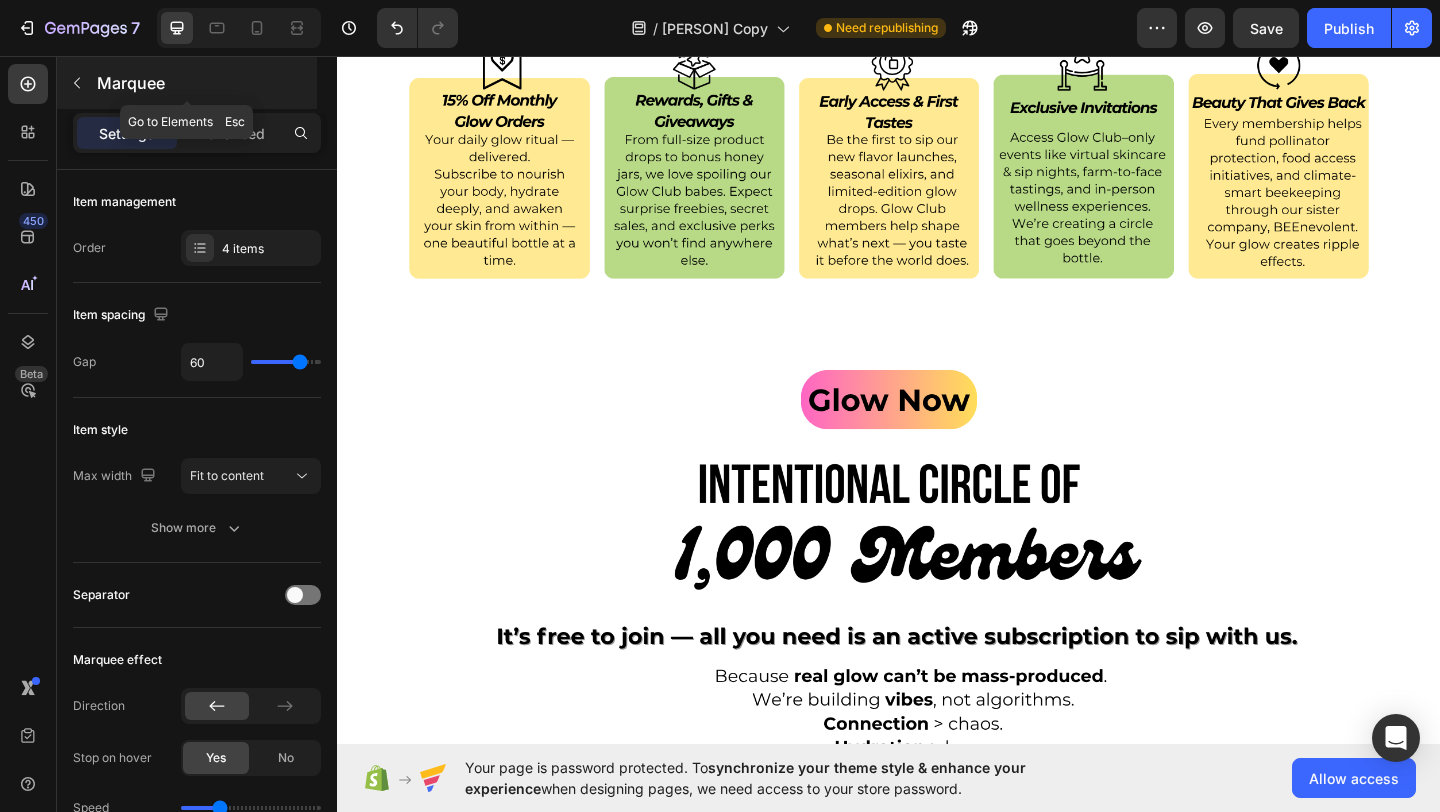 click 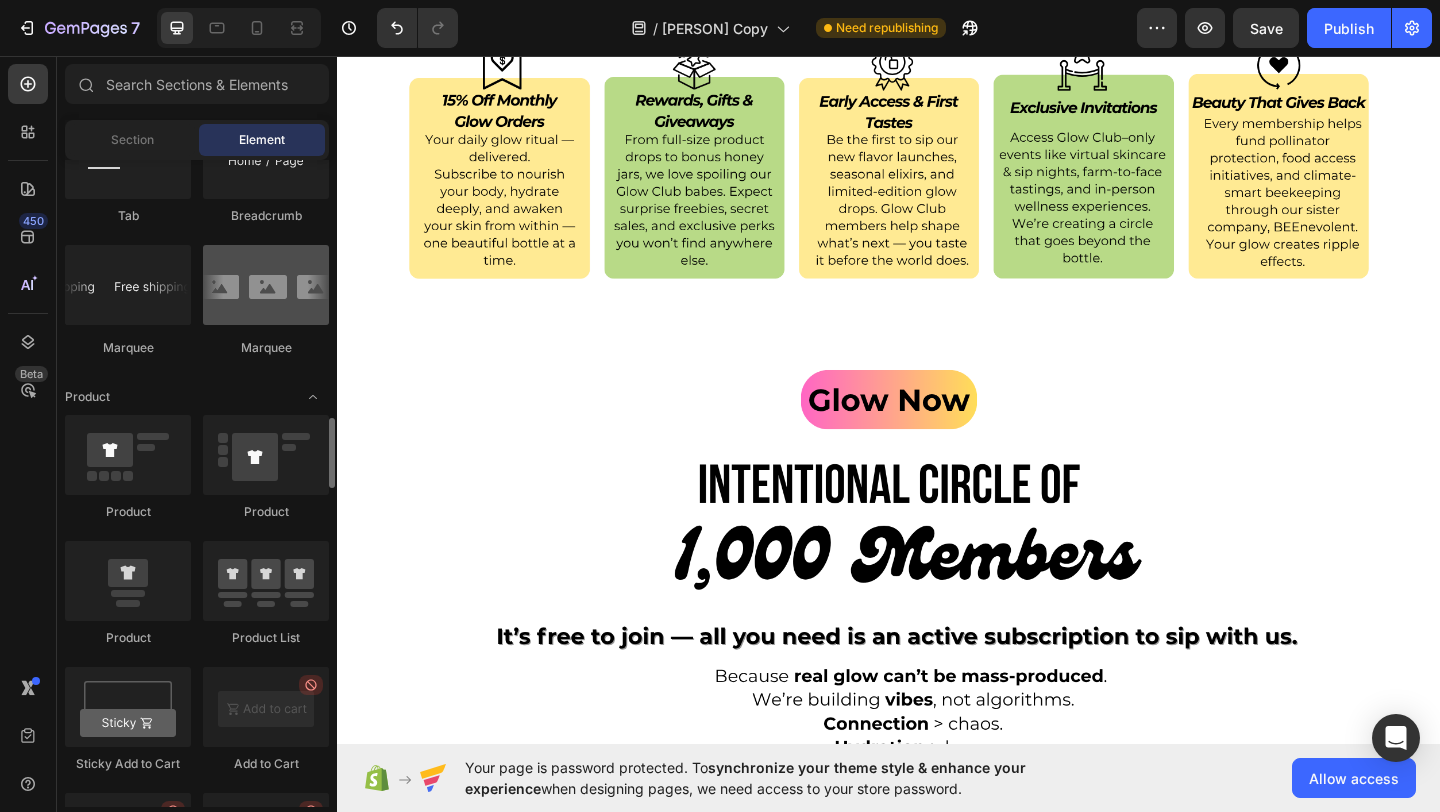 scroll, scrollTop: 2338, scrollLeft: 0, axis: vertical 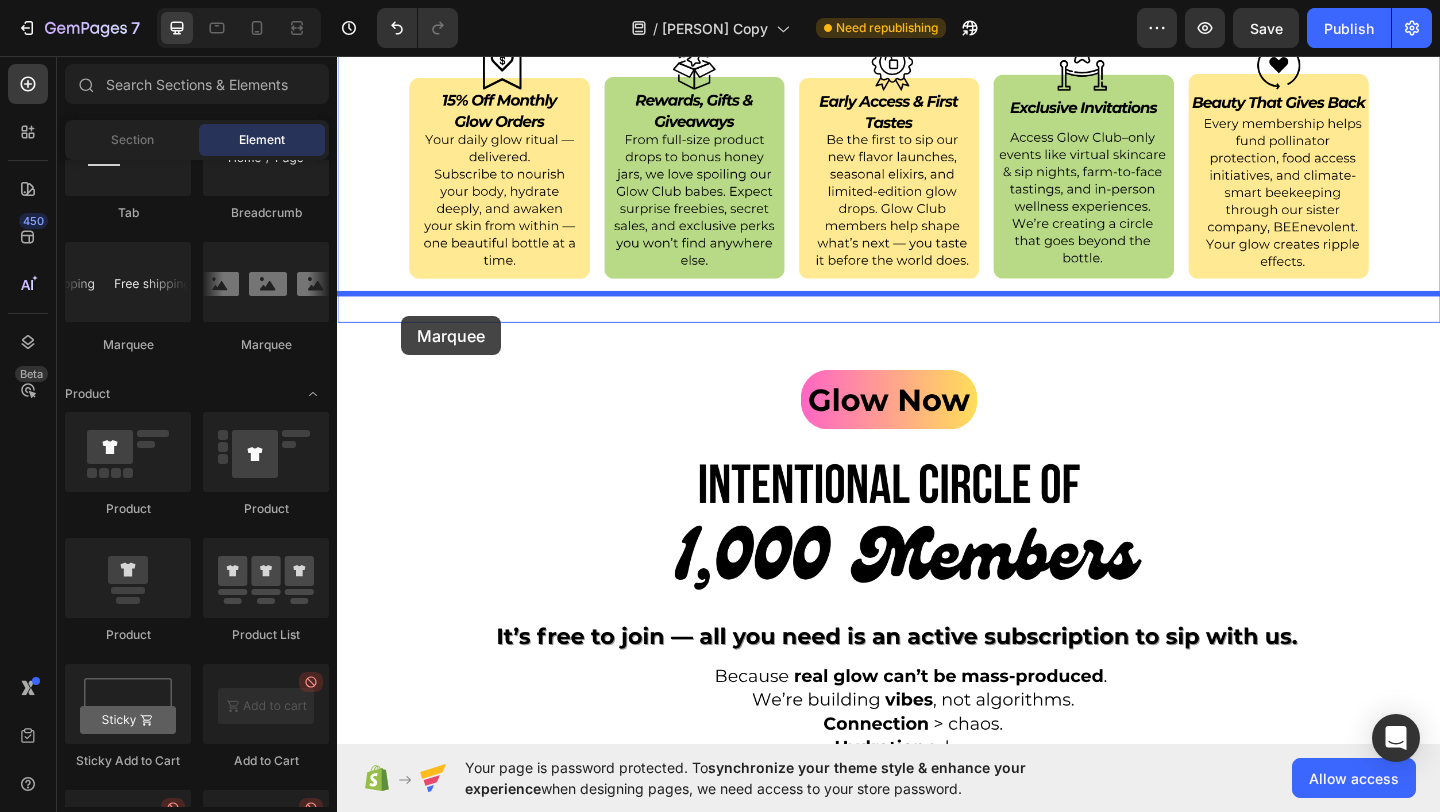 drag, startPoint x: 604, startPoint y: 338, endPoint x: 407, endPoint y: 339, distance: 197.00253 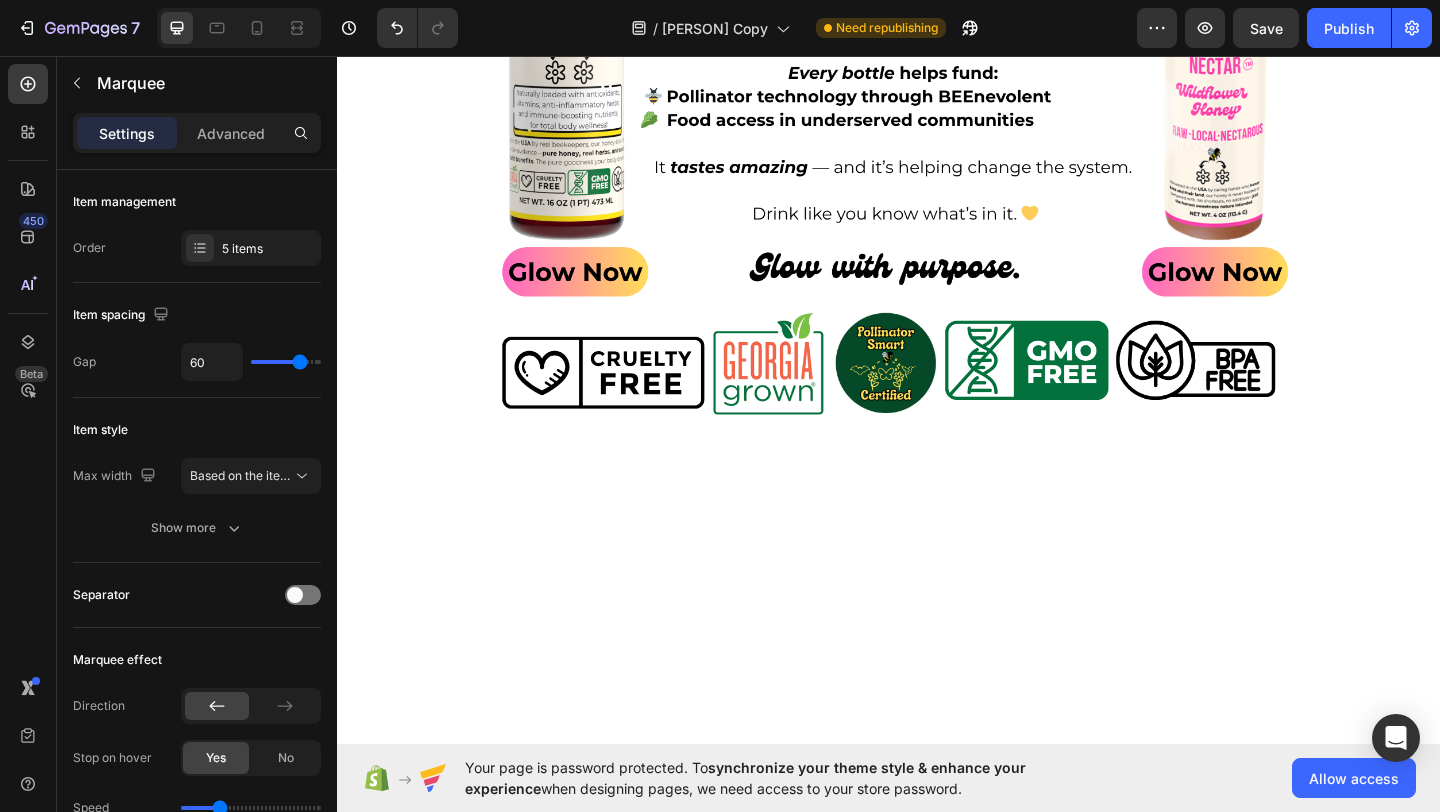scroll, scrollTop: 1956, scrollLeft: 0, axis: vertical 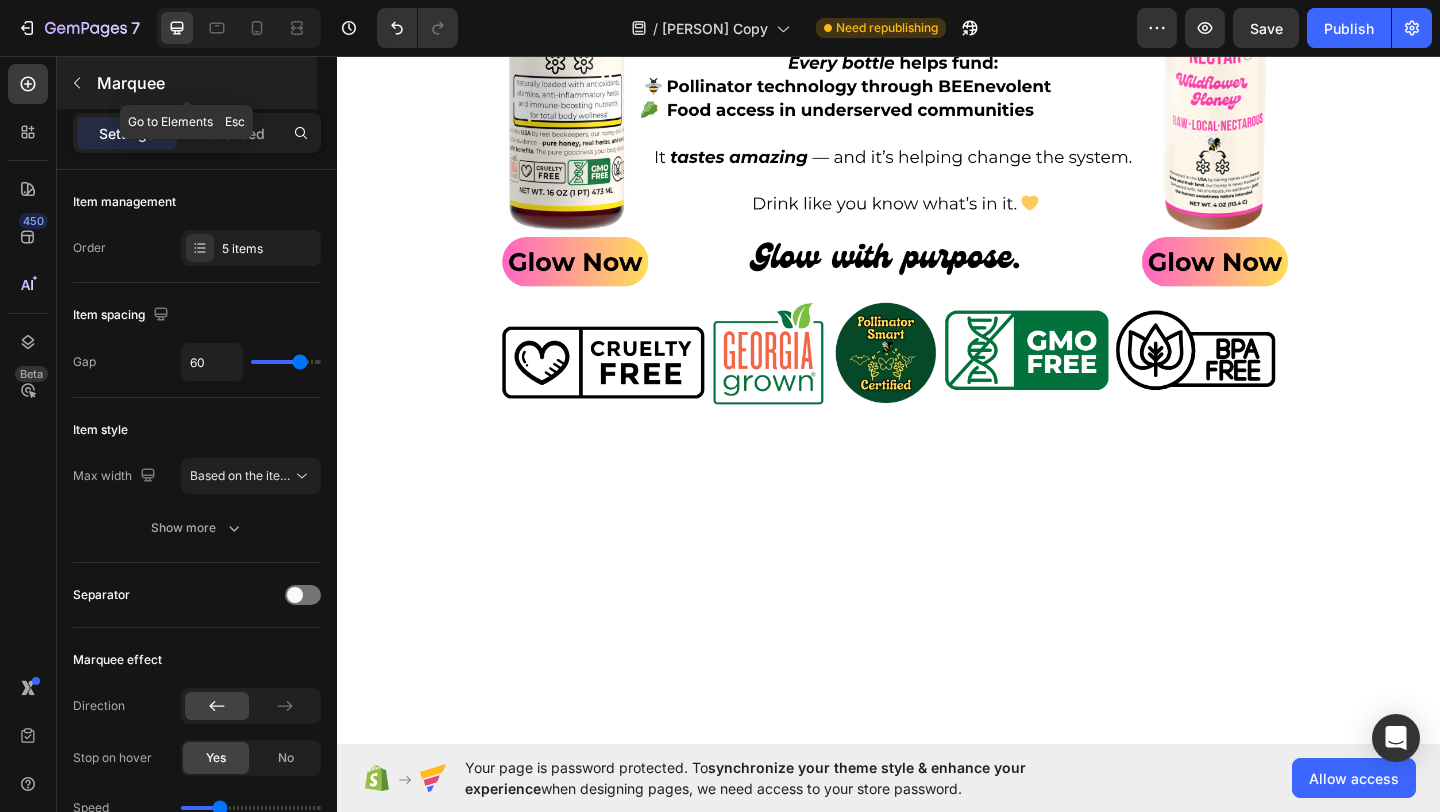 click 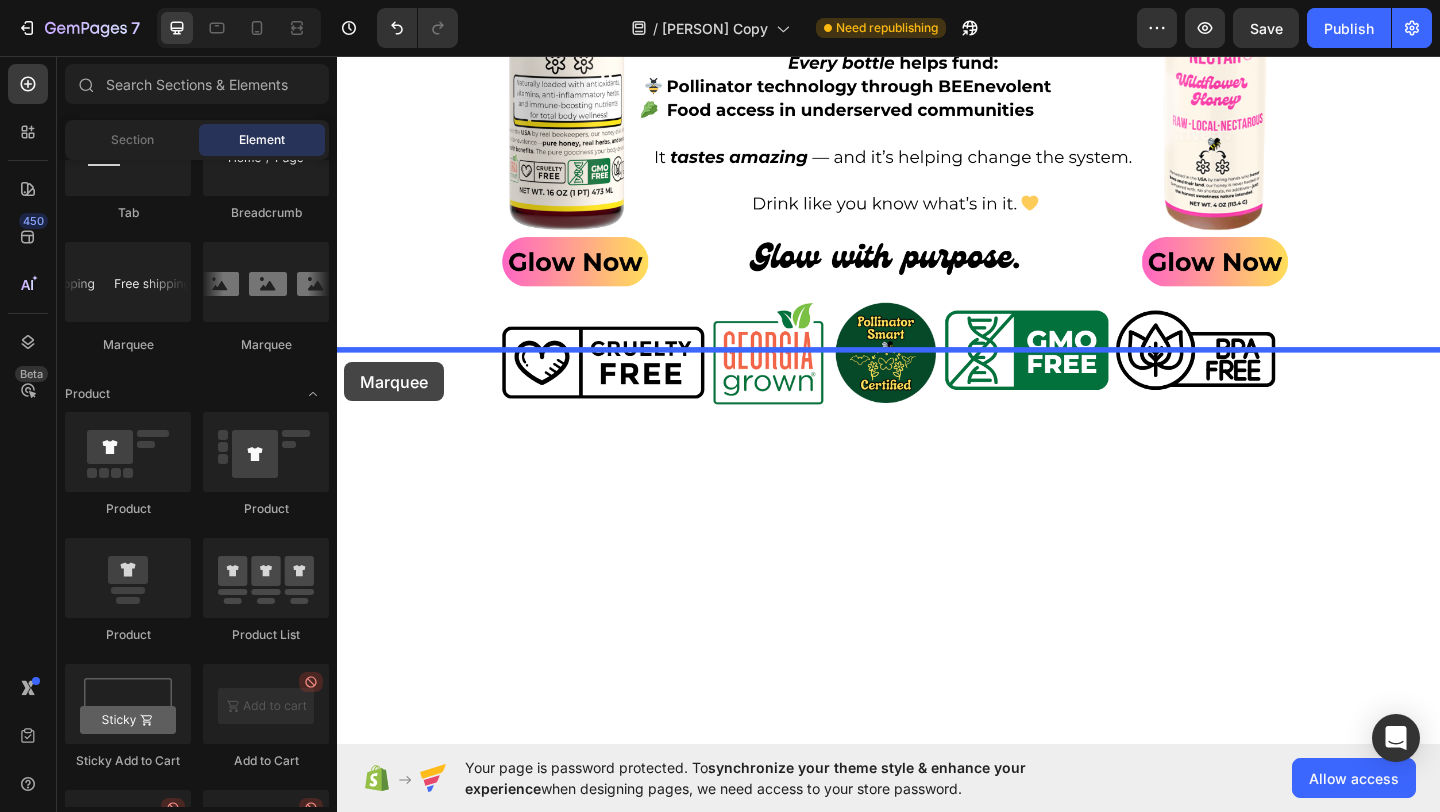 drag, startPoint x: 503, startPoint y: 333, endPoint x: 345, endPoint y: 389, distance: 167.63054 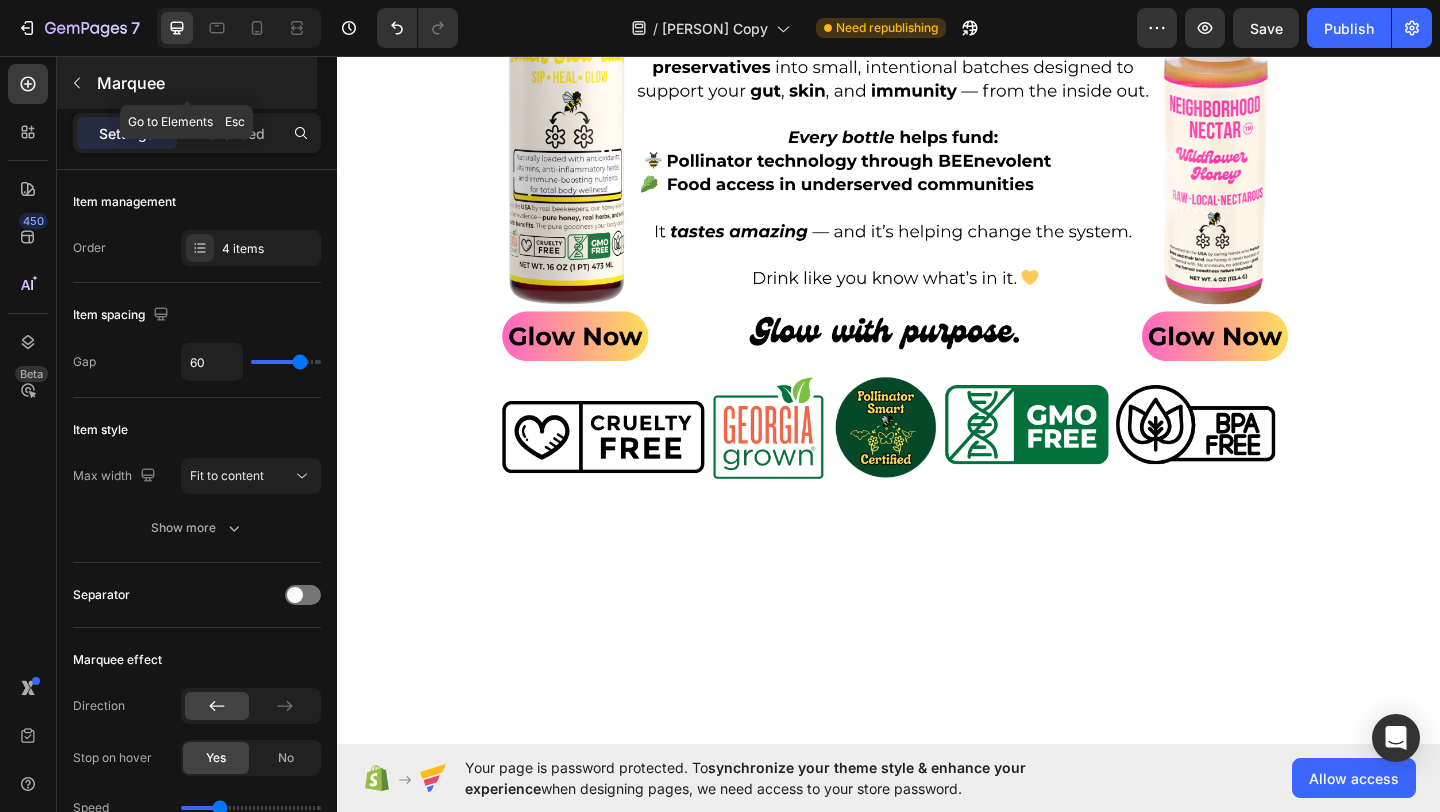 click 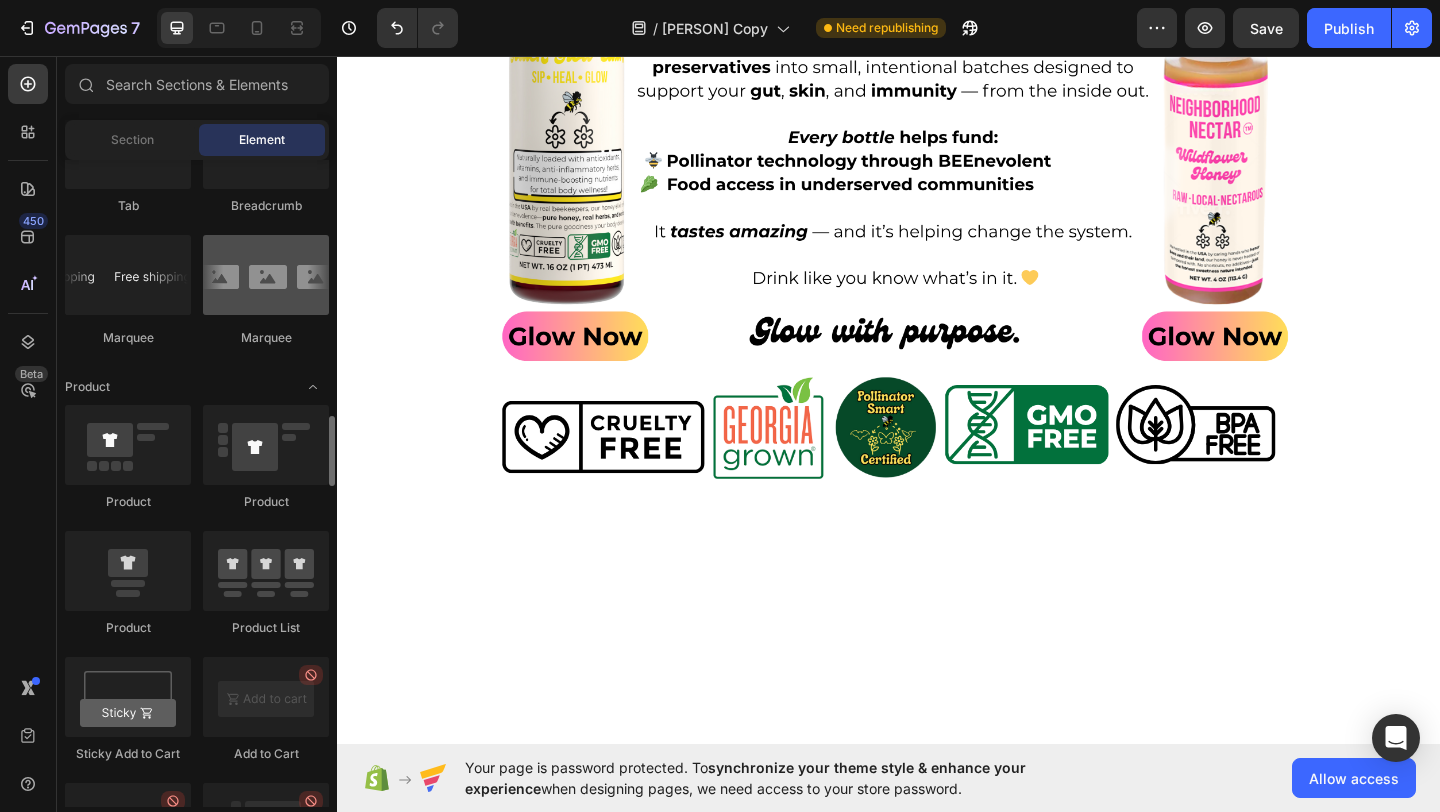 scroll, scrollTop: 2346, scrollLeft: 0, axis: vertical 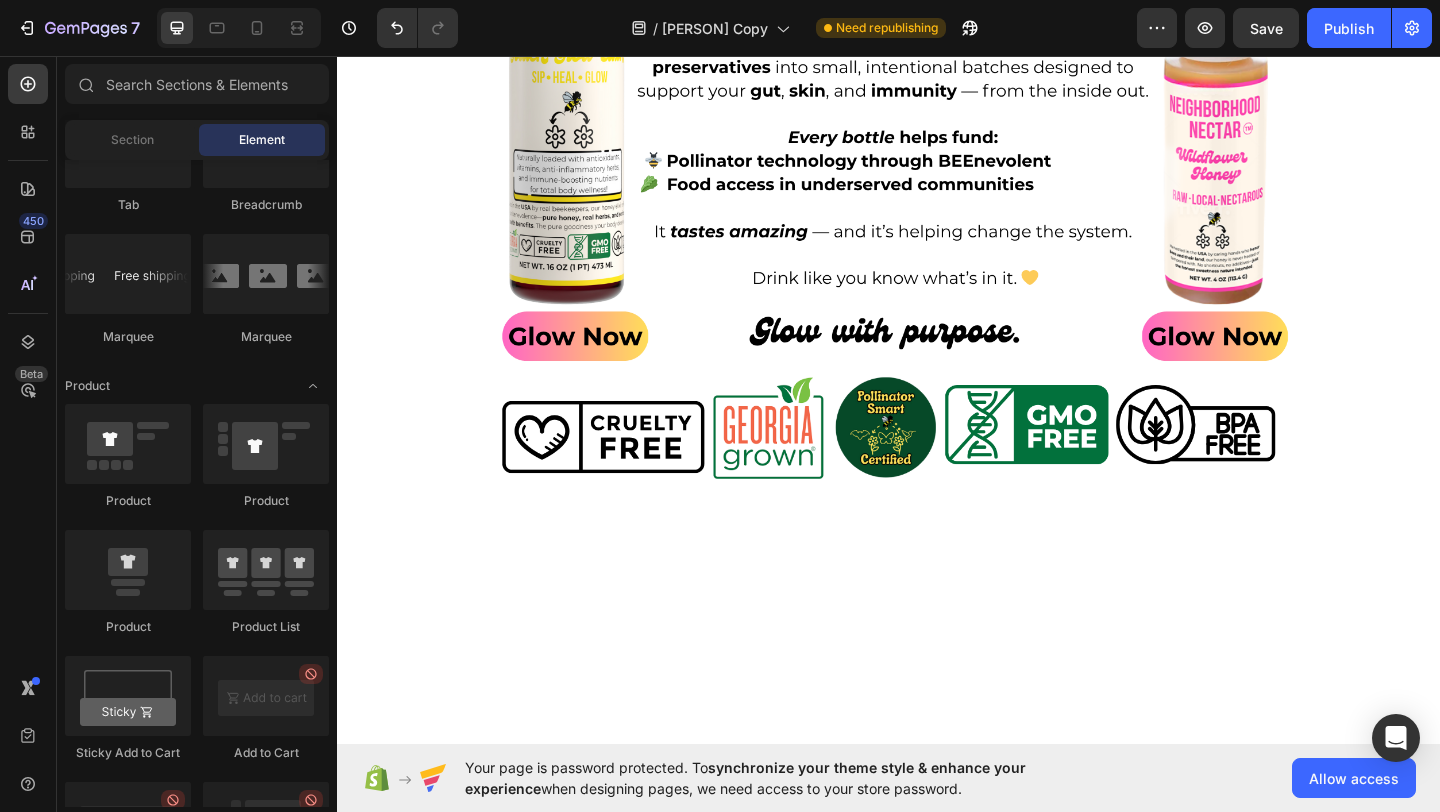 click on "FREE SHIPPING Text Block" at bounding box center [432, -260] 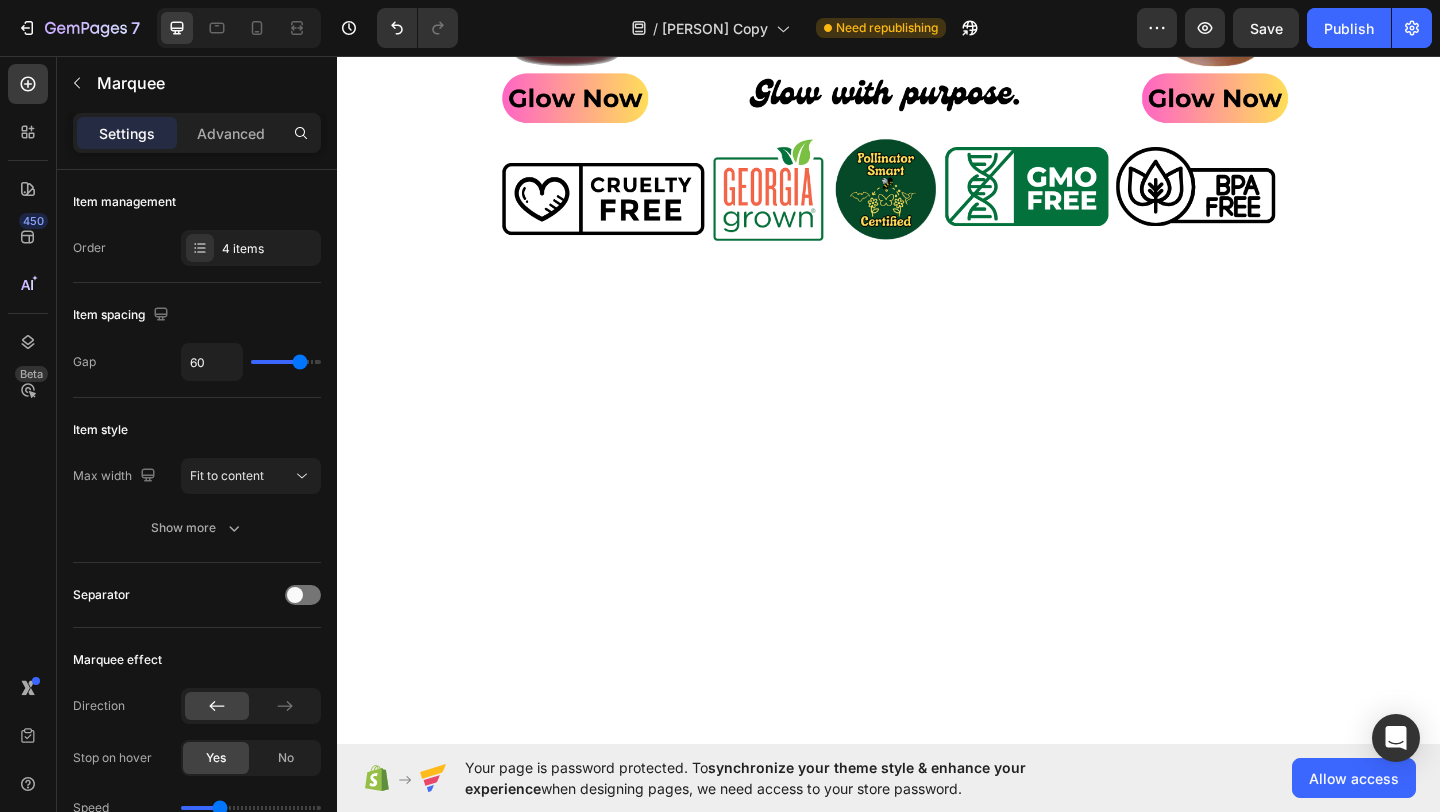 scroll, scrollTop: 3540, scrollLeft: 0, axis: vertical 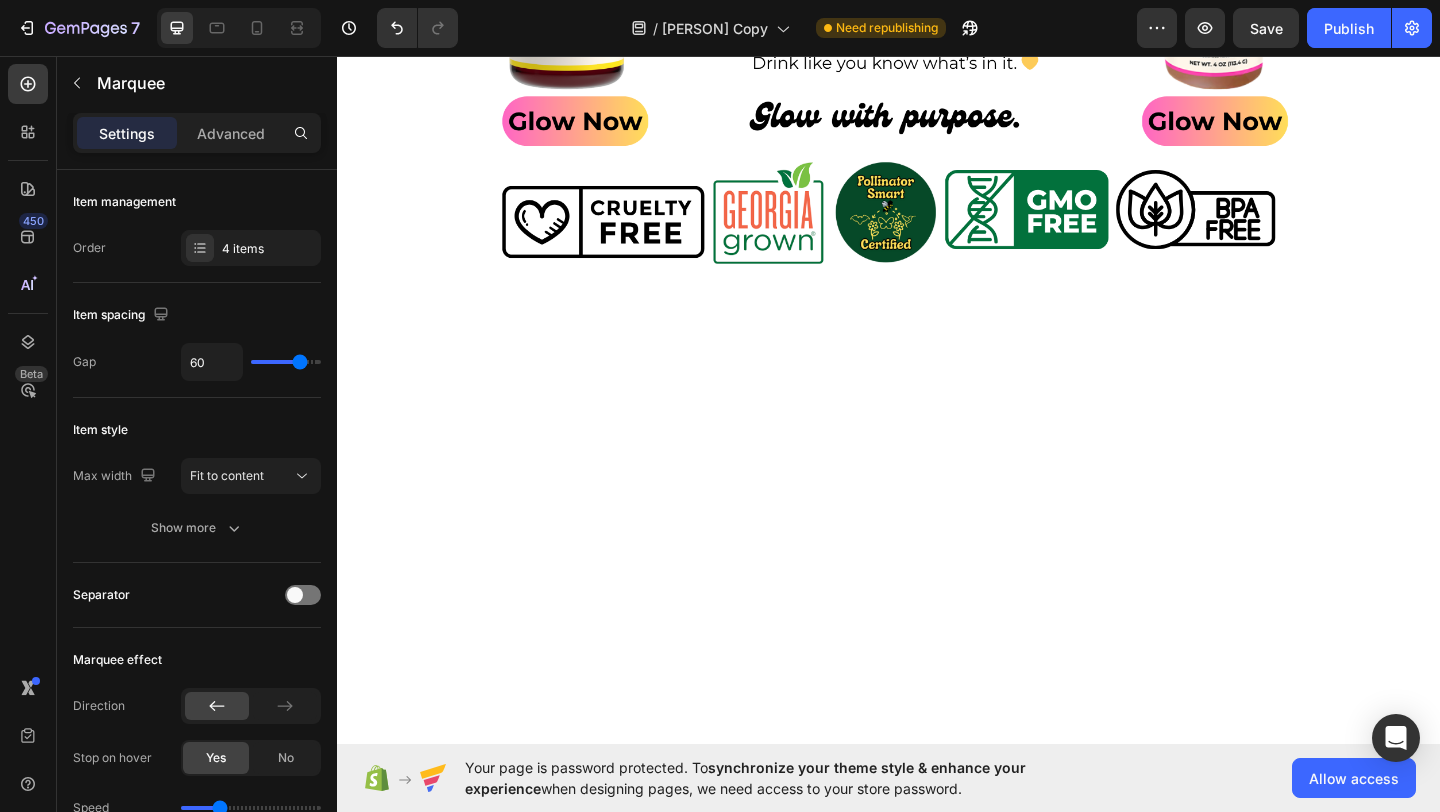 click on "FREE SHIPPING Text Block" at bounding box center [432, -494] 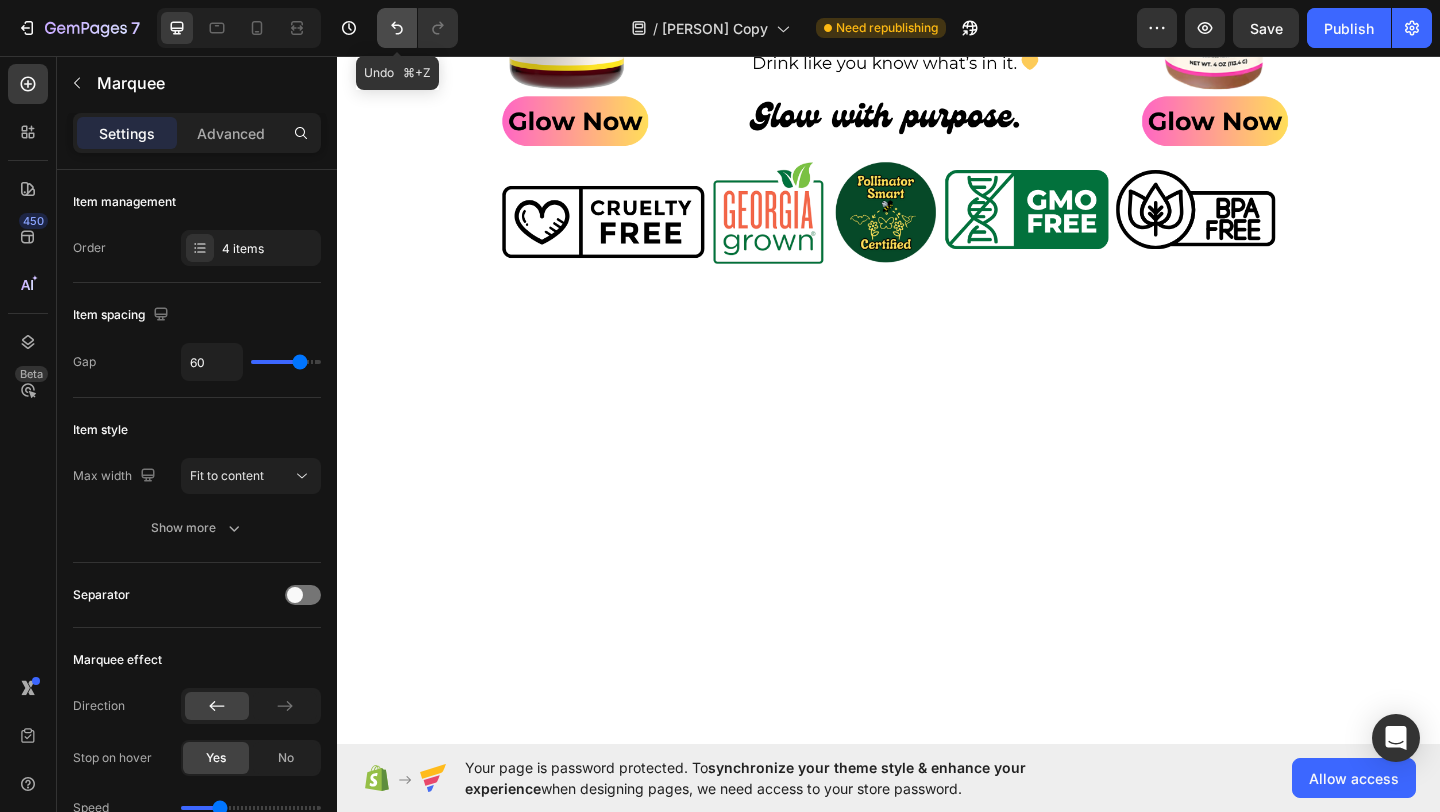 click 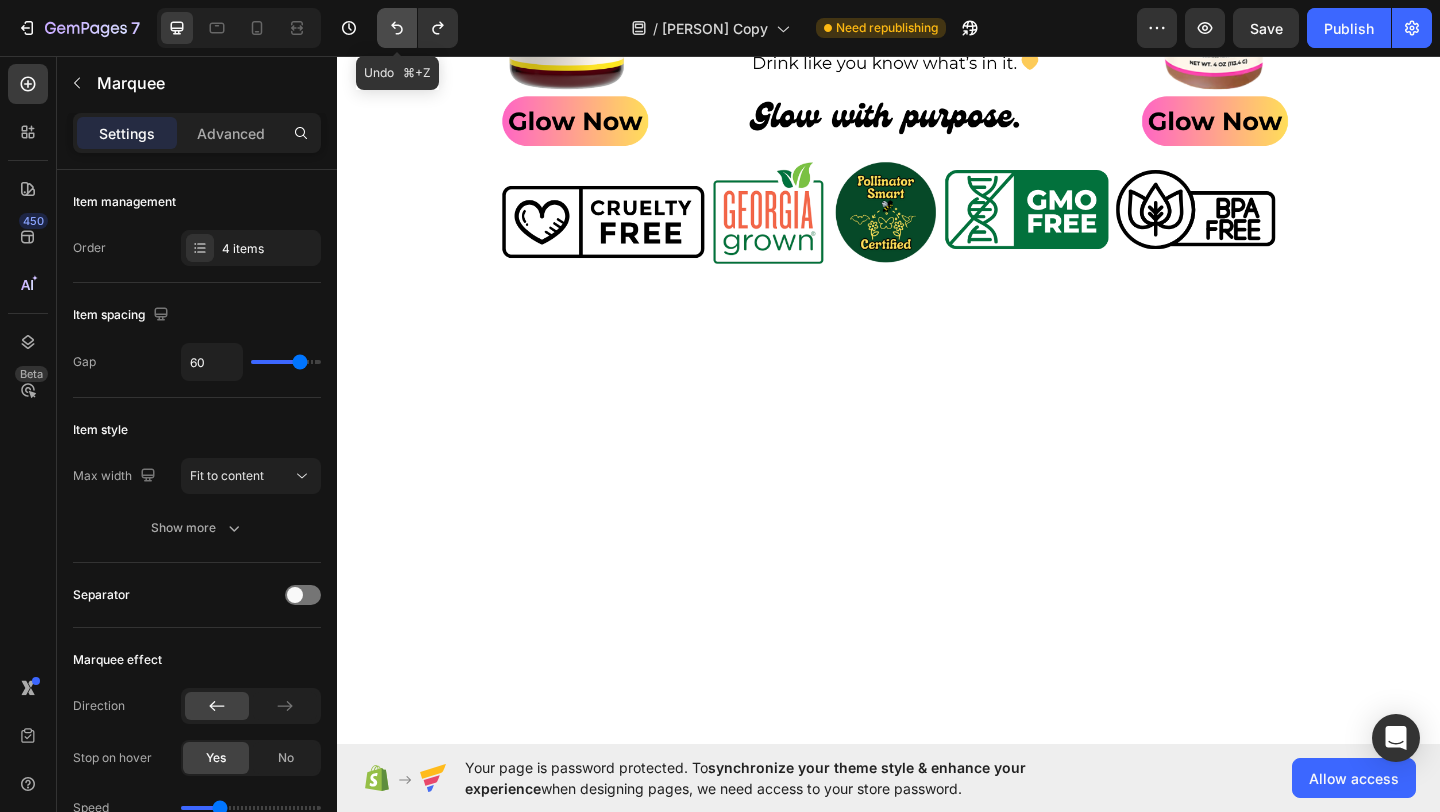 click 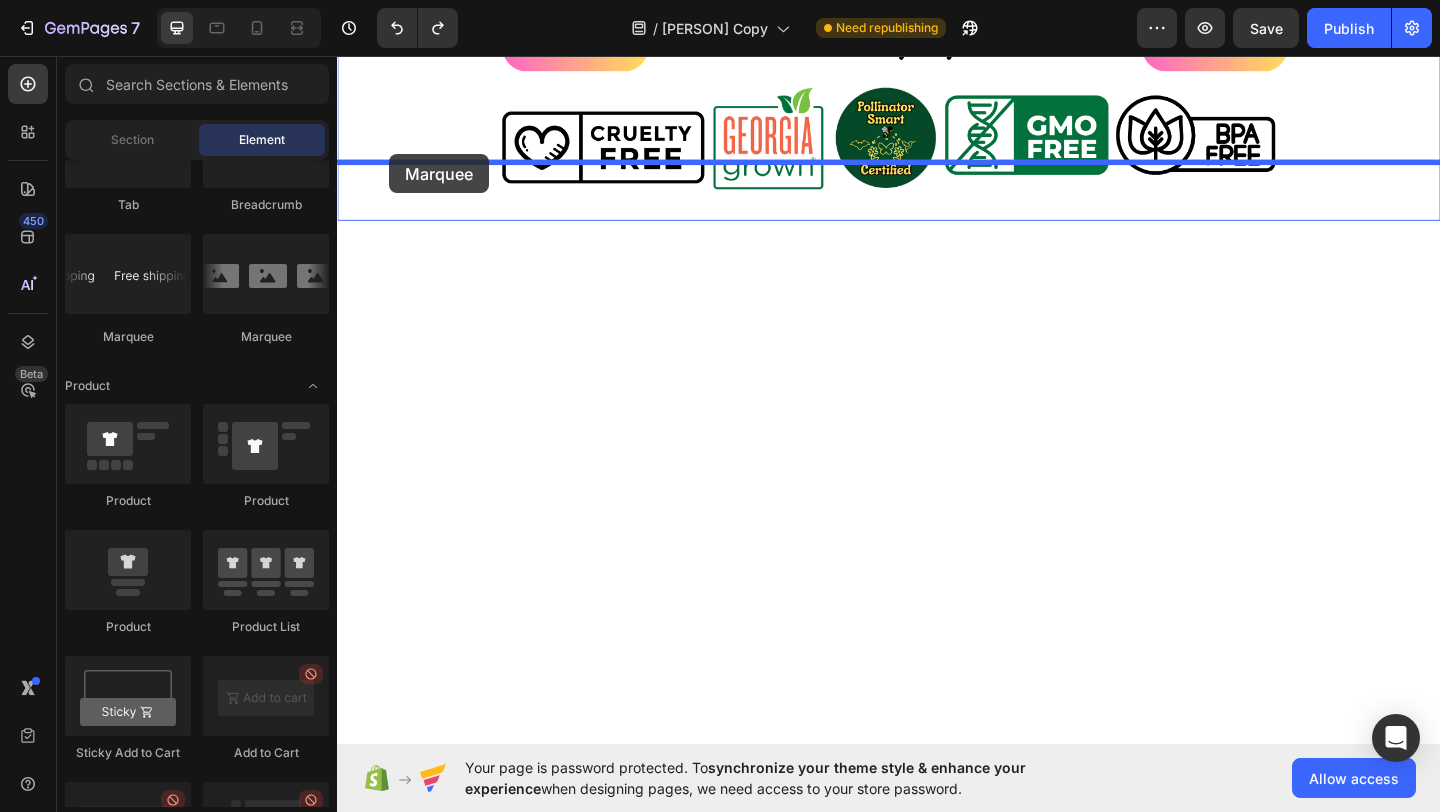 drag, startPoint x: 499, startPoint y: 336, endPoint x: 394, endPoint y: 163, distance: 202.37094 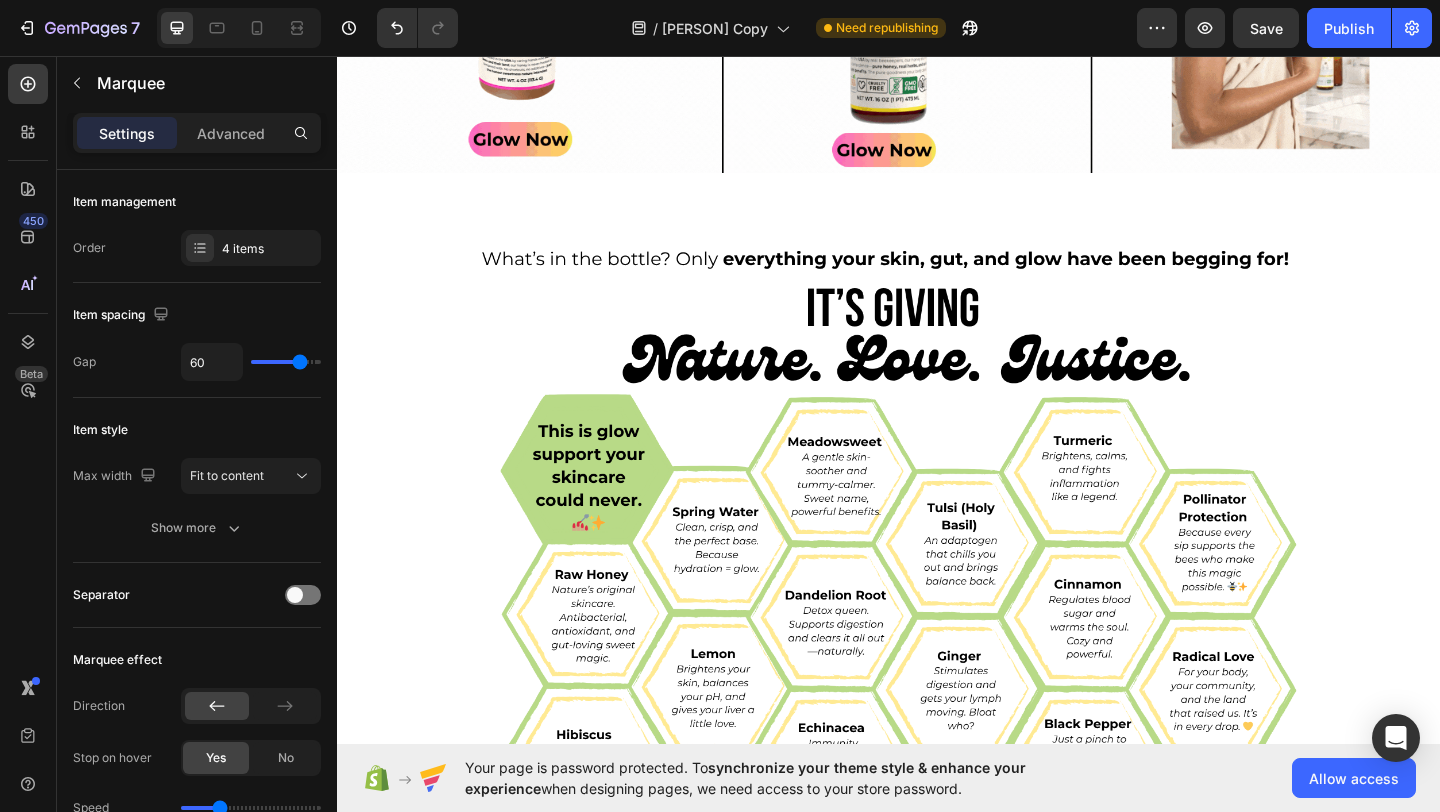 scroll, scrollTop: 1945, scrollLeft: 0, axis: vertical 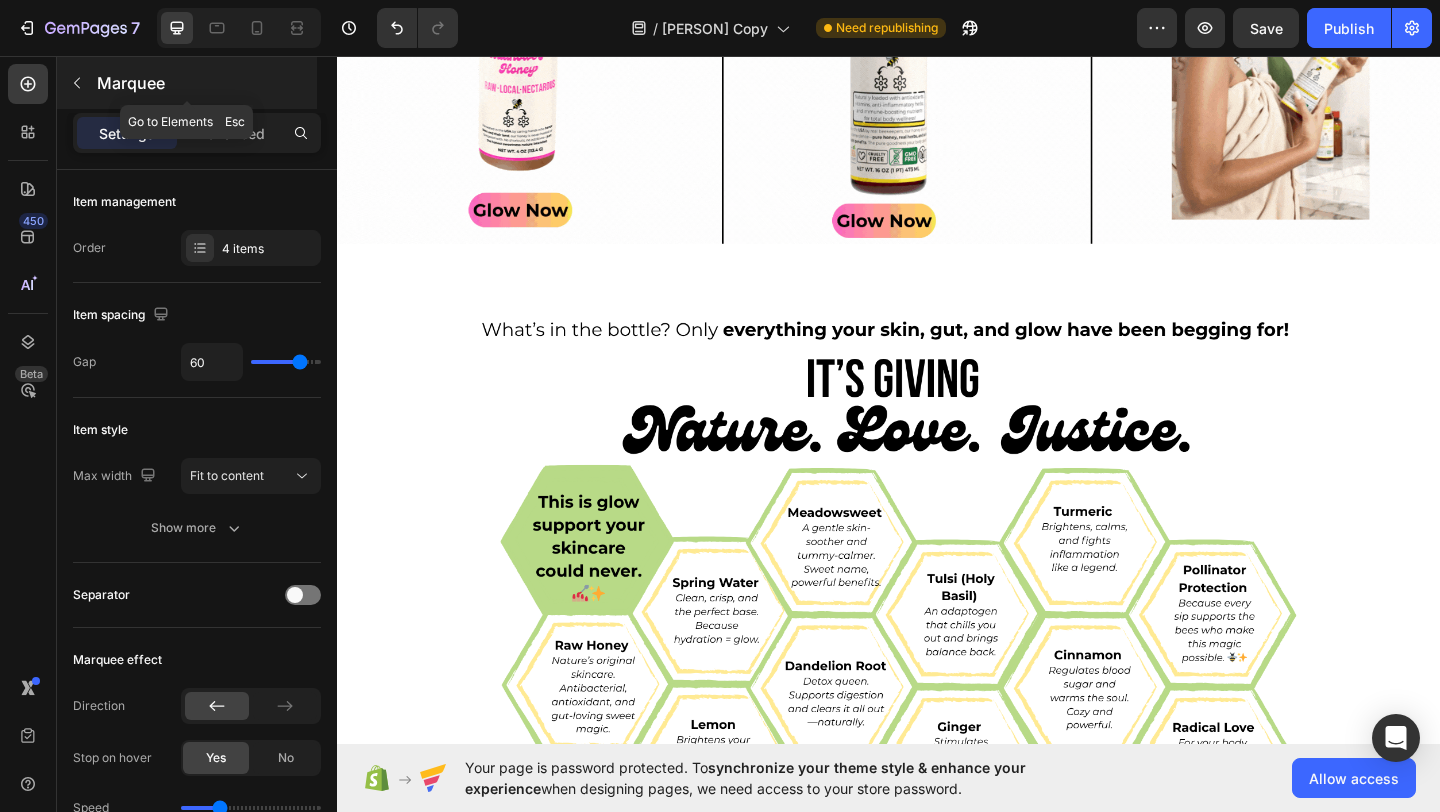 click 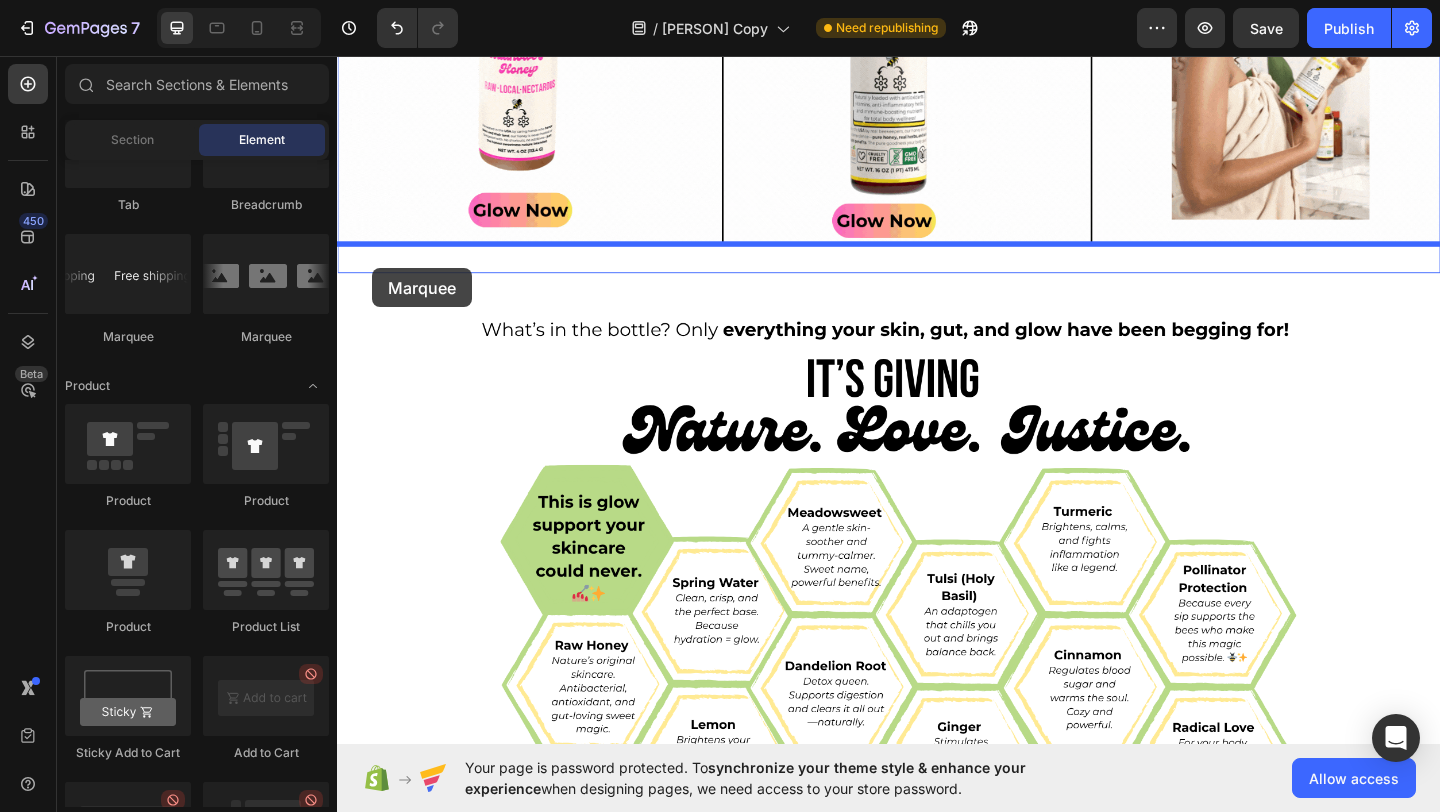 drag, startPoint x: 456, startPoint y: 333, endPoint x: 375, endPoint y: 287, distance: 93.15041 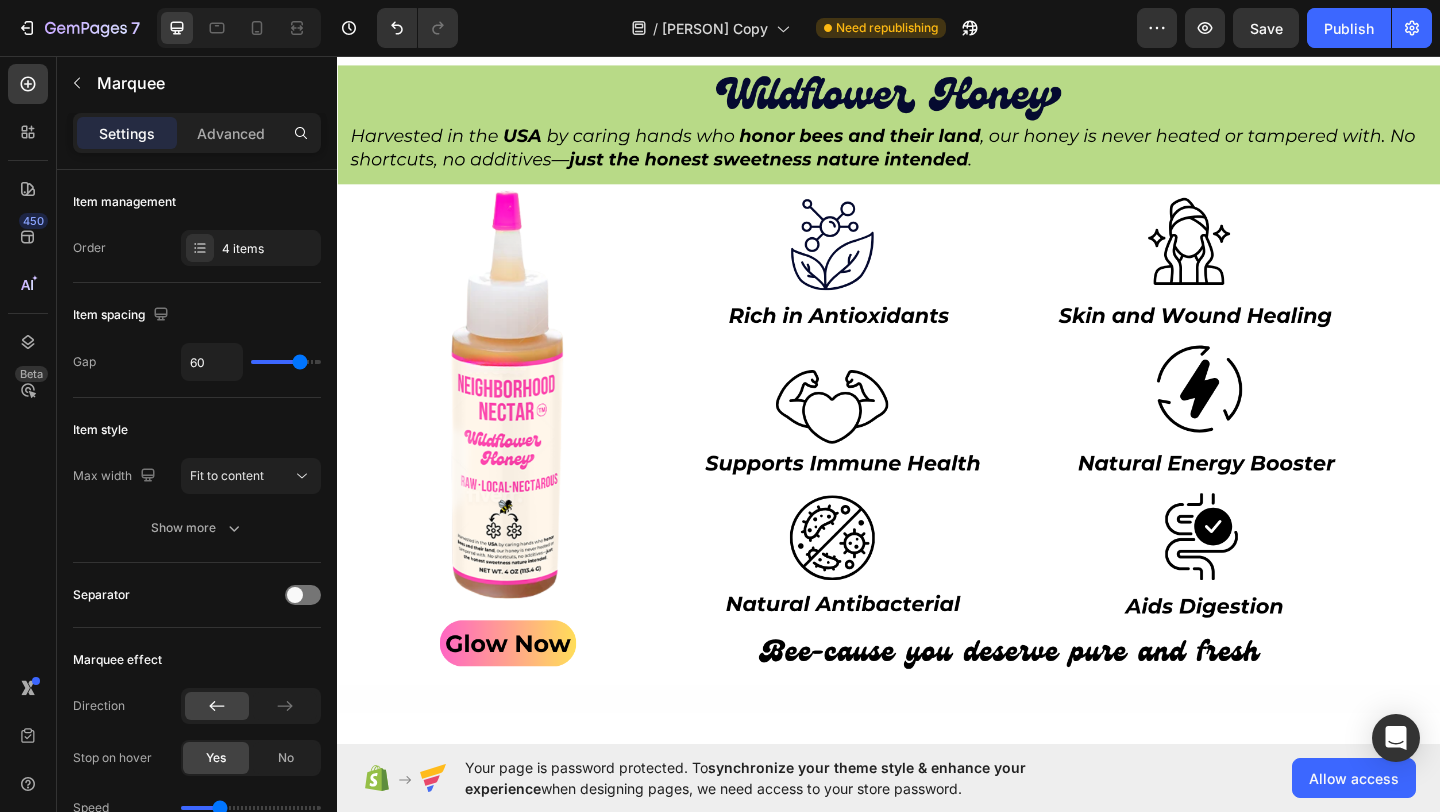 scroll, scrollTop: 2331, scrollLeft: 0, axis: vertical 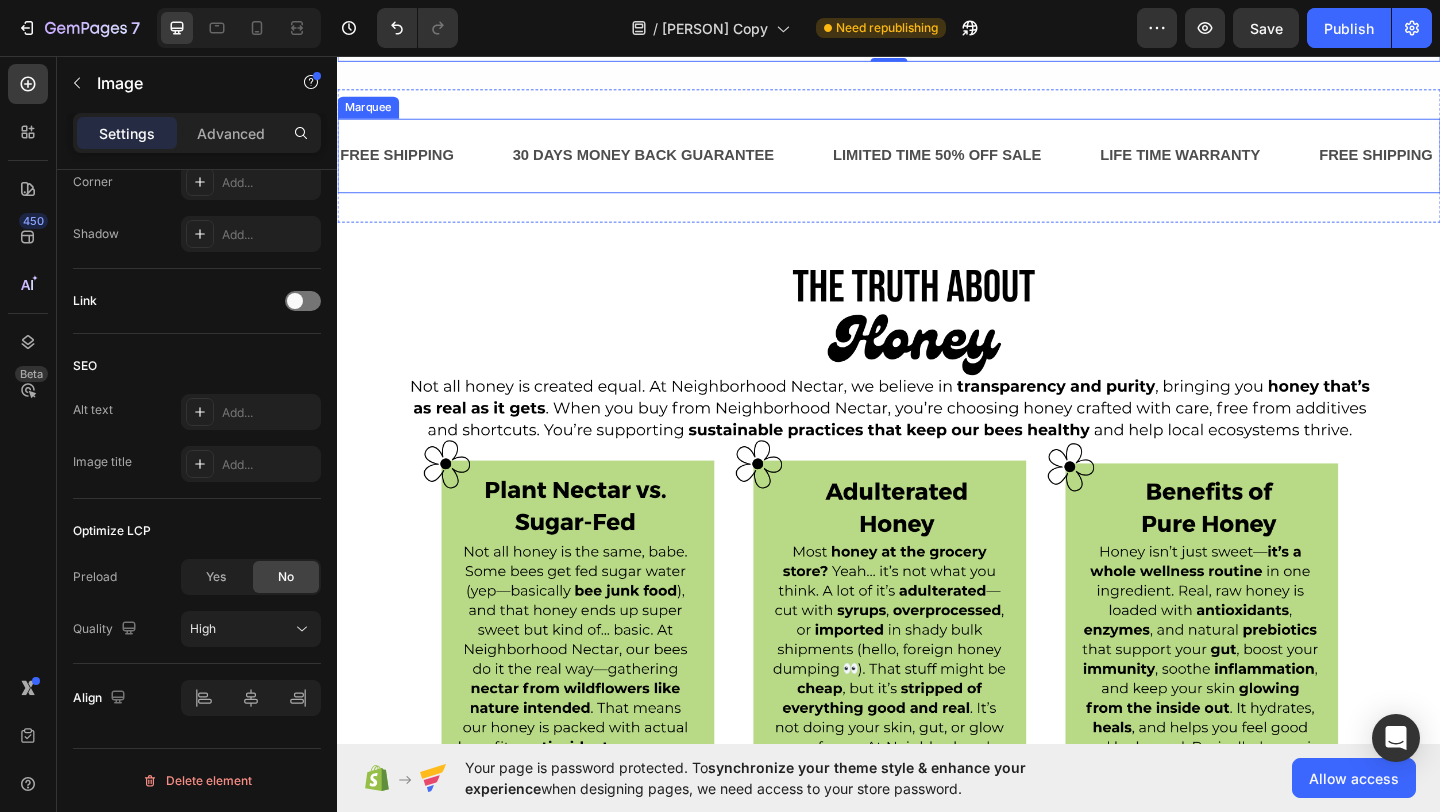 click on "FREE SHIPPING Text Block" at bounding box center (432, 164) 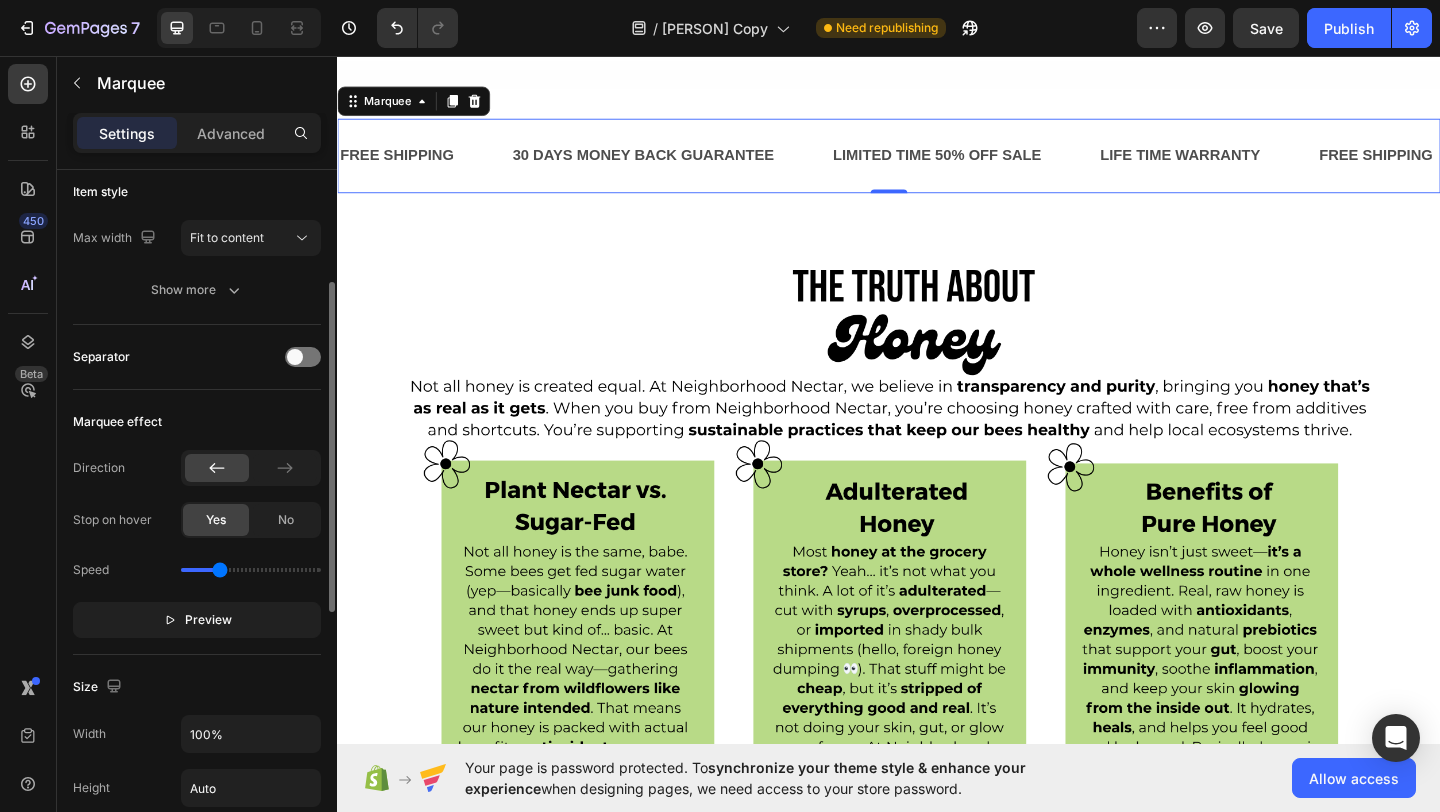 scroll, scrollTop: 0, scrollLeft: 0, axis: both 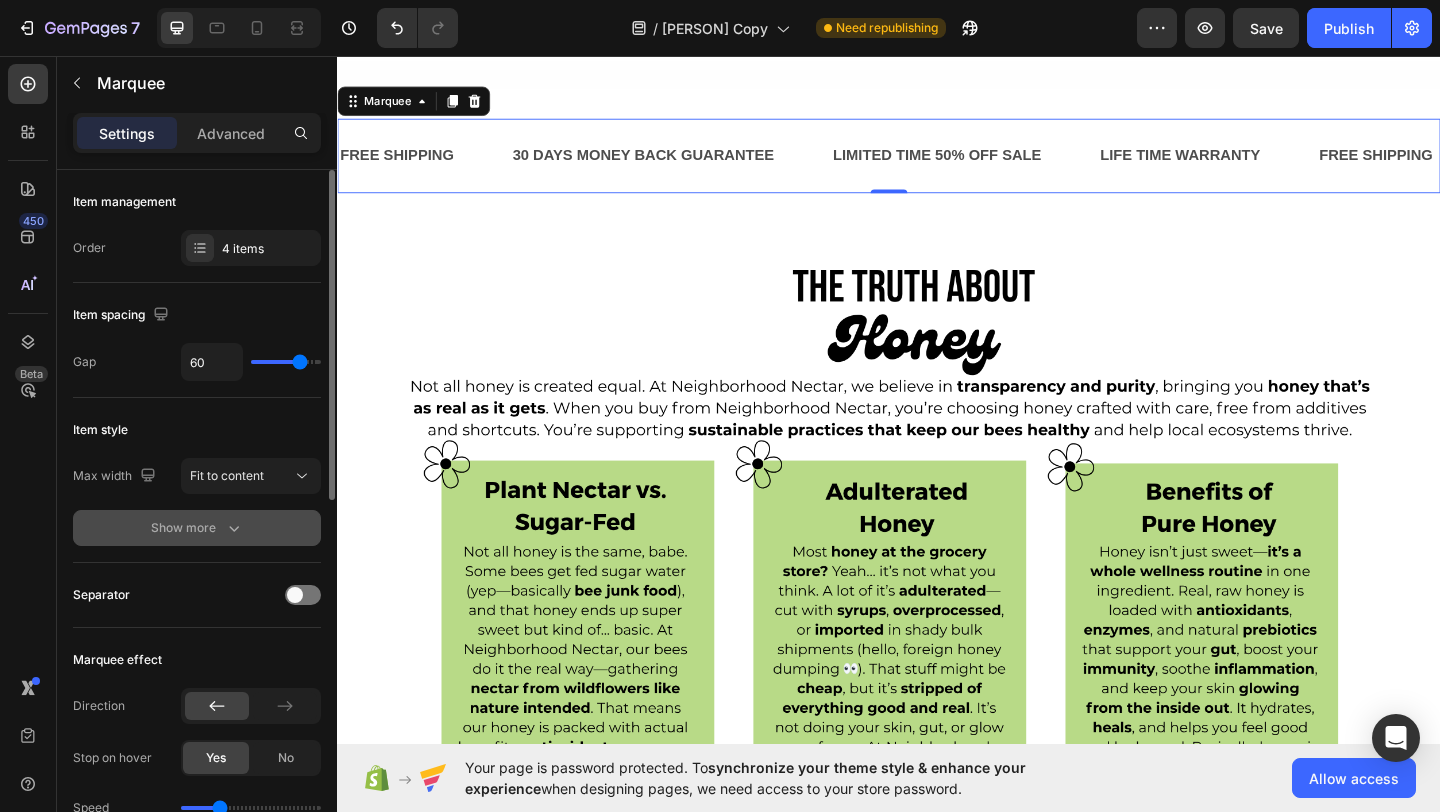click 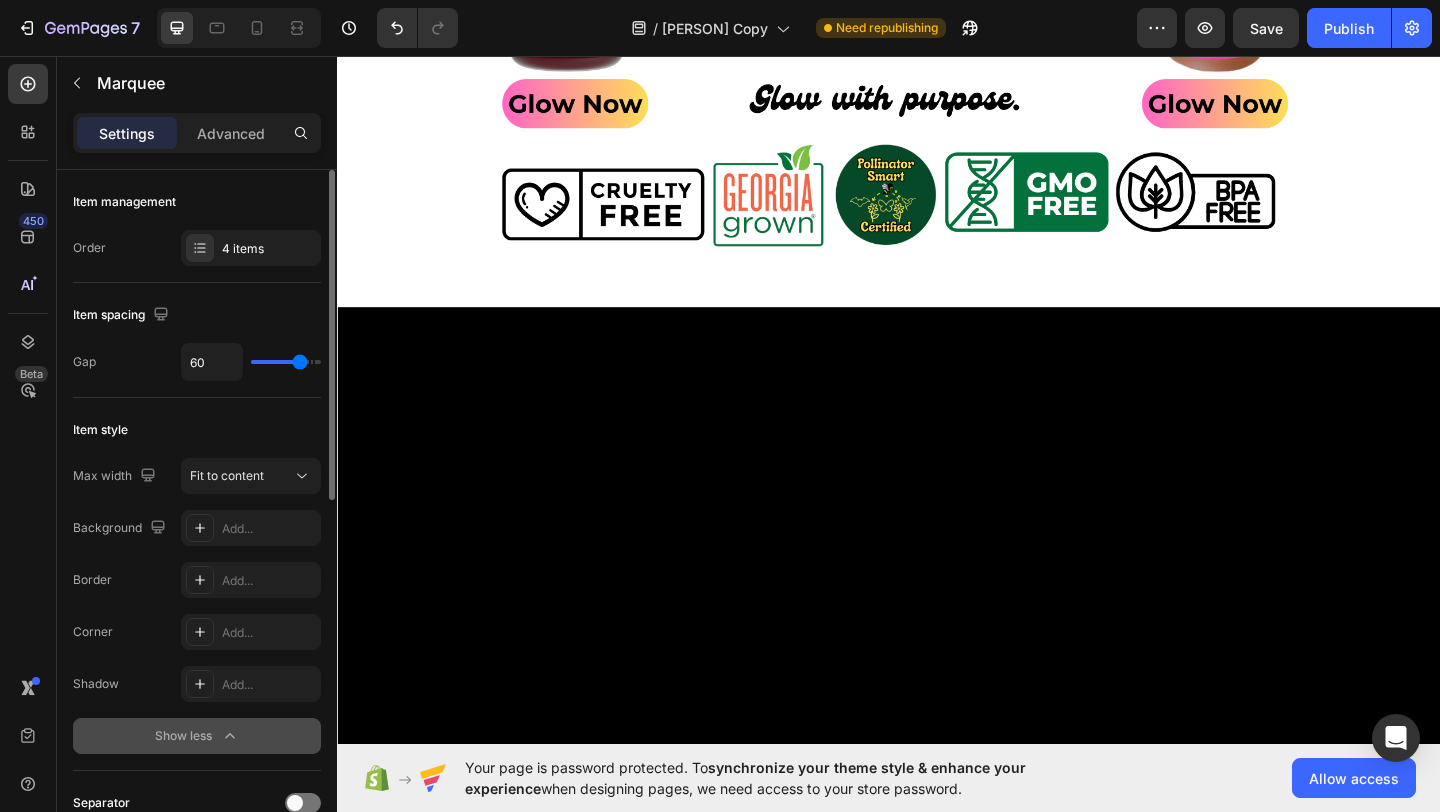 scroll, scrollTop: 4457, scrollLeft: 0, axis: vertical 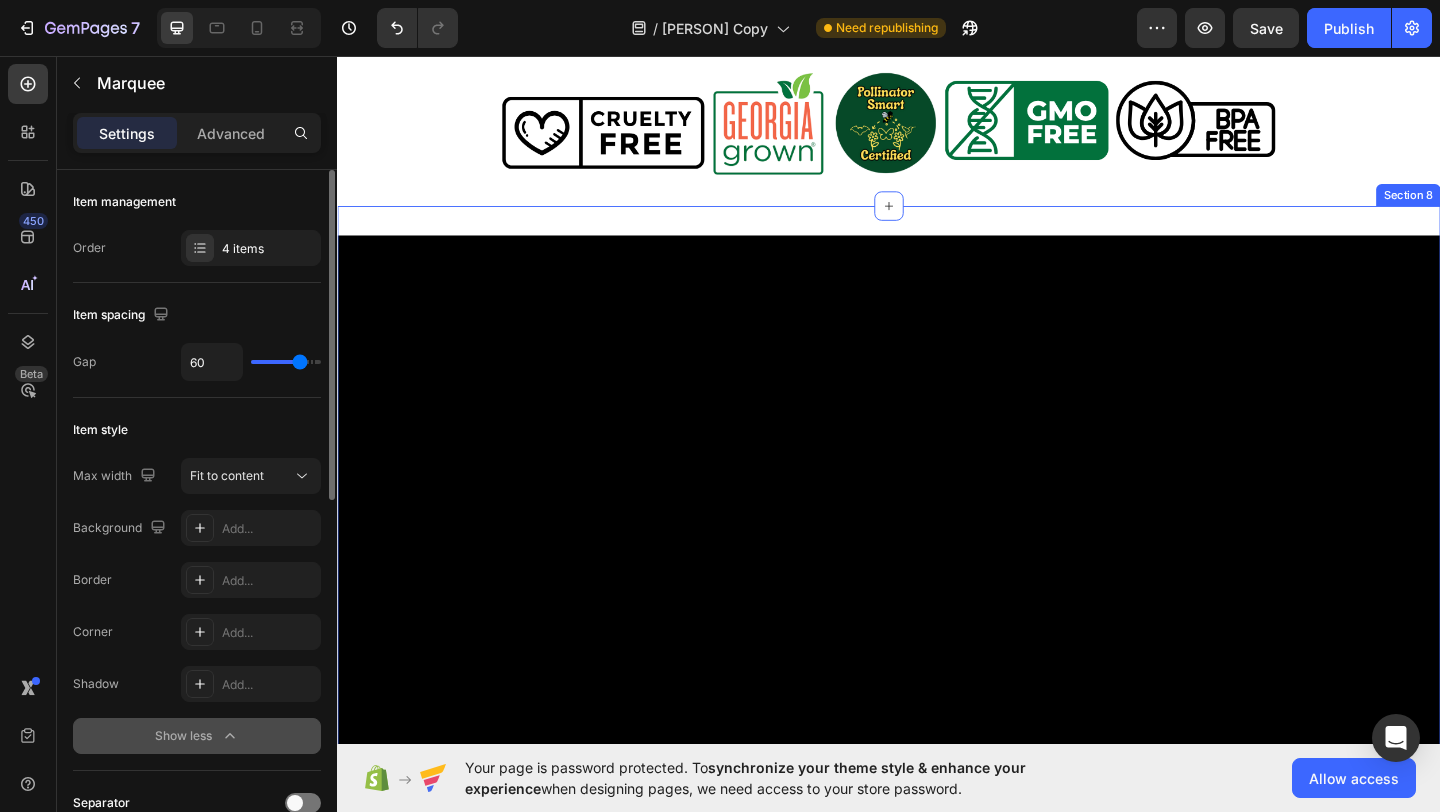 click on "Video FREE SHIPPING Text Block 30 DAYS MONEY BACK GUARANTEE Text Block LIMITED TIME 50% OFF SALE Text Block LIFE TIME WARRANTY Text Block FREE SHIPPING Text Block 30 DAYS MONEY BACK GUARANTEE Text Block LIMITED TIME 50% OFF SALE Text Block LIFE TIME WARRANTY Text Block FREE SHIPPING Text Block 30 DAYS MONEY BACK GUARANTEE Text Block LIMITED TIME 50% OFF SALE Text Block LIFE TIME WARRANTY Text Block FREE SHIPPING Text Block 30 DAYS MONEY BACK GUARANTEE Text Block LIMITED TIME 50% OFF SALE Text Block LIFE TIME WARRANTY Text Block FREE SHIPPING Text Block 30 DAYS MONEY BACK GUARANTEE Text Block LIMITED TIME 50% OFF SALE Text Block LIFE TIME WARRANTY Text Block FREE SHIPPING Text Block 30 DAYS MONEY BACK GUARANTEE Text Block LIMITED TIME 50% OFF SALE Text Block LIFE TIME WARRANTY Text Block Marquee Section 8" at bounding box center (937, 629) 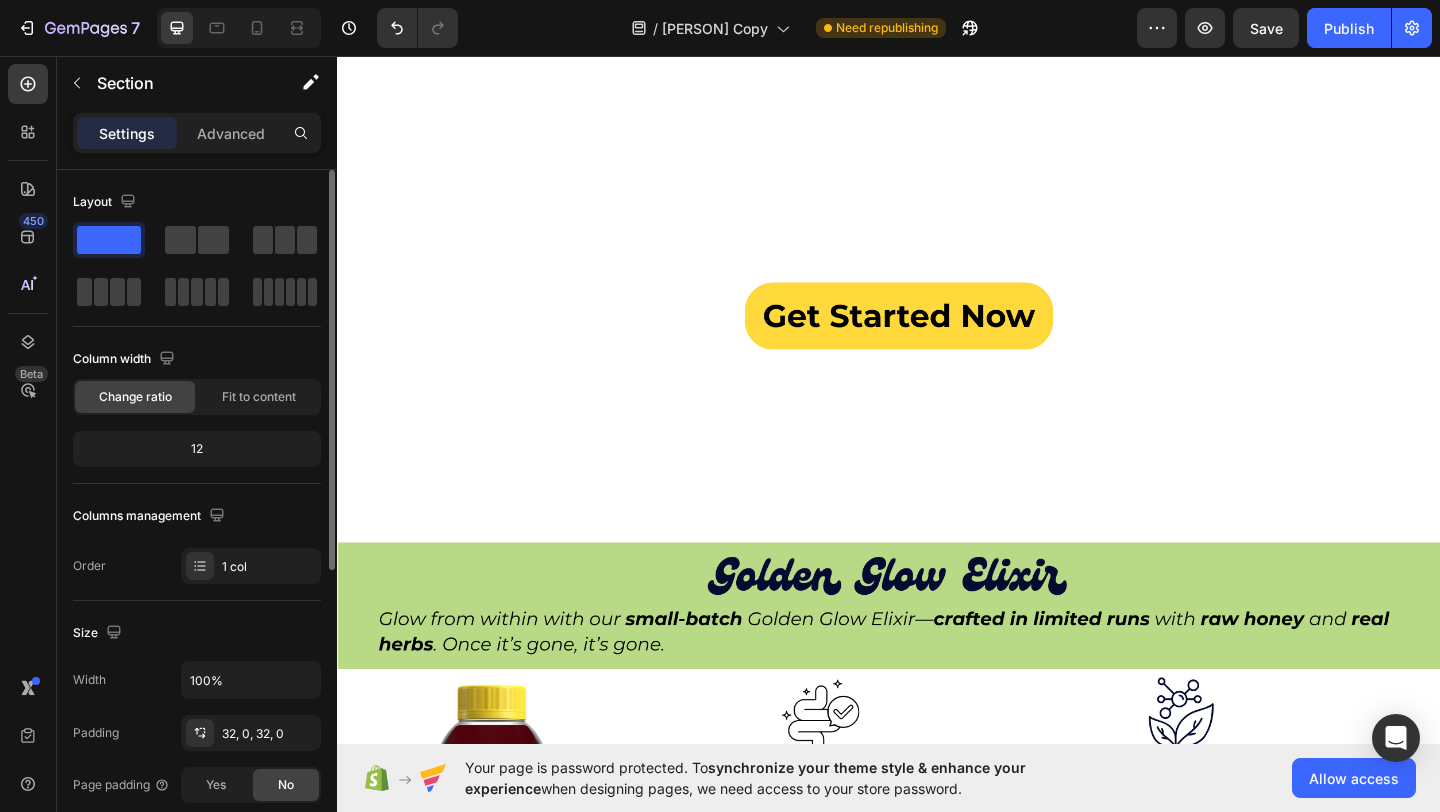 scroll, scrollTop: 492, scrollLeft: 0, axis: vertical 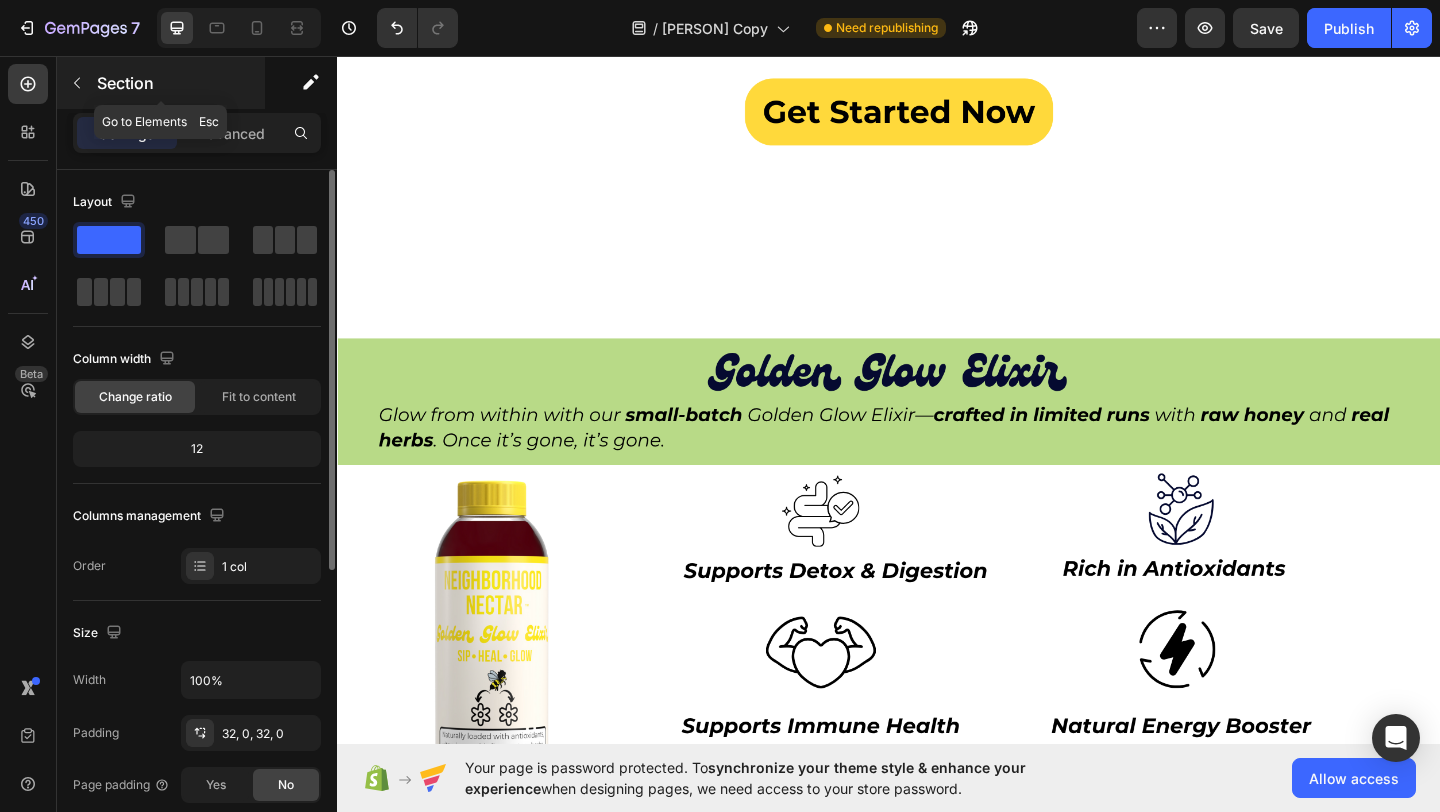 click 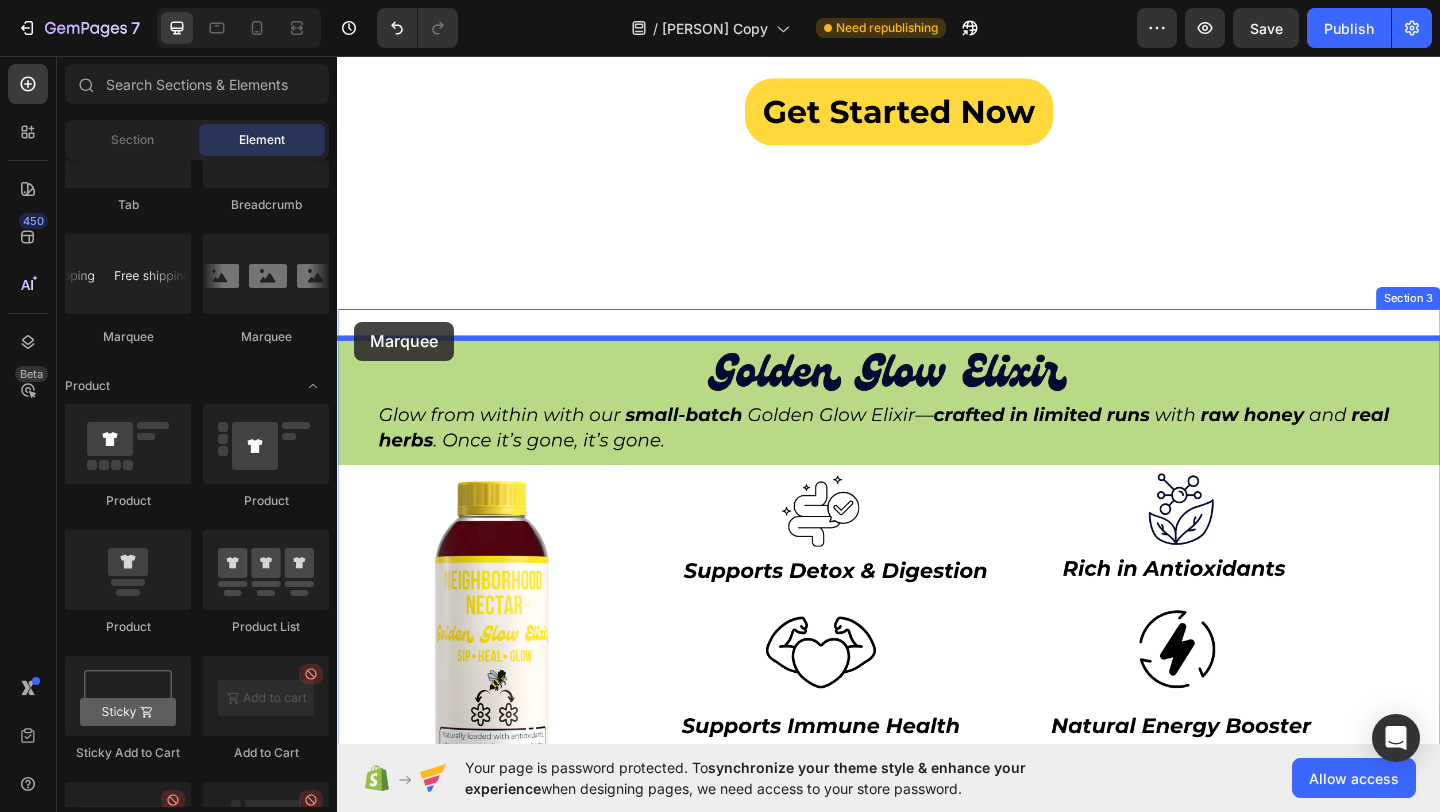 drag, startPoint x: 481, startPoint y: 335, endPoint x: 355, endPoint y: 345, distance: 126.3962 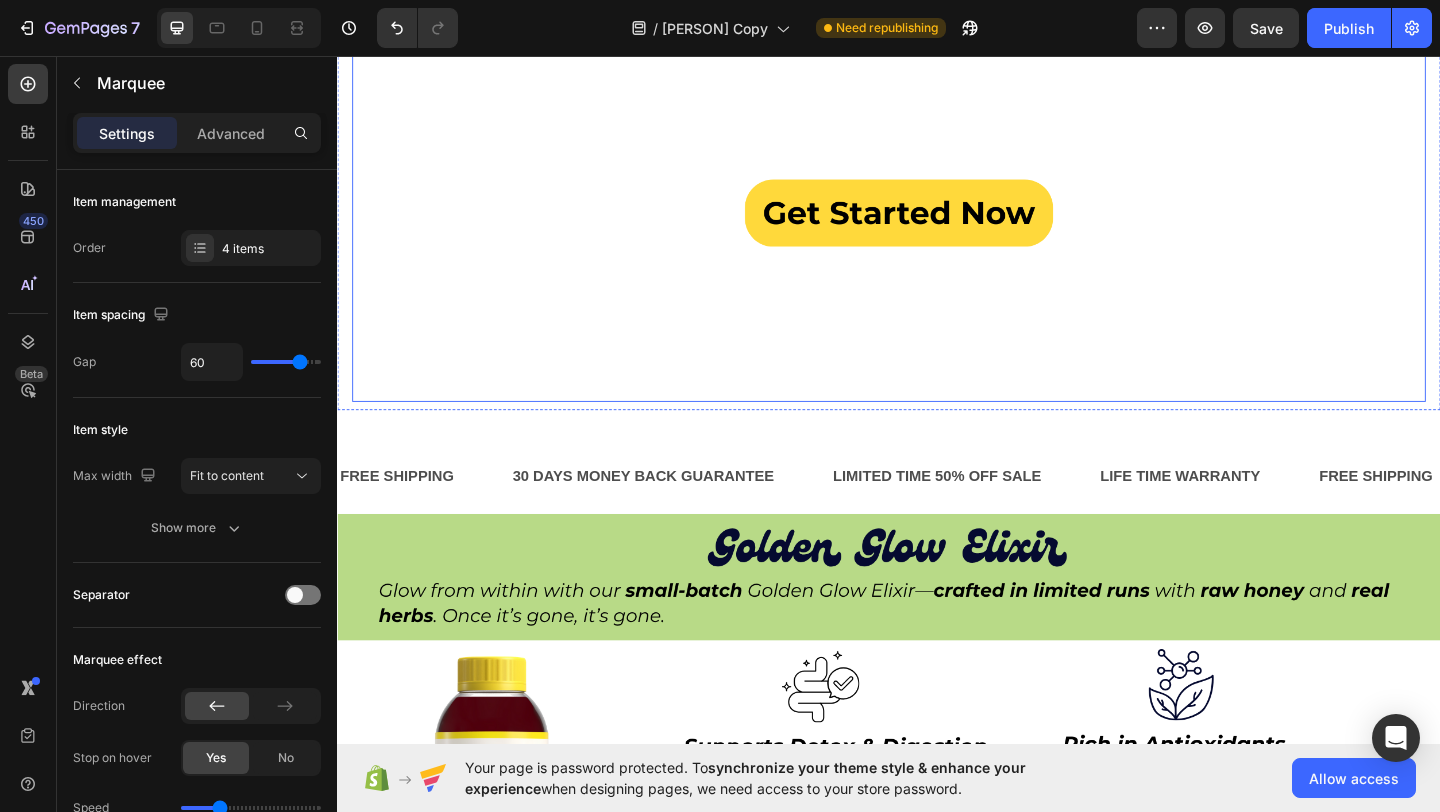 scroll, scrollTop: 463, scrollLeft: 0, axis: vertical 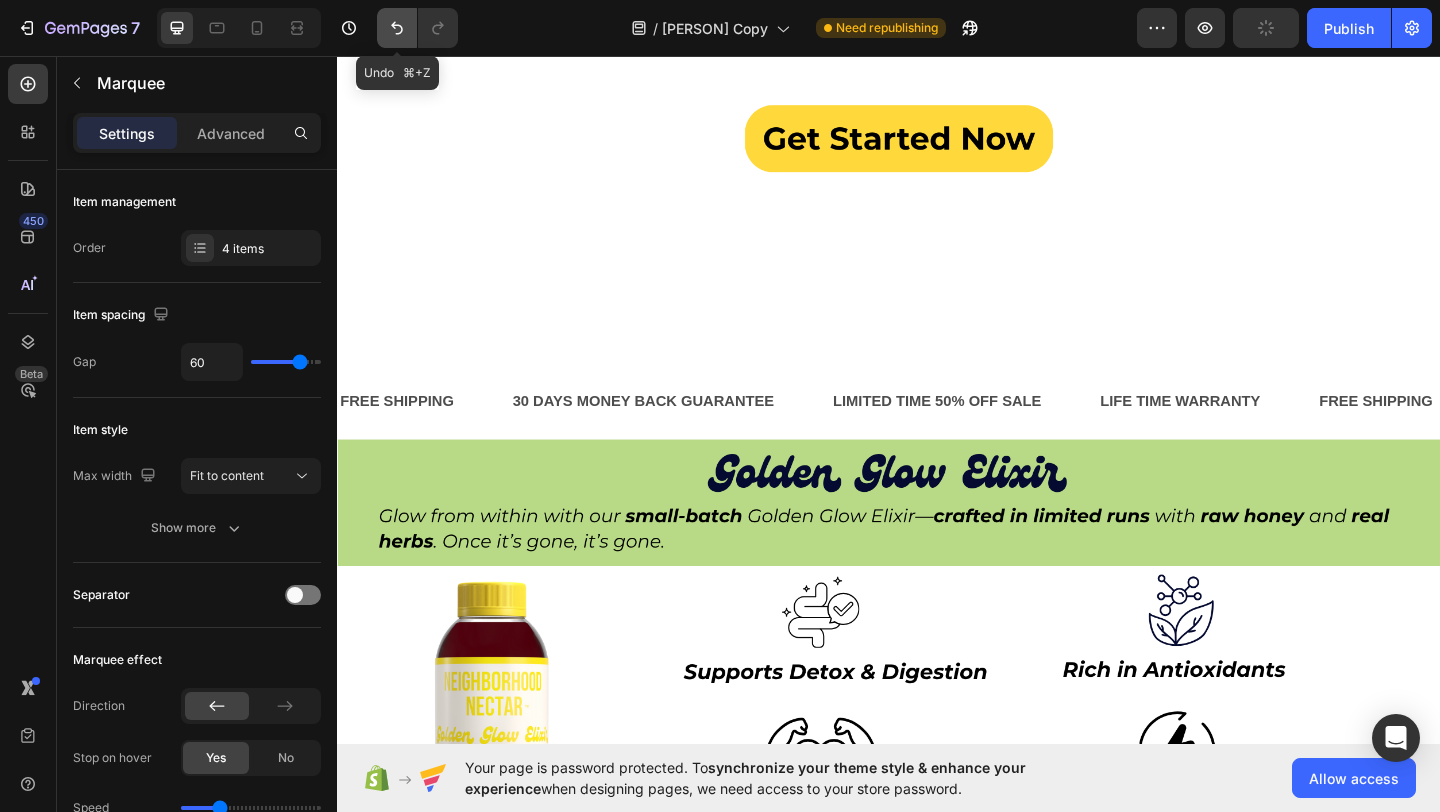 click 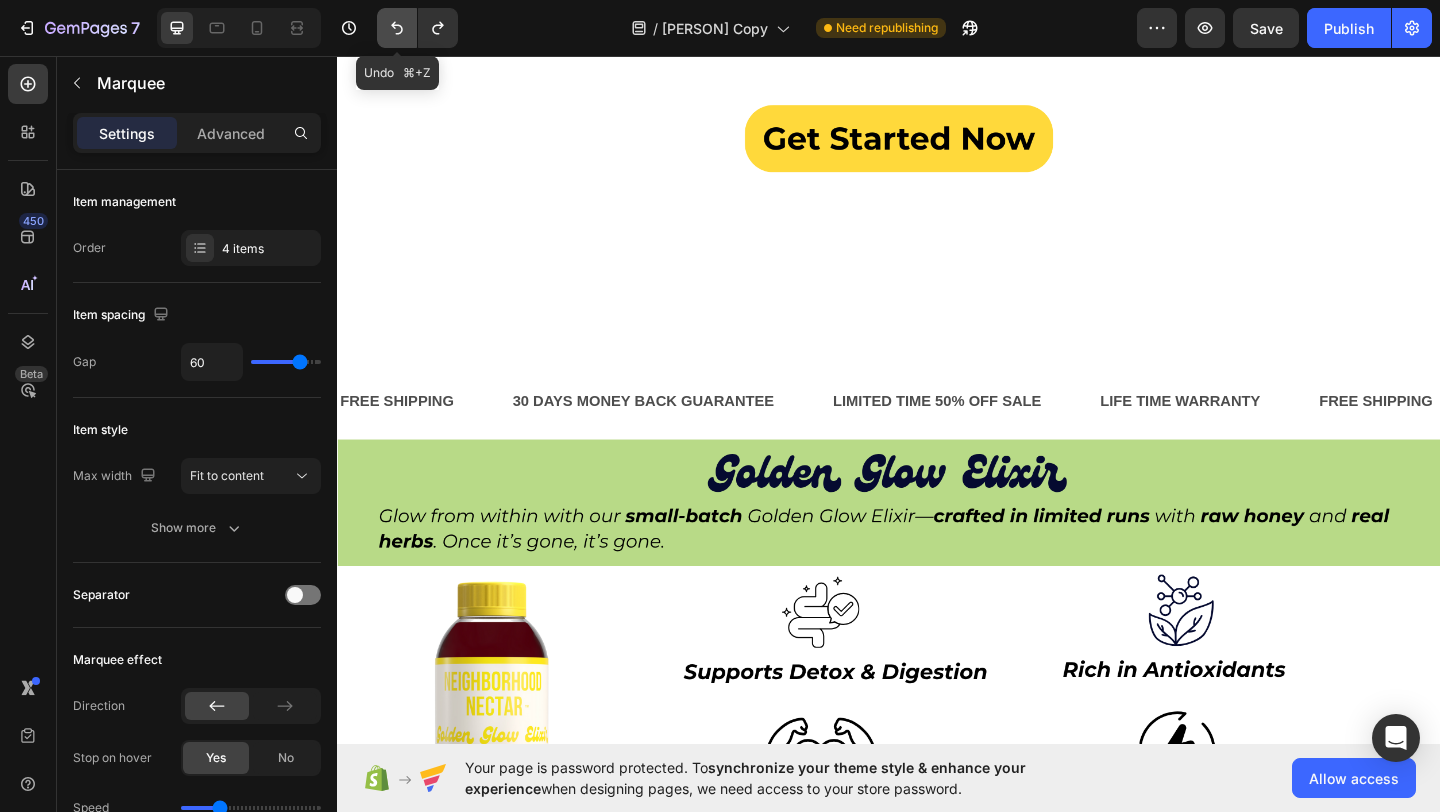 click 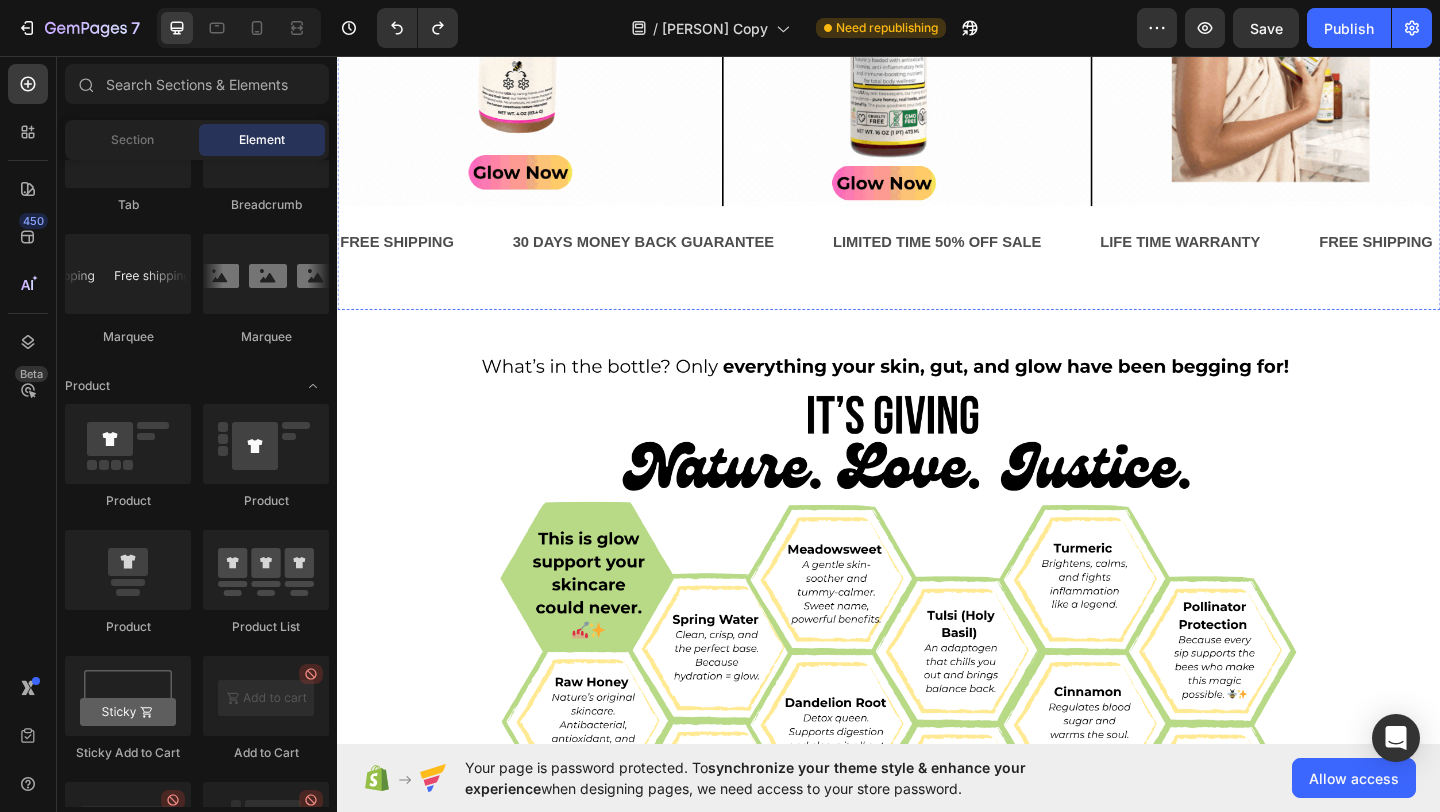 scroll, scrollTop: 2059, scrollLeft: 0, axis: vertical 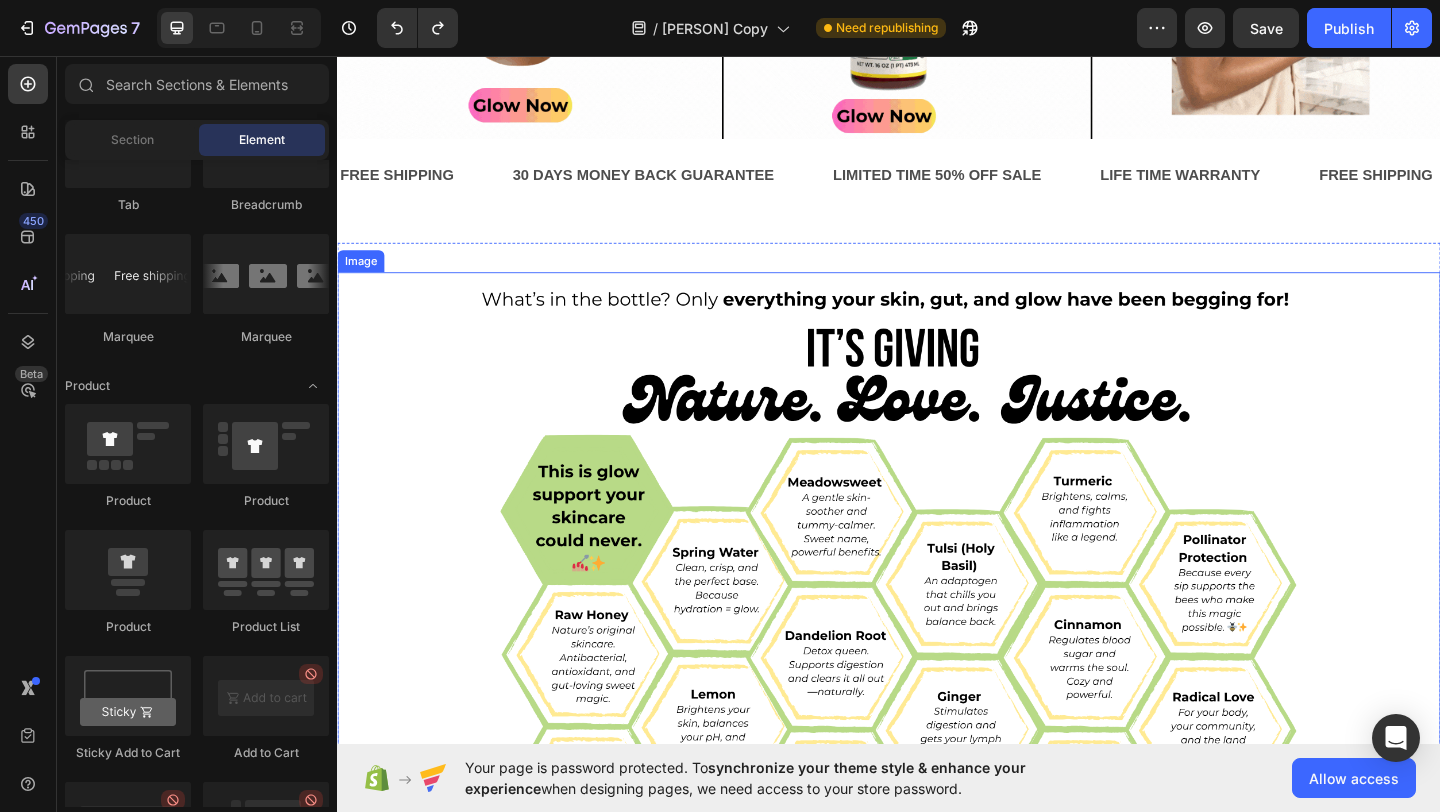 click at bounding box center [937, 628] 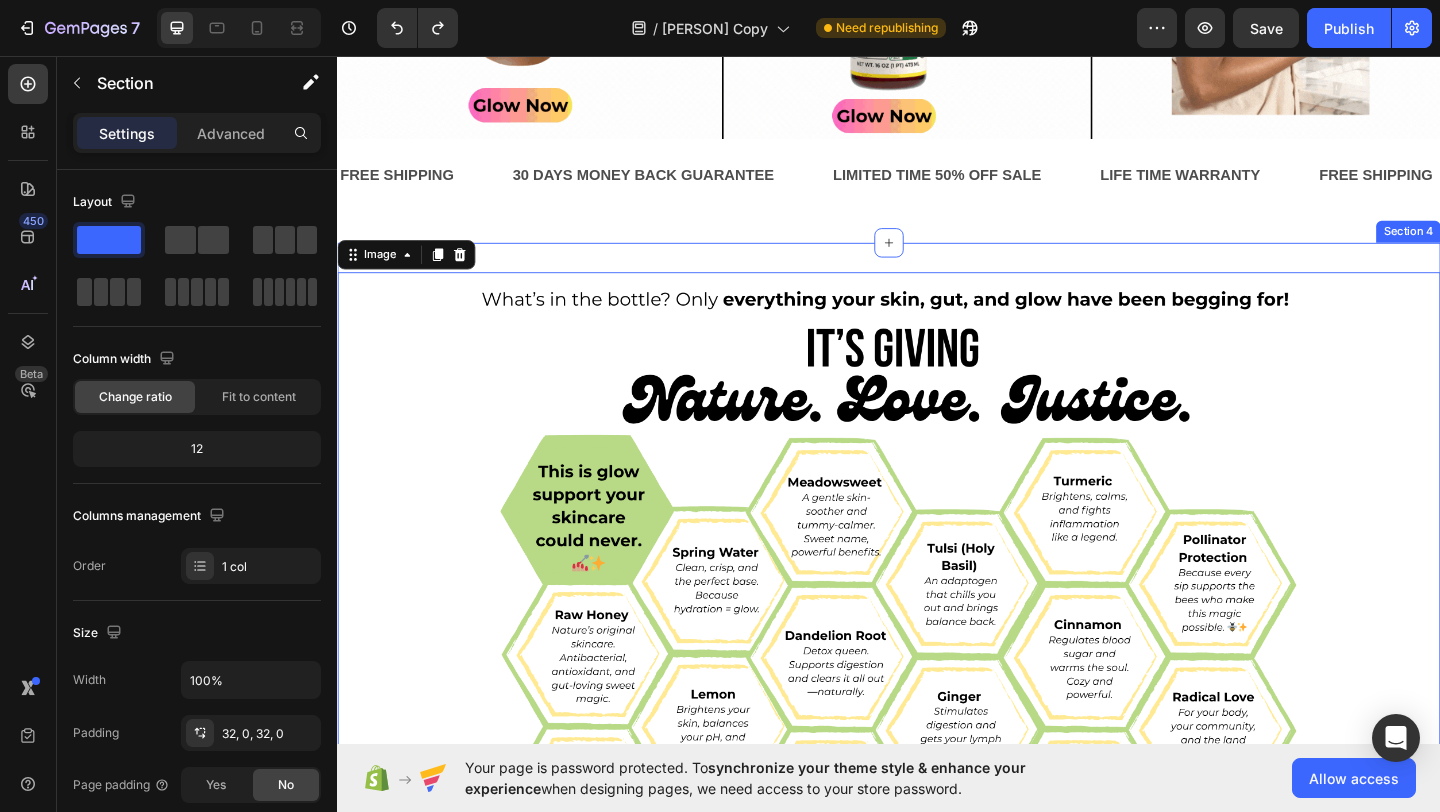 click on "Image   0 Section 4" at bounding box center (937, 628) 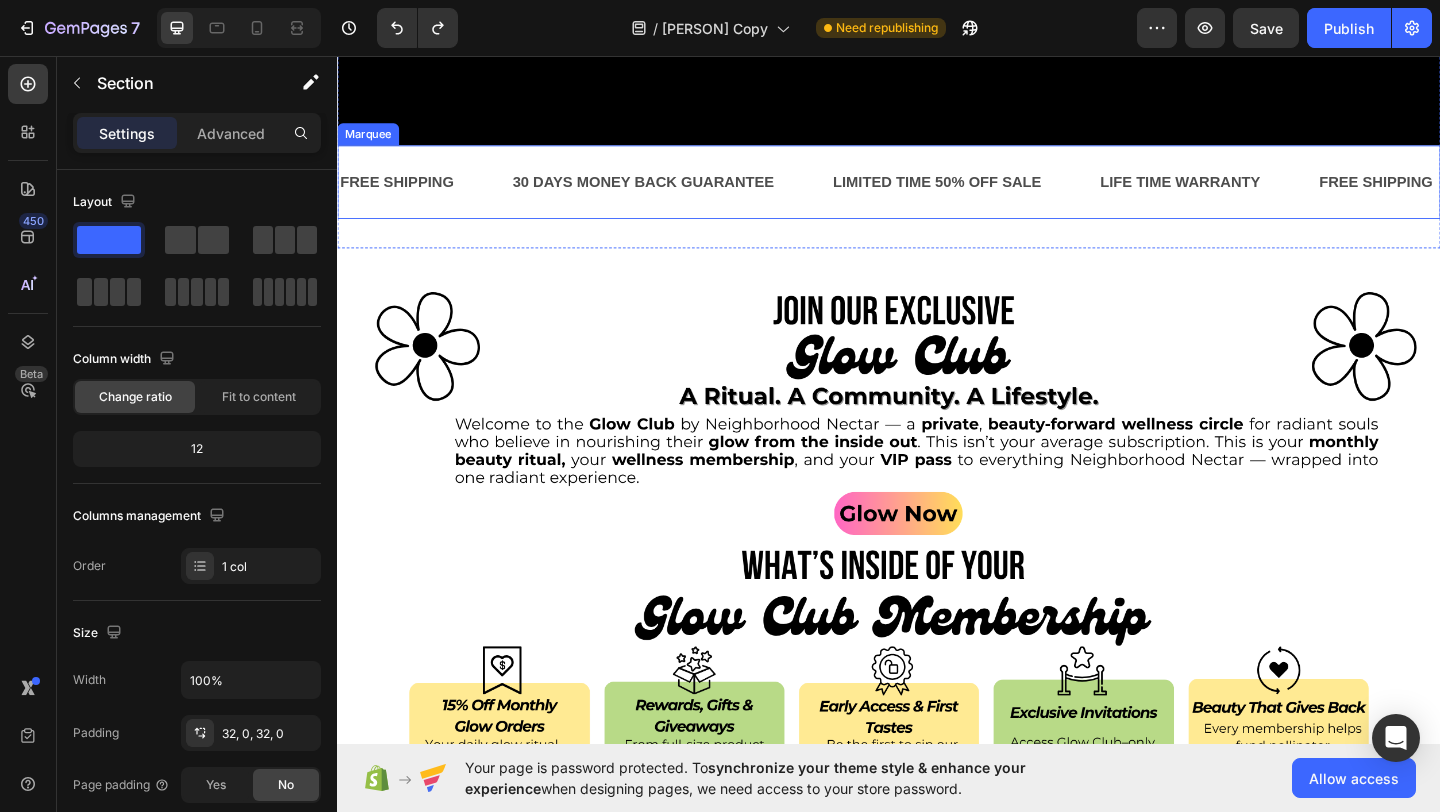 scroll, scrollTop: 5984, scrollLeft: 0, axis: vertical 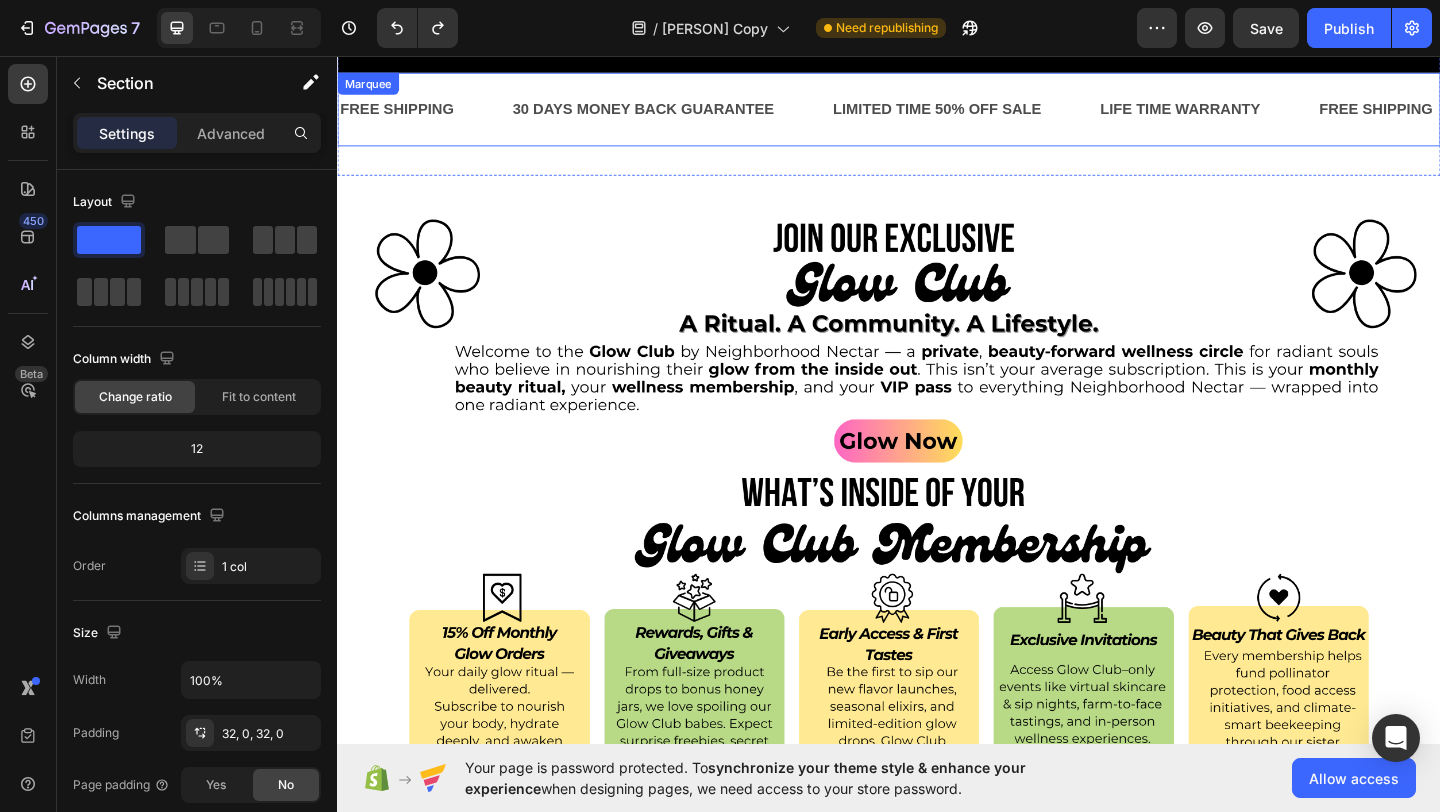 click on "FREE SHIPPING Text Block 30 DAYS MONEY BACK GUARANTEE Text Block LIMITED TIME 50% OFF SALE Text Block LIFE TIME WARRANTY Text Block FREE SHIPPING Text Block 30 DAYS MONEY BACK GUARANTEE Text Block LIMITED TIME 50% OFF SALE Text Block LIFE TIME WARRANTY Text Block FREE SHIPPING Text Block 30 DAYS MONEY BACK GUARANTEE Text Block LIMITED TIME 50% OFF SALE Text Block LIFE TIME WARRANTY Text Block FREE SHIPPING Text Block 30 DAYS MONEY BACK GUARANTEE Text Block LIMITED TIME 50% OFF SALE Text Block LIFE TIME WARRANTY Text Block FREE SHIPPING Text Block 30 DAYS MONEY BACK GUARANTEE Text Block LIMITED TIME 50% OFF SALE Text Block LIFE TIME WARRANTY Text Block FREE SHIPPING Text Block 30 DAYS MONEY BACK GUARANTEE Text Block LIMITED TIME 50% OFF SALE Text Block LIFE TIME WARRANTY Text Block Marquee" at bounding box center (937, 114) 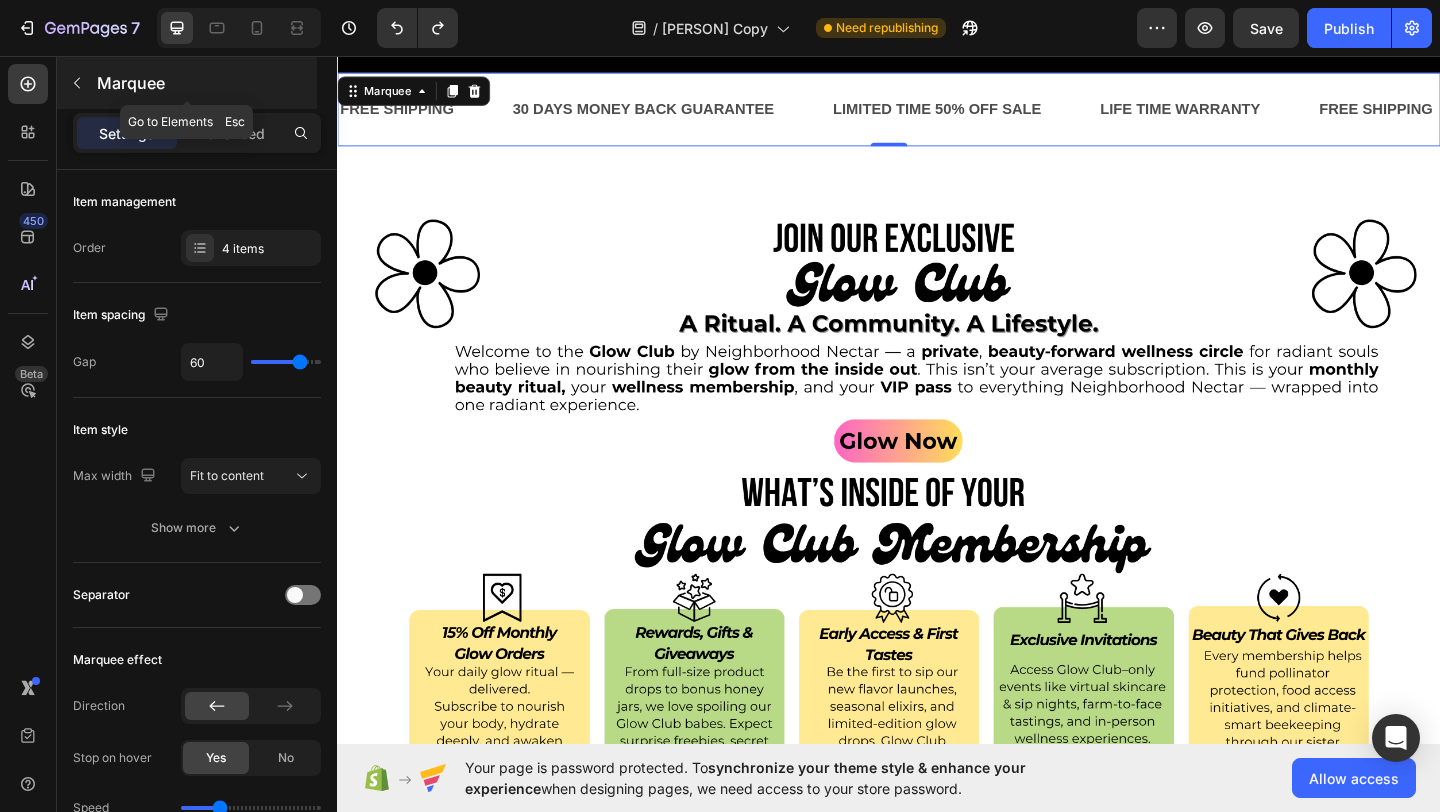 click 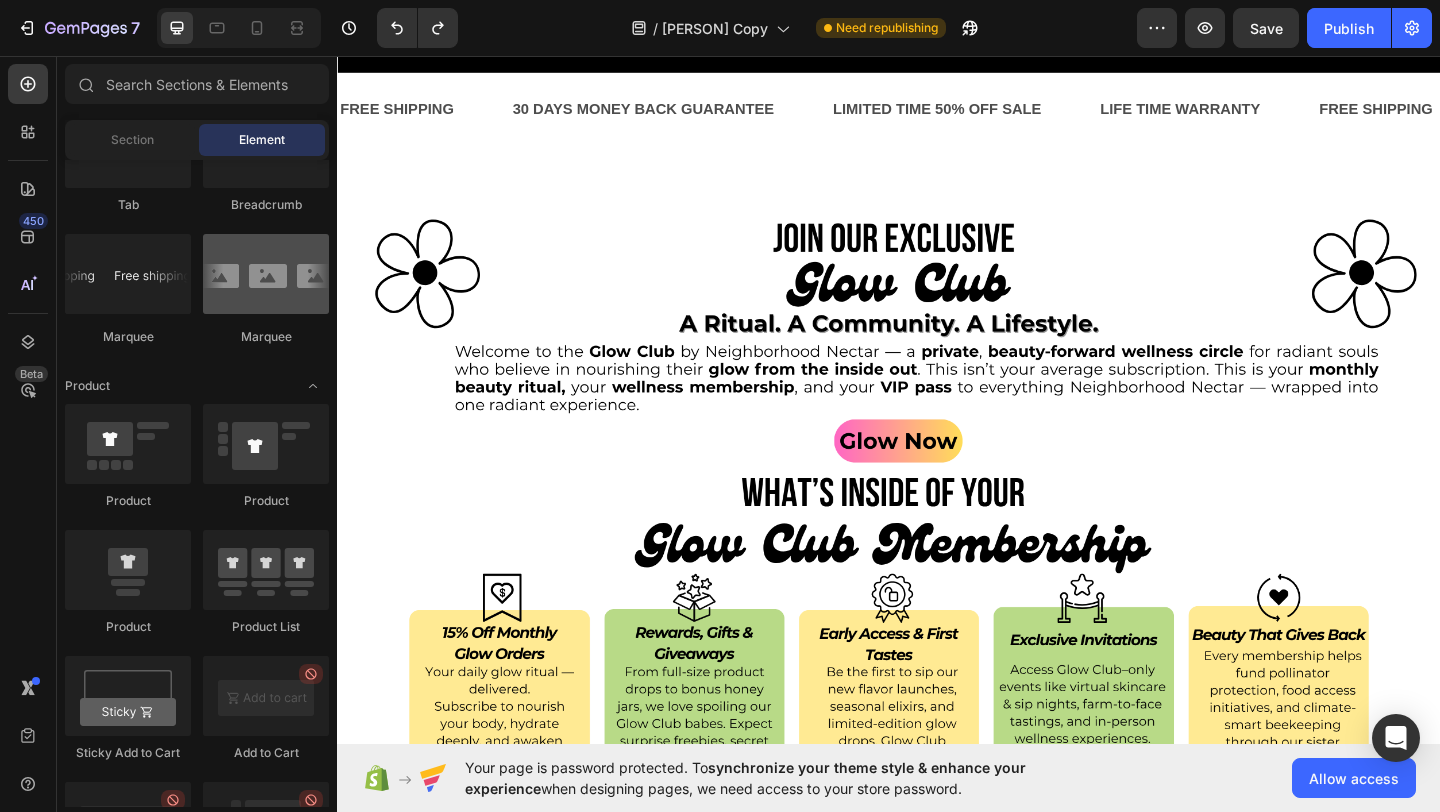 click at bounding box center [266, 274] 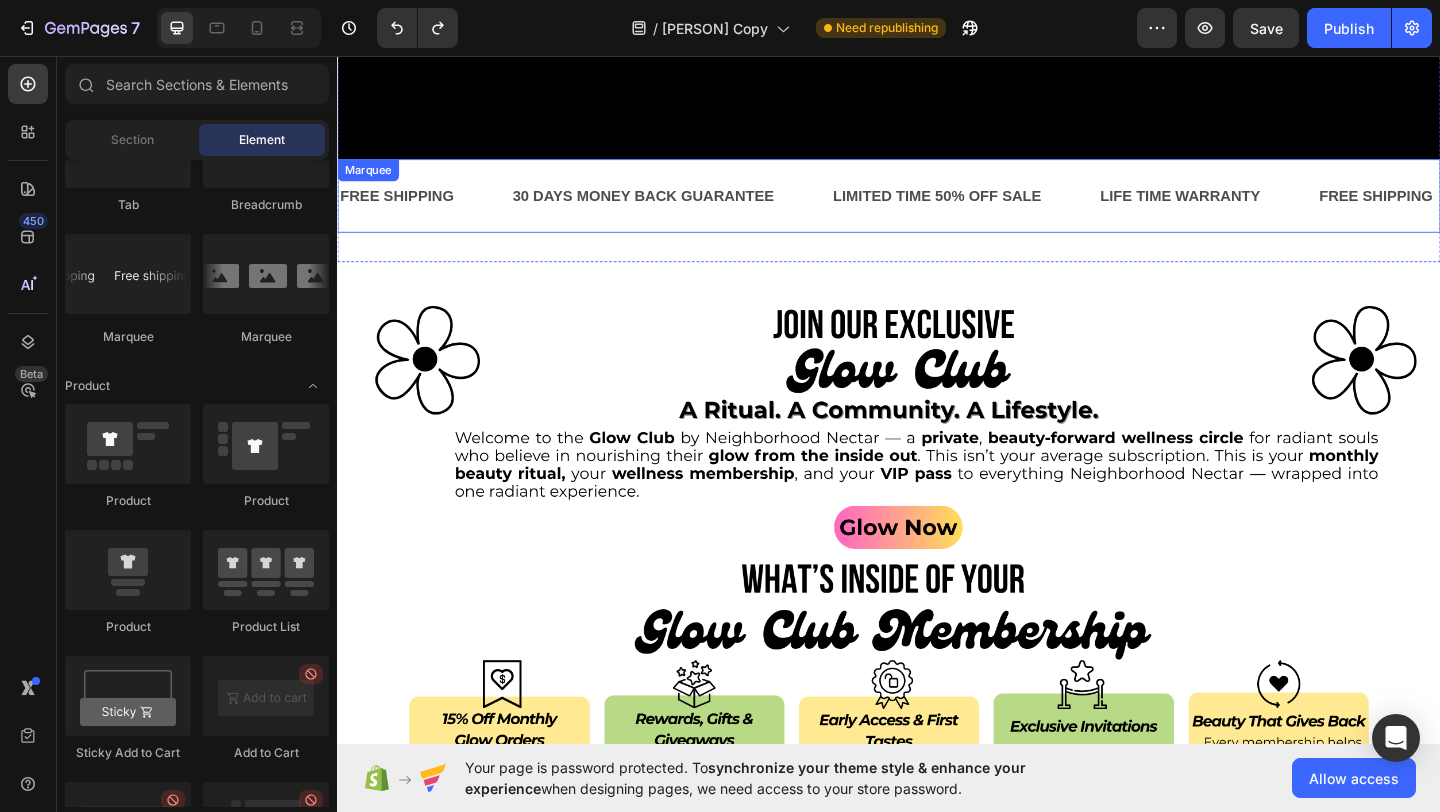 scroll, scrollTop: 5798, scrollLeft: 0, axis: vertical 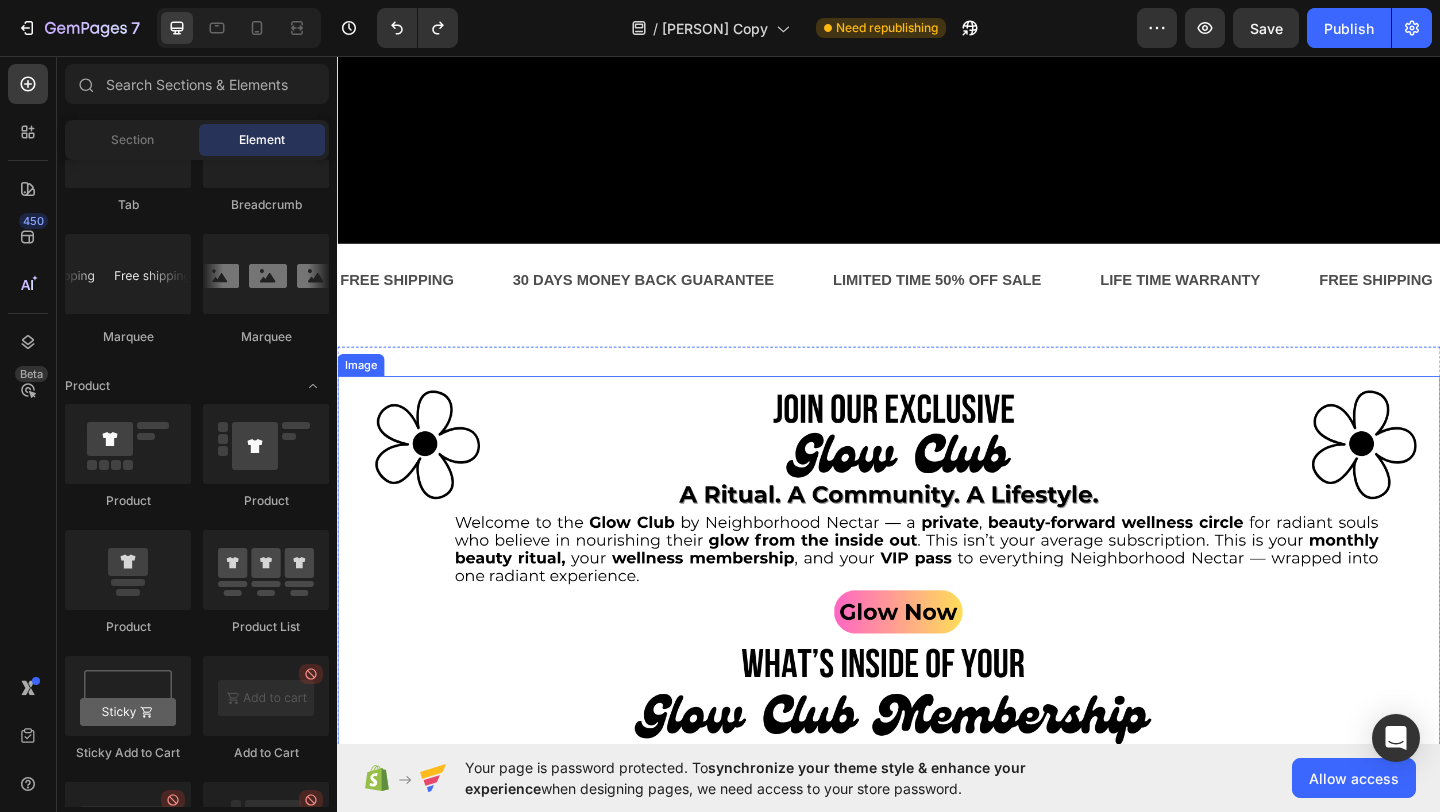 click at bounding box center (937, 741) 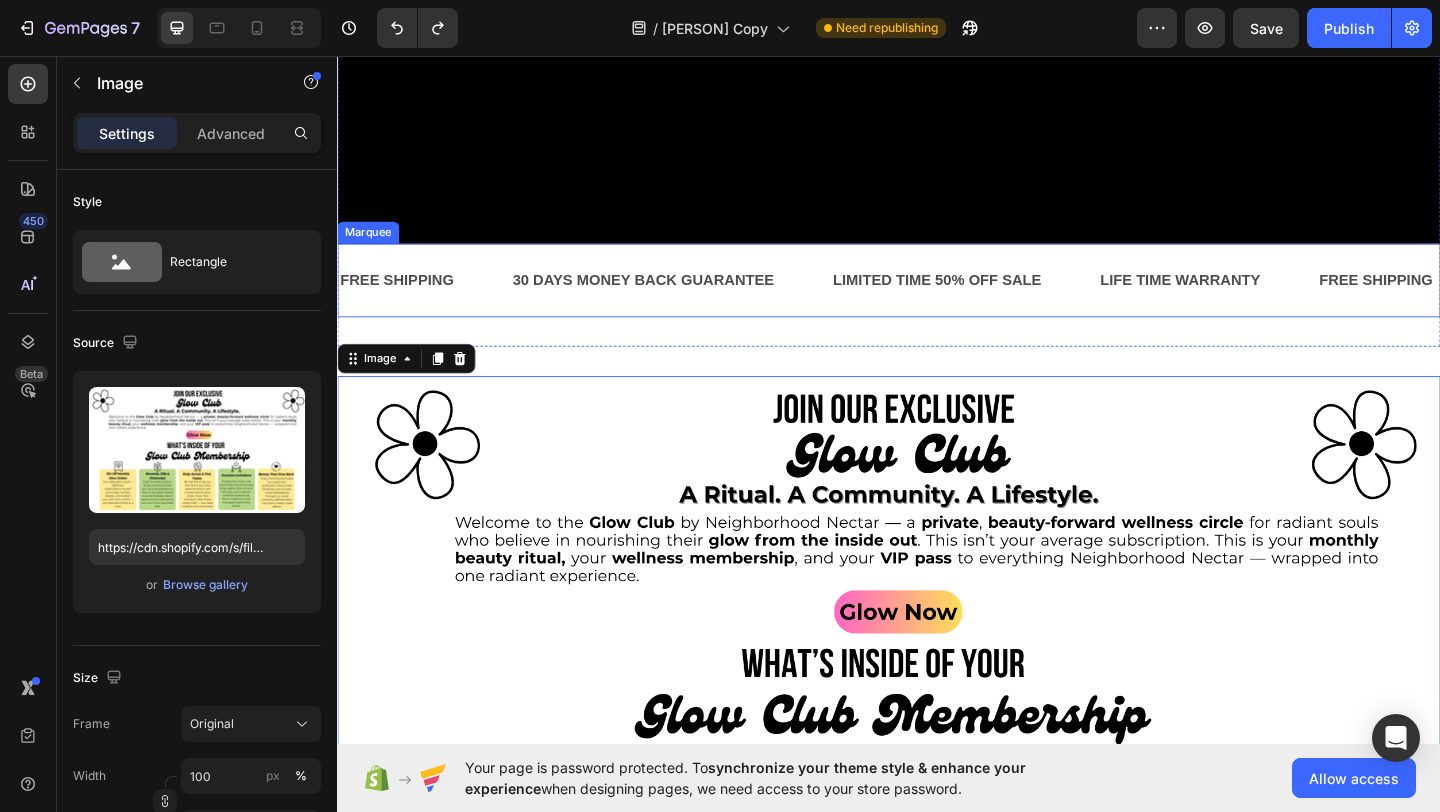 click on "FREE SHIPPING Text Block" at bounding box center (432, 300) 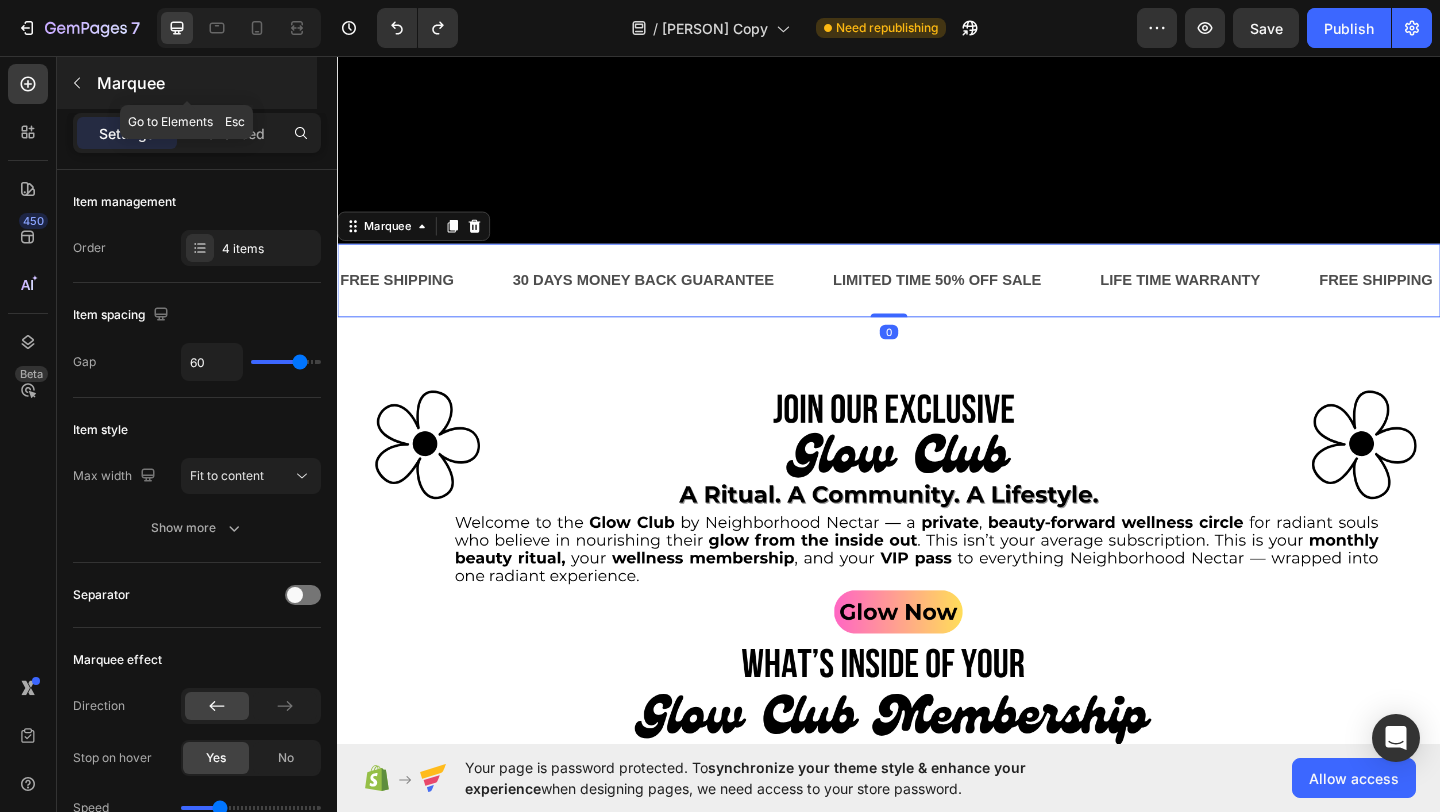 click on "Marquee" at bounding box center [187, 83] 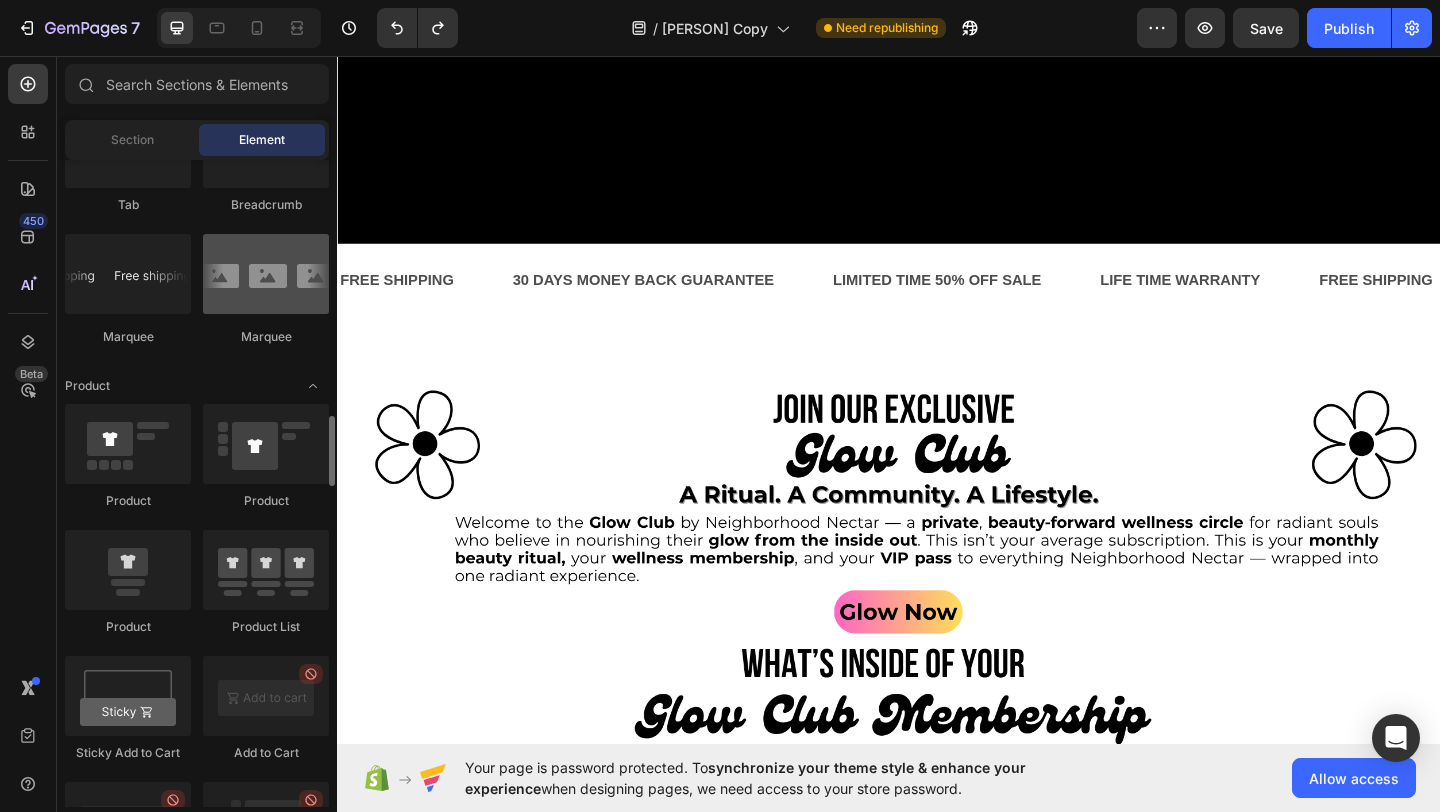 click at bounding box center [266, 274] 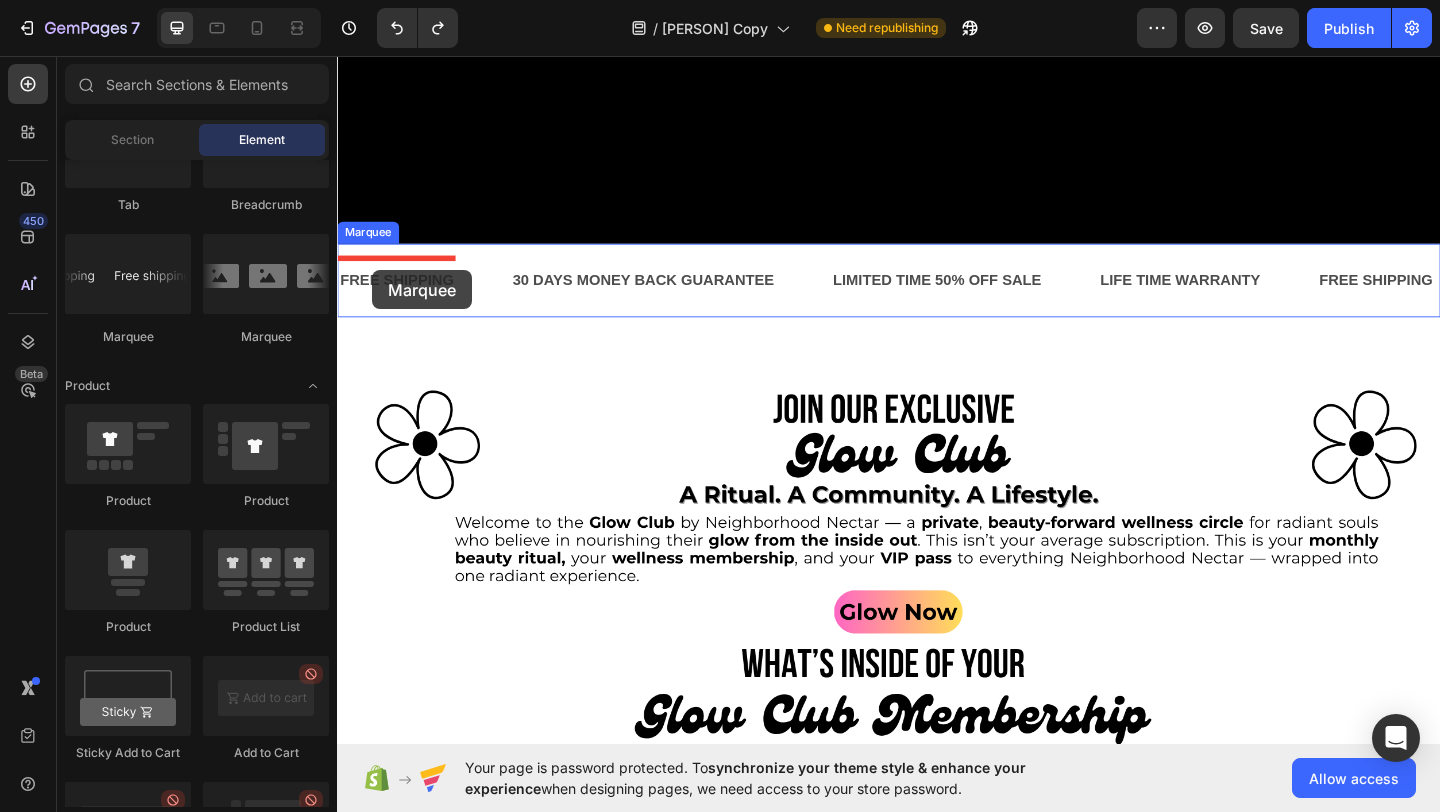 drag, startPoint x: 611, startPoint y: 339, endPoint x: 375, endPoint y: 289, distance: 241.23846 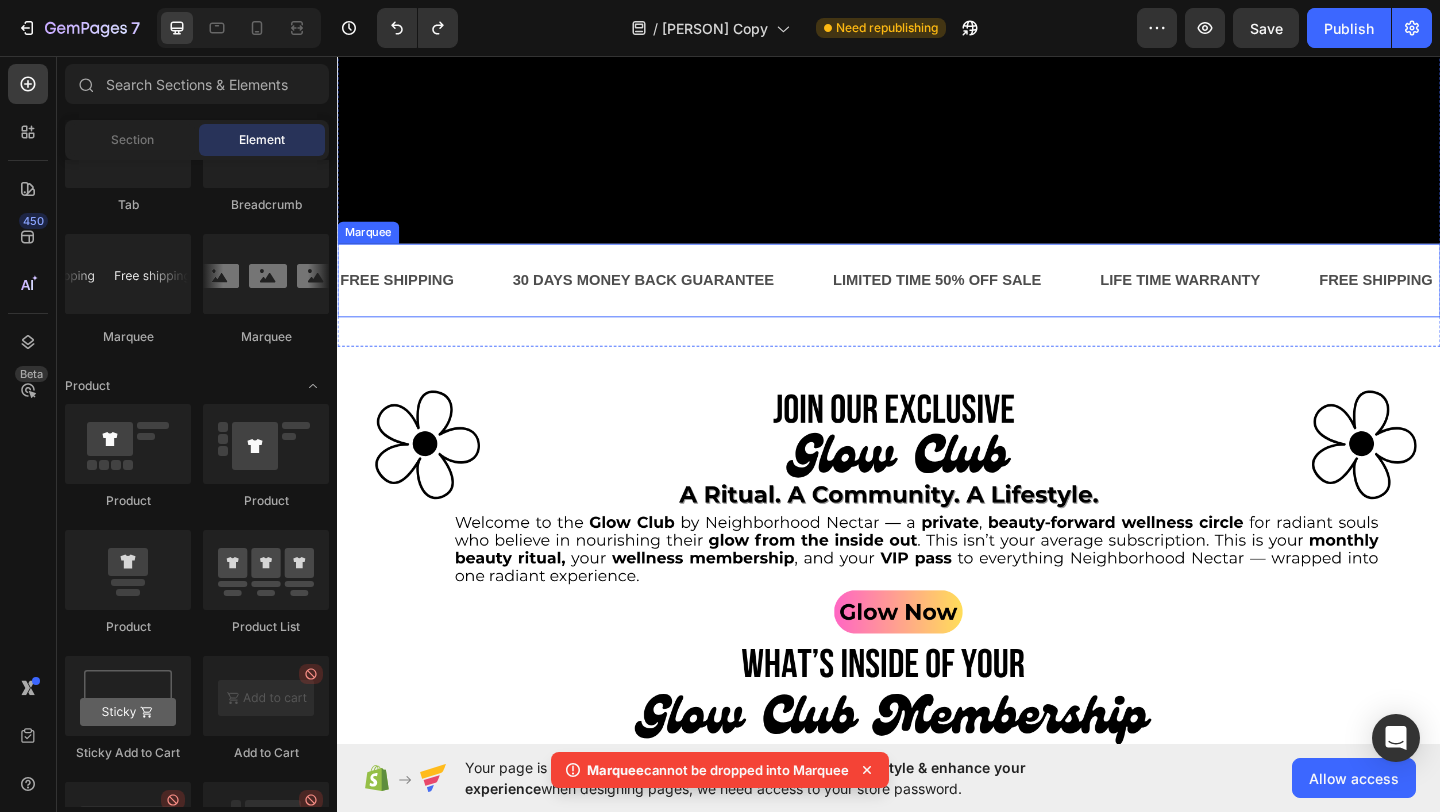 click on "FREE SHIPPING Text Block 30 DAYS MONEY BACK GUARANTEE Text Block LIMITED TIME 50% OFF SALE Text Block LIFE TIME WARRANTY Text Block FREE SHIPPING Text Block 30 DAYS MONEY BACK GUARANTEE Text Block LIMITED TIME 50% OFF SALE Text Block LIFE TIME WARRANTY Text Block FREE SHIPPING Text Block 30 DAYS MONEY BACK GUARANTEE Text Block LIMITED TIME 50% OFF SALE Text Block LIFE TIME WARRANTY Text Block FREE SHIPPING Text Block 30 DAYS MONEY BACK GUARANTEE Text Block LIMITED TIME 50% OFF SALE Text Block LIFE TIME WARRANTY Text Block FREE SHIPPING Text Block 30 DAYS MONEY BACK GUARANTEE Text Block LIMITED TIME 50% OFF SALE Text Block LIFE TIME WARRANTY Text Block FREE SHIPPING Text Block 30 DAYS MONEY BACK GUARANTEE Text Block LIMITED TIME 50% OFF SALE Text Block LIFE TIME WARRANTY Text Block Marquee" at bounding box center (937, 300) 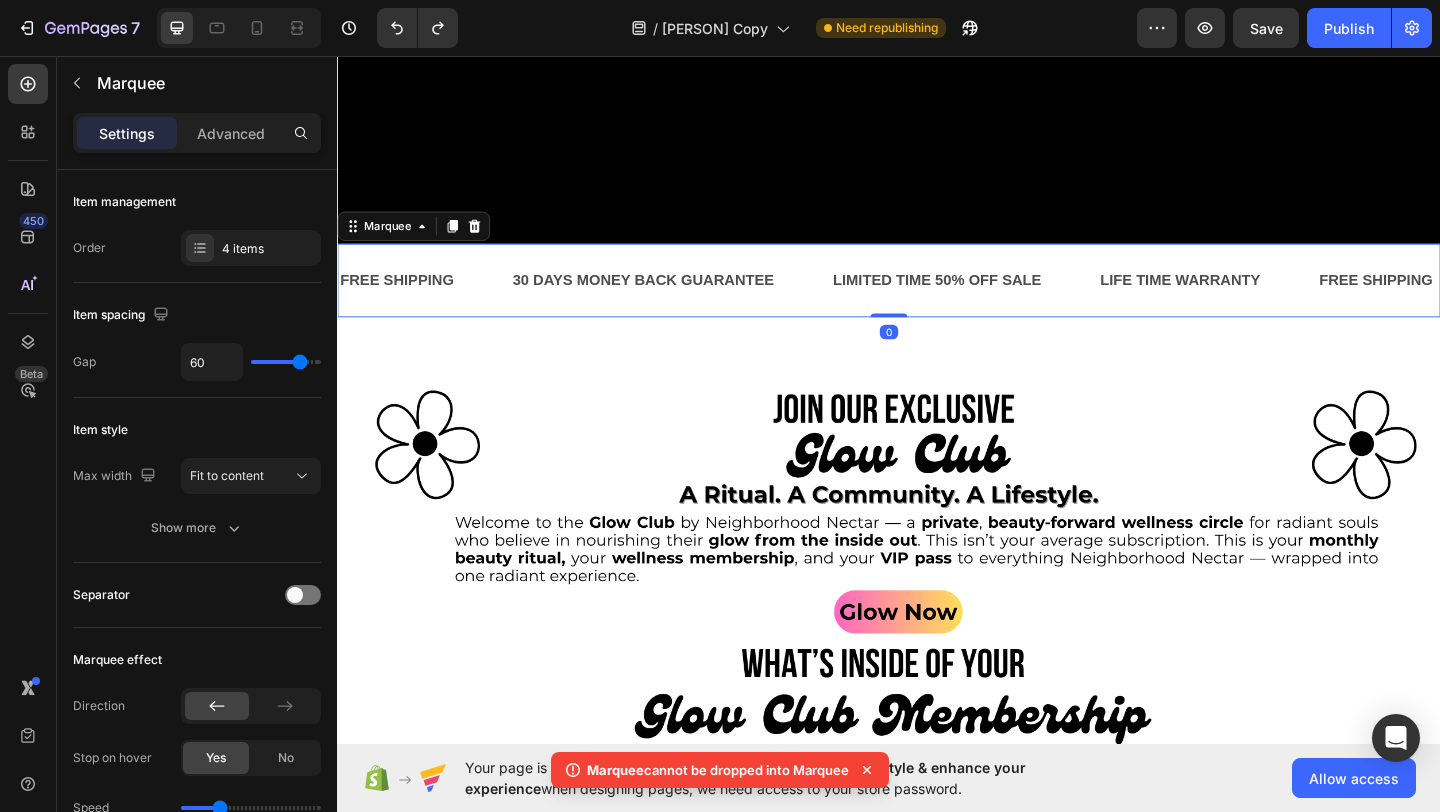 click on "Marquee" at bounding box center (420, 241) 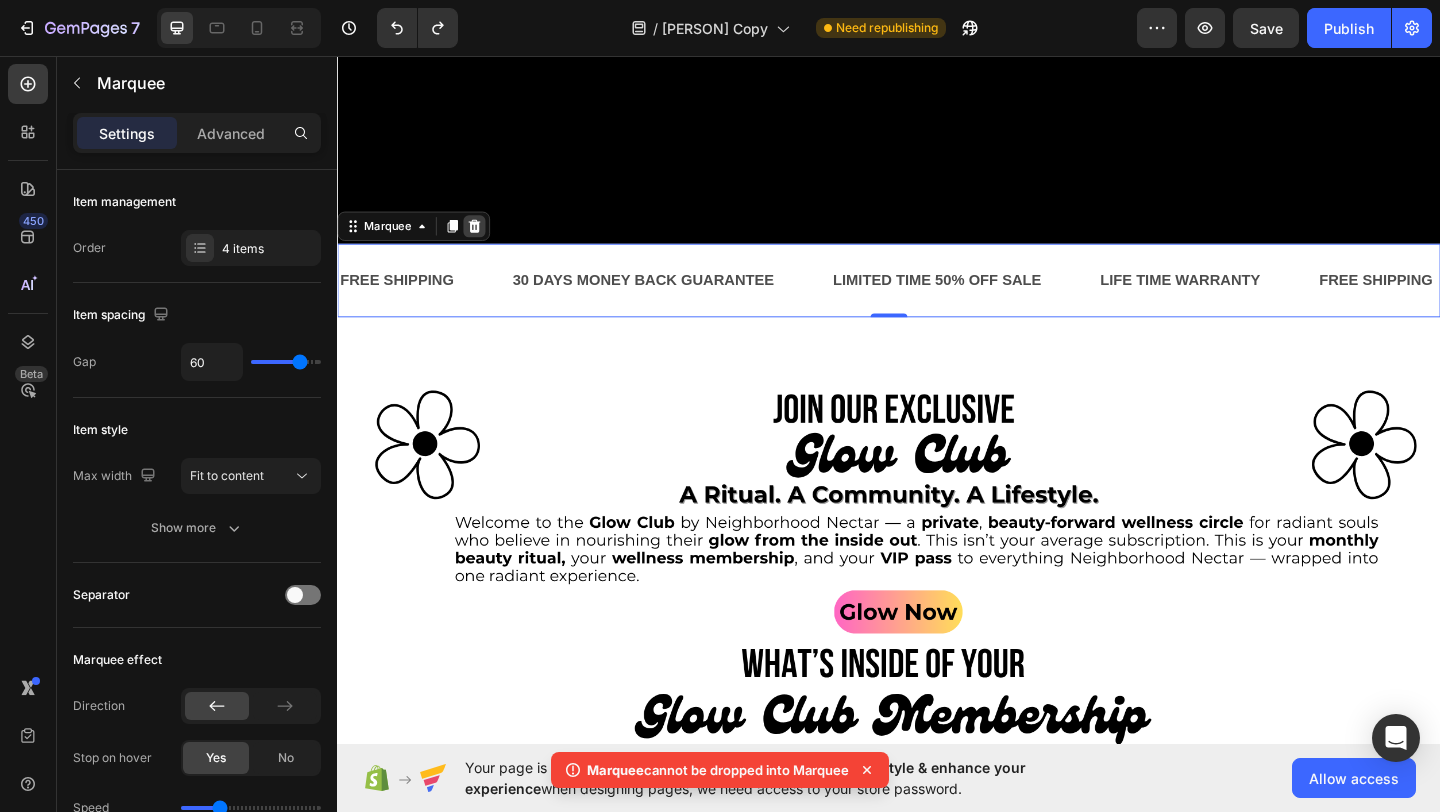 click 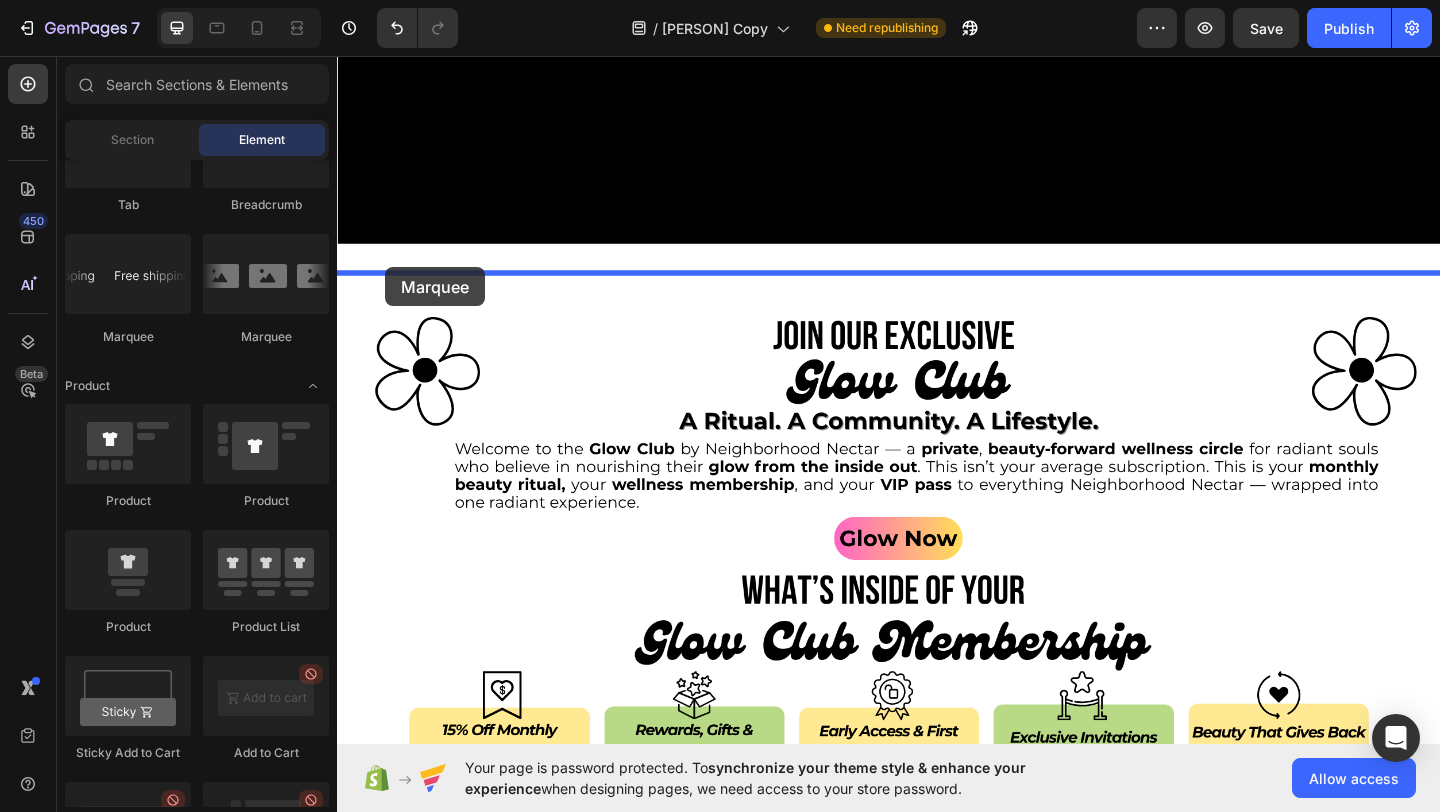 drag, startPoint x: 621, startPoint y: 344, endPoint x: 389, endPoint y: 286, distance: 239.14012 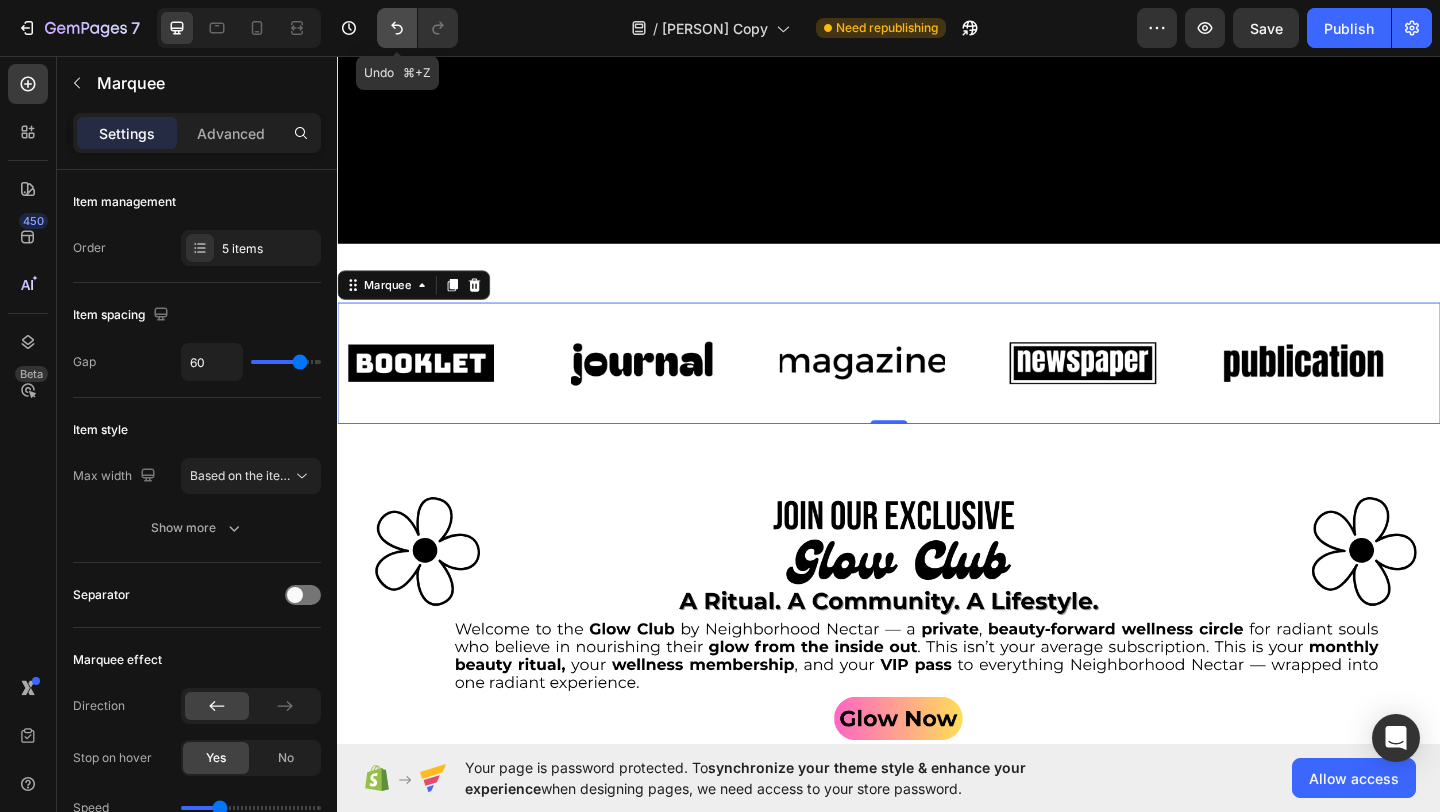 click 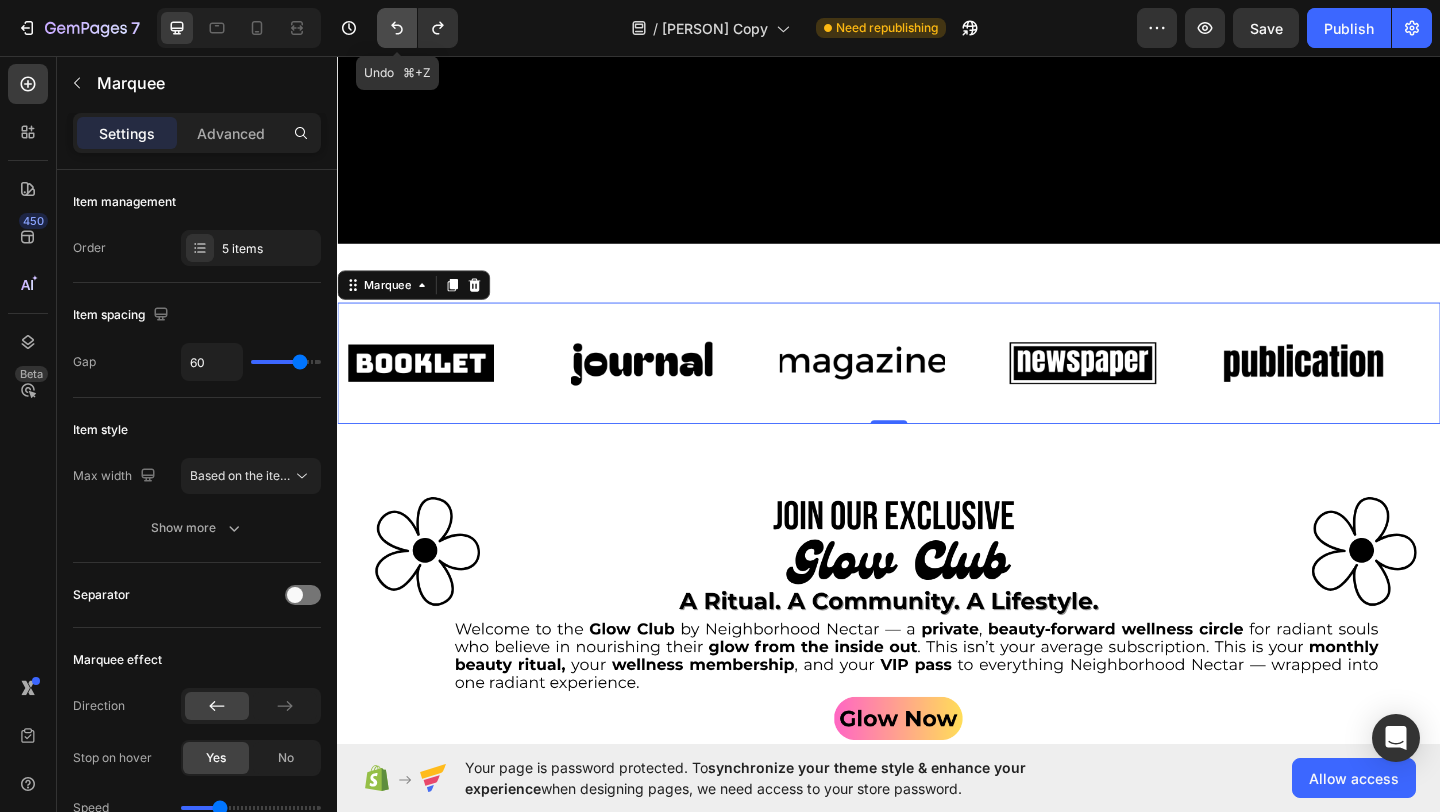 click 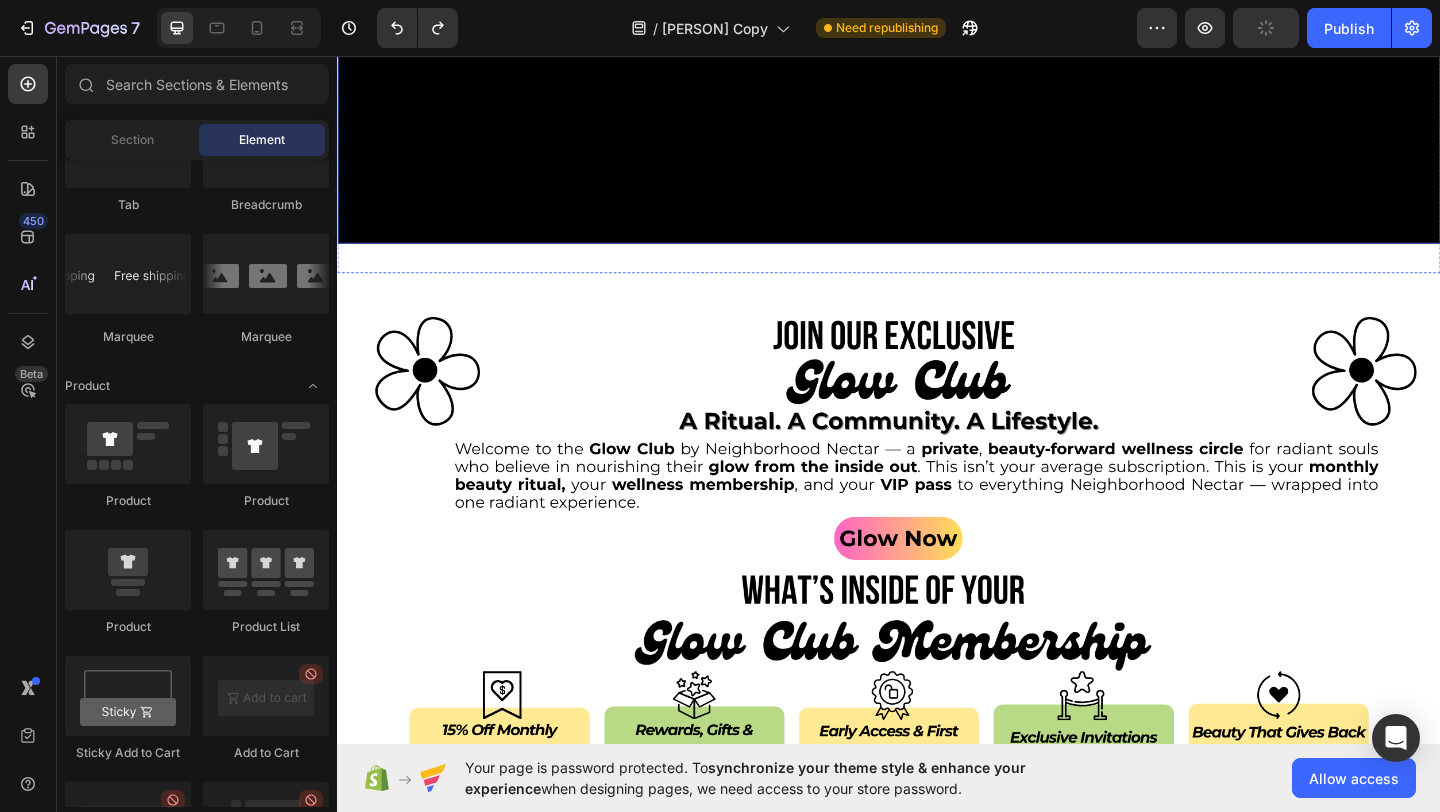 click at bounding box center (937, -78) 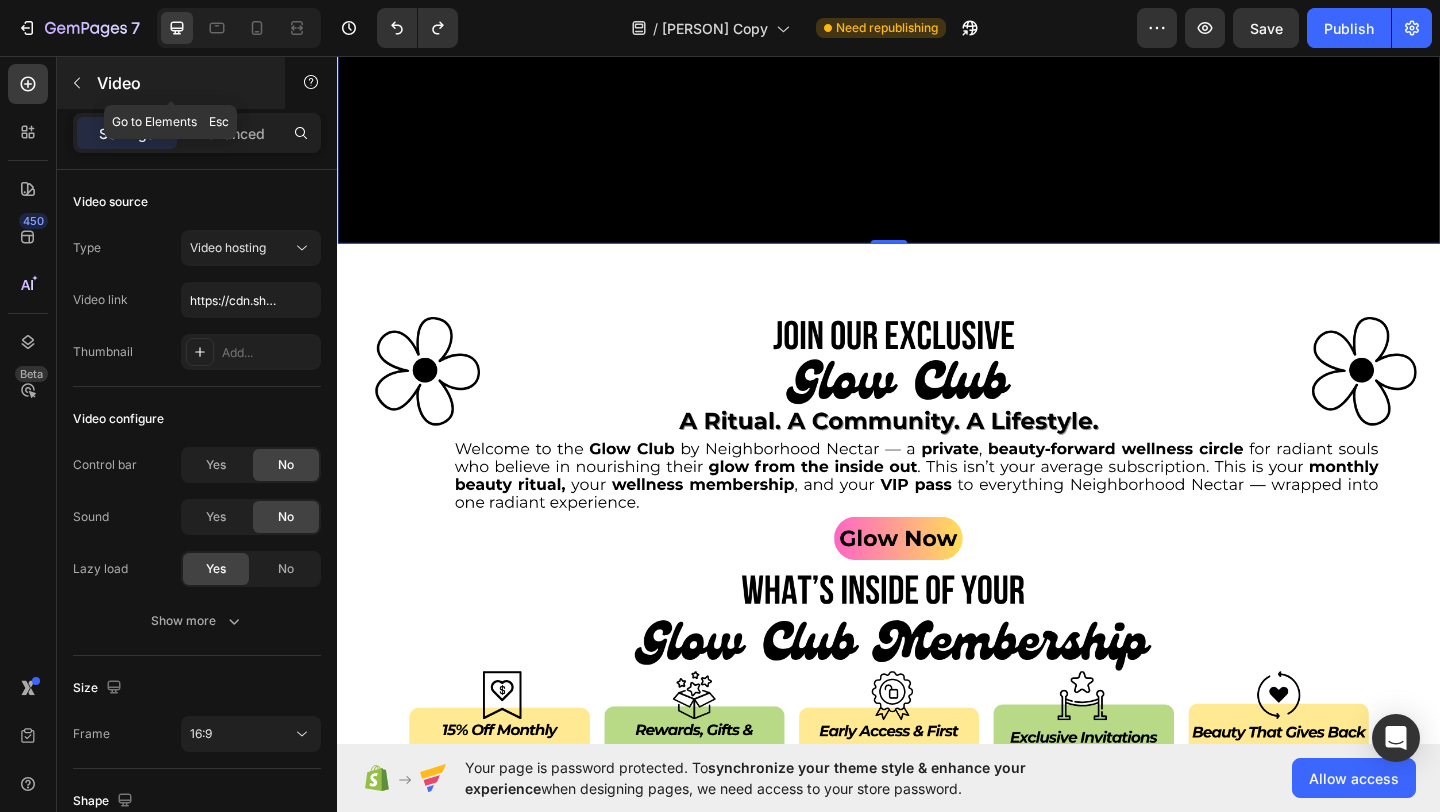 click 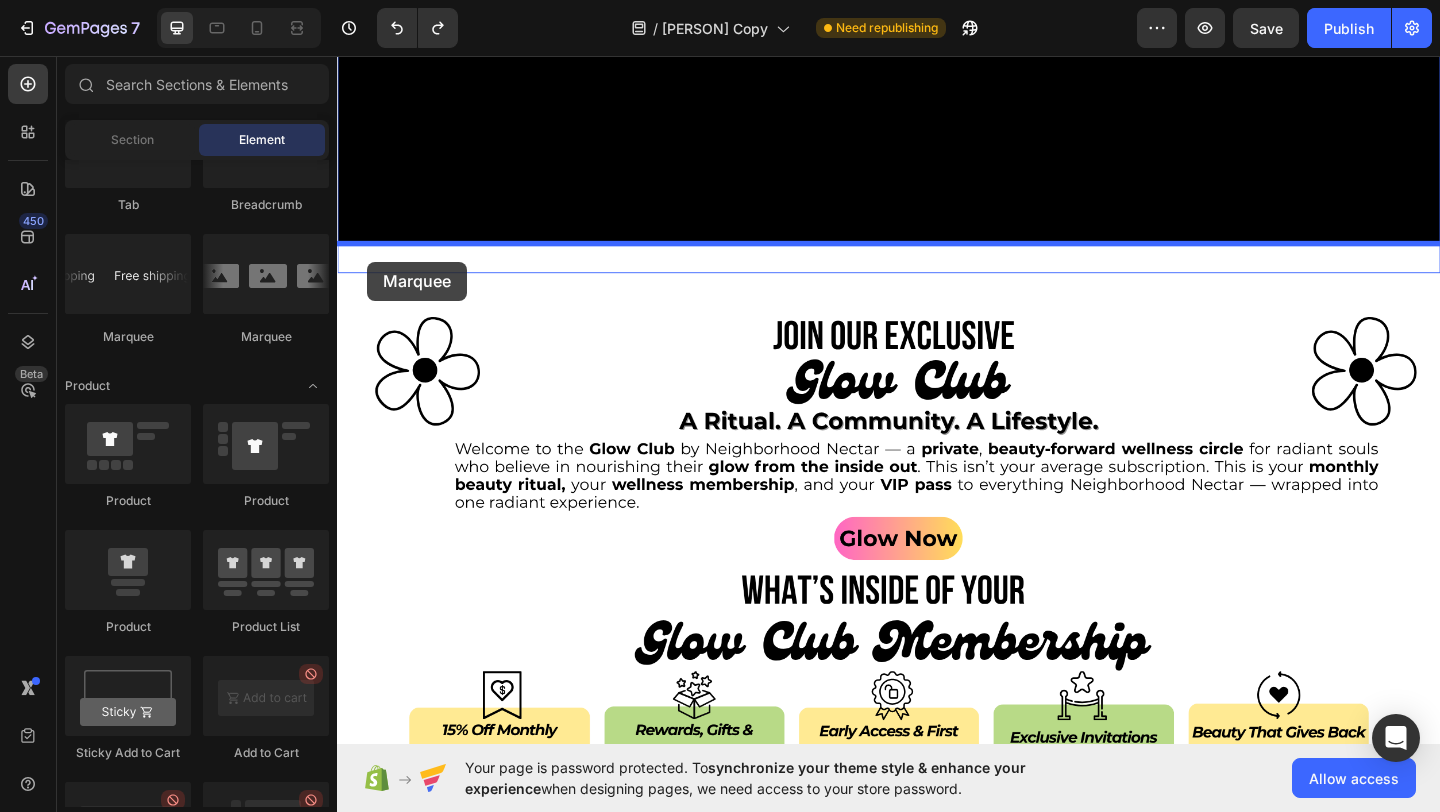 drag, startPoint x: 591, startPoint y: 342, endPoint x: 370, endPoint y: 280, distance: 229.53214 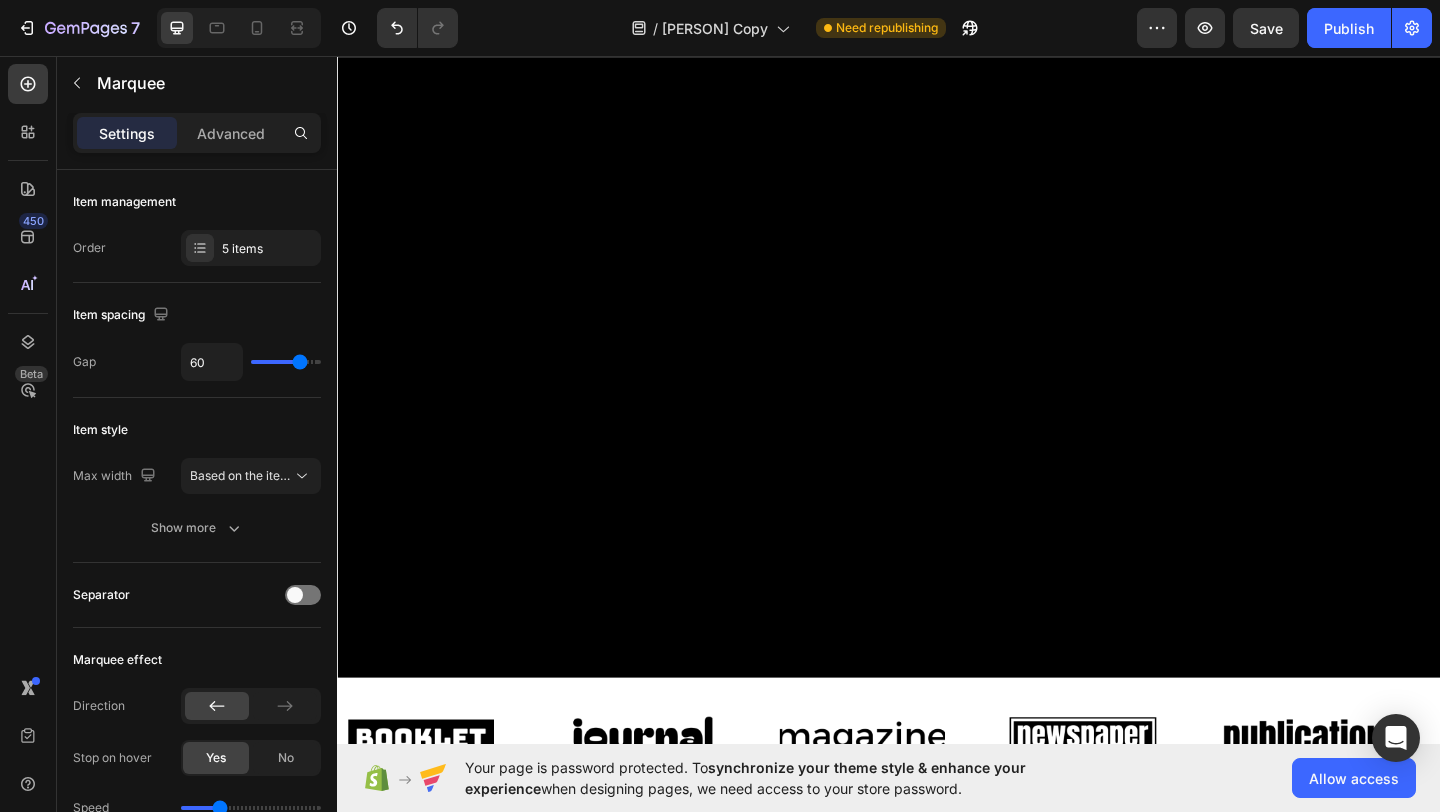 scroll, scrollTop: 4658, scrollLeft: 0, axis: vertical 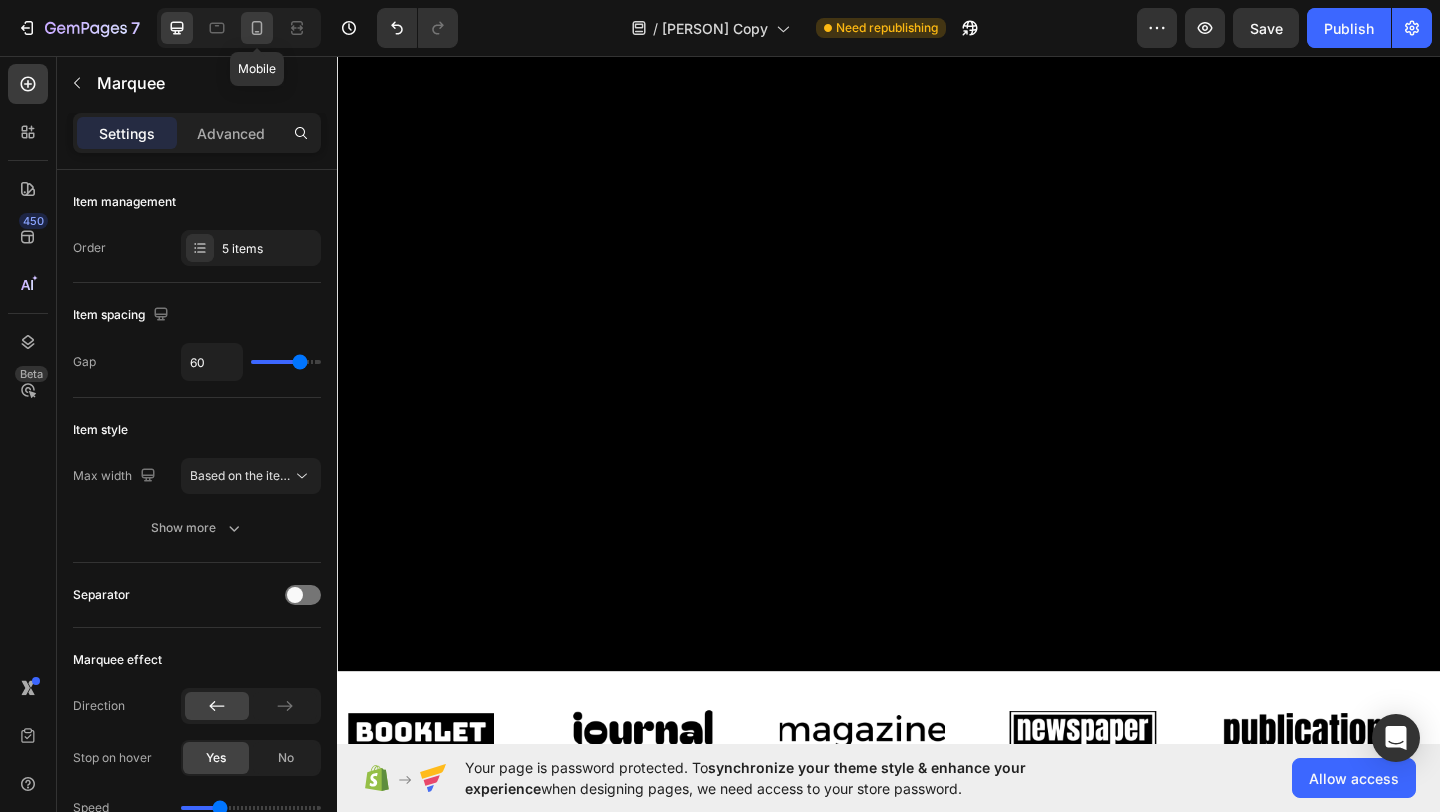 click 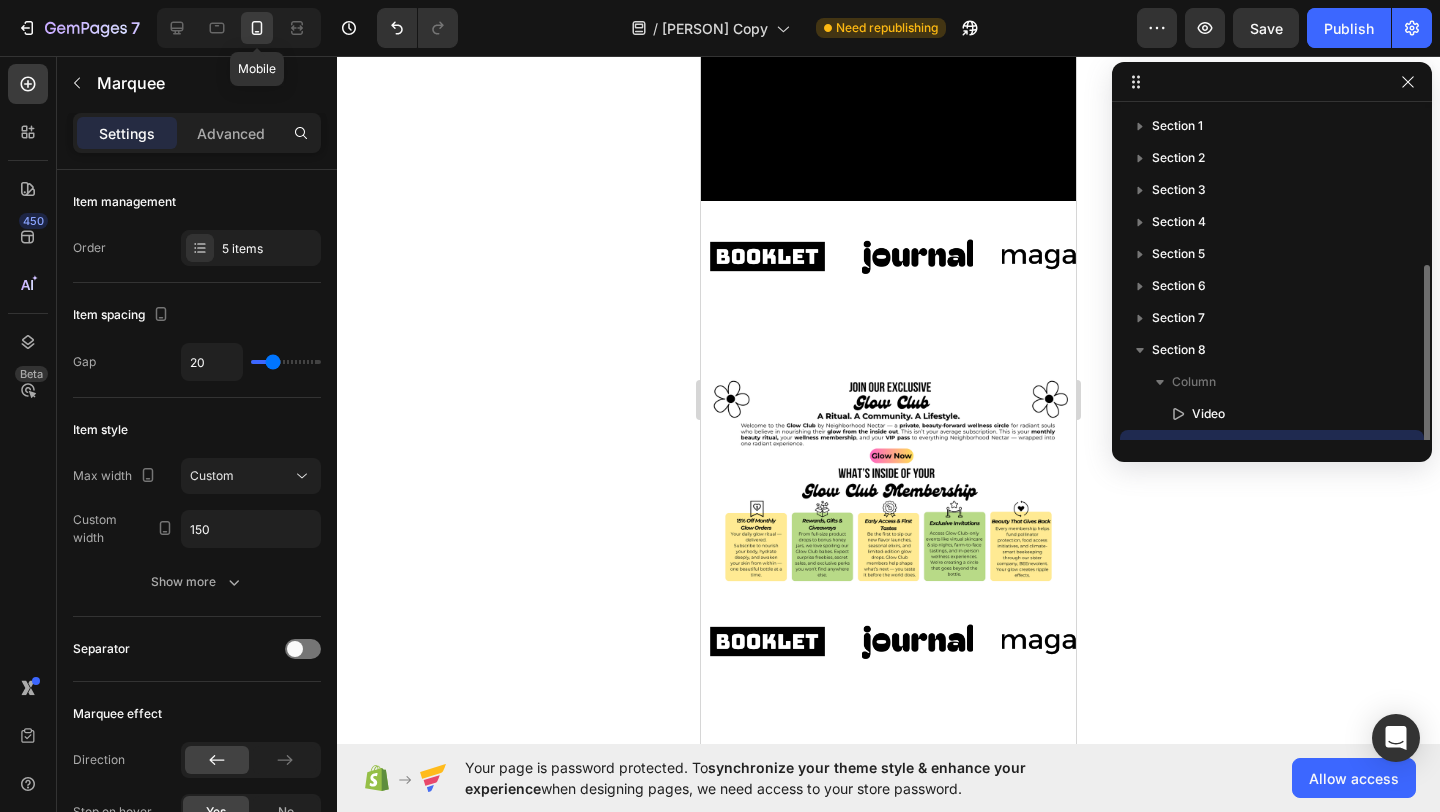 scroll, scrollTop: 86, scrollLeft: 0, axis: vertical 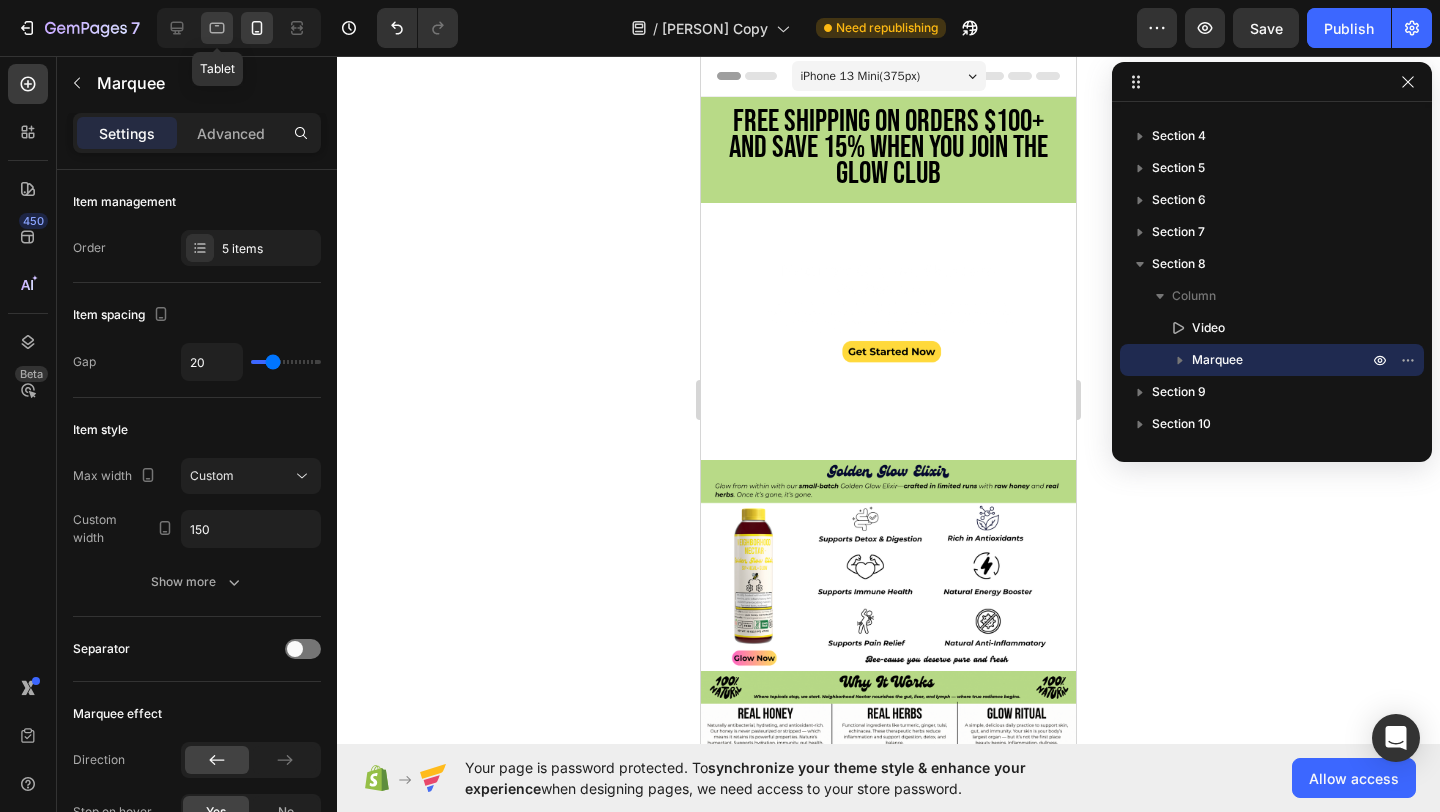 click 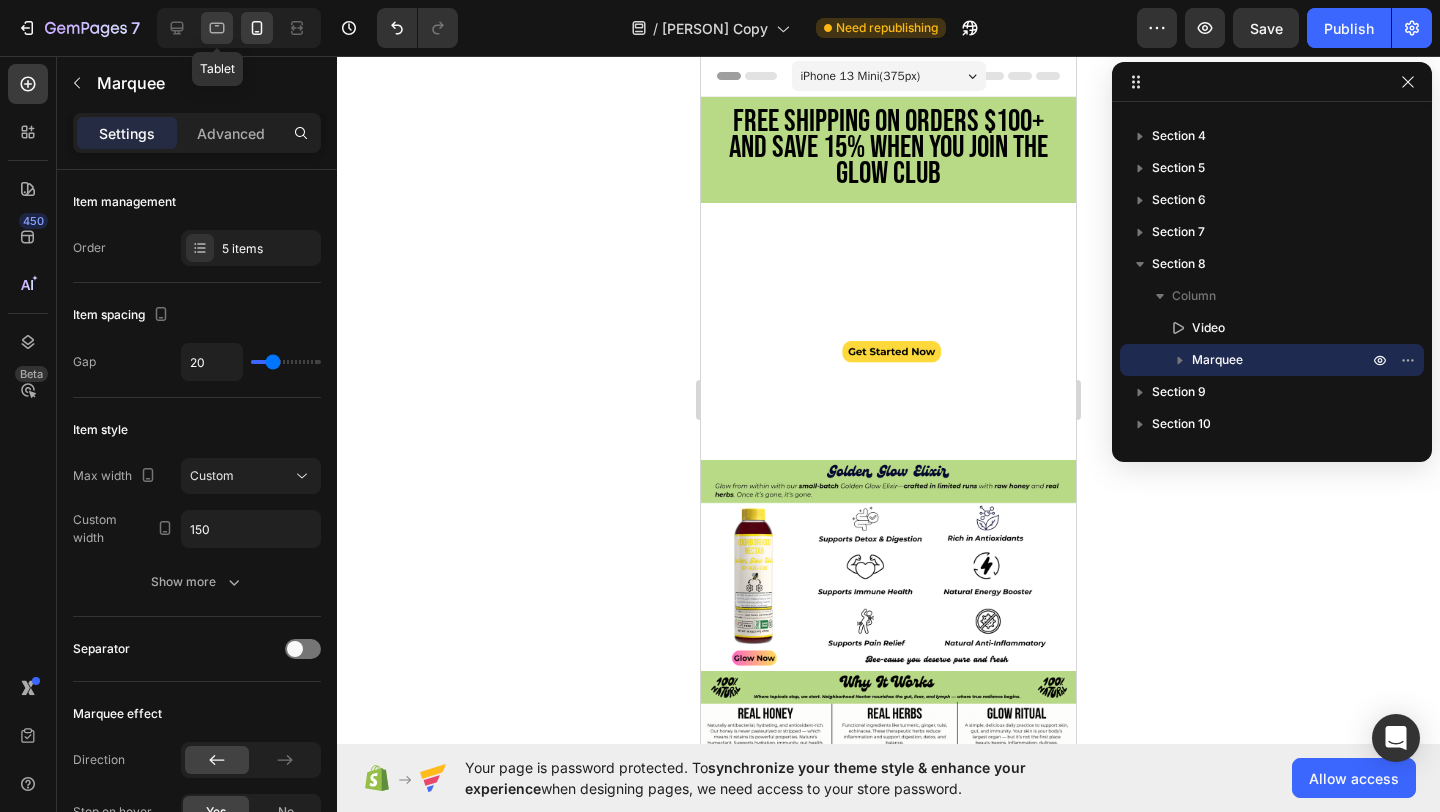 type on "60" 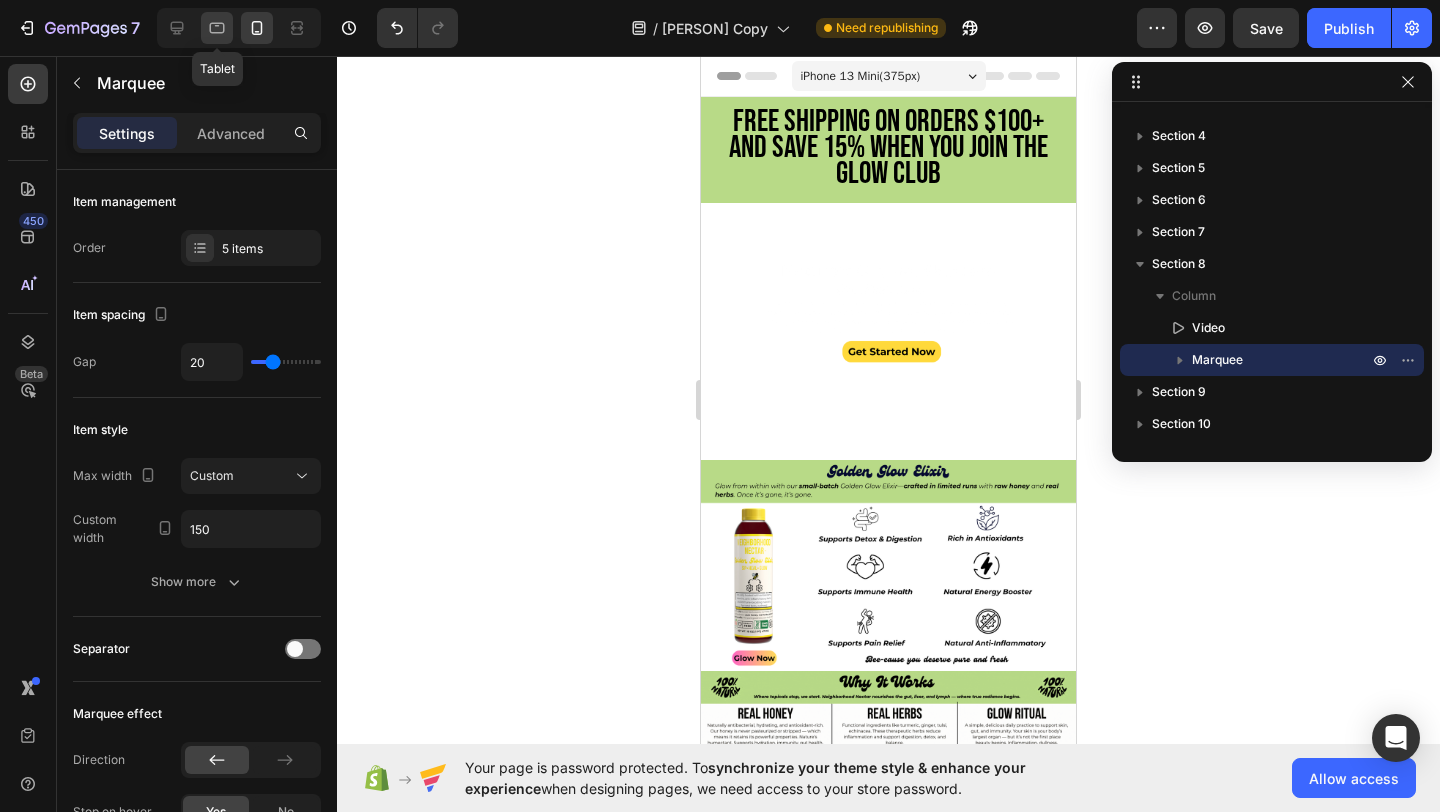 type on "60" 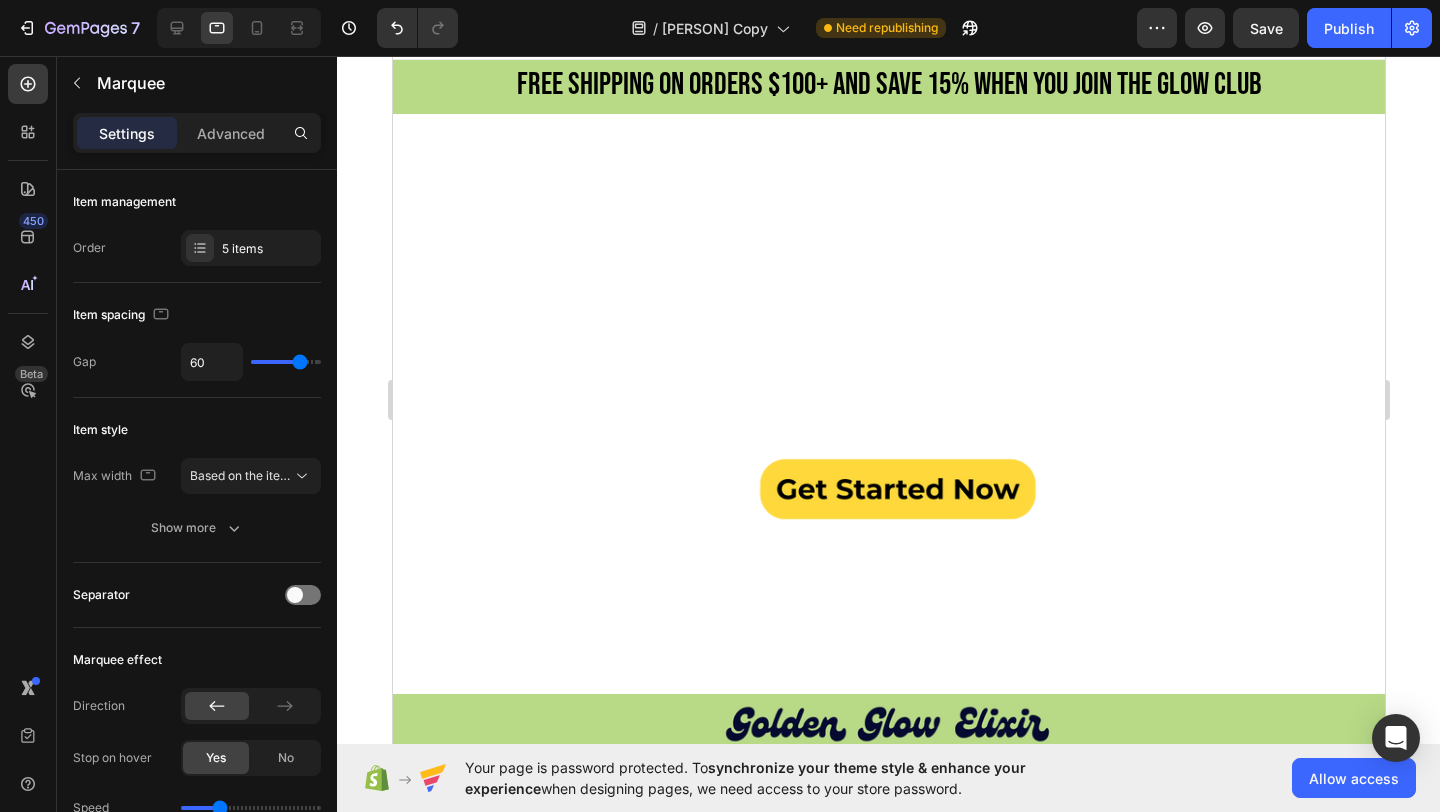 scroll, scrollTop: 0, scrollLeft: 0, axis: both 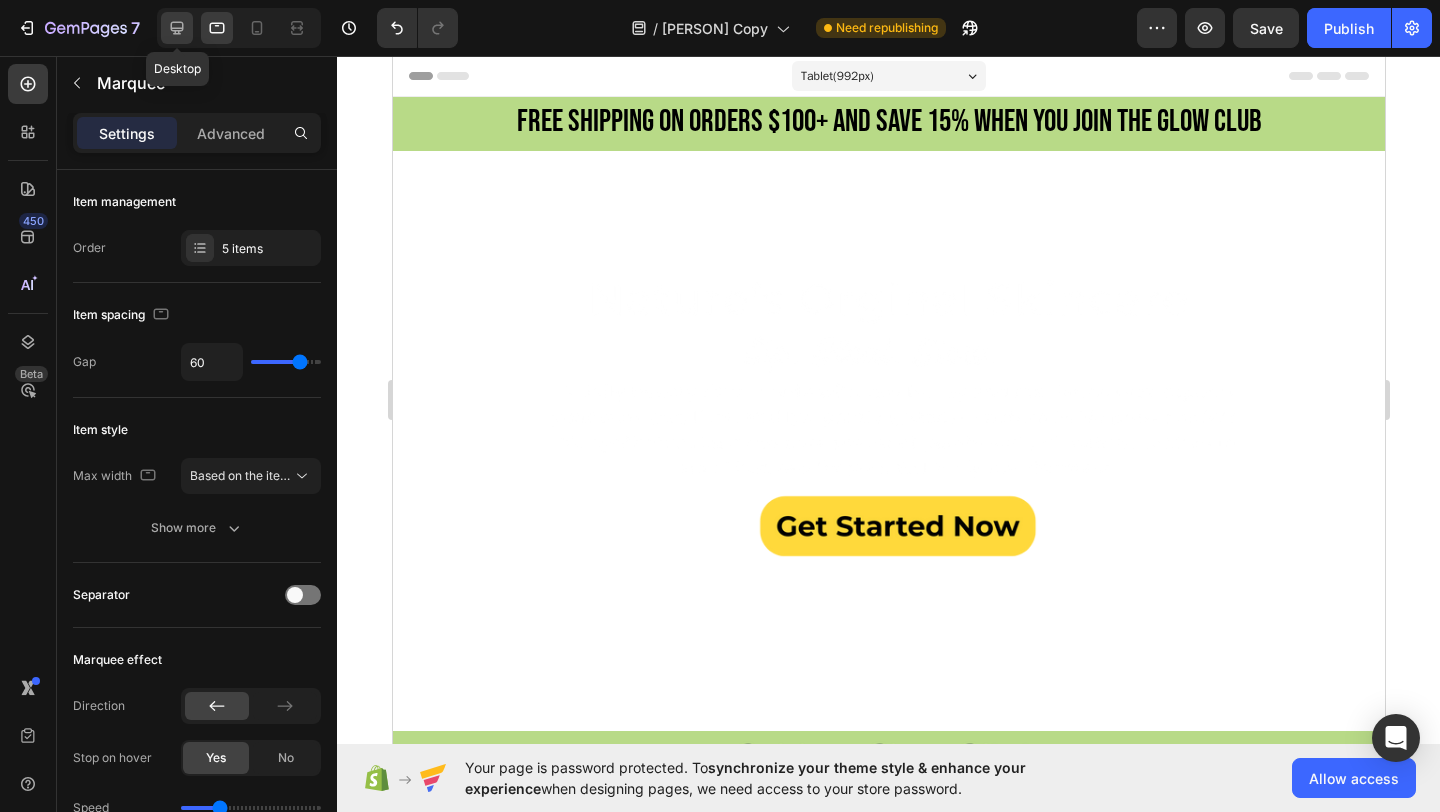 click 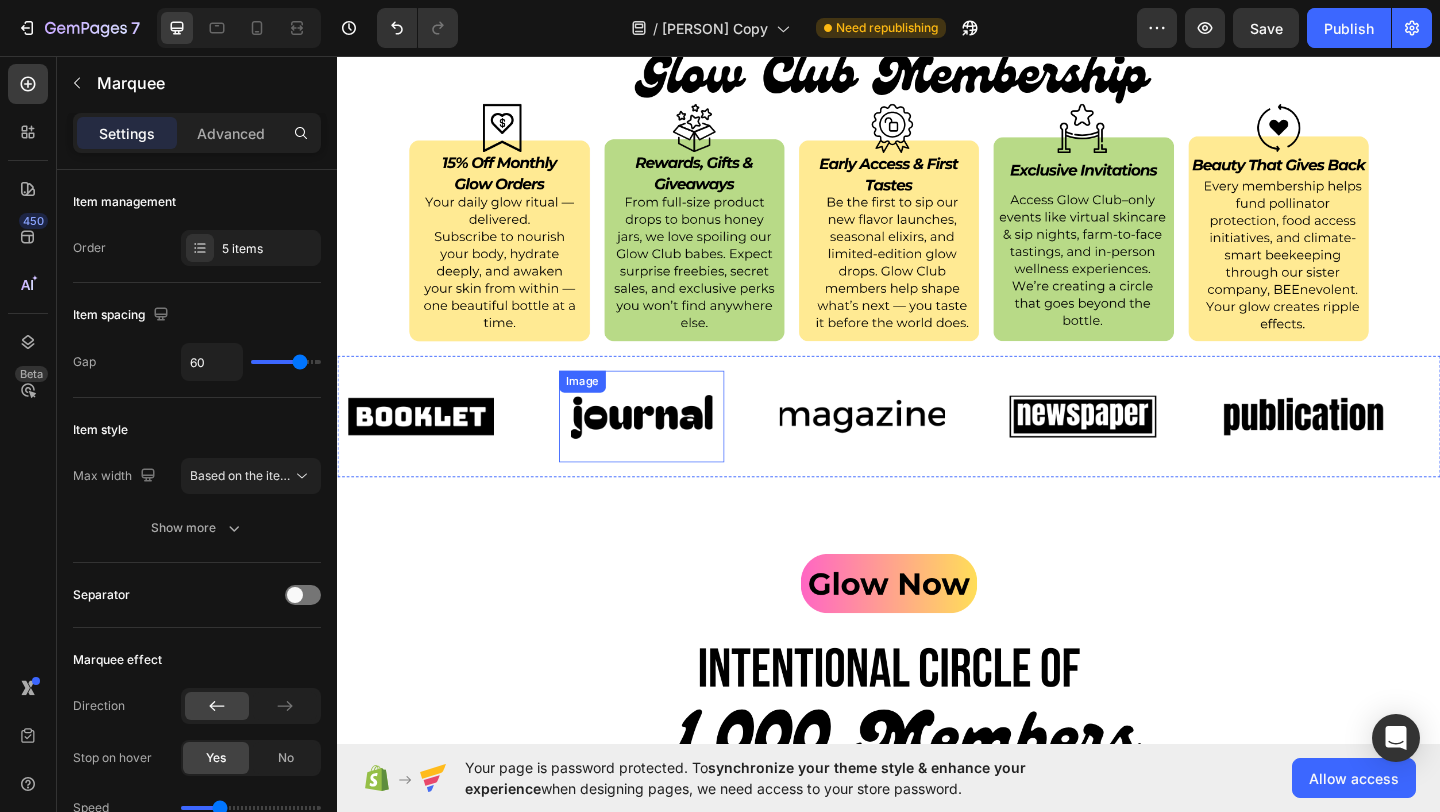 scroll, scrollTop: 6508, scrollLeft: 0, axis: vertical 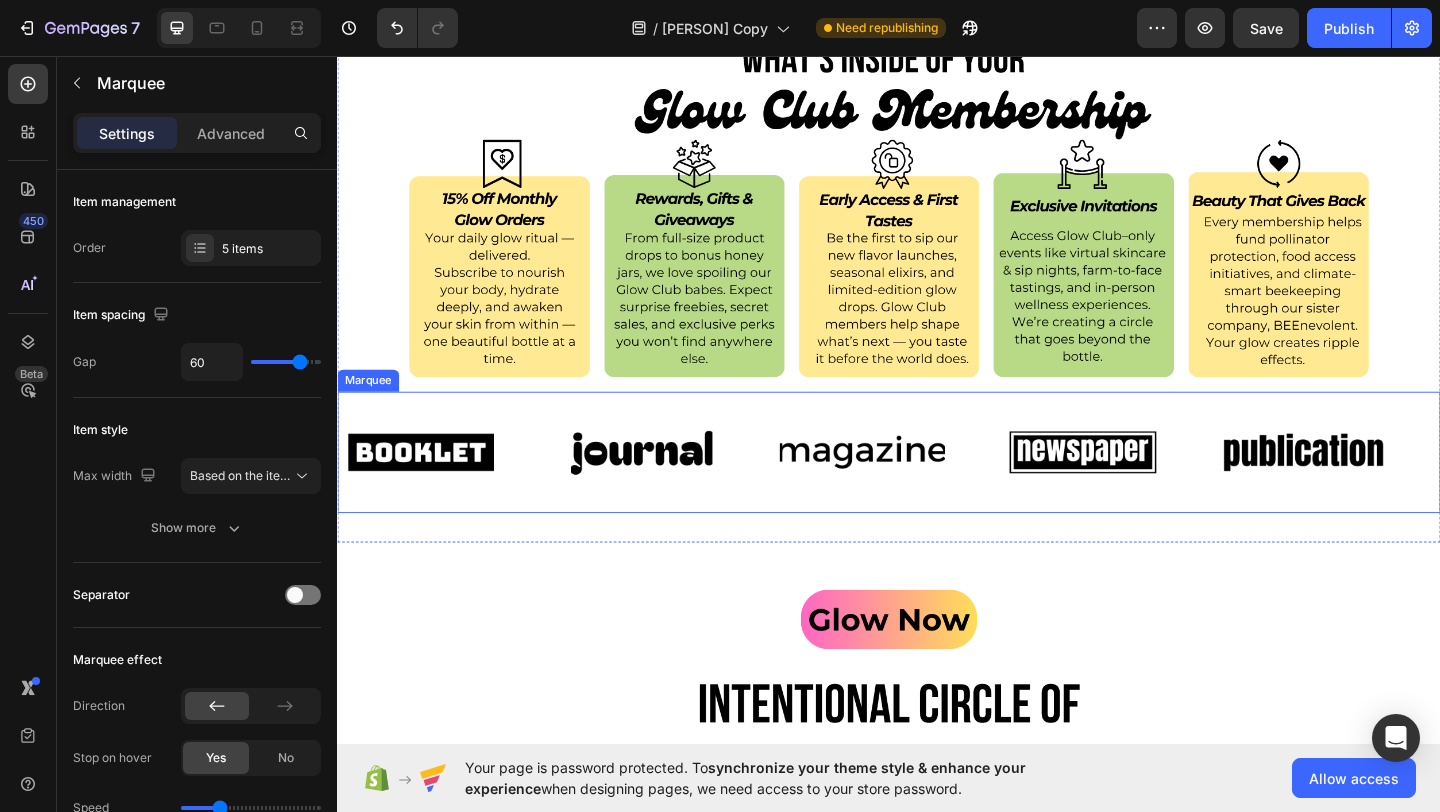 click on "Image" at bounding box center (458, 487) 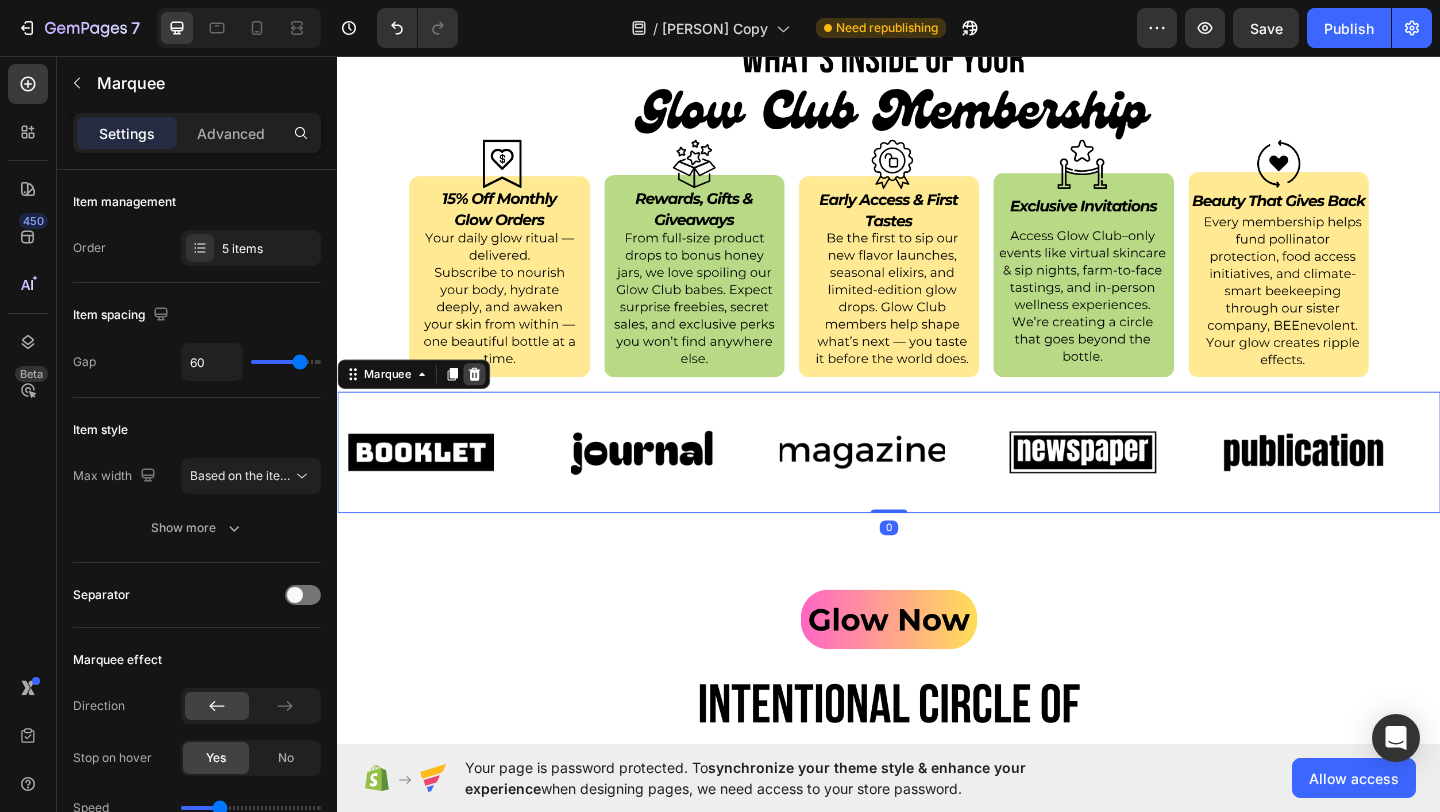 click 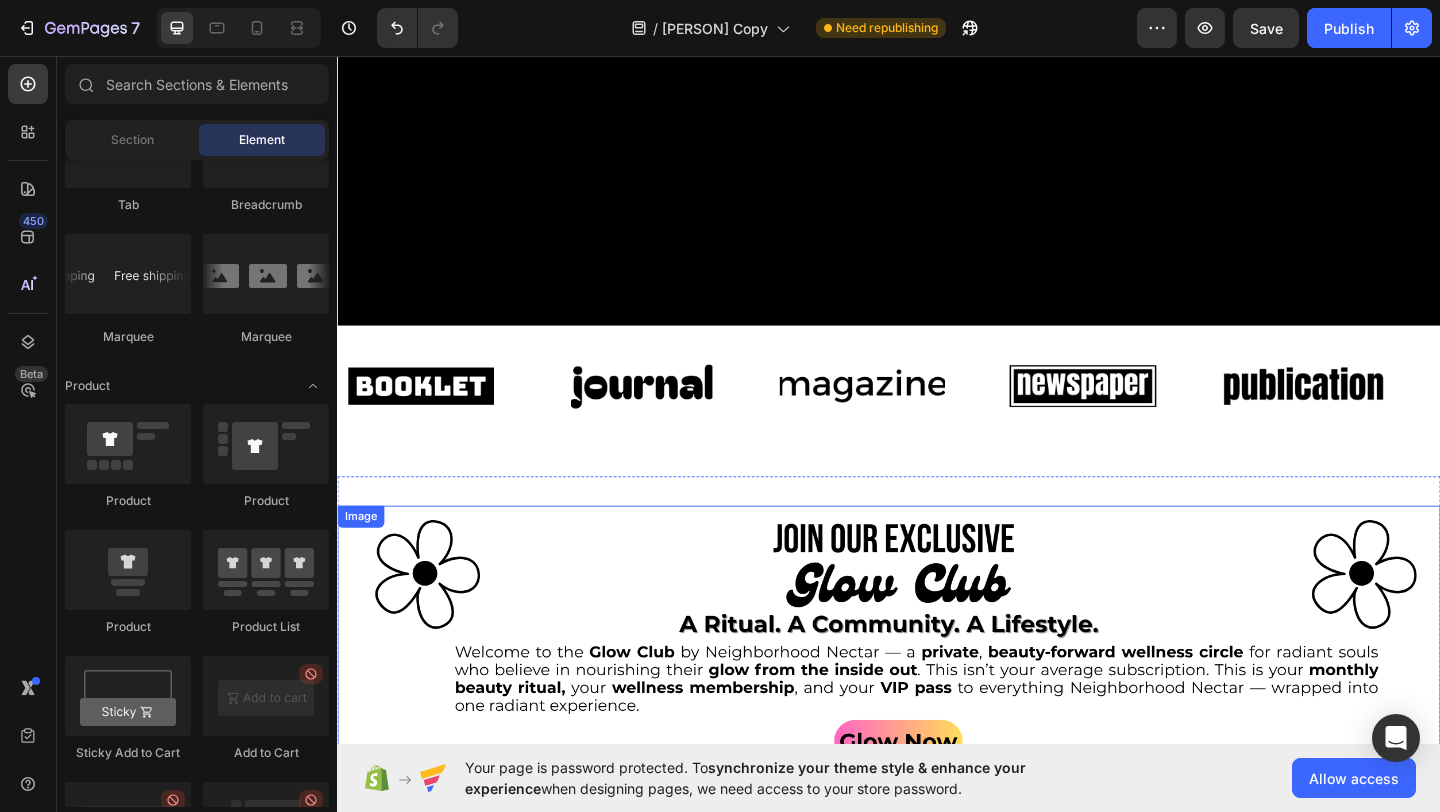 scroll, scrollTop: 5706, scrollLeft: 0, axis: vertical 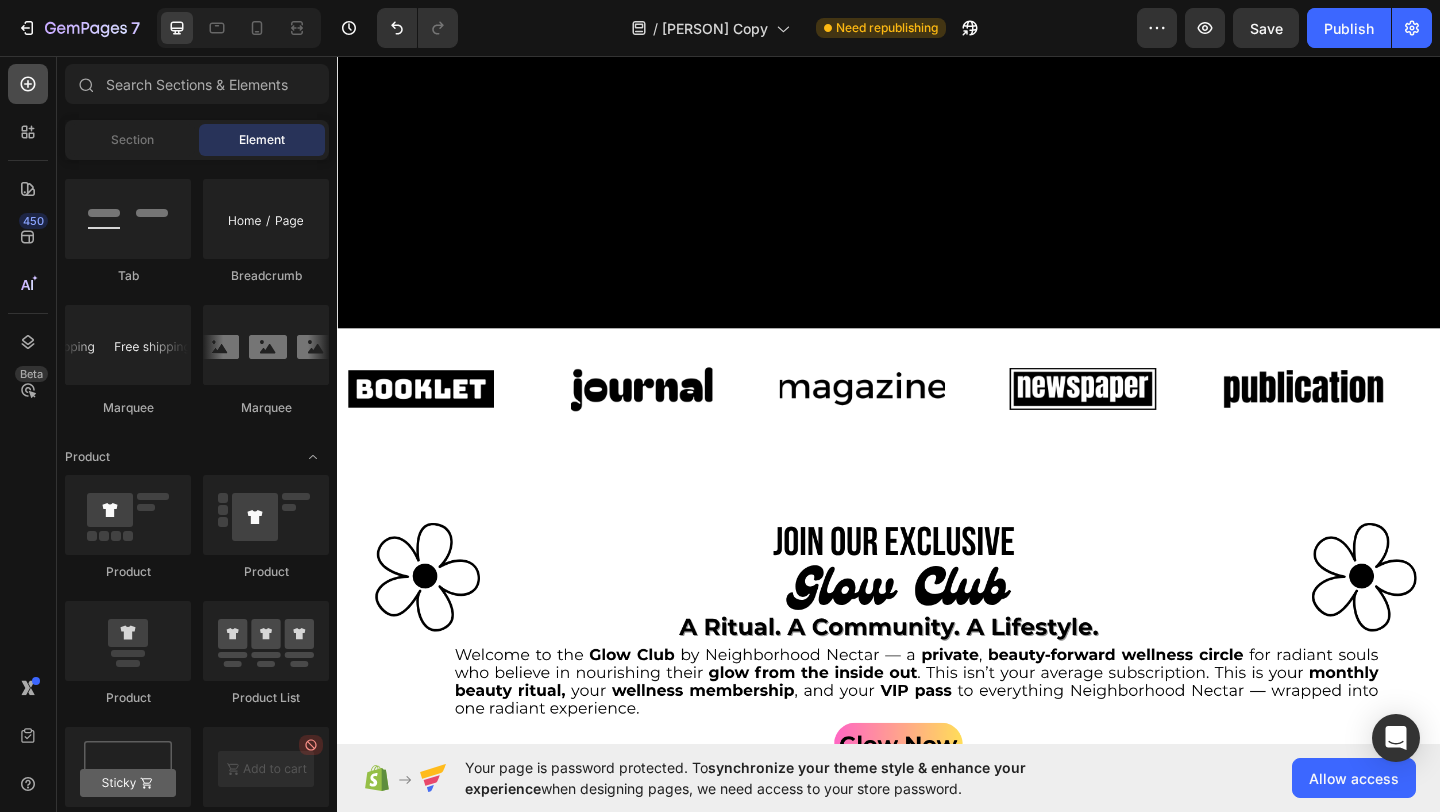 click 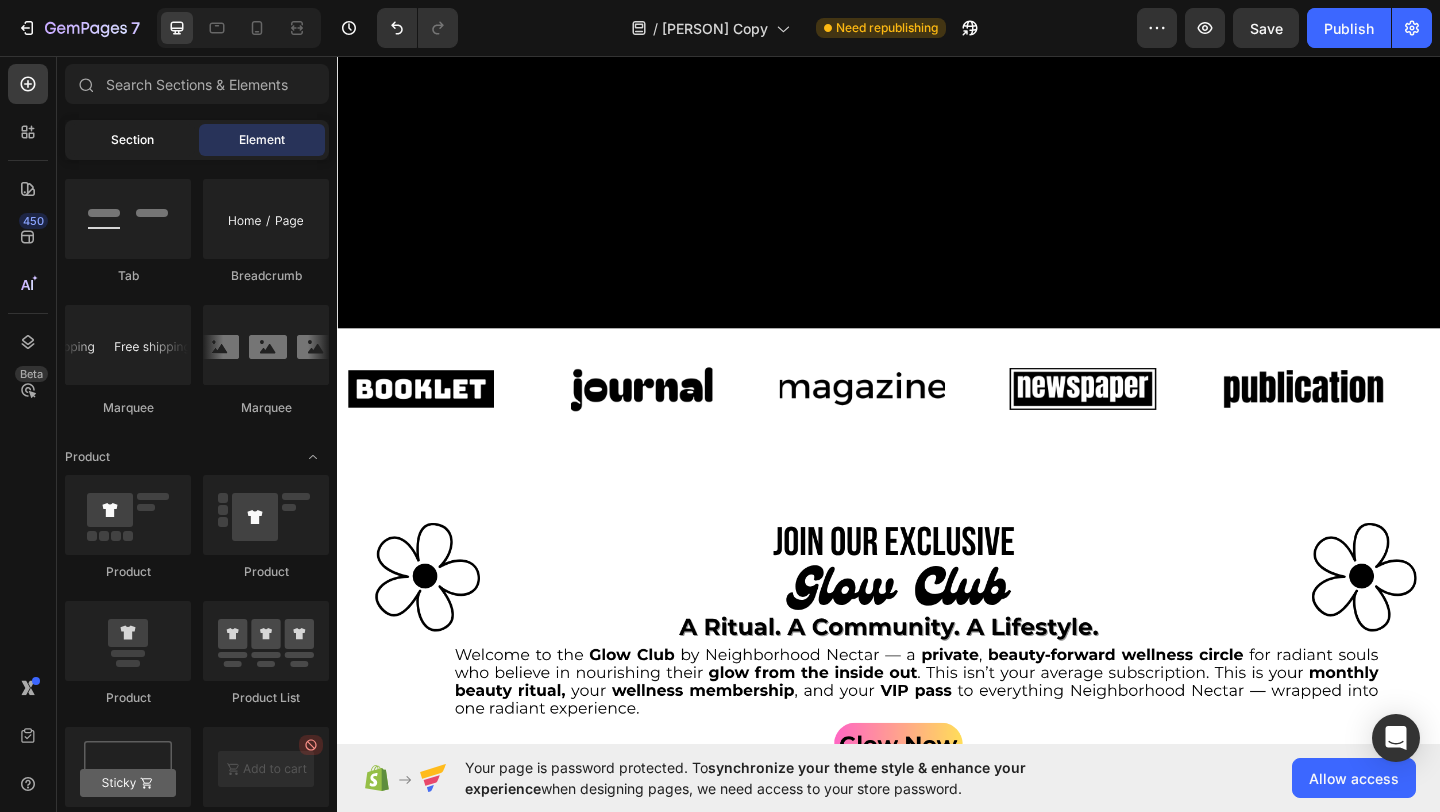 click on "Section" 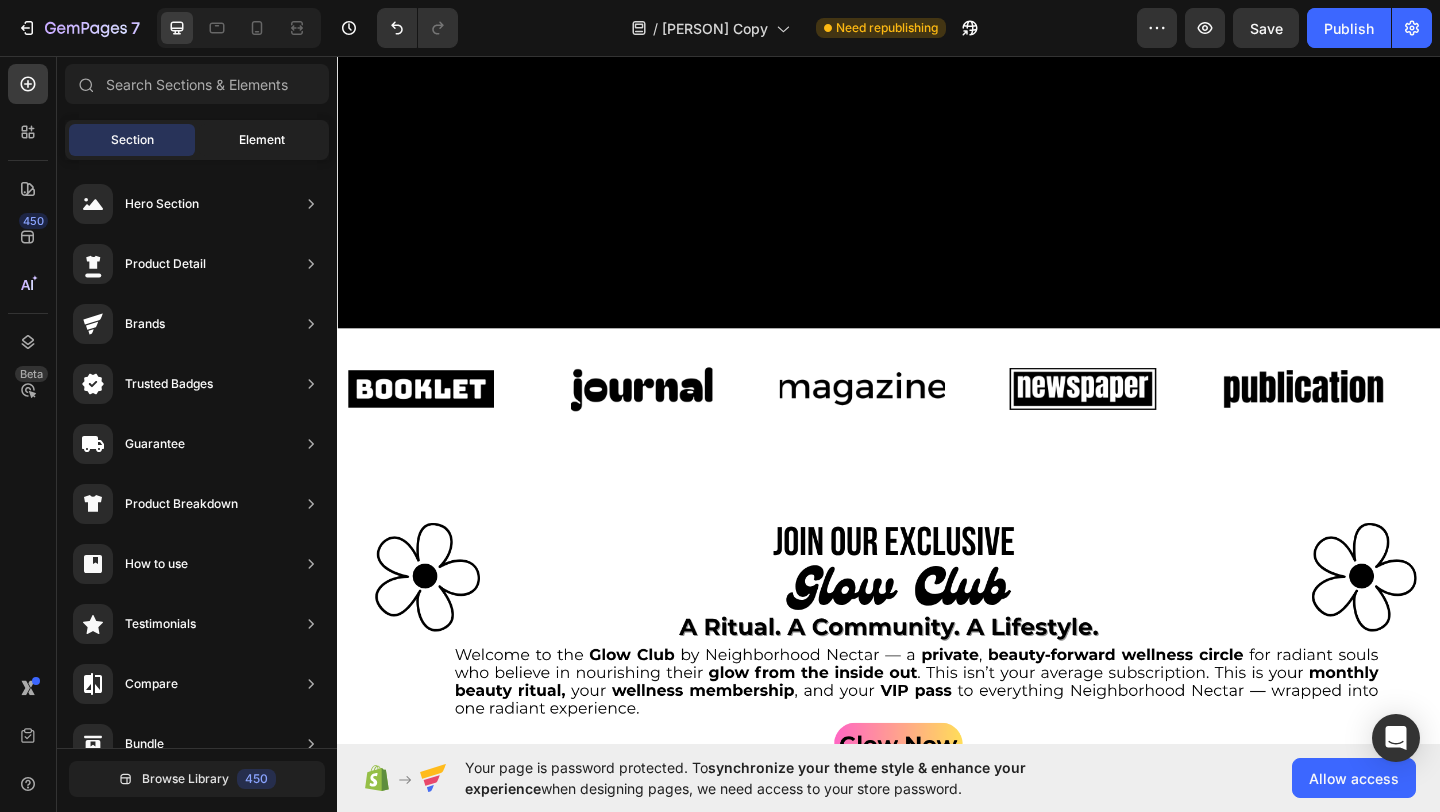 click on "Element" 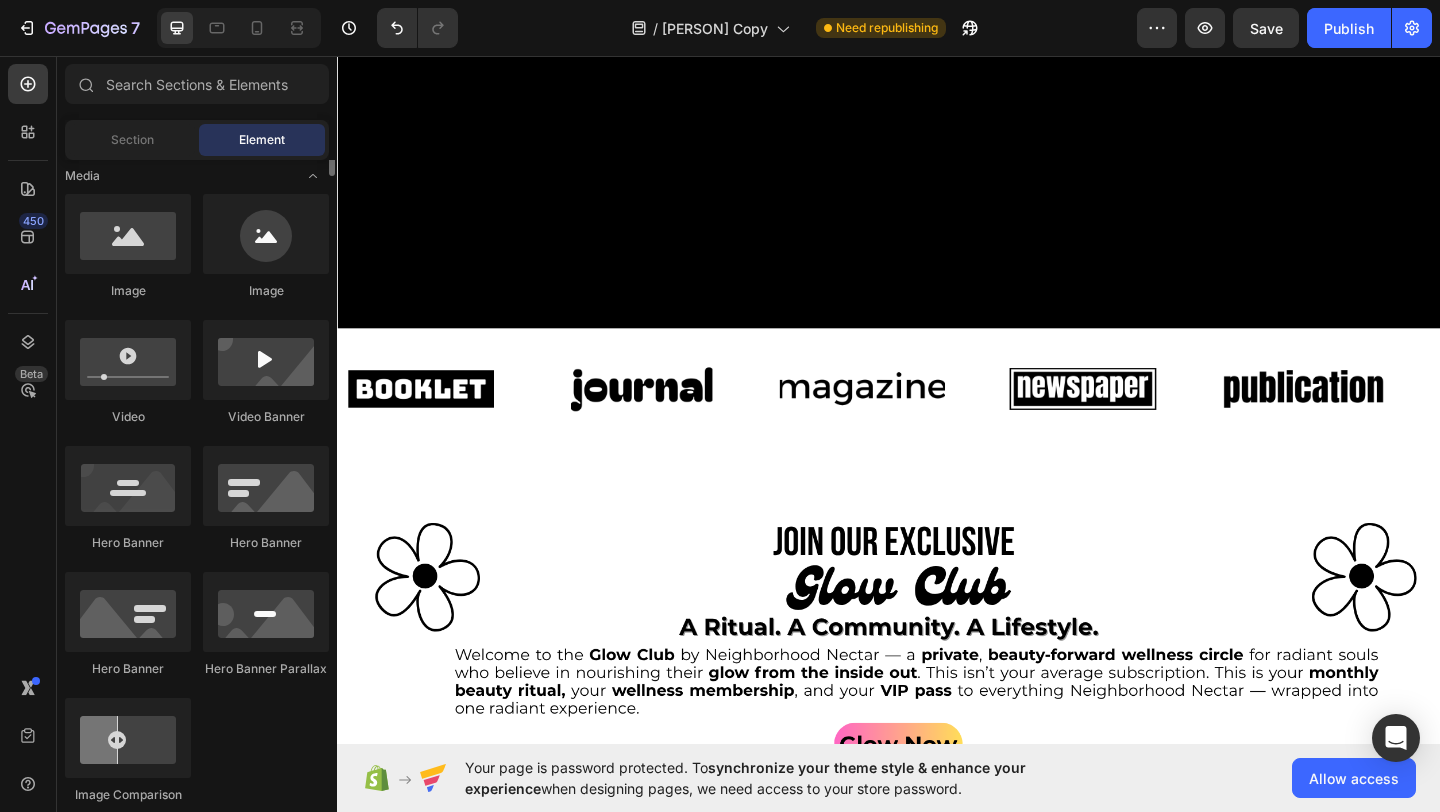 scroll, scrollTop: 0, scrollLeft: 0, axis: both 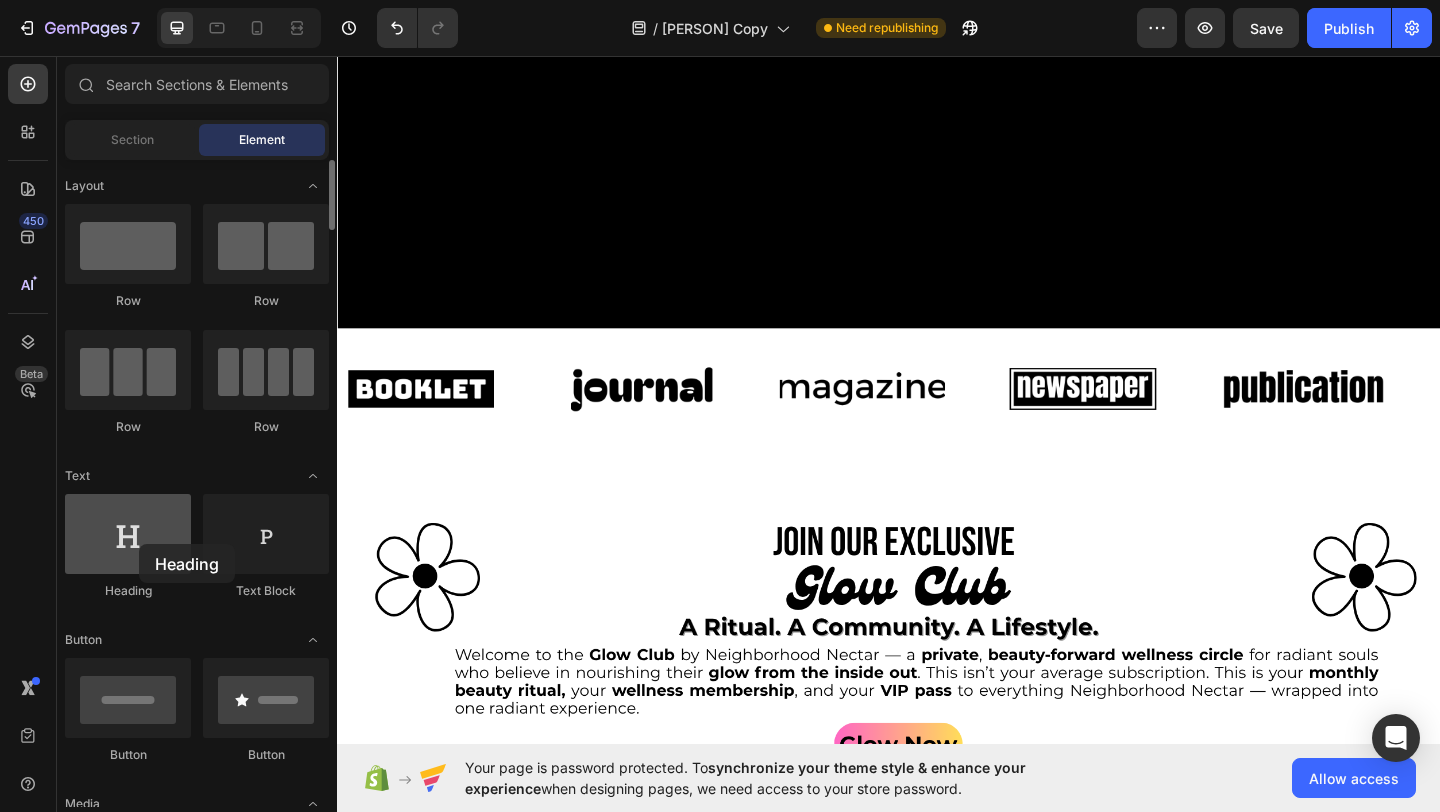 click at bounding box center (128, 534) 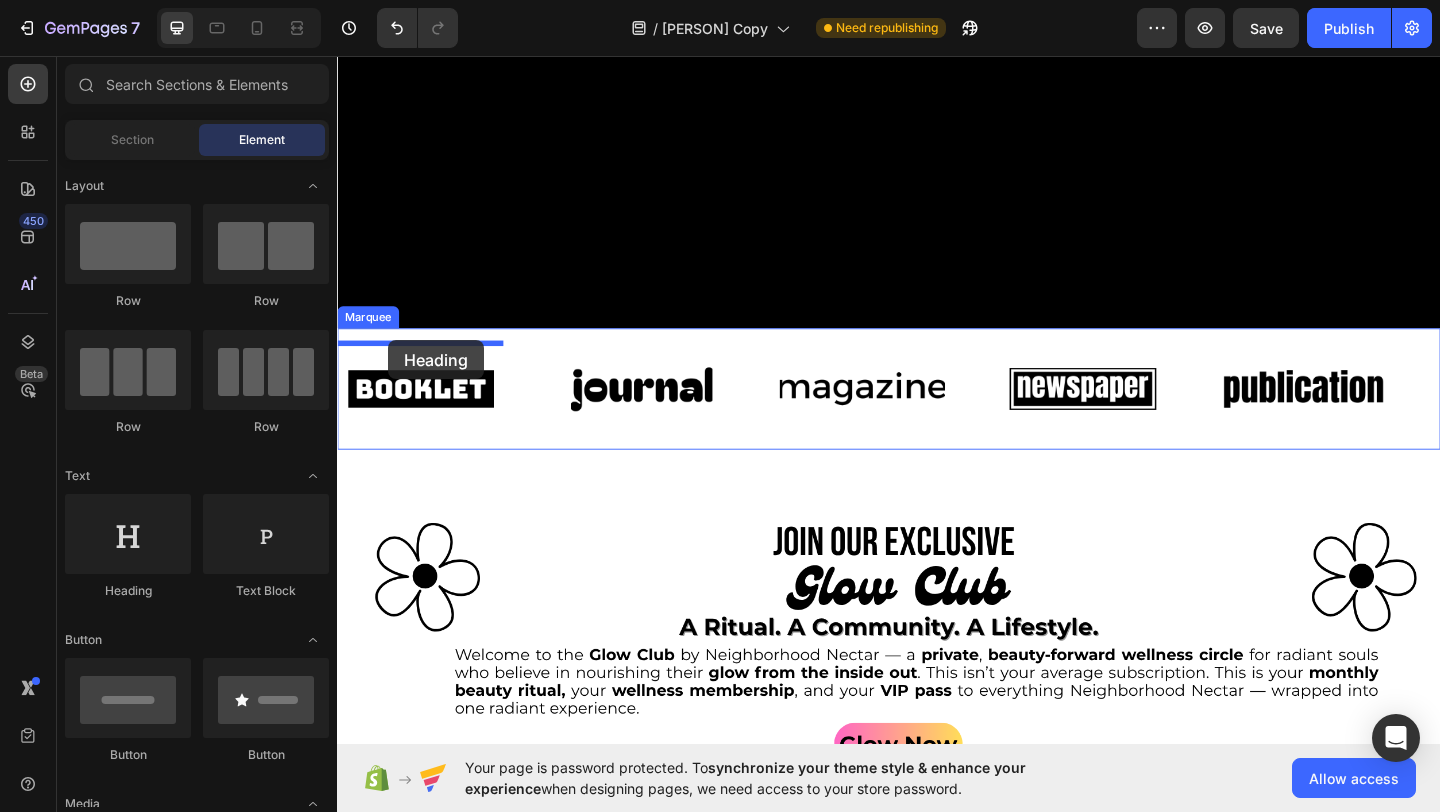 drag, startPoint x: 483, startPoint y: 585, endPoint x: 393, endPoint y: 365, distance: 237.69728 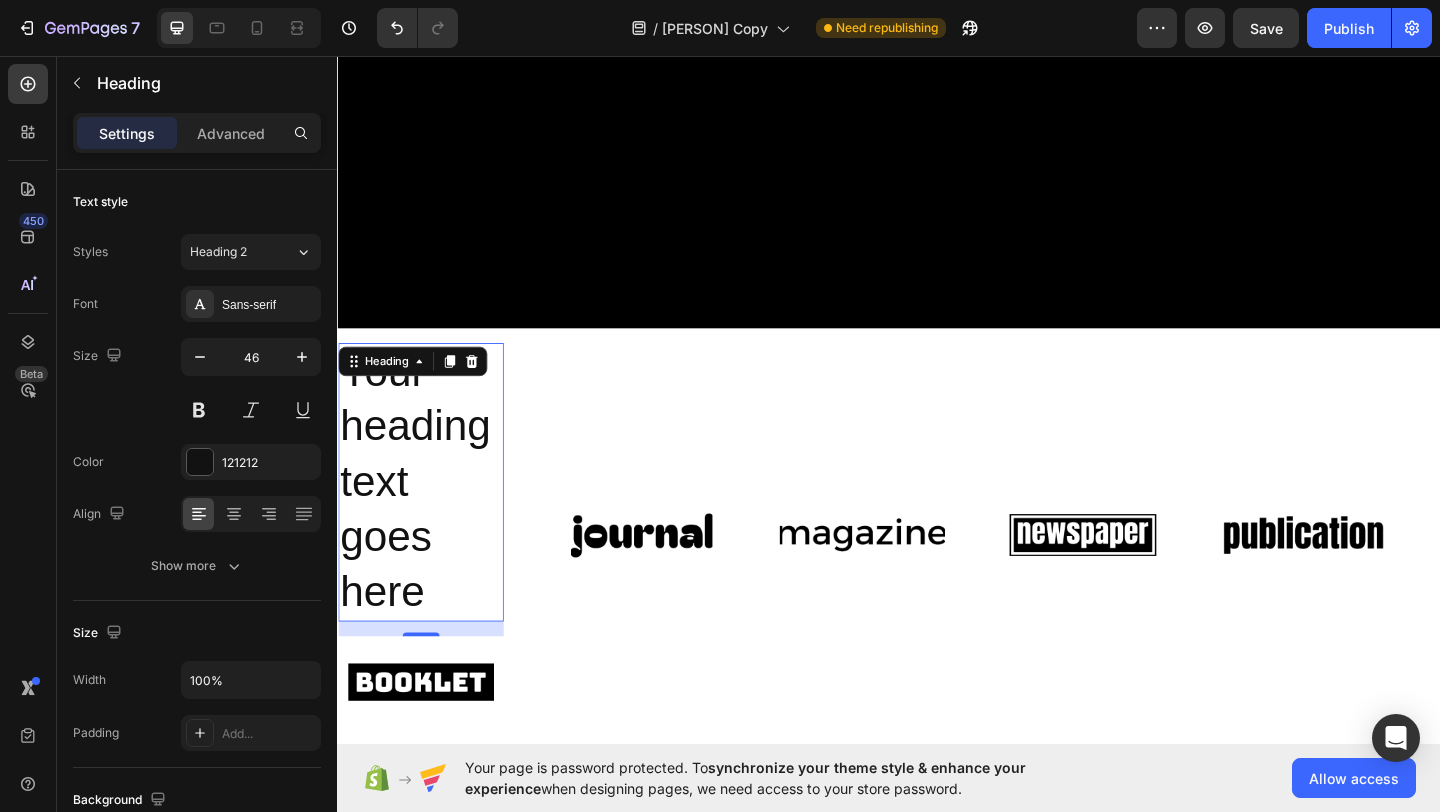click on "Your heading text goes here" at bounding box center [428, 519] 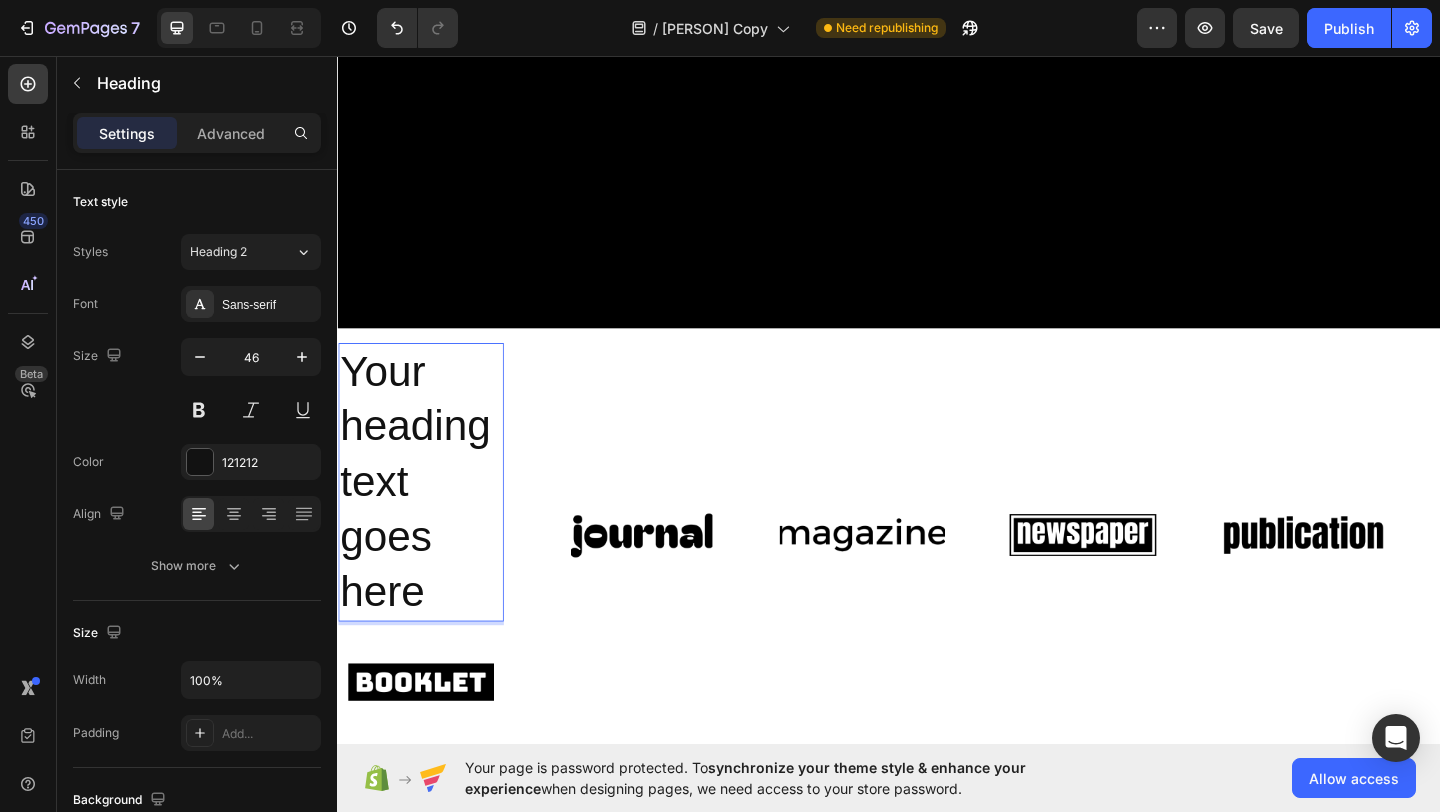 click on "Your heading text goes here" at bounding box center [428, 519] 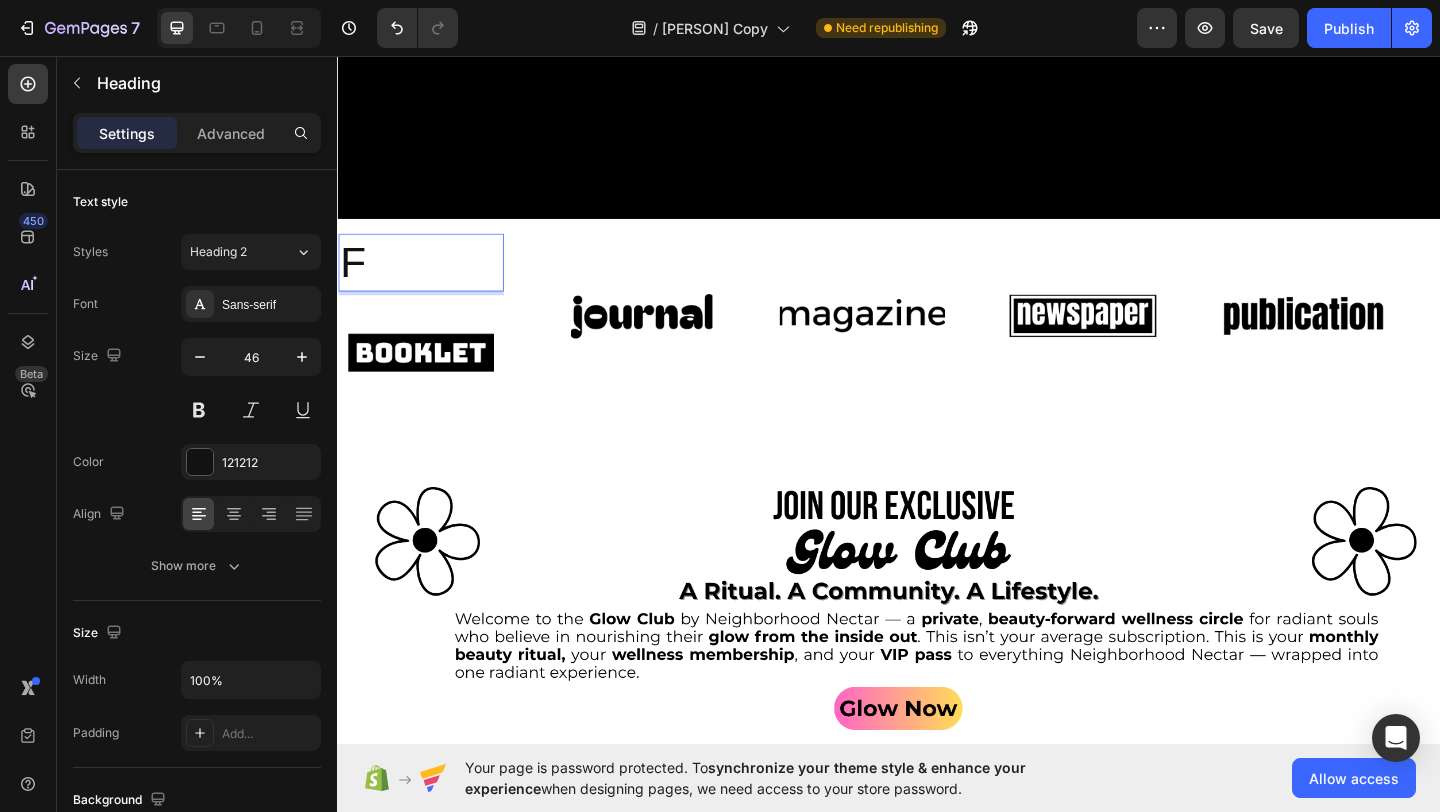 scroll, scrollTop: 5706, scrollLeft: 0, axis: vertical 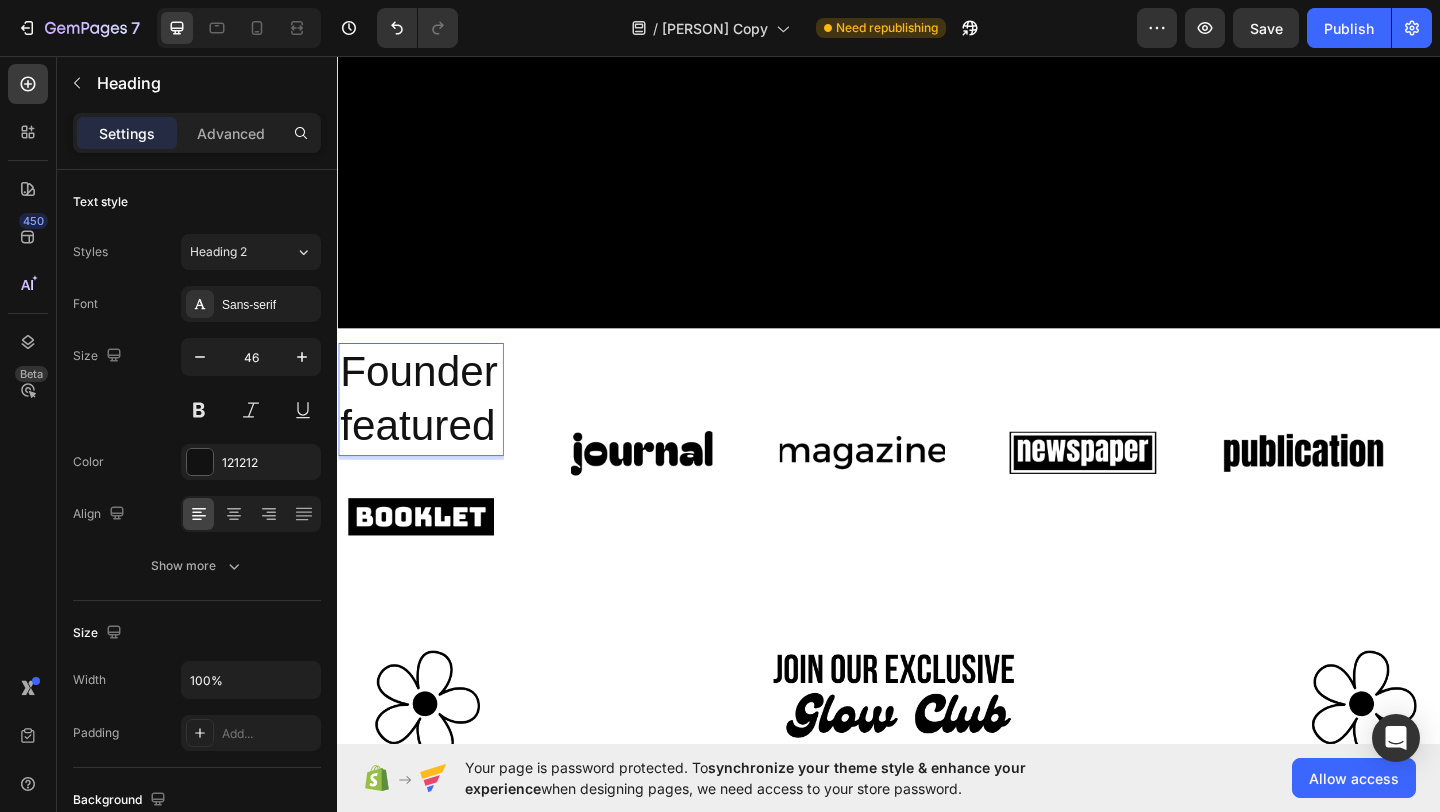 click on "Founder featured" at bounding box center (428, 430) 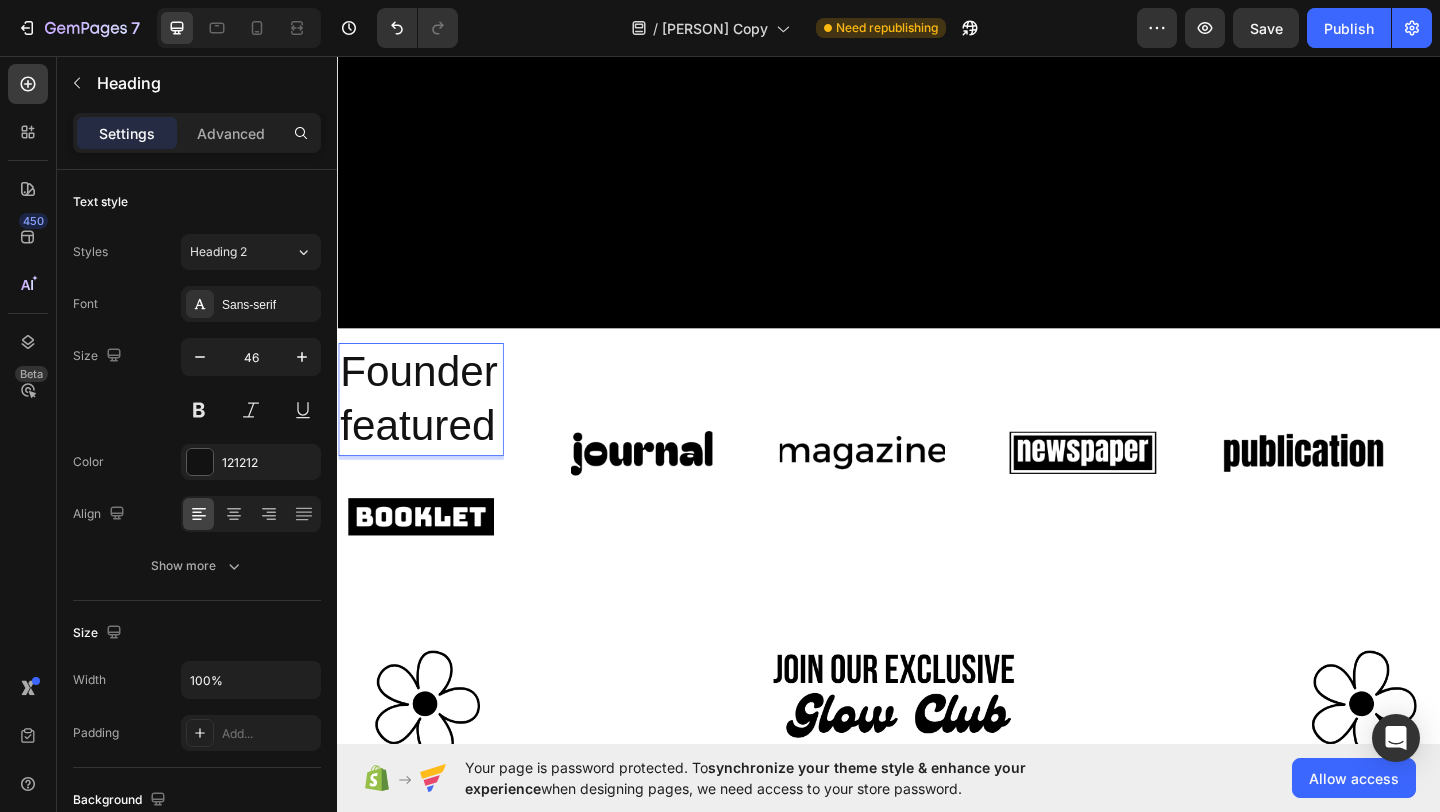 click on "Founder featured" at bounding box center [428, 430] 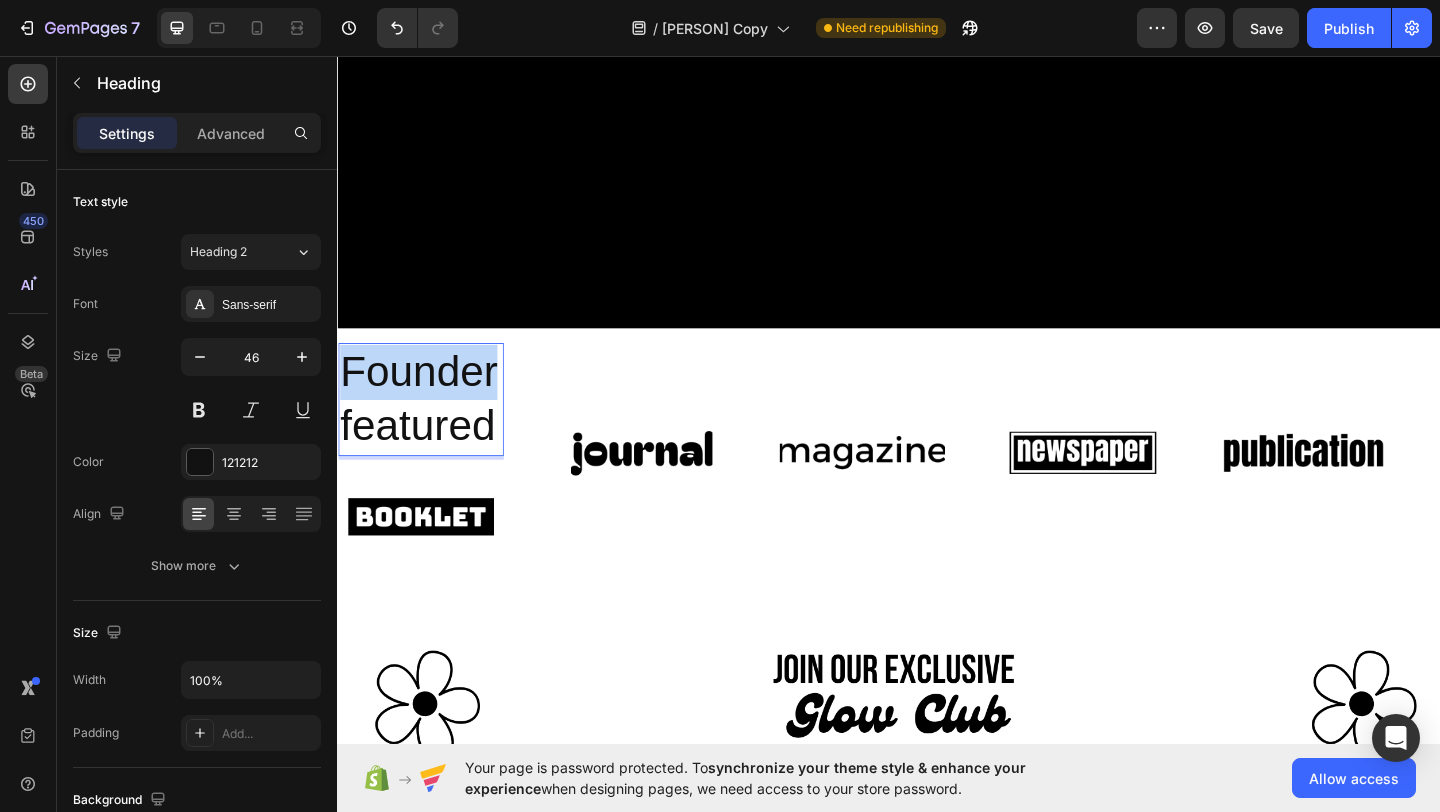 click on "Founder featured" at bounding box center [428, 430] 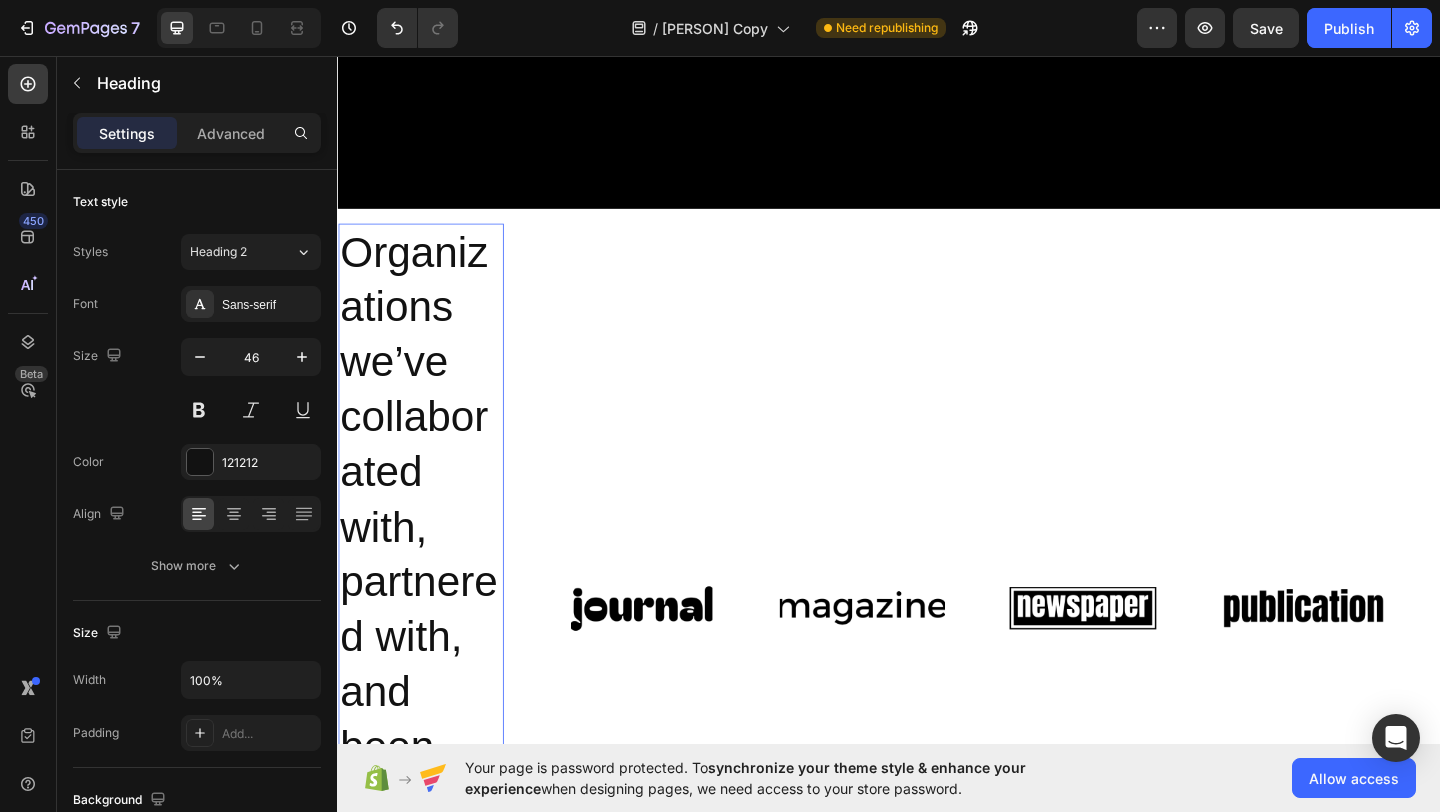 scroll, scrollTop: 5875, scrollLeft: 0, axis: vertical 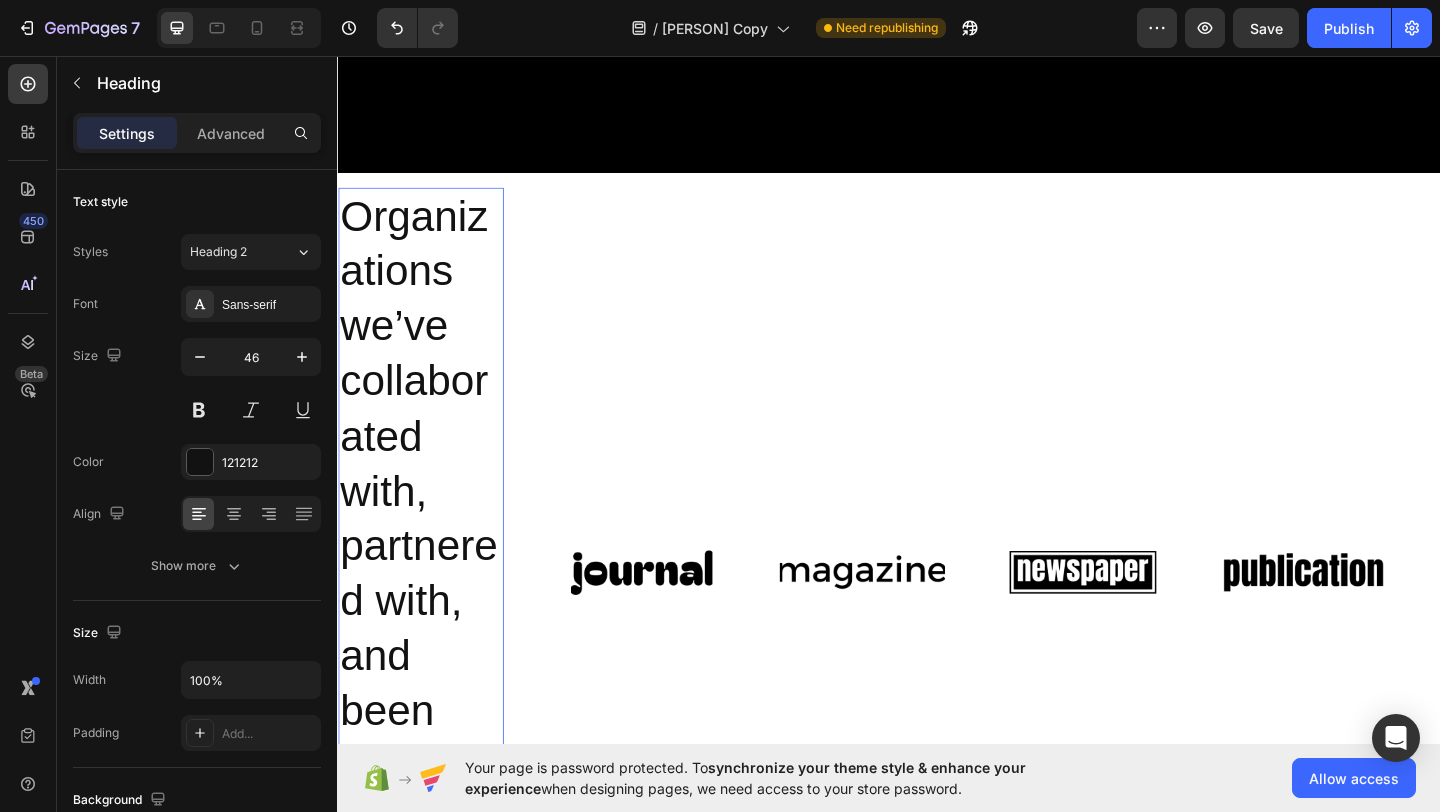 click on "Organizations we’ve collaborated with, partnered with, and been featured by" at bounding box center [428, 560] 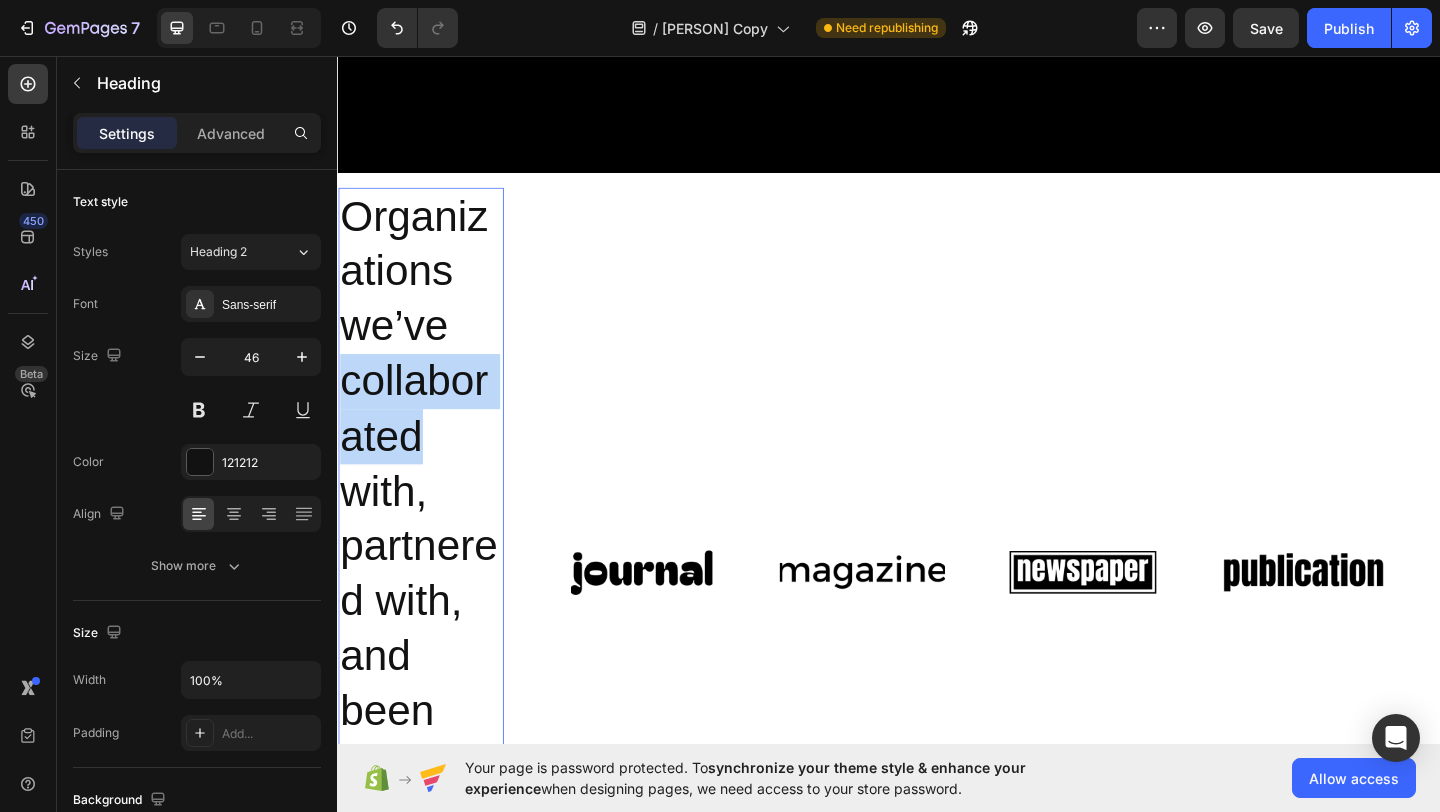 click on "Organizations we’ve collaborated with, partnered with, and been featured by" at bounding box center [428, 560] 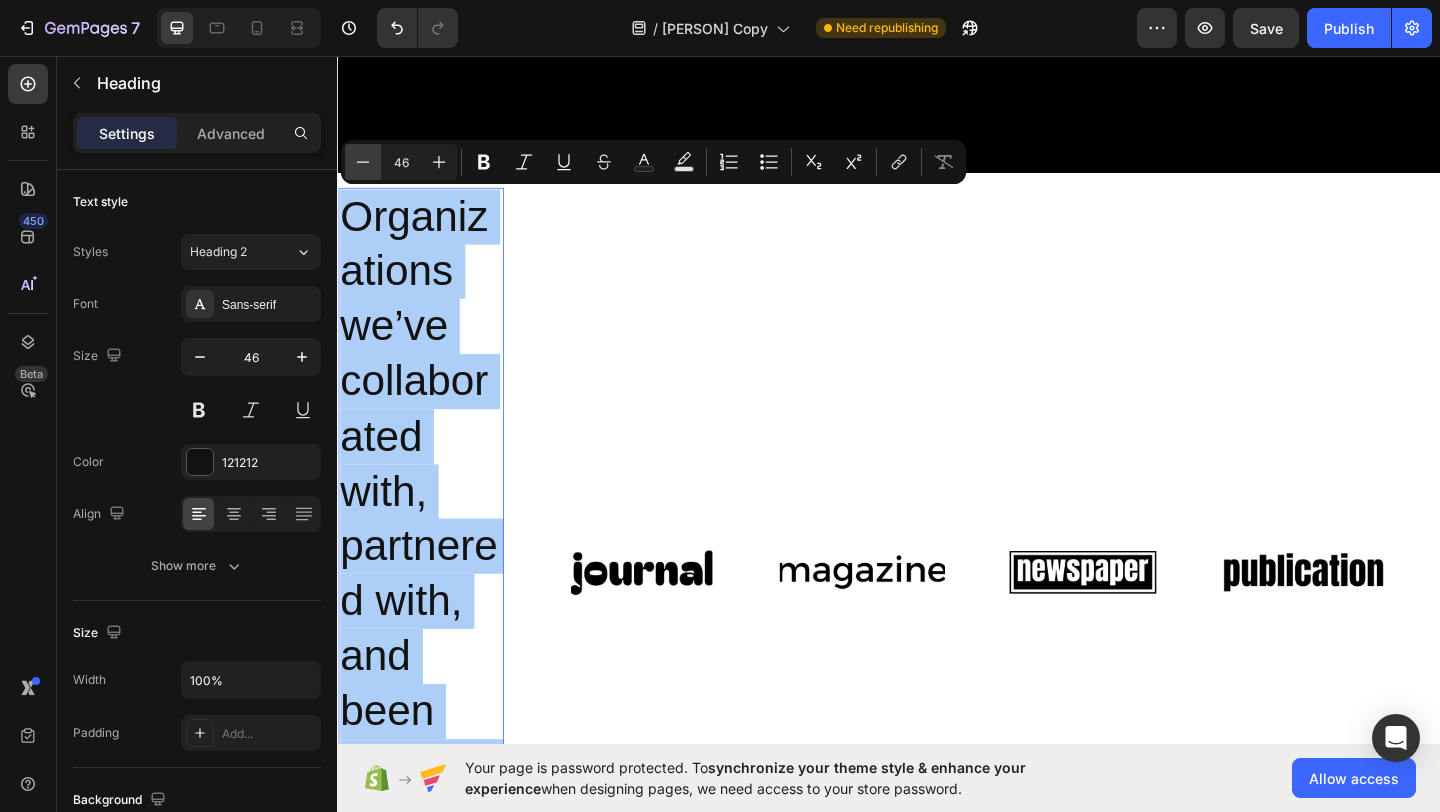 click 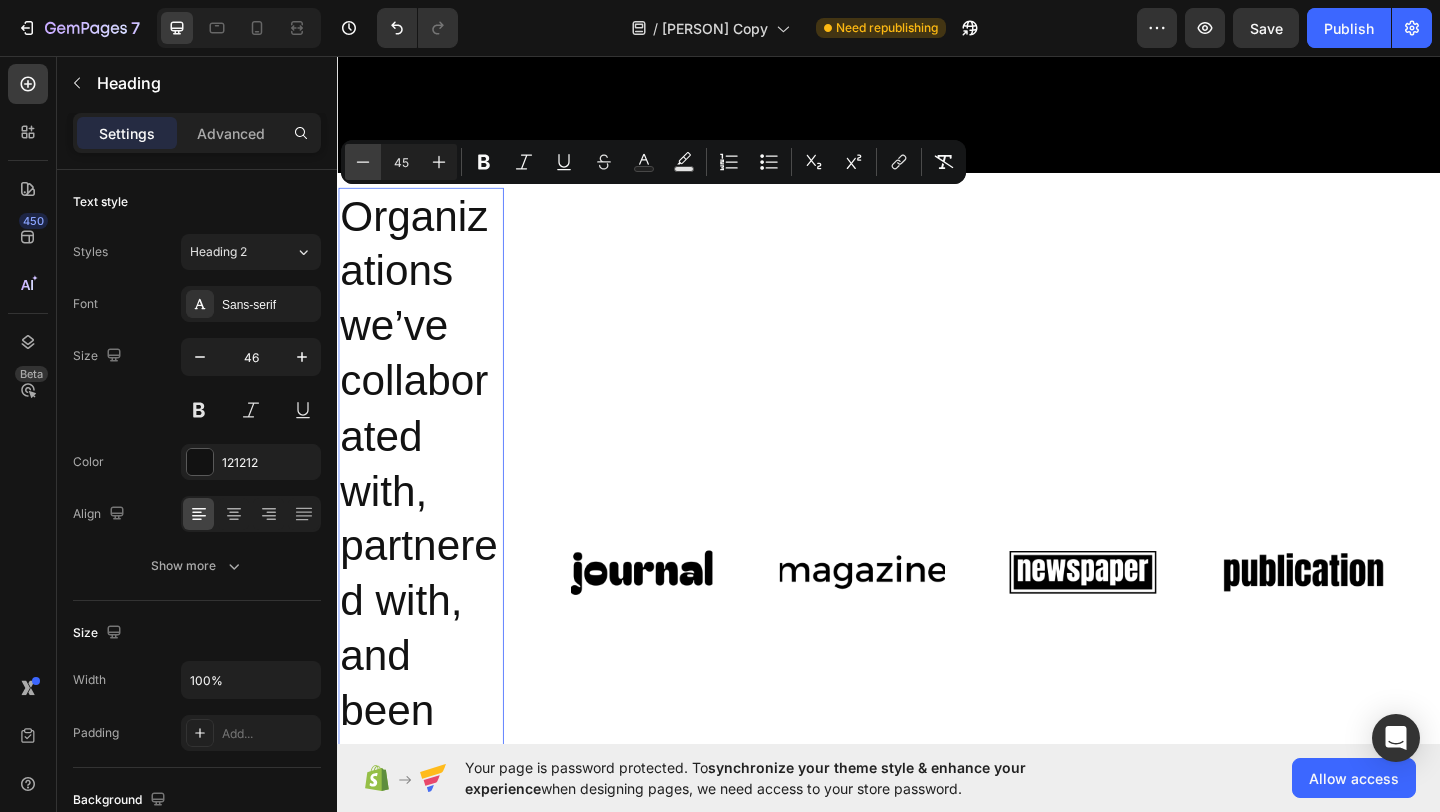 click 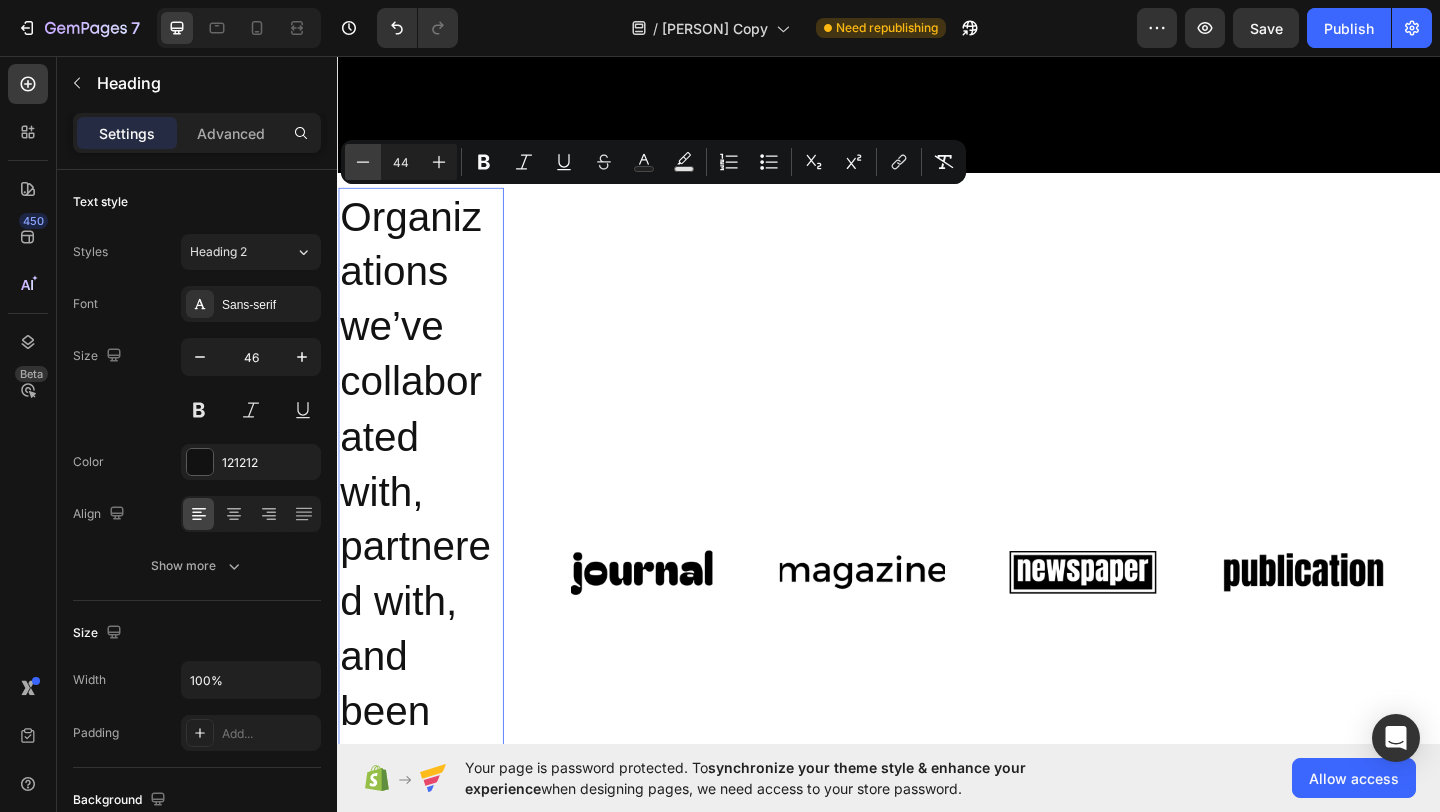 click 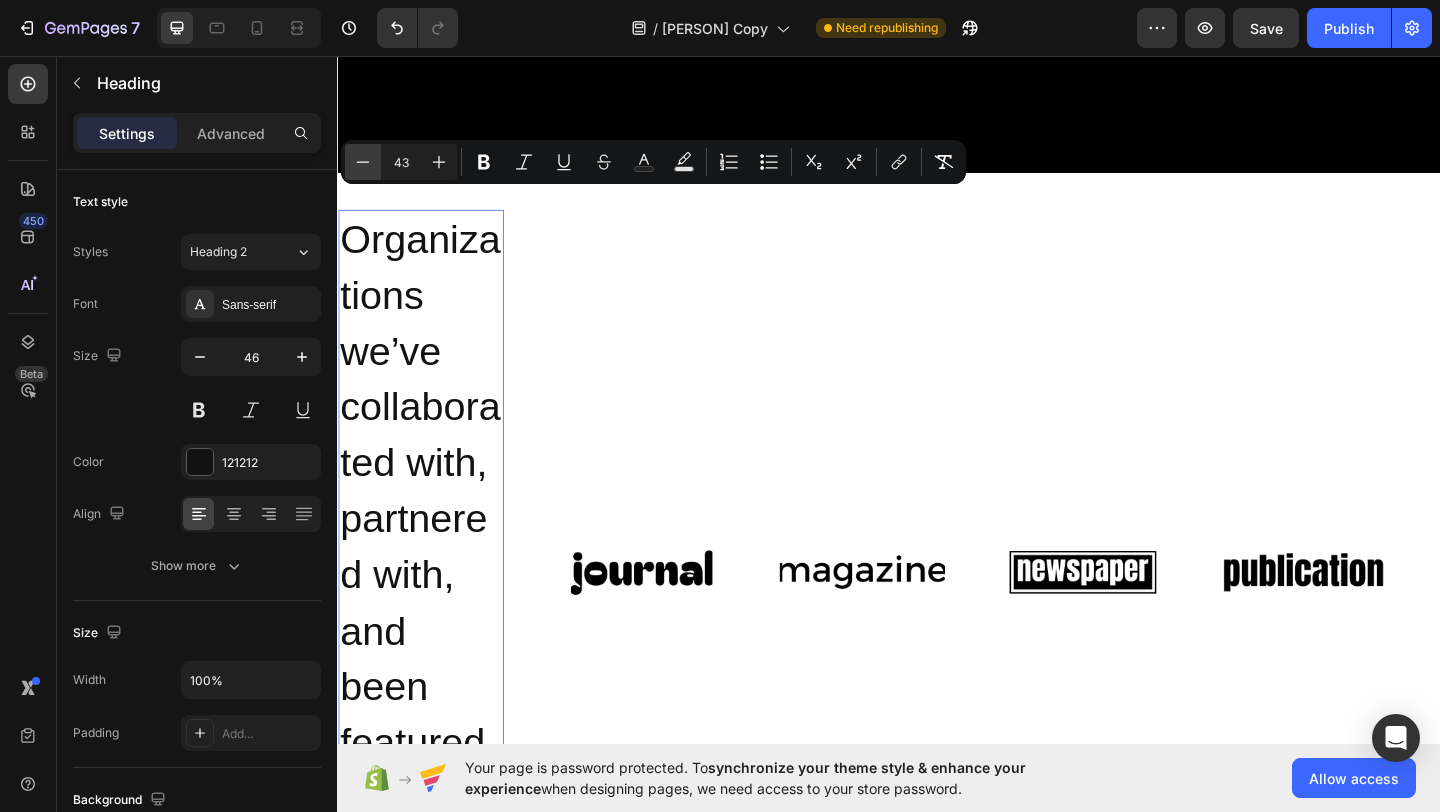 click 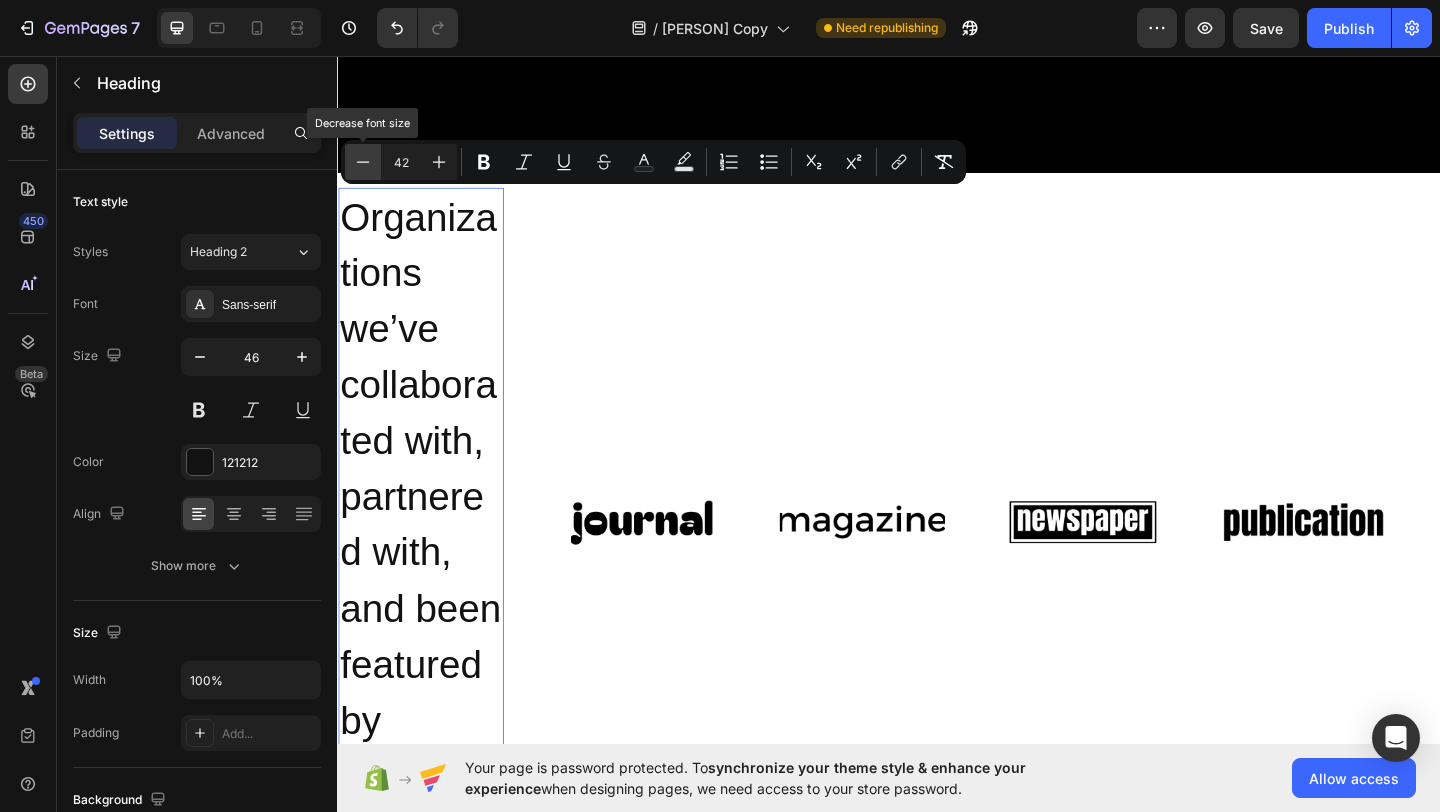 click 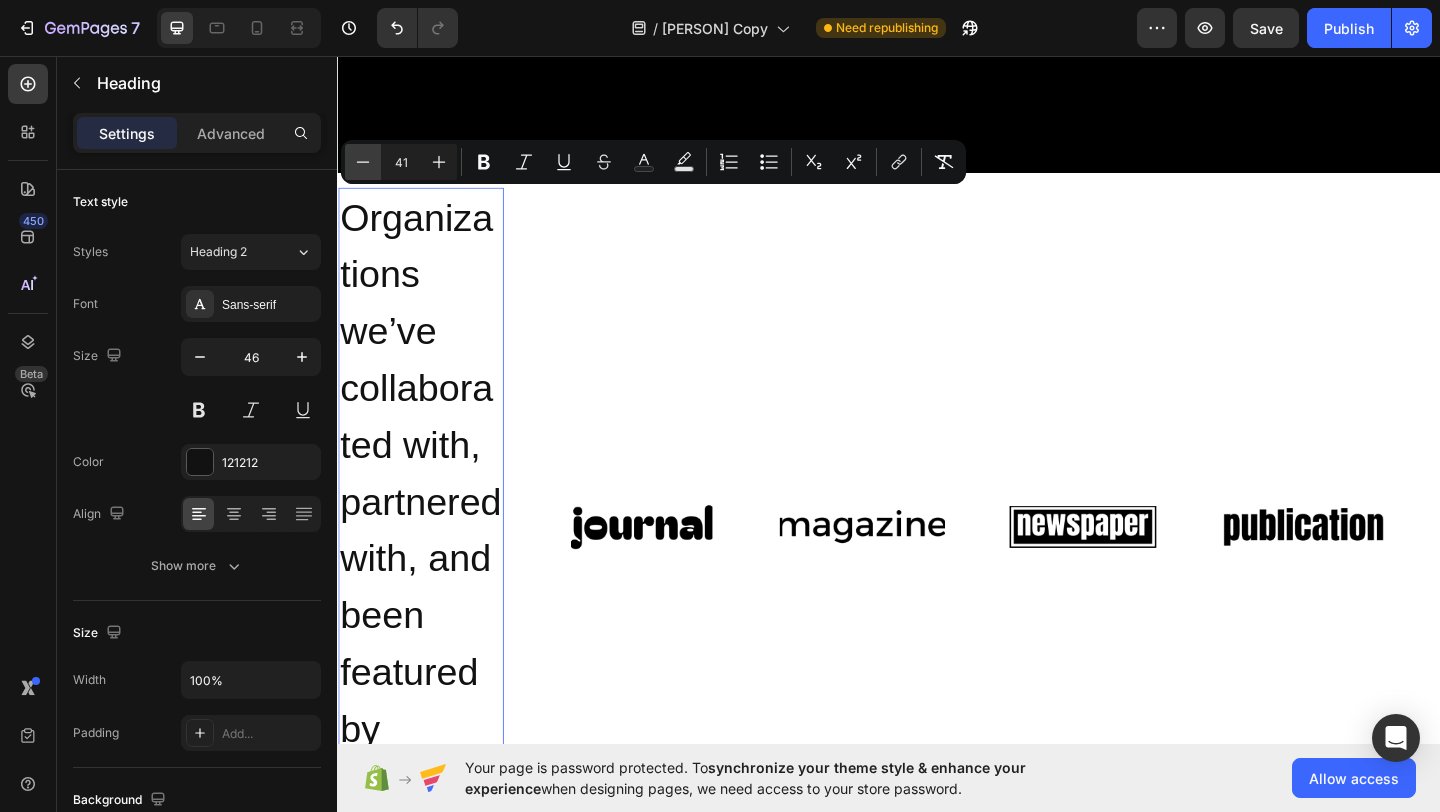 click 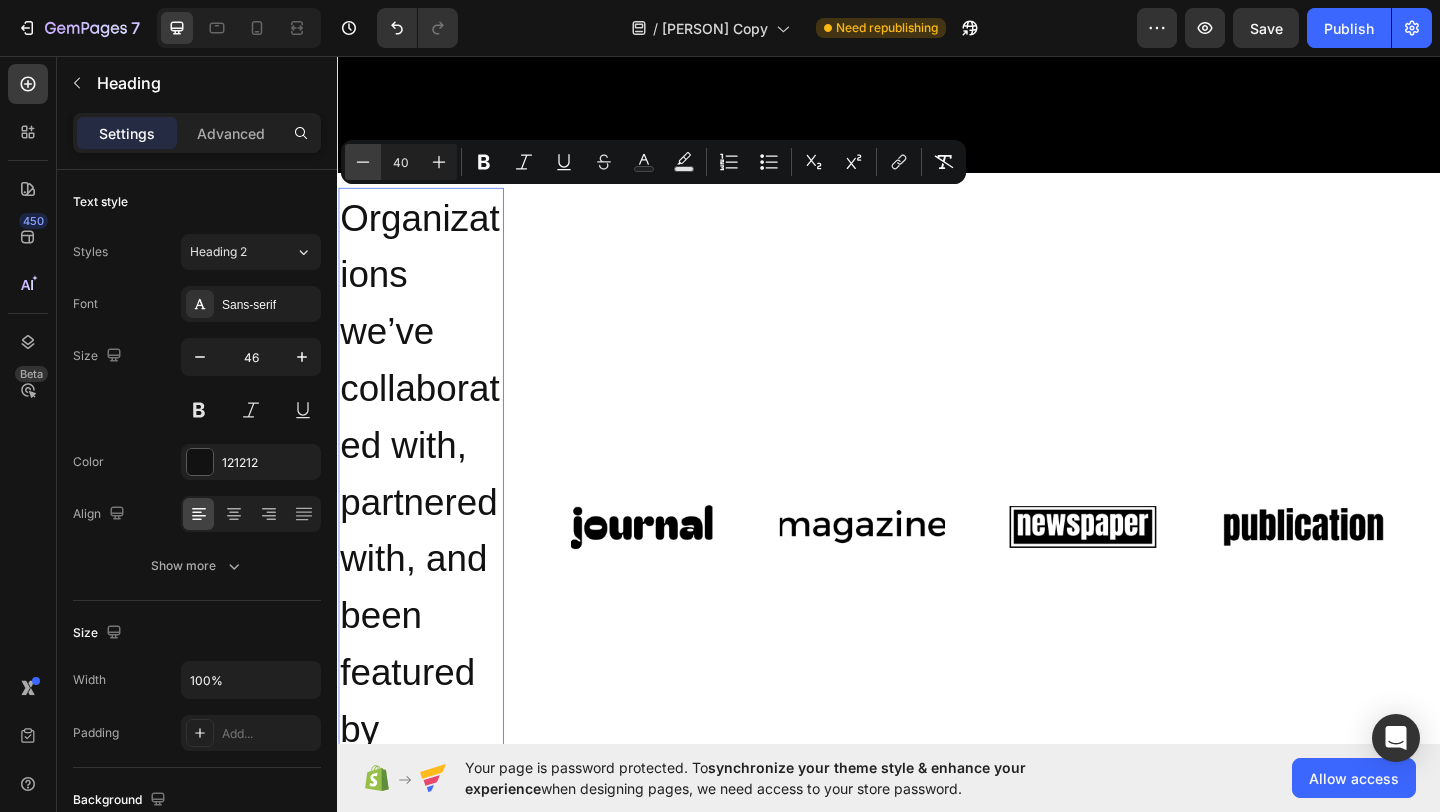 click 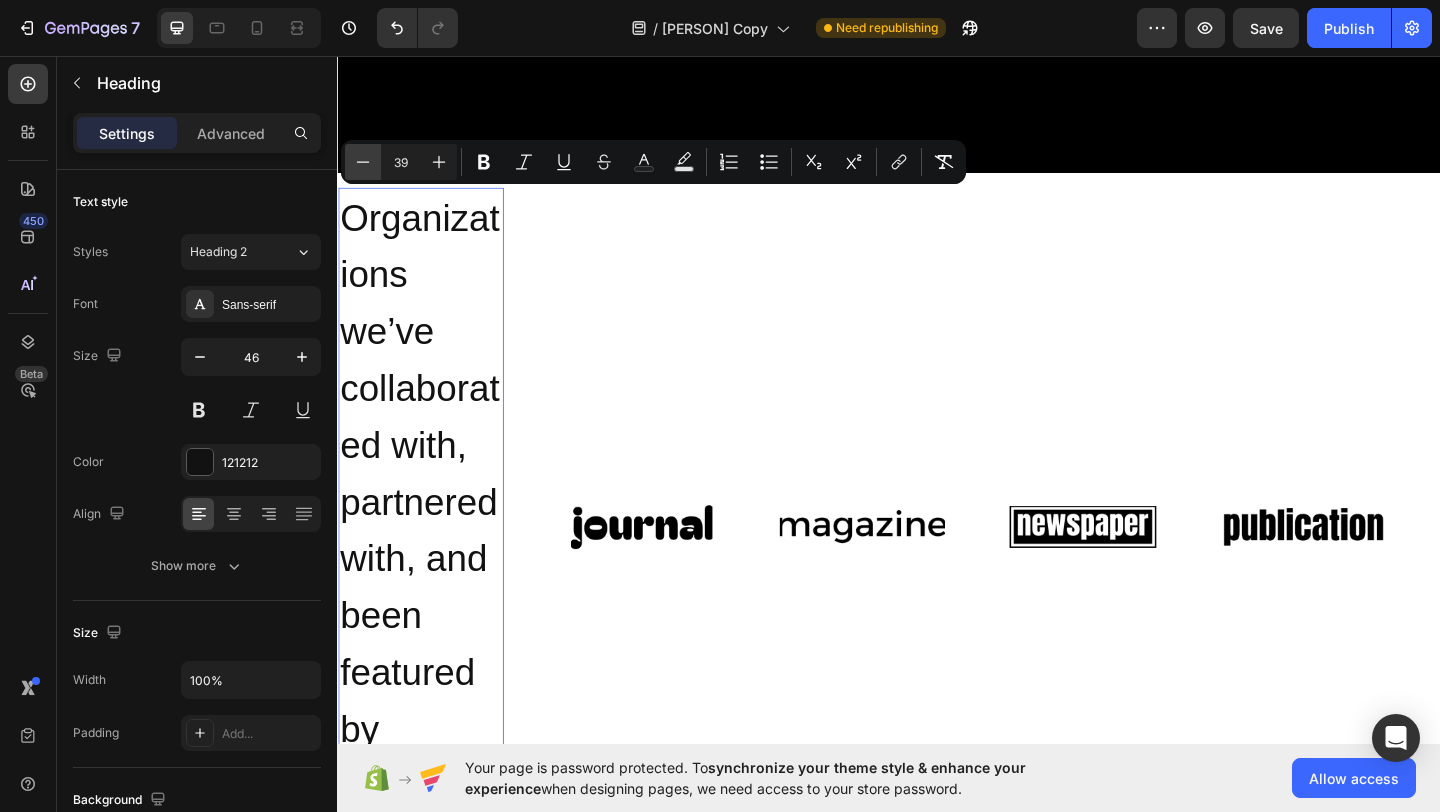 click 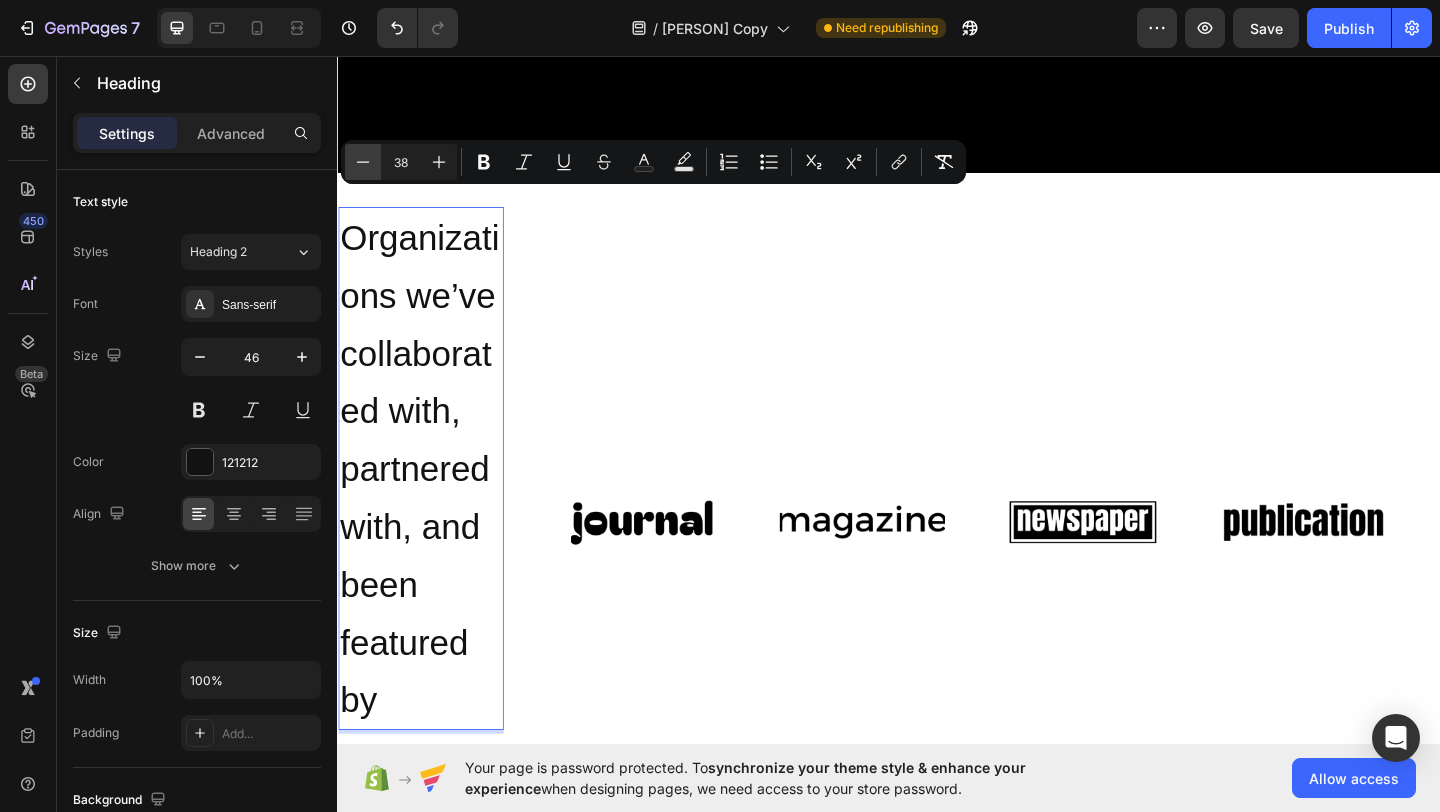 click 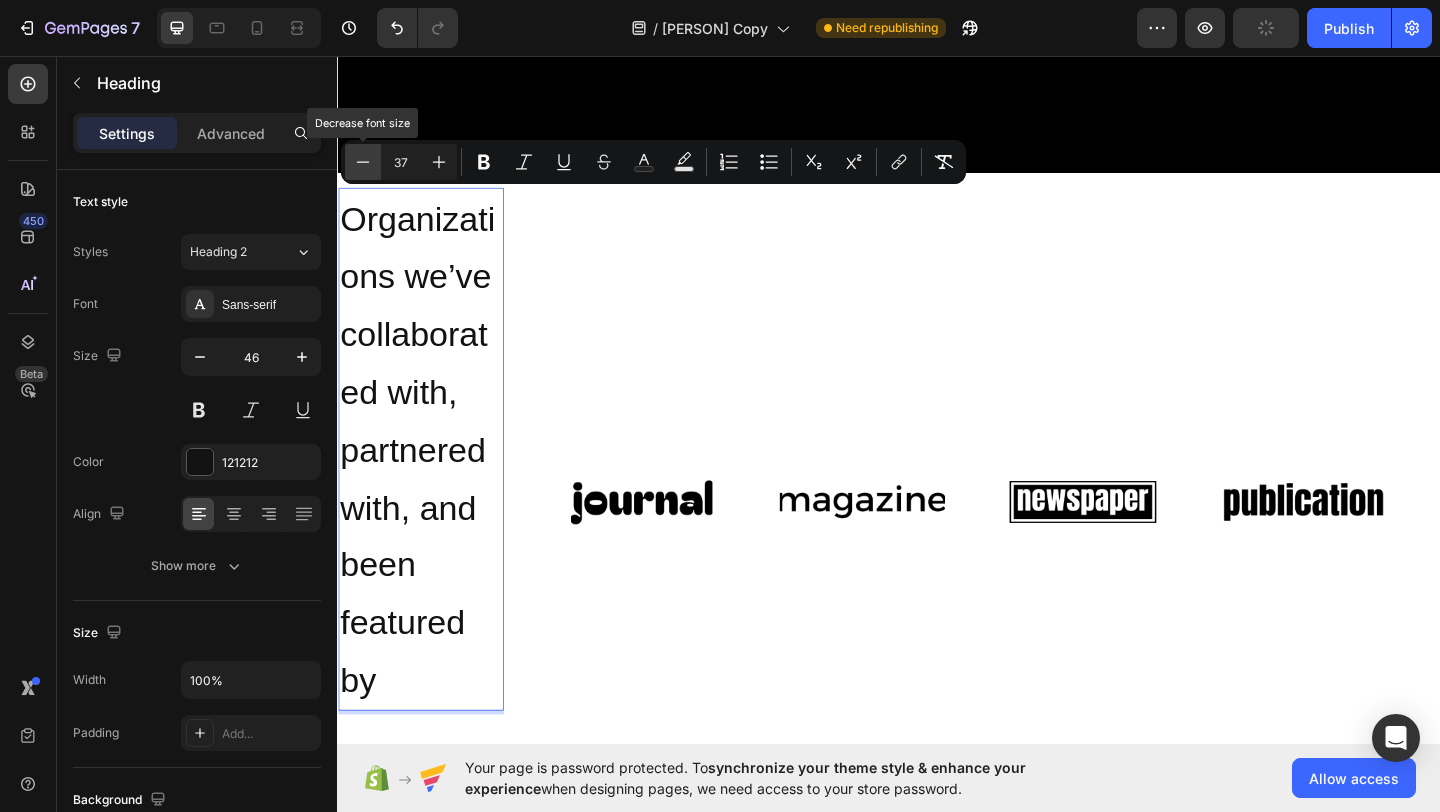 click 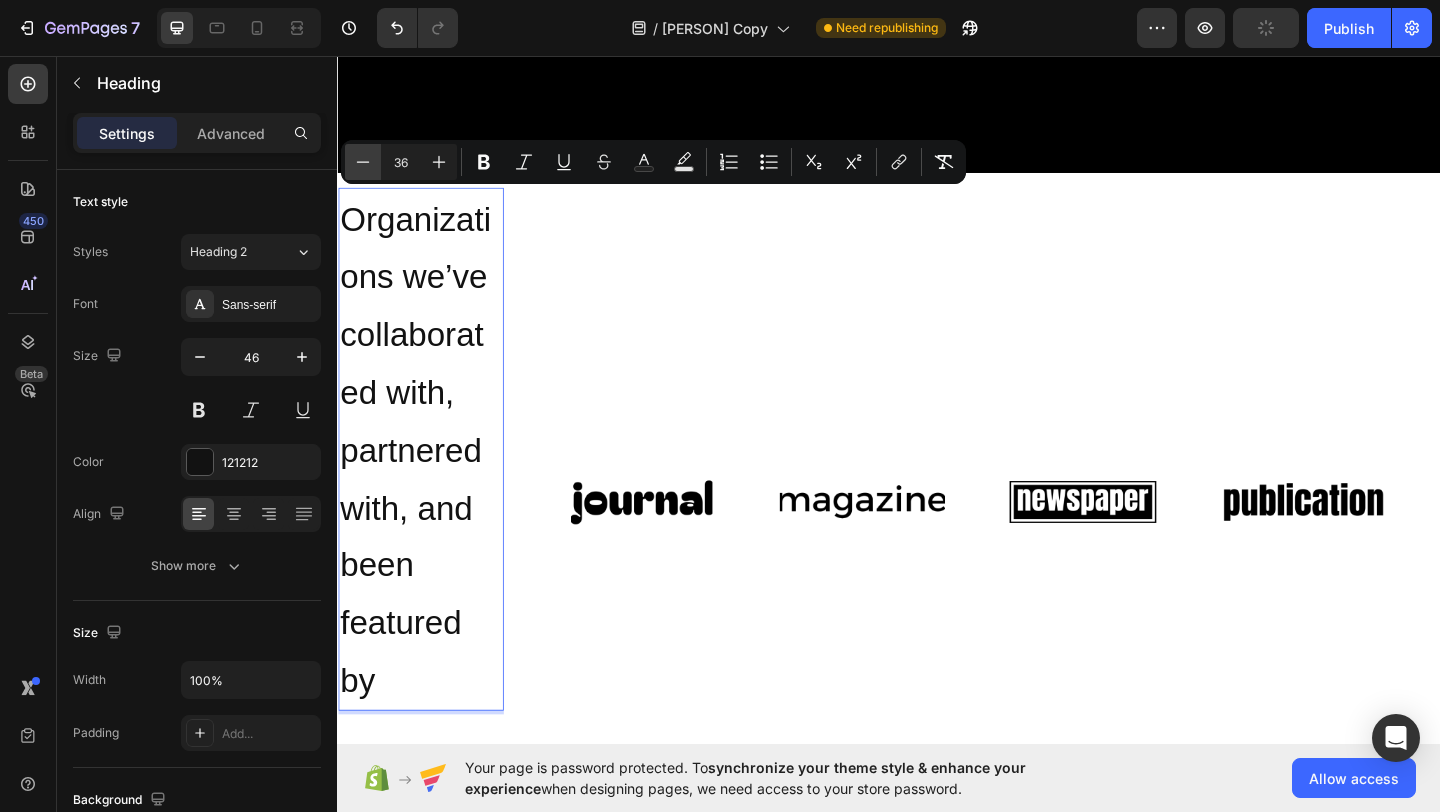 click 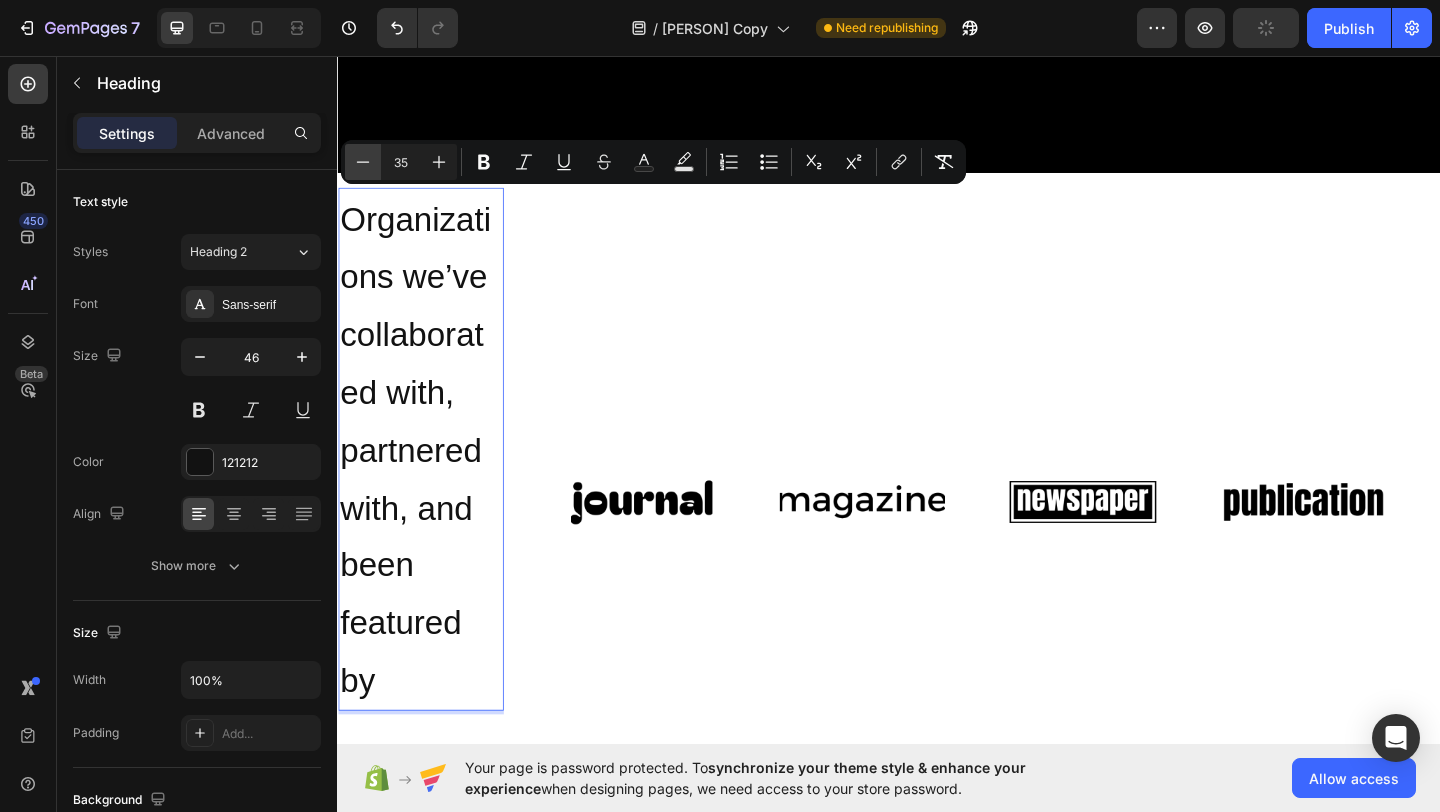 click 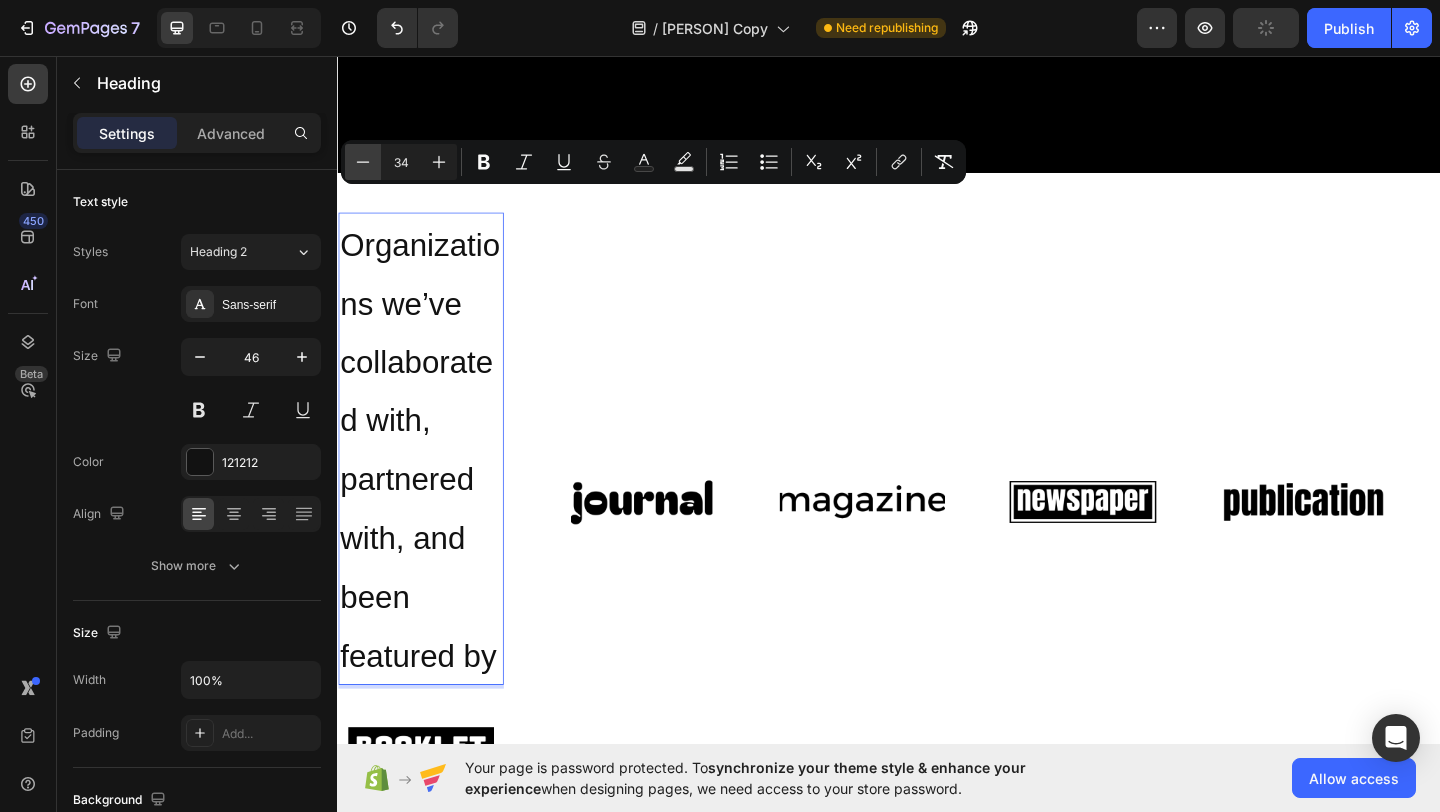 click 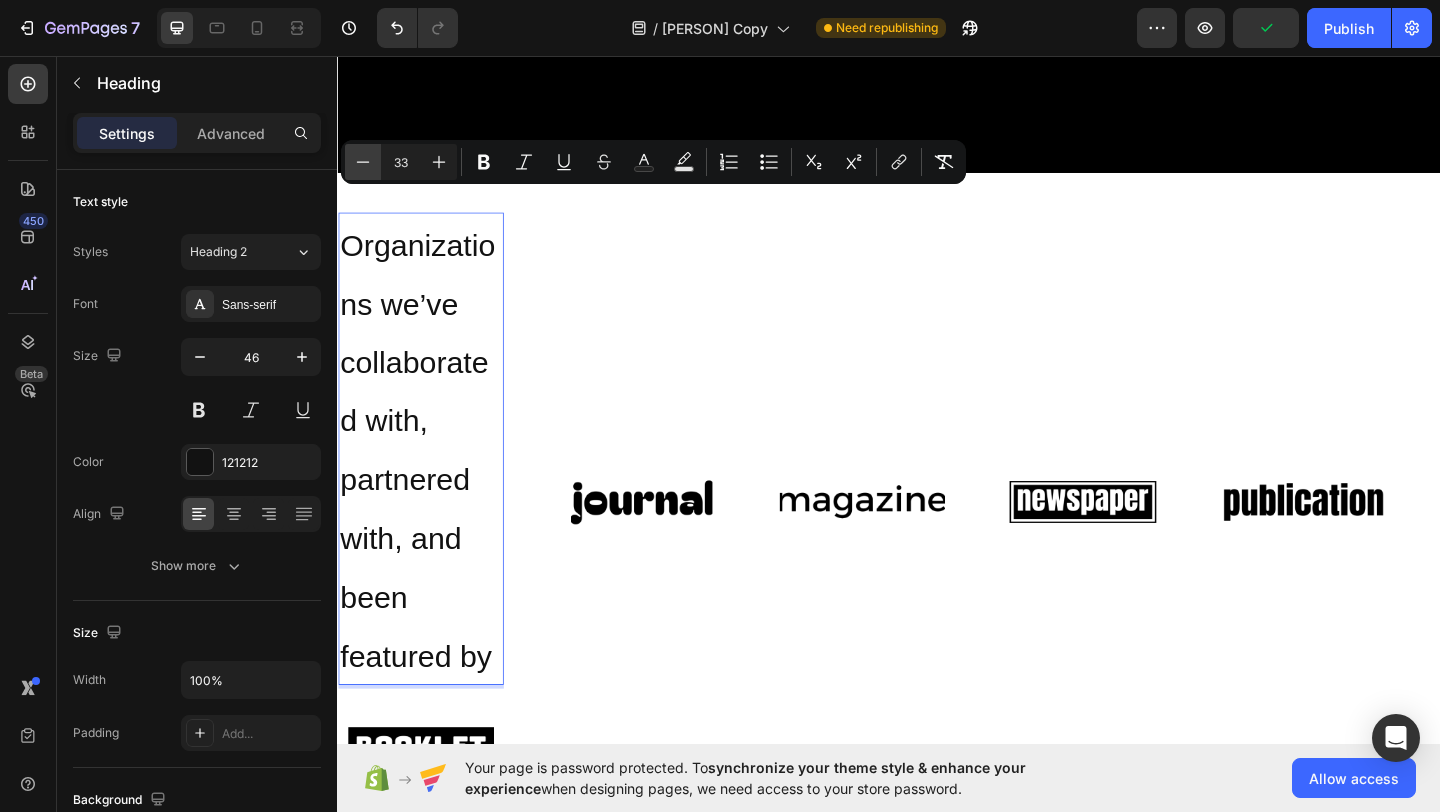 click 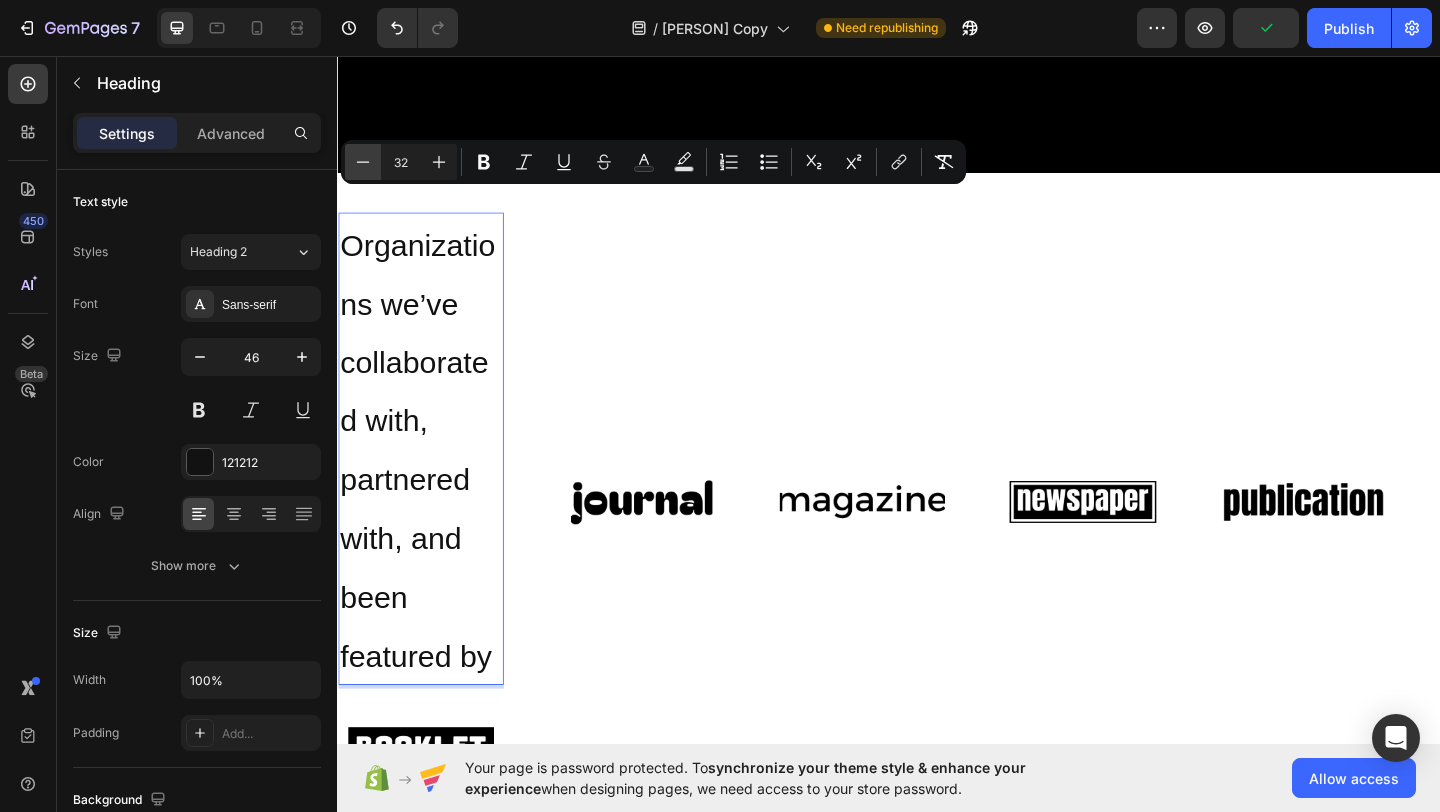 click 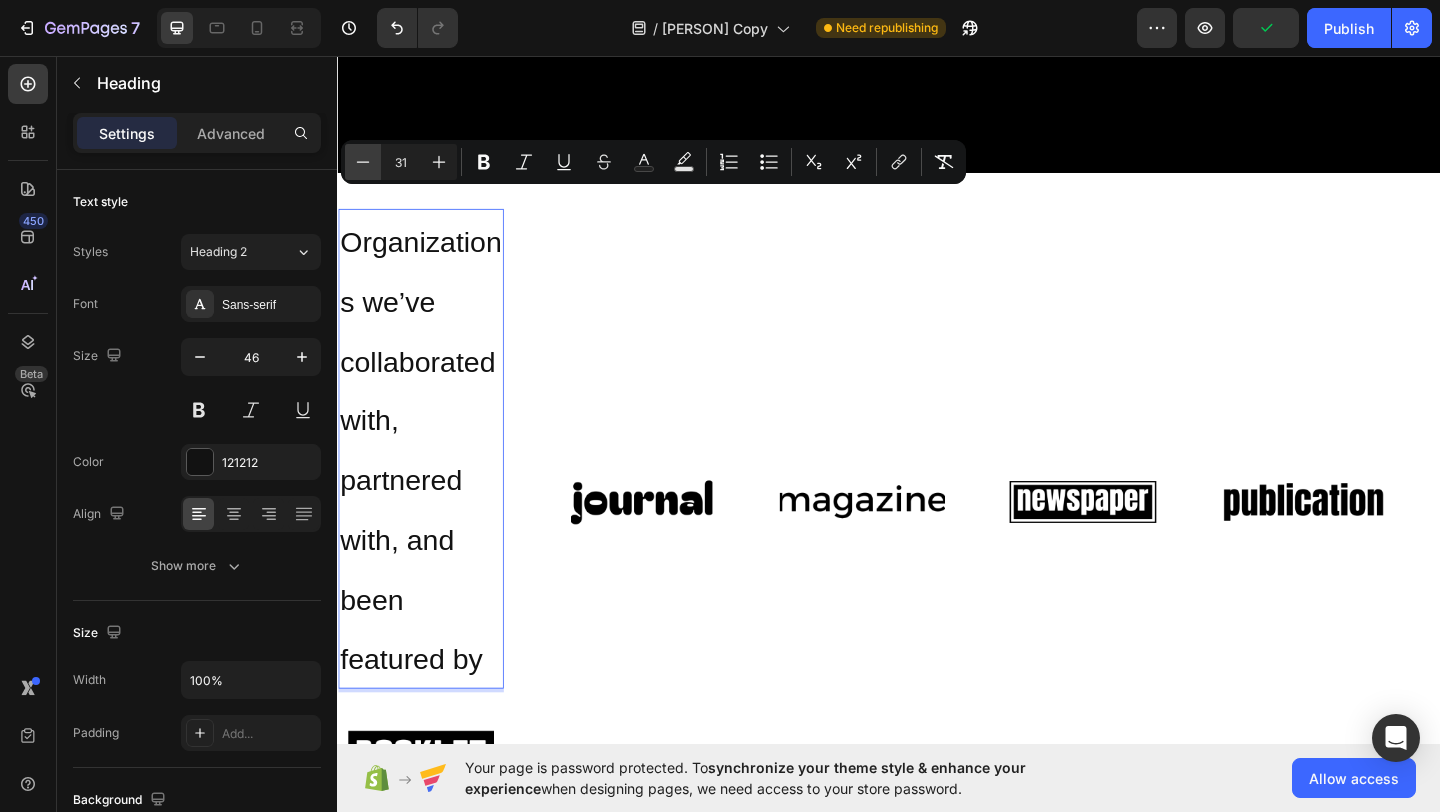 click 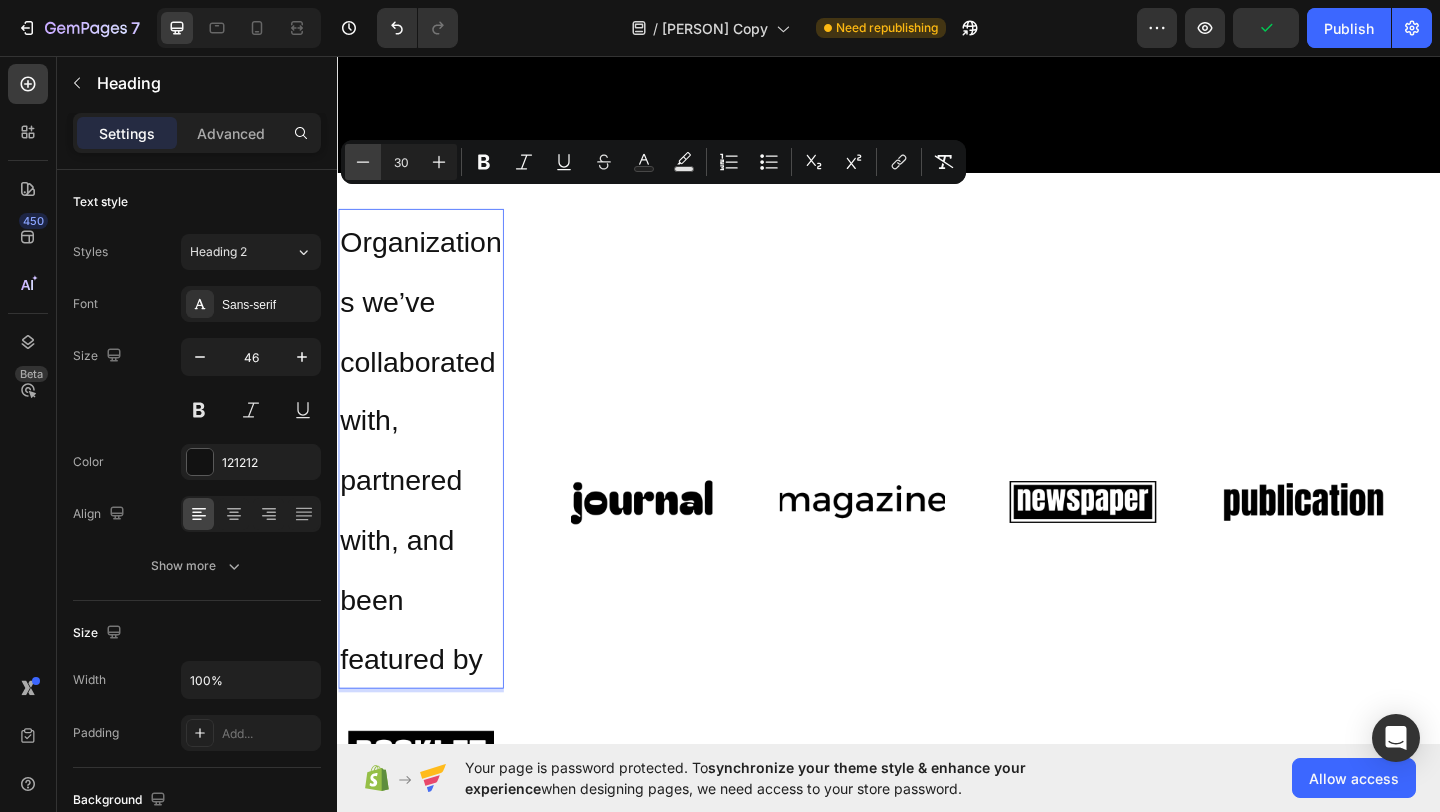 click 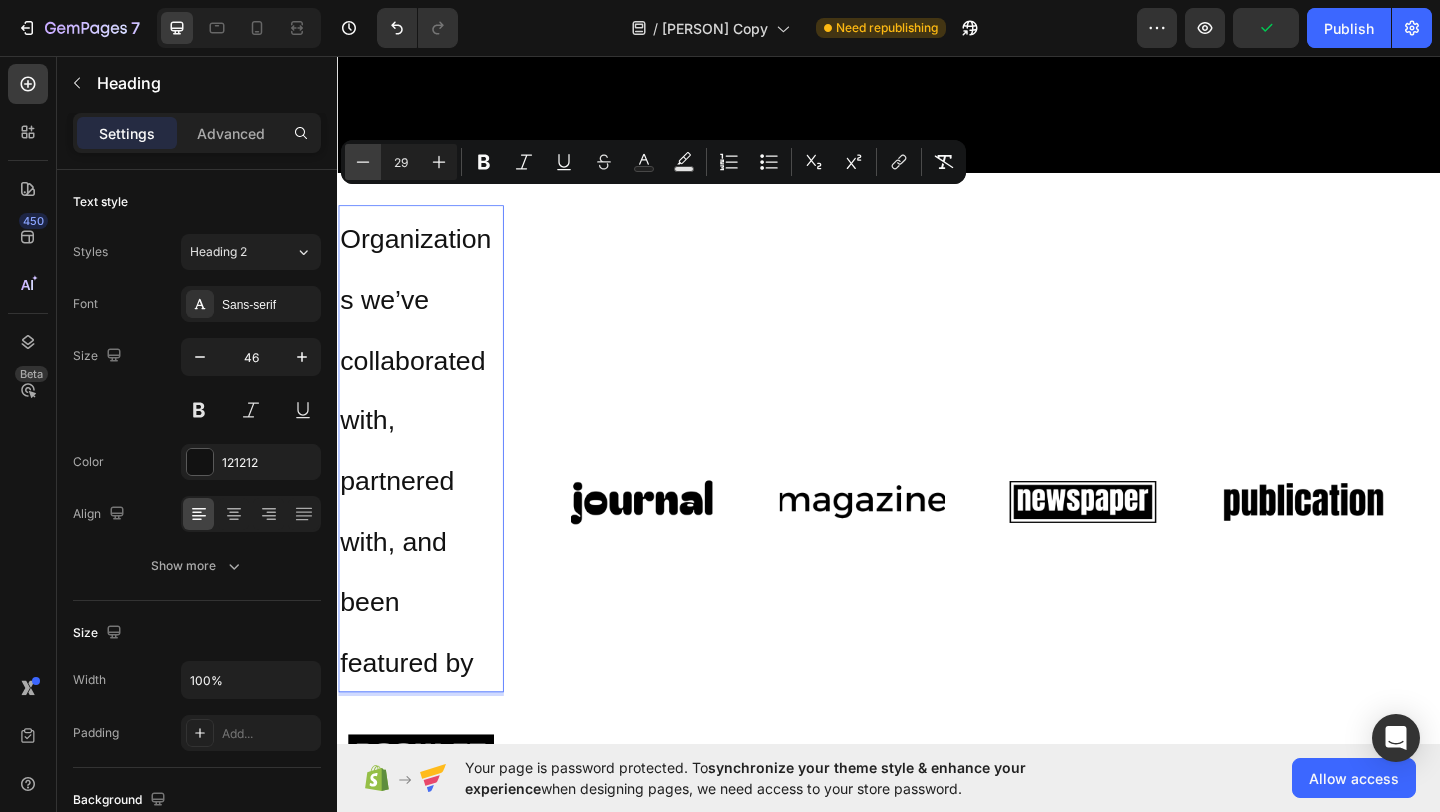 click 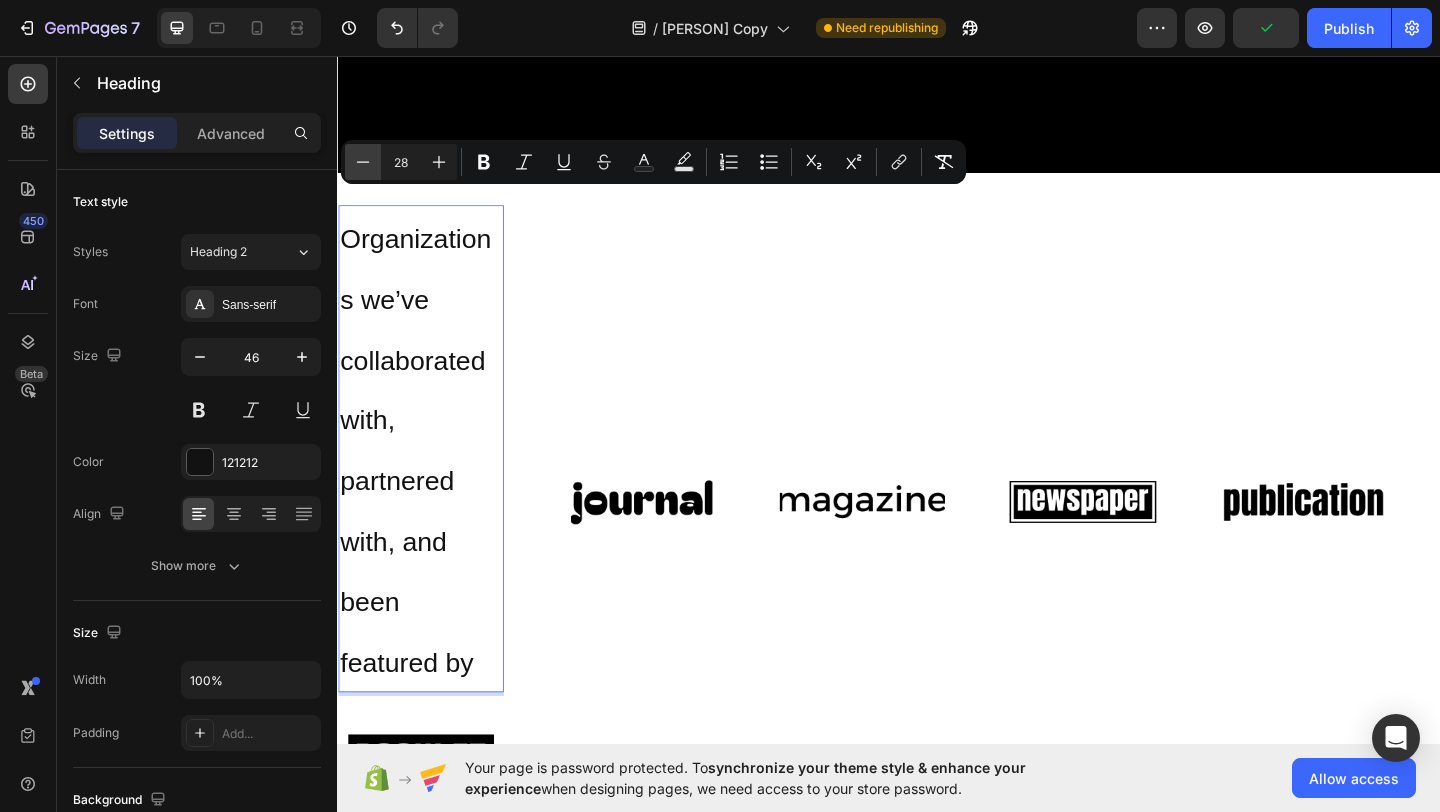 click 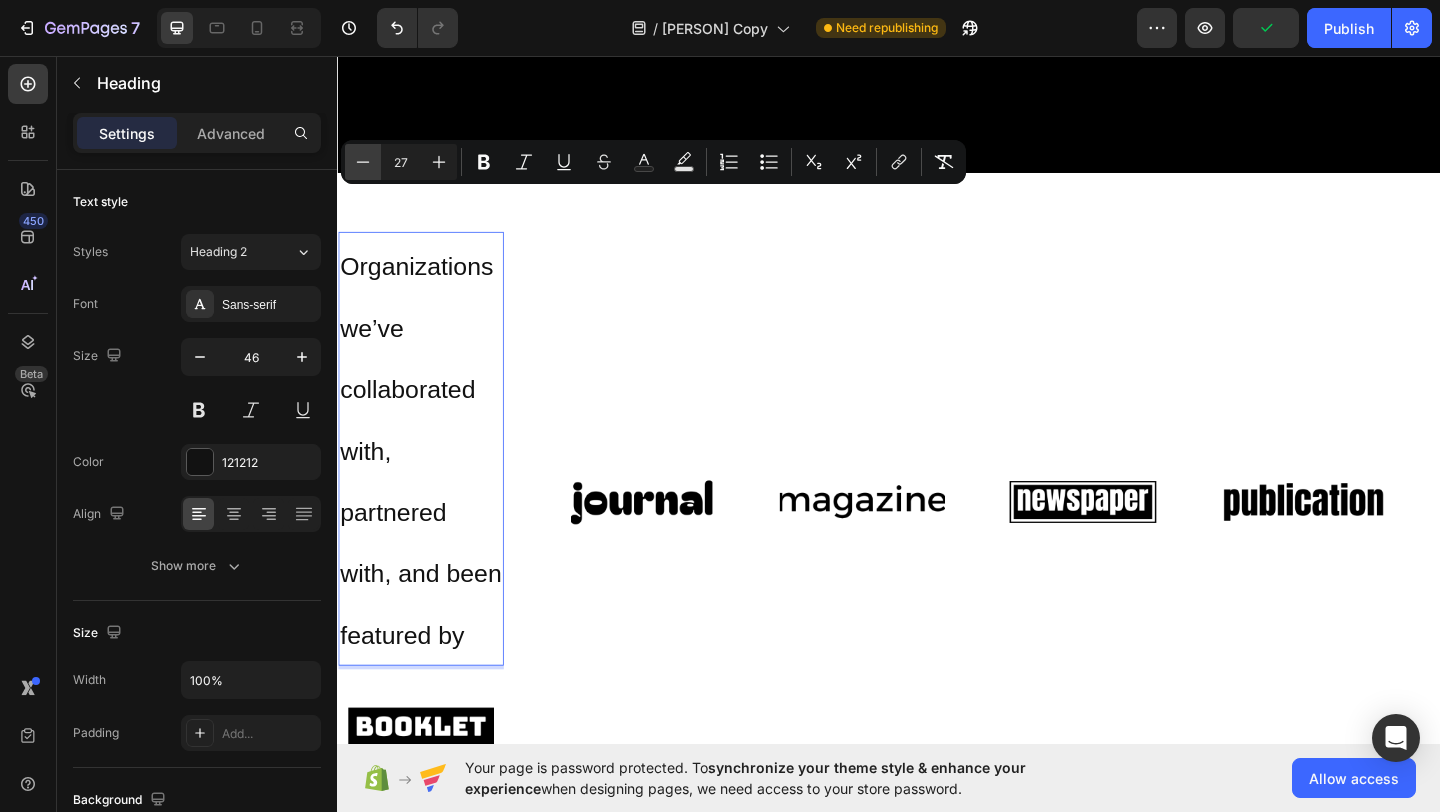 click 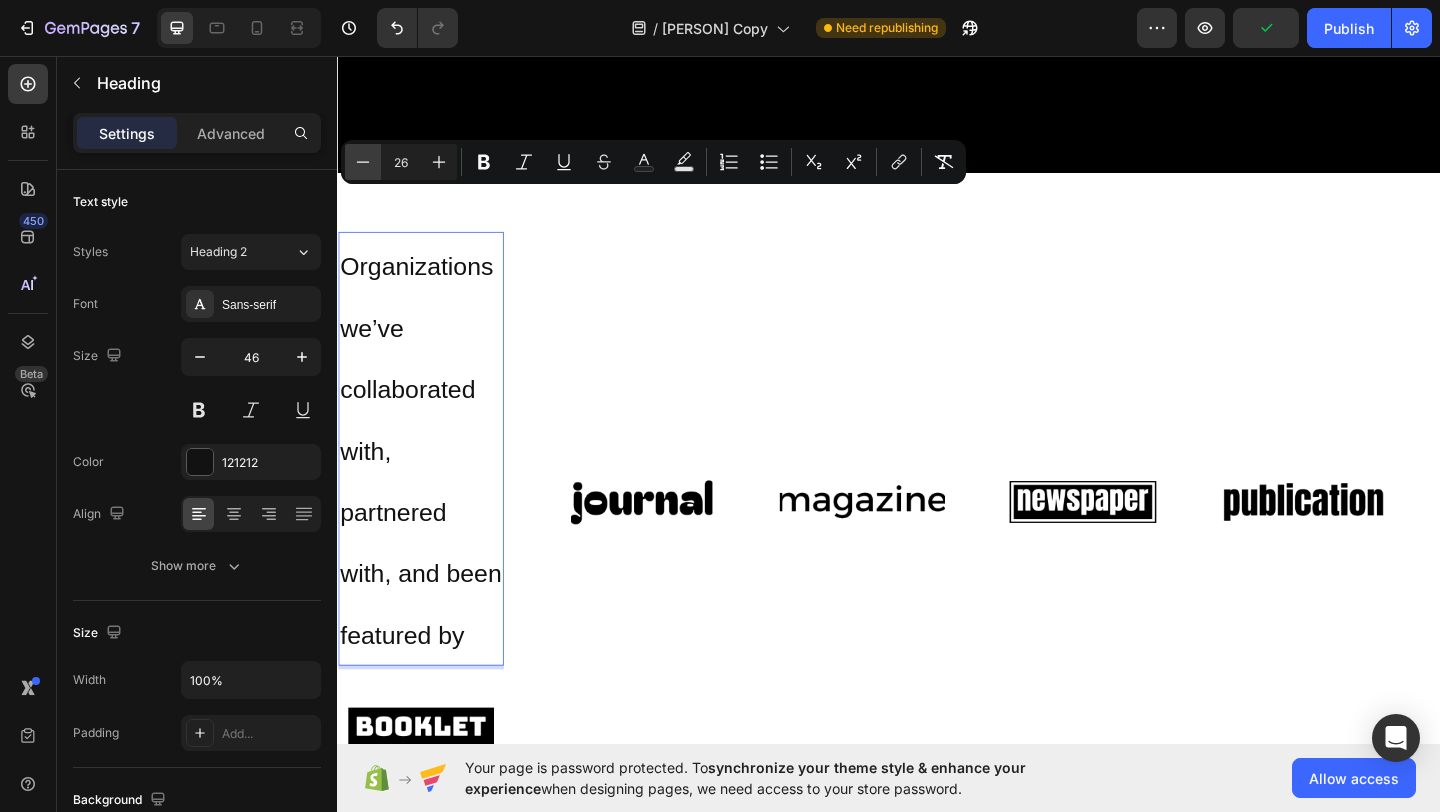 click 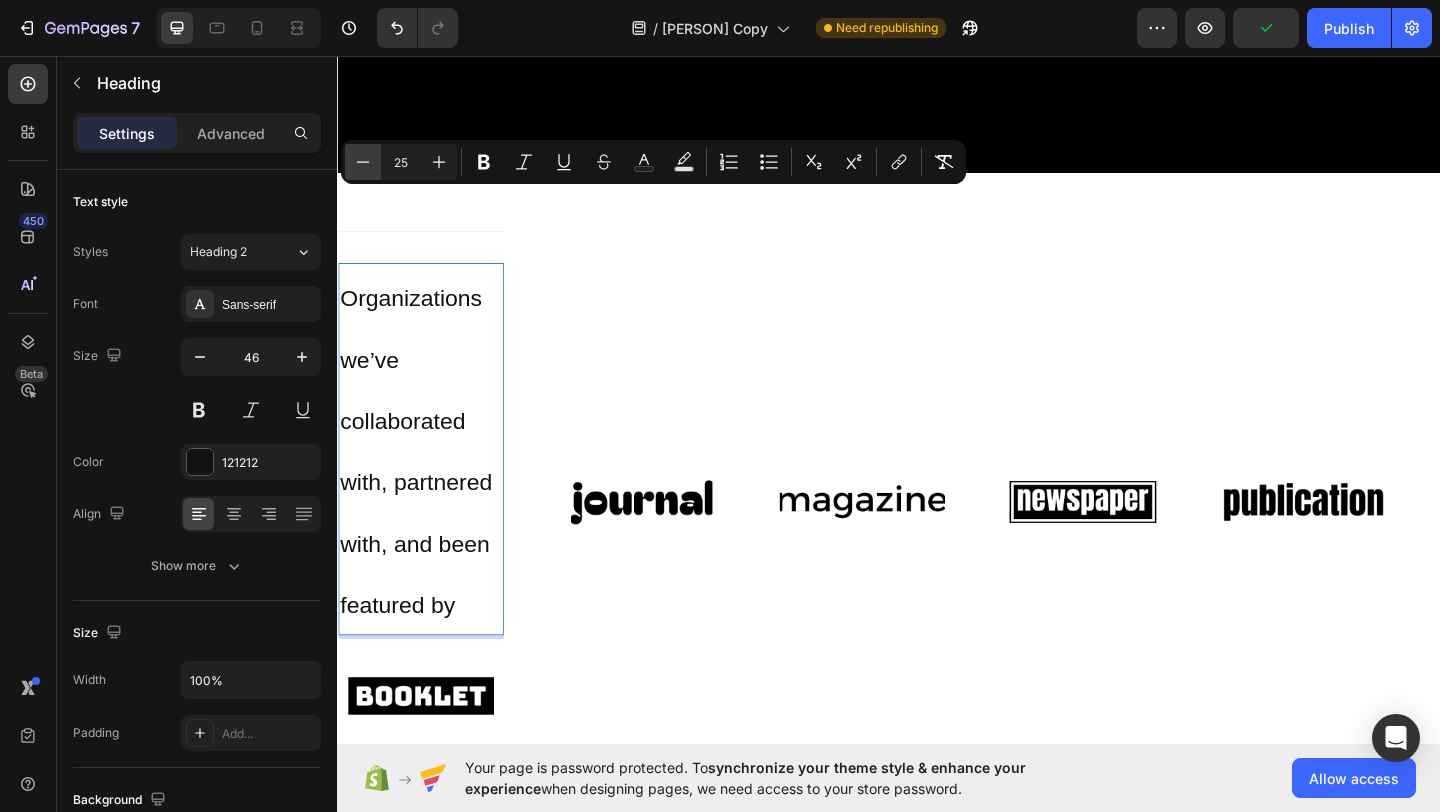 click 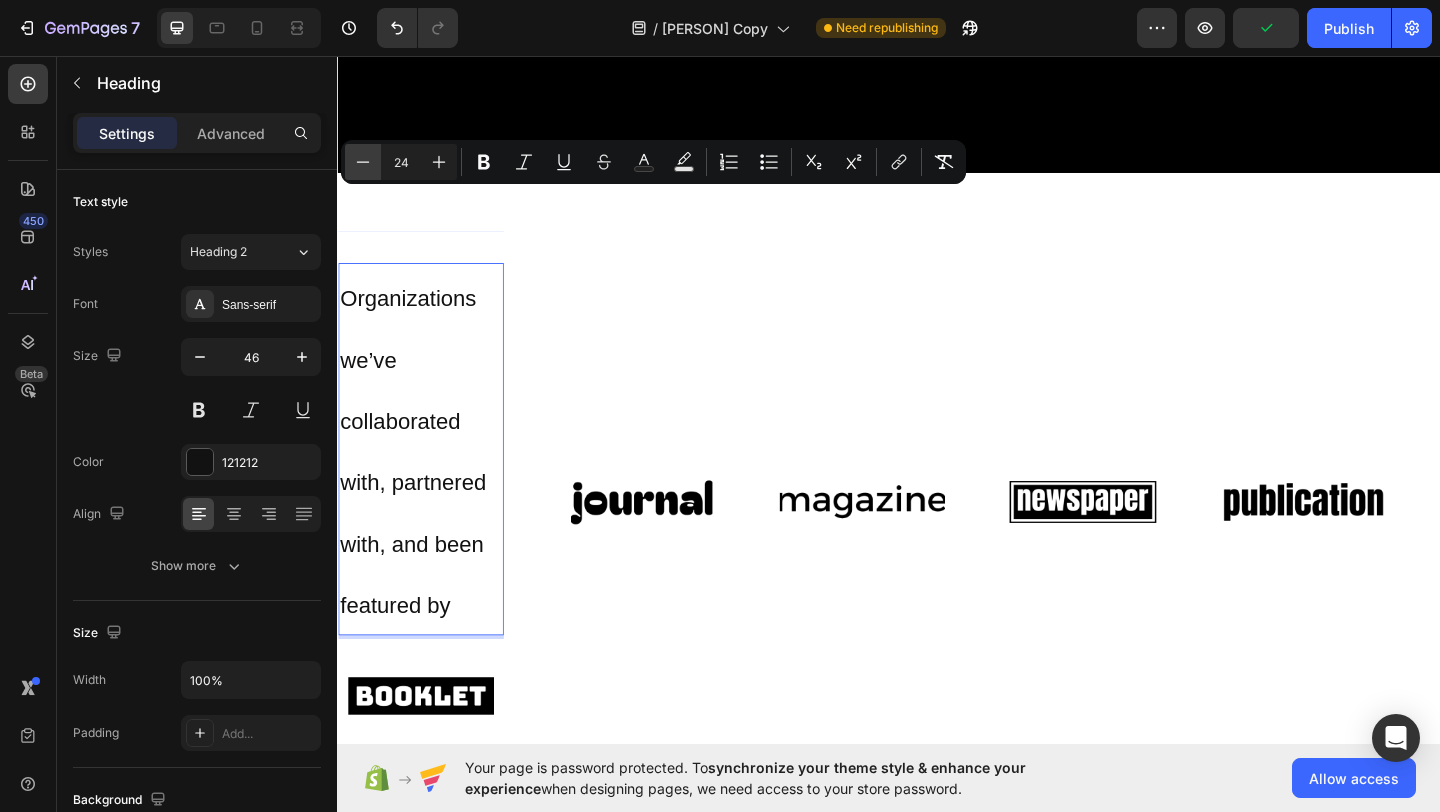 click 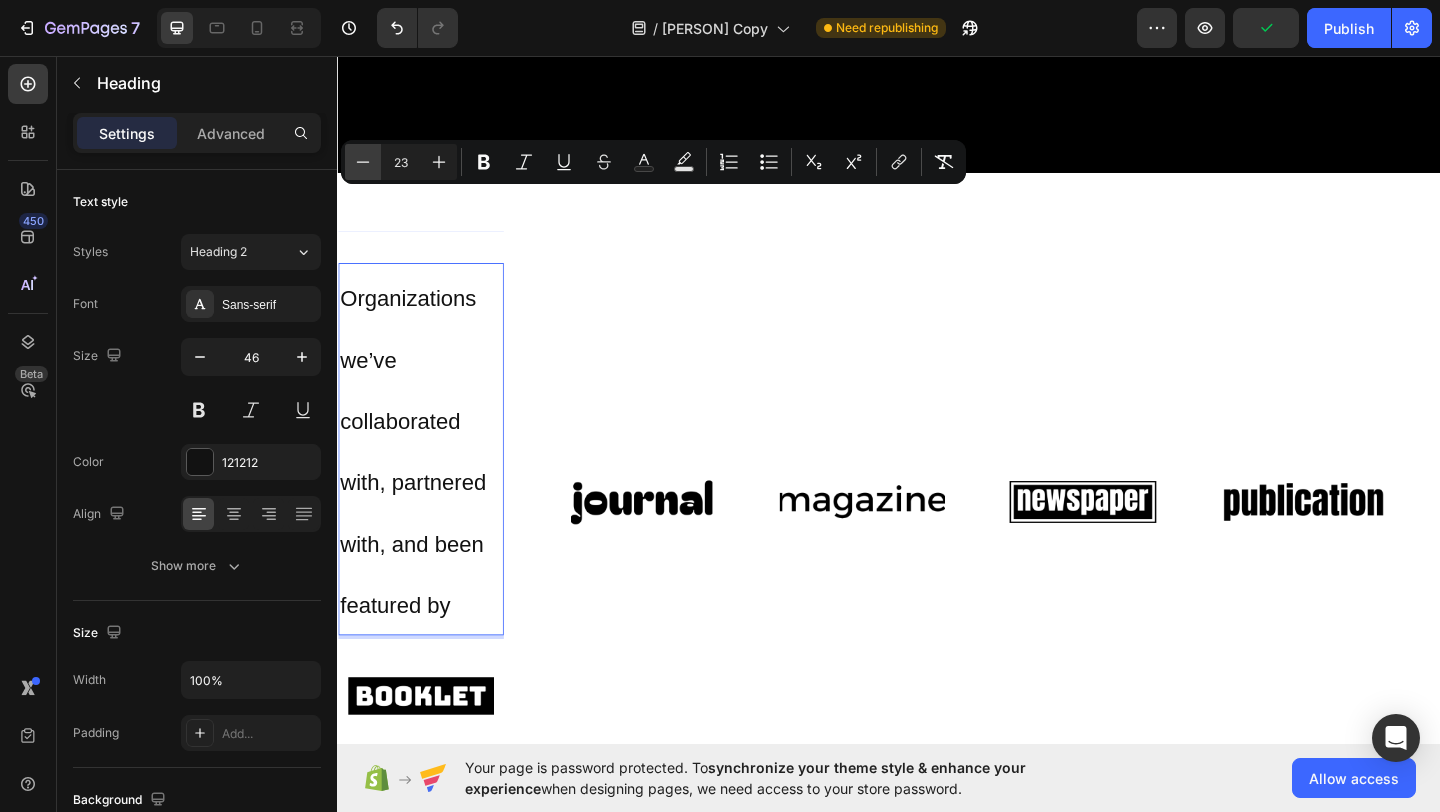 click 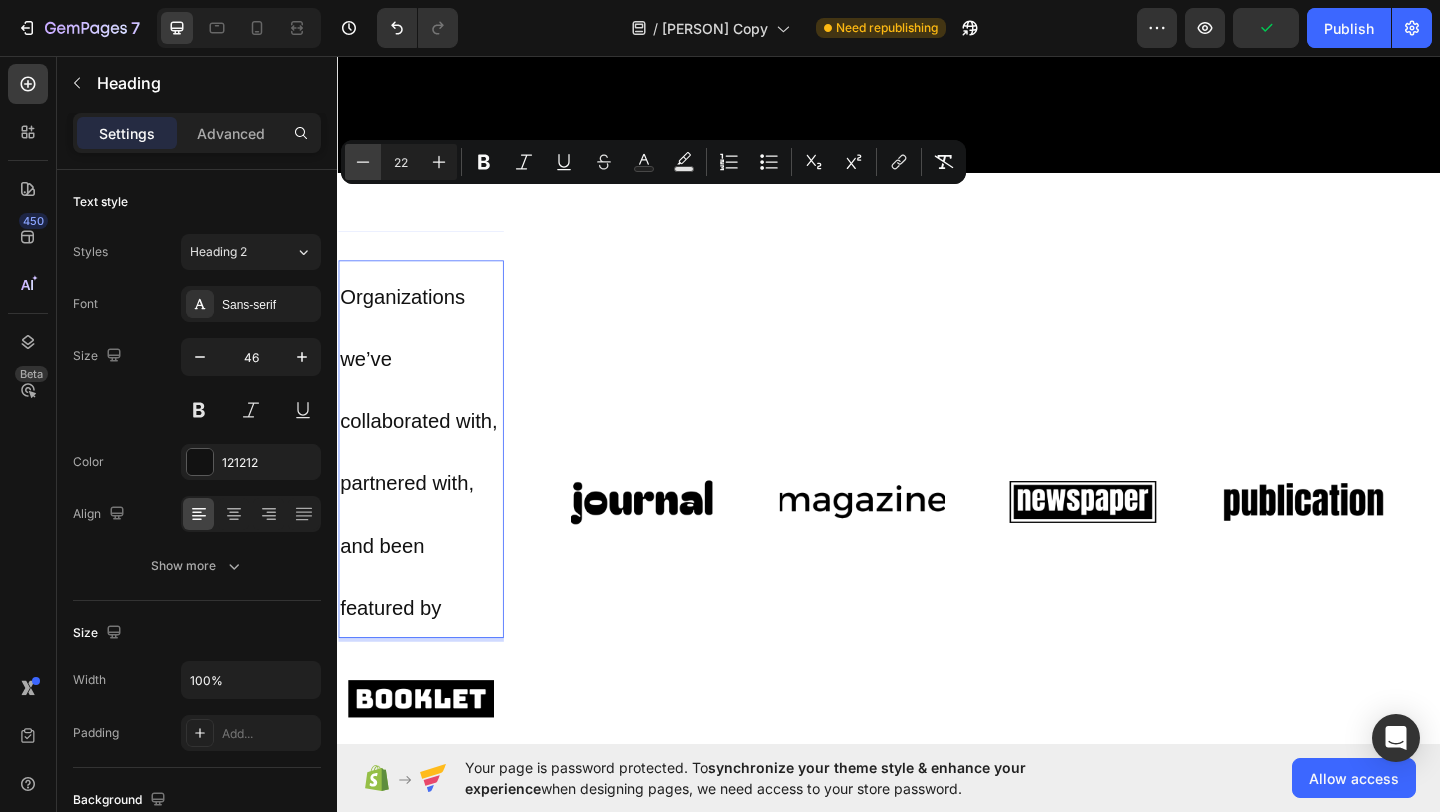 click 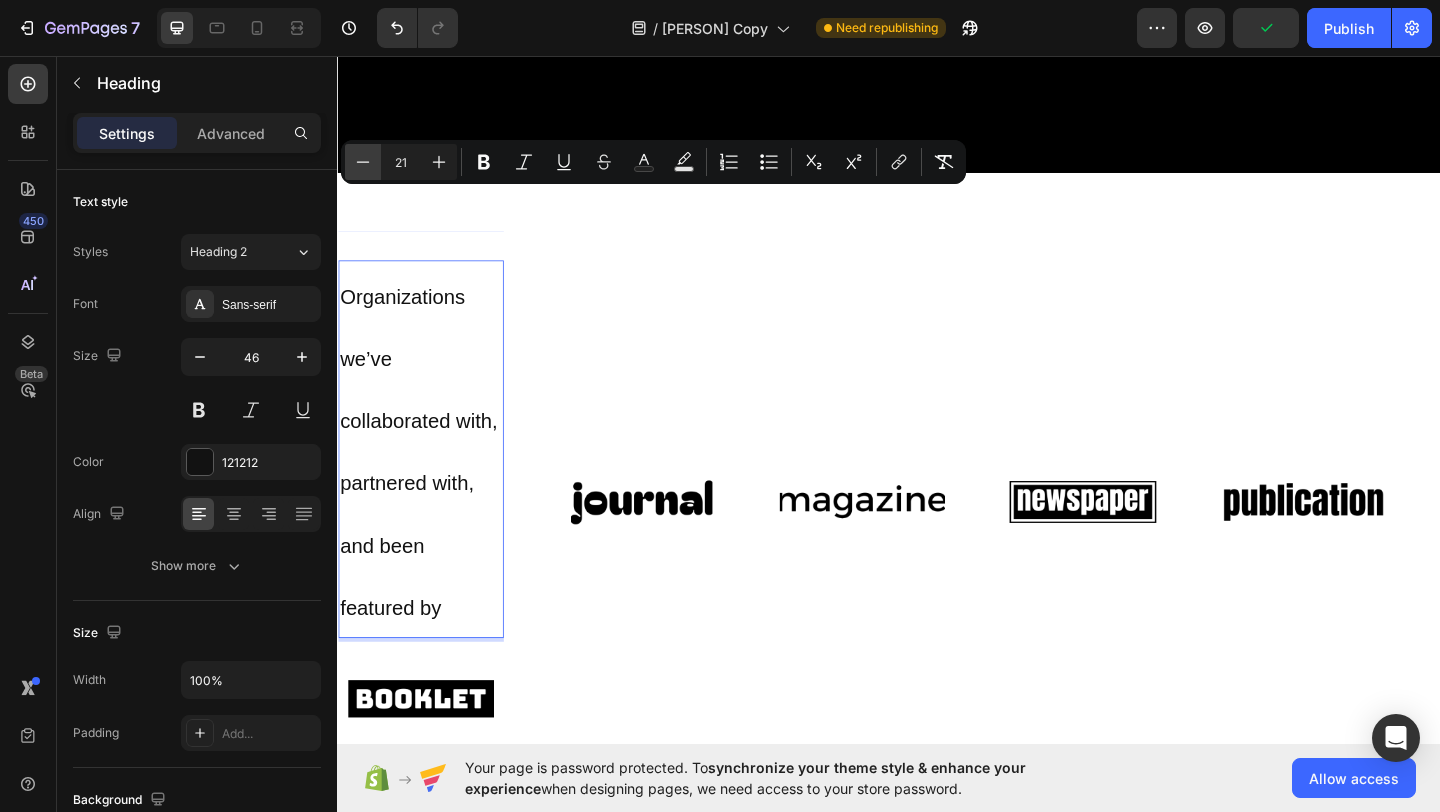 click 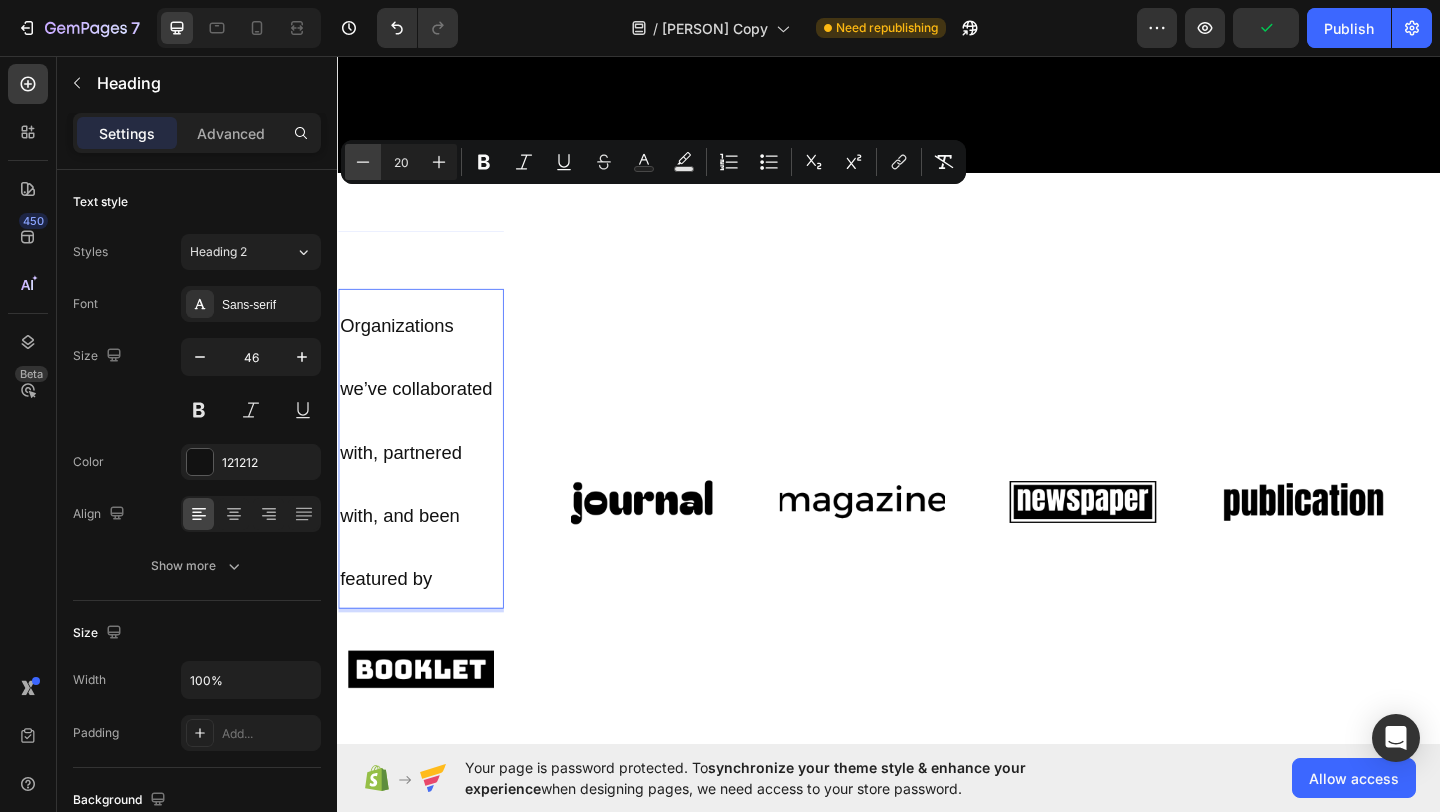 click 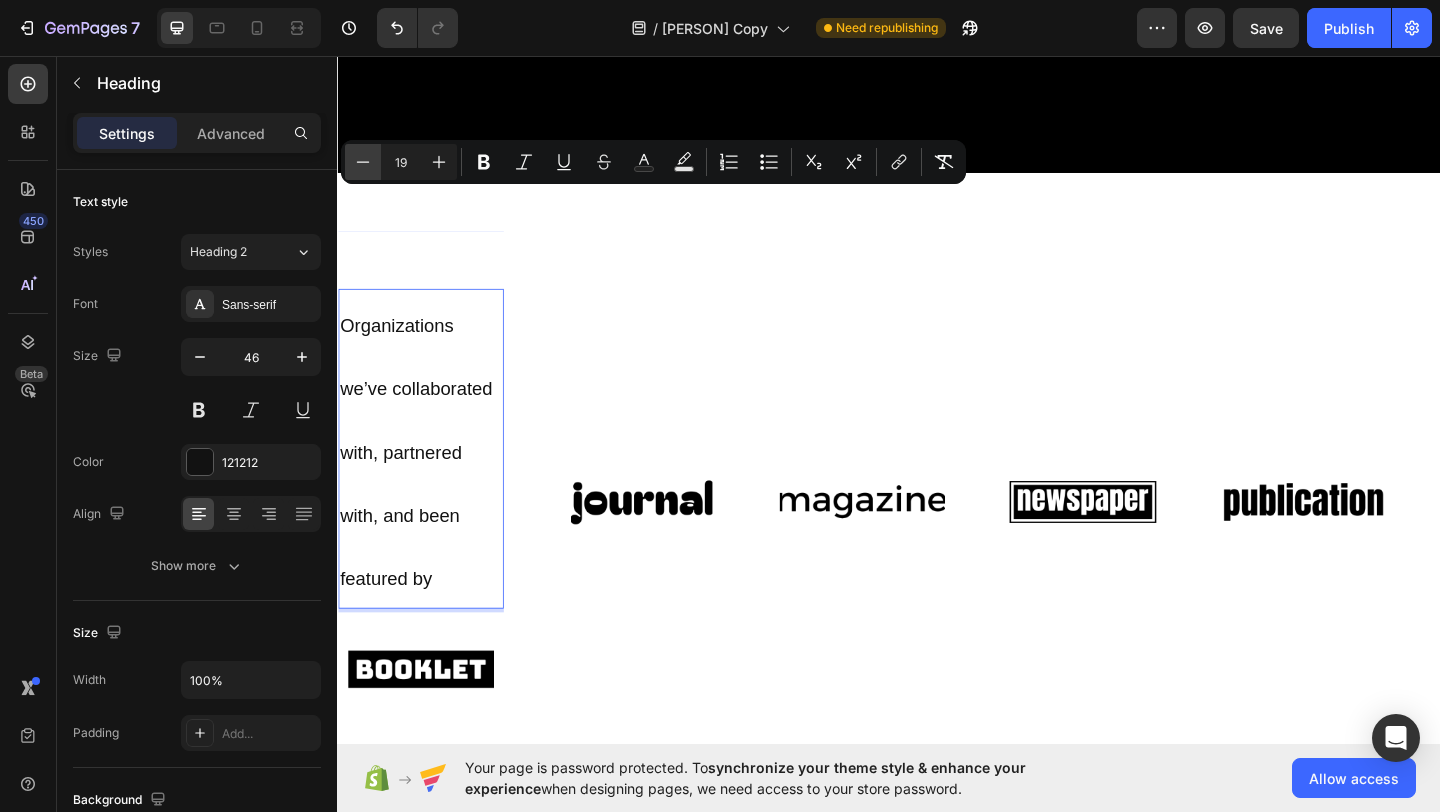 click 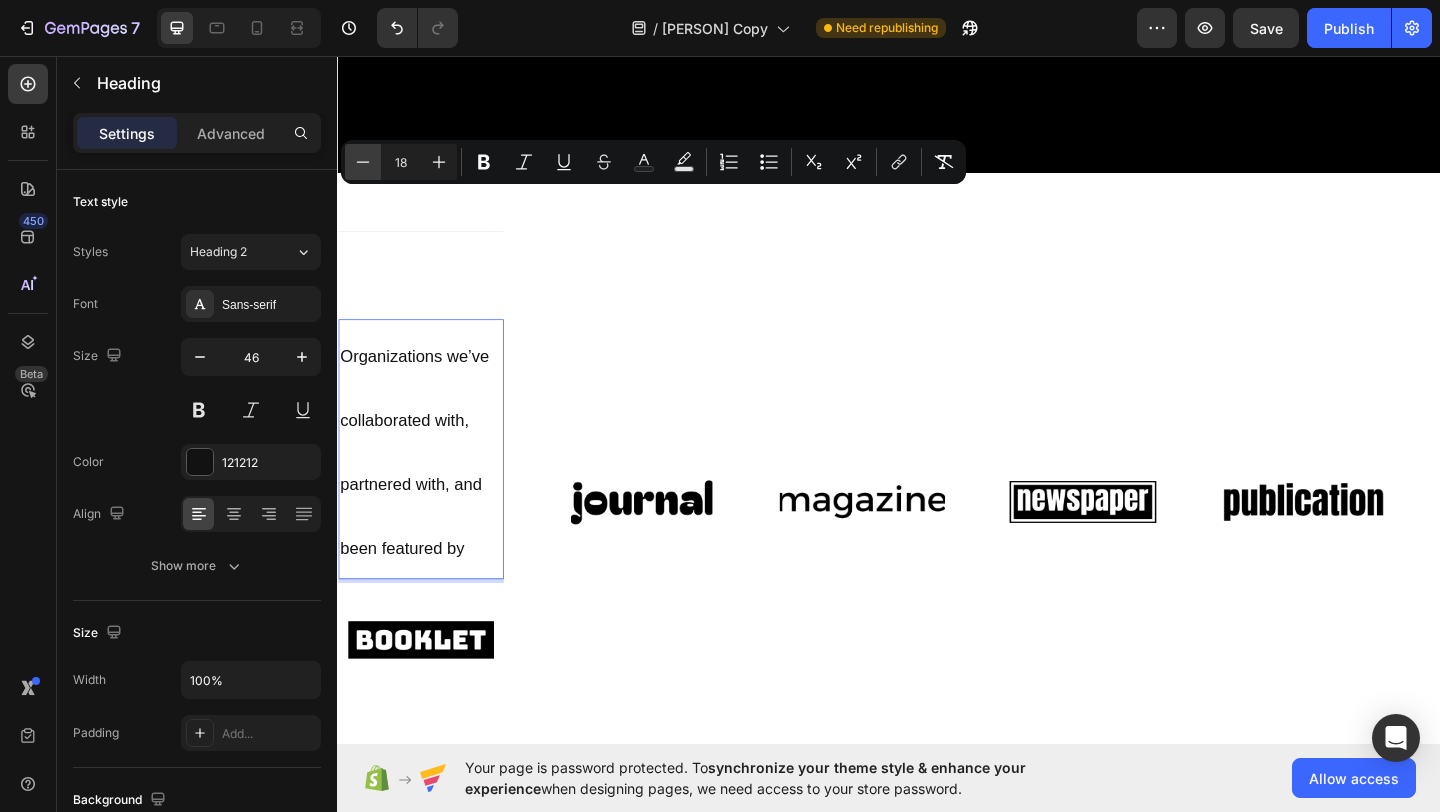 click 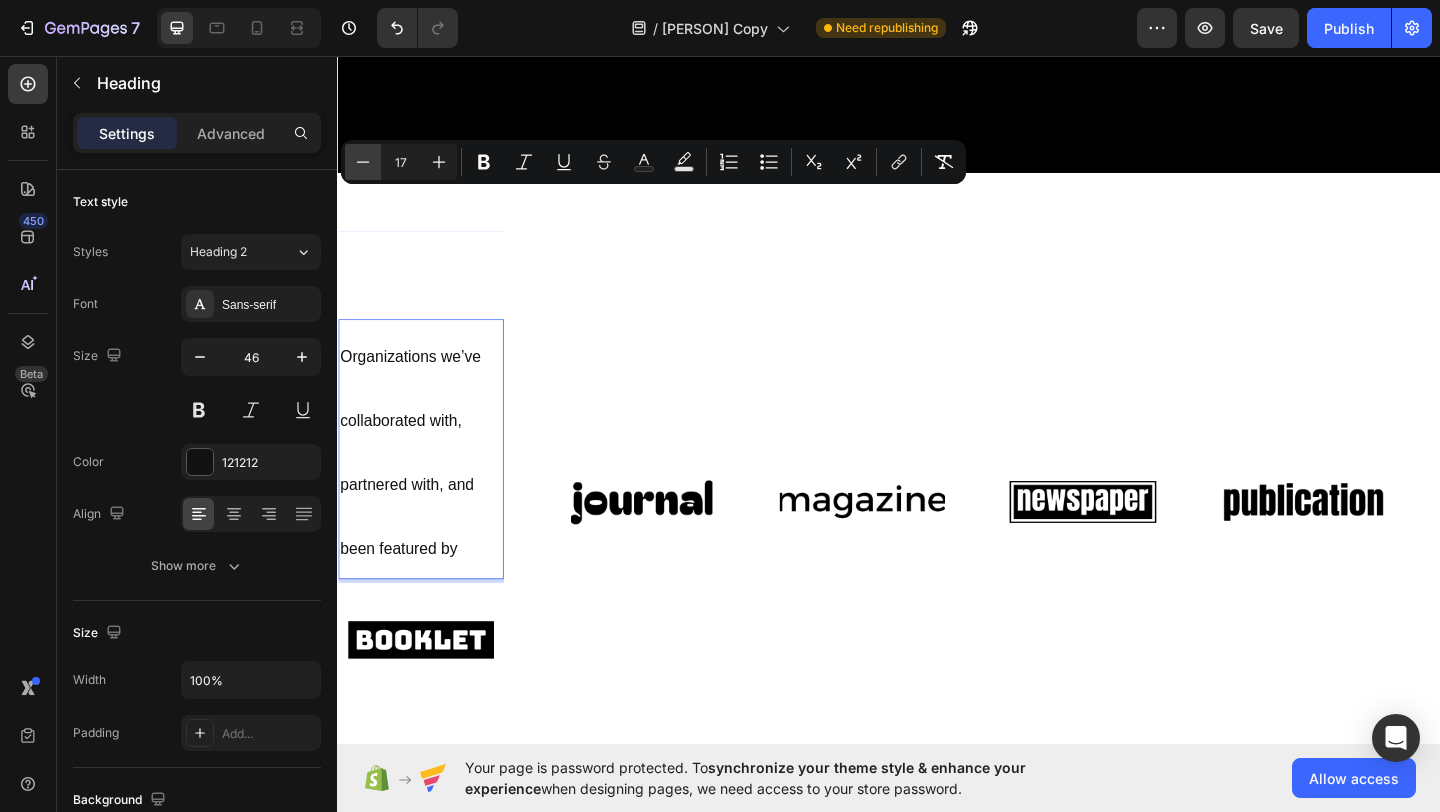 click 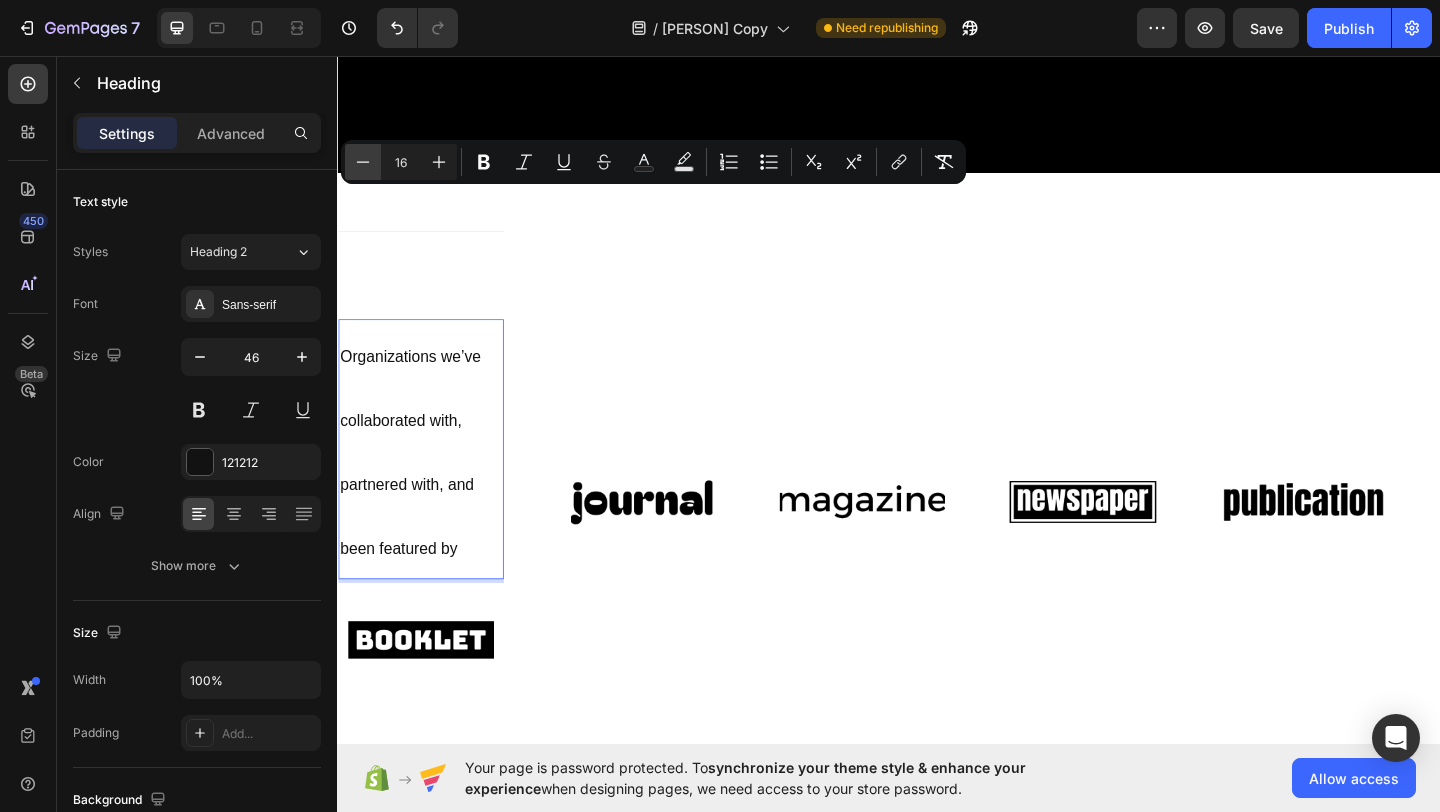 click 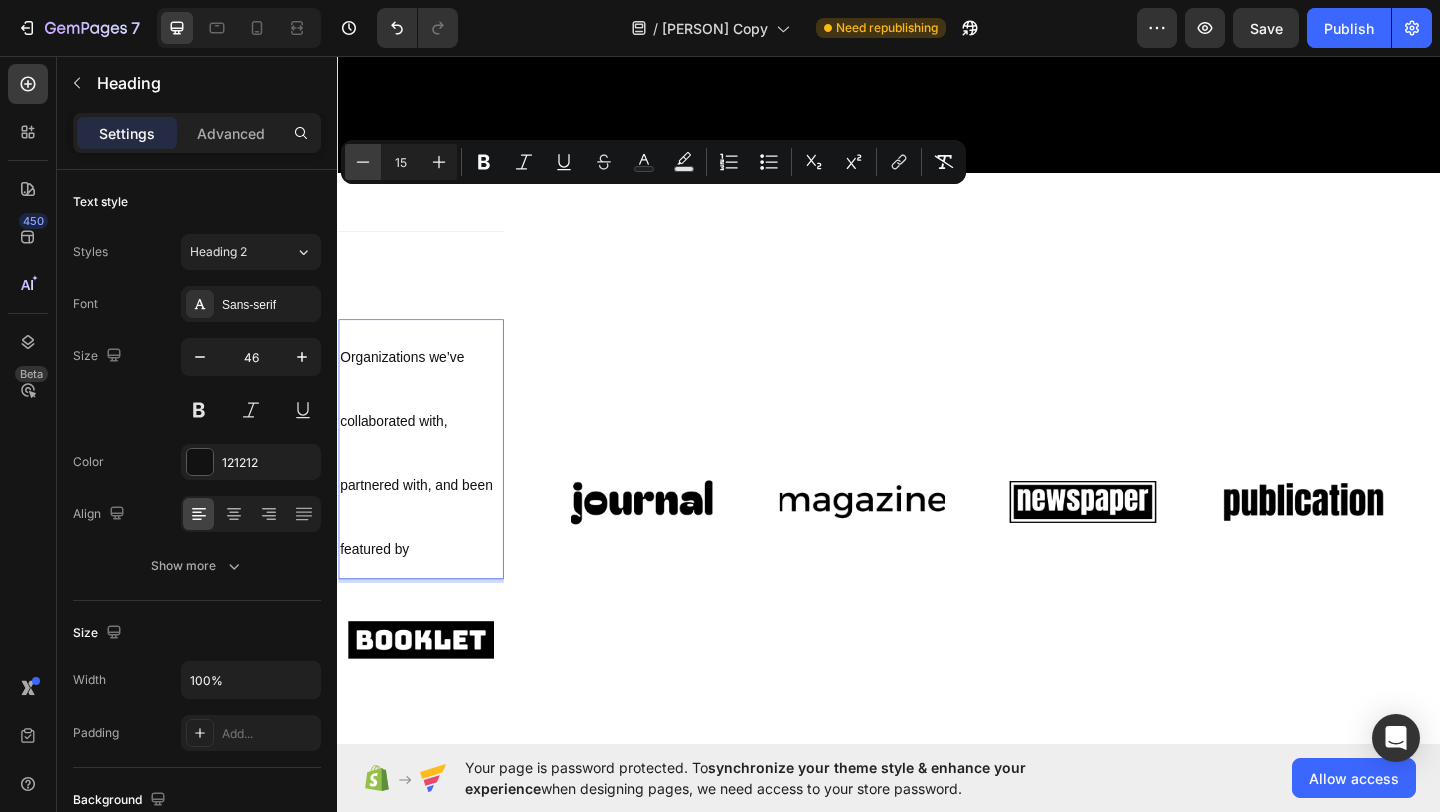 click 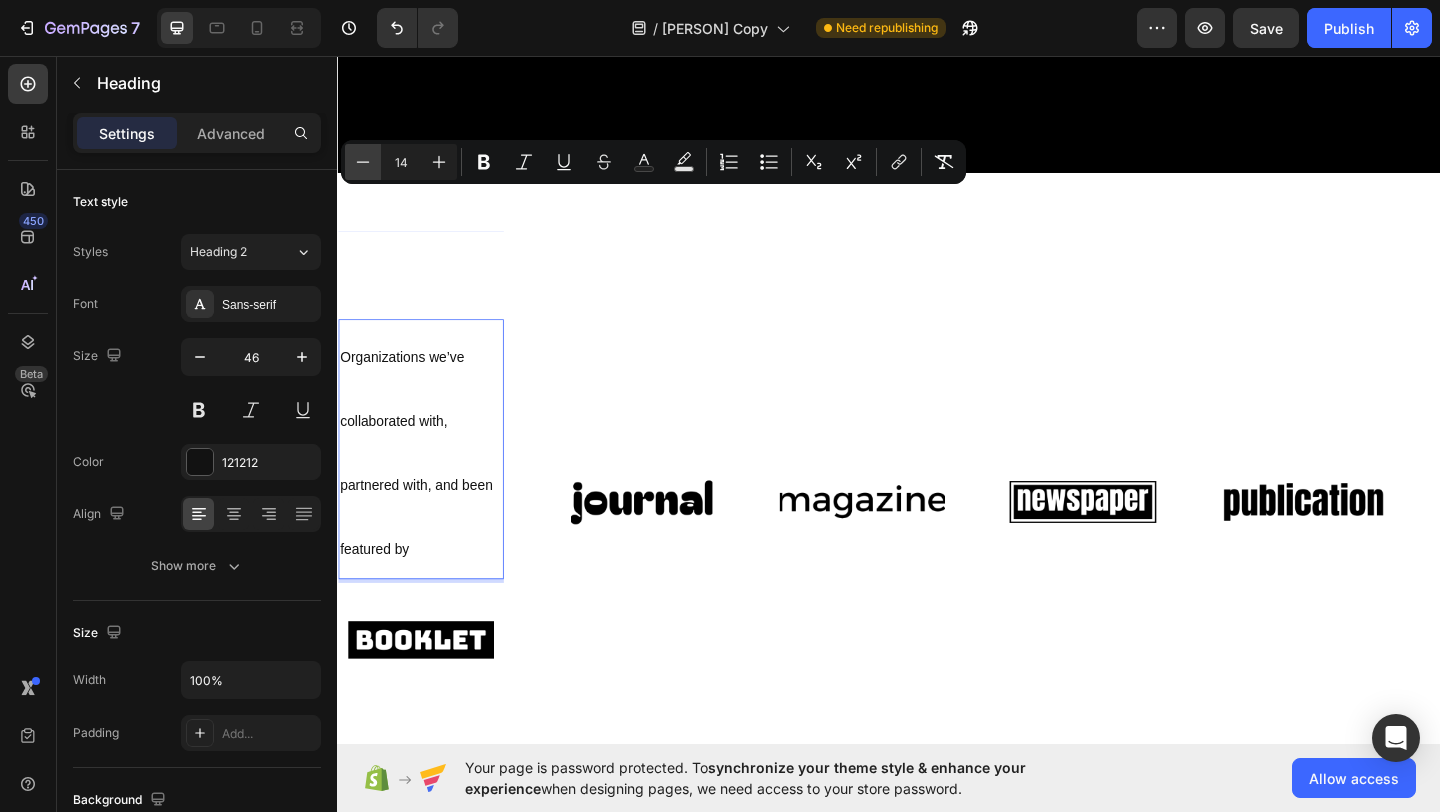 click 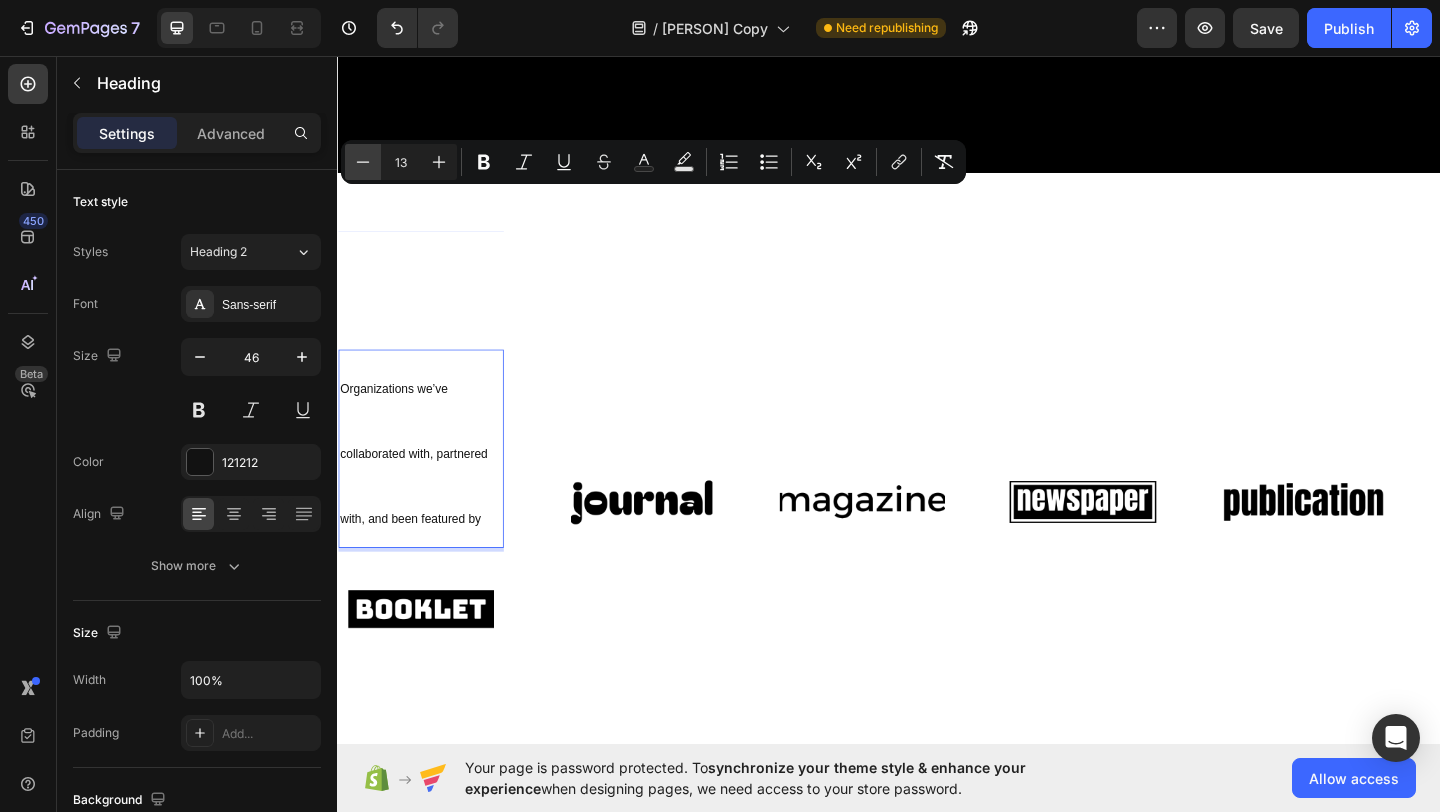click 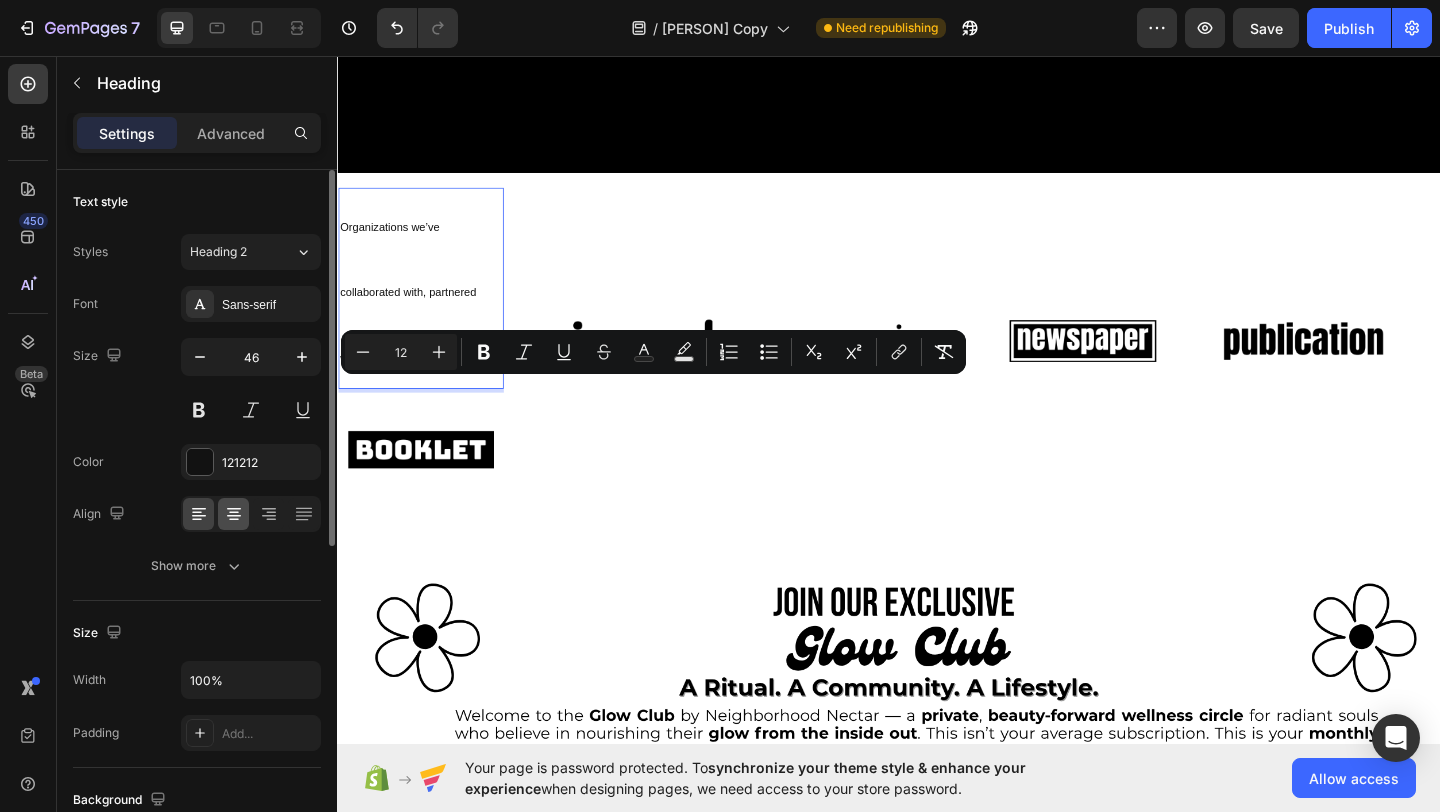 scroll, scrollTop: 5700, scrollLeft: 0, axis: vertical 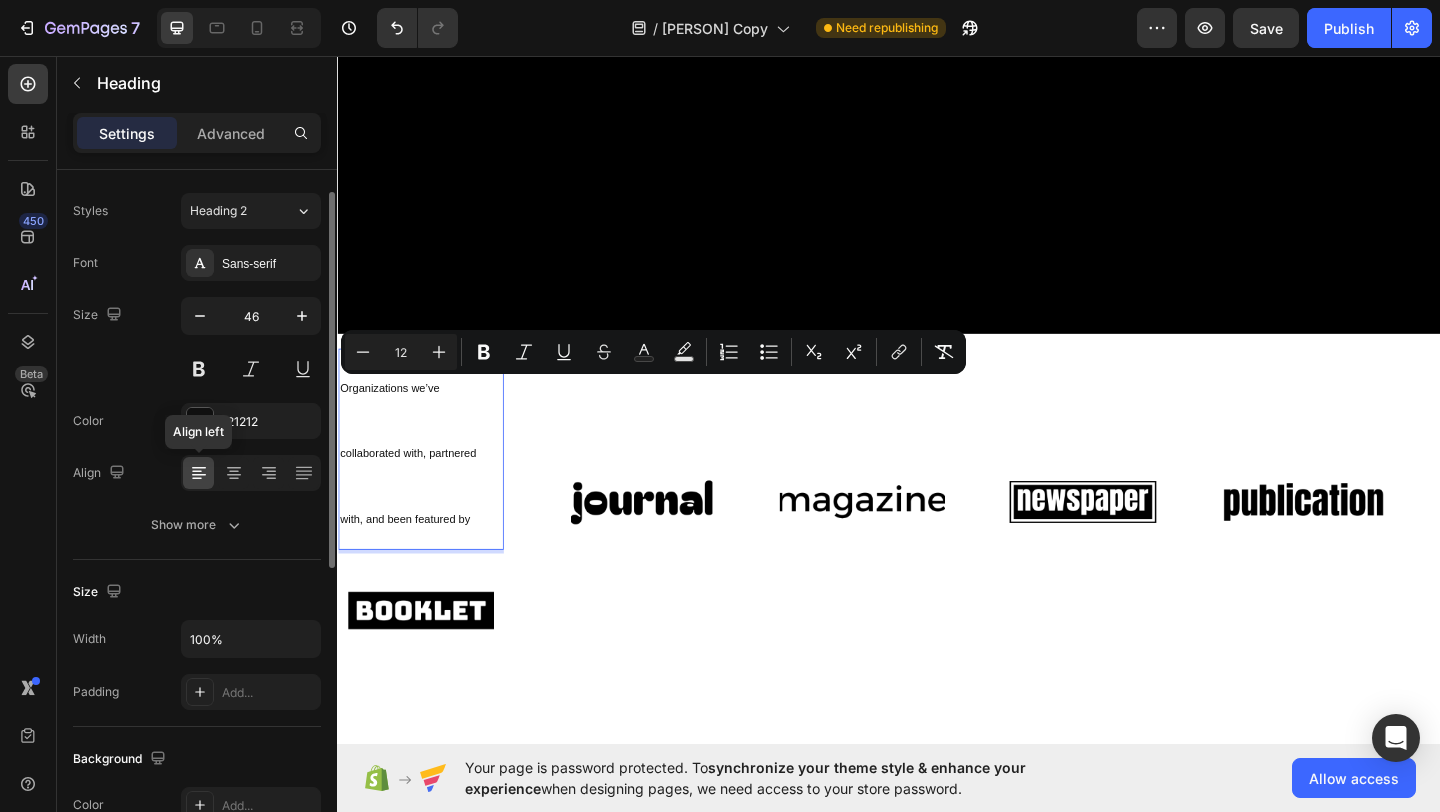 click 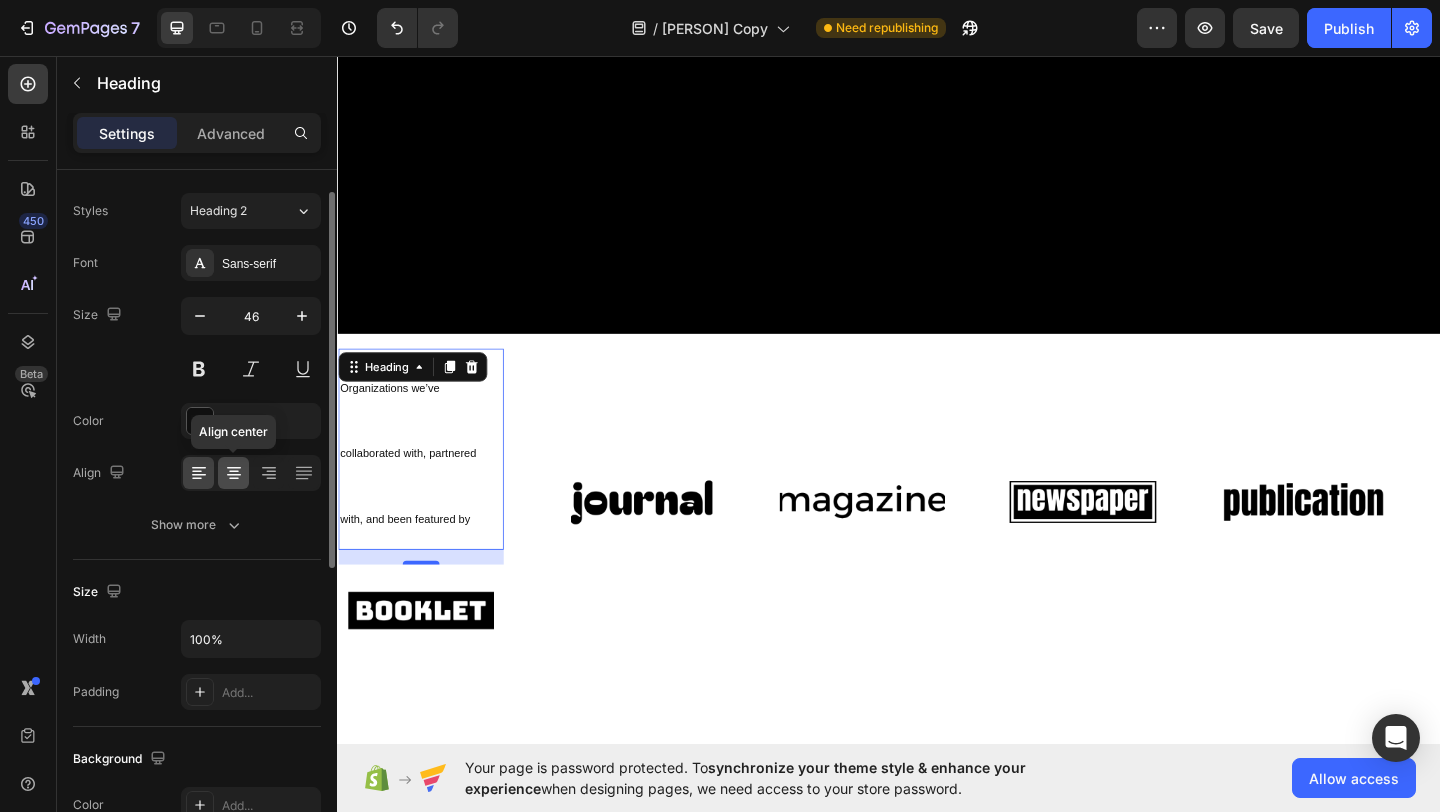 click 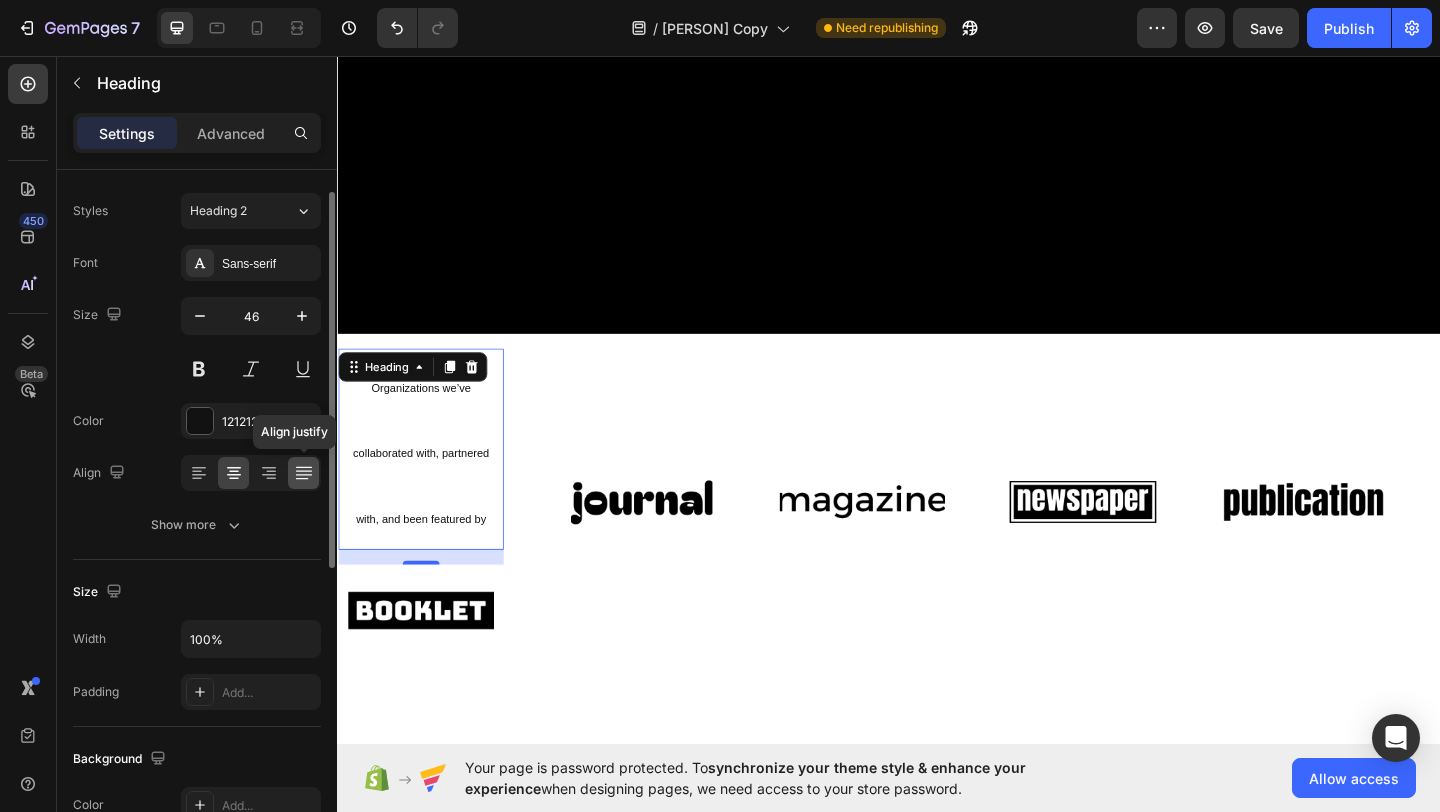 click 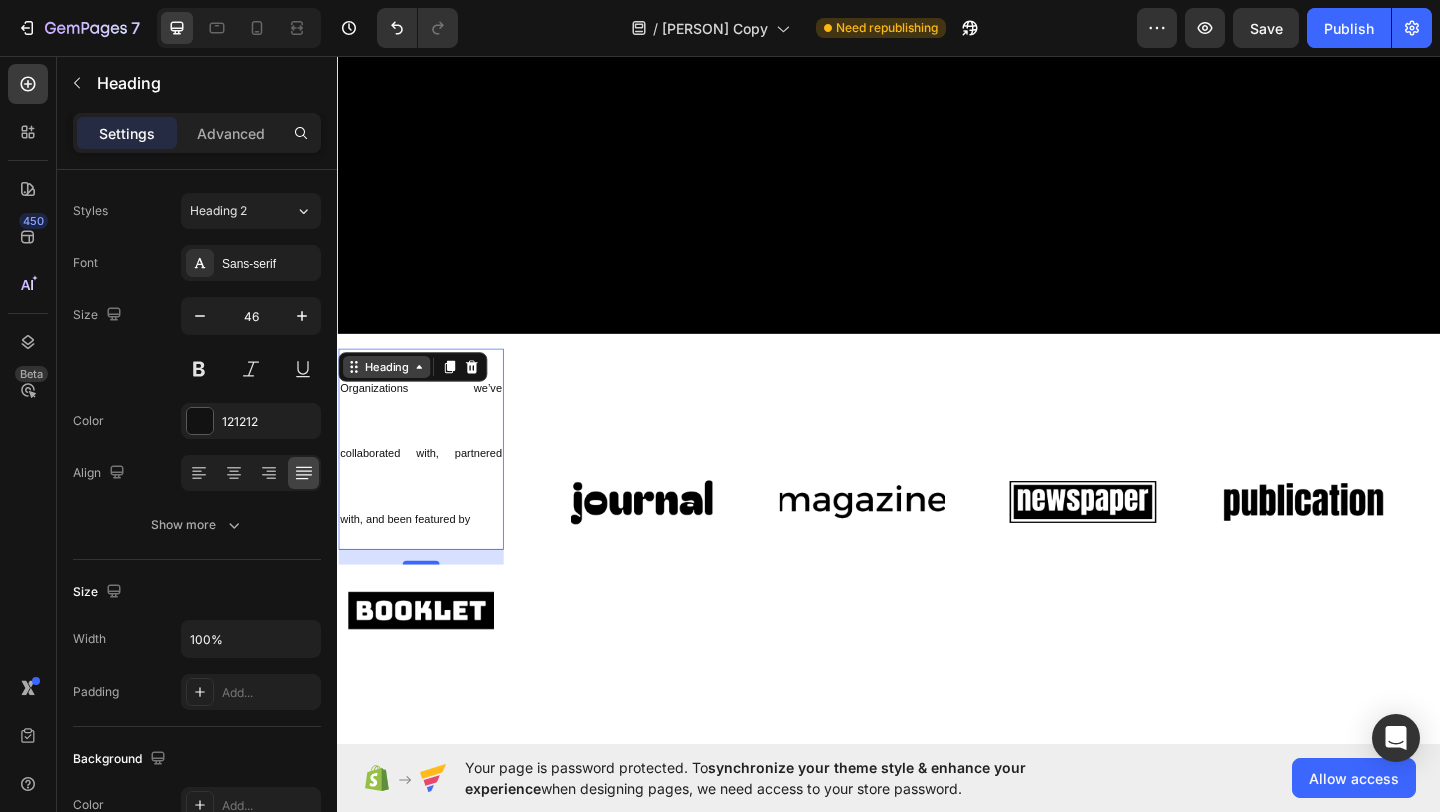 click on "Heading" at bounding box center [390, 394] 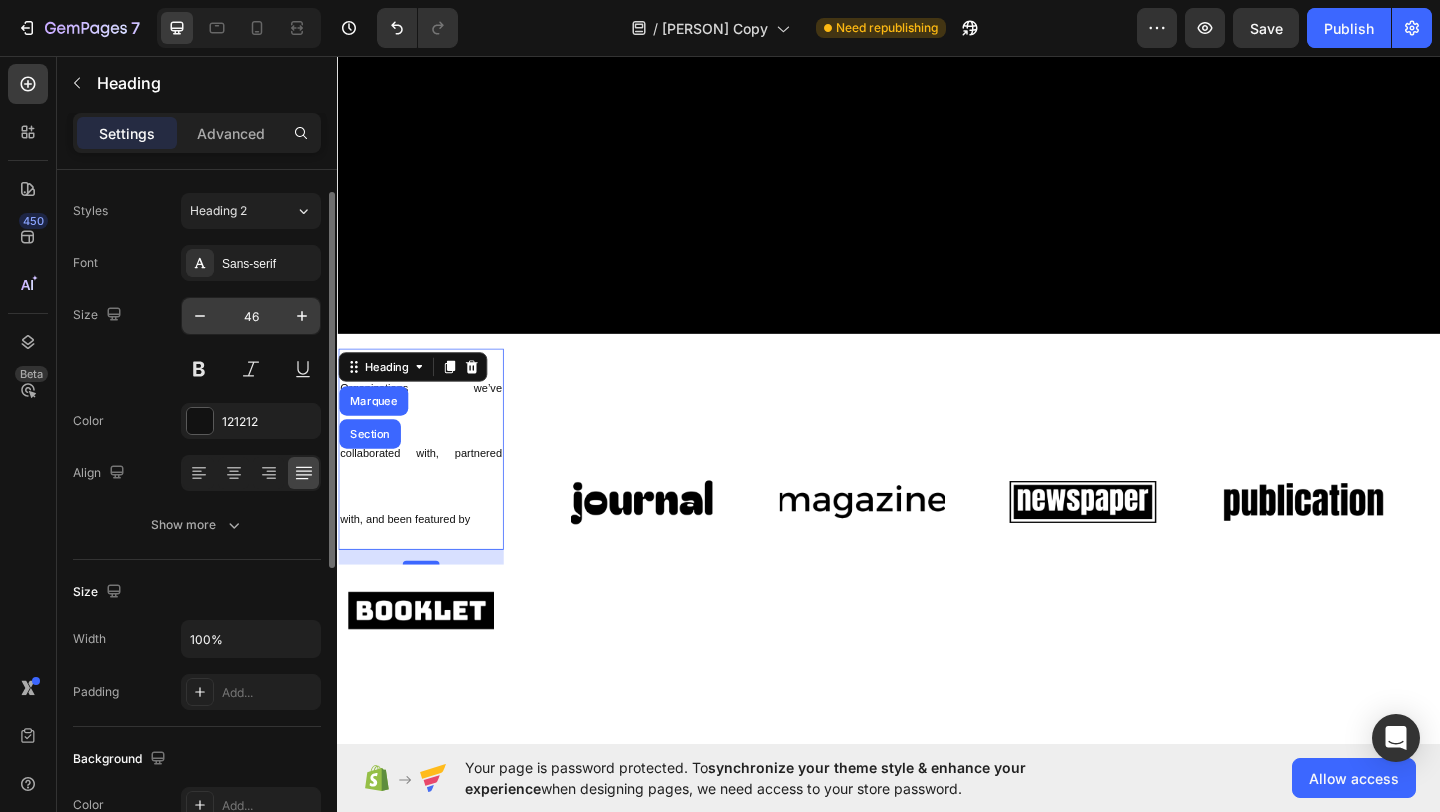 click on "46" at bounding box center (251, 316) 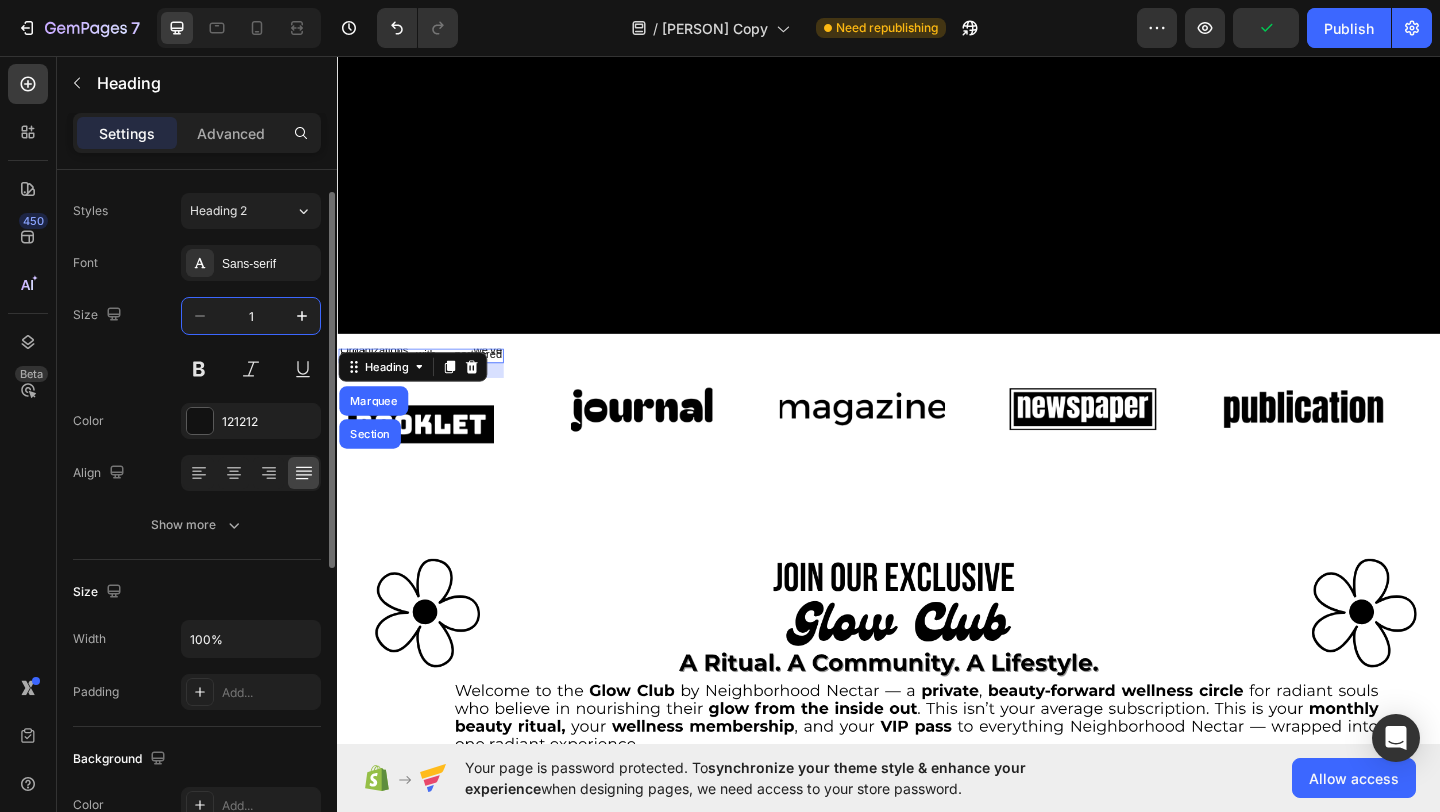 type on "15" 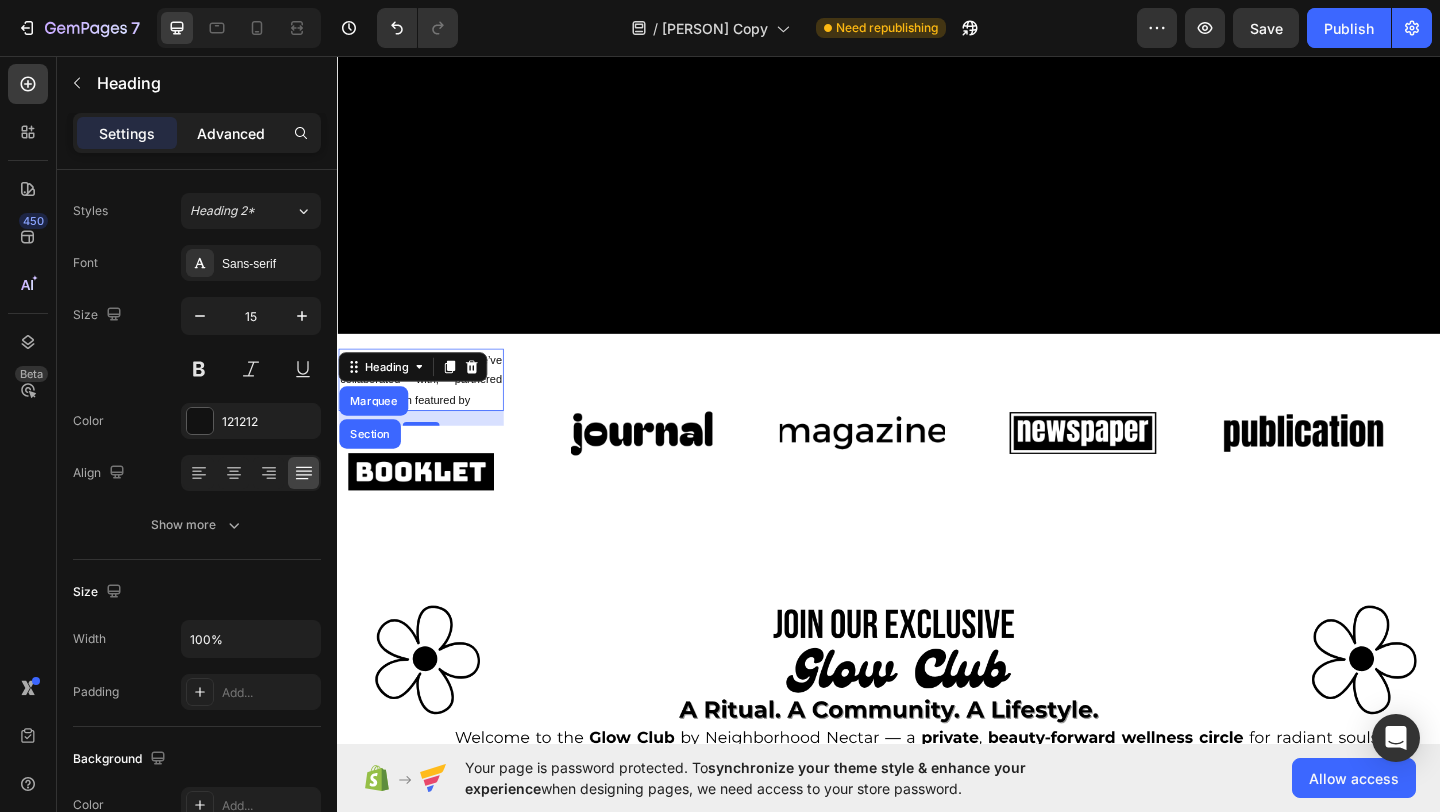 click on "Advanced" at bounding box center [231, 133] 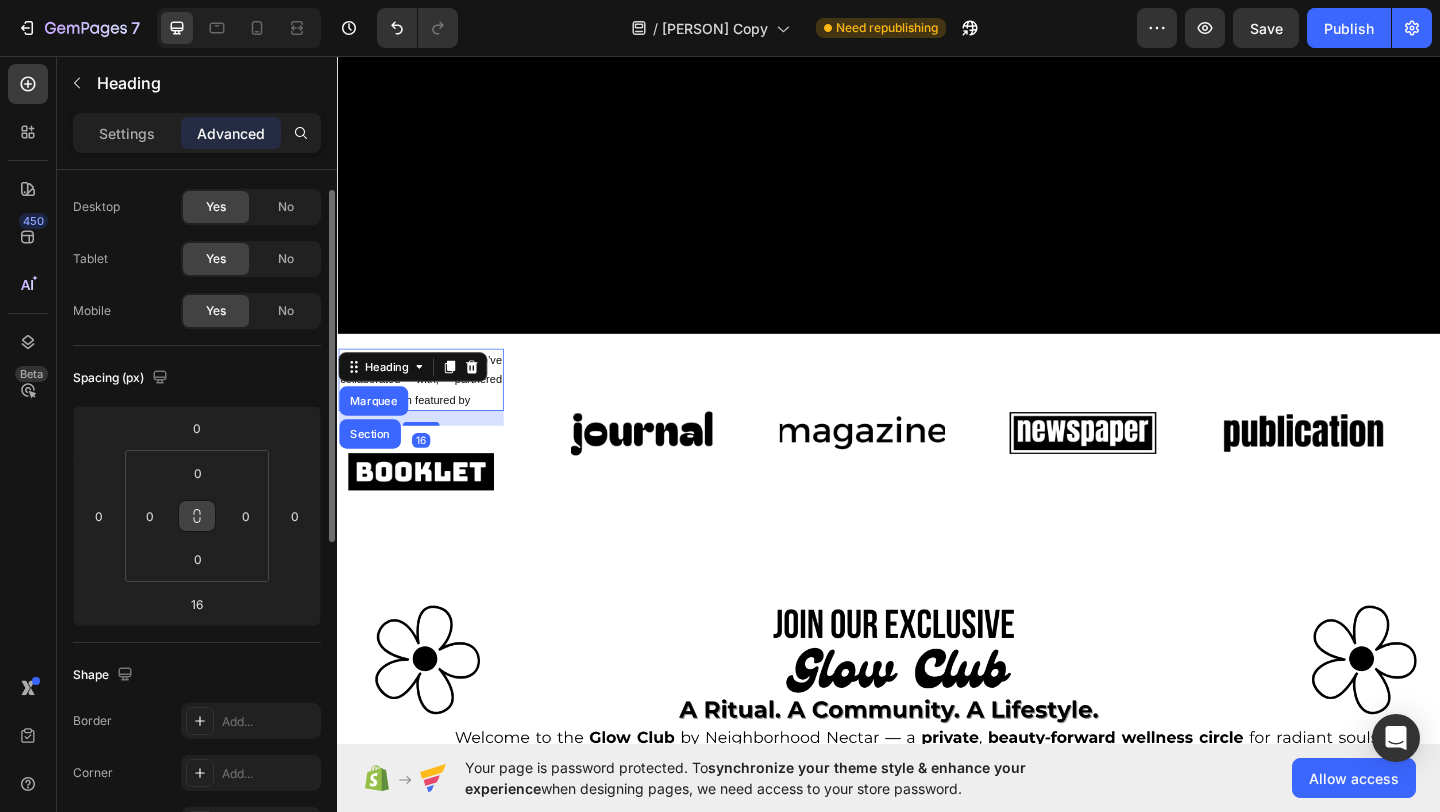 drag, startPoint x: 188, startPoint y: 514, endPoint x: 213, endPoint y: 512, distance: 25.079872 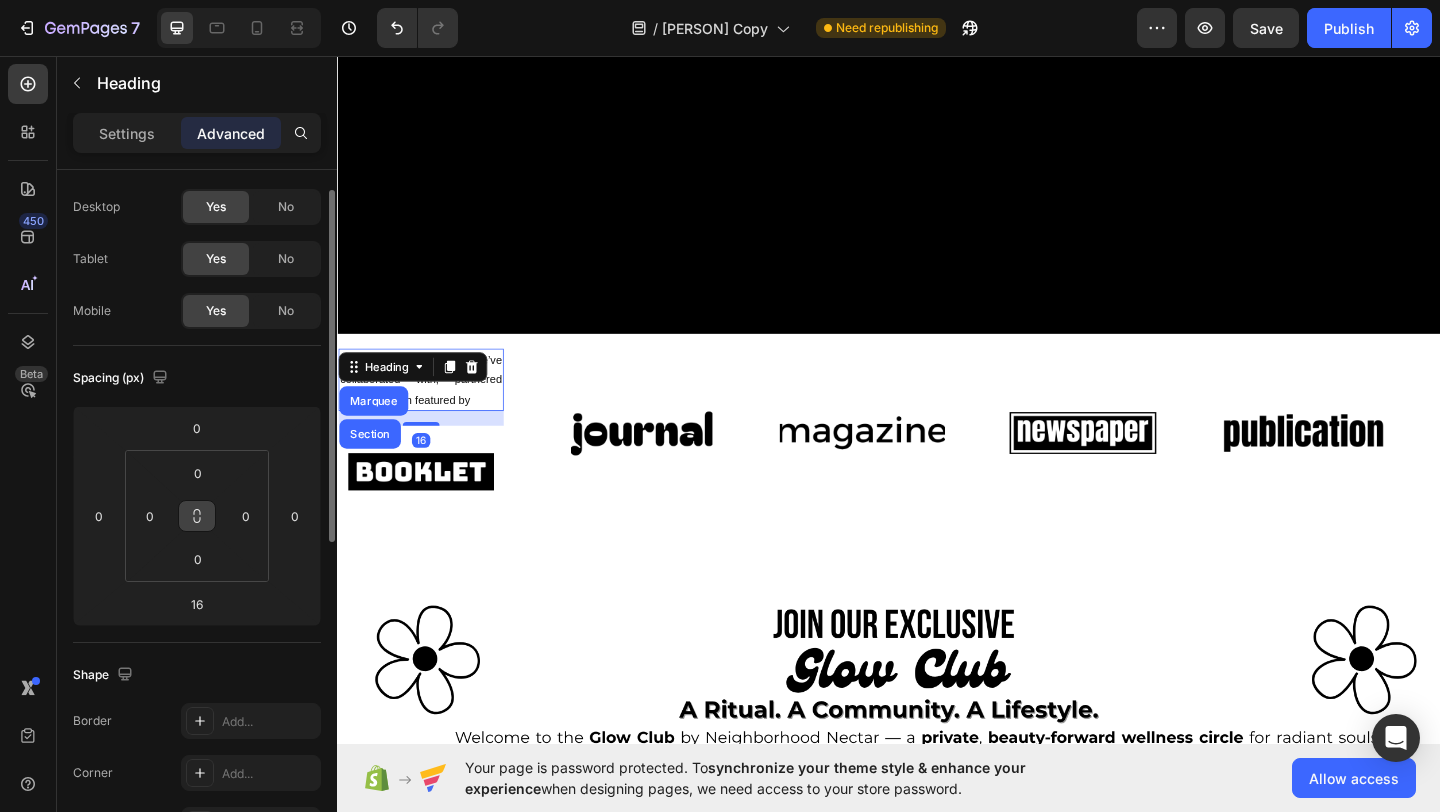 click at bounding box center [197, 516] 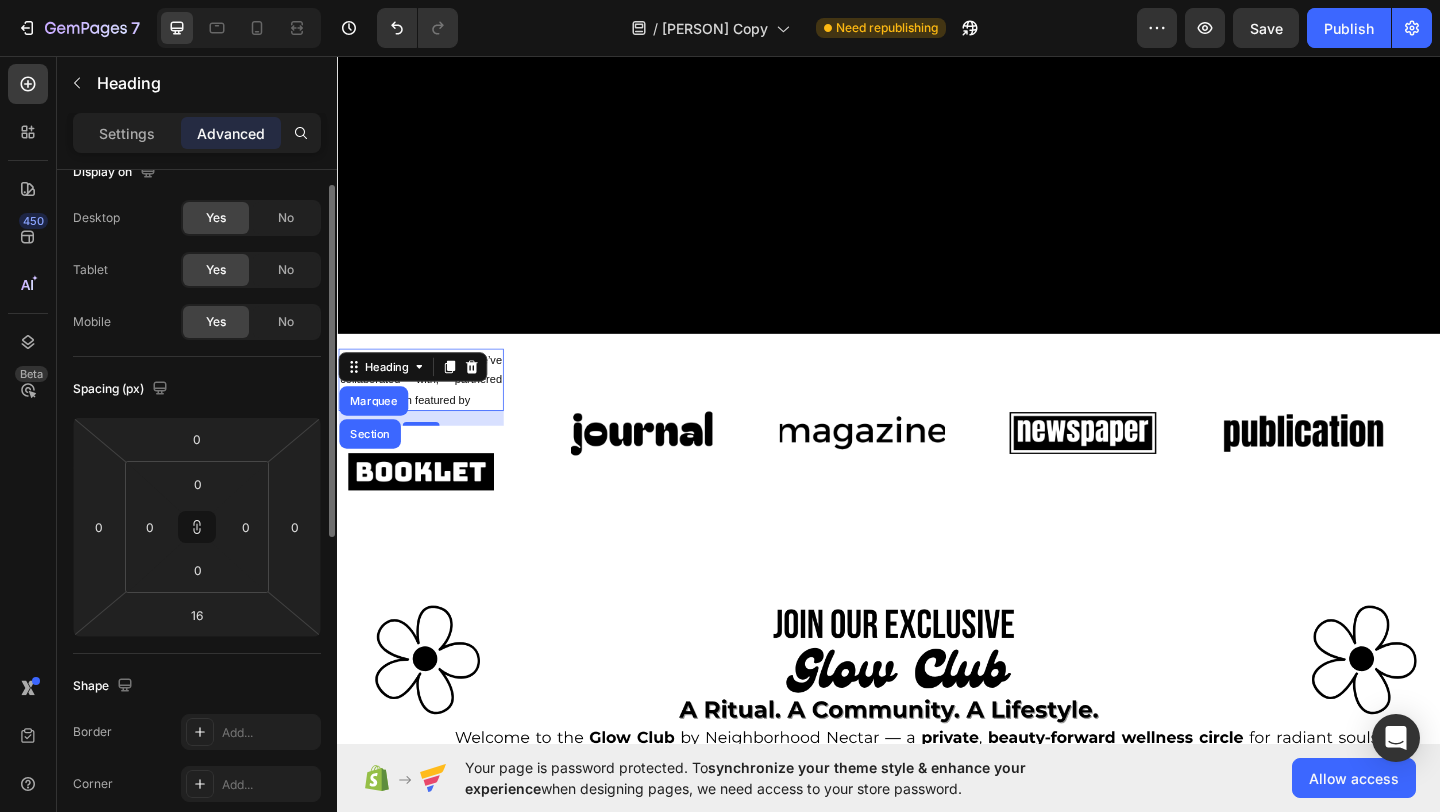 scroll, scrollTop: 0, scrollLeft: 0, axis: both 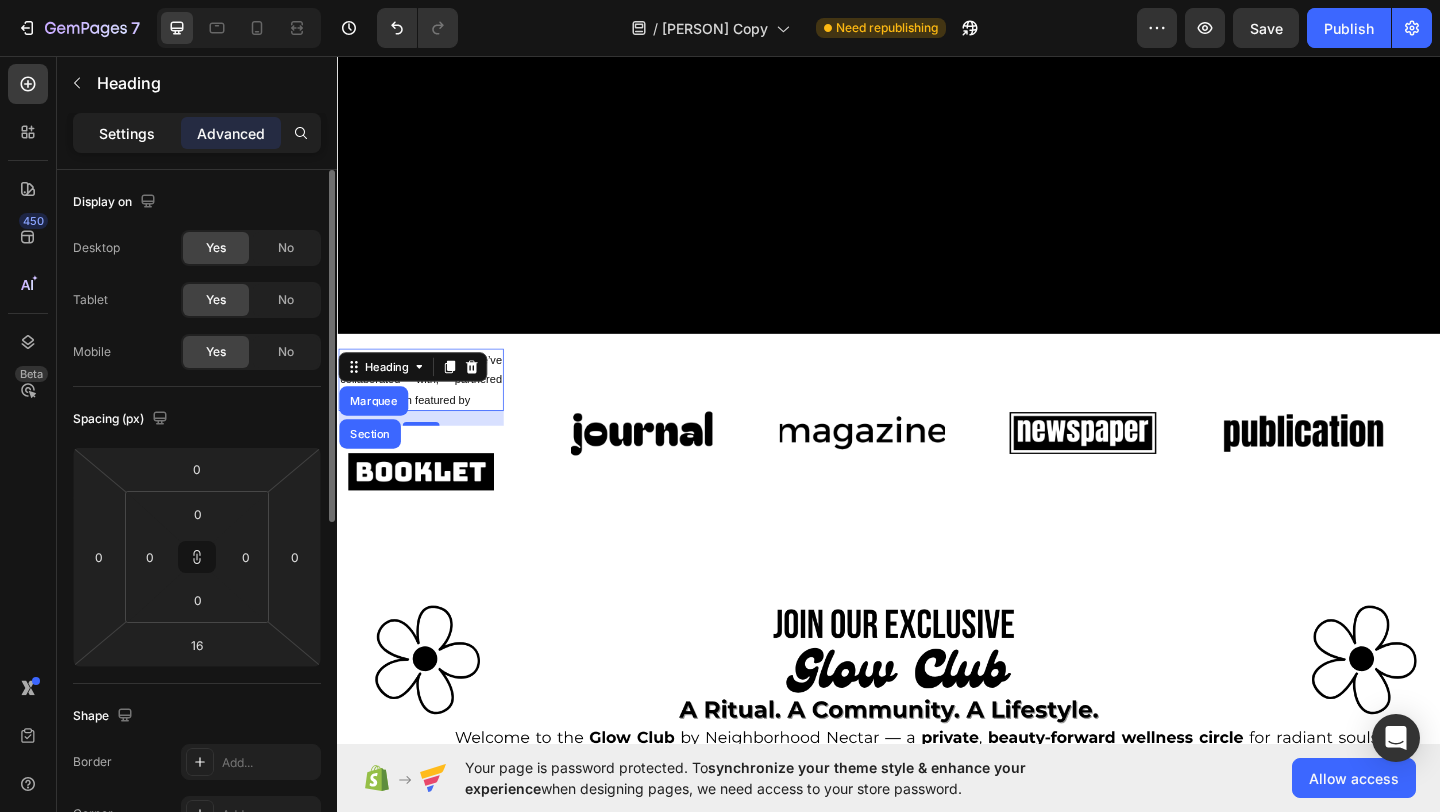 click on "Settings" at bounding box center (127, 133) 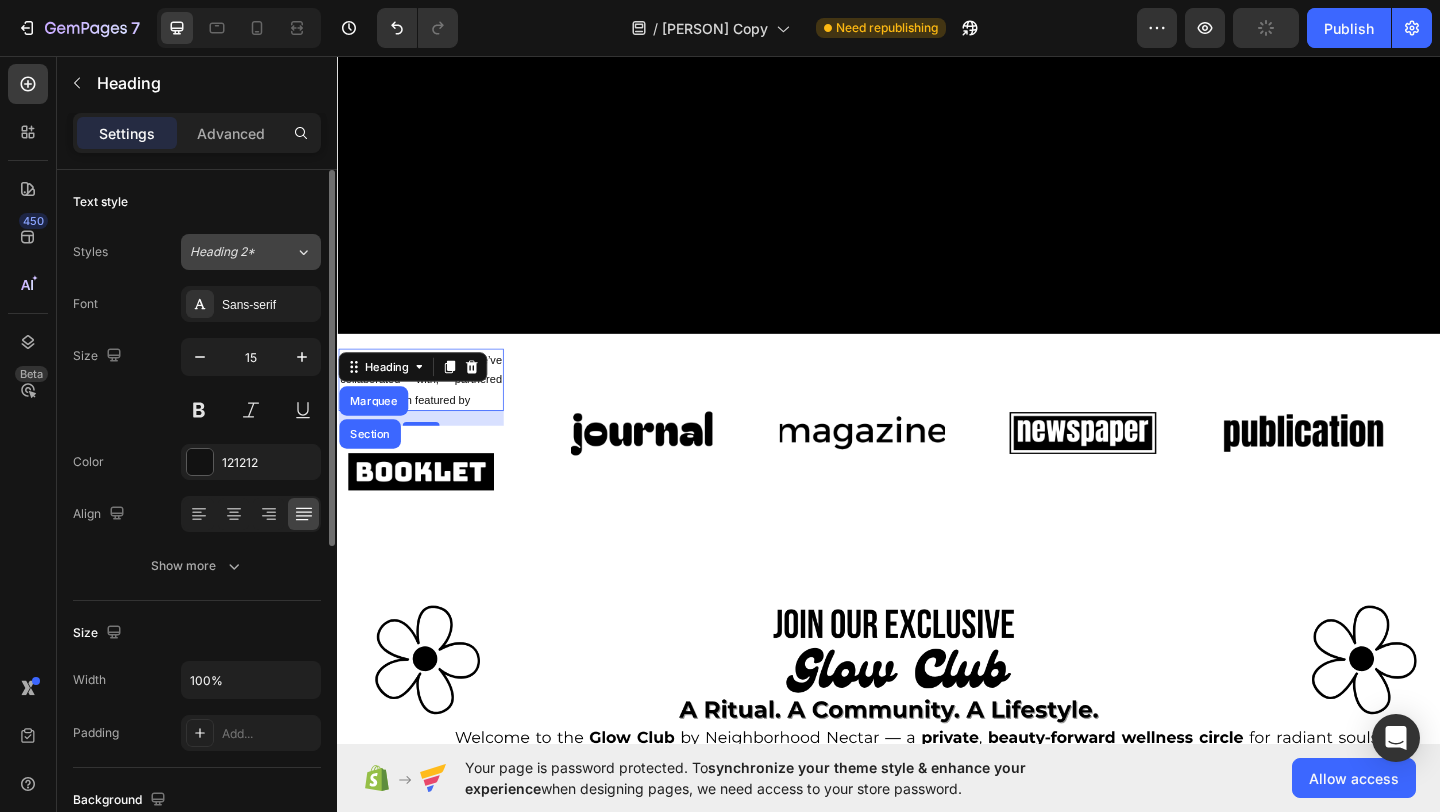 click on "Heading 2*" at bounding box center (242, 252) 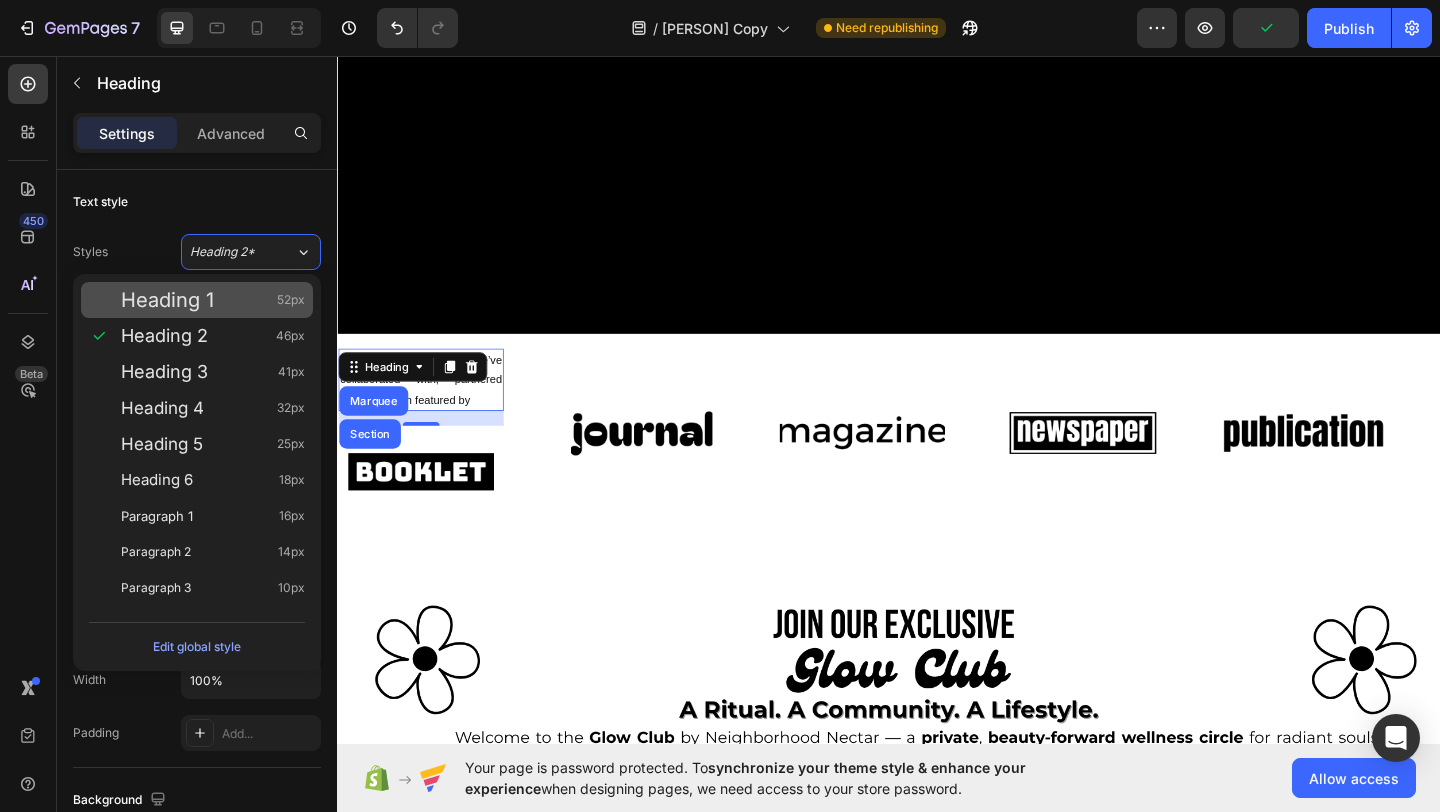 click on "Heading 1 52px" at bounding box center (213, 300) 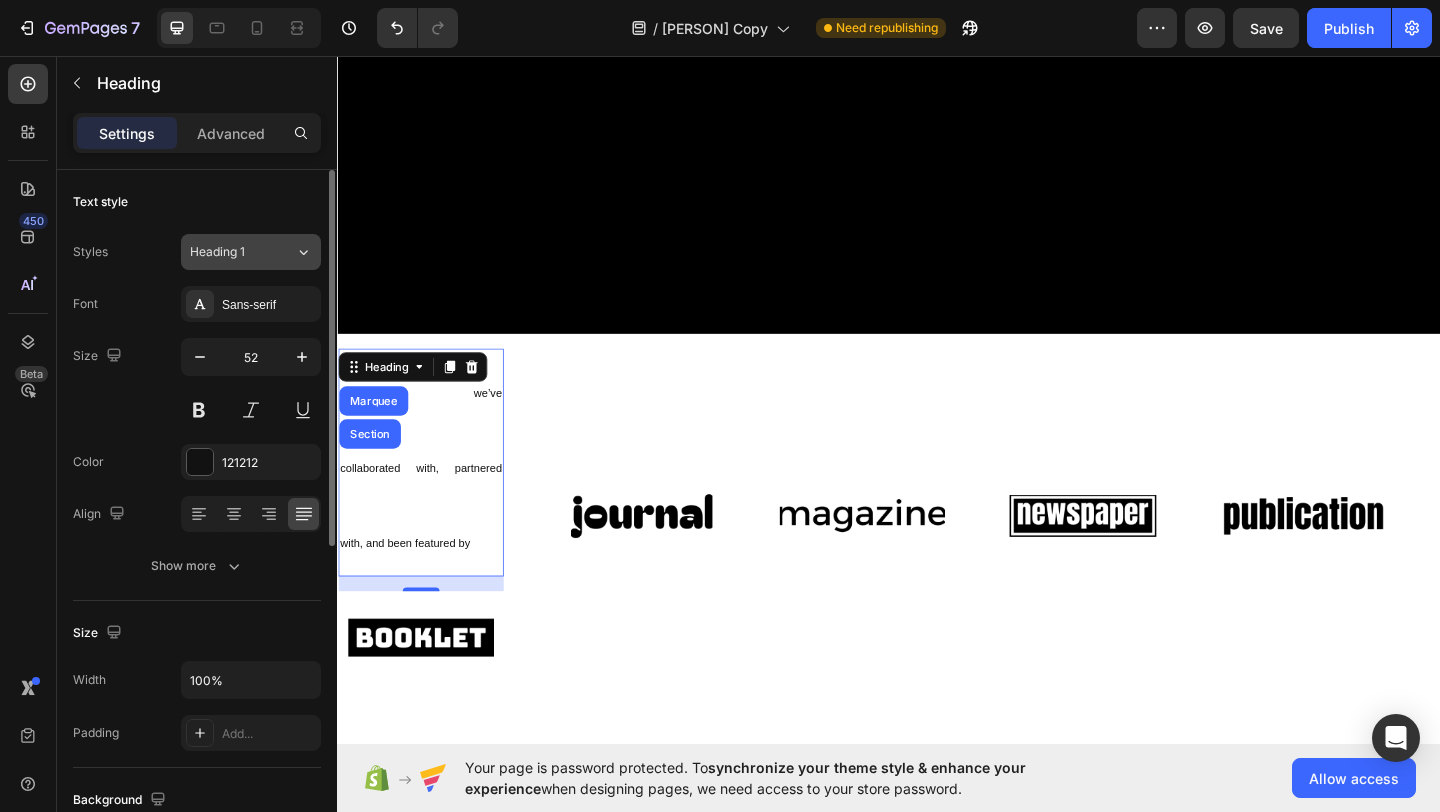 click on "Heading 1" at bounding box center [230, 252] 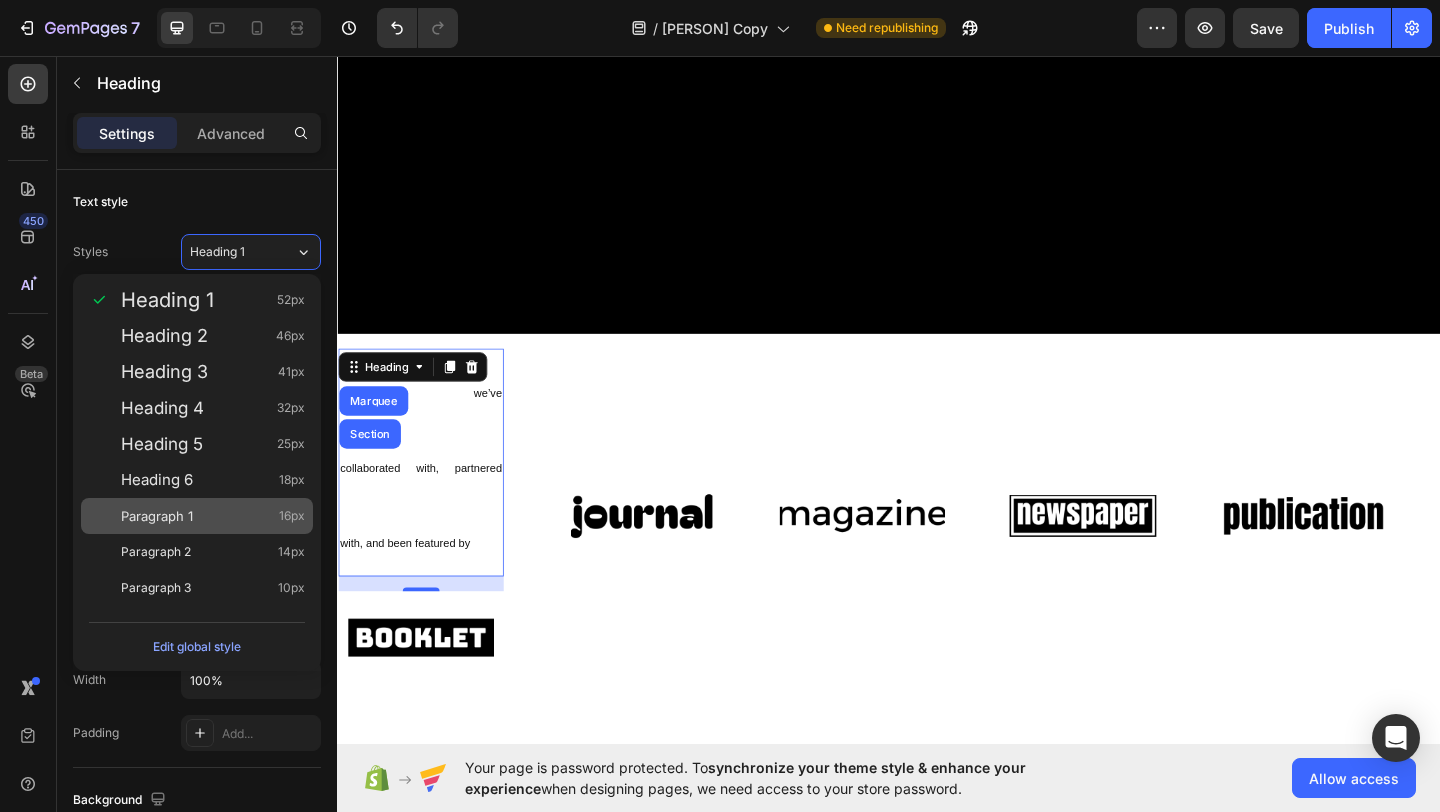 click on "Paragraph 1 16px" at bounding box center (213, 516) 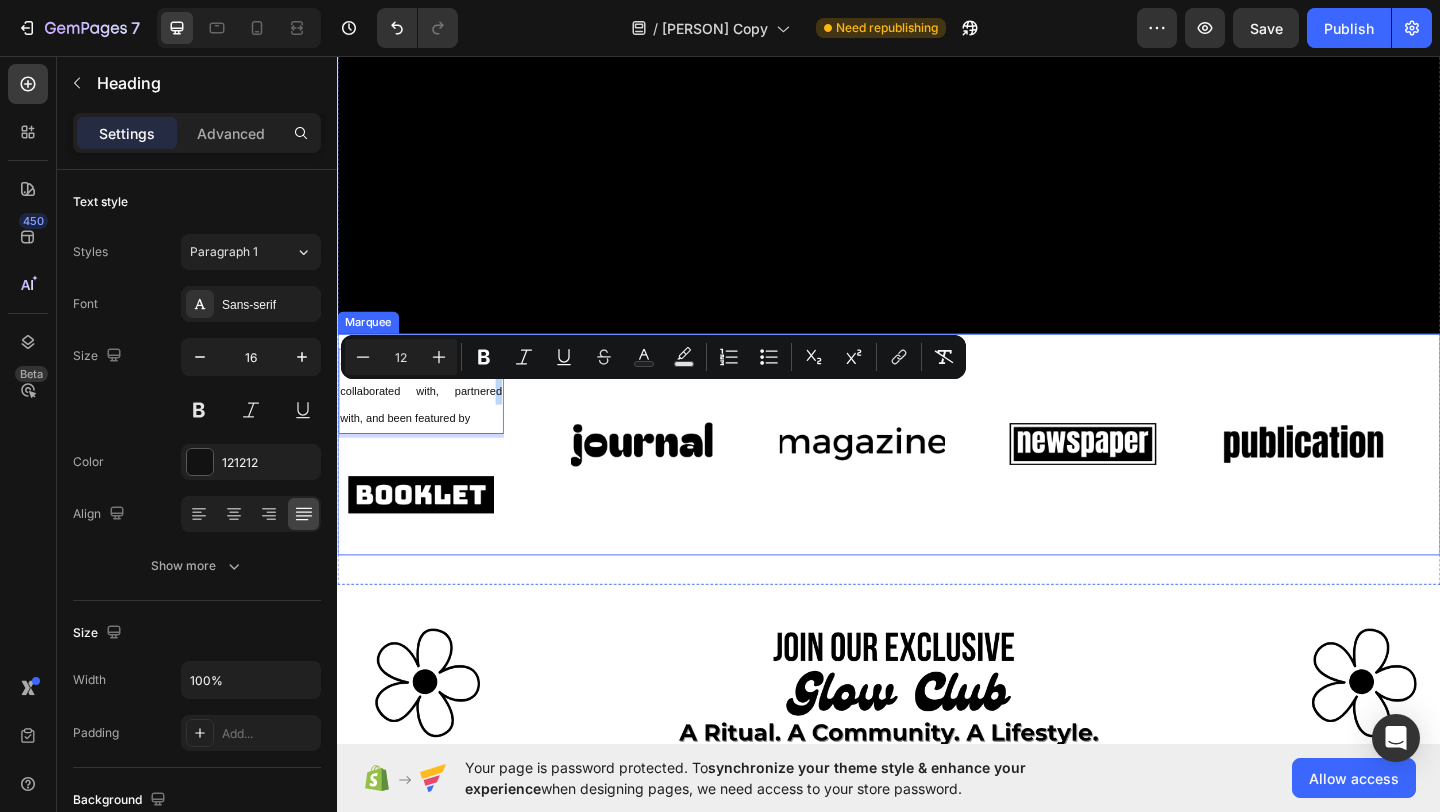 drag, startPoint x: 507, startPoint y: 417, endPoint x: 527, endPoint y: 417, distance: 20 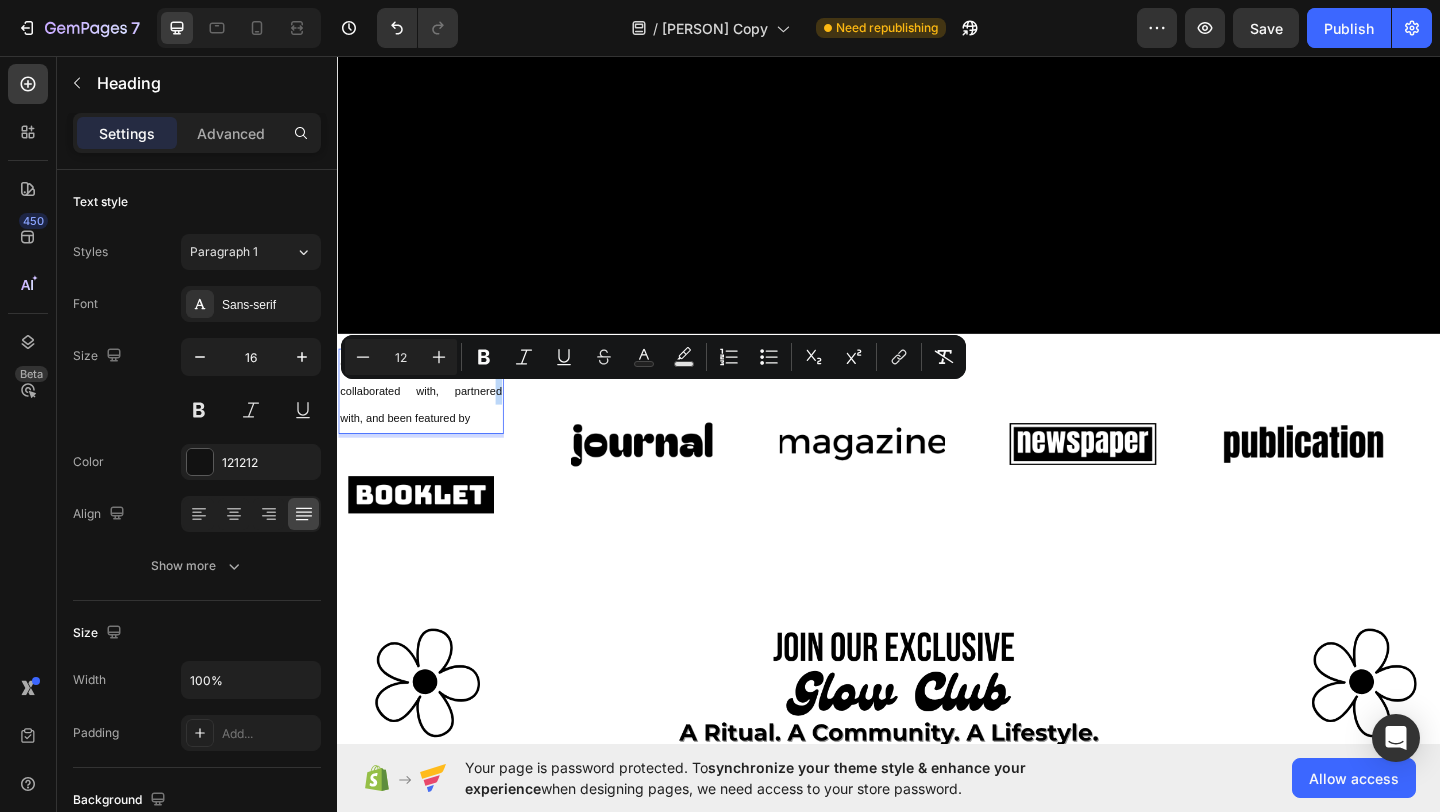 click on "Organizations we’ve collaborated with, partnered with, and been featured by" at bounding box center (428, 421) 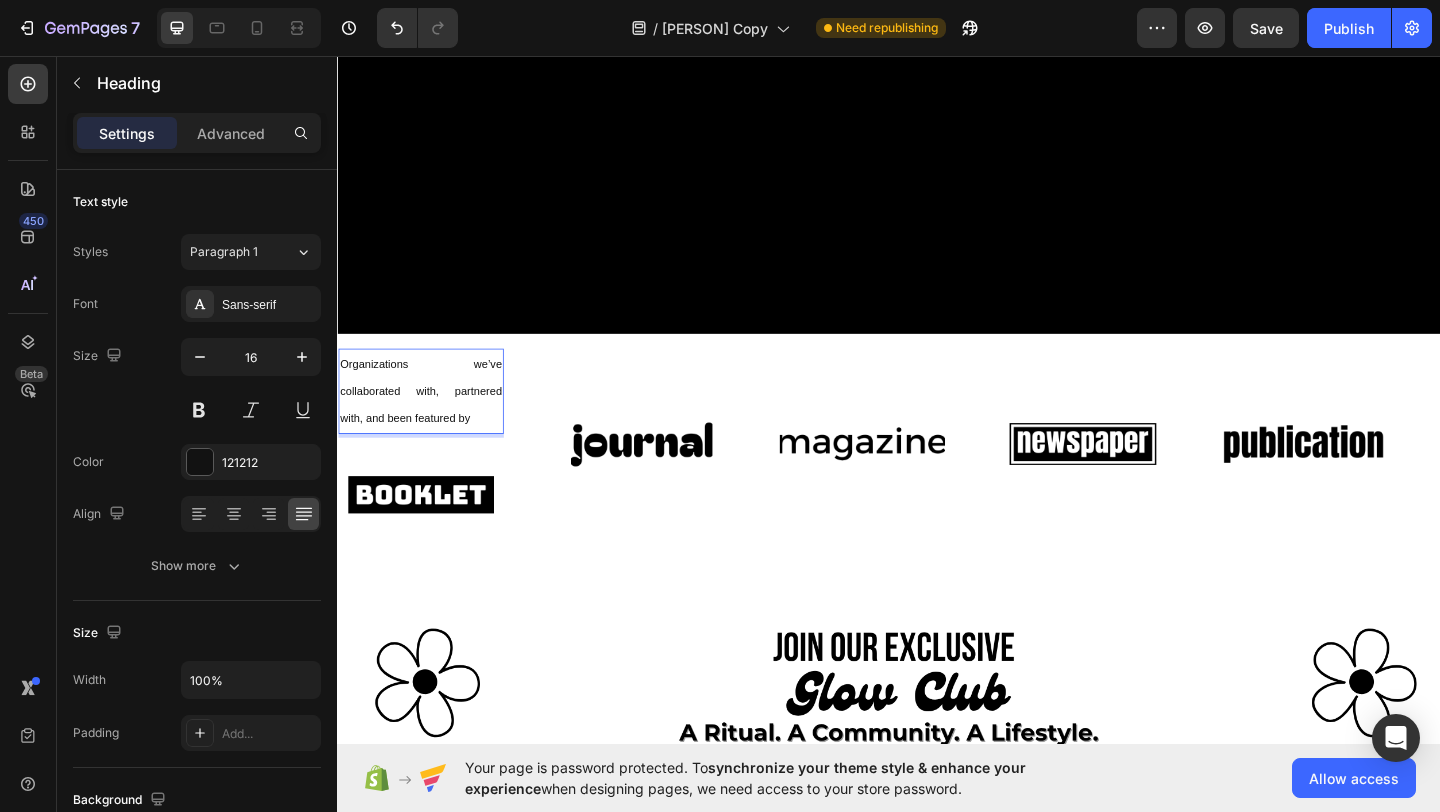 click on "Organizations we’ve collaborated with, partnered with, and been featured by" at bounding box center (428, 420) 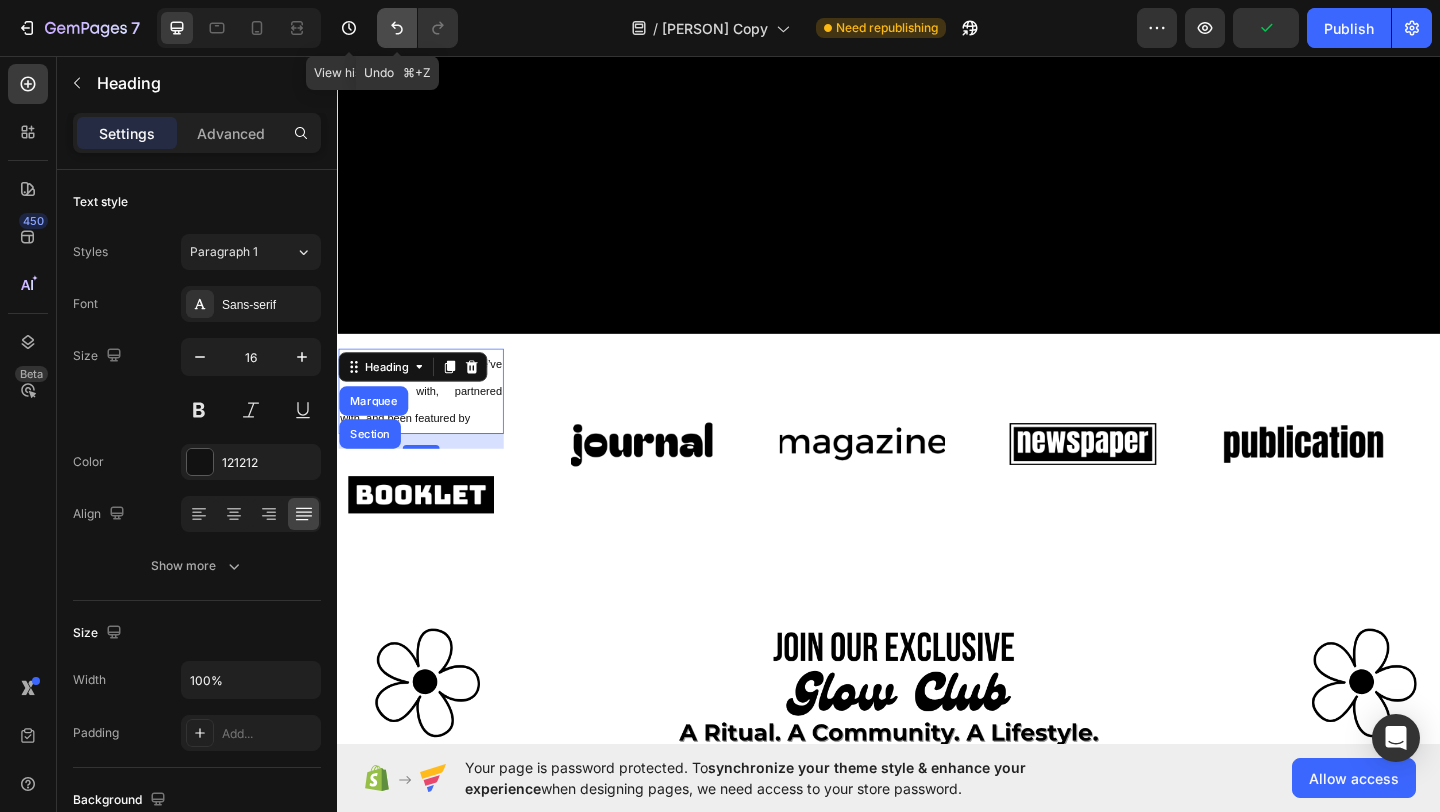 click 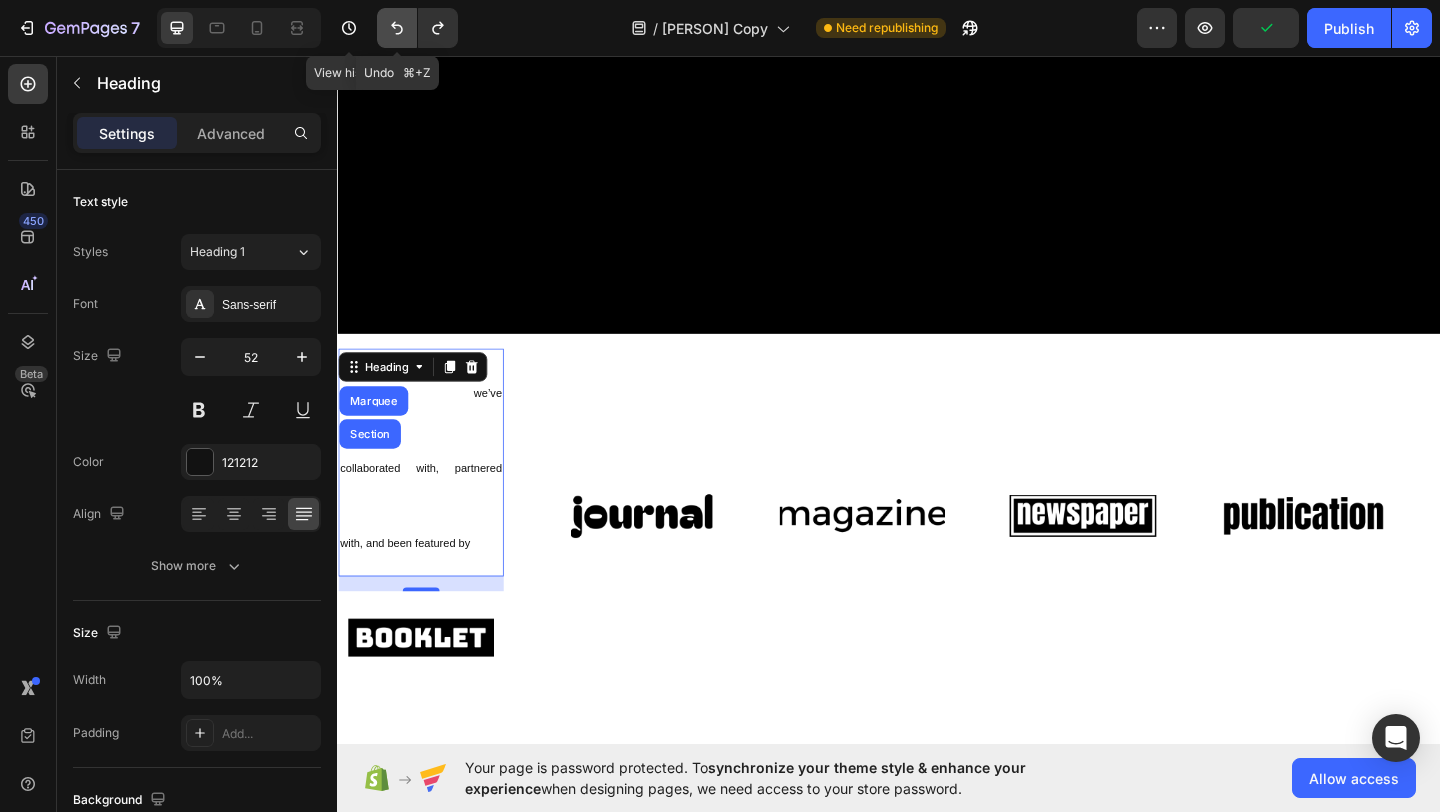 click 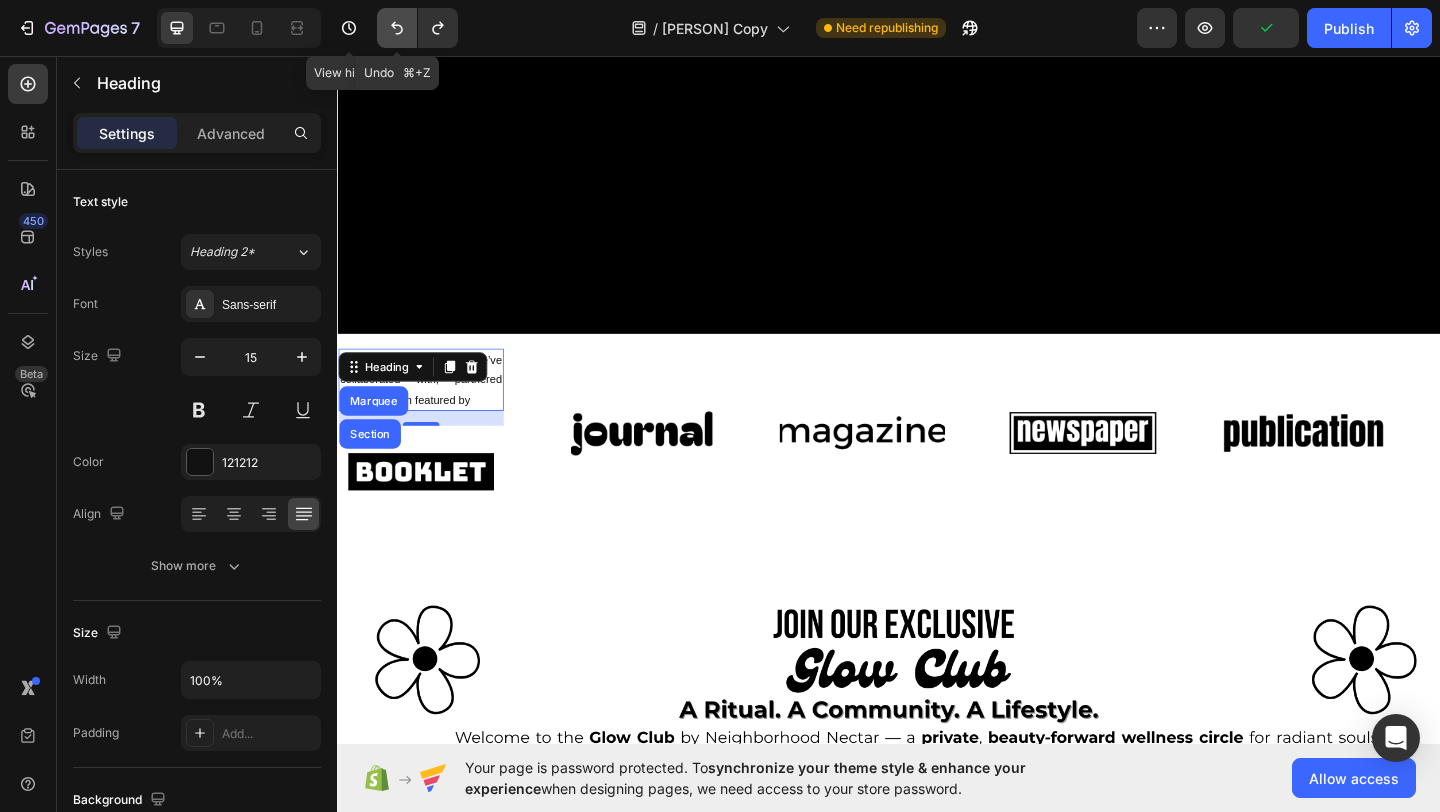 click 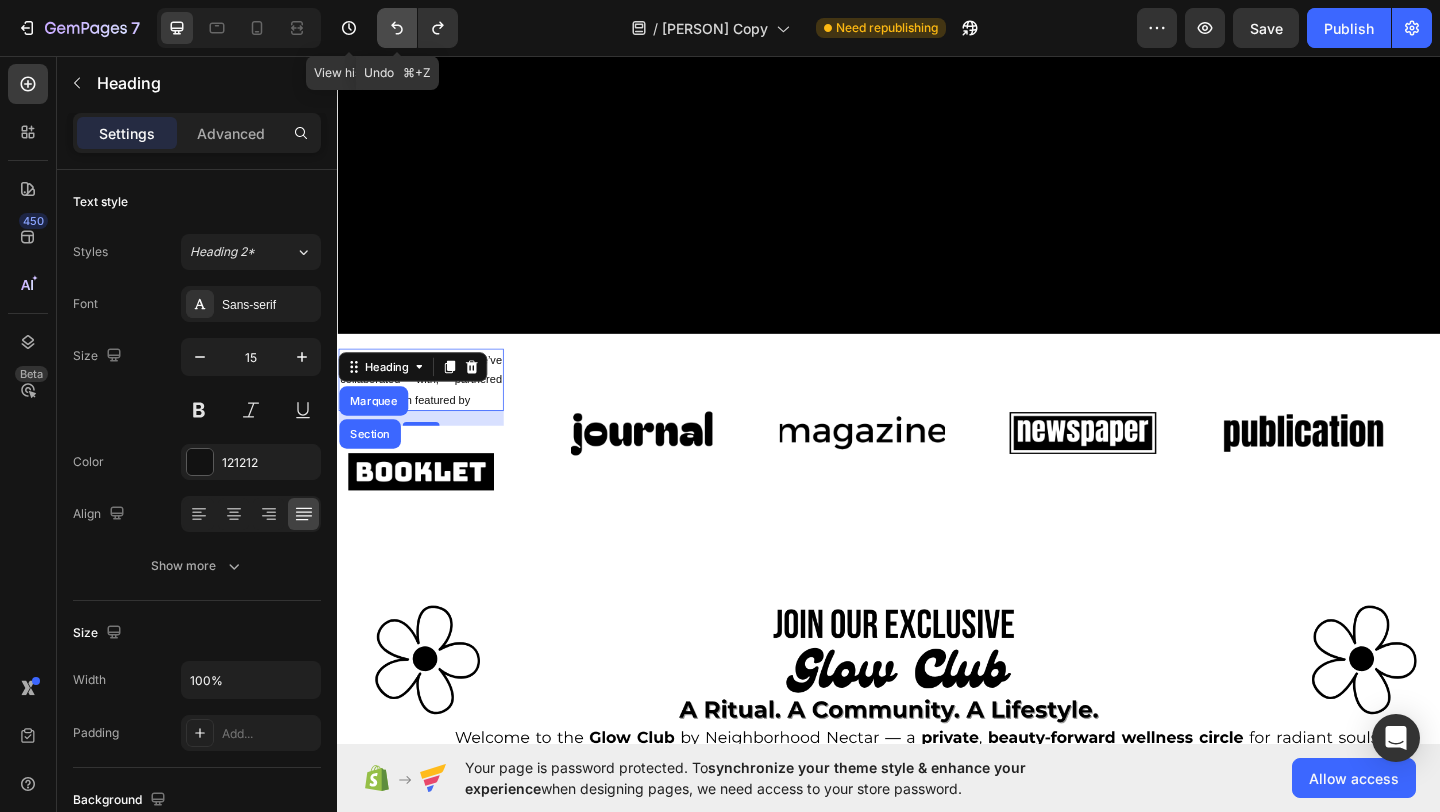 click 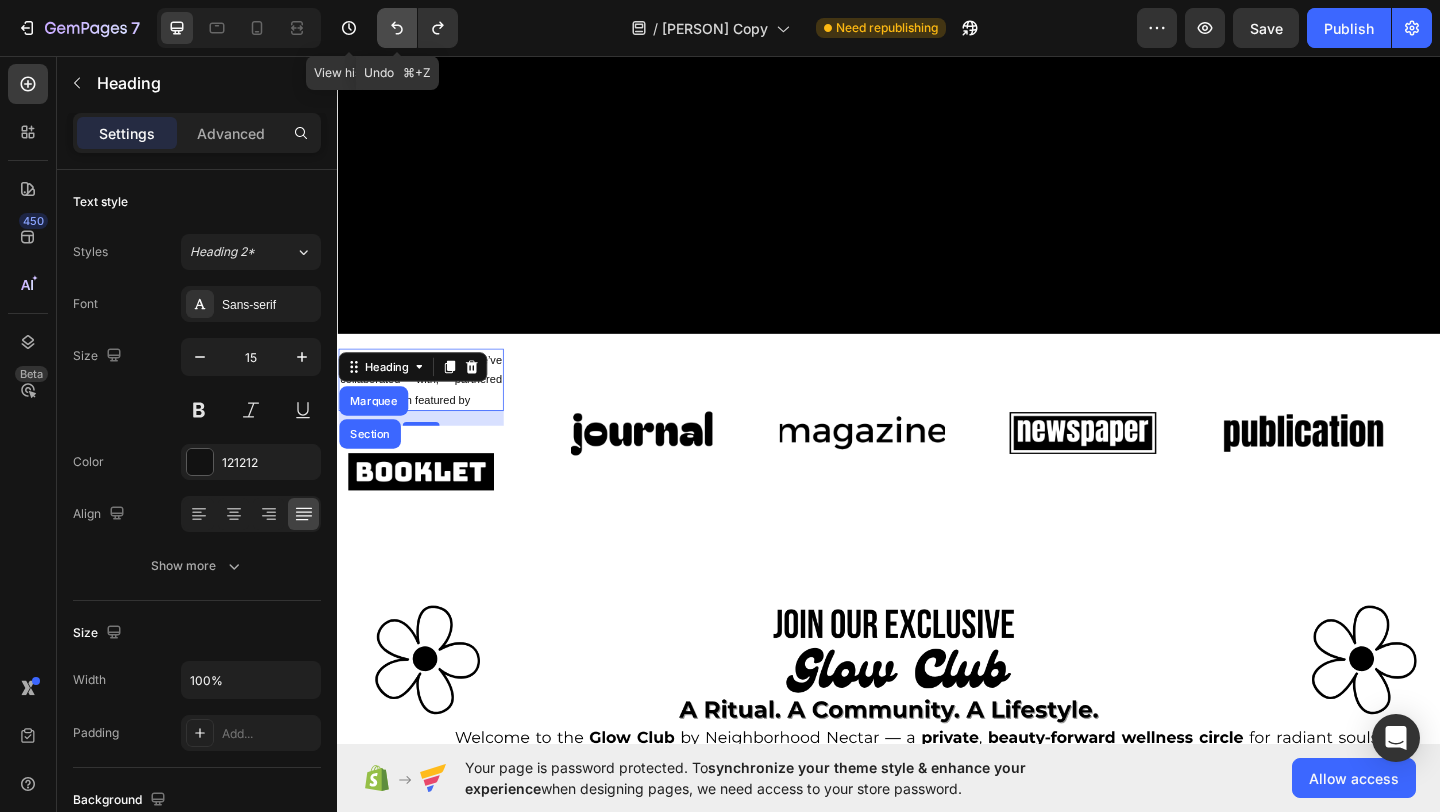 click 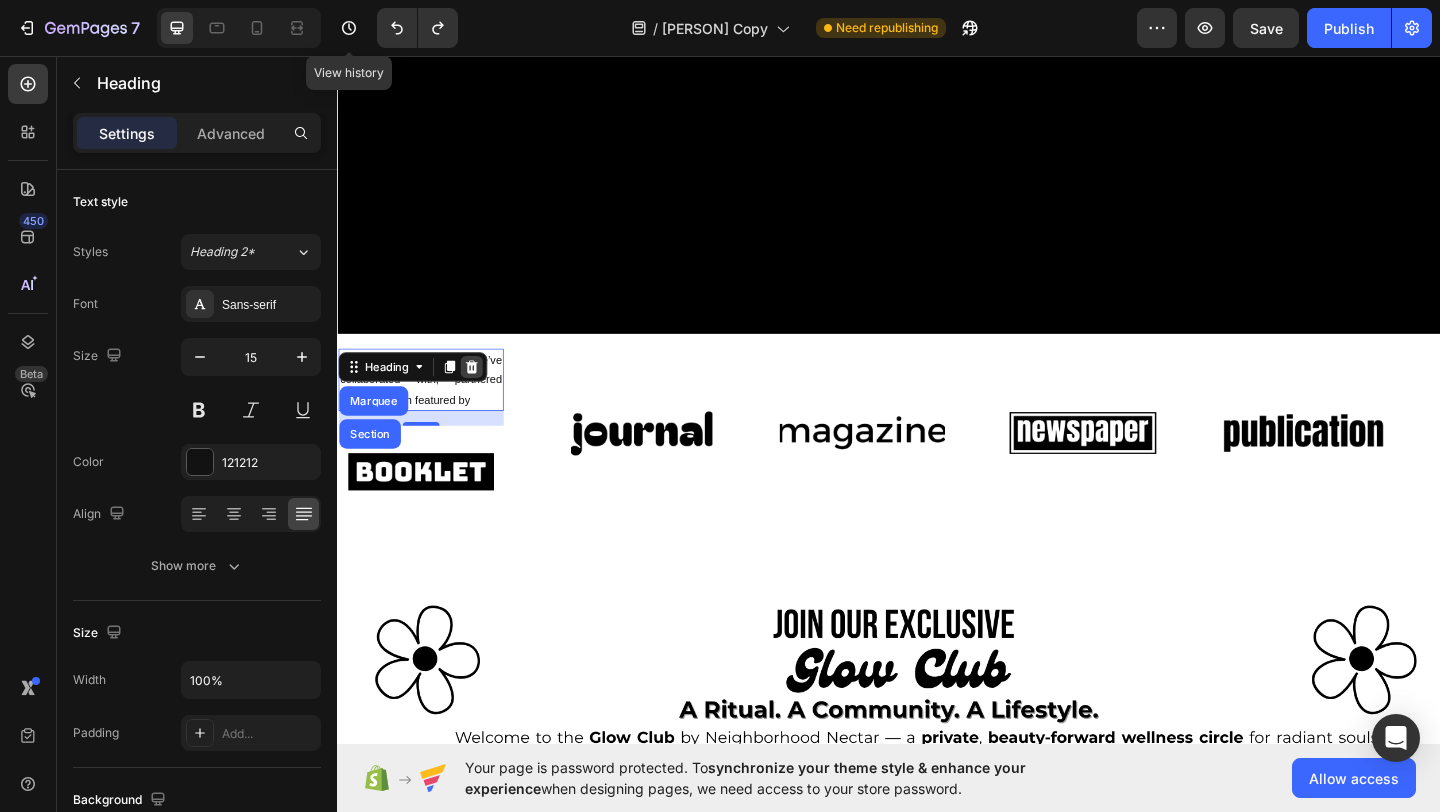 click 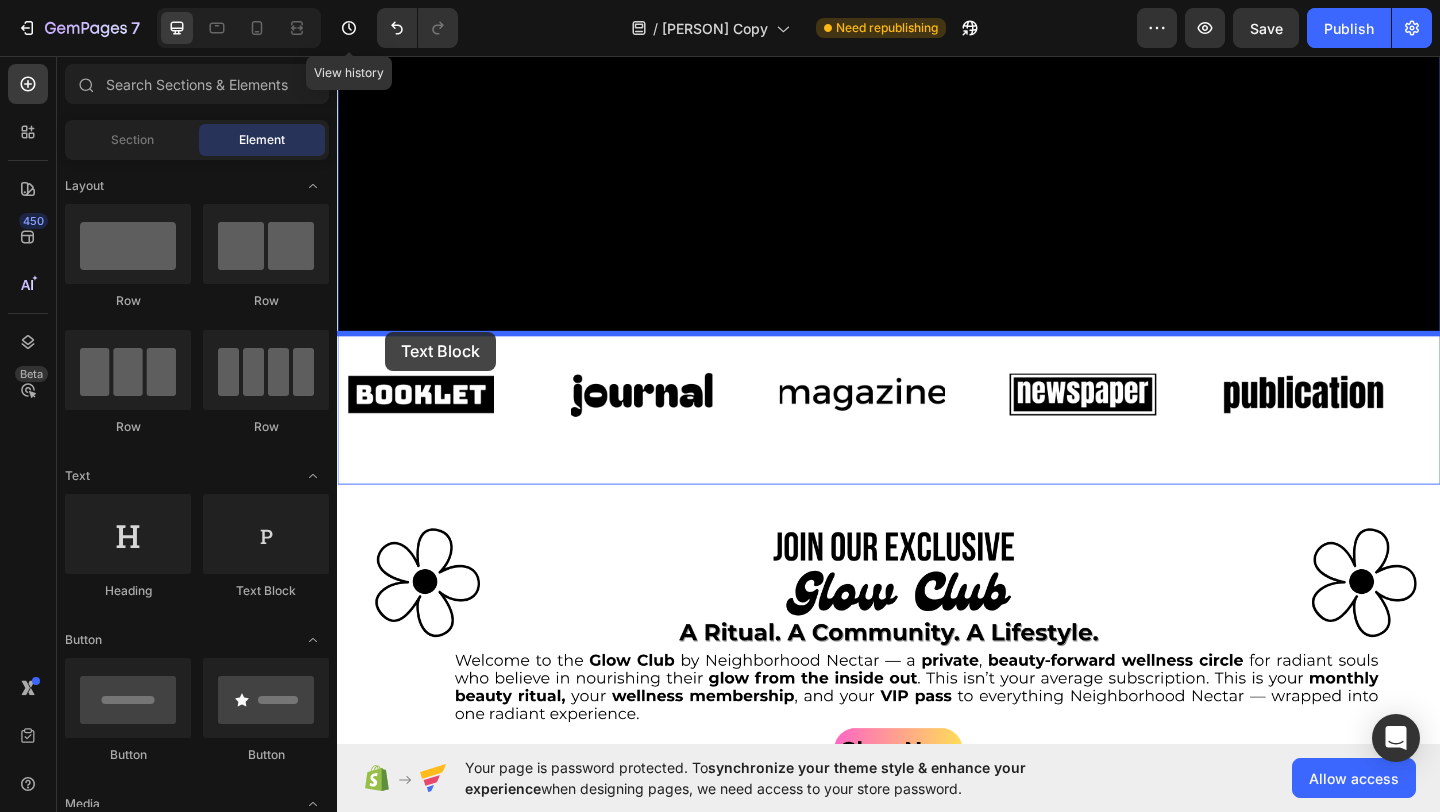 drag, startPoint x: 574, startPoint y: 590, endPoint x: 389, endPoint y: 356, distance: 298.29684 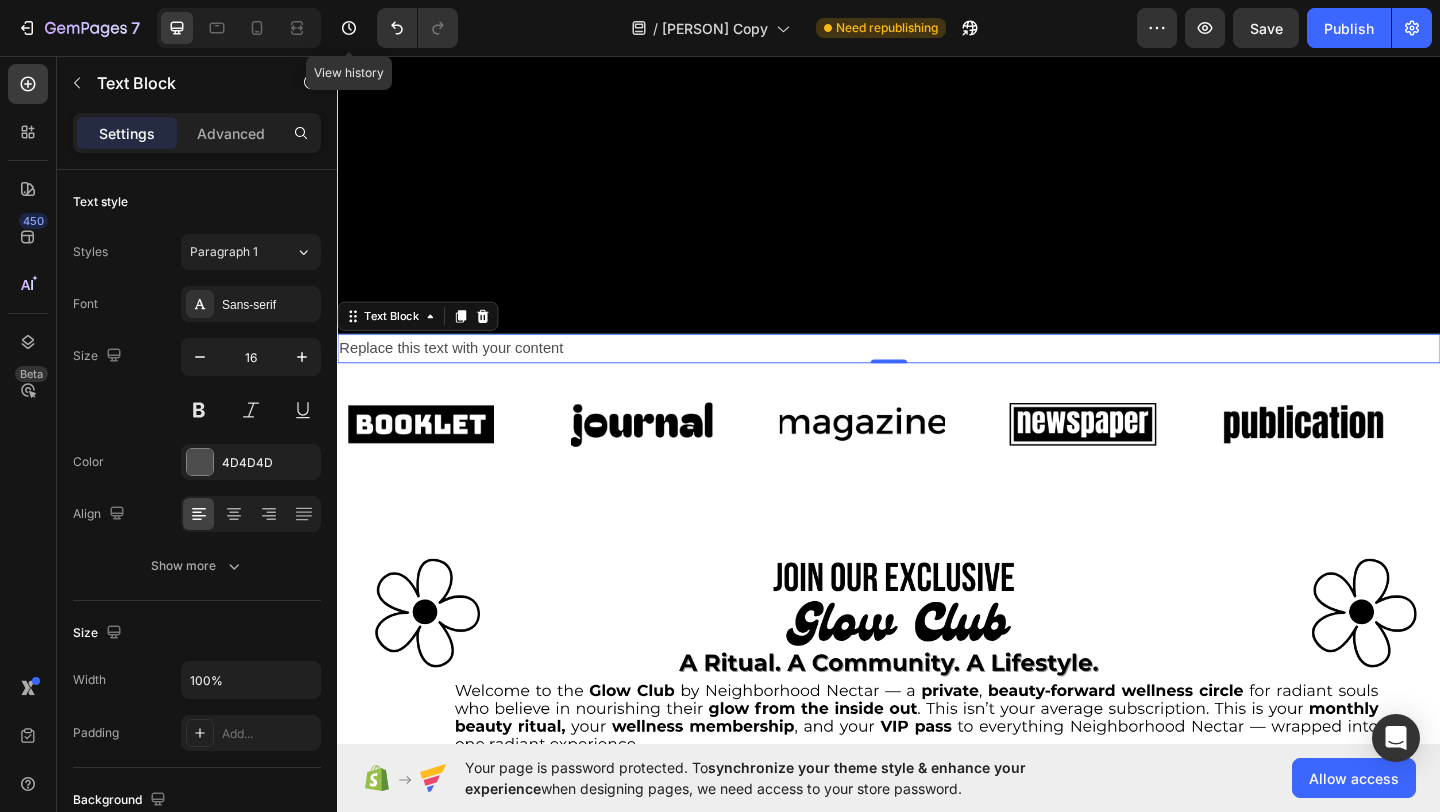 click on "Replace this text with your content" at bounding box center (937, 374) 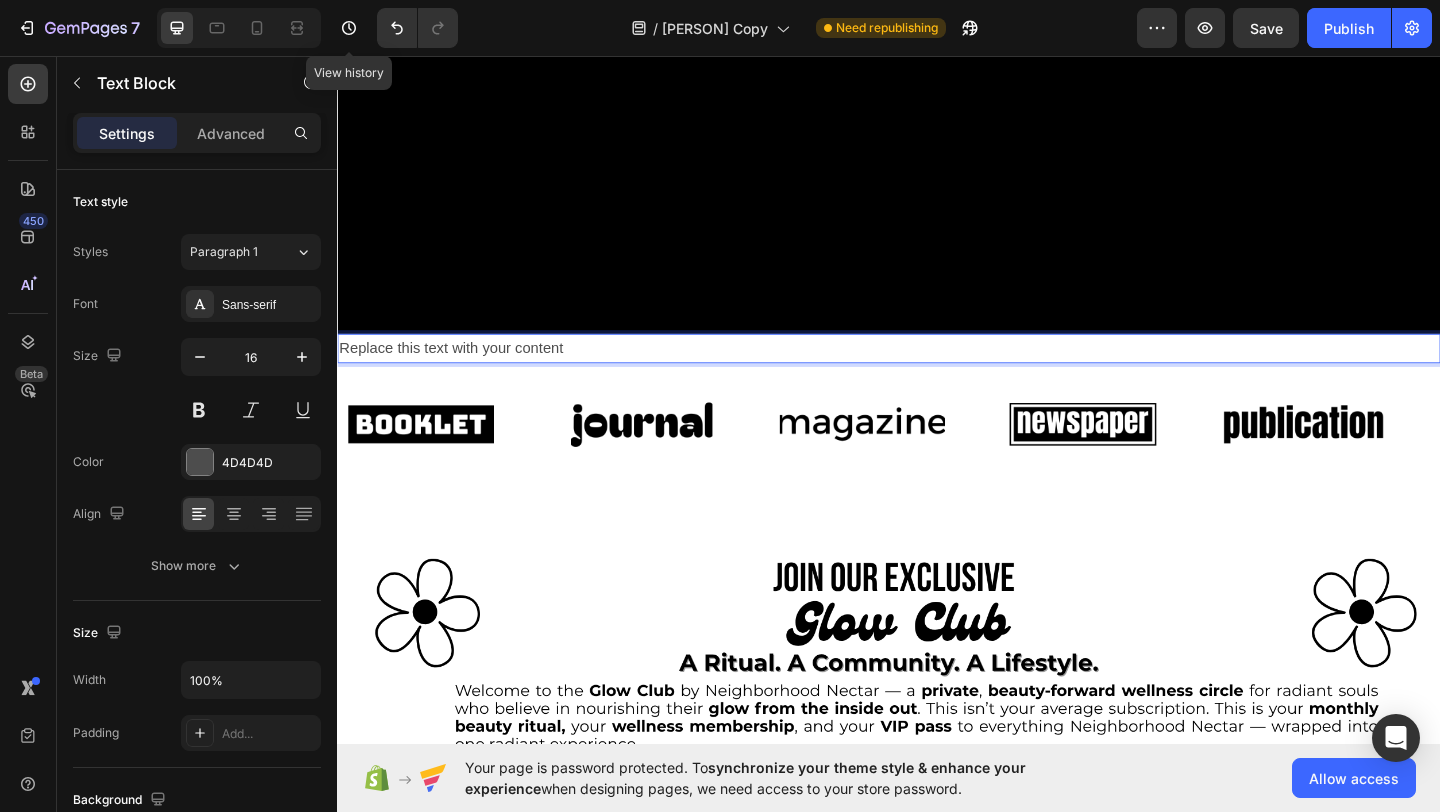 click on "Replace this text with your content" at bounding box center [937, 374] 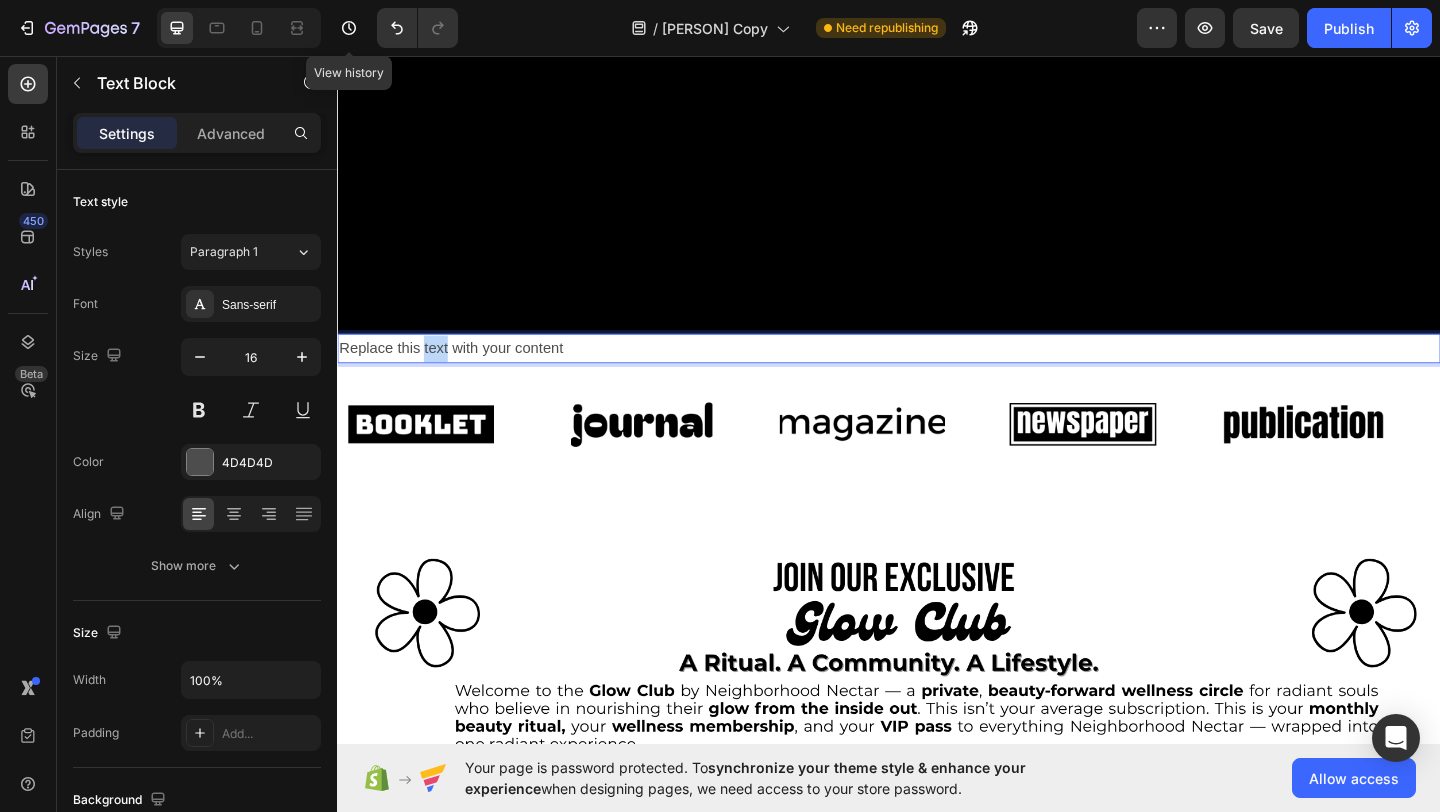 click on "Replace this text with your content" at bounding box center (937, 374) 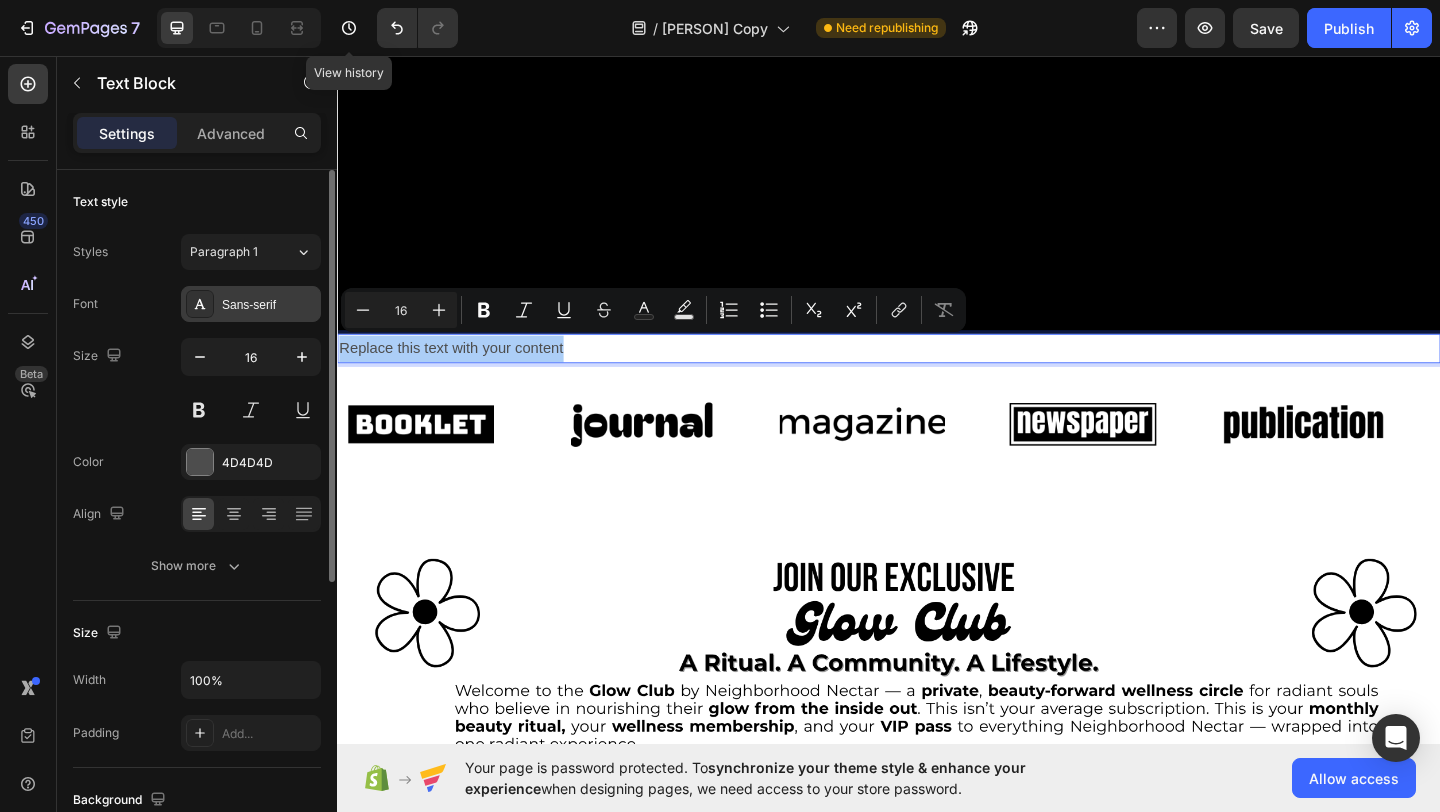 click on "Sans-serif" at bounding box center [269, 305] 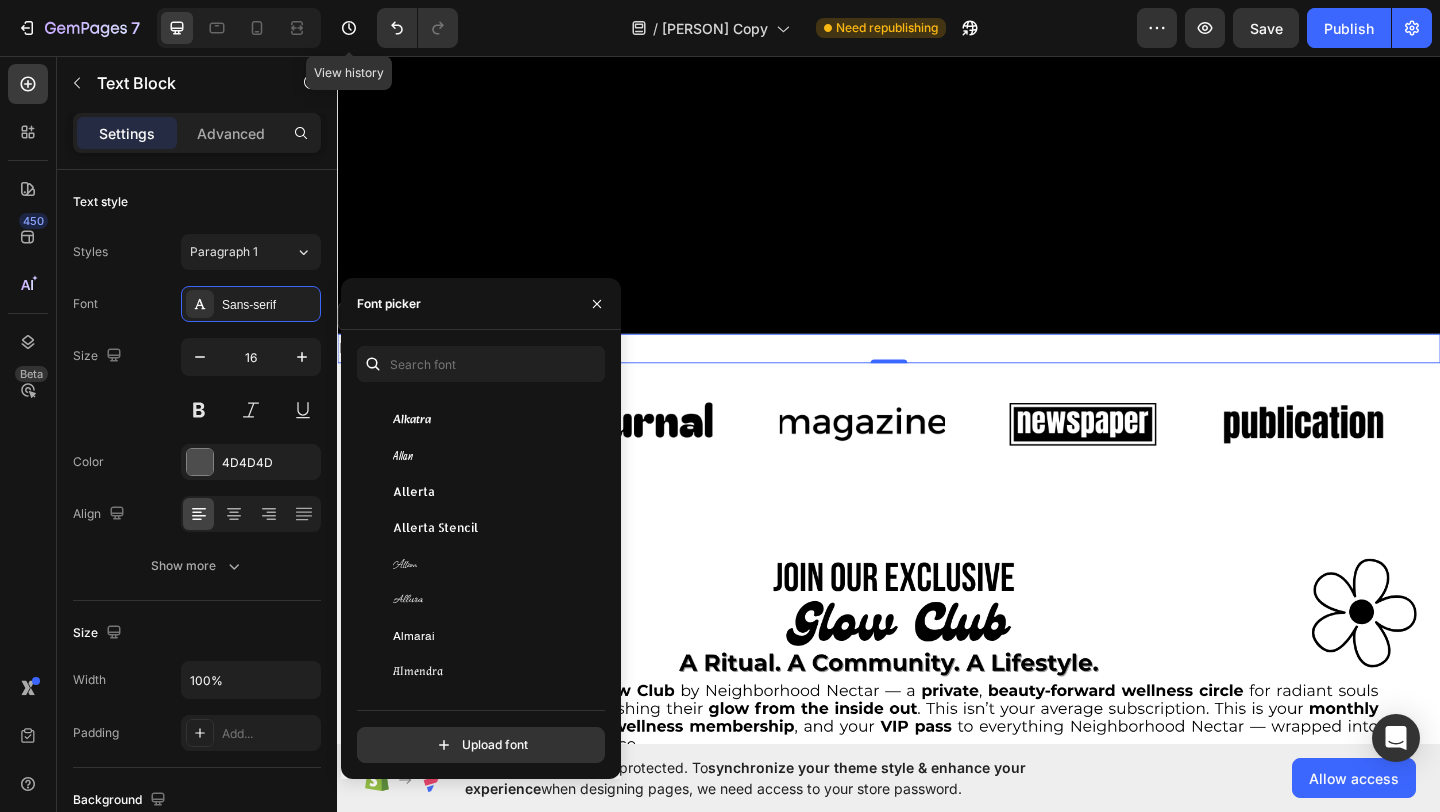 scroll, scrollTop: 1735, scrollLeft: 0, axis: vertical 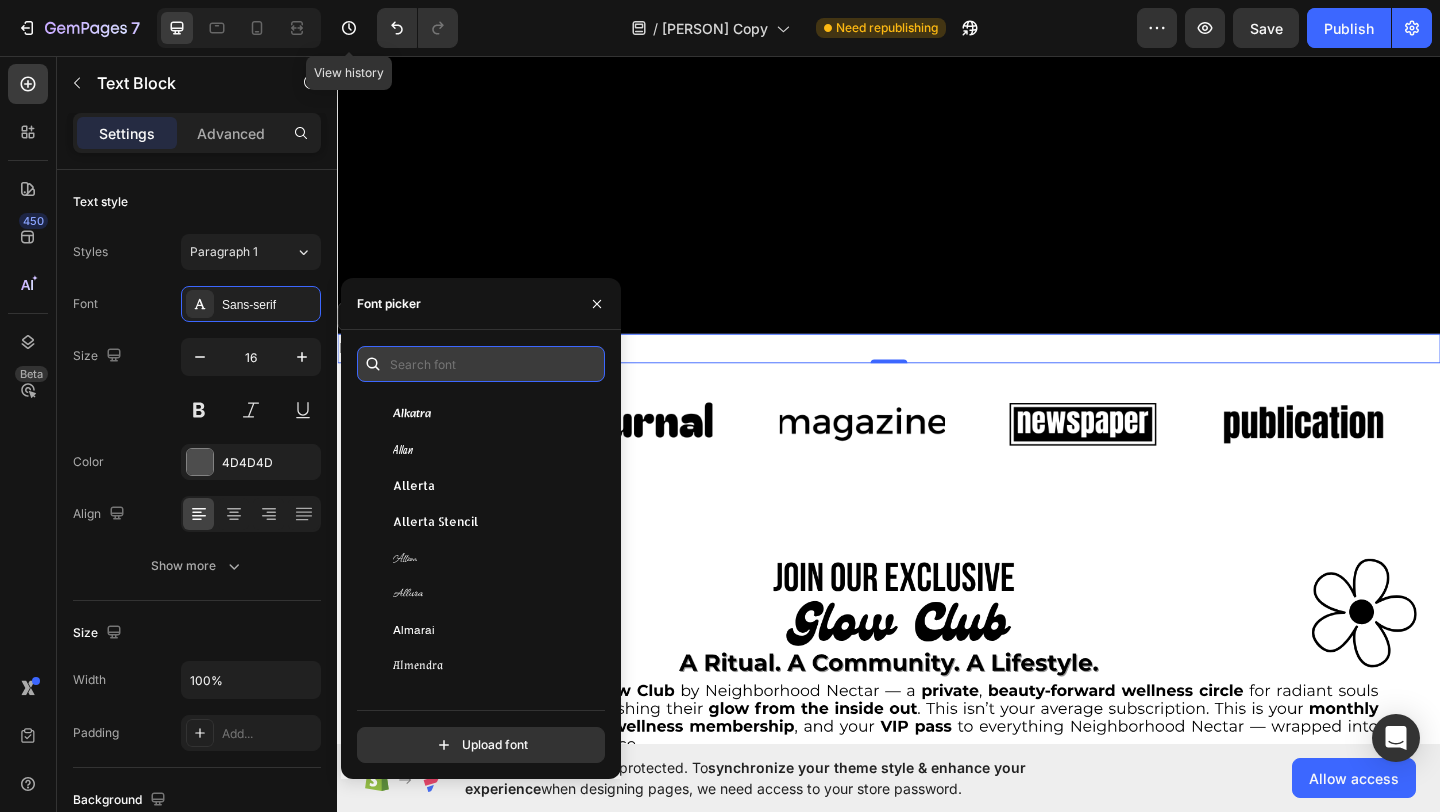 click at bounding box center (481, 364) 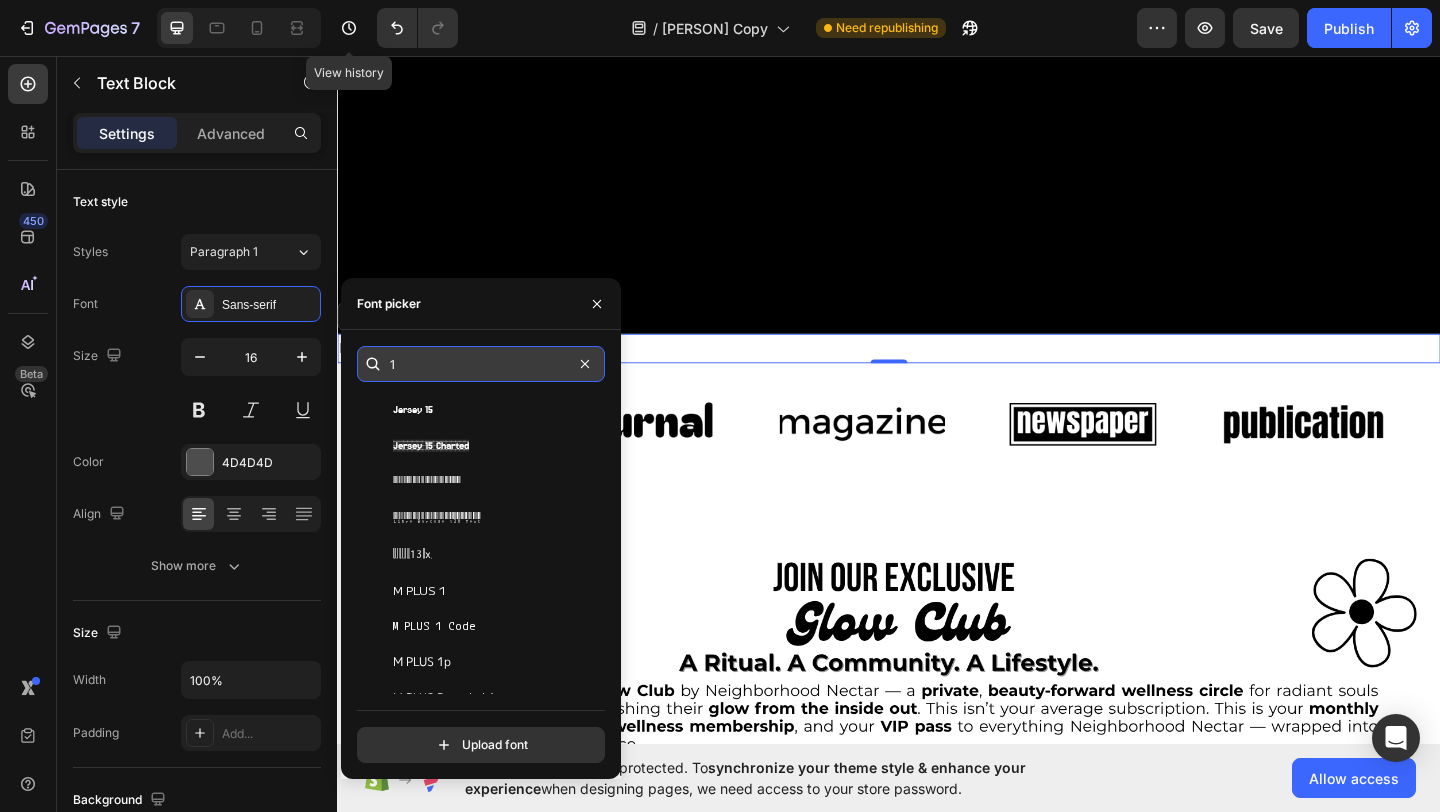 scroll, scrollTop: 0, scrollLeft: 0, axis: both 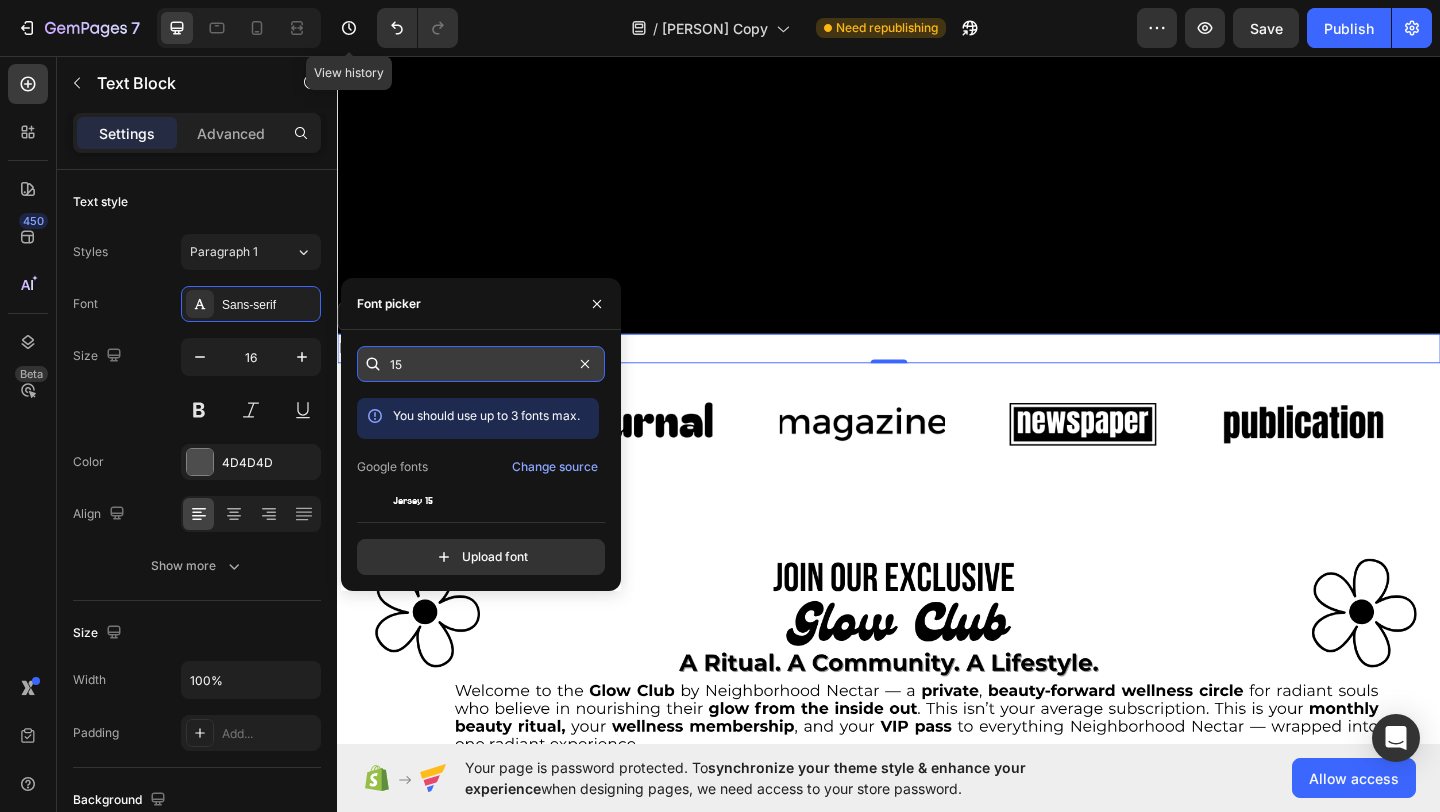 type on "1" 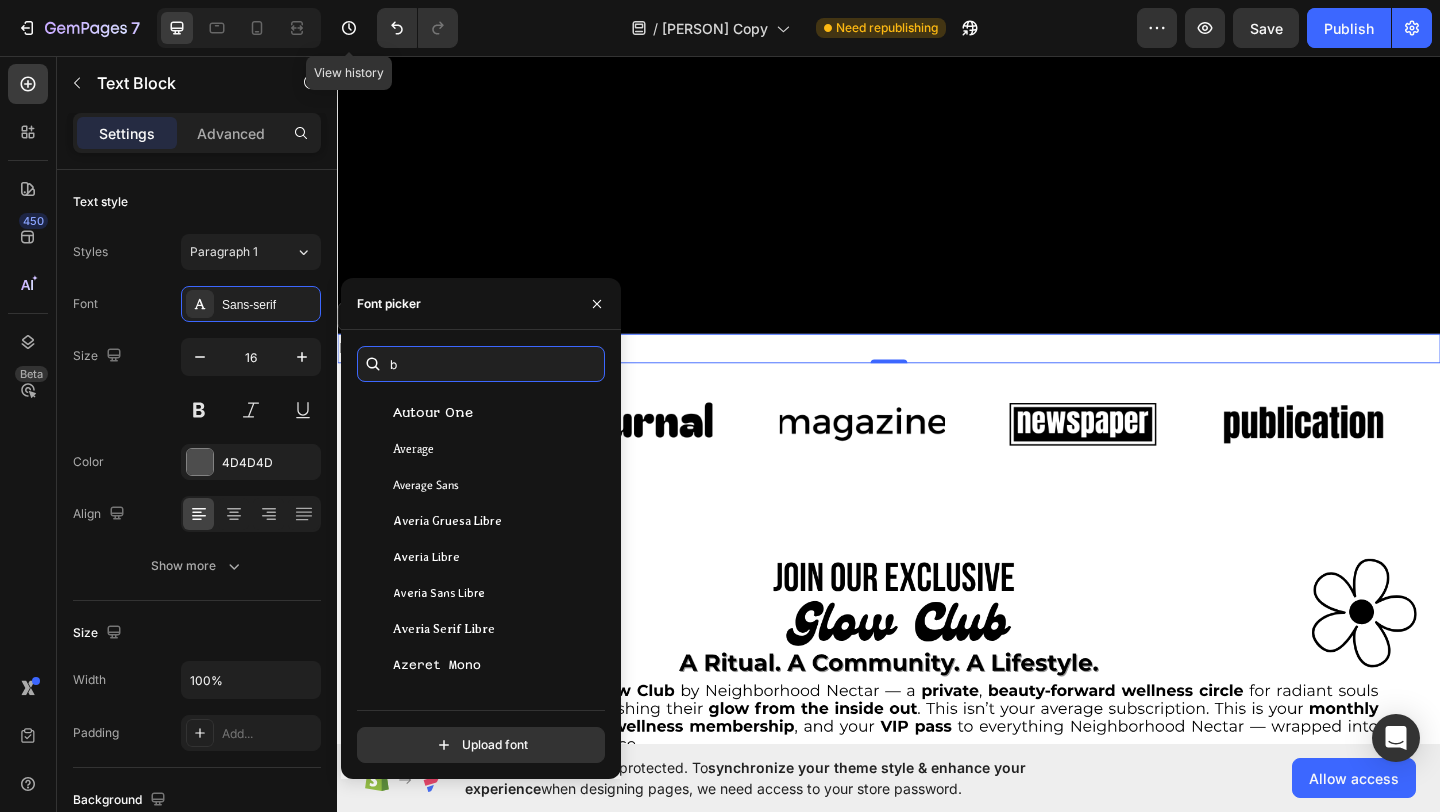 scroll, scrollTop: 0, scrollLeft: 0, axis: both 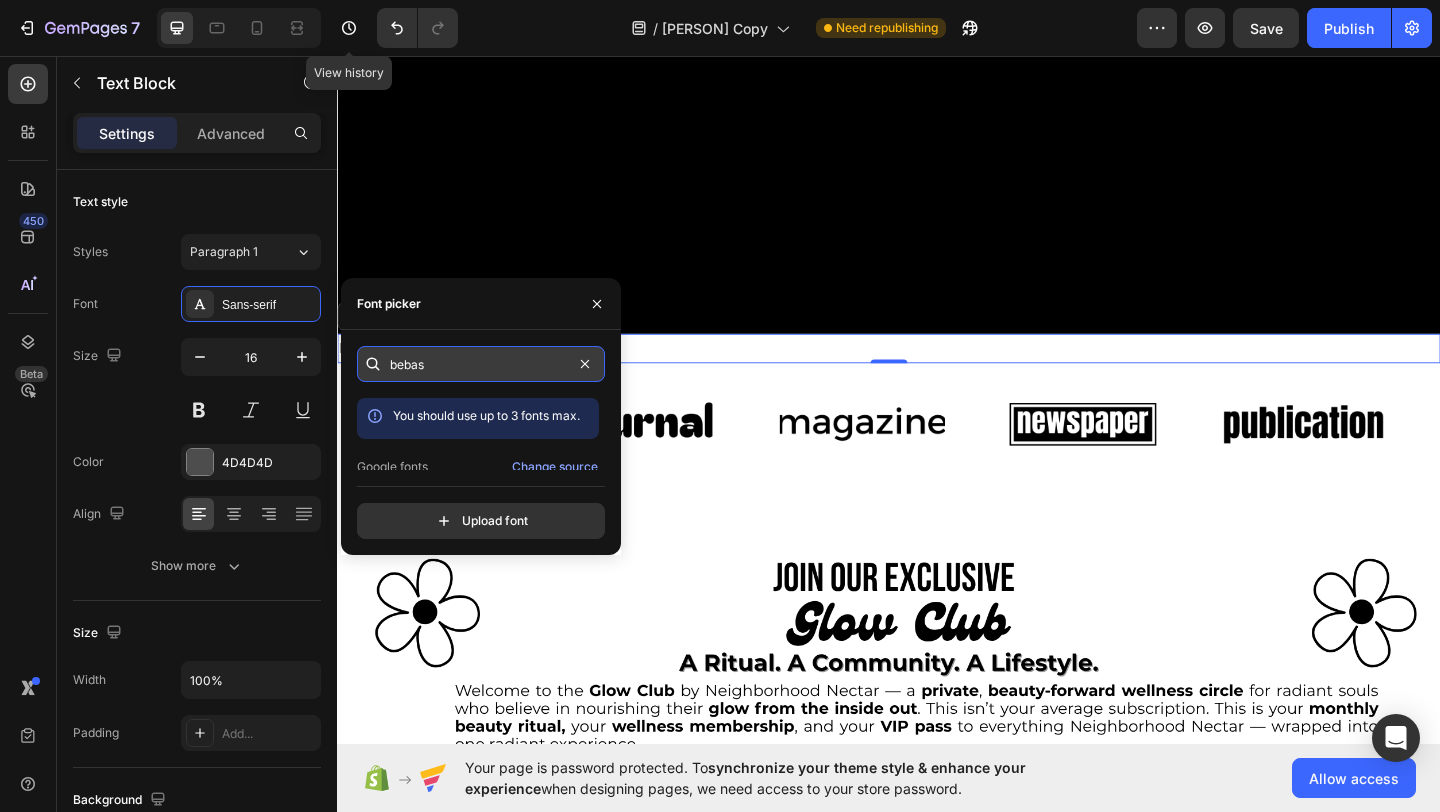type on "bebas" 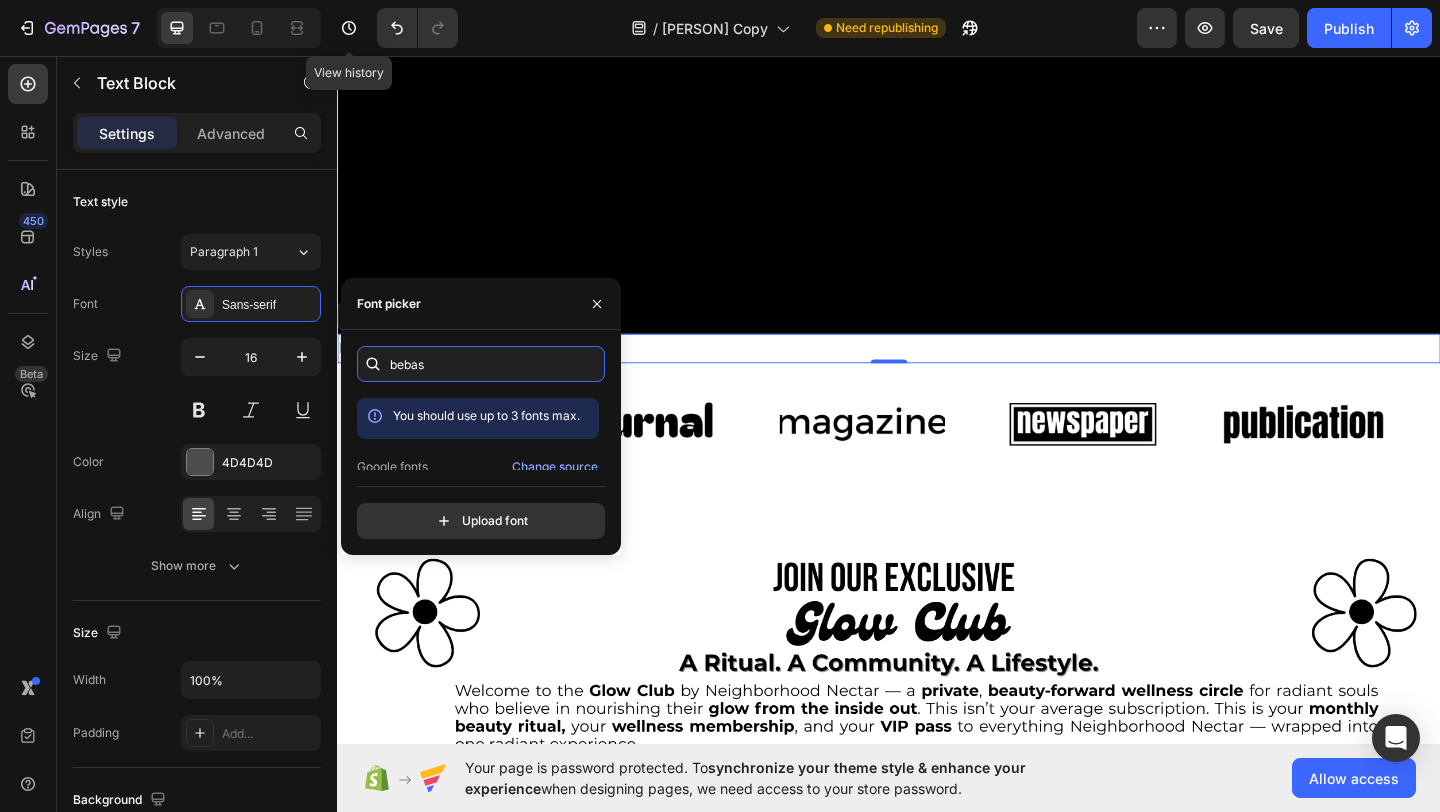 scroll, scrollTop: 49, scrollLeft: 0, axis: vertical 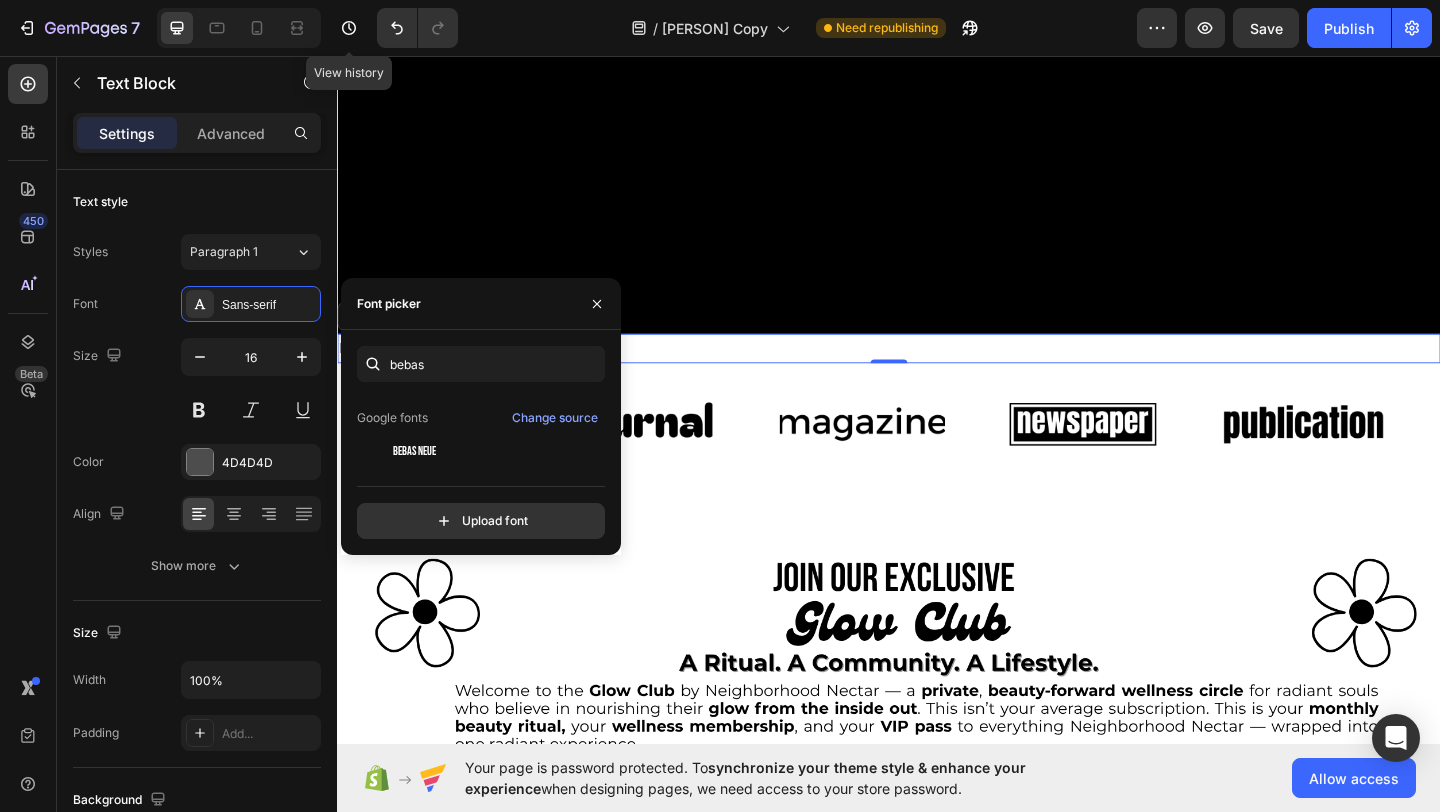 click on "Bebas Neue" at bounding box center (494, 452) 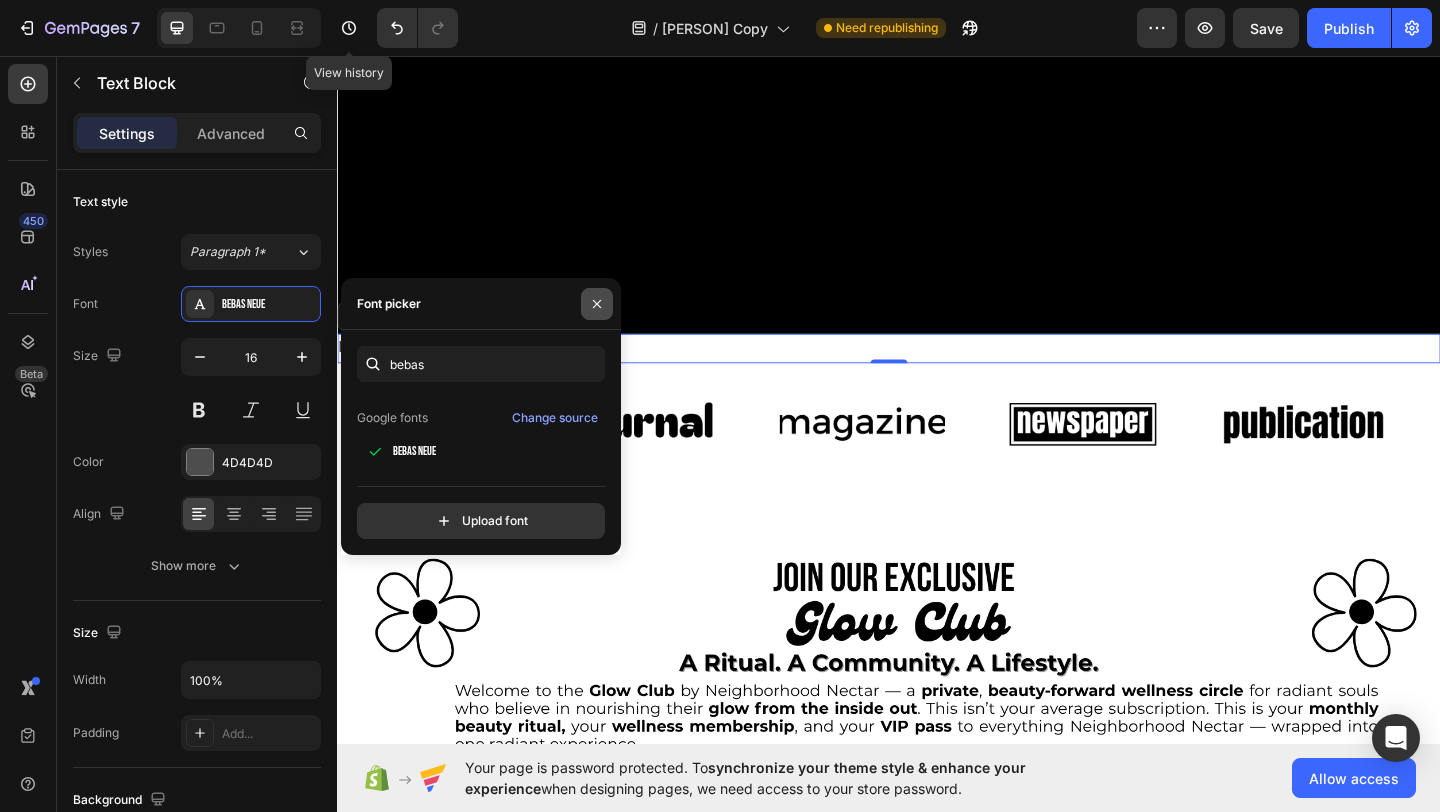click 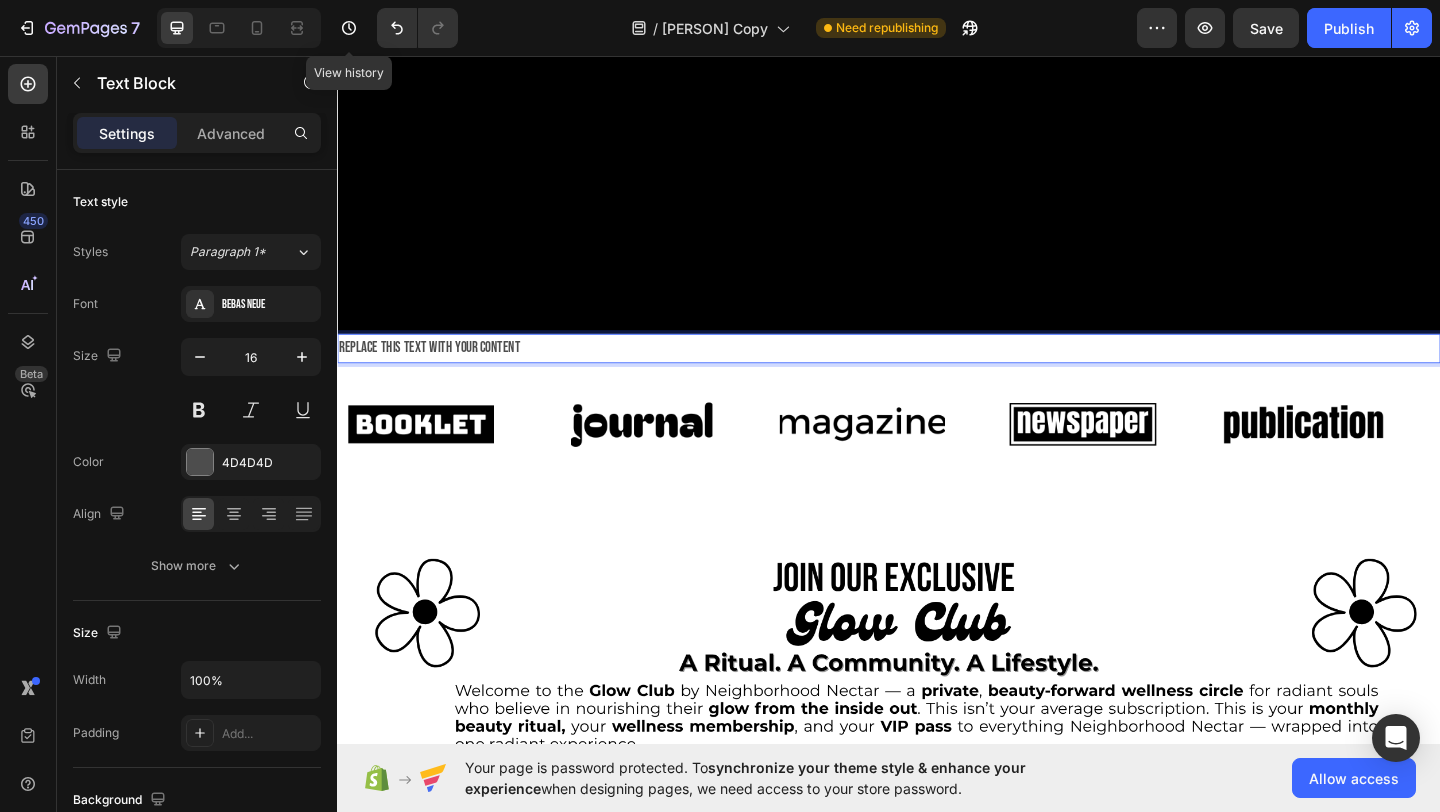 click on "Replace this text with your content" at bounding box center [937, 374] 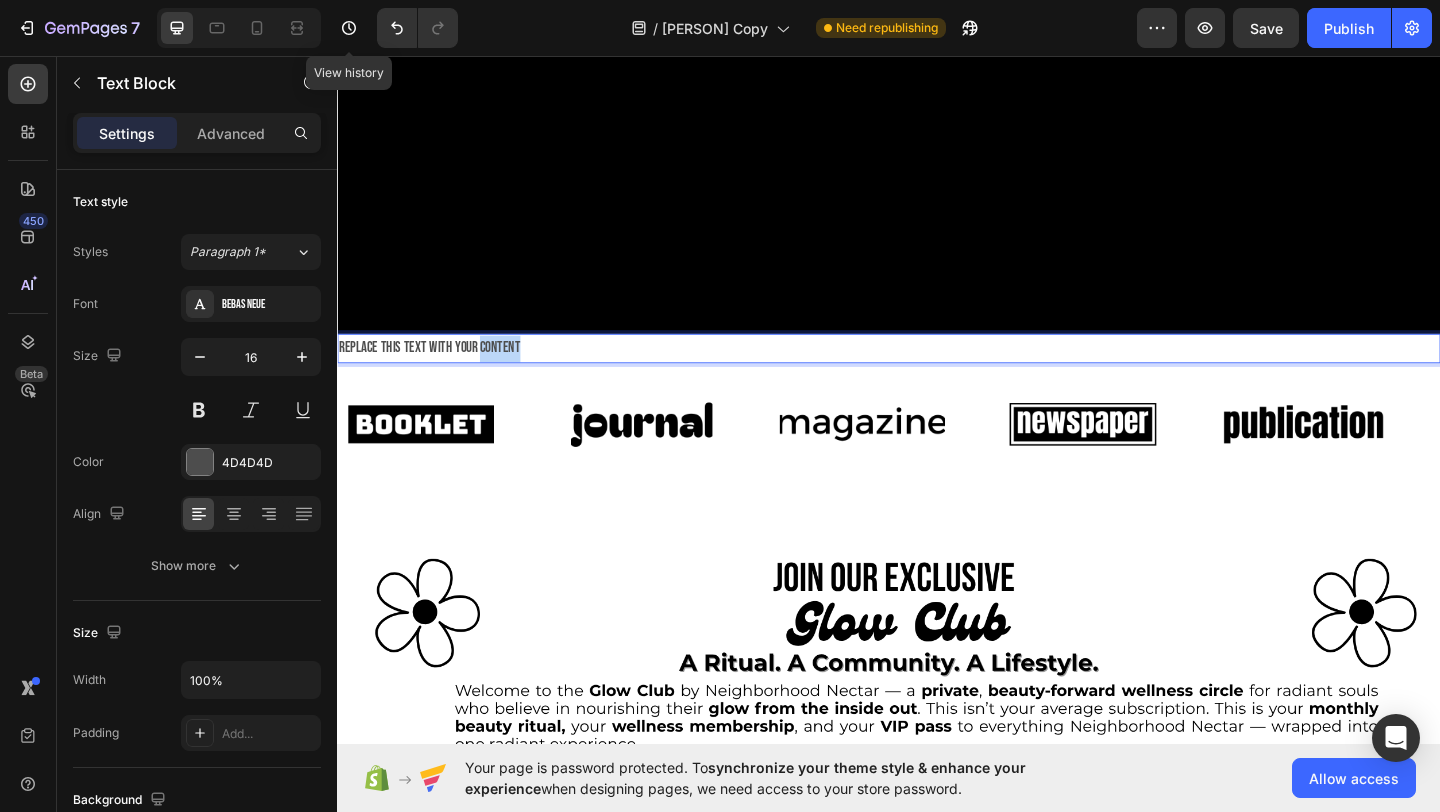 click on "Replace this text with your content" at bounding box center [937, 374] 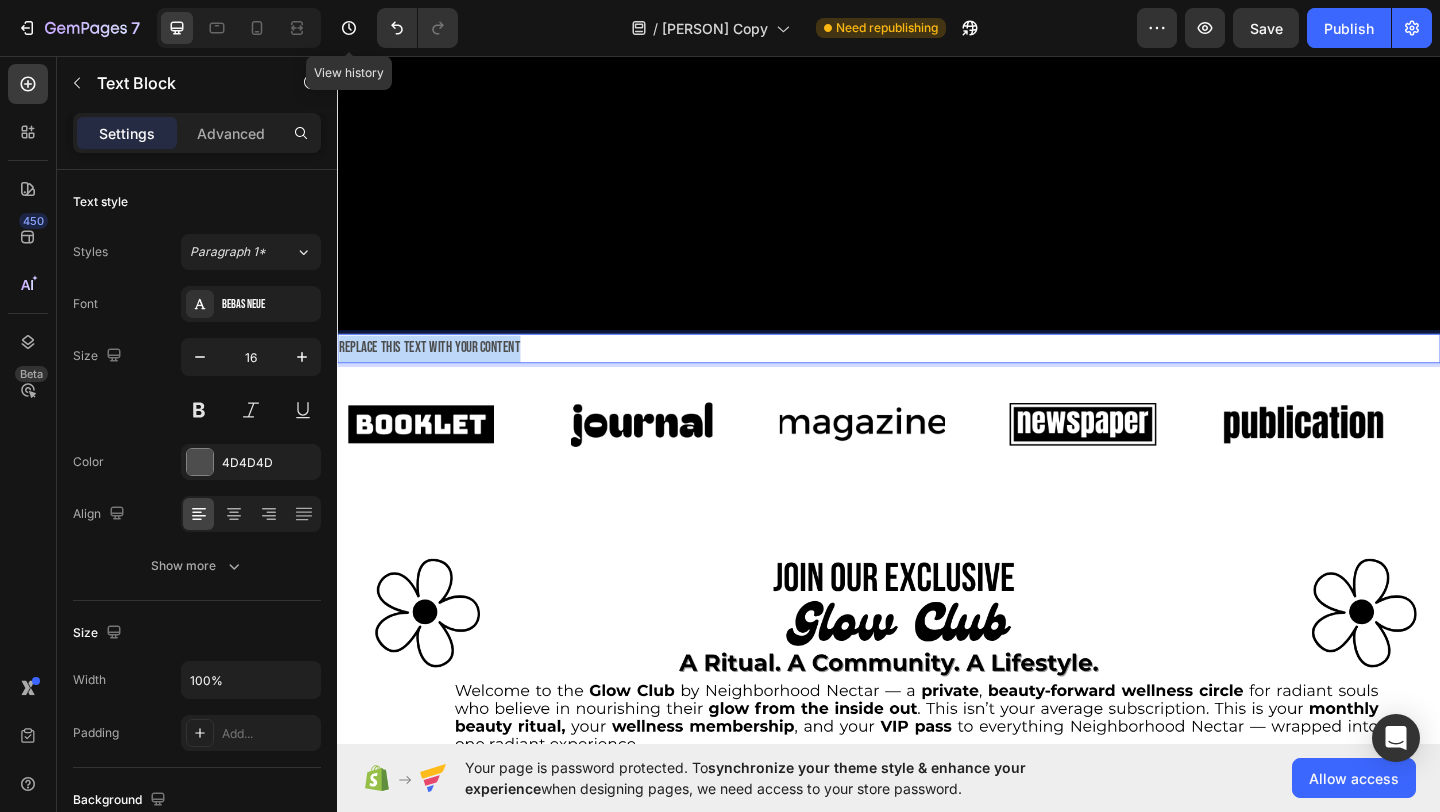 click on "Replace this text with your content" at bounding box center (937, 374) 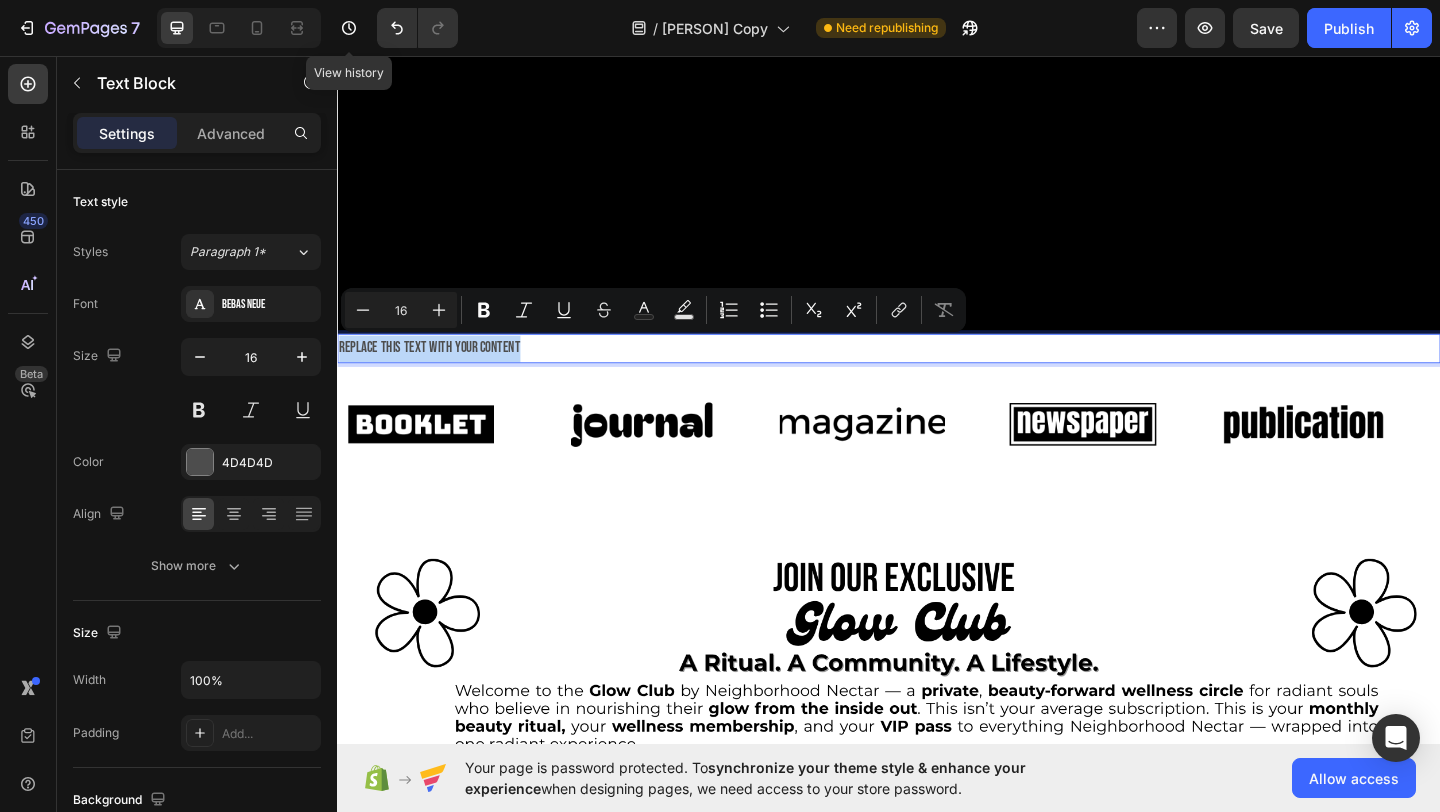 click on "Replace this text with your content" at bounding box center (937, 374) 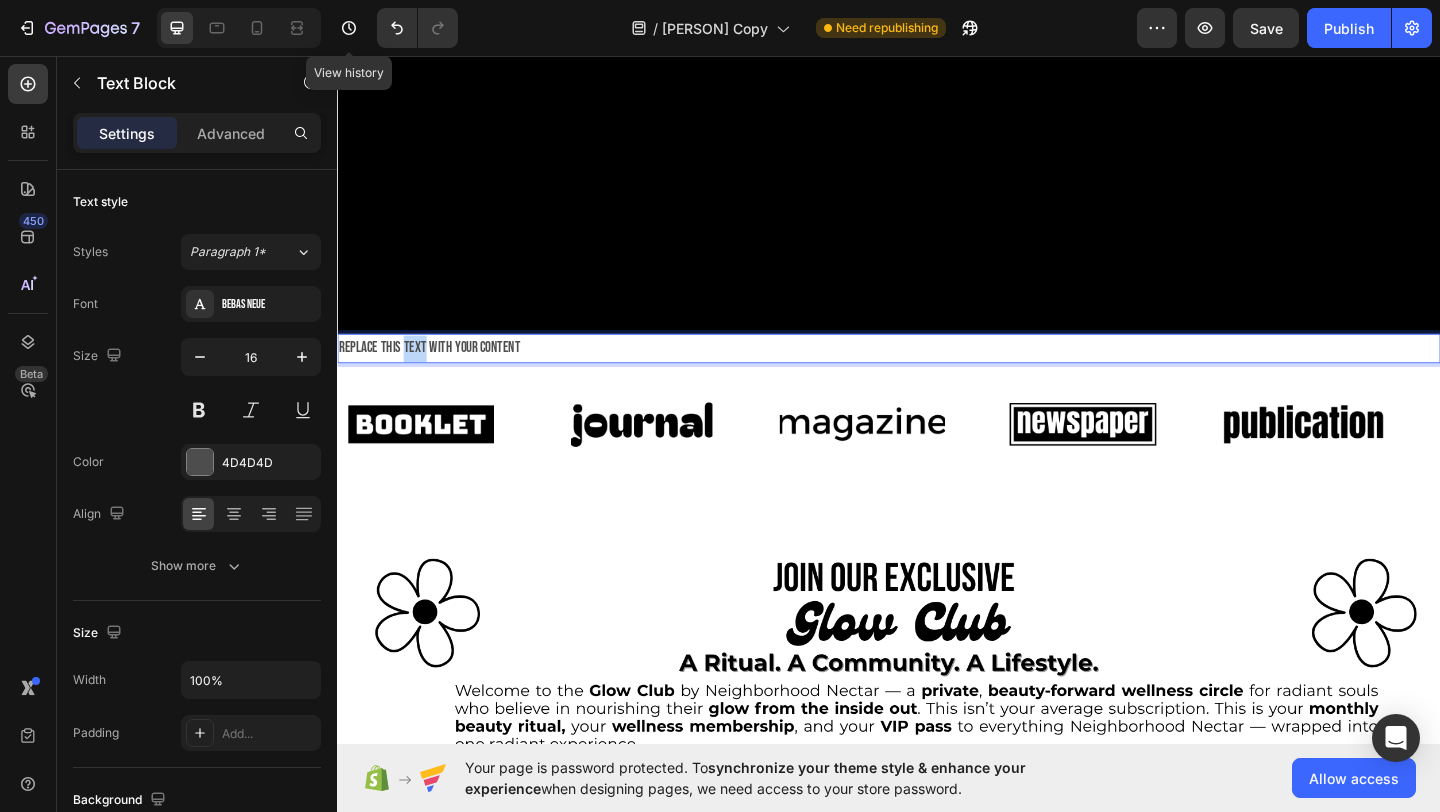 click on "Replace this text with your content" at bounding box center [937, 374] 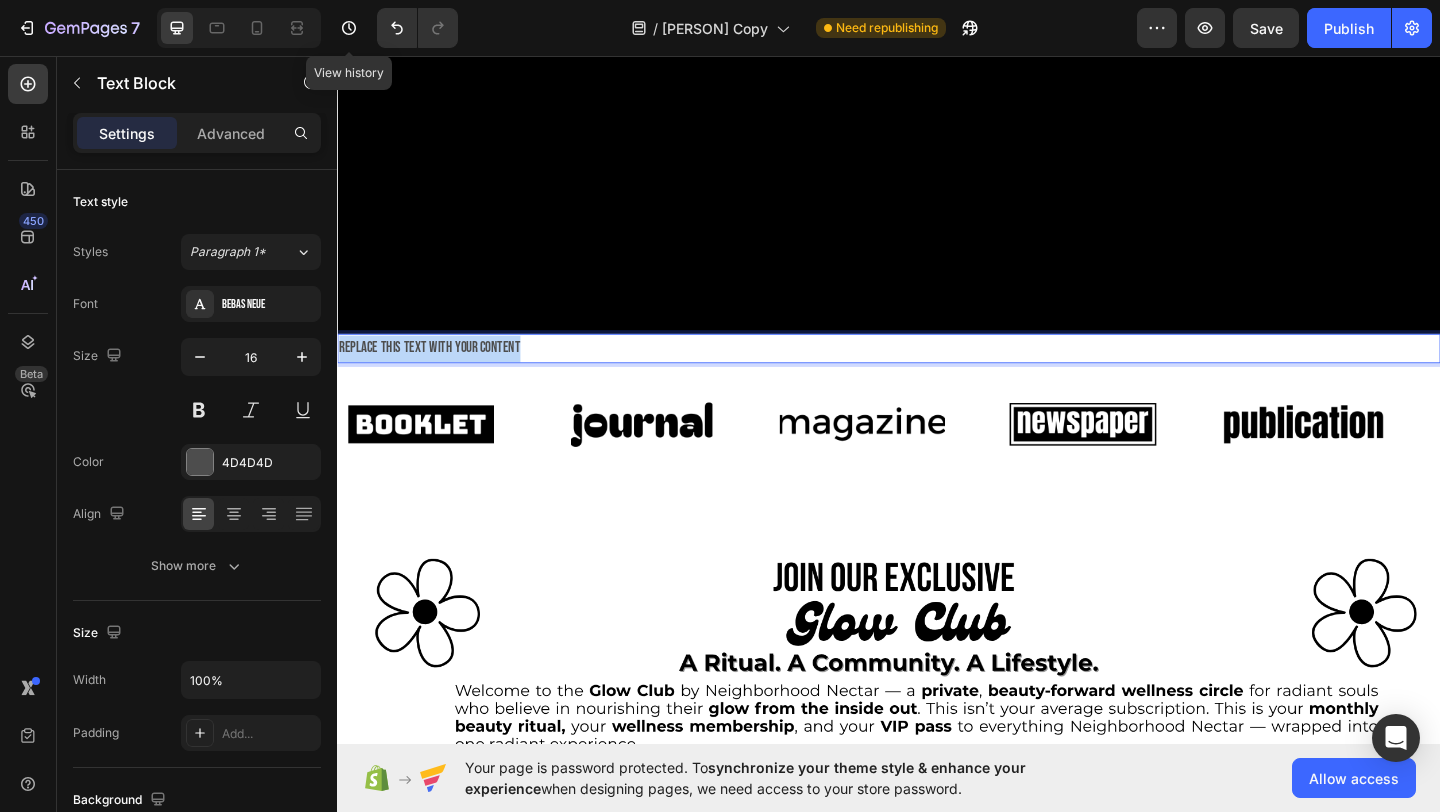 click on "Replace this text with your content" at bounding box center (937, 374) 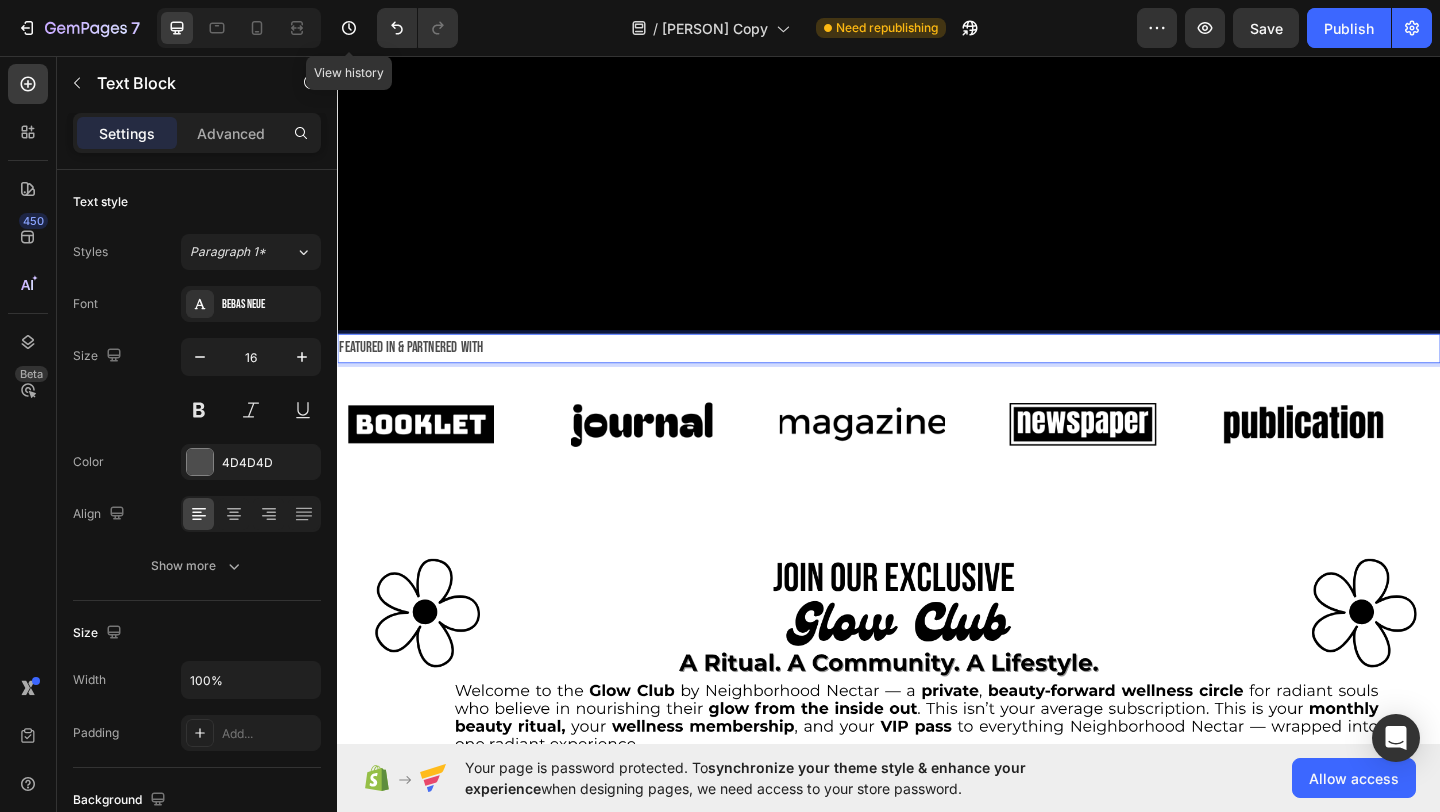 click on "Featured In & Partnered With" at bounding box center (937, 374) 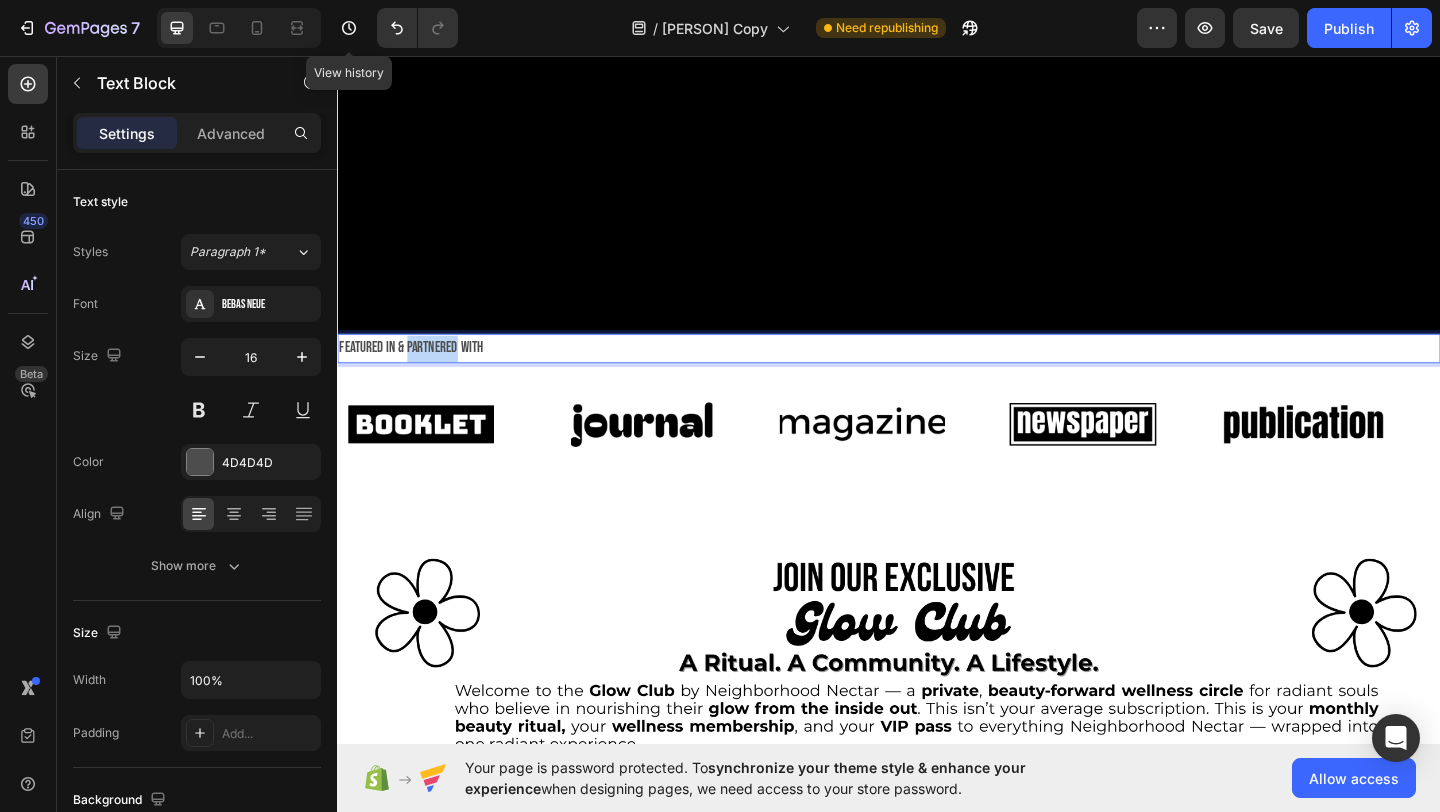 click on "Featured In & Partnered With" at bounding box center (937, 374) 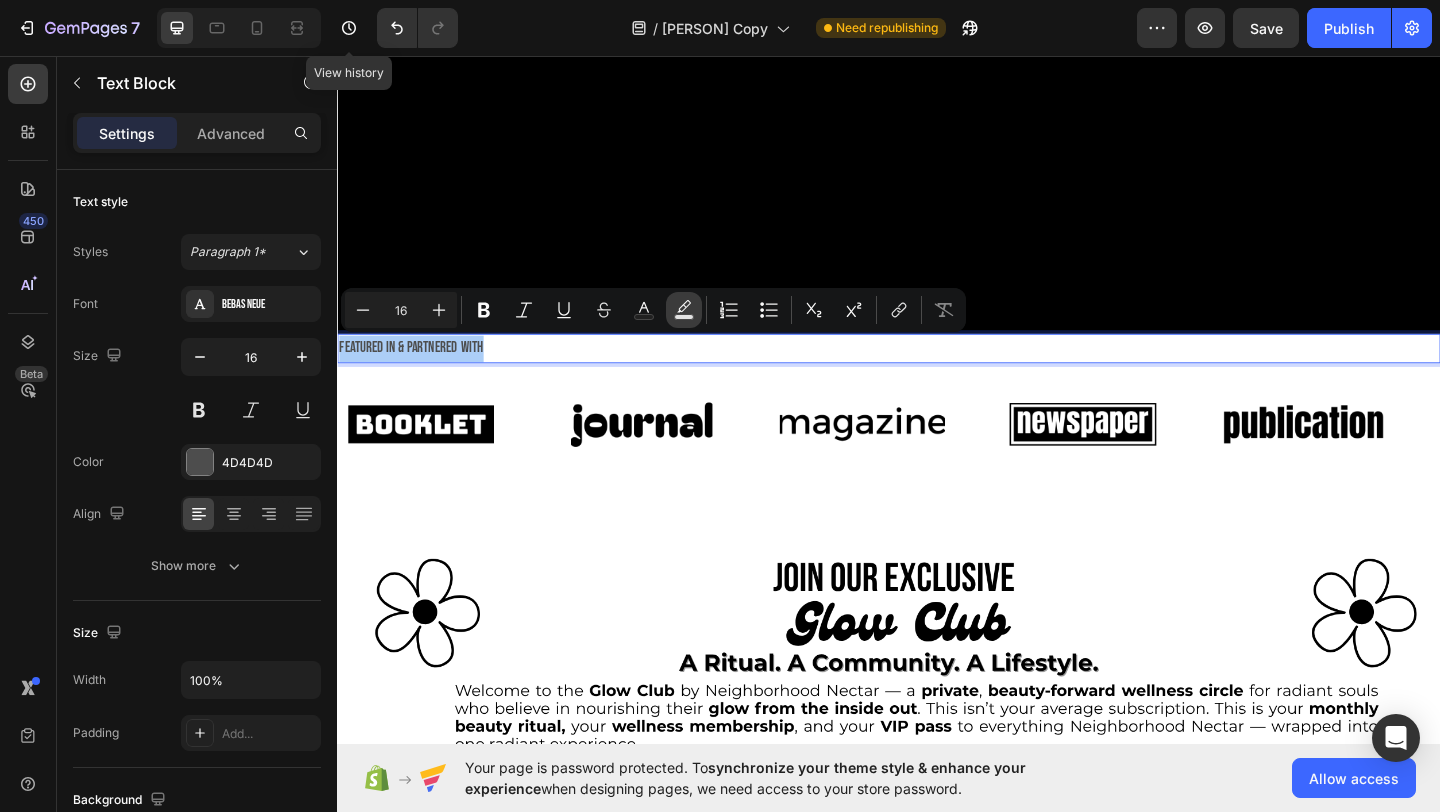 click 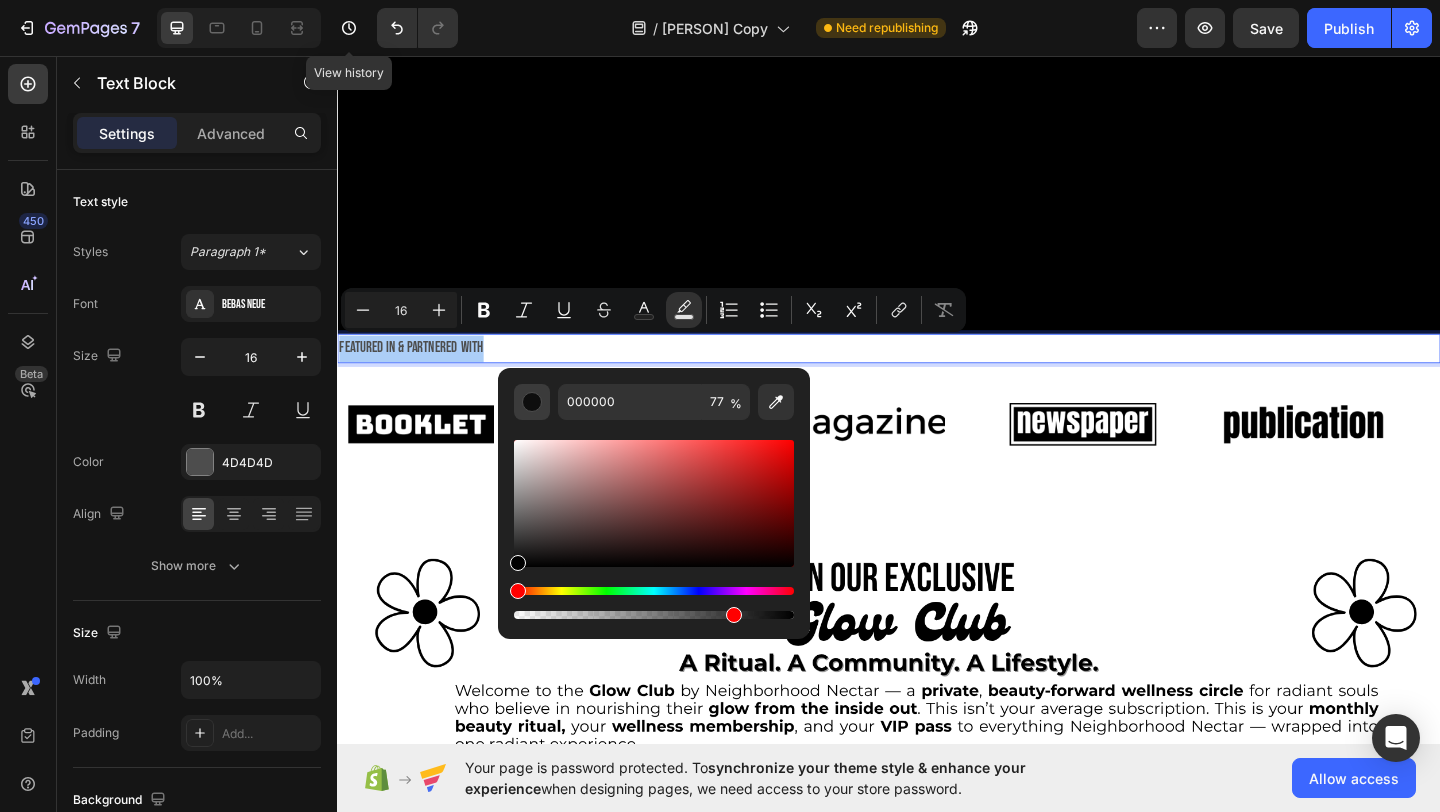 click at bounding box center (532, 402) 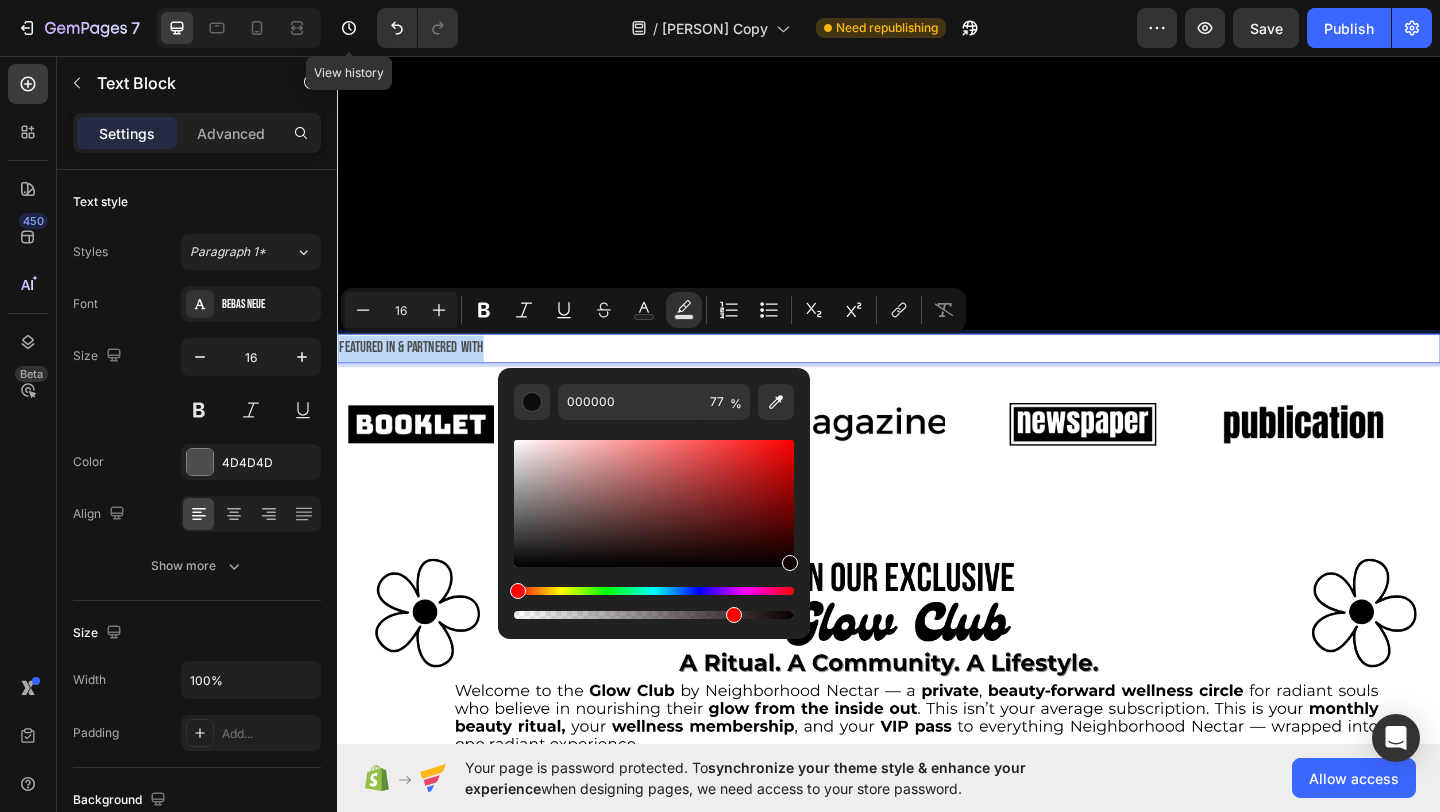 type on "0C0000" 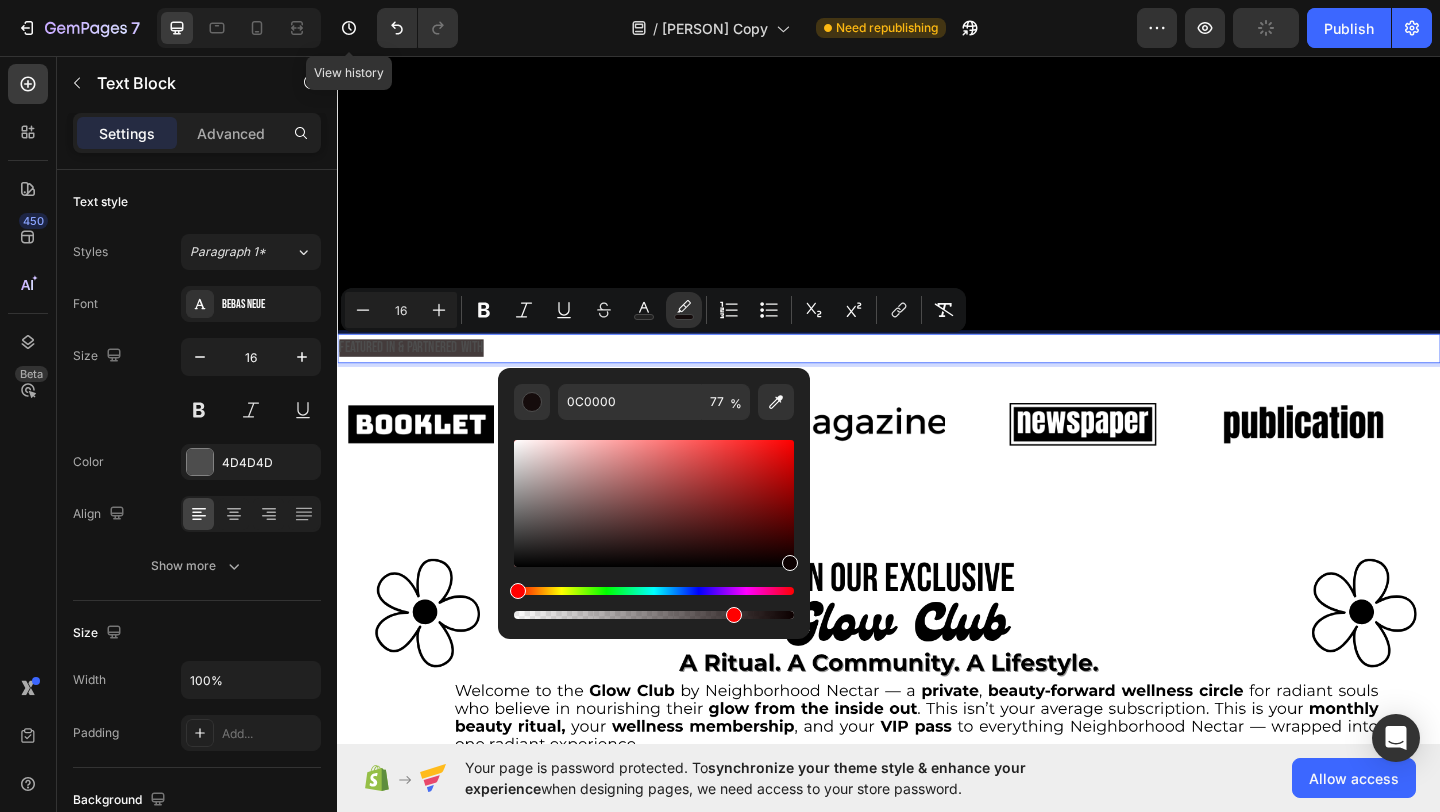 drag, startPoint x: 520, startPoint y: 563, endPoint x: 793, endPoint y: 559, distance: 273.0293 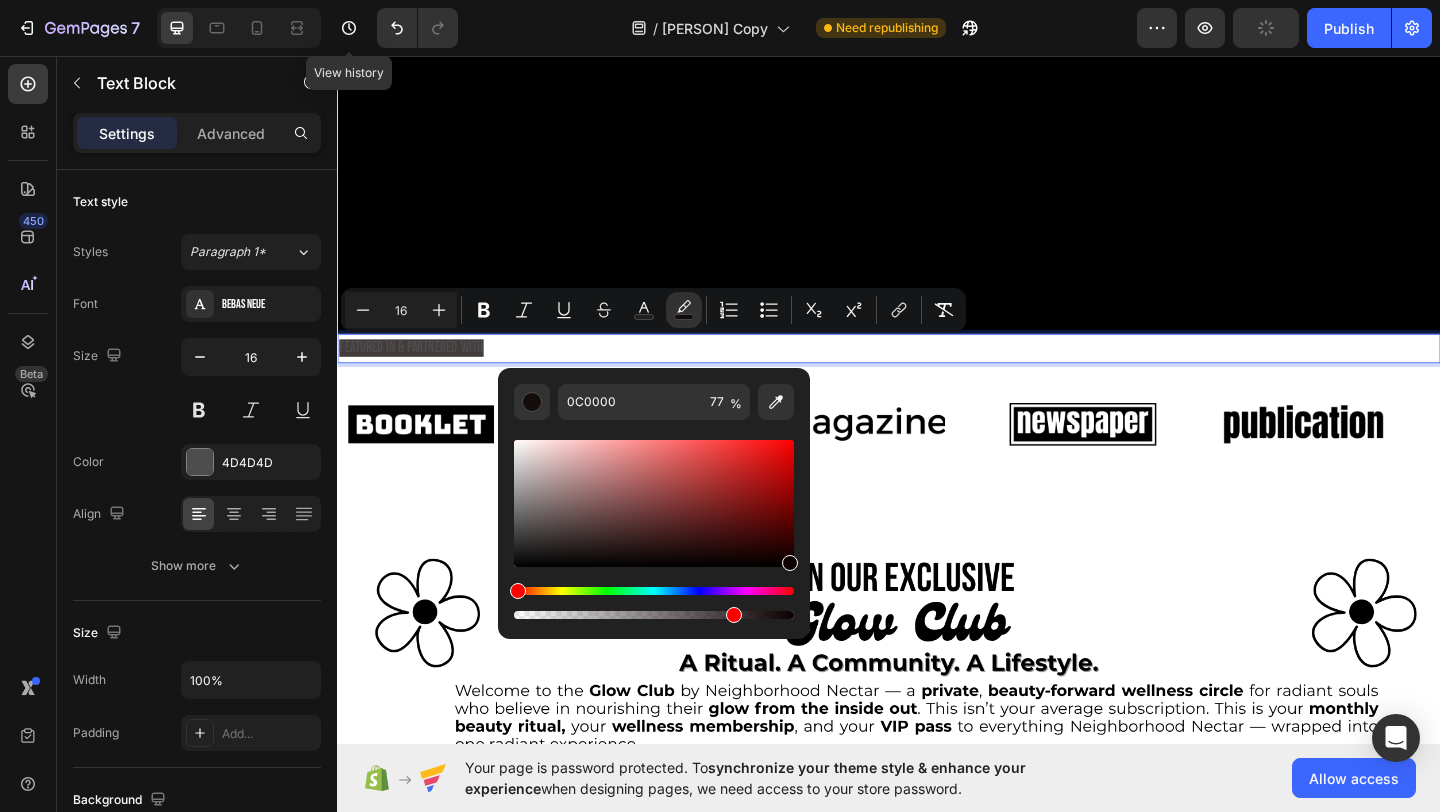 click at bounding box center [790, 563] 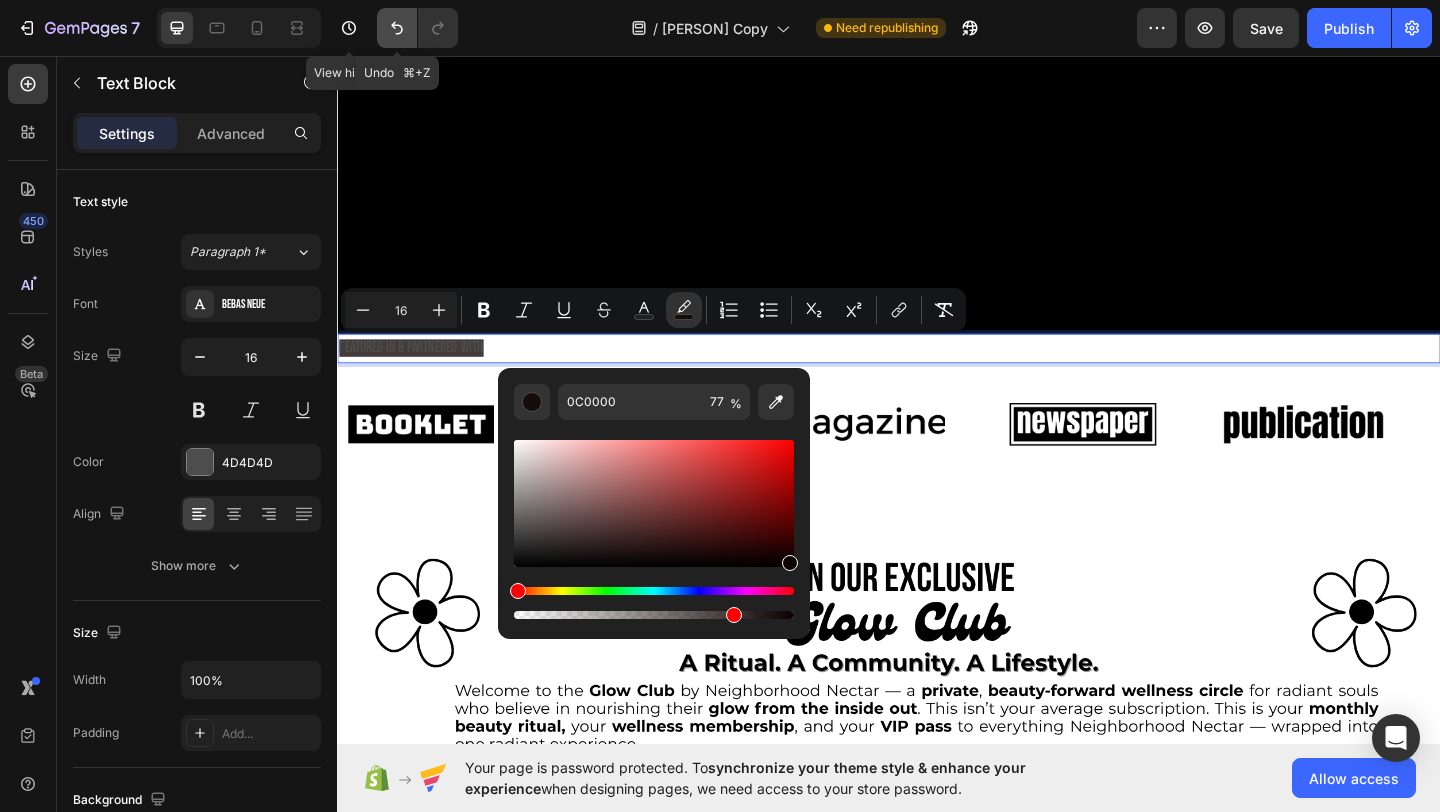 click 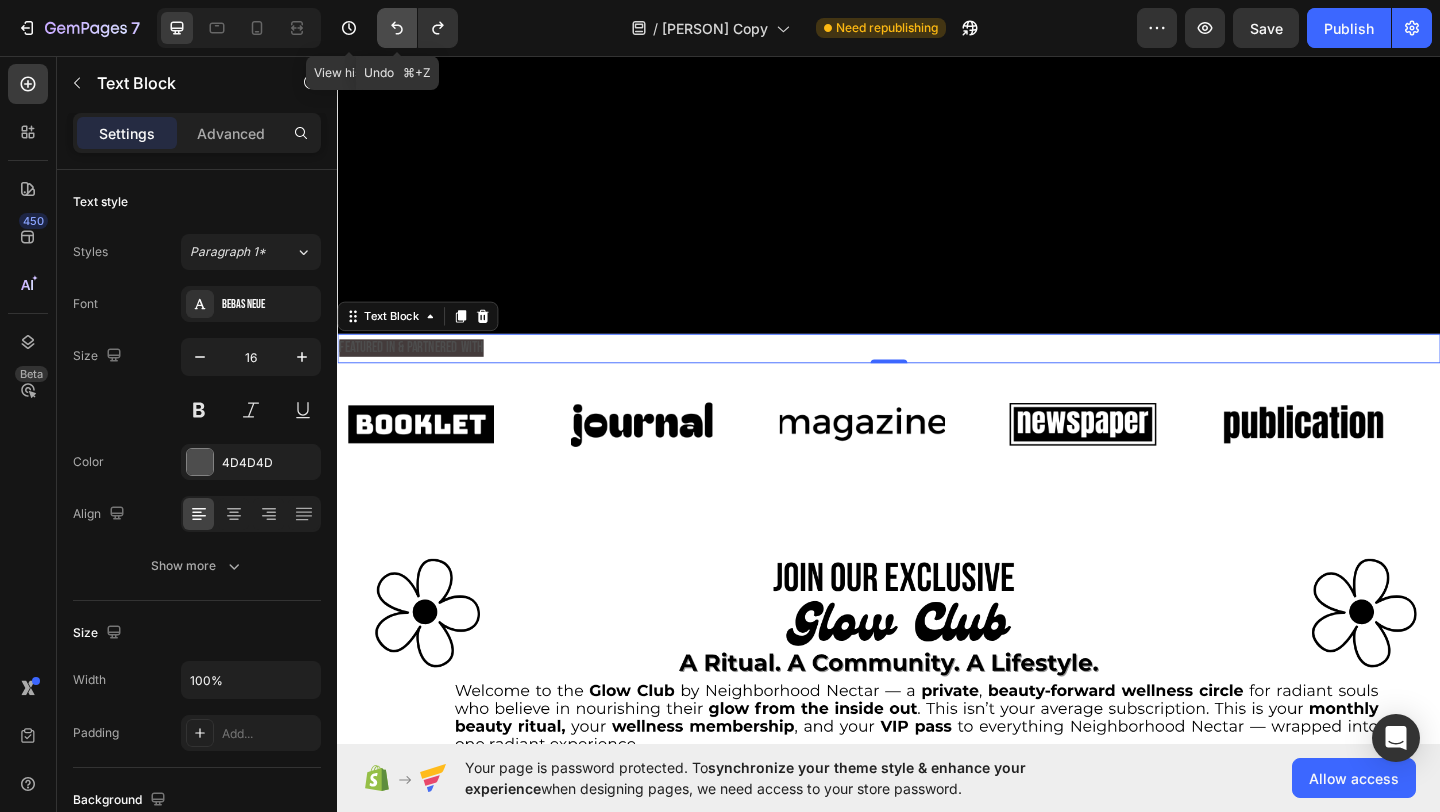 click 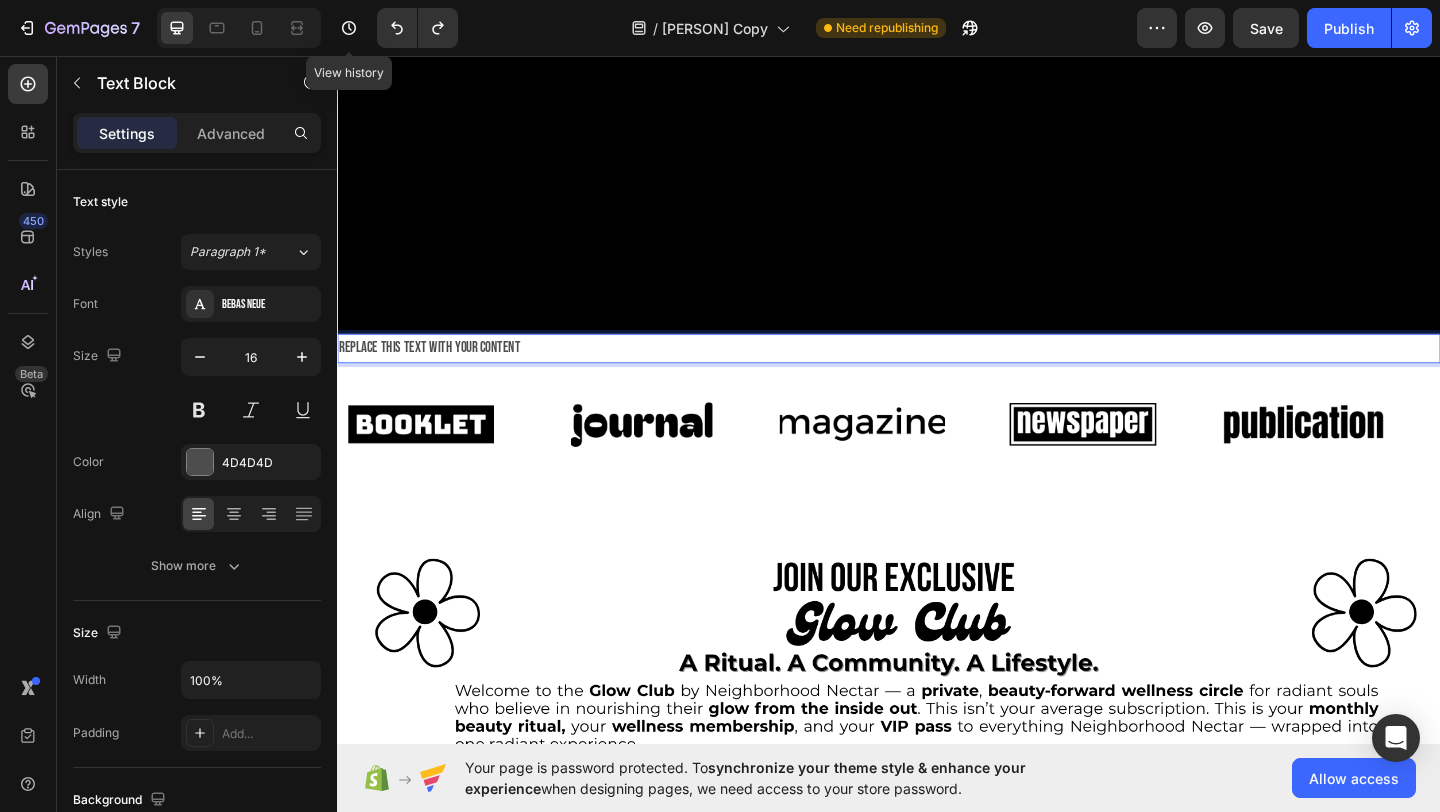 click on "Replace this text with your content" at bounding box center [937, 374] 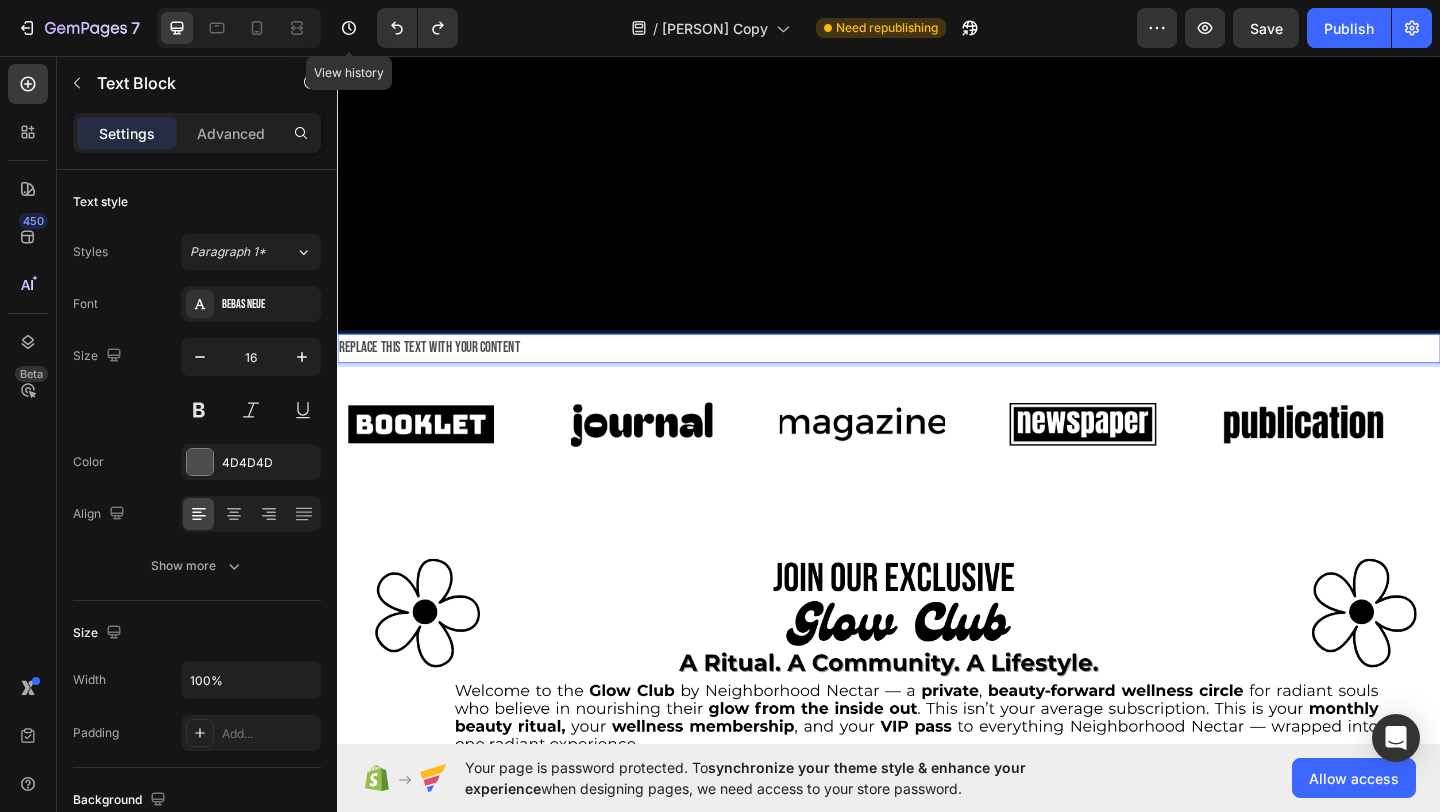 click on "Replace this text with your content" at bounding box center [937, 374] 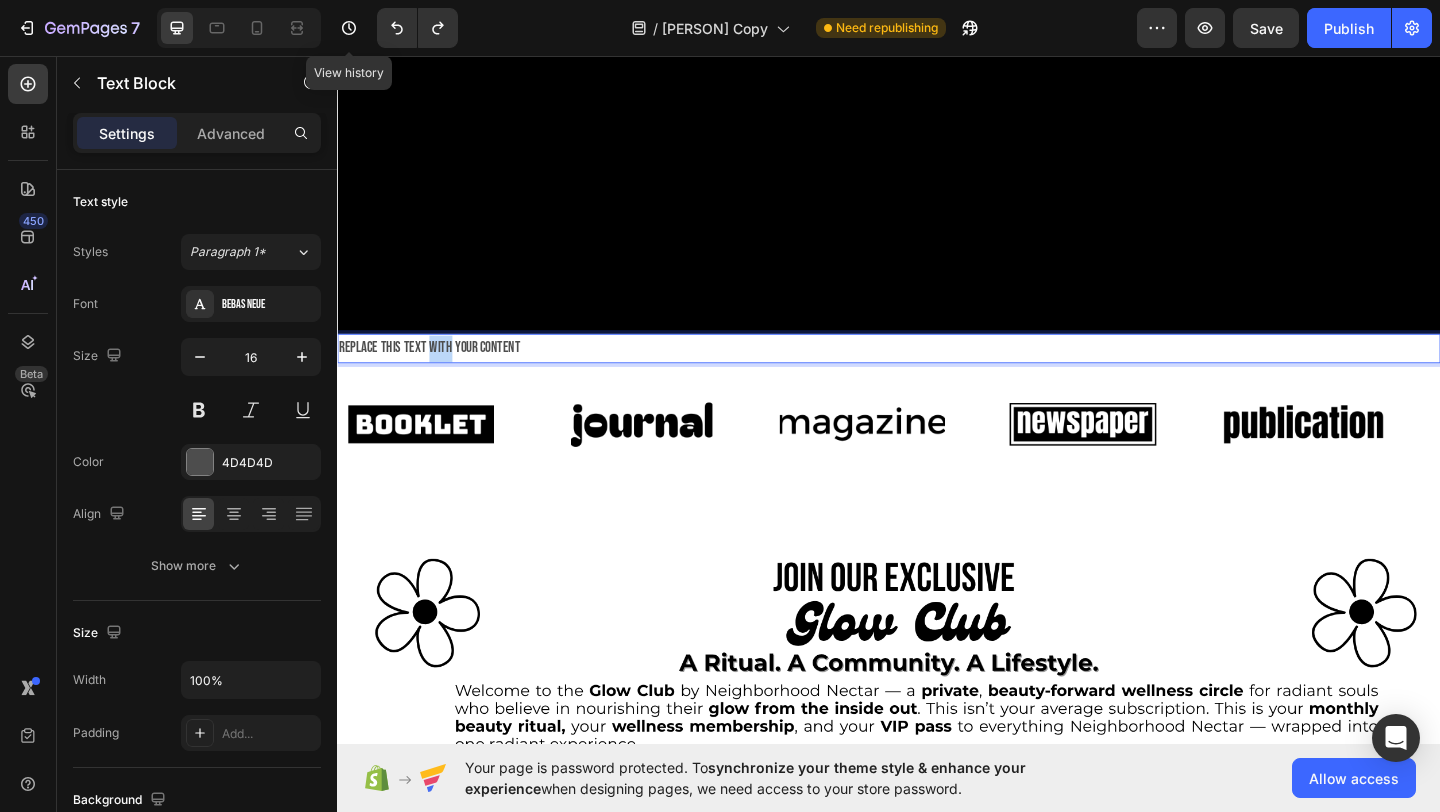 click on "Replace this text with your content" at bounding box center [937, 374] 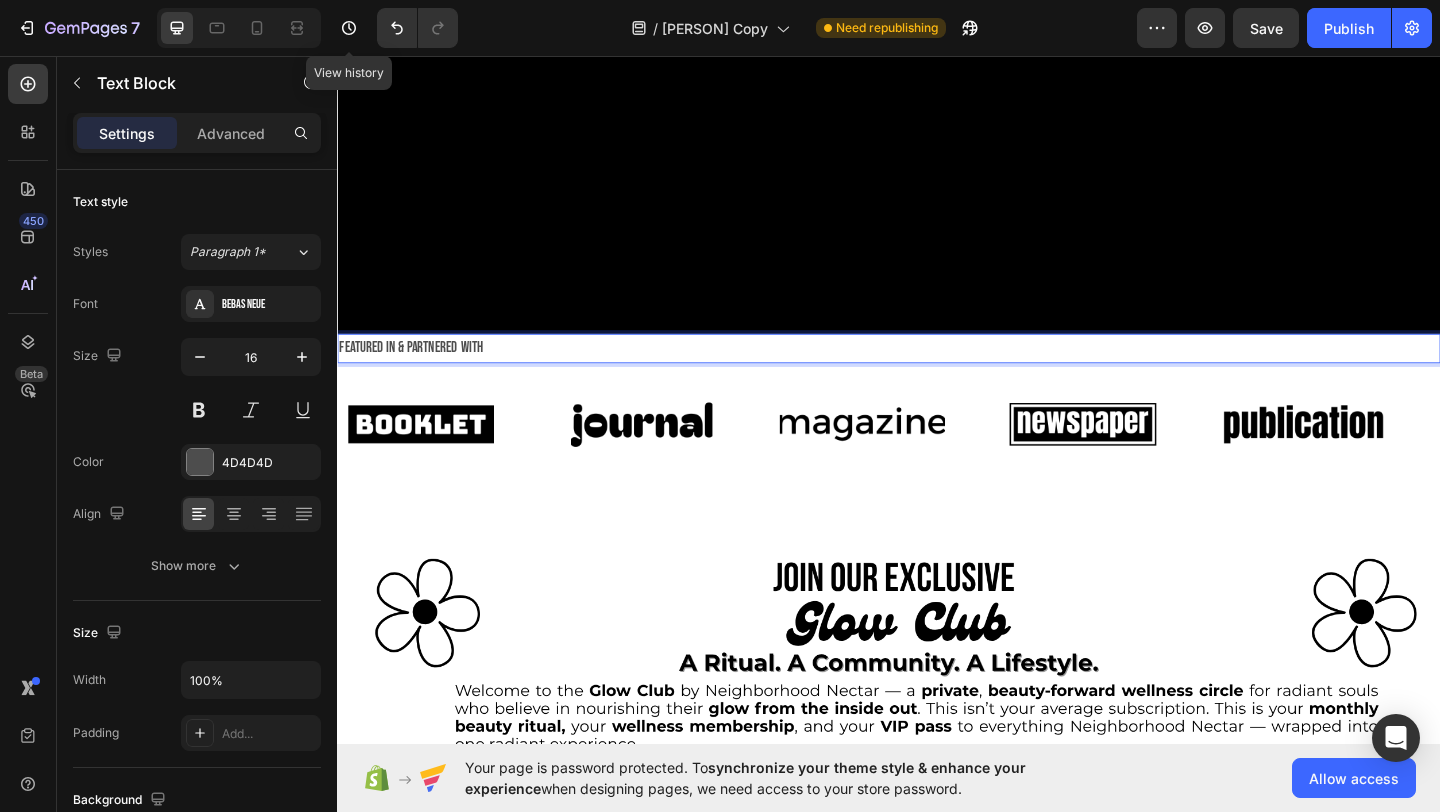 click on "Featured In & Partnered With" at bounding box center (937, 374) 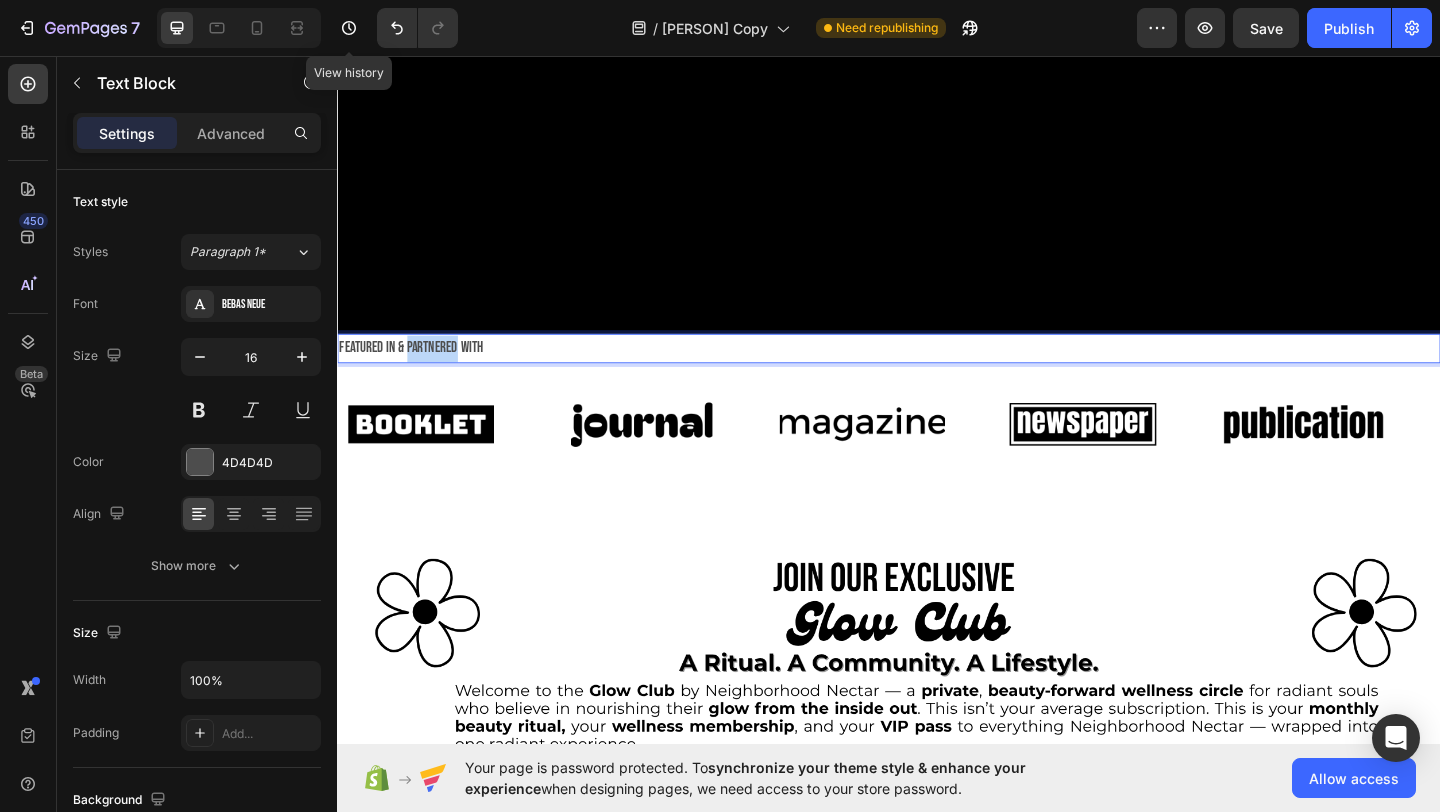 click on "Featured In & Partnered With" at bounding box center (937, 374) 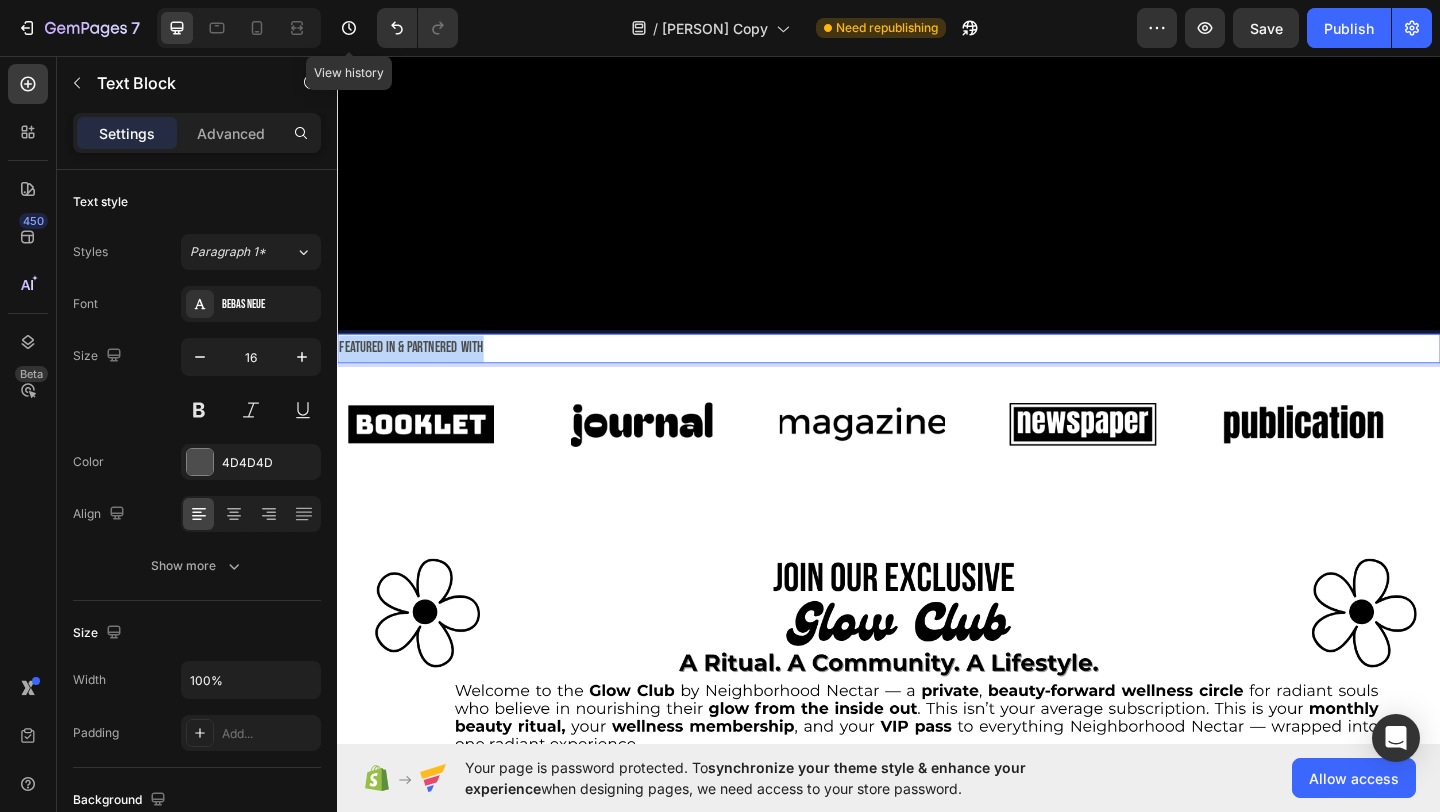 click on "Featured In & Partnered With" at bounding box center (937, 374) 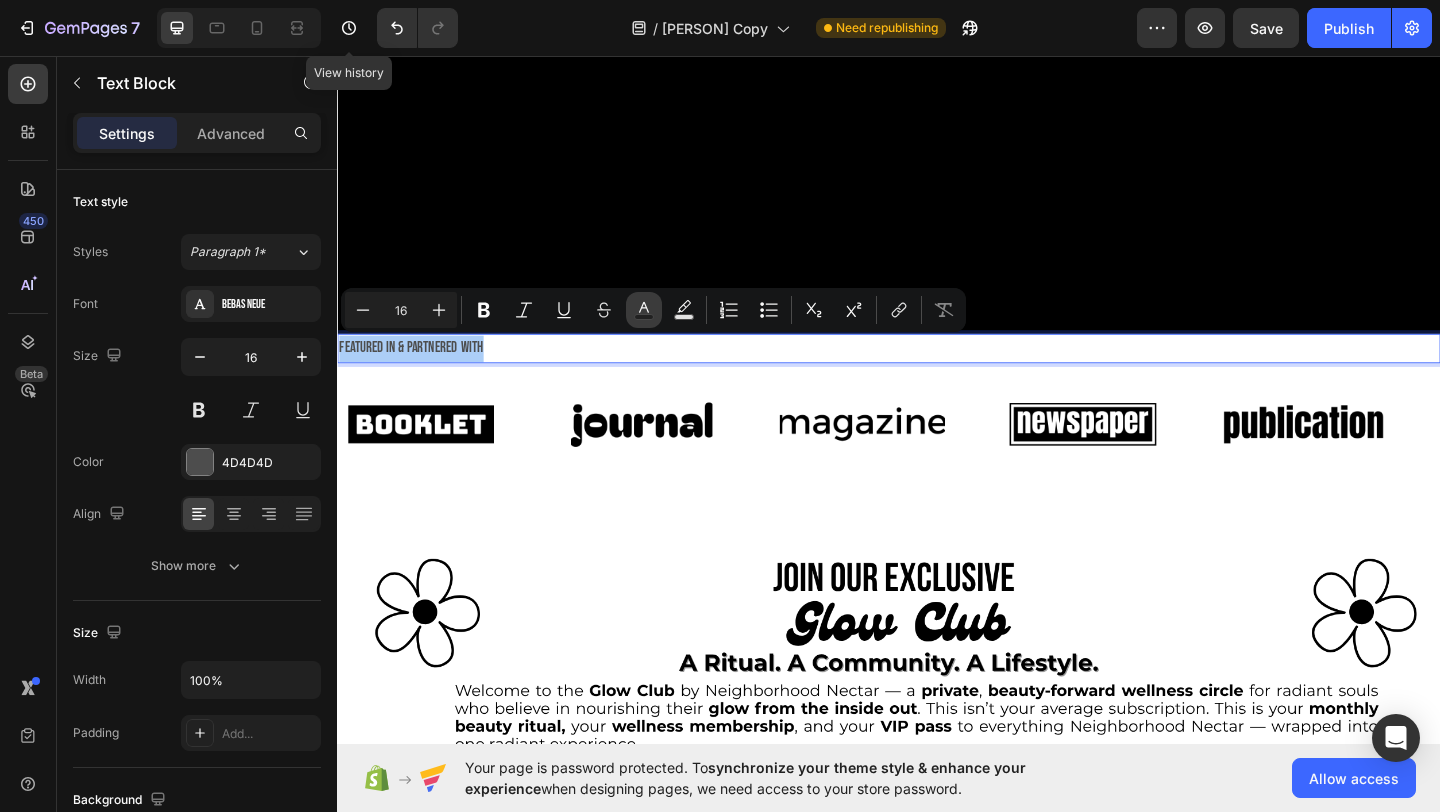 click 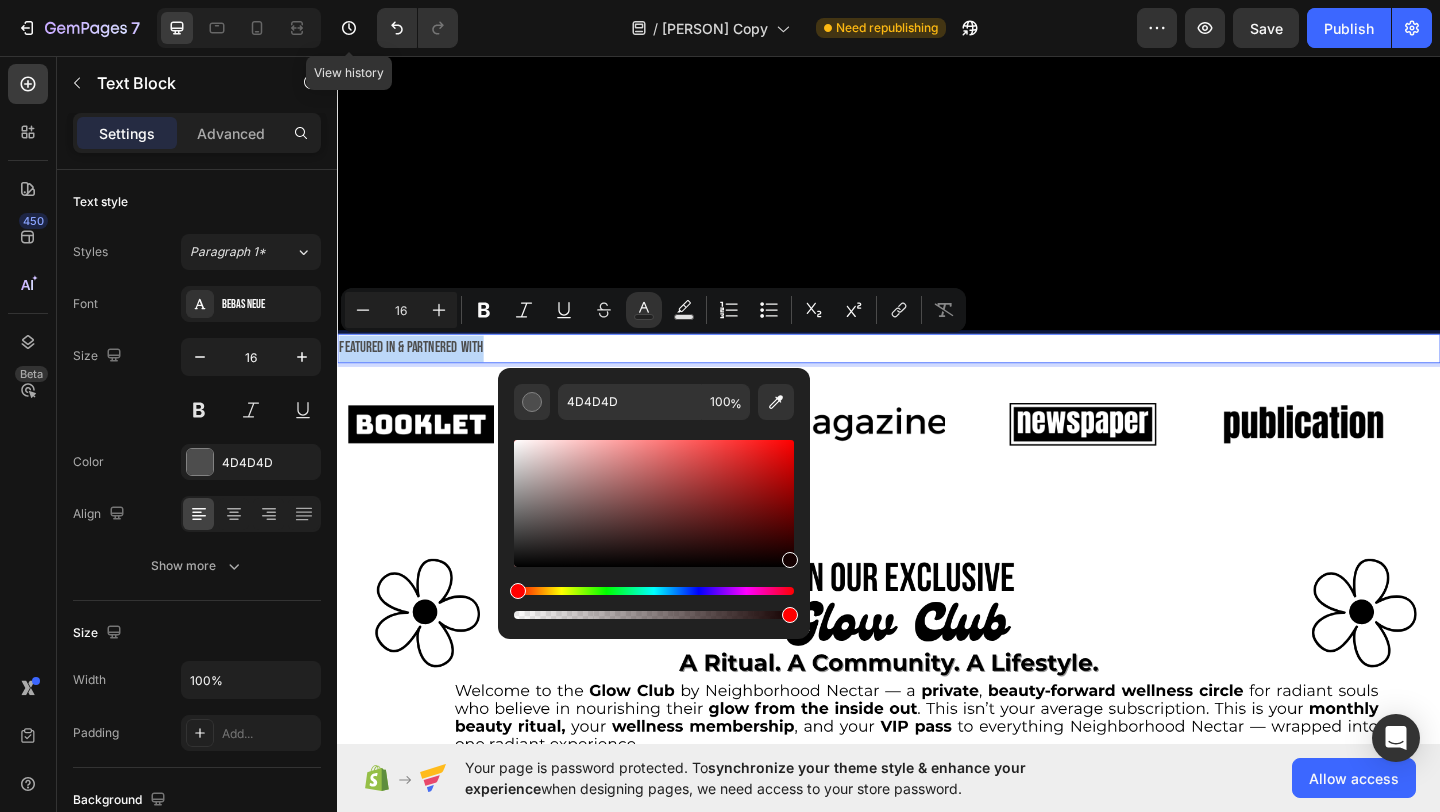 type on "140000" 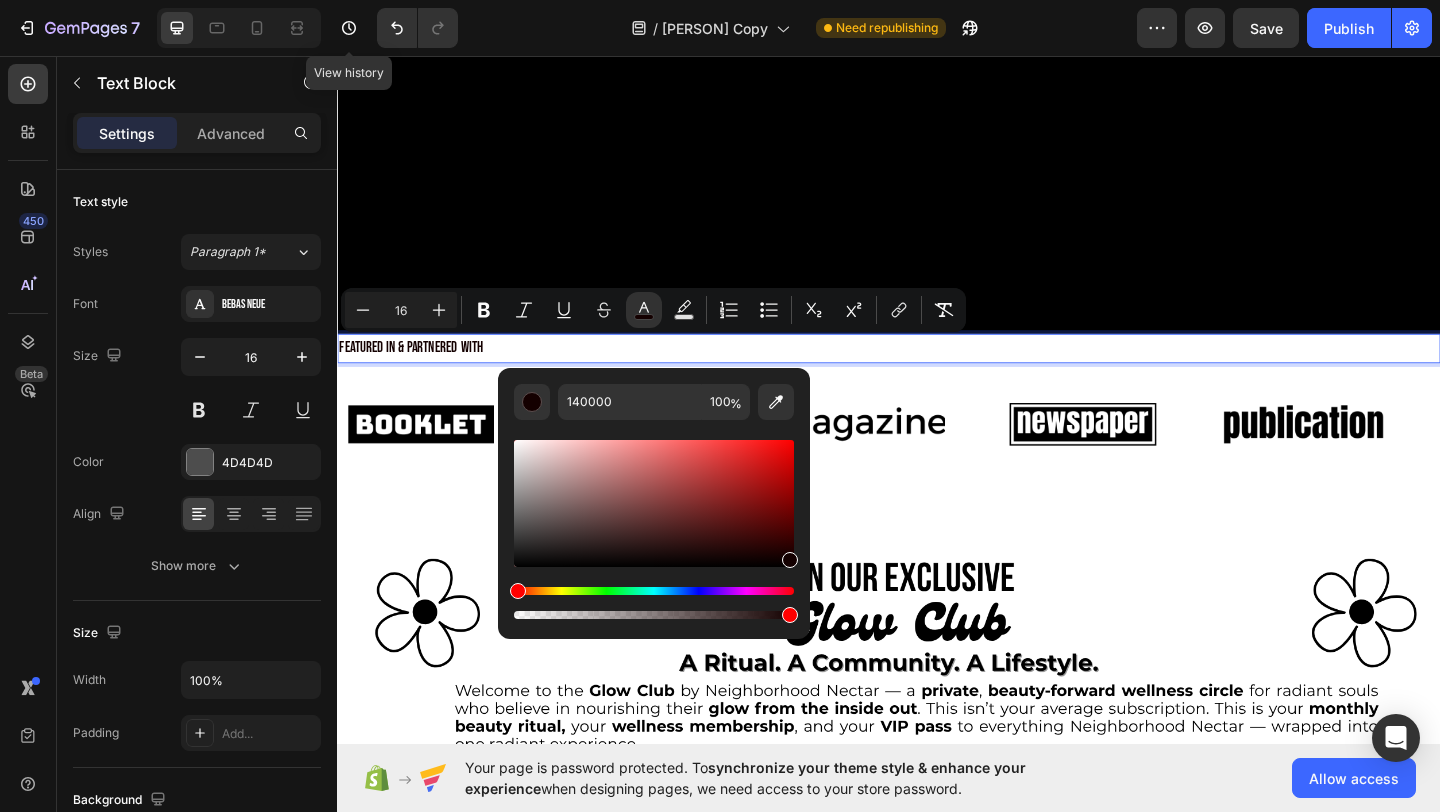 drag, startPoint x: 521, startPoint y: 536, endPoint x: 788, endPoint y: 556, distance: 267.74802 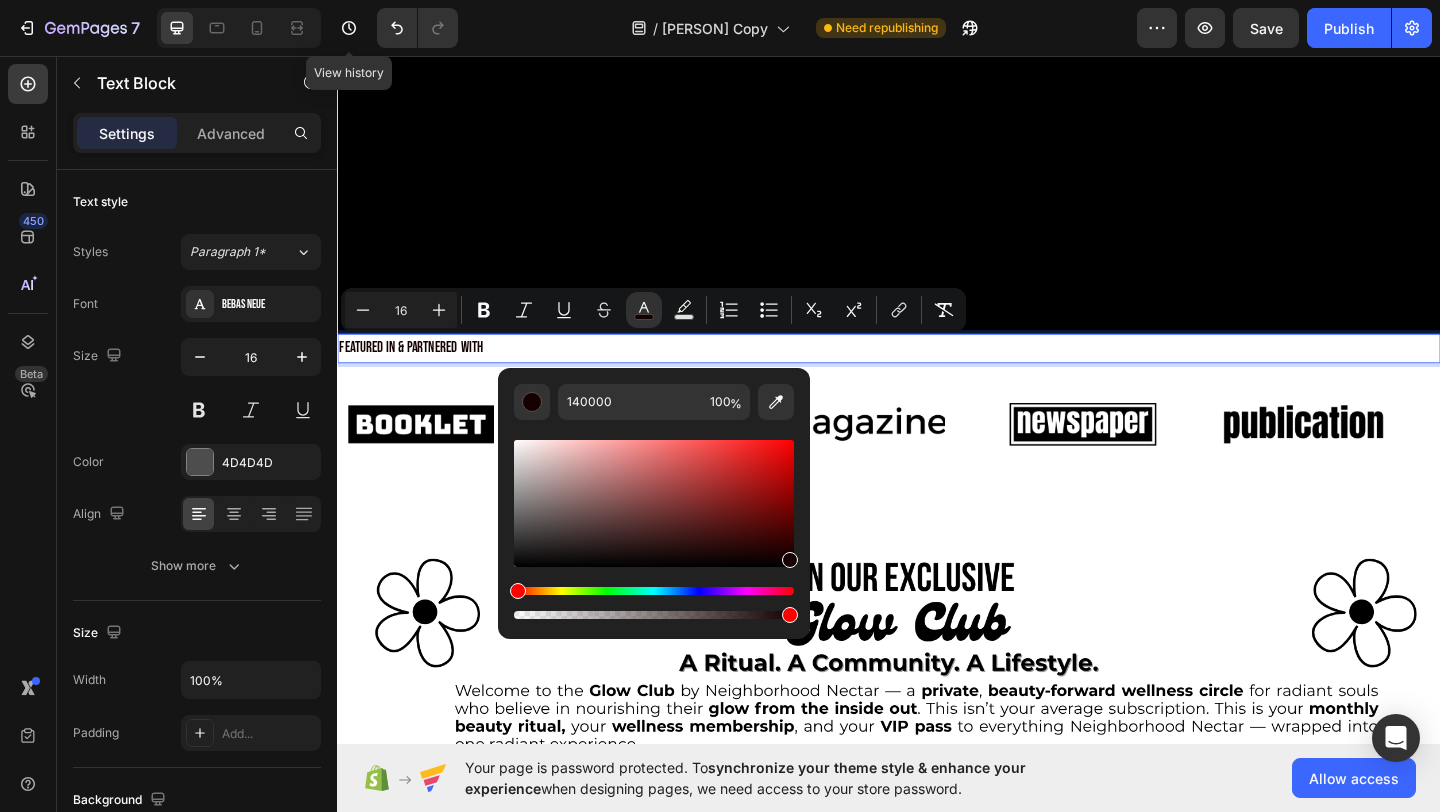 click at bounding box center (790, 560) 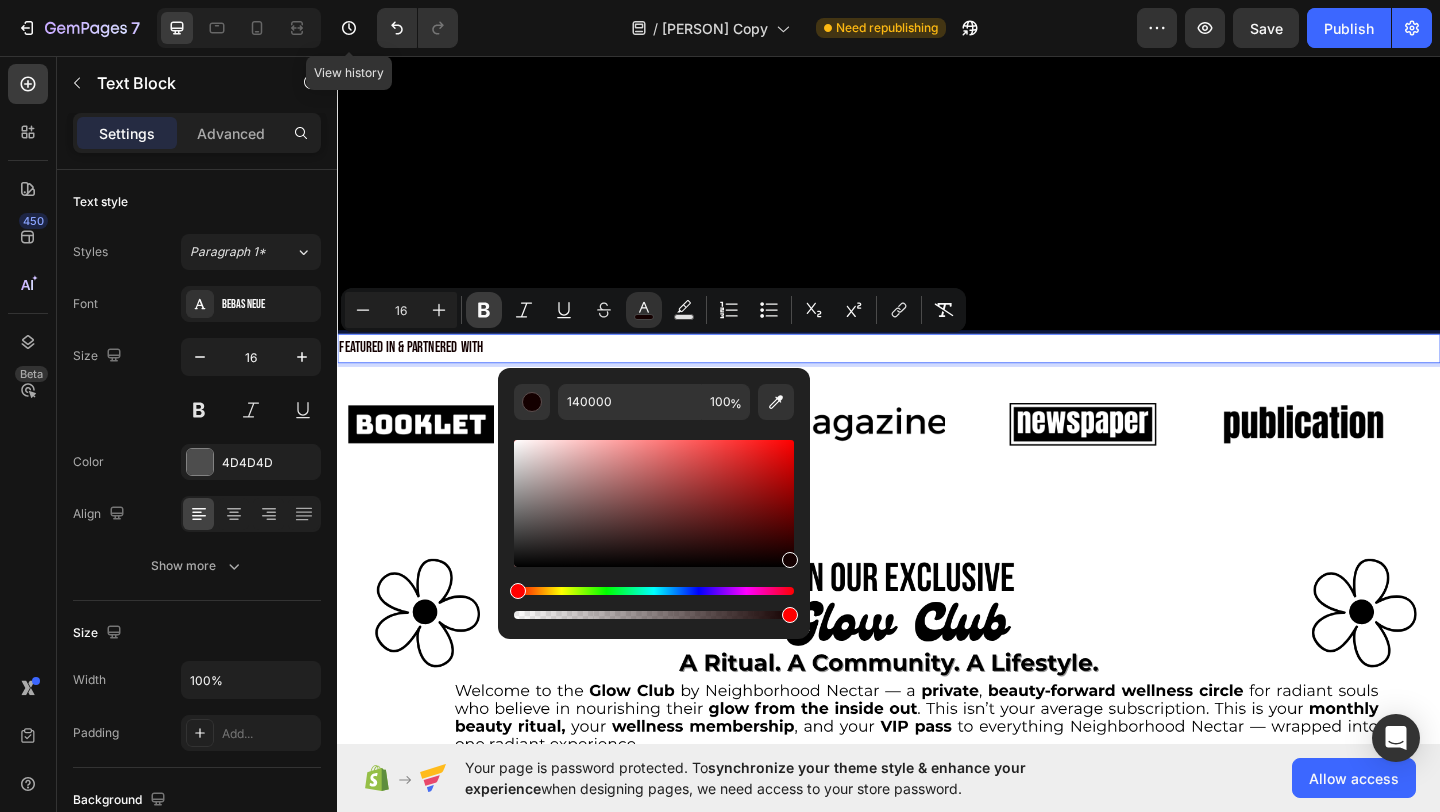 click 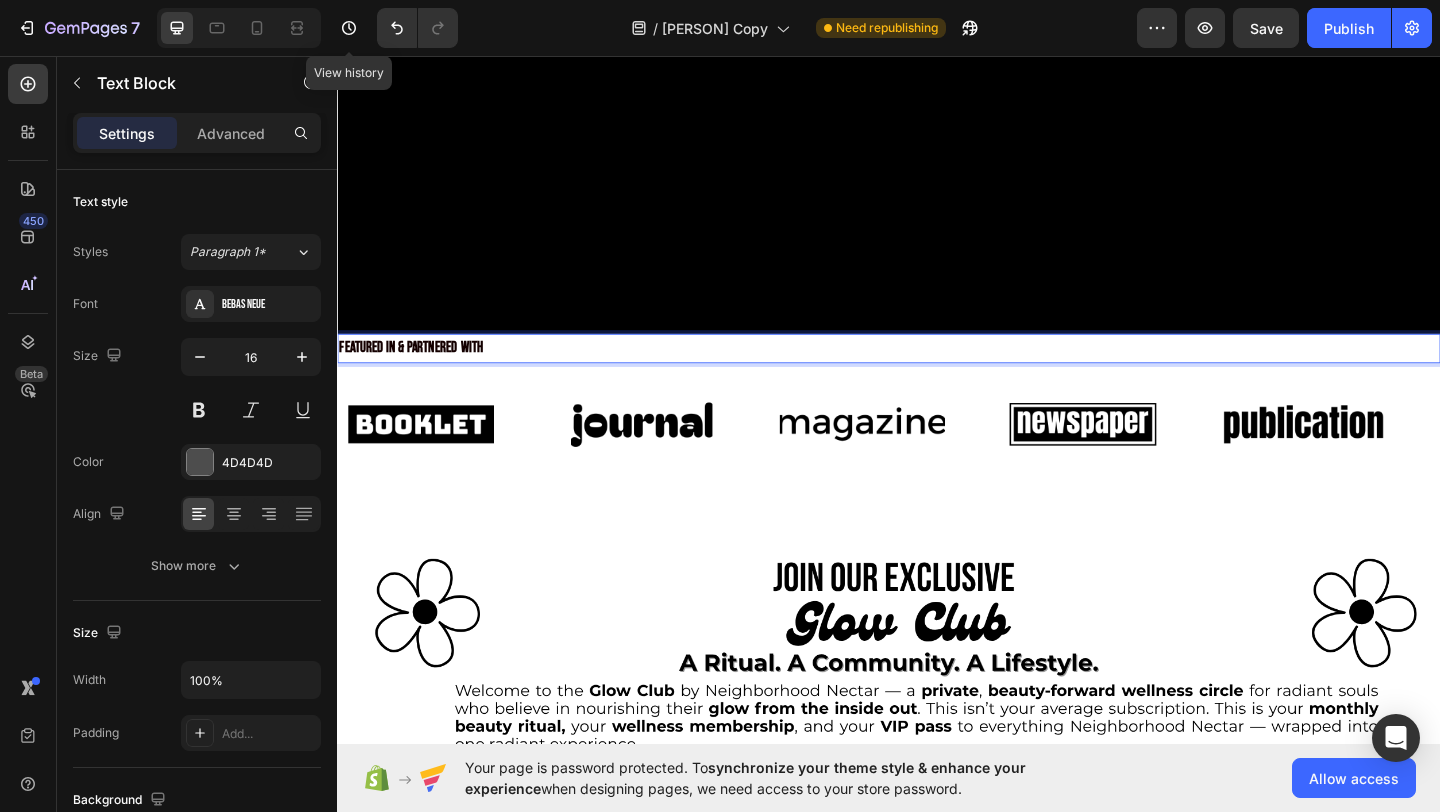 click on "Featured In & Partnered With" at bounding box center (417, 373) 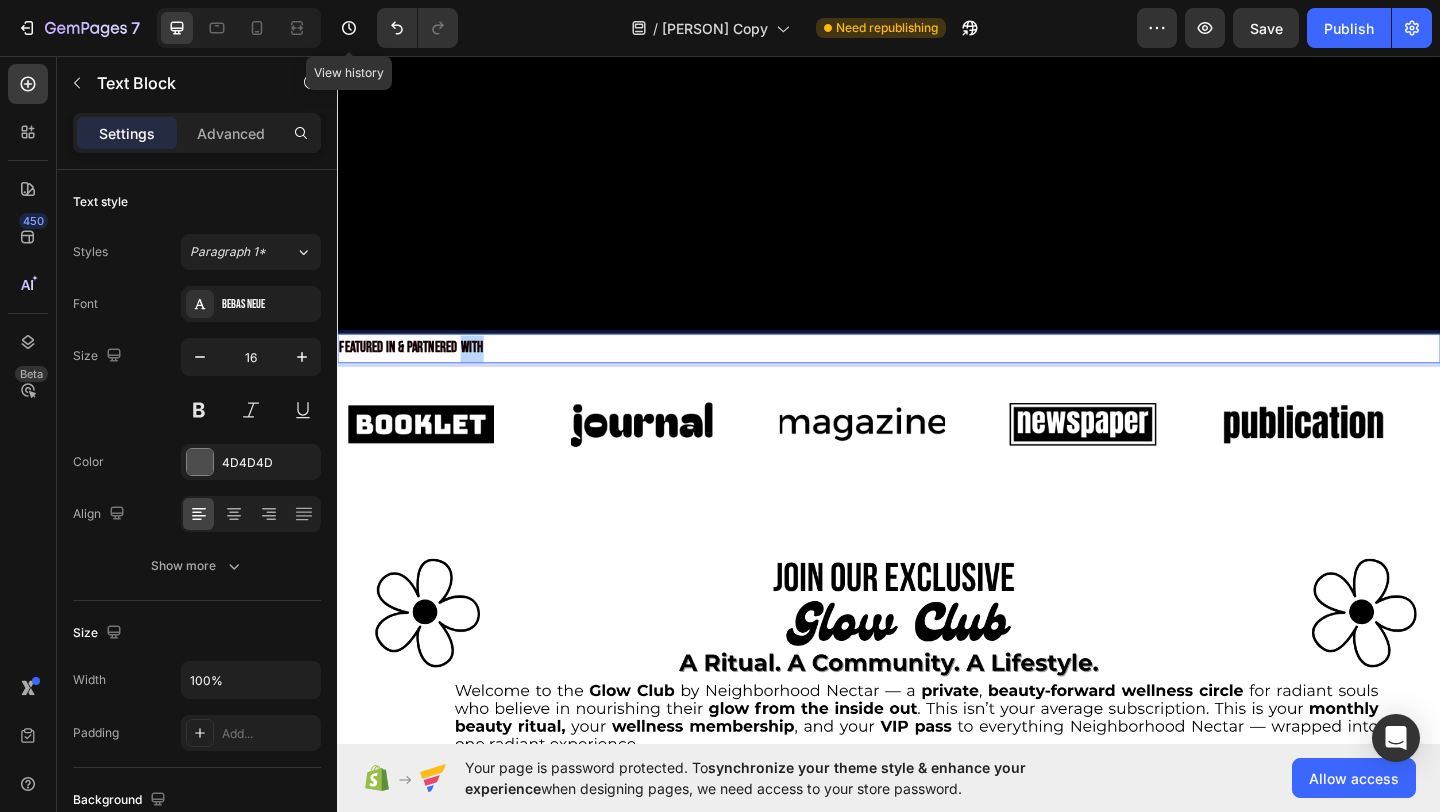 click on "Featured In & Partnered With" at bounding box center (417, 373) 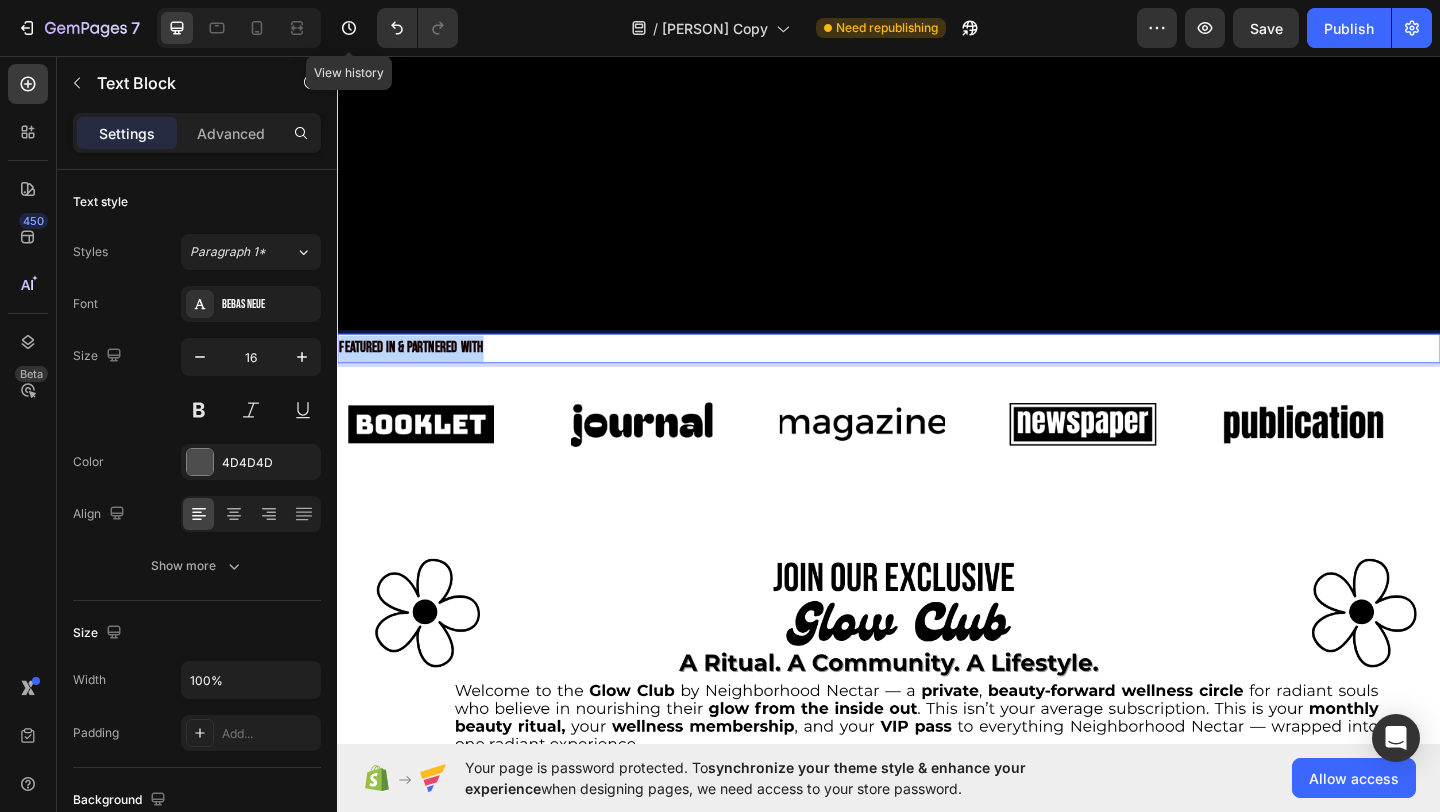 click on "Featured In & Partnered With" at bounding box center (417, 373) 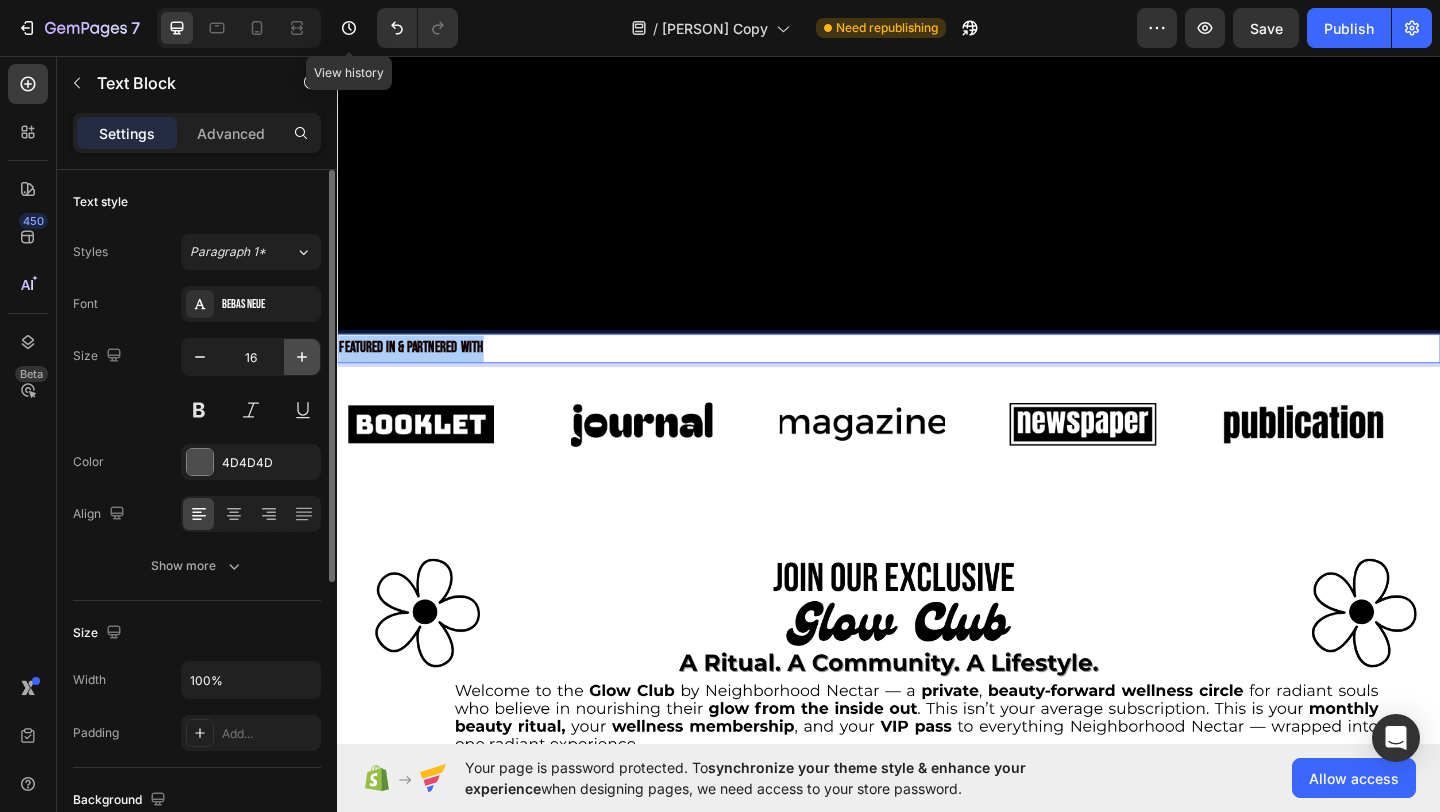 click 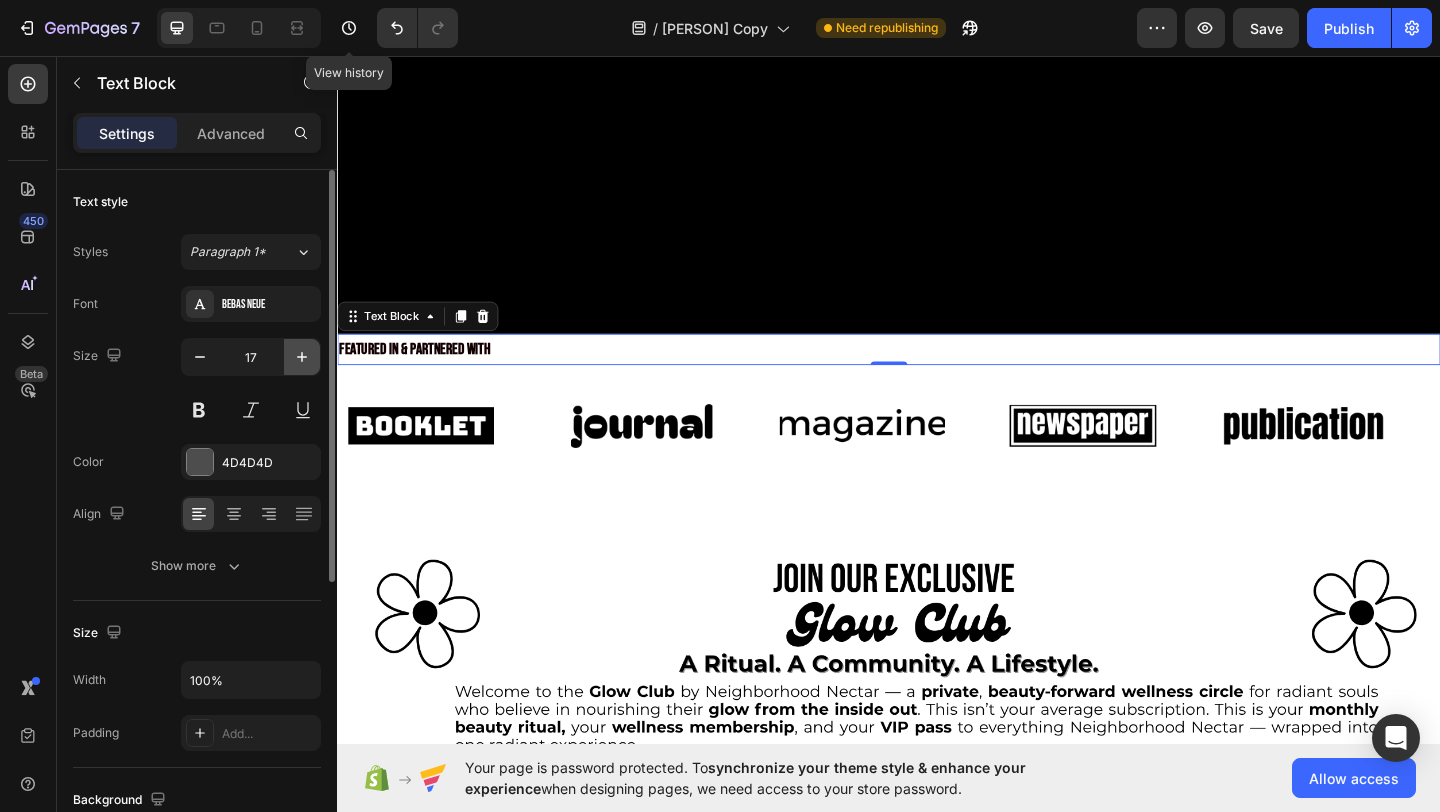 click 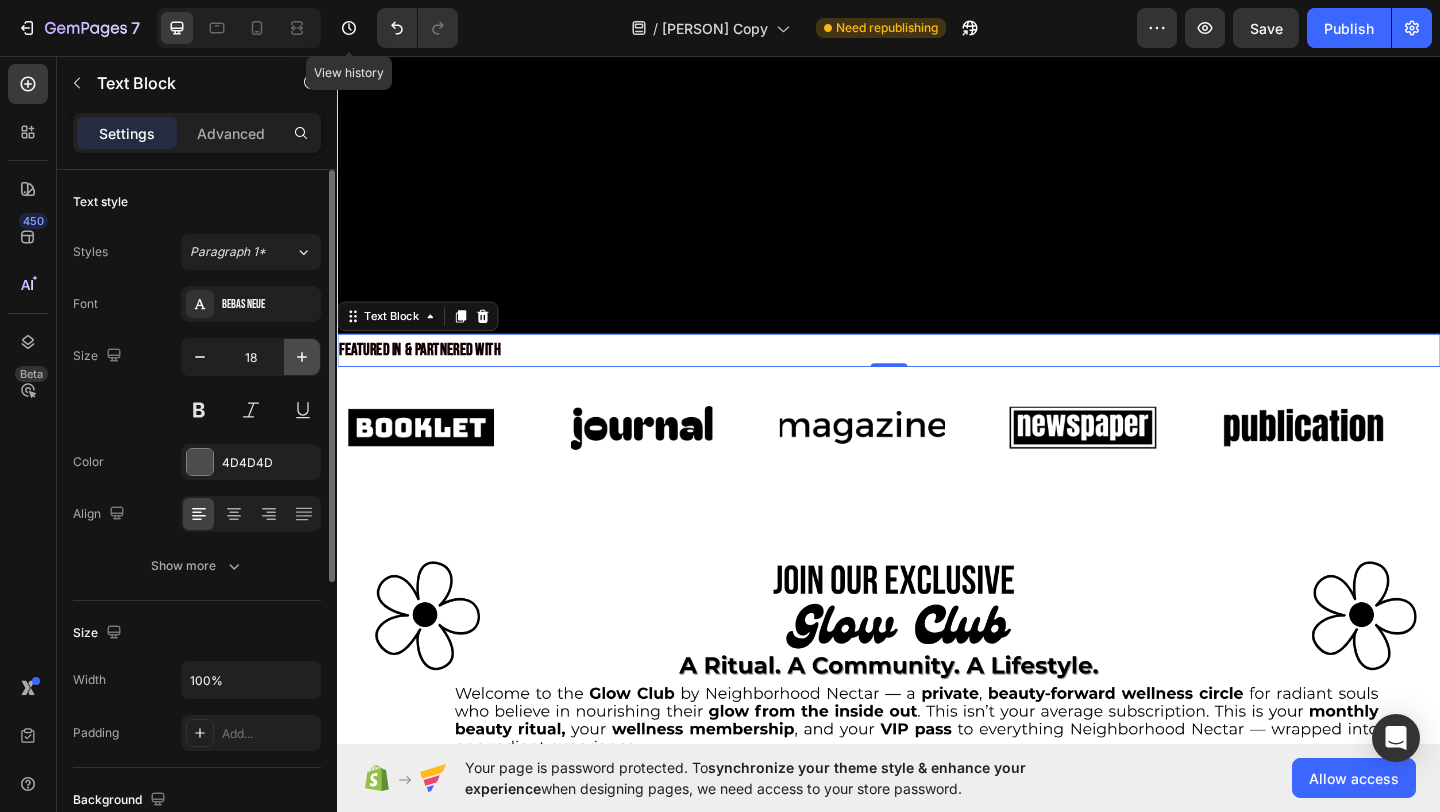 click 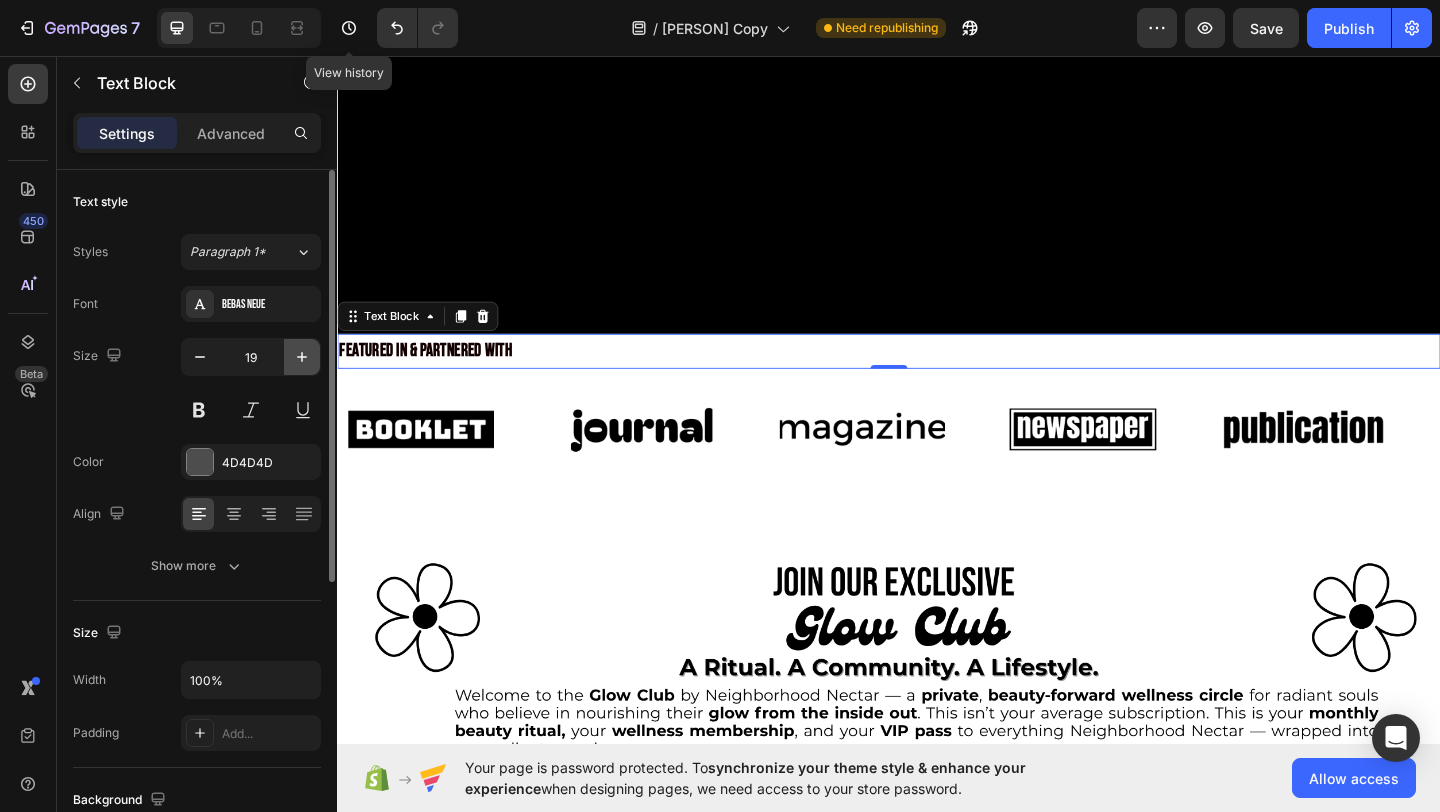 click 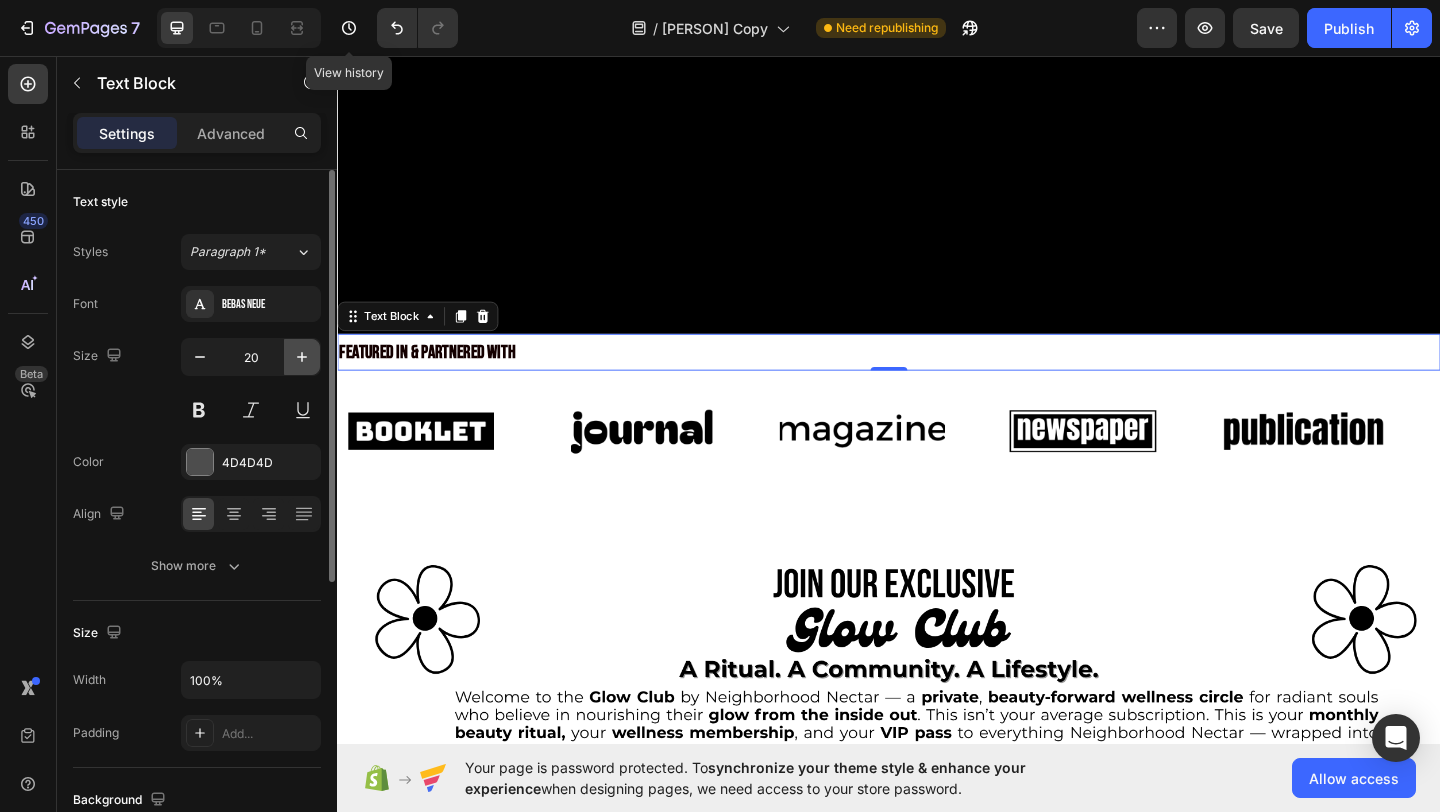 click 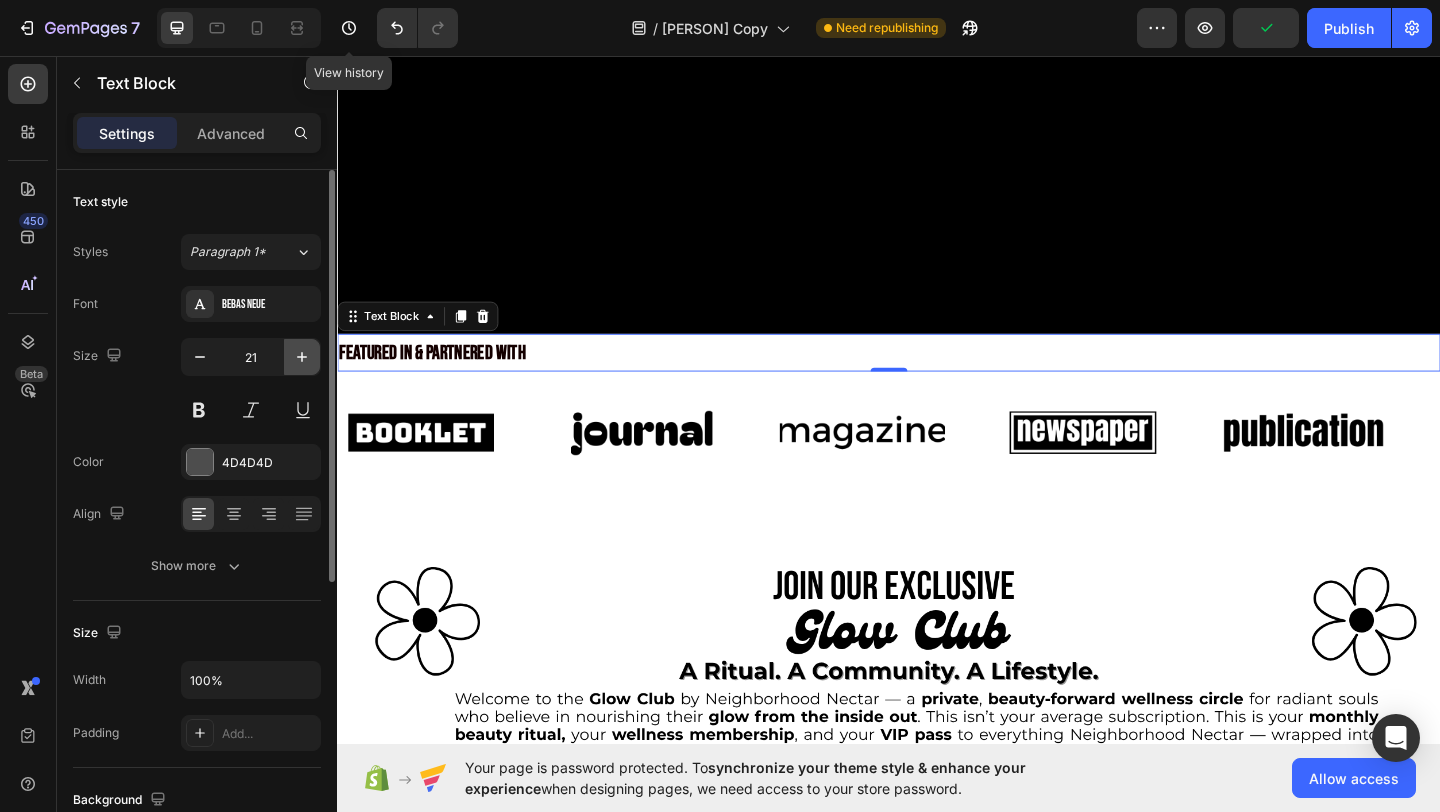 click 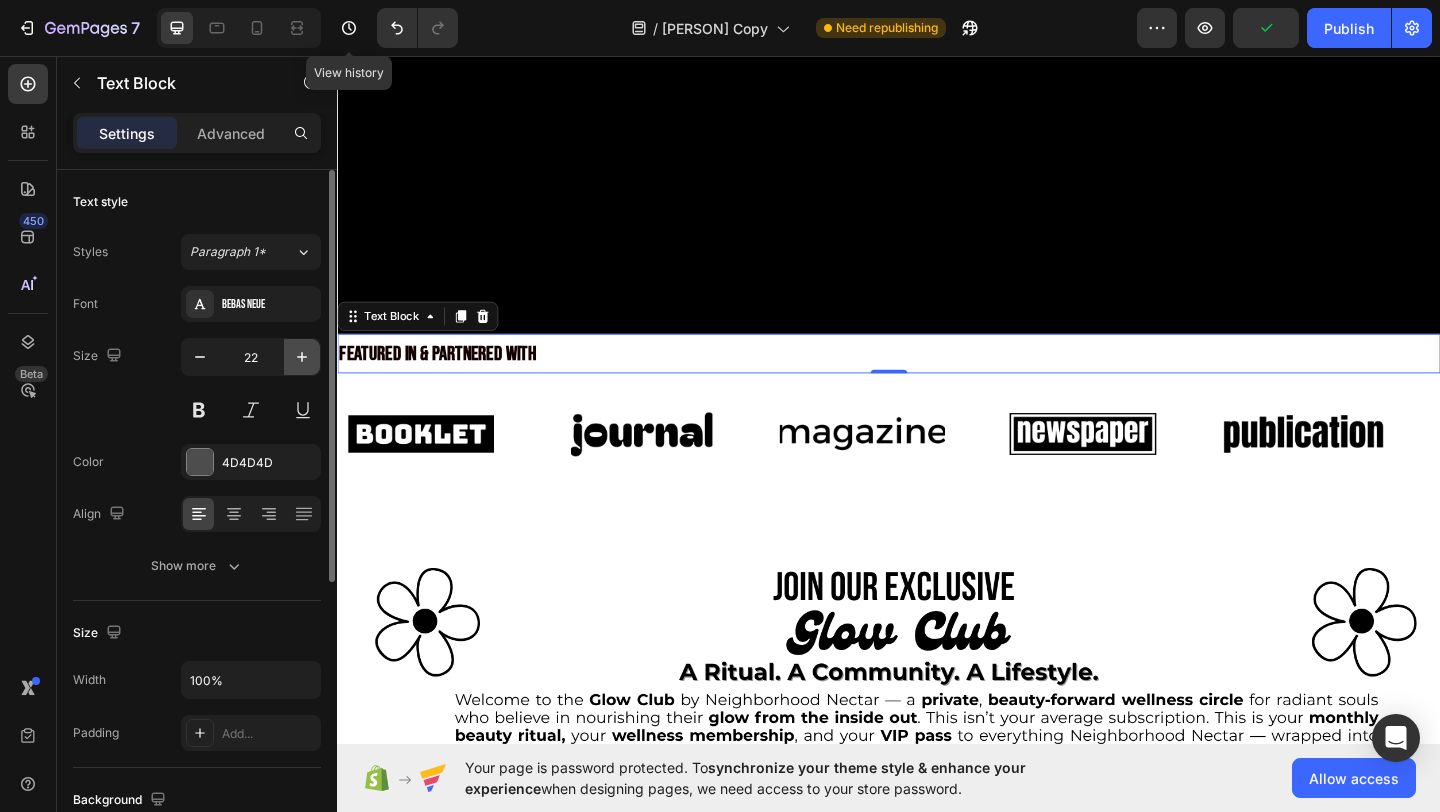 click 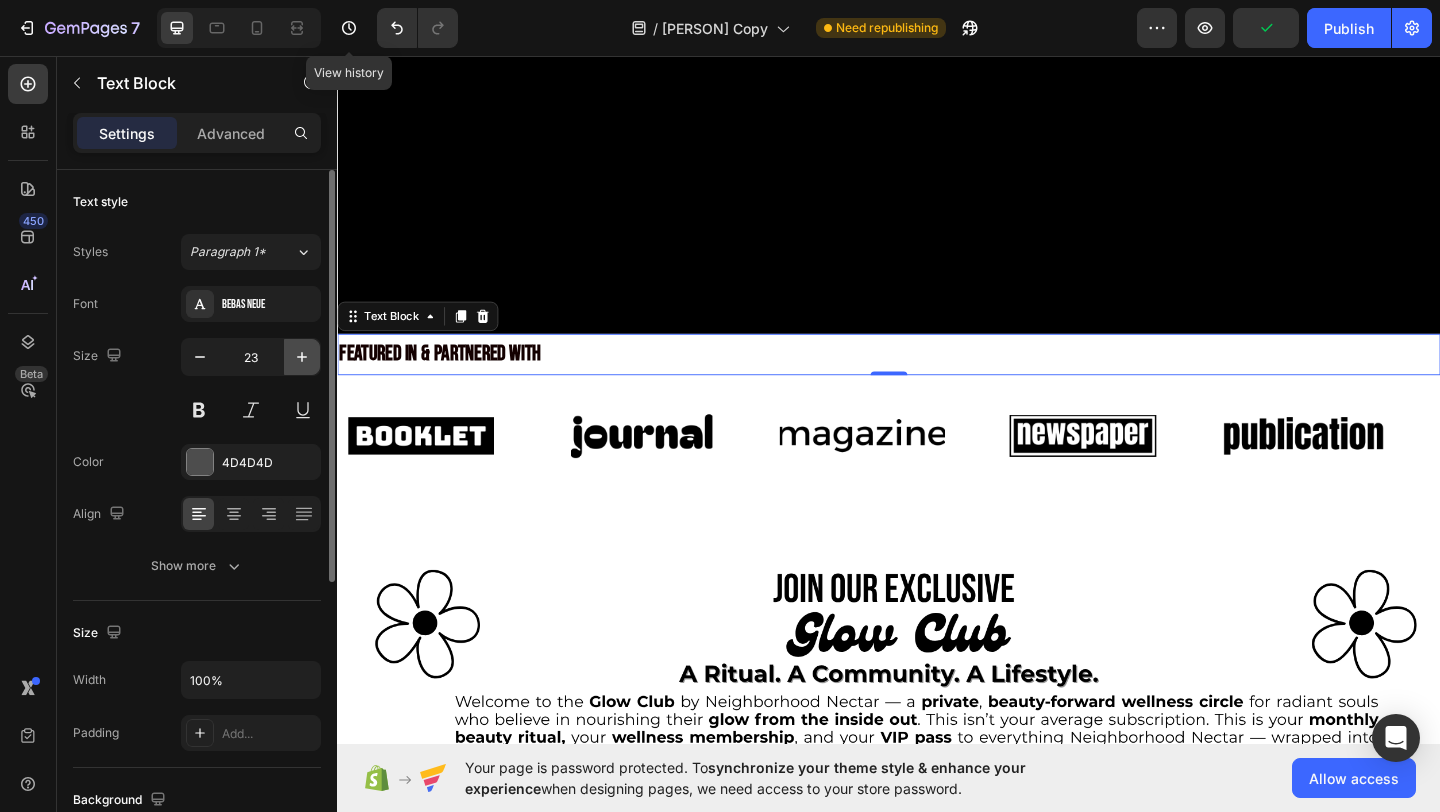 click 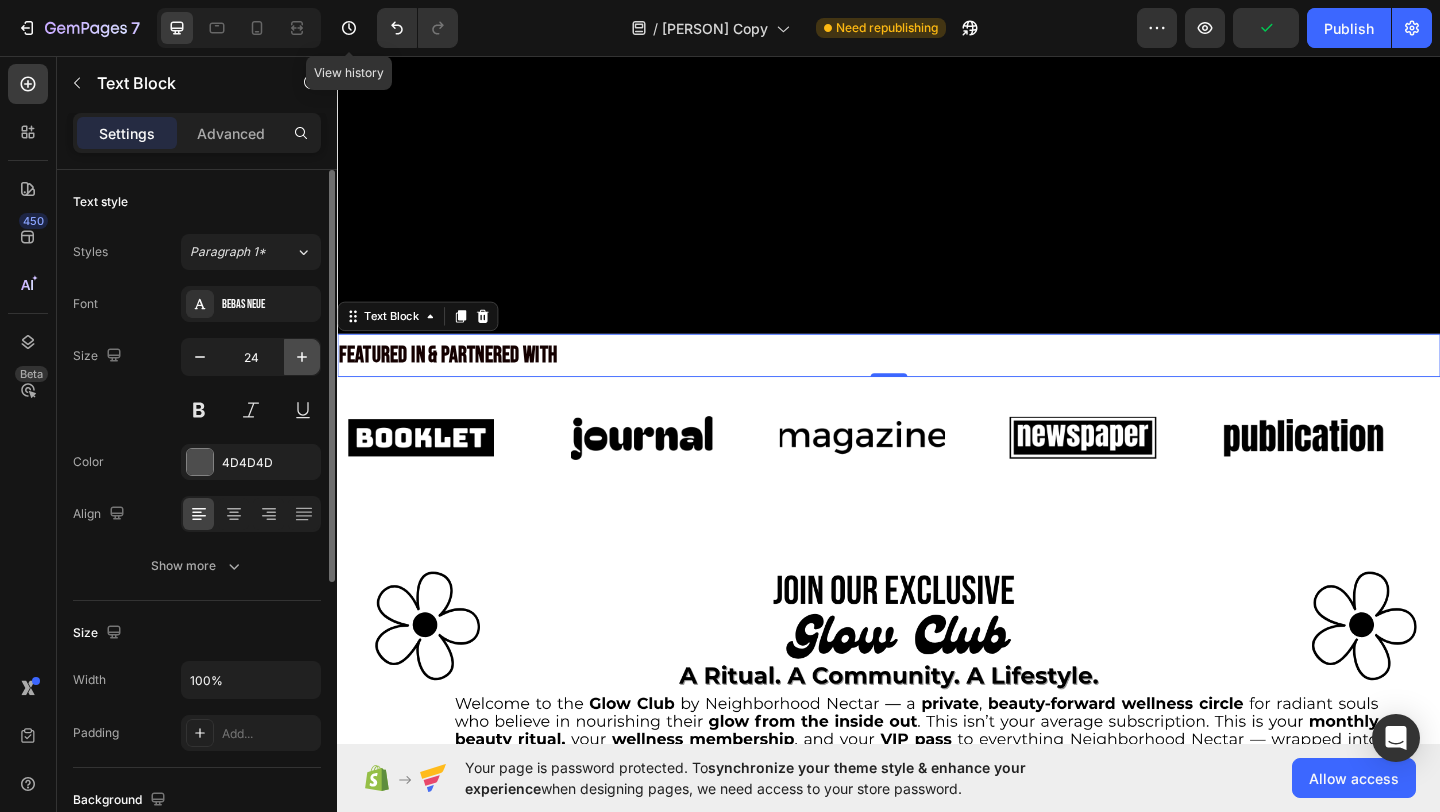 click 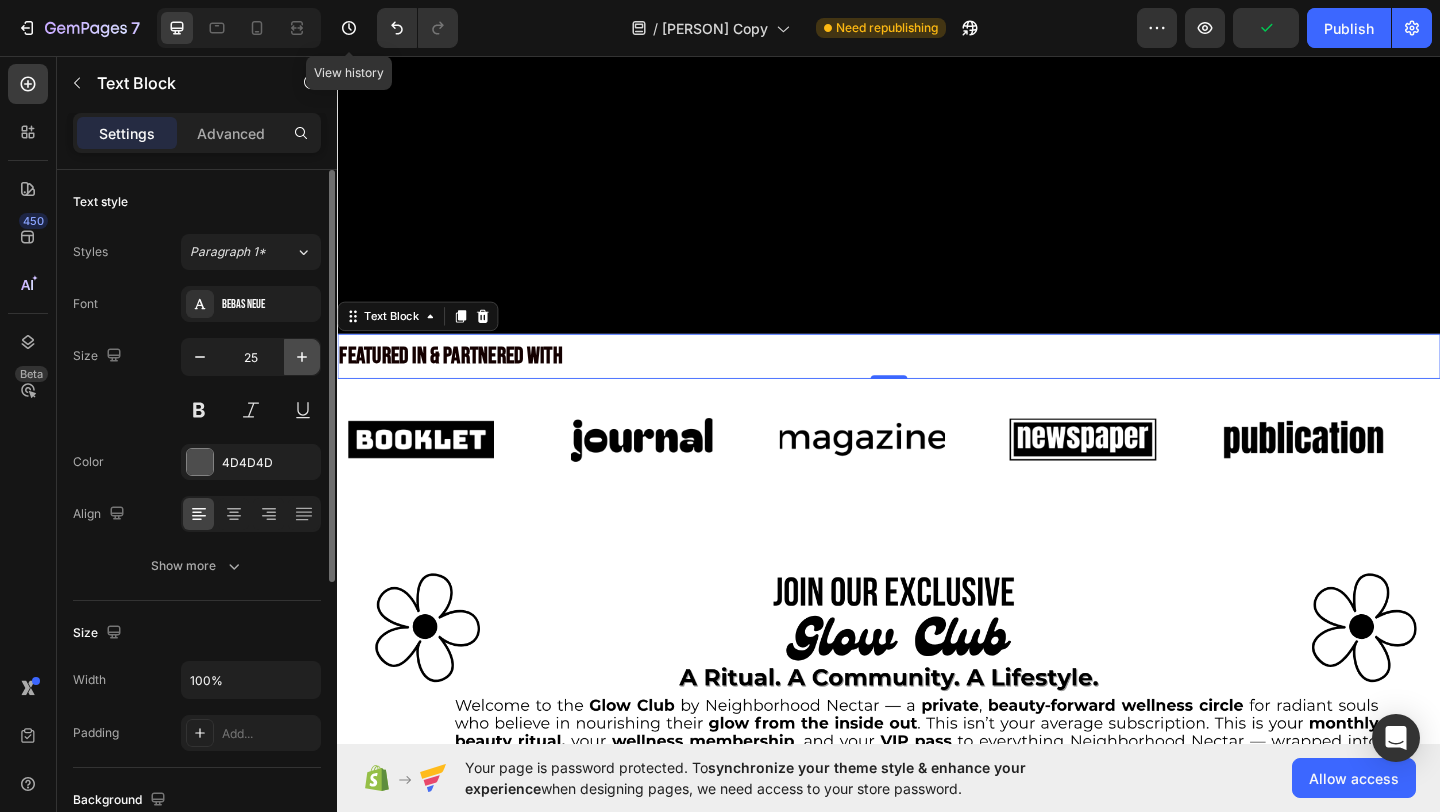 click 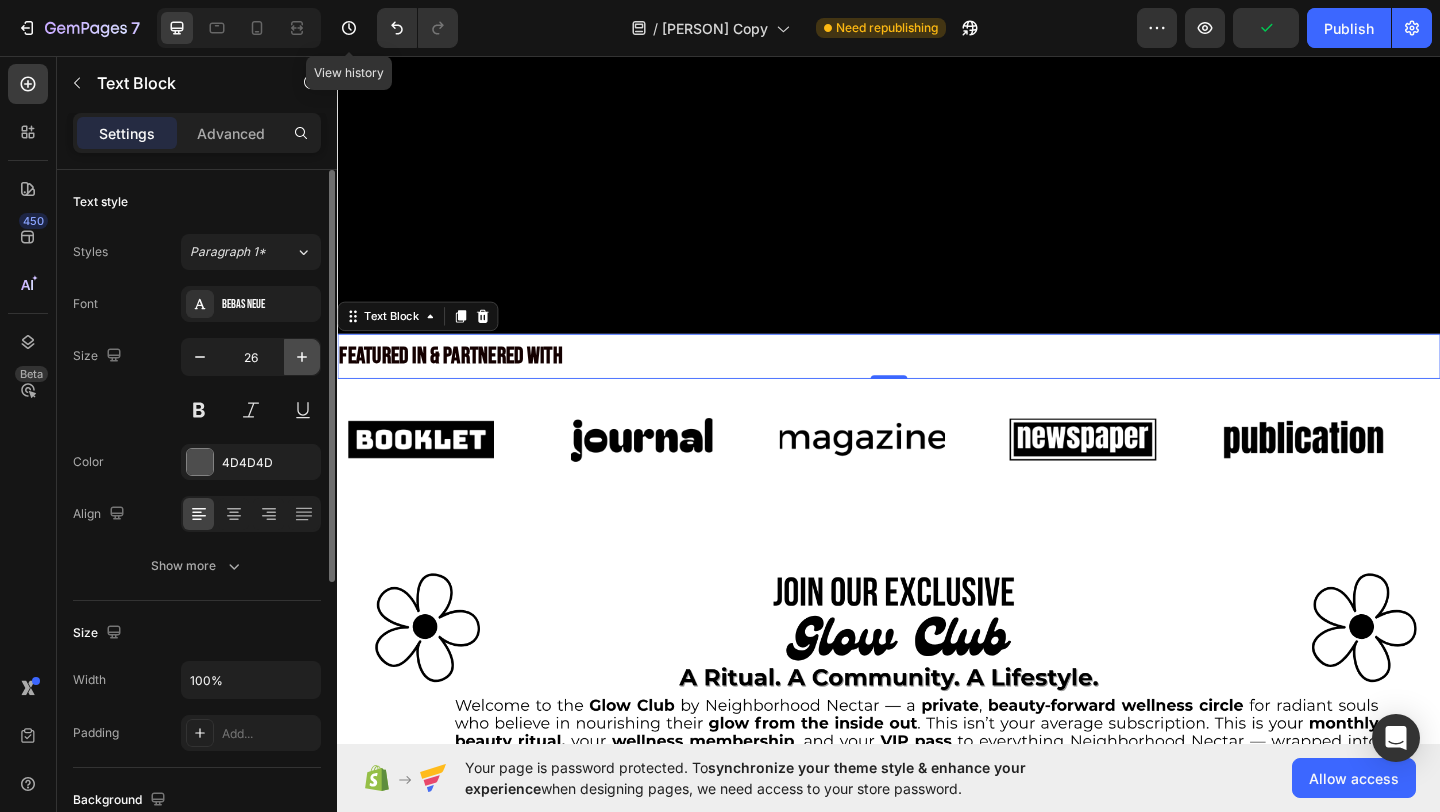 click 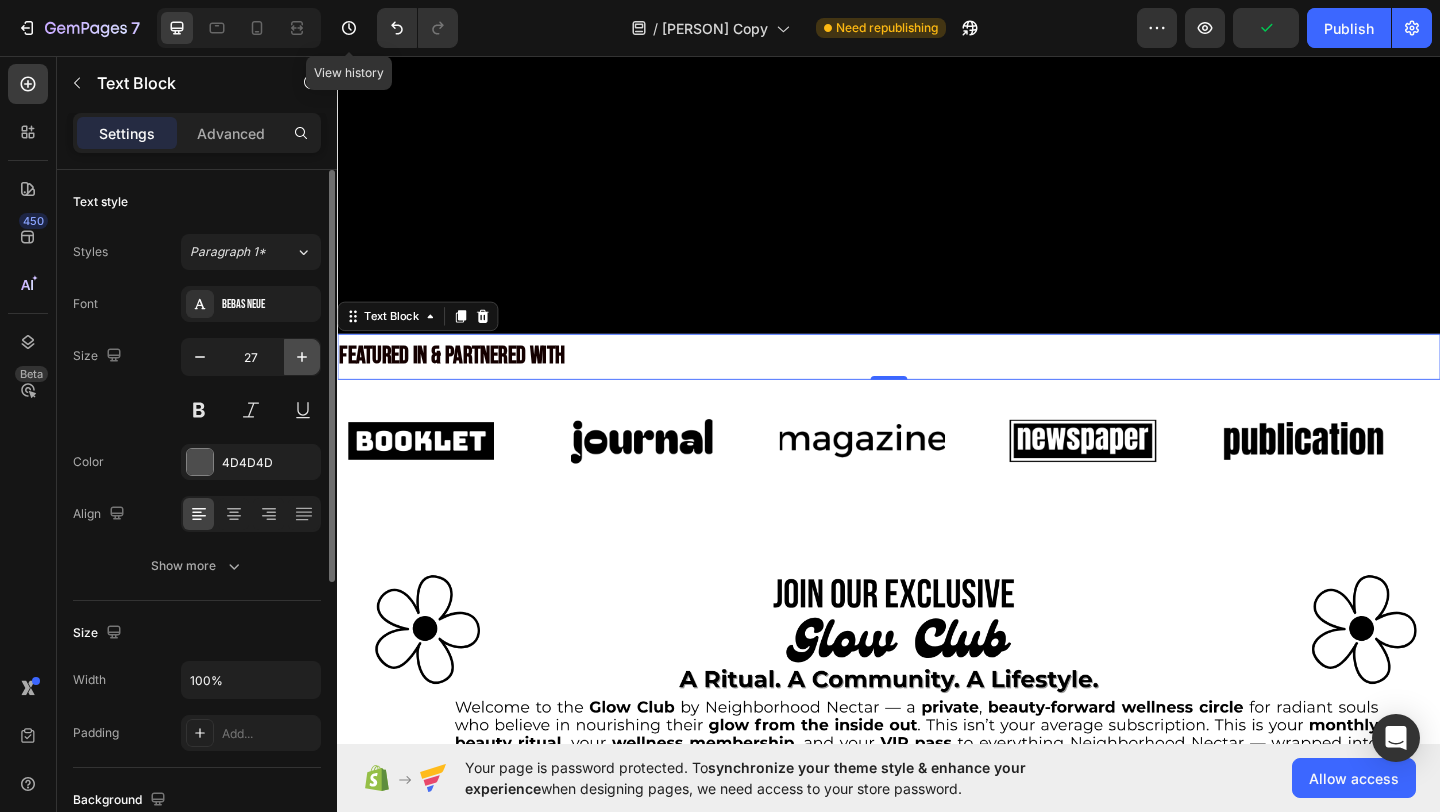 click 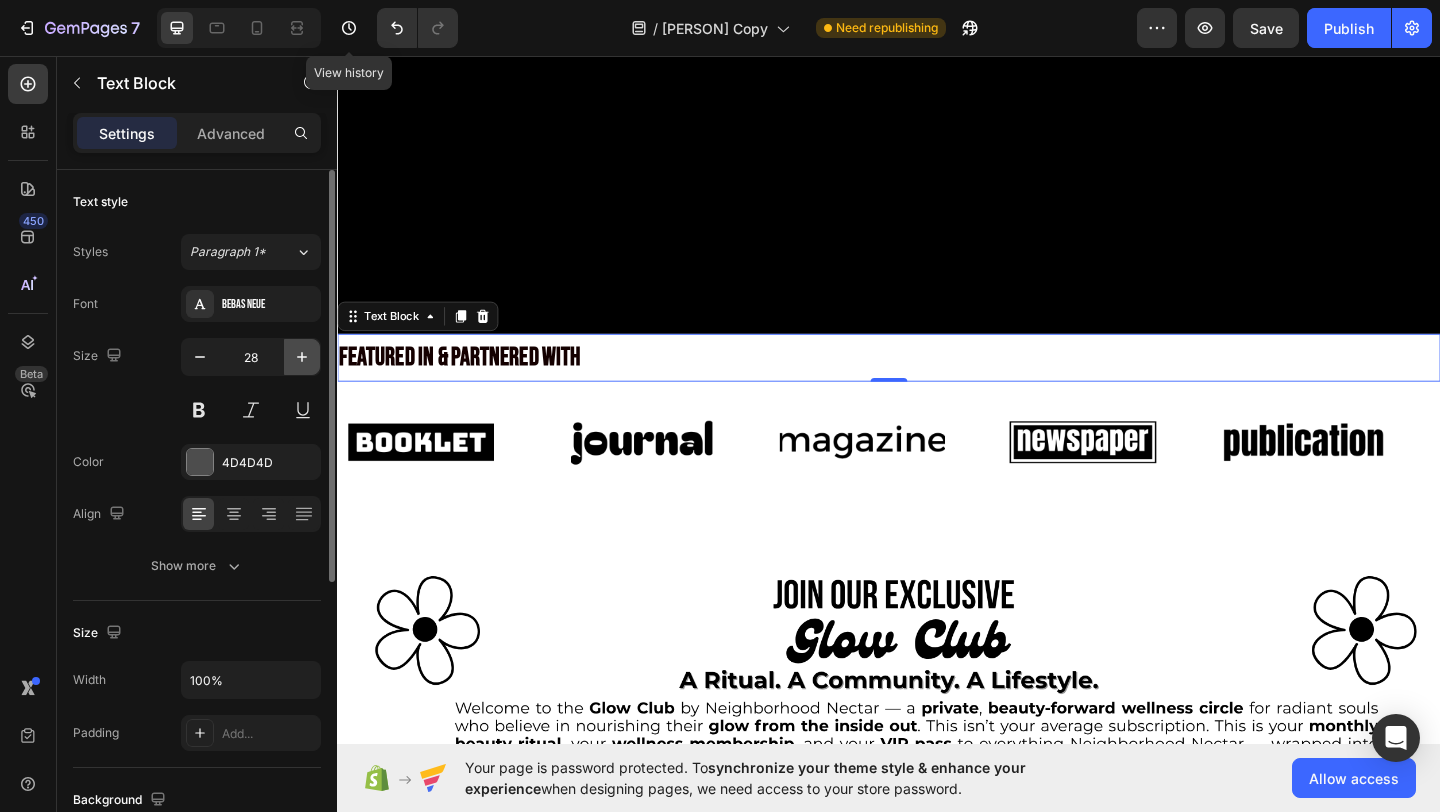 click 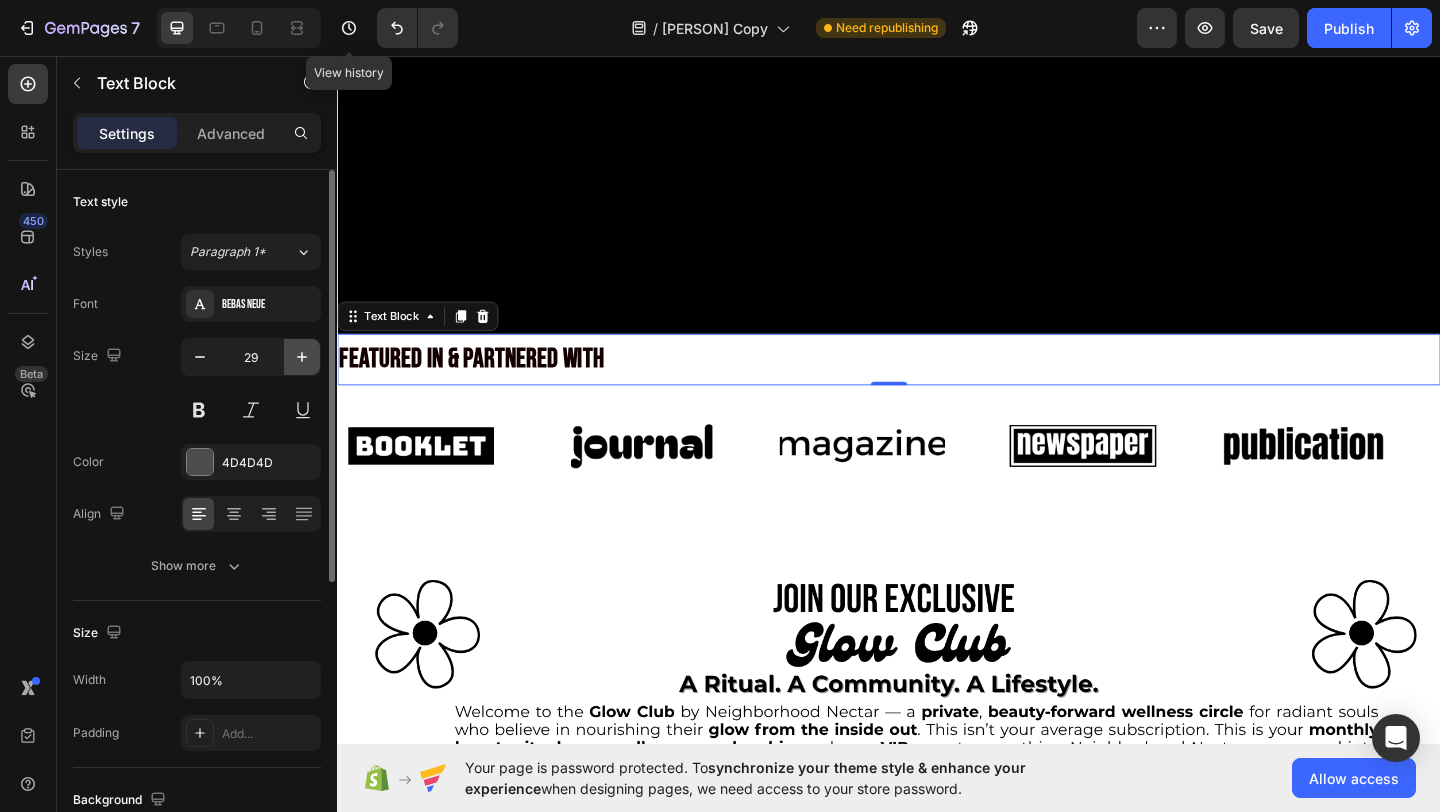 click 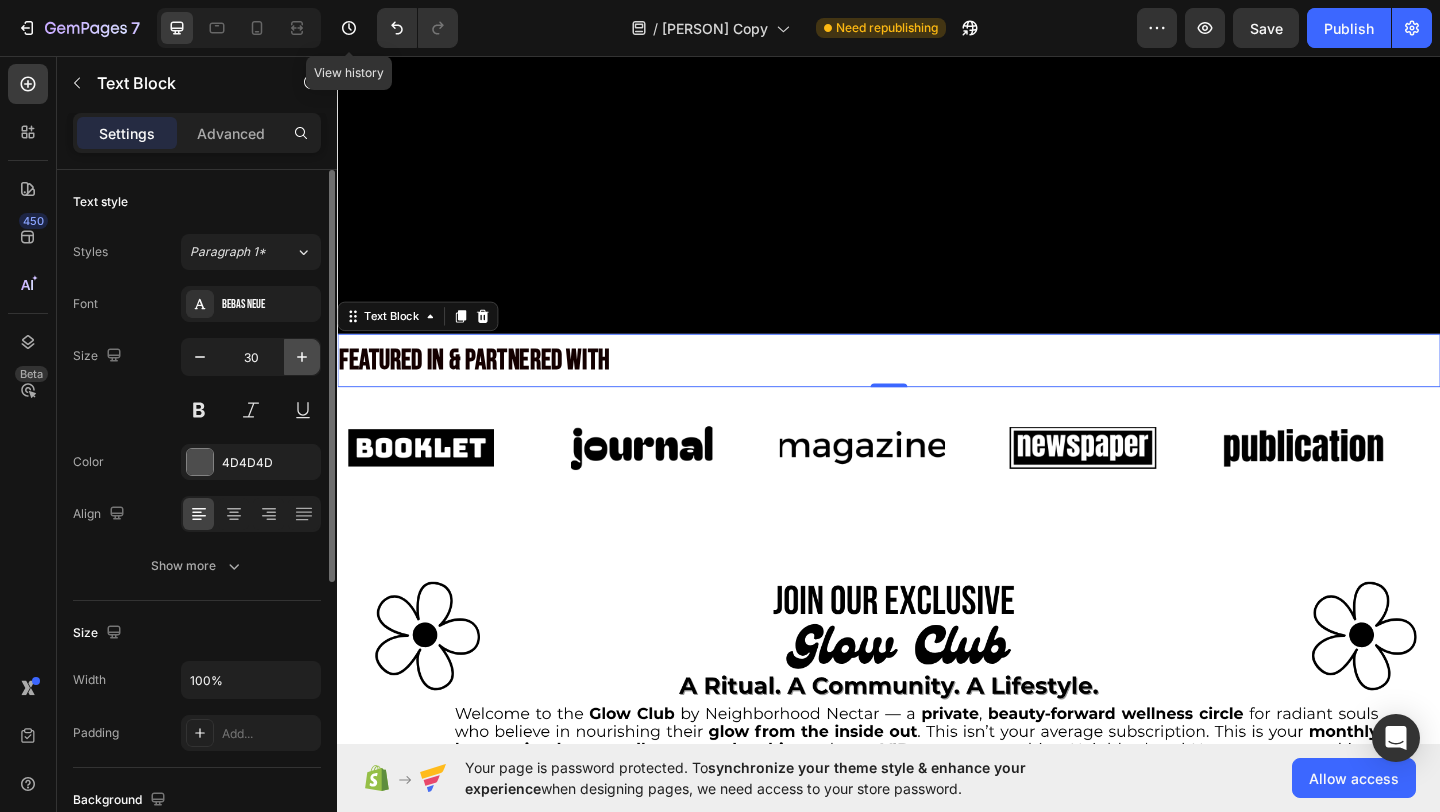 click 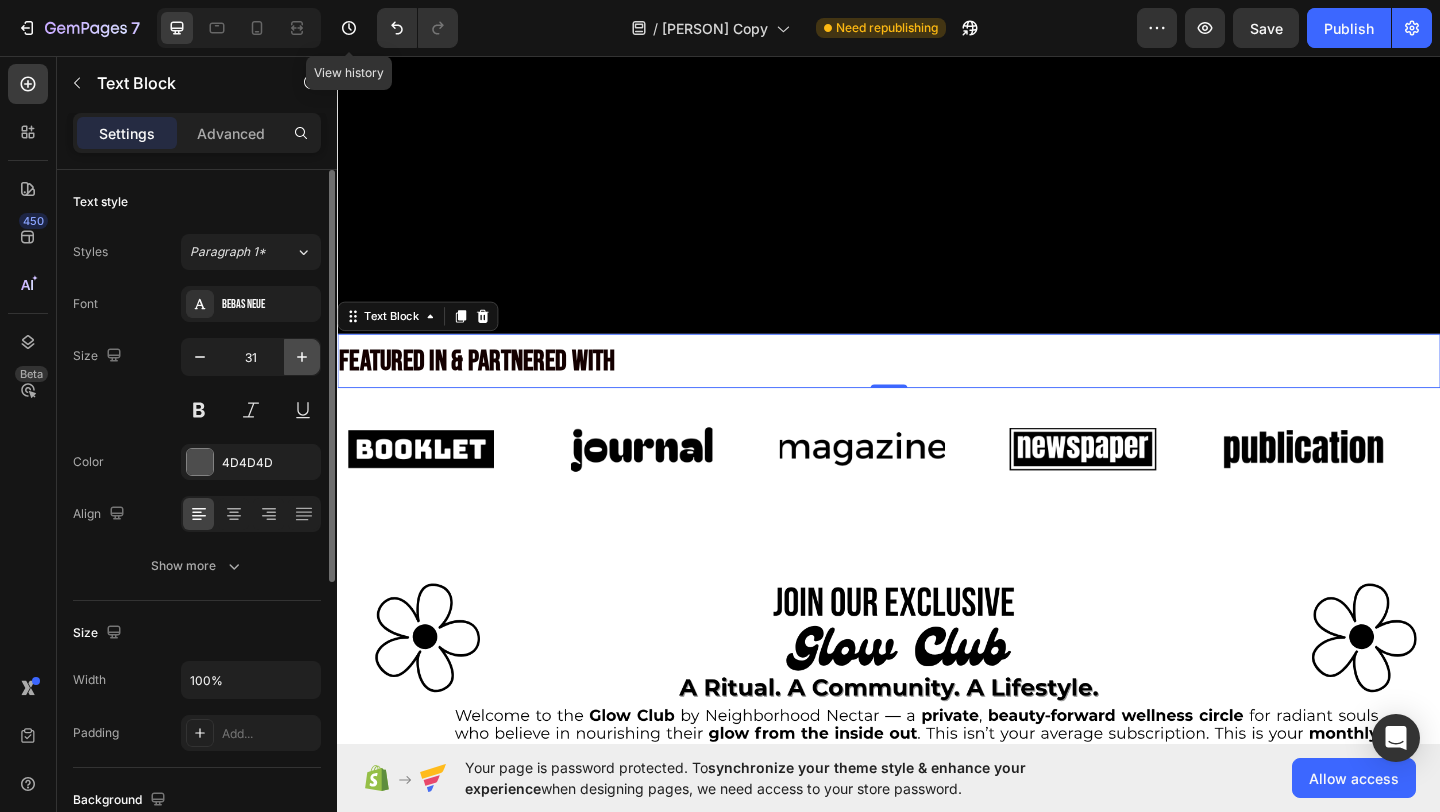 click 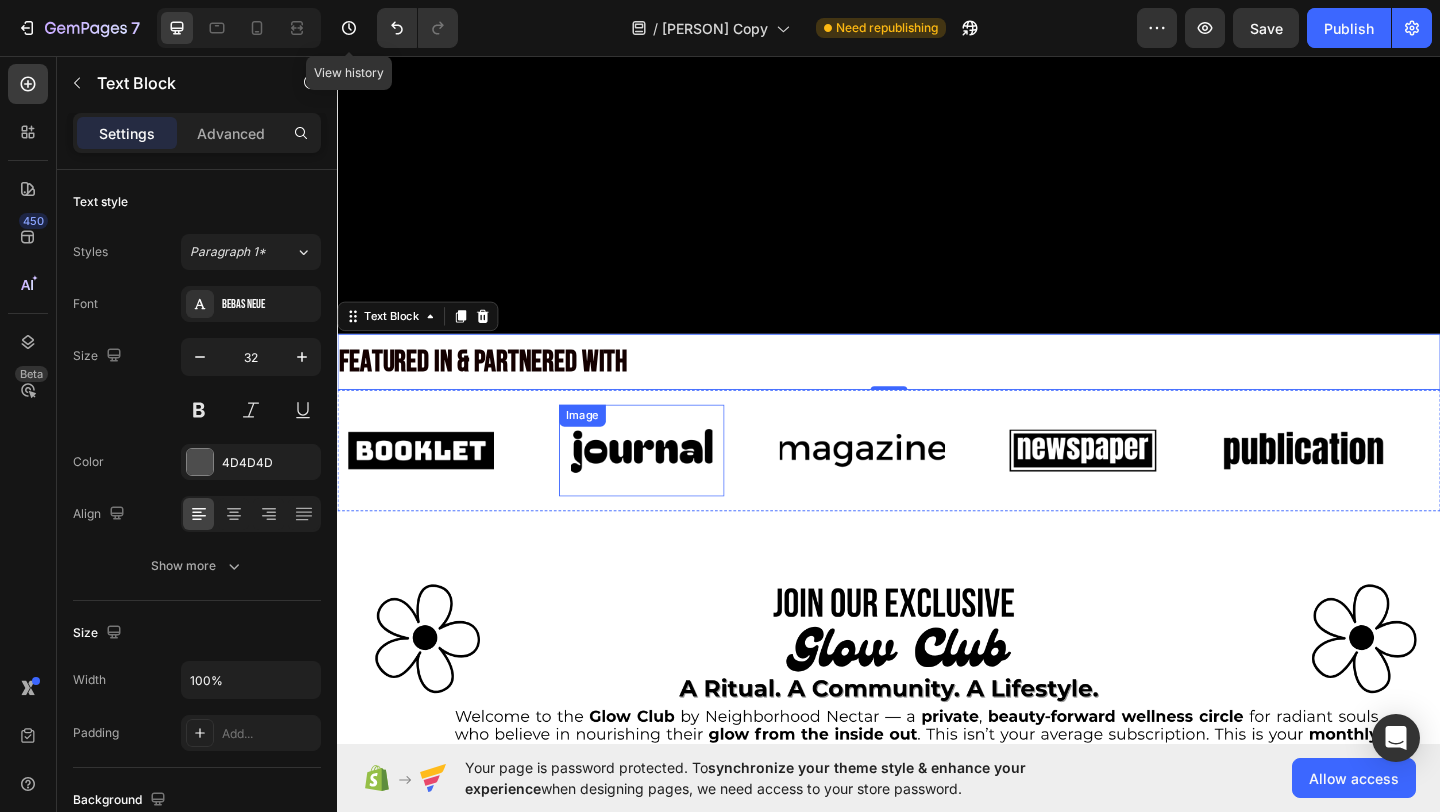click at bounding box center [668, 485] 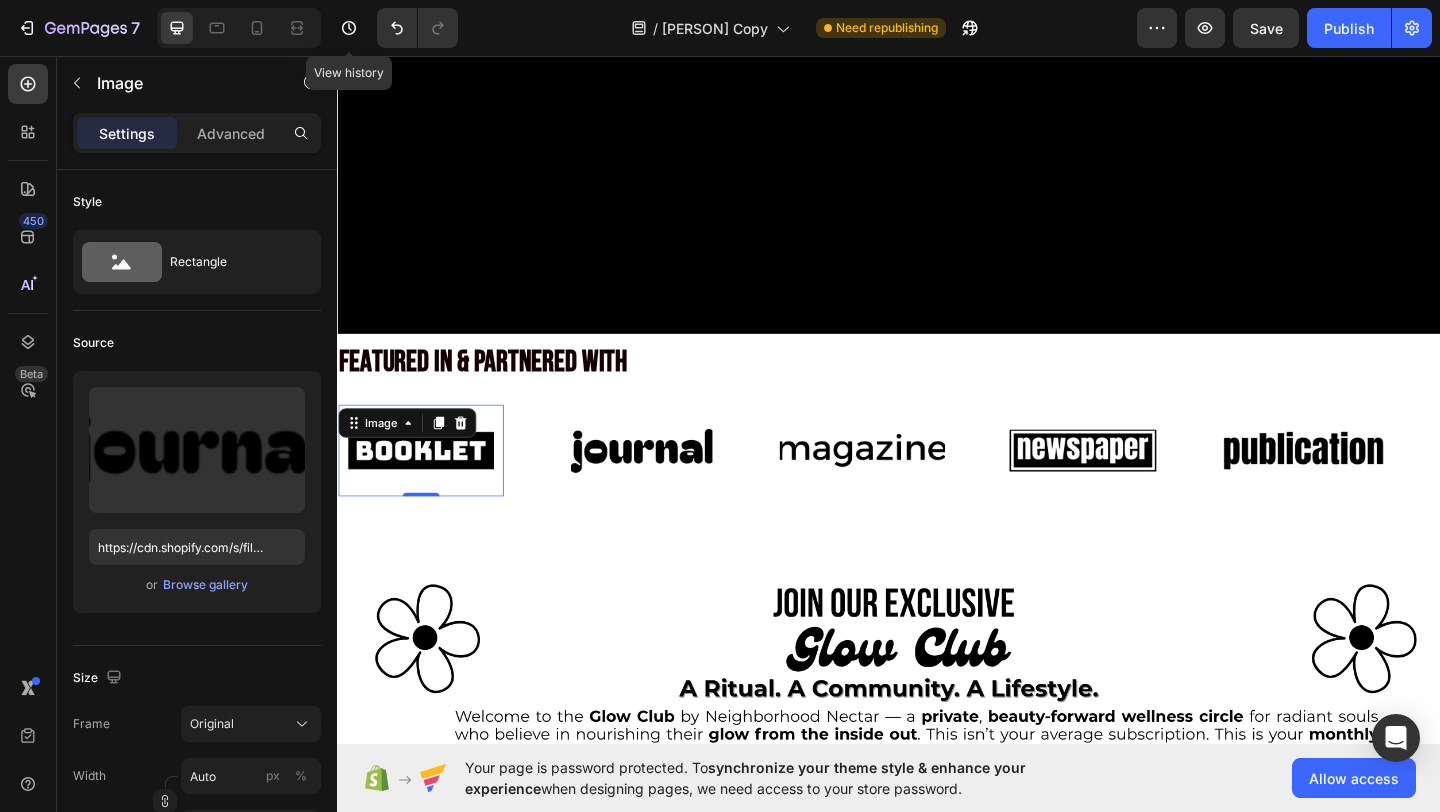 click at bounding box center (428, 485) 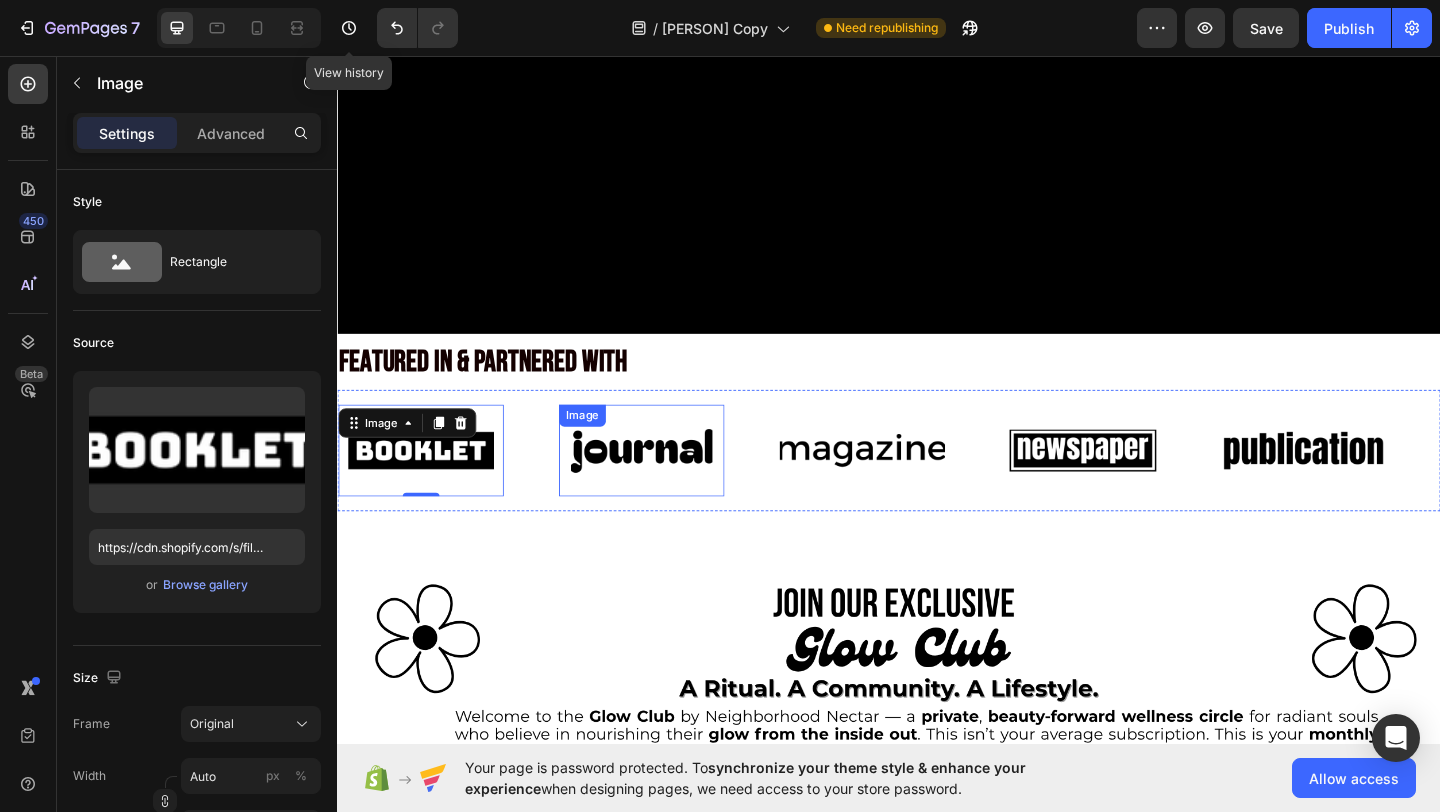 click at bounding box center (668, 485) 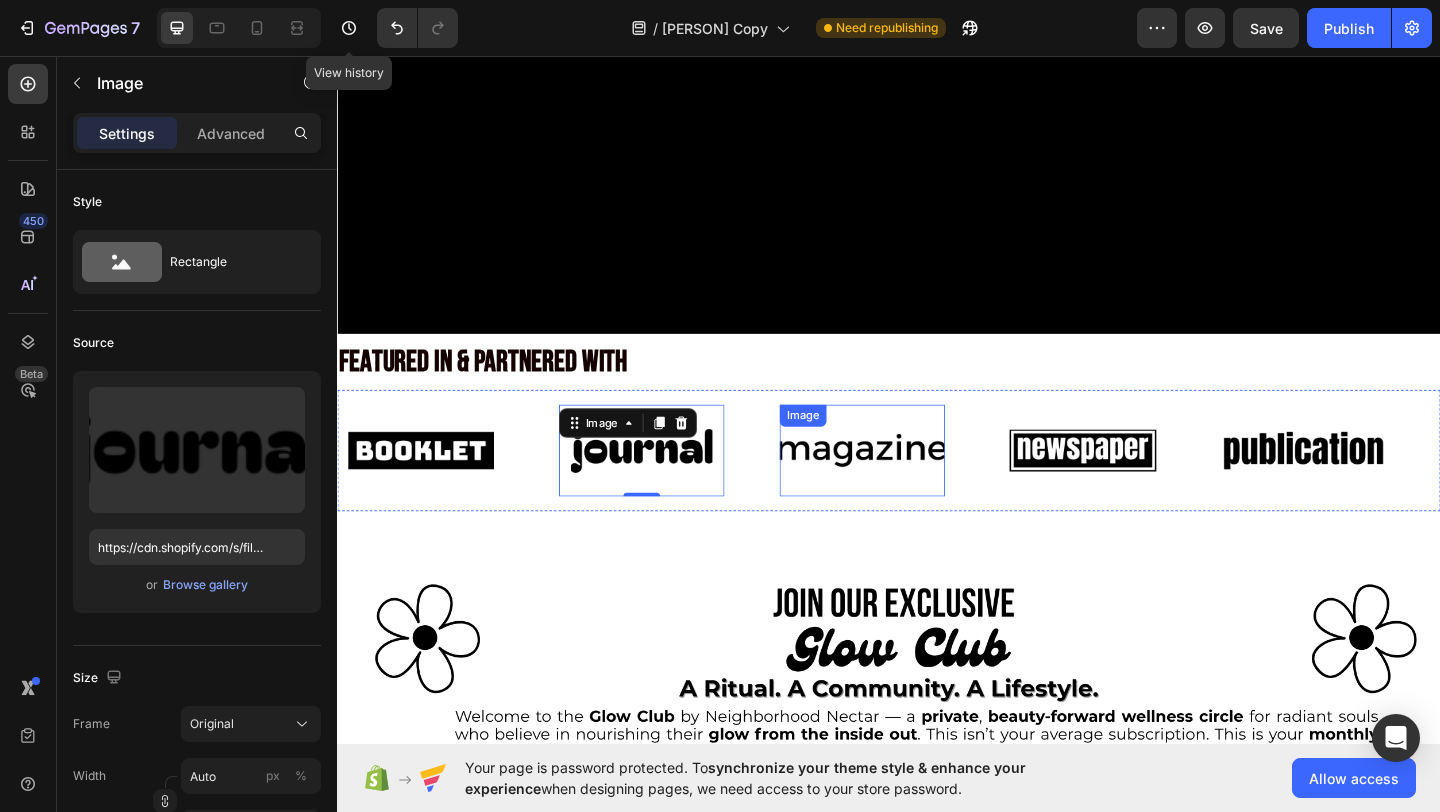click at bounding box center [908, 485] 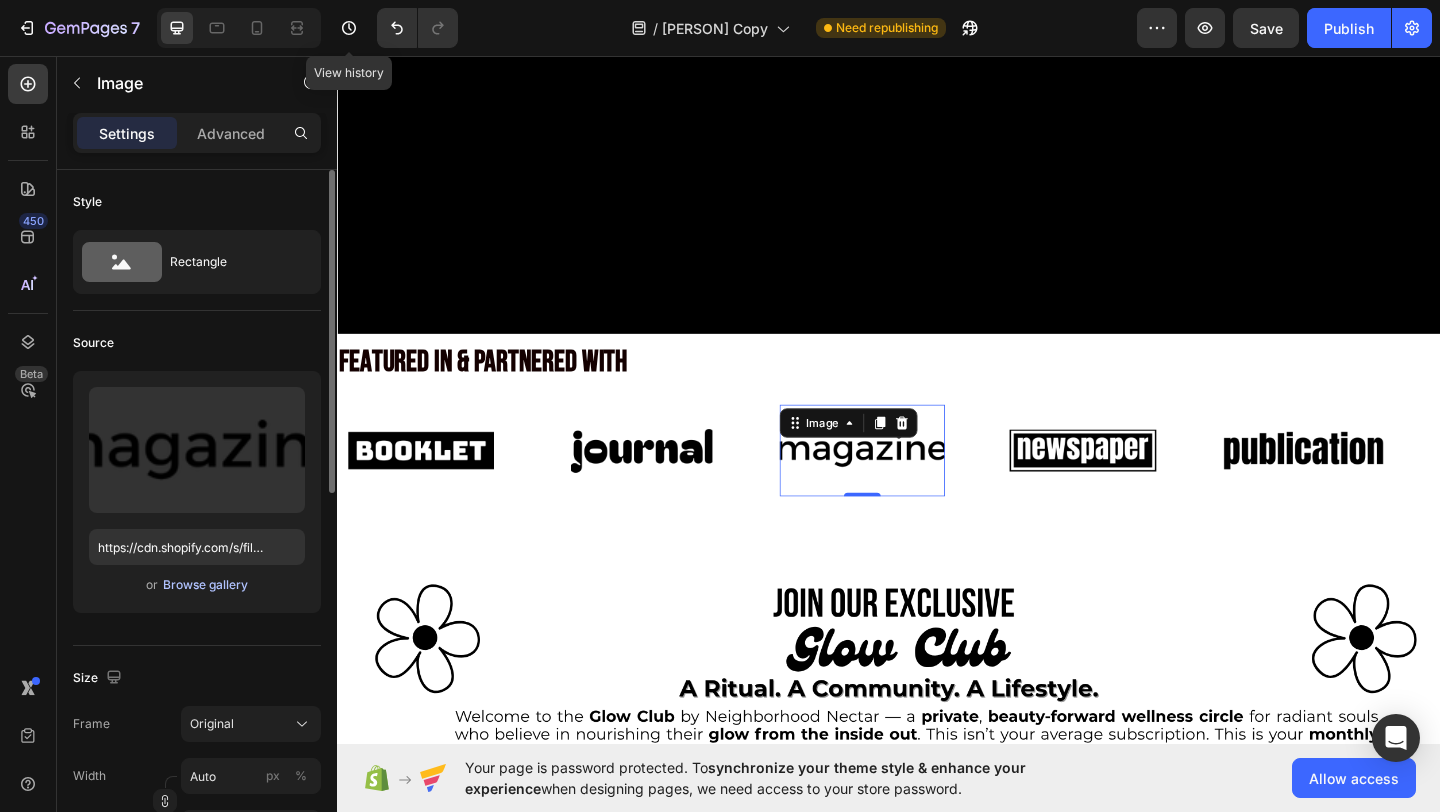click on "Browse gallery" at bounding box center (205, 585) 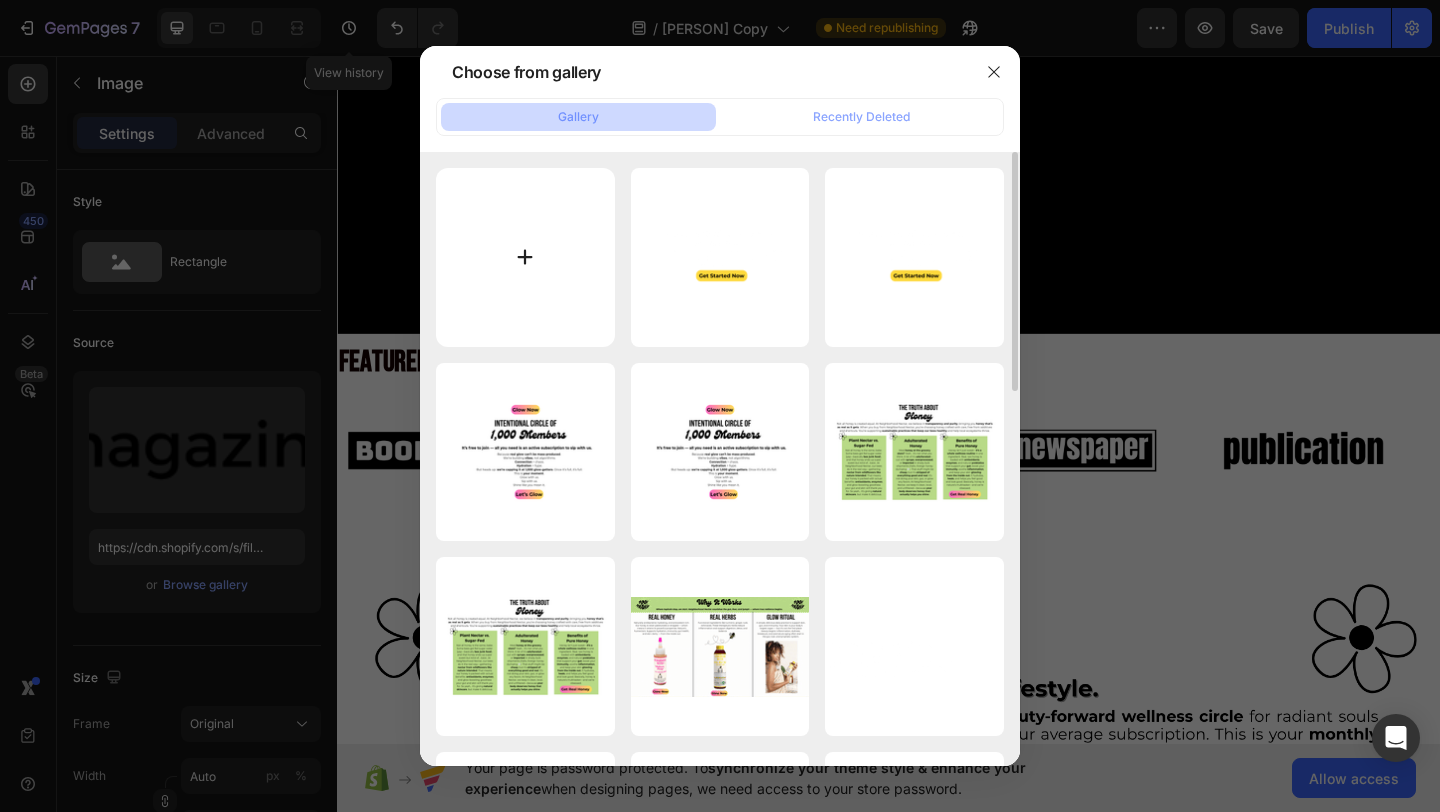 click at bounding box center [525, 257] 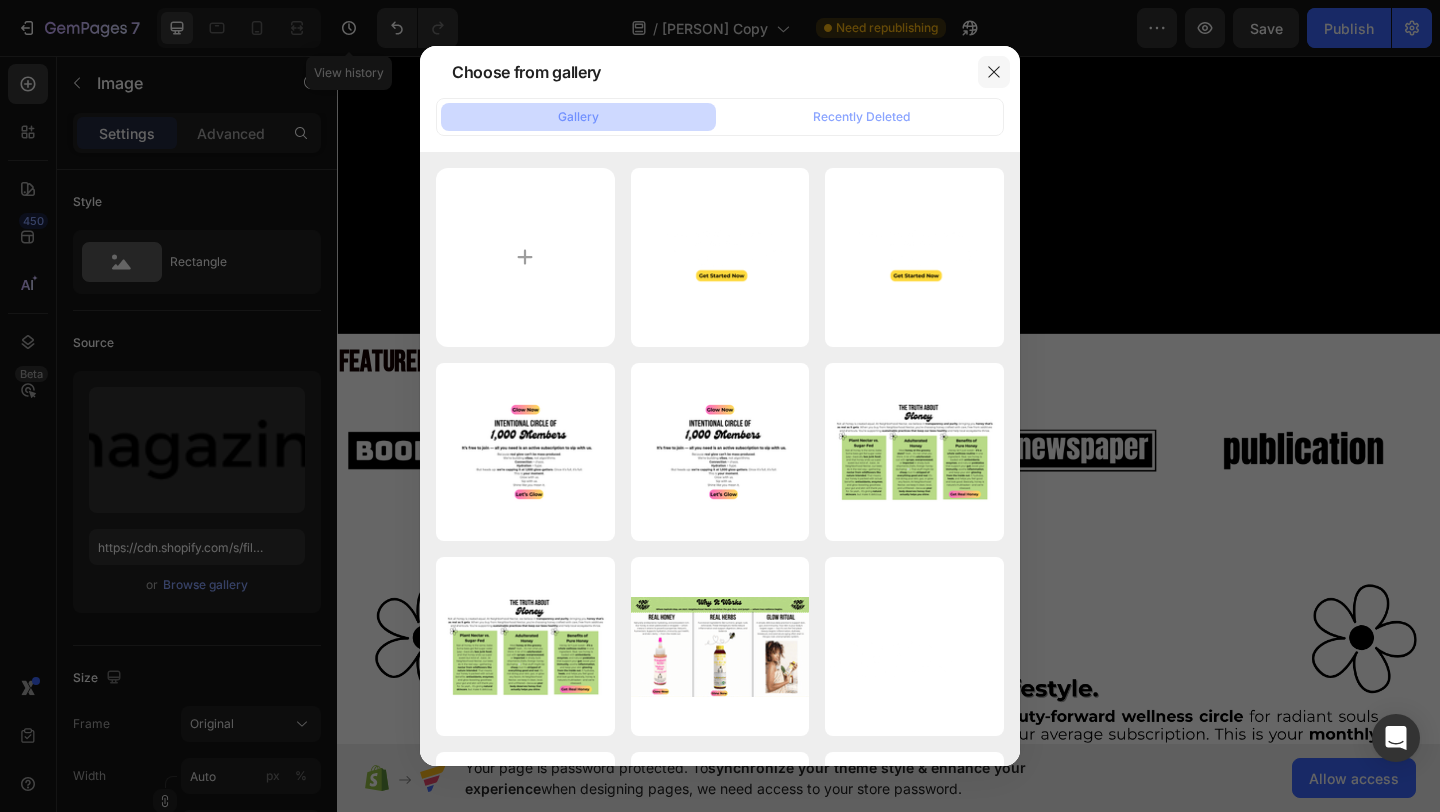 click 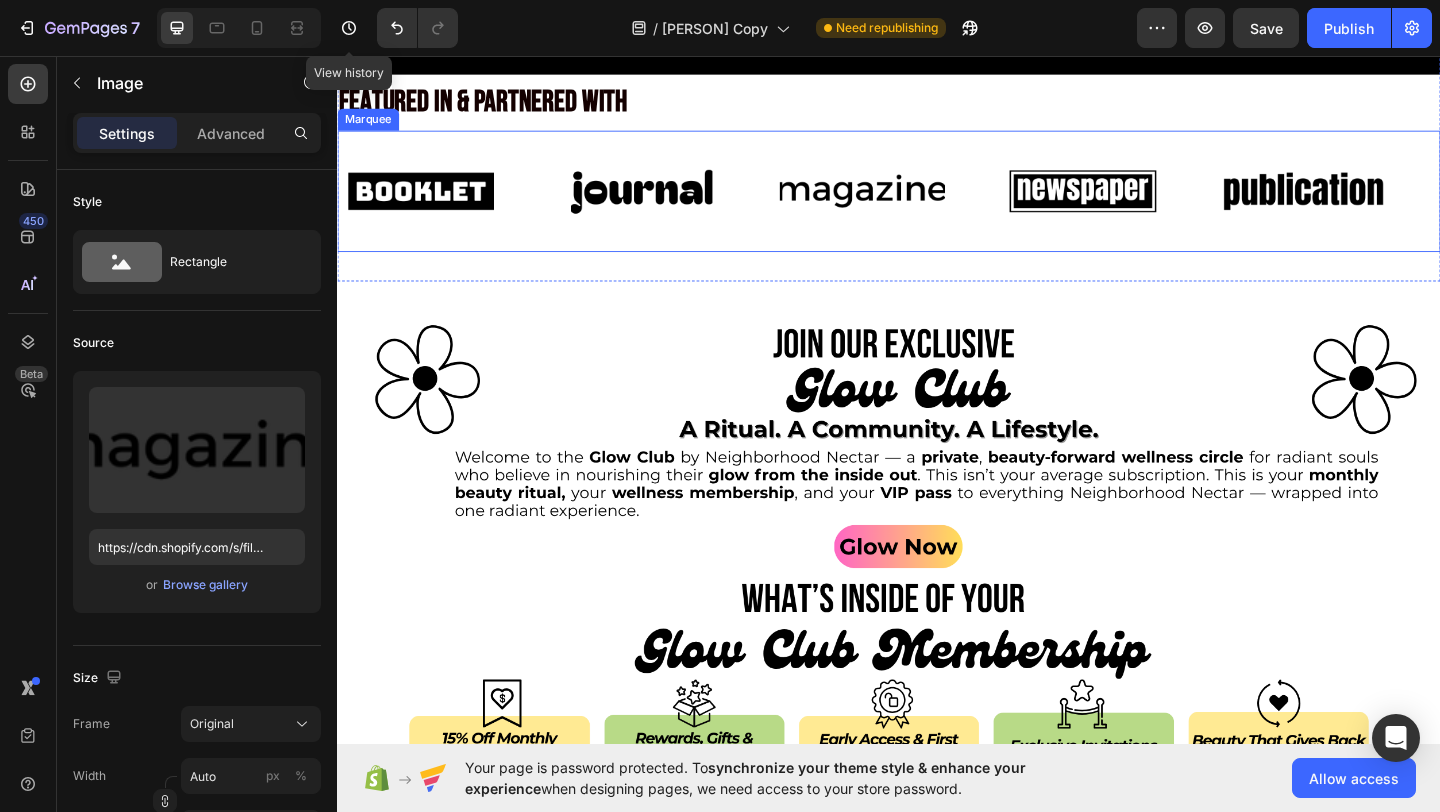 scroll, scrollTop: 5974, scrollLeft: 0, axis: vertical 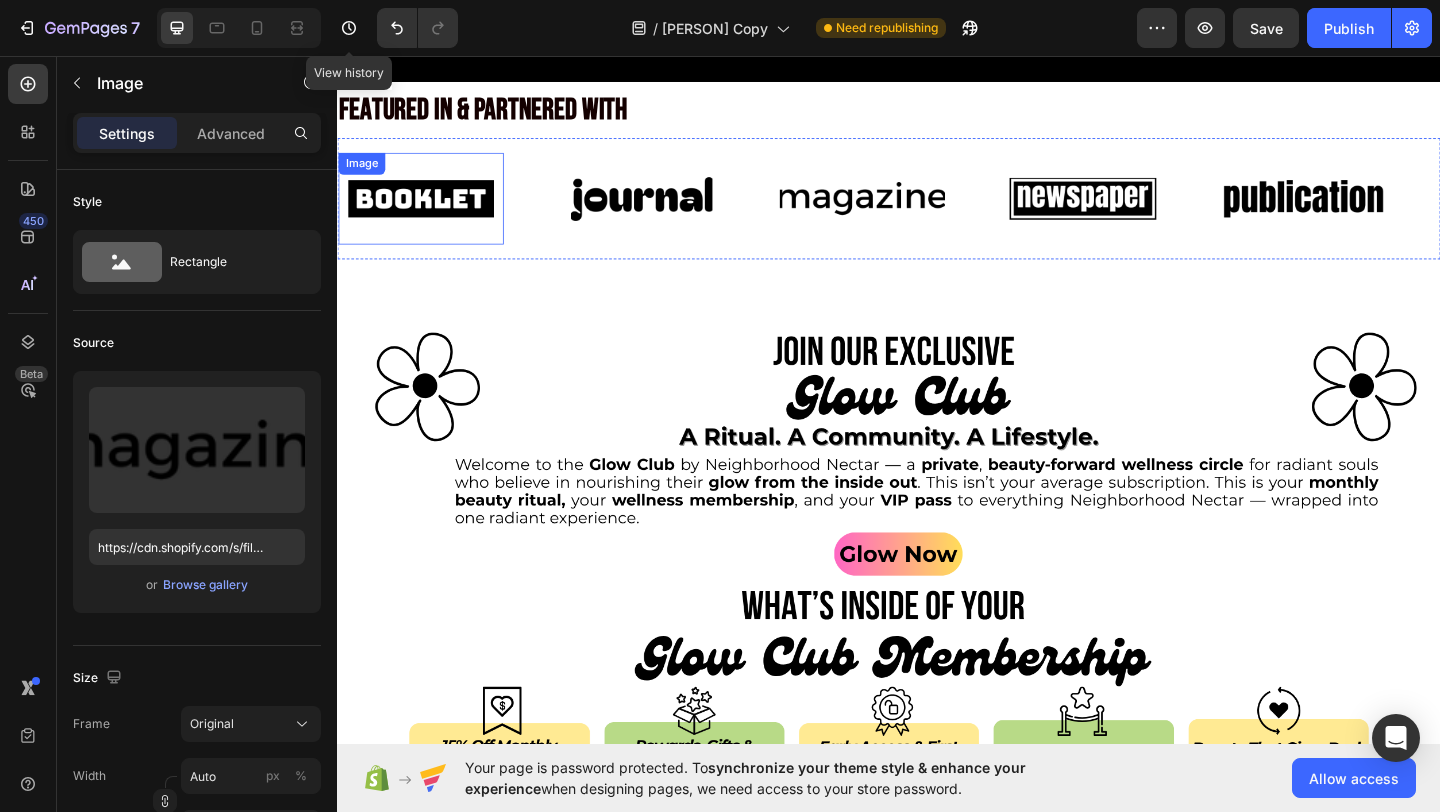 click at bounding box center (428, 211) 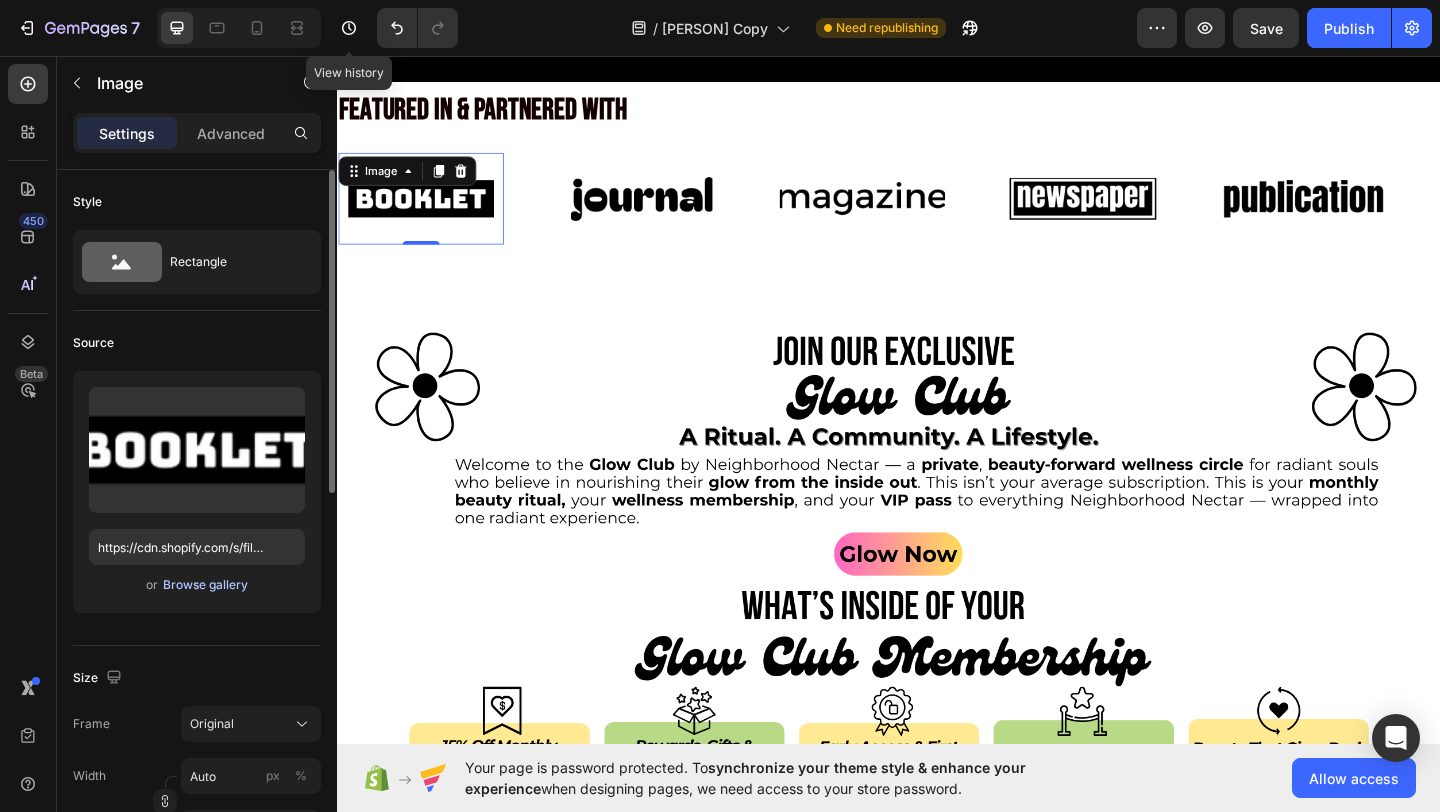 click on "Browse gallery" at bounding box center (205, 585) 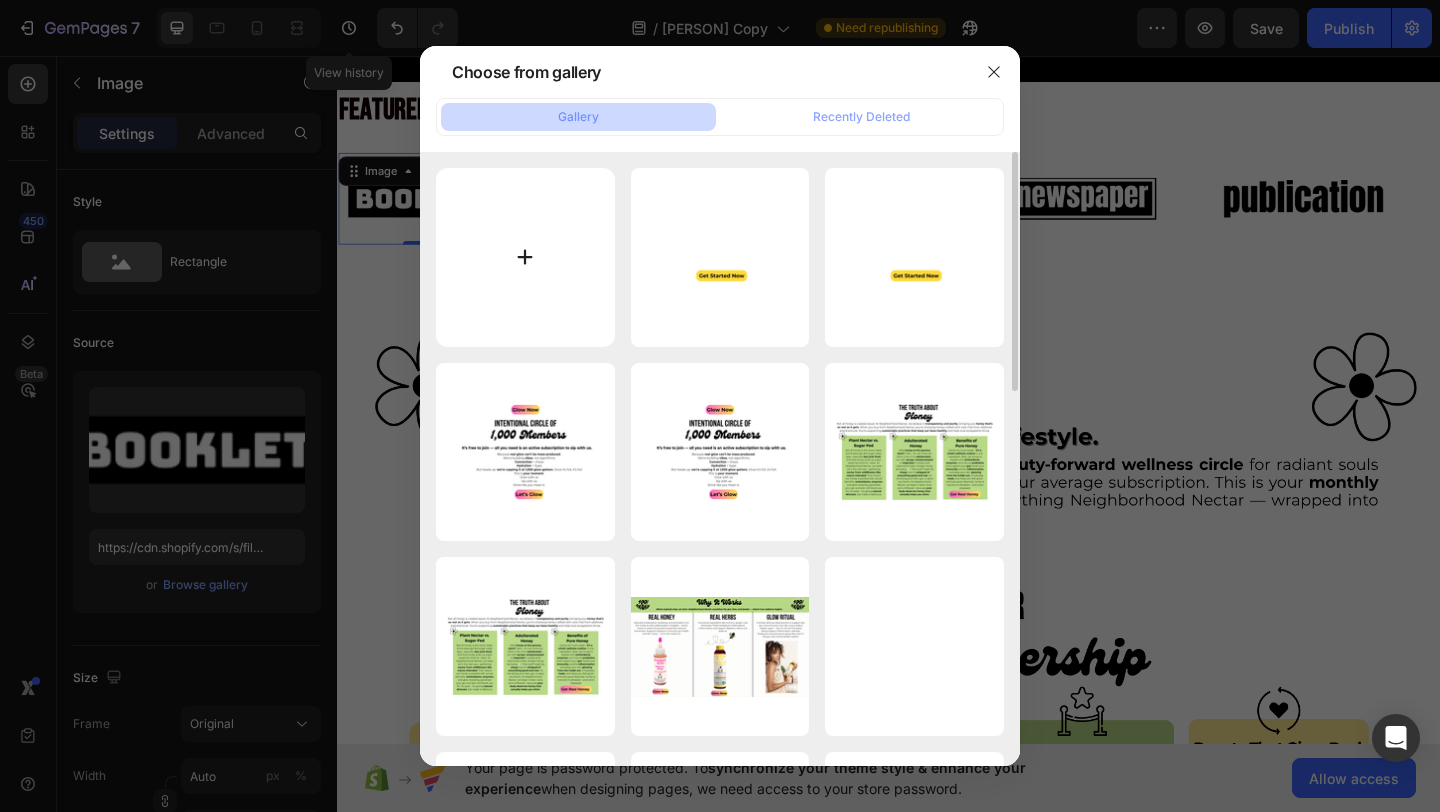 click at bounding box center [525, 257] 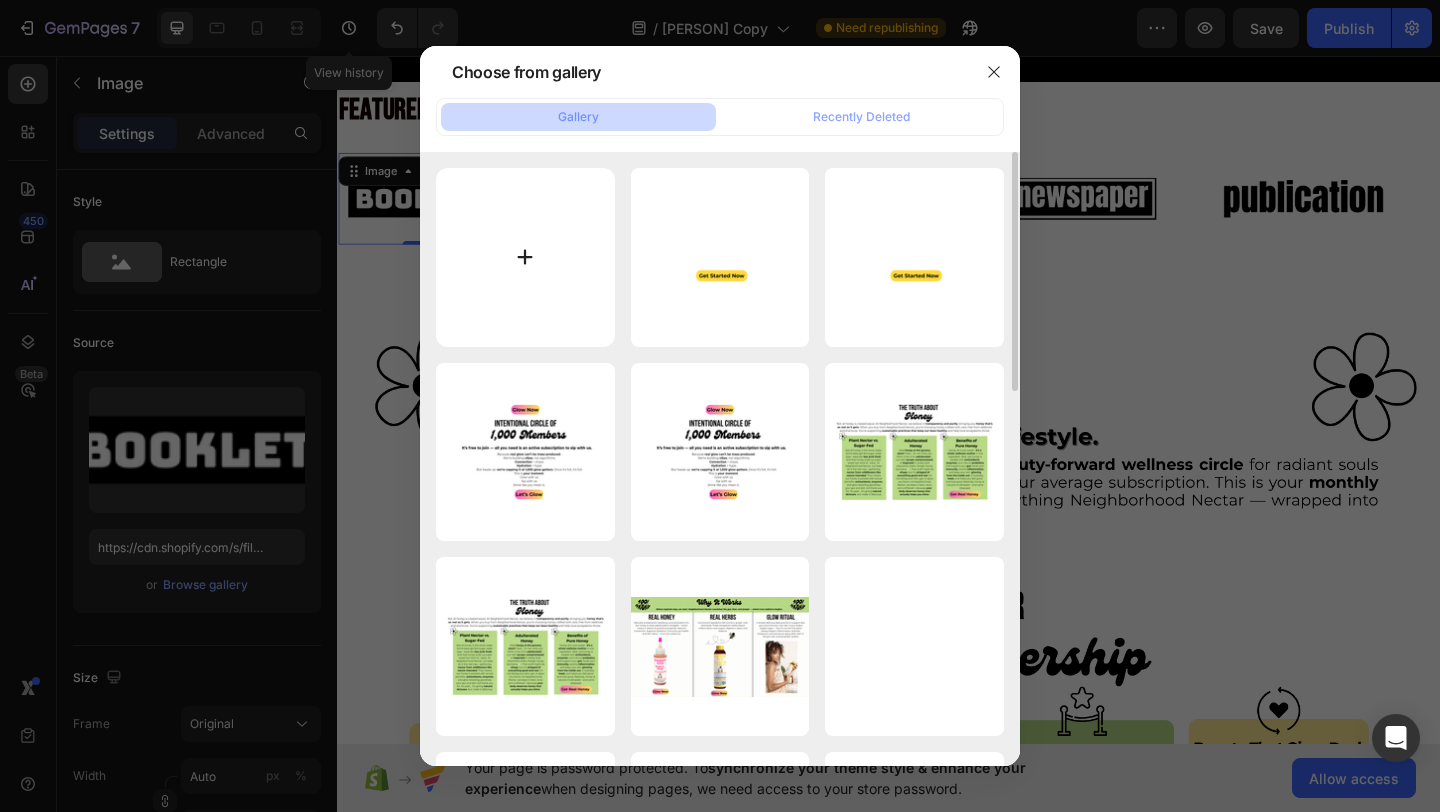 type on "C:\fakepath\1.png" 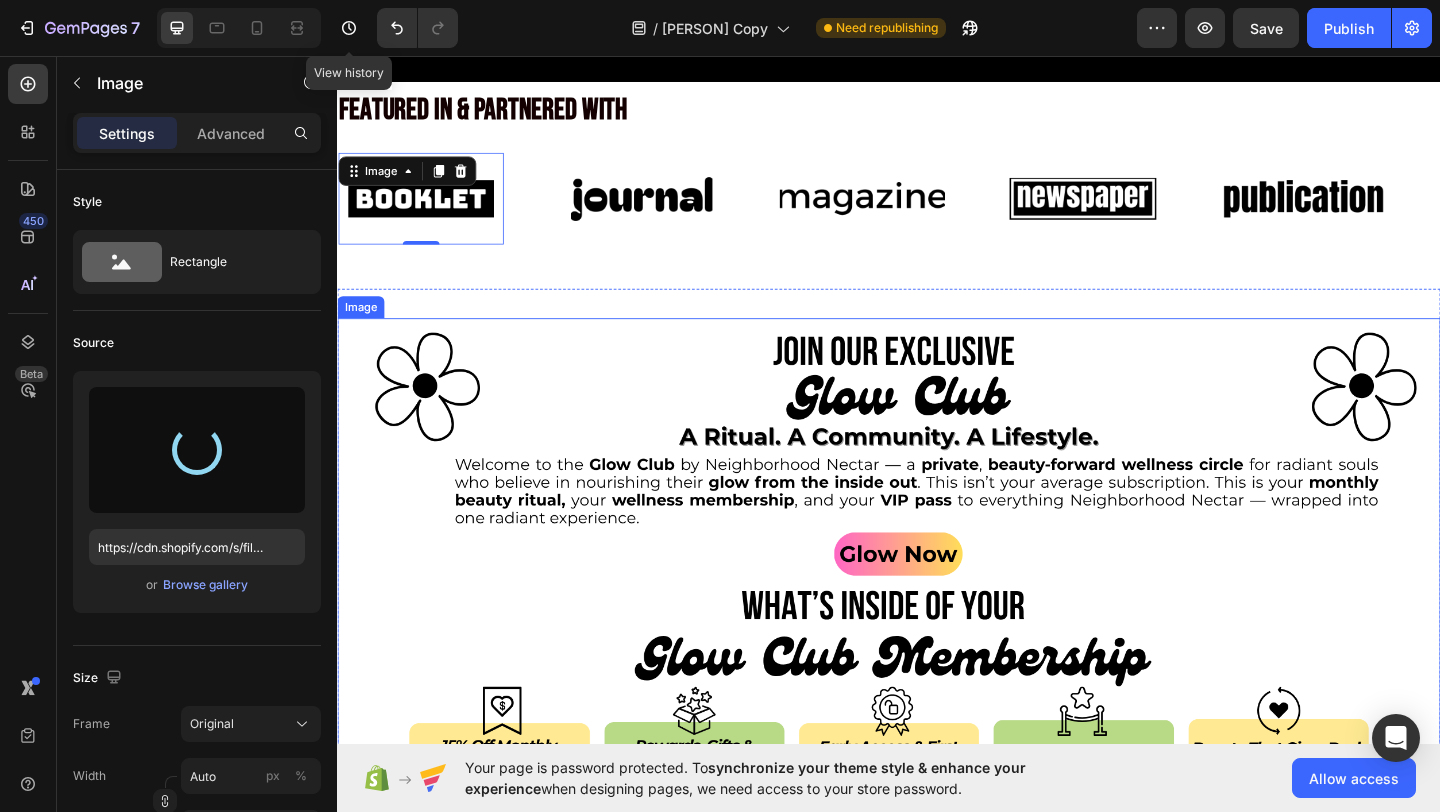 type on "https://cdn.shopify.com/s/files/1/0946/4329/0415/files/gempages_575477949717807954-b969f79f-5299-4d76-92e3-8000f89ad4dc.png" 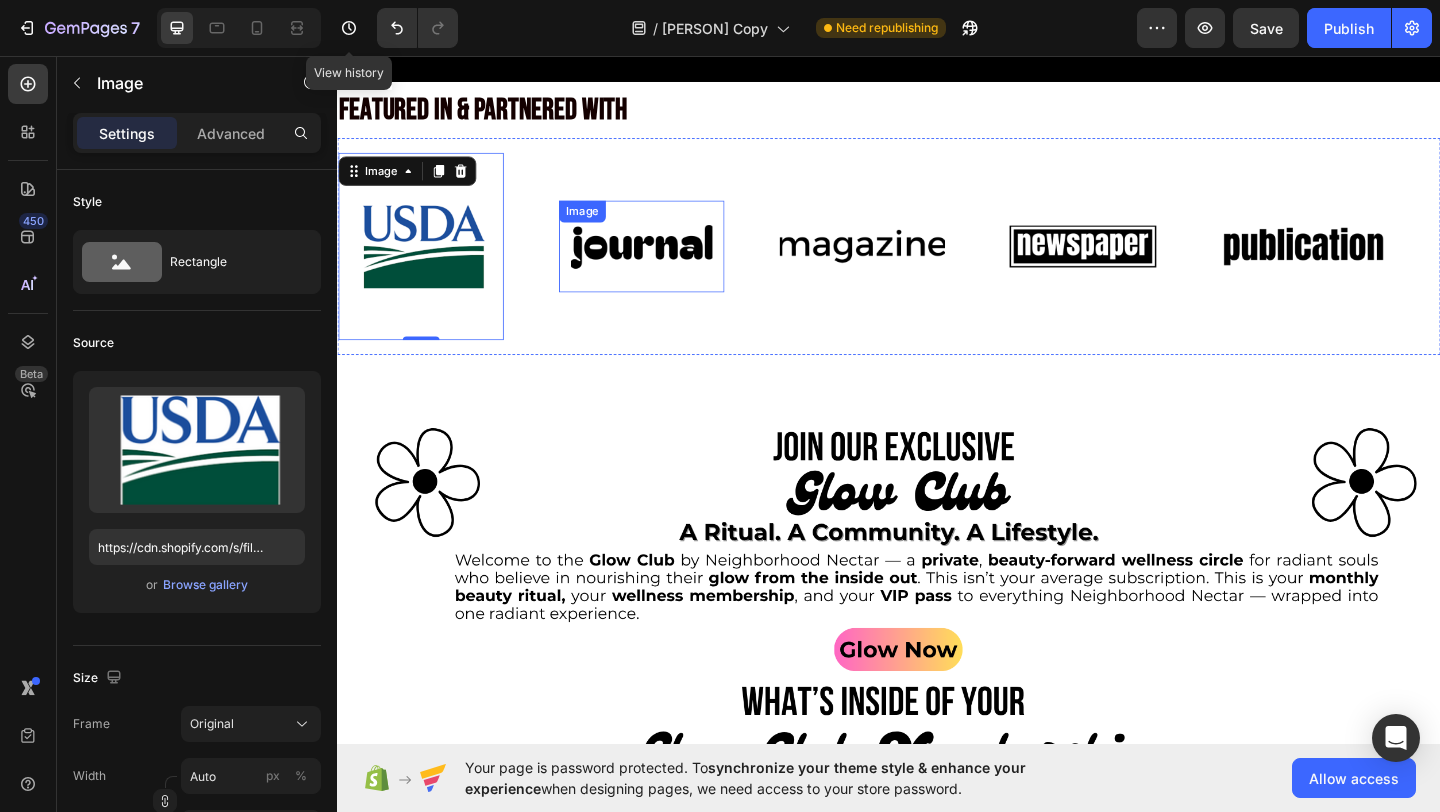 click at bounding box center (668, 263) 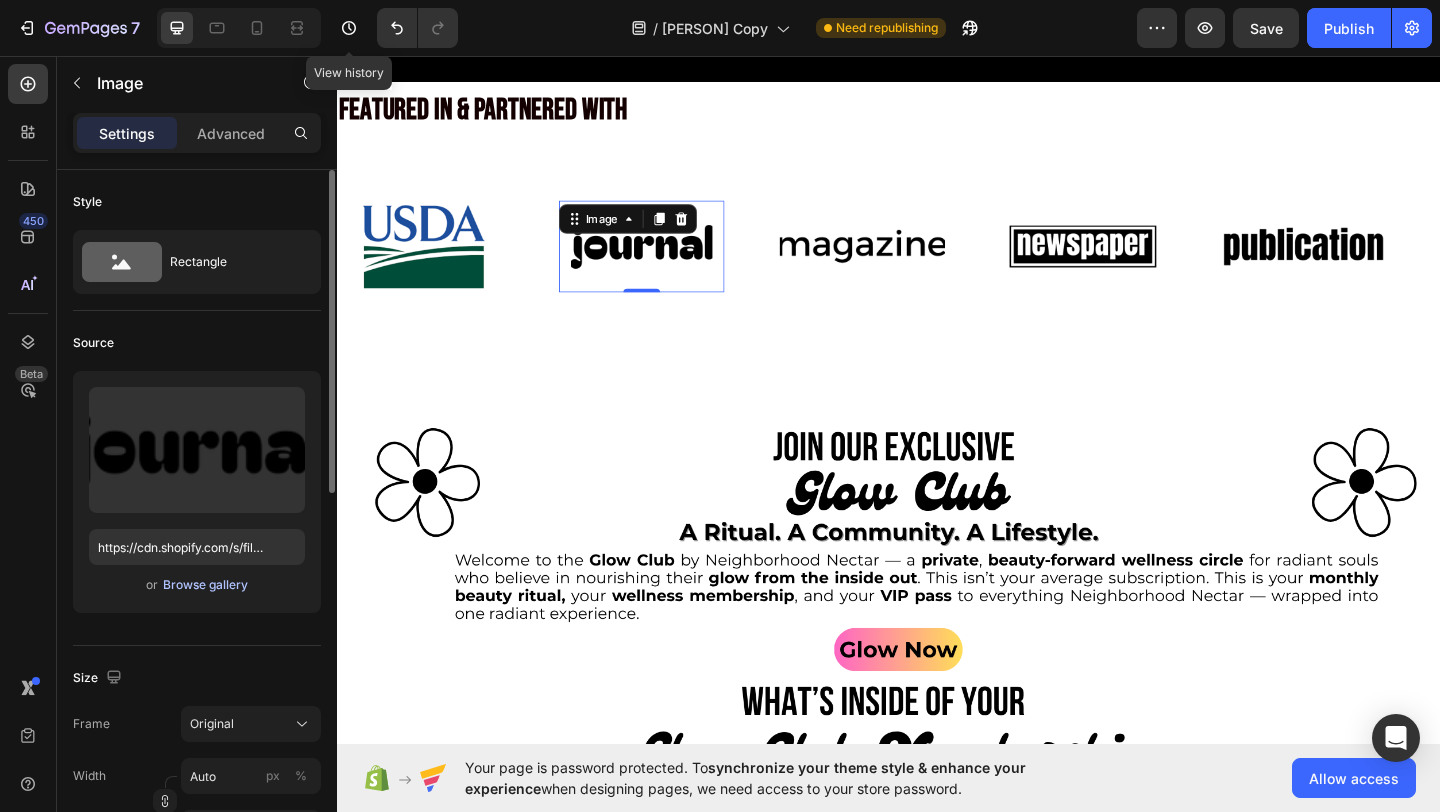 click on "Browse gallery" at bounding box center (205, 585) 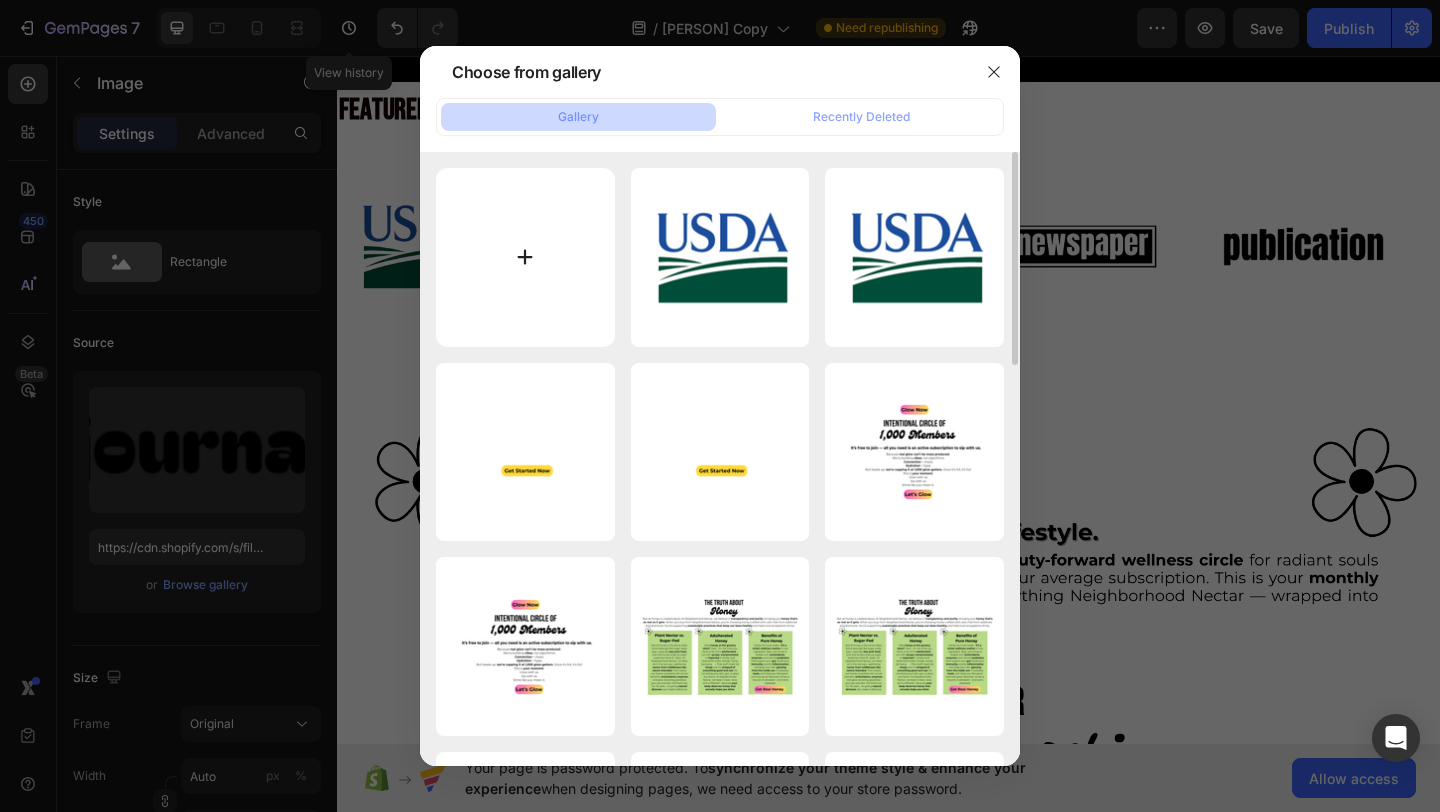 click at bounding box center [525, 257] 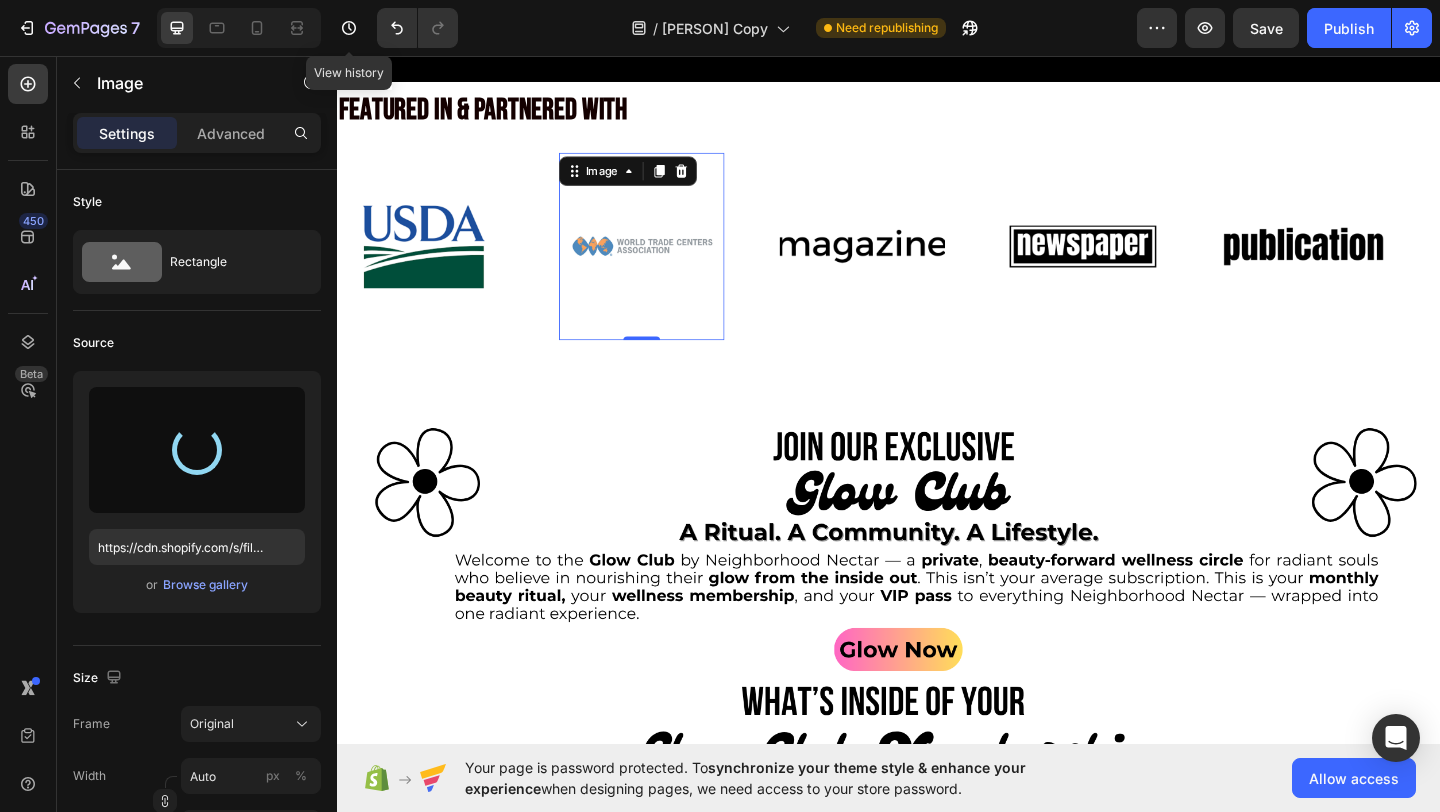 type on "https://cdn.shopify.com/s/files/1/0946/4329/0415/files/gempages_575477949717807954-059207e5-15b3-4b16-983f-33ee892d86db.png" 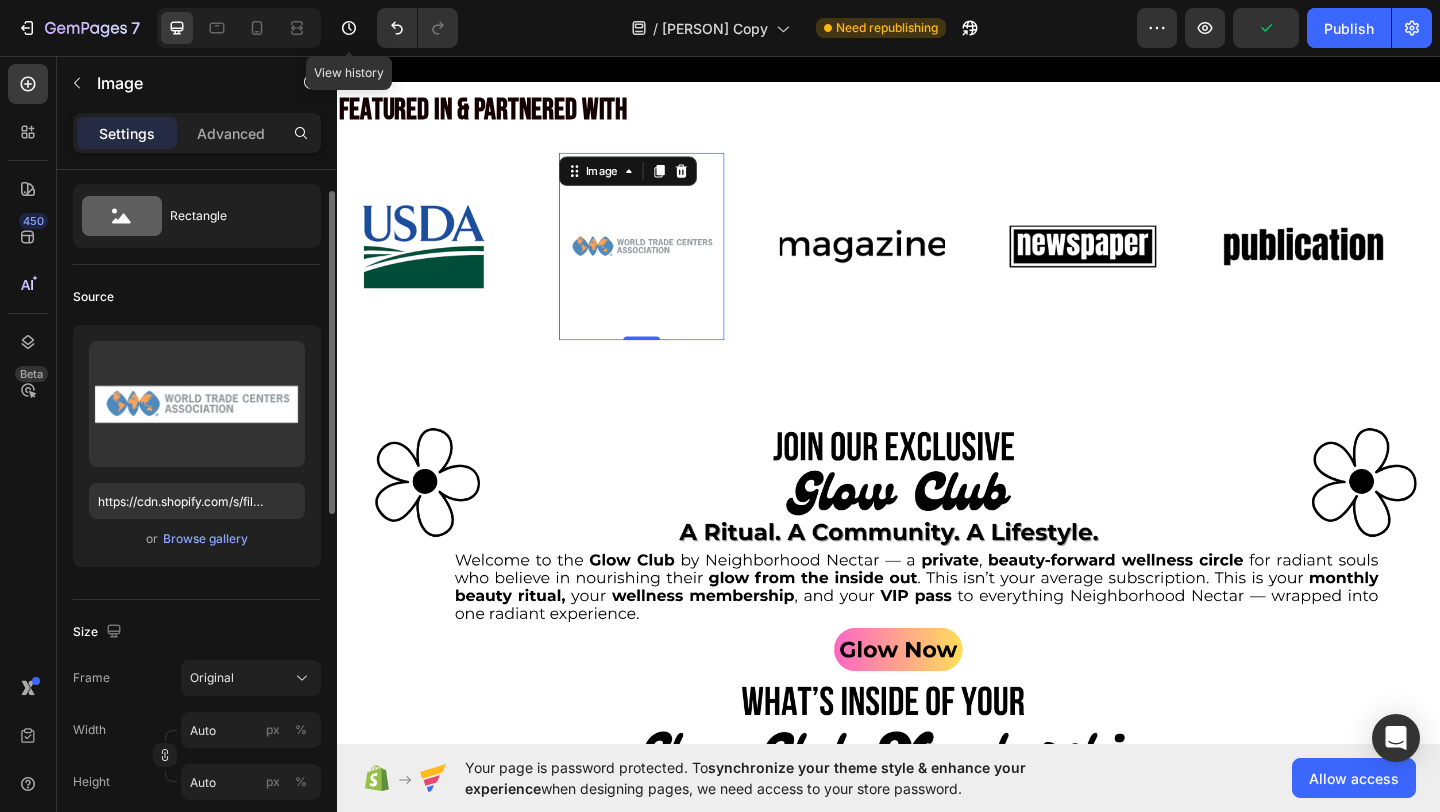 scroll, scrollTop: 55, scrollLeft: 0, axis: vertical 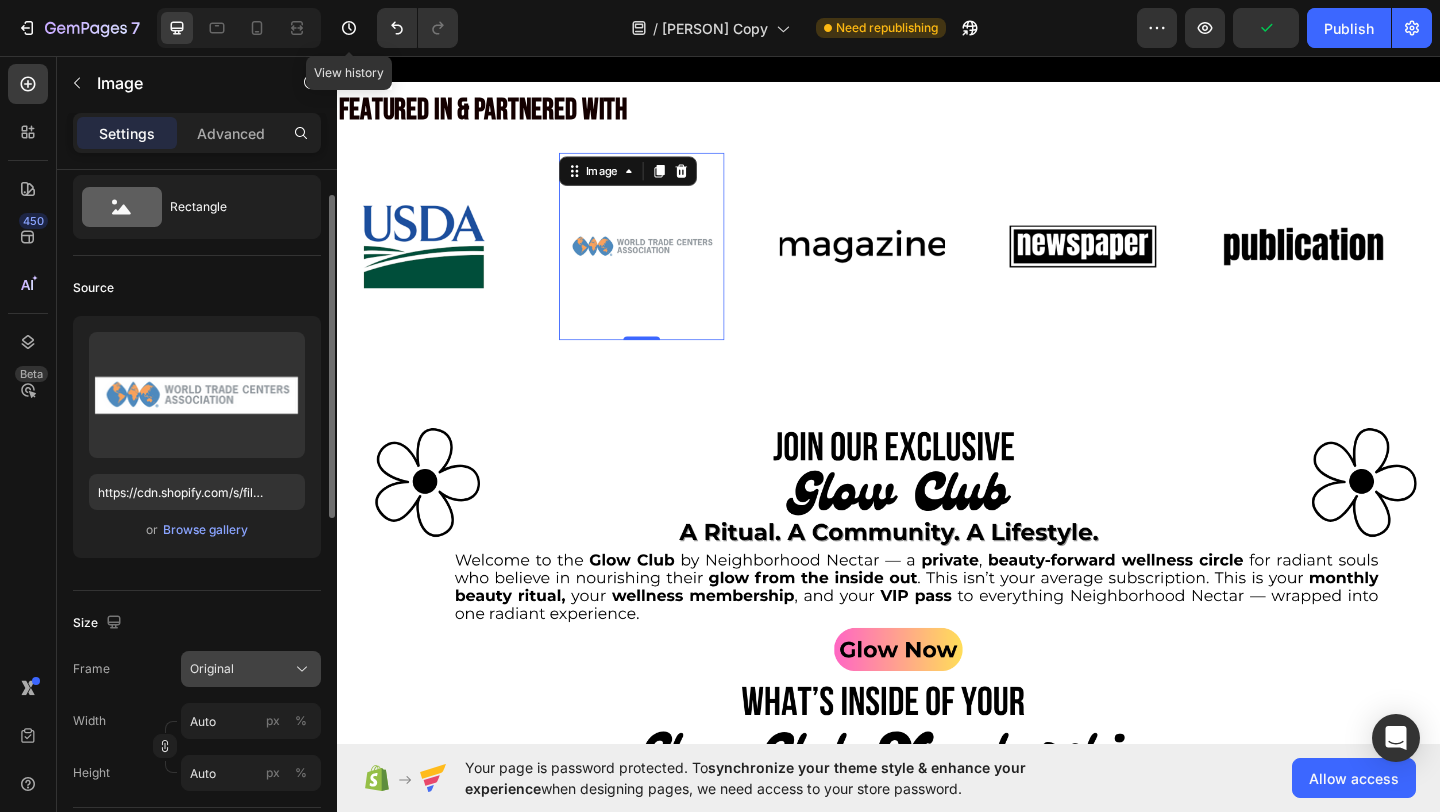 click on "Original" at bounding box center (251, 669) 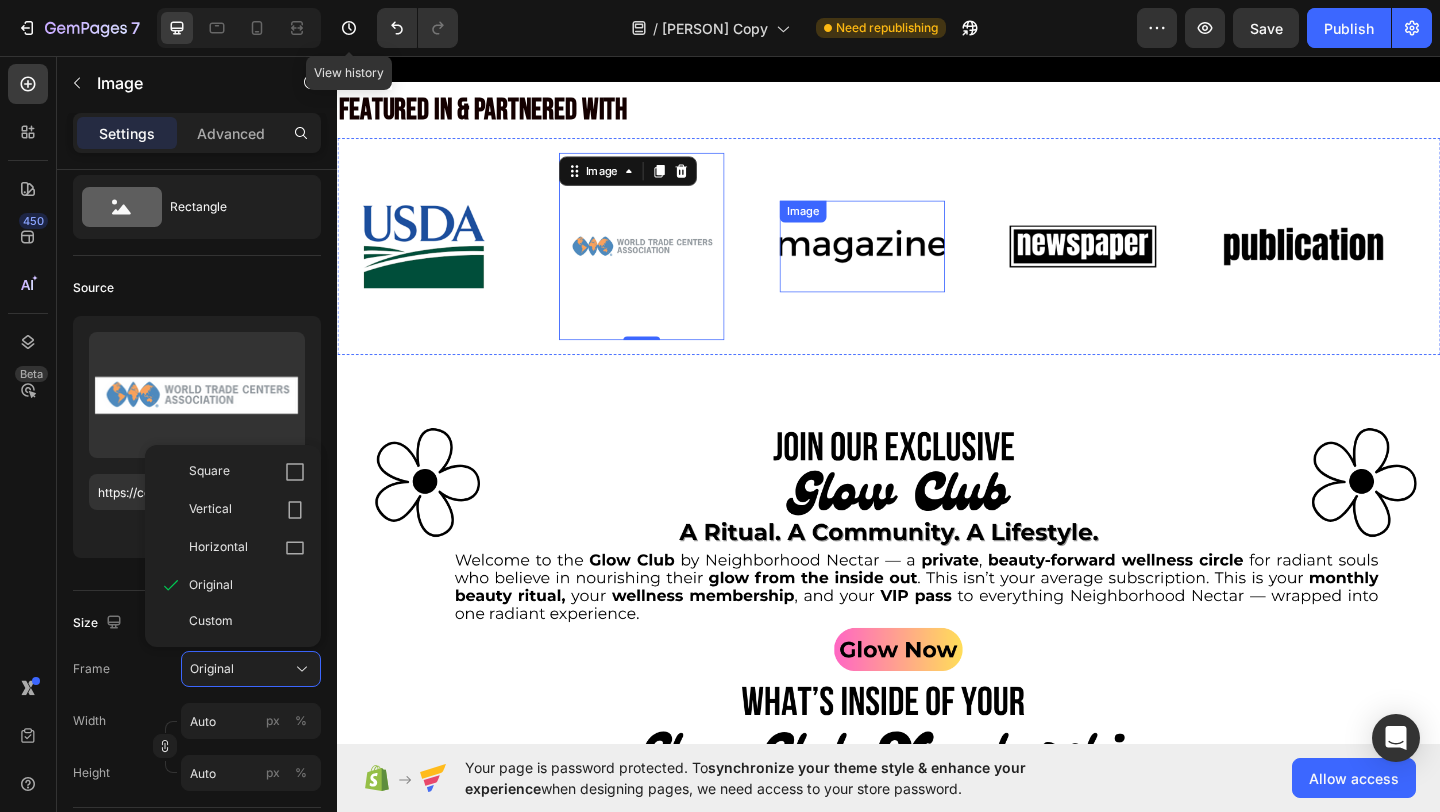 click at bounding box center [908, 263] 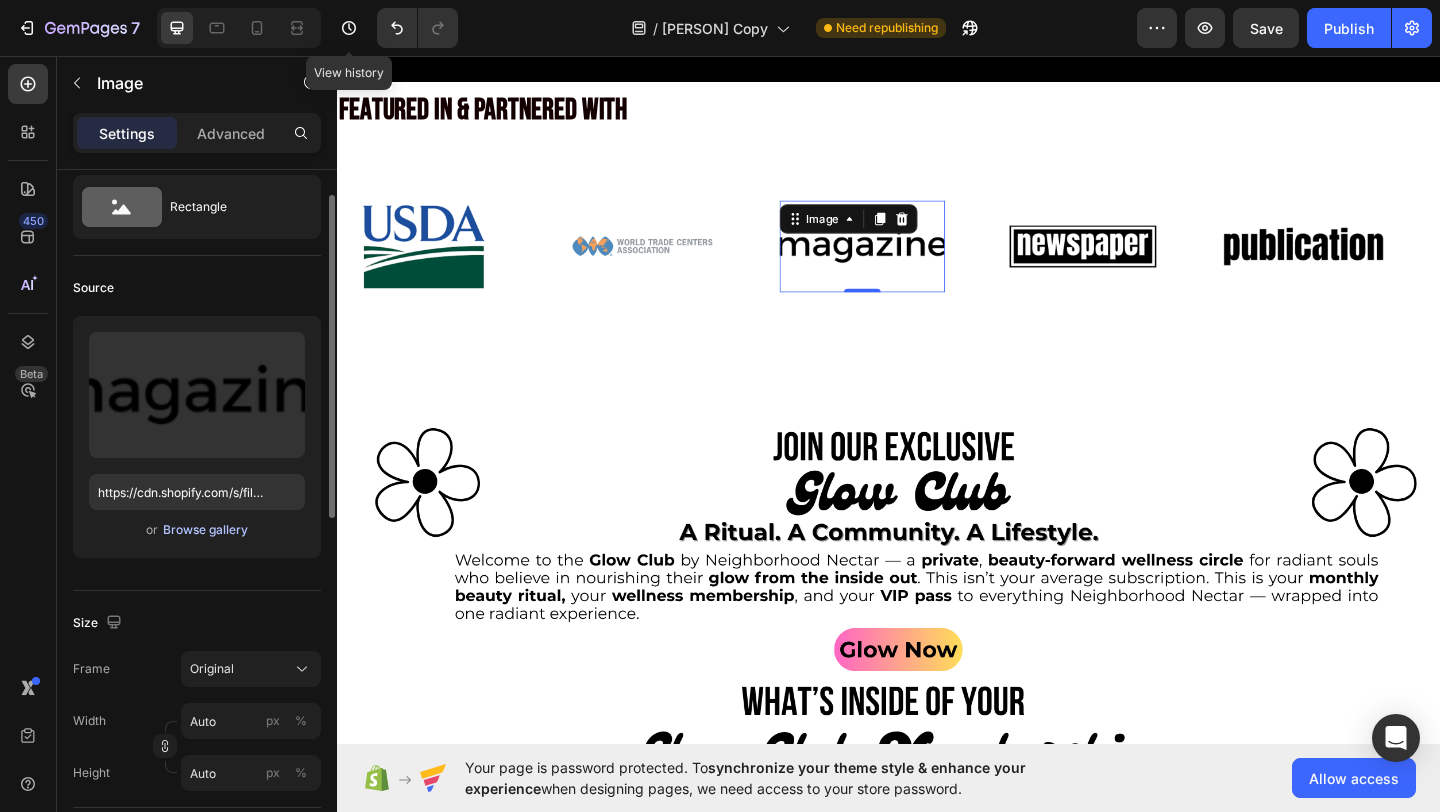 click on "Browse gallery" at bounding box center [205, 530] 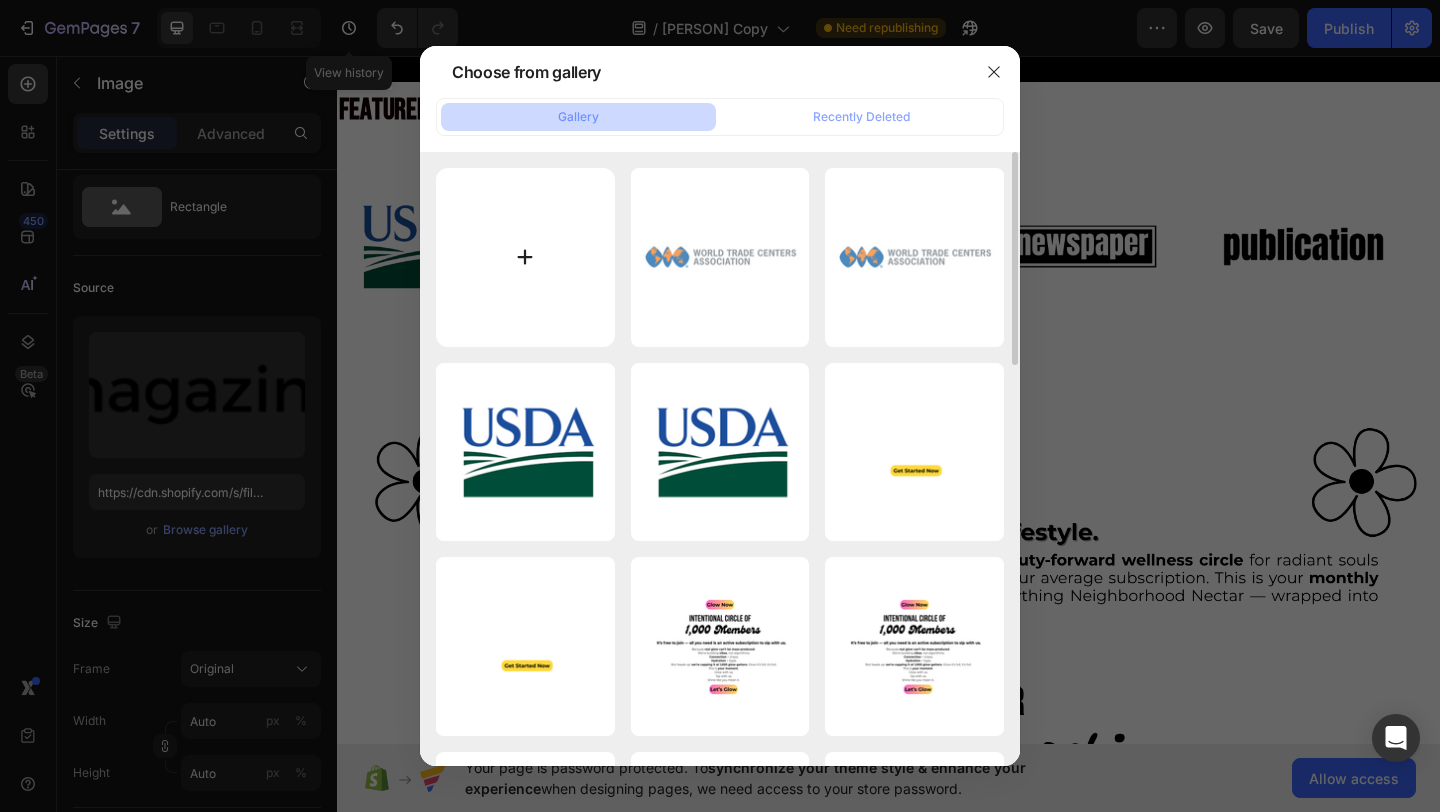 click at bounding box center [525, 257] 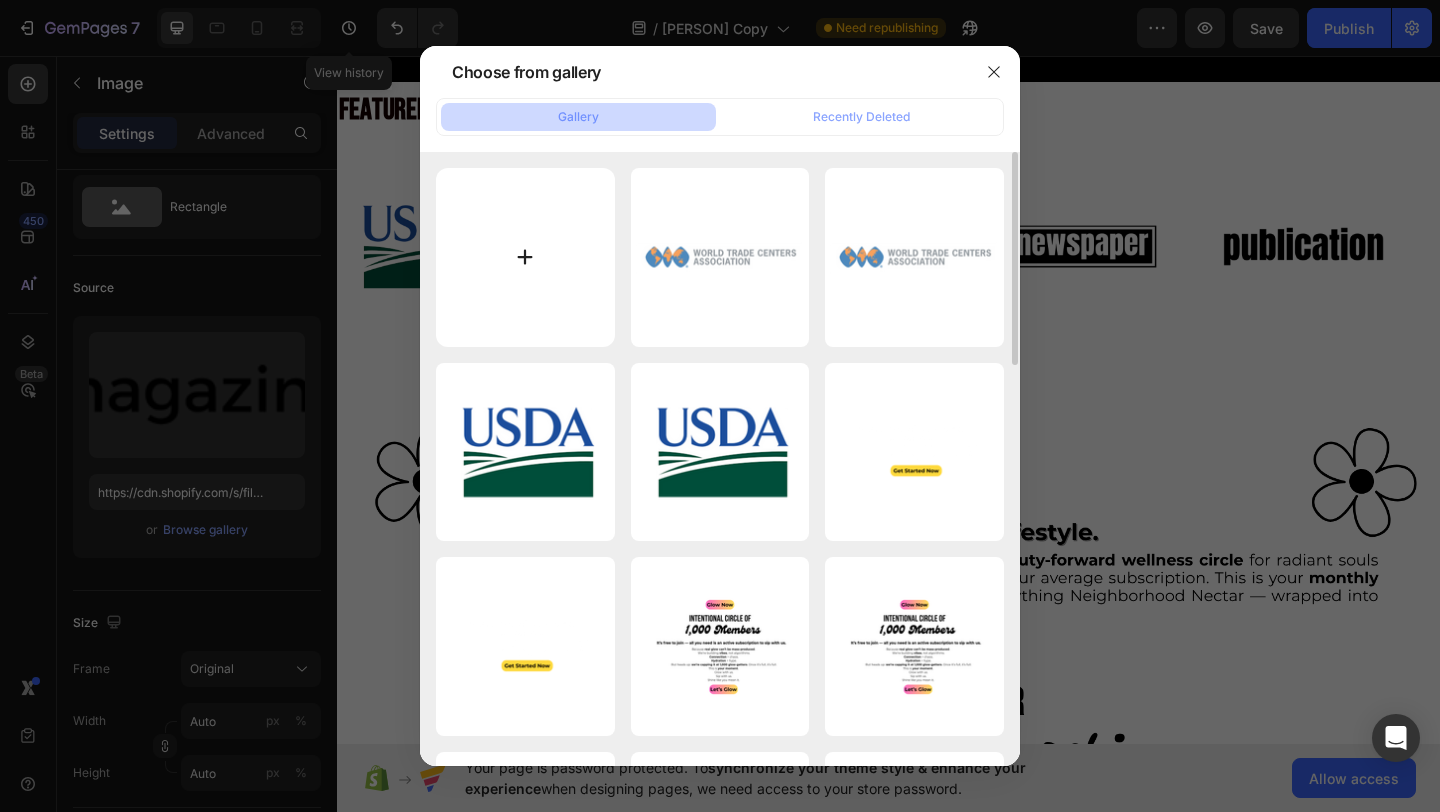 type on "C:\fakepath\6.png" 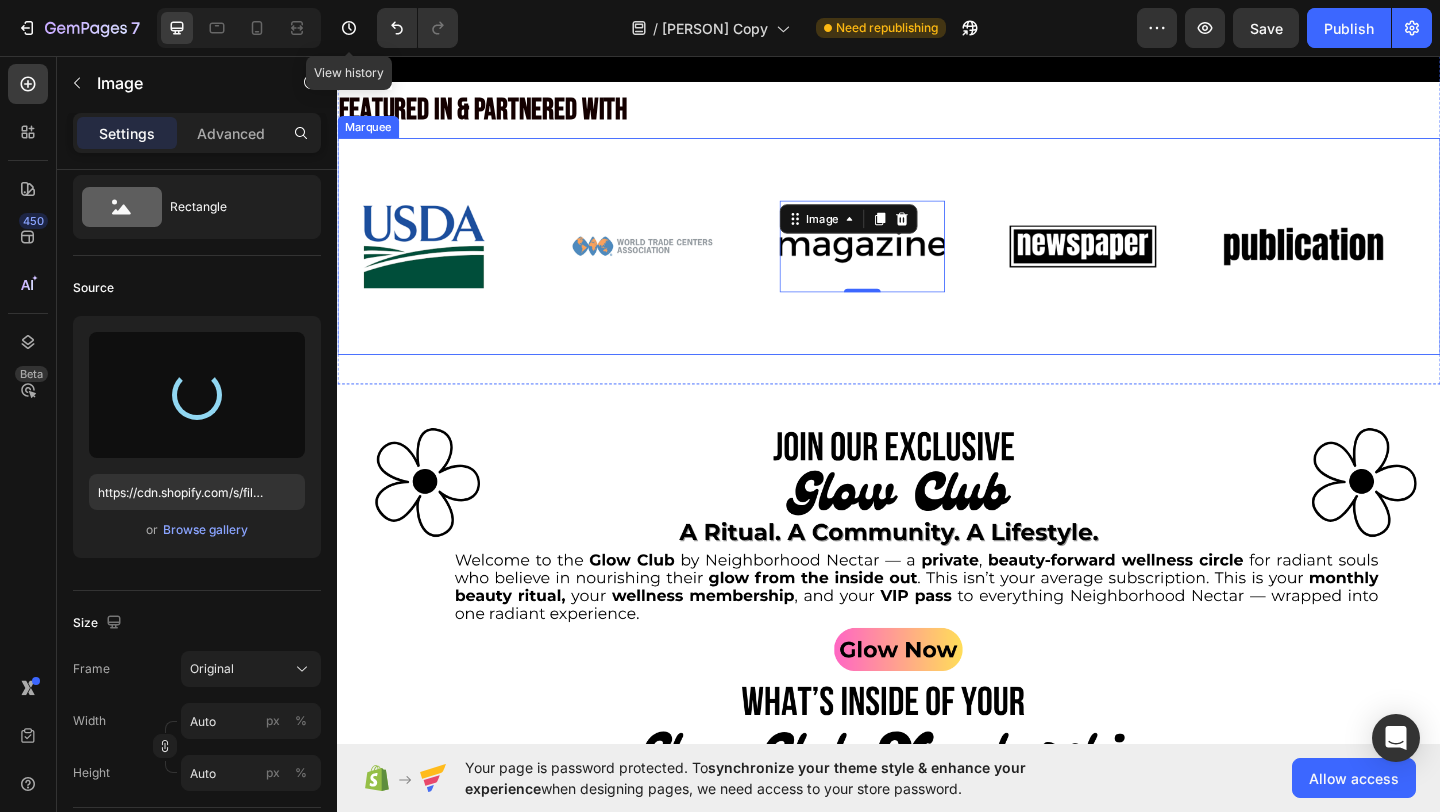 type on "https://cdn.shopify.com/s/files/1/0946/4329/0415/files/gempages_575477949717807954-326eb5fd-4621-4ccc-8c4f-f6190914d8bd.png" 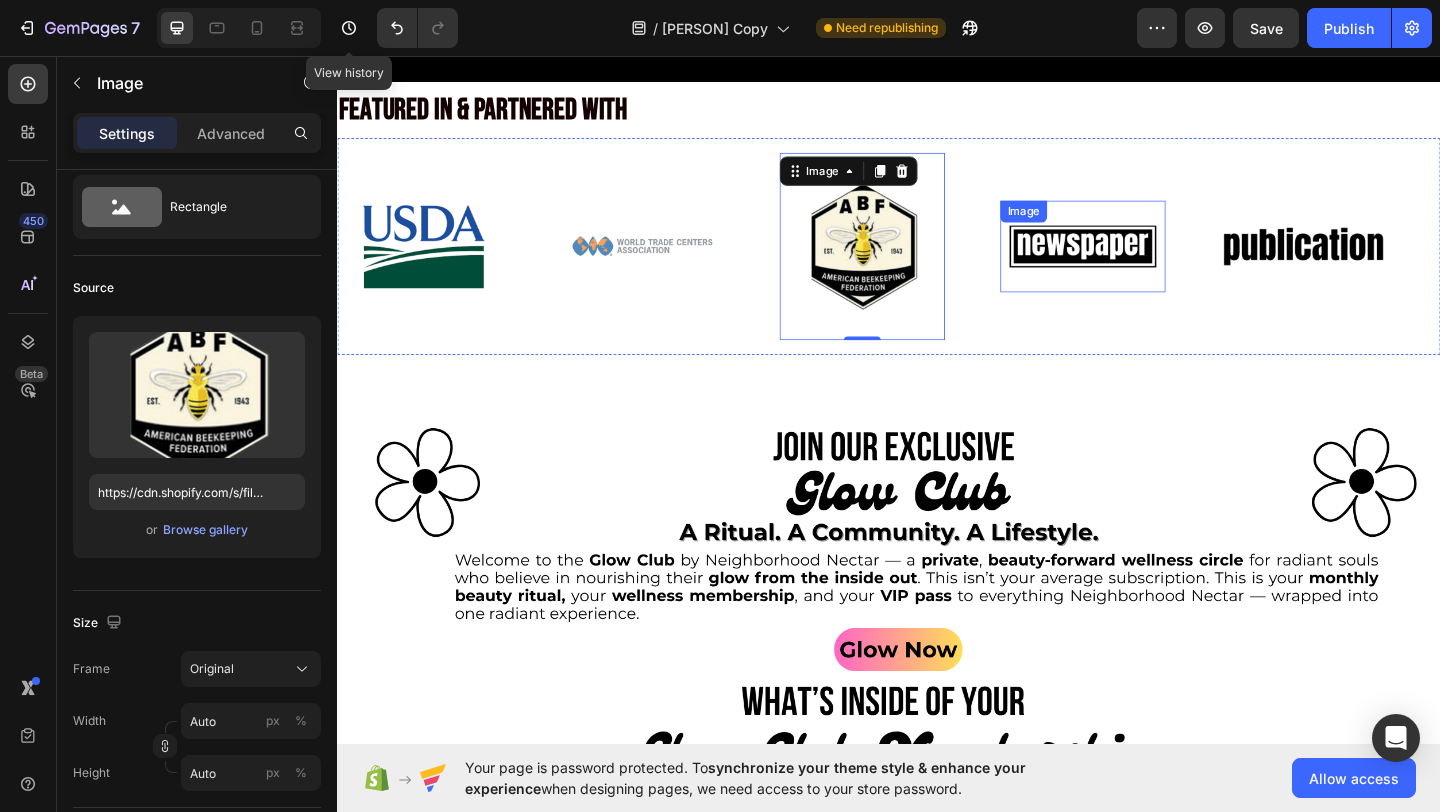 click at bounding box center [1148, 263] 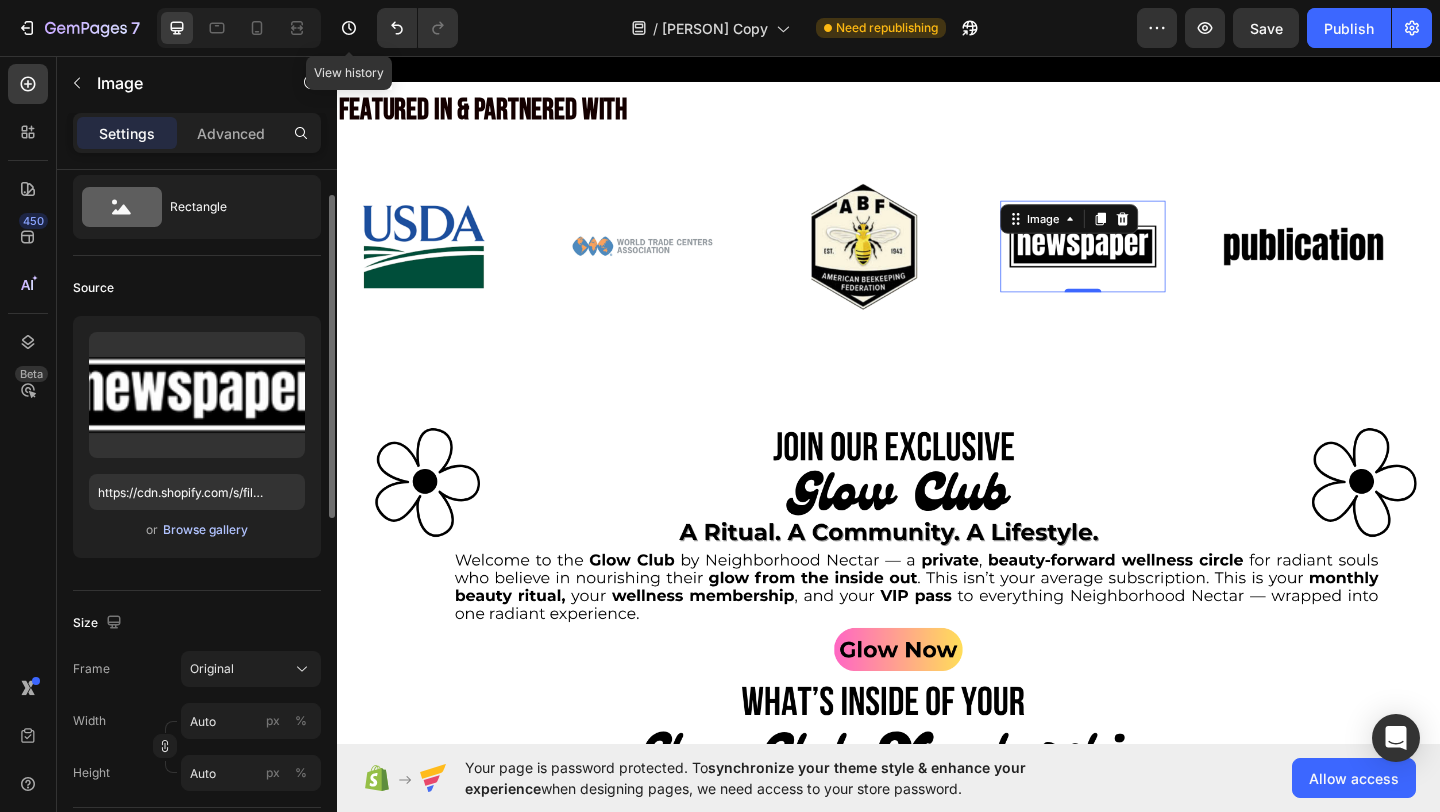 click on "Browse gallery" at bounding box center [205, 530] 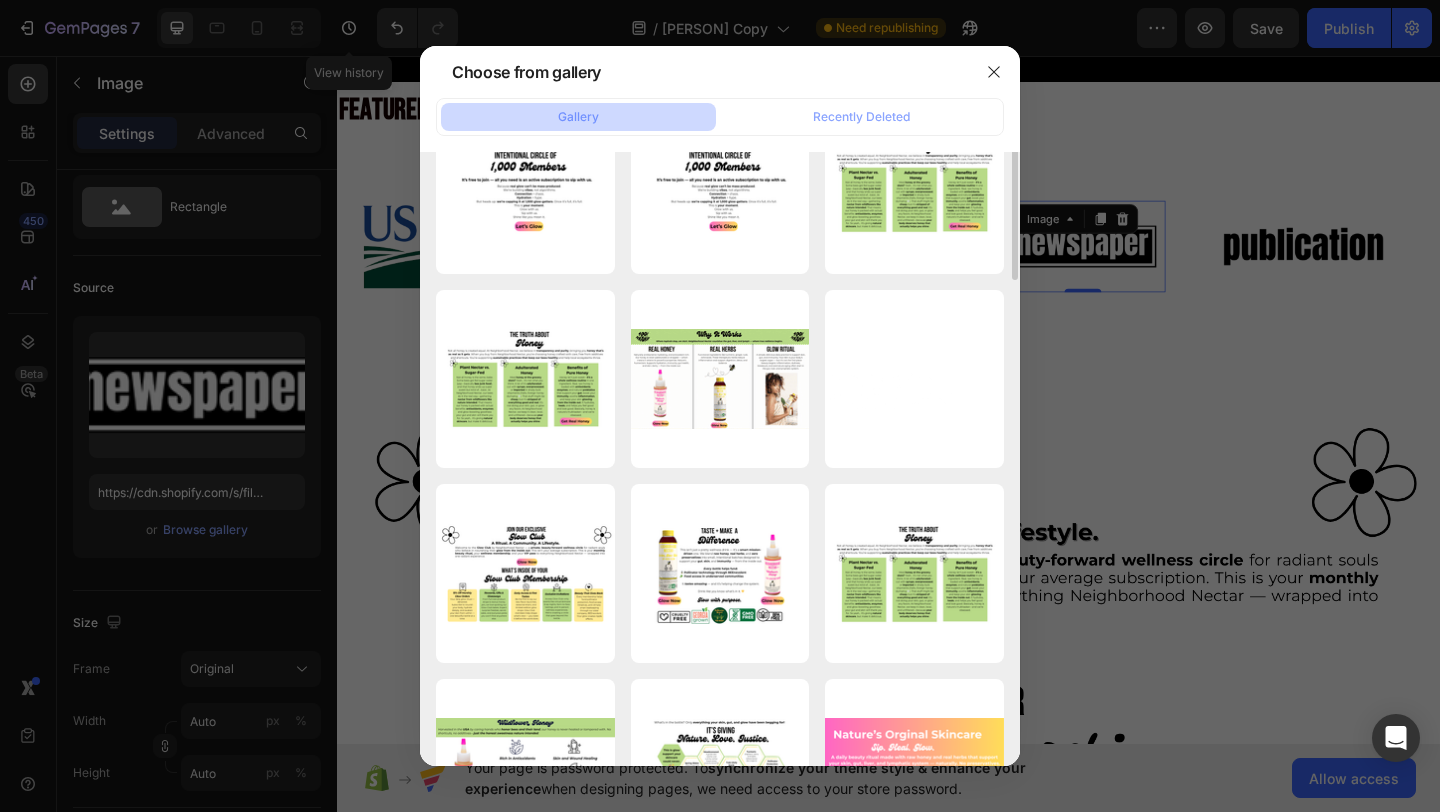 scroll, scrollTop: 0, scrollLeft: 0, axis: both 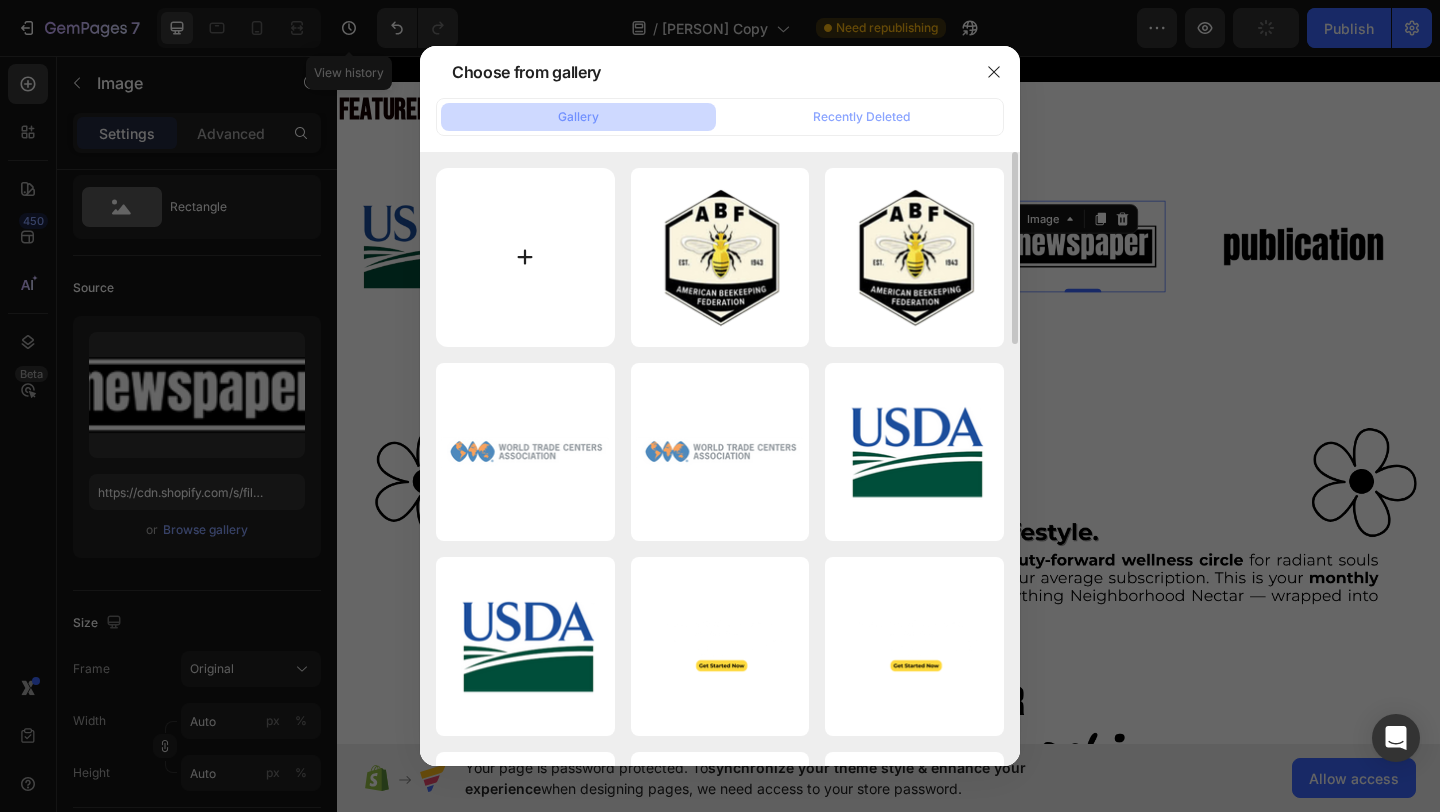 click at bounding box center (525, 257) 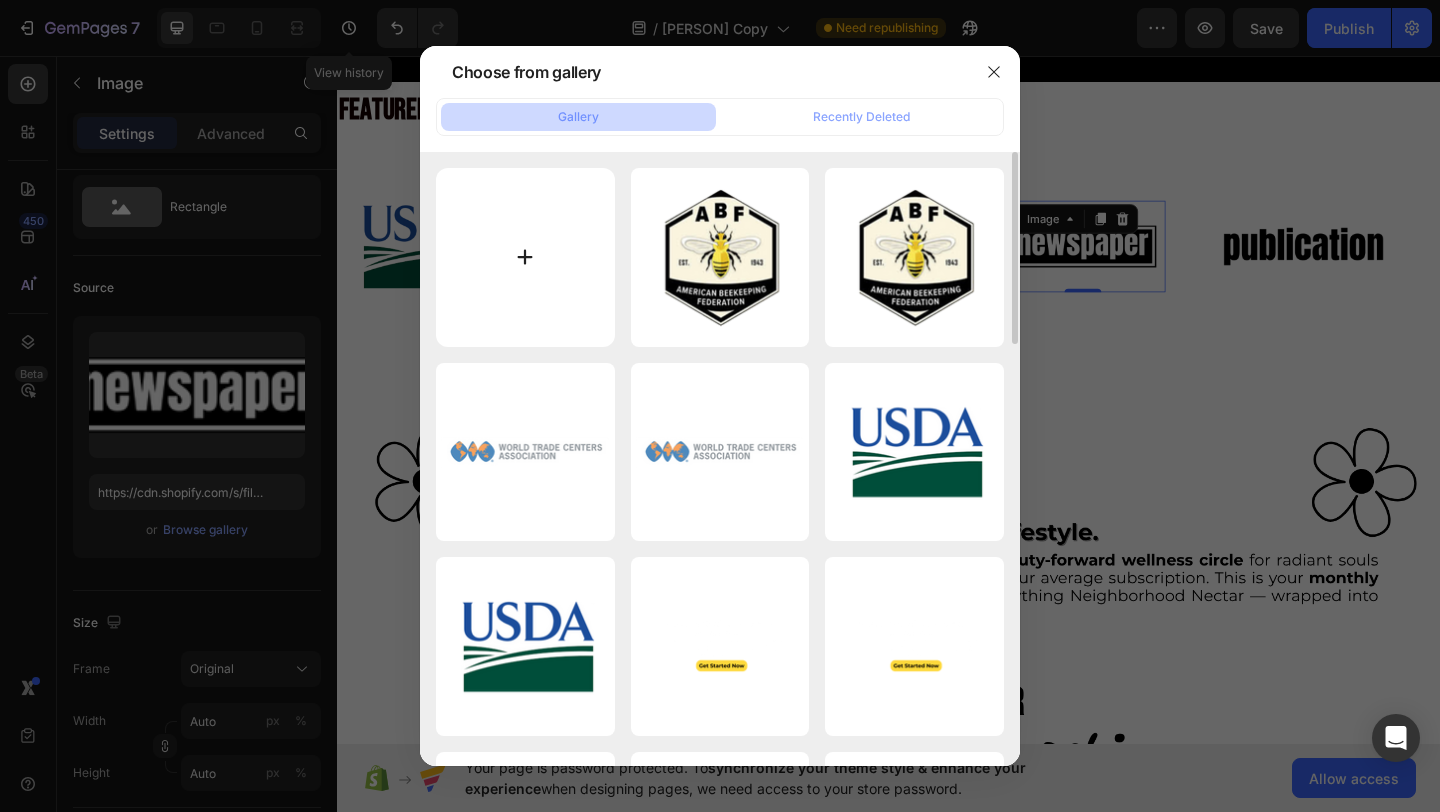 type on "C:\fakepath\10.png" 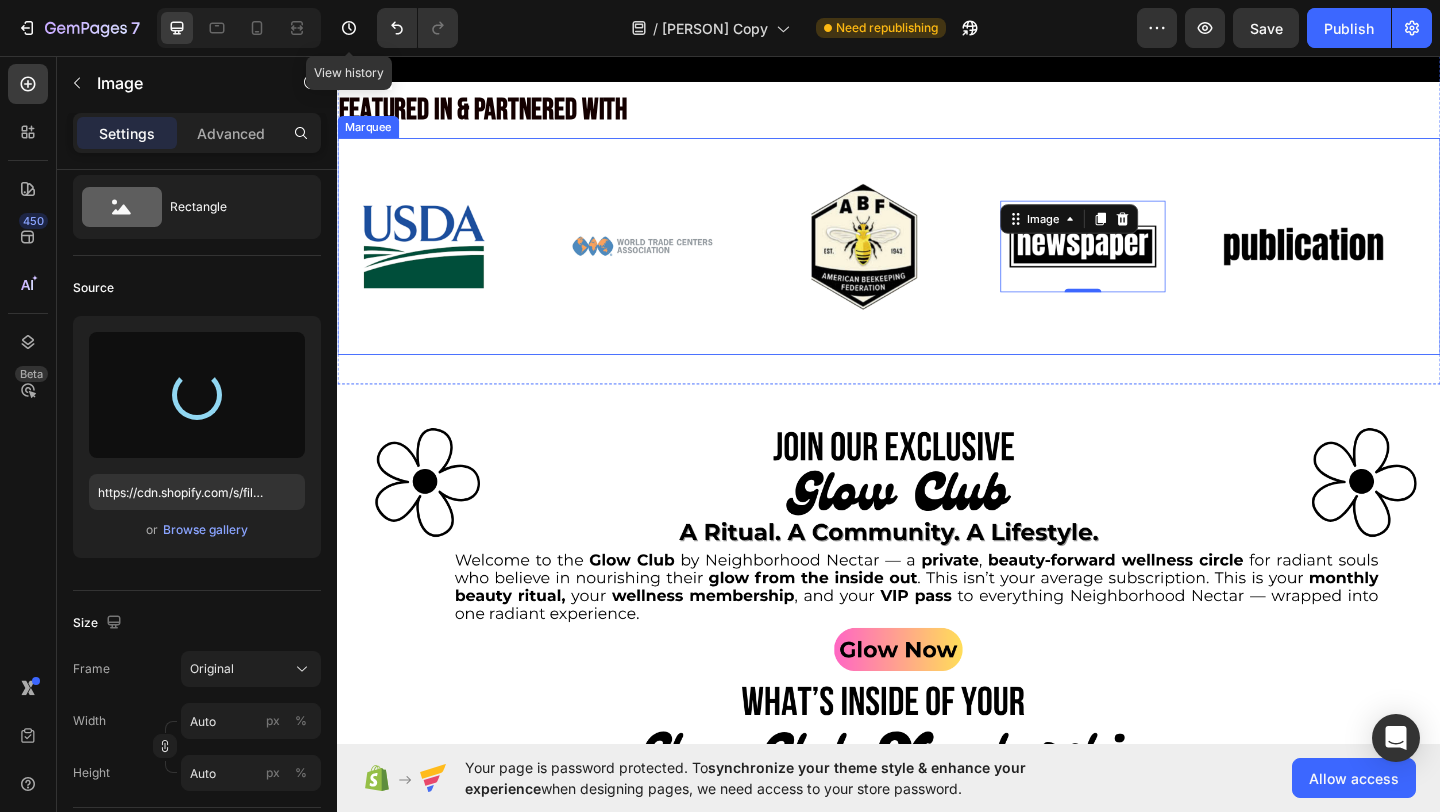 type on "https://cdn.shopify.com/s/files/1/0946/4329/0415/files/gempages_575477949717807954-546e2a36-6e91-4946-a913-3745e8552c69.png" 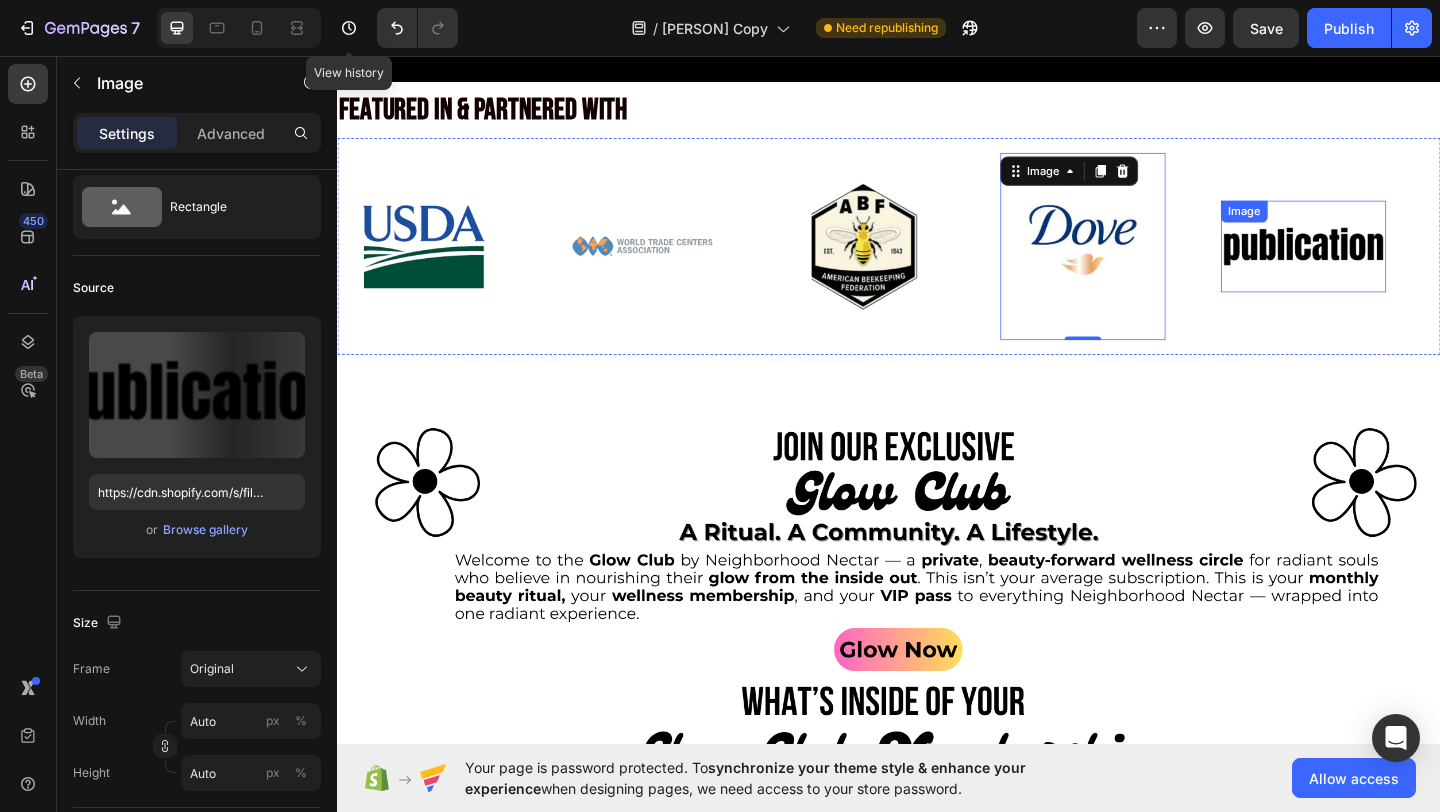 click at bounding box center (1388, 263) 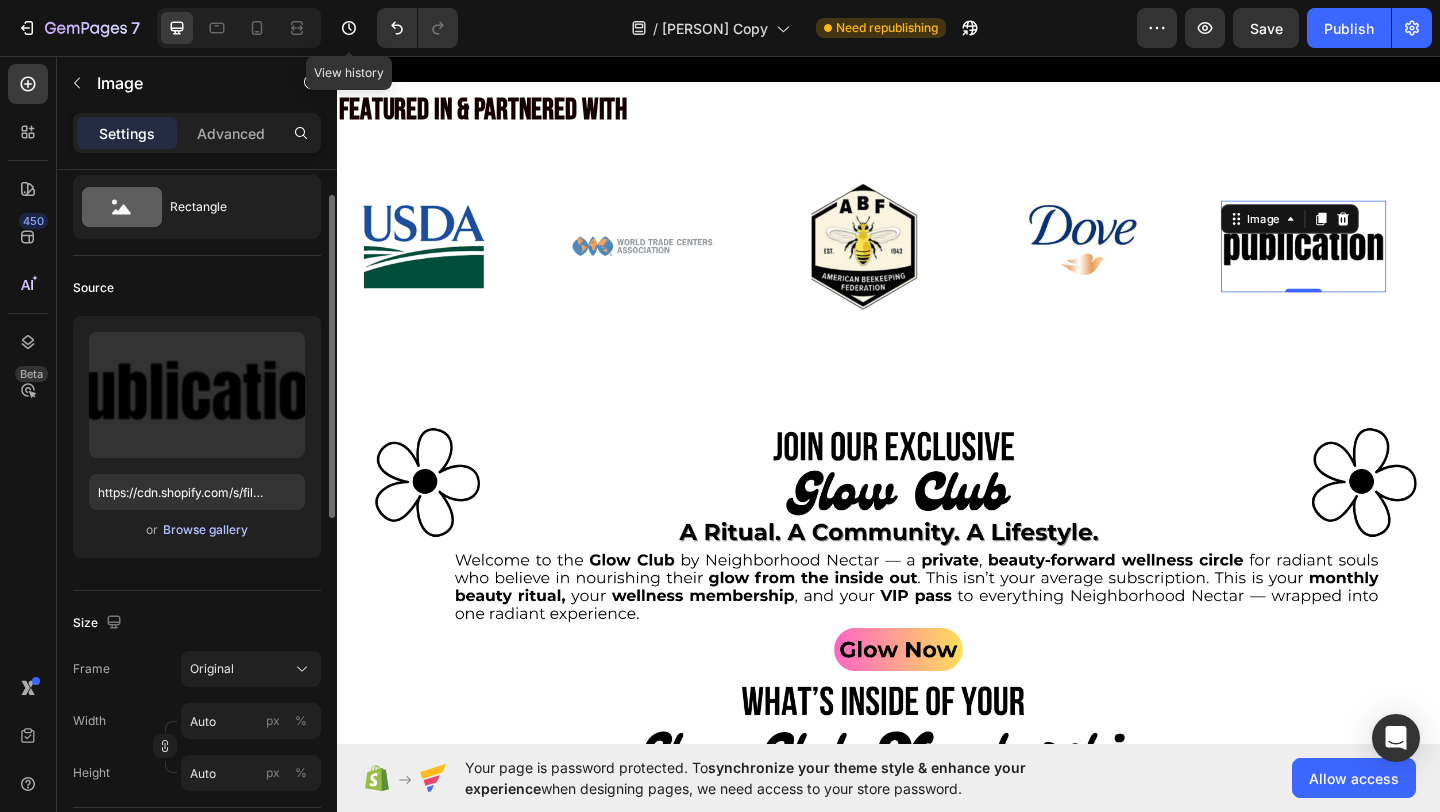 click on "Browse gallery" at bounding box center (205, 530) 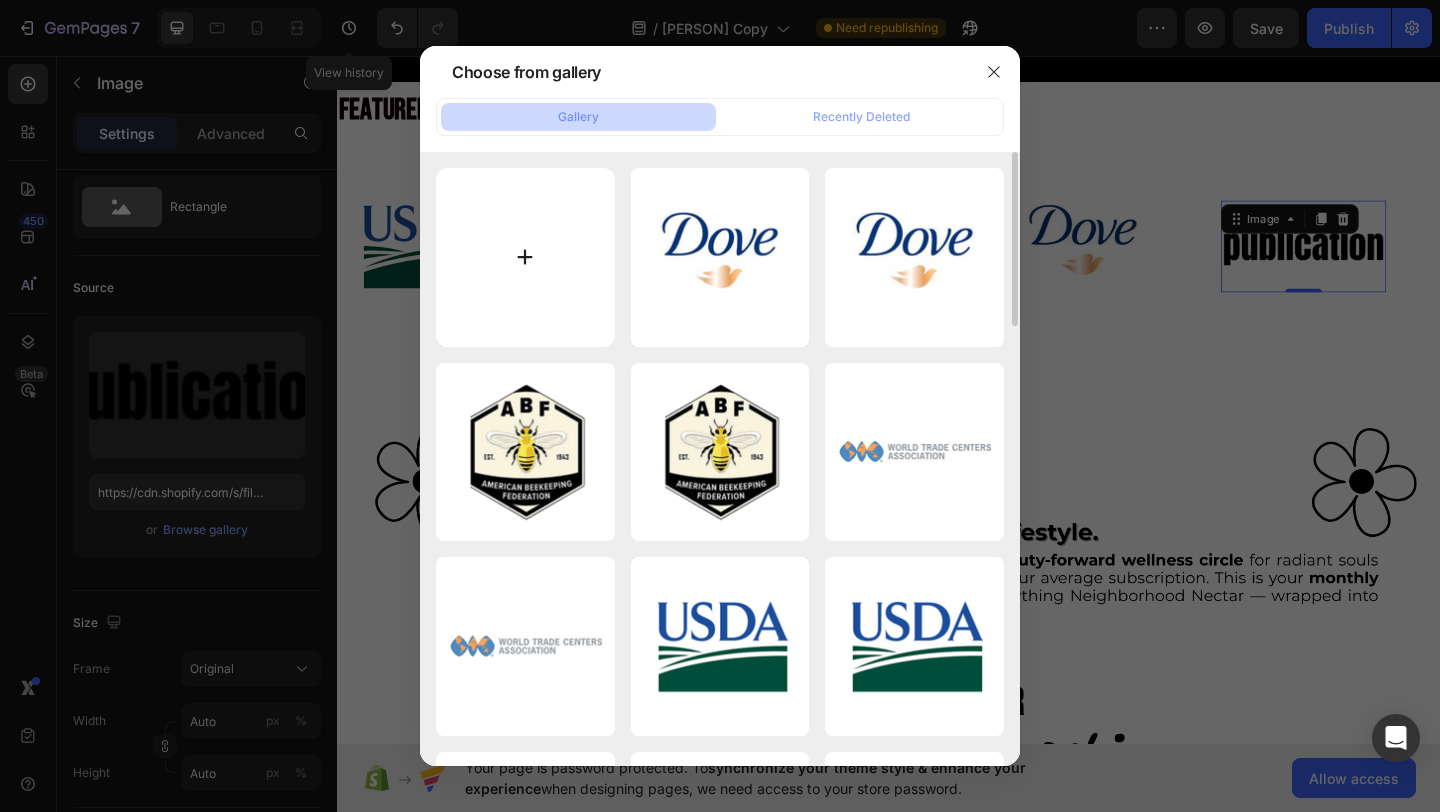 click at bounding box center (525, 257) 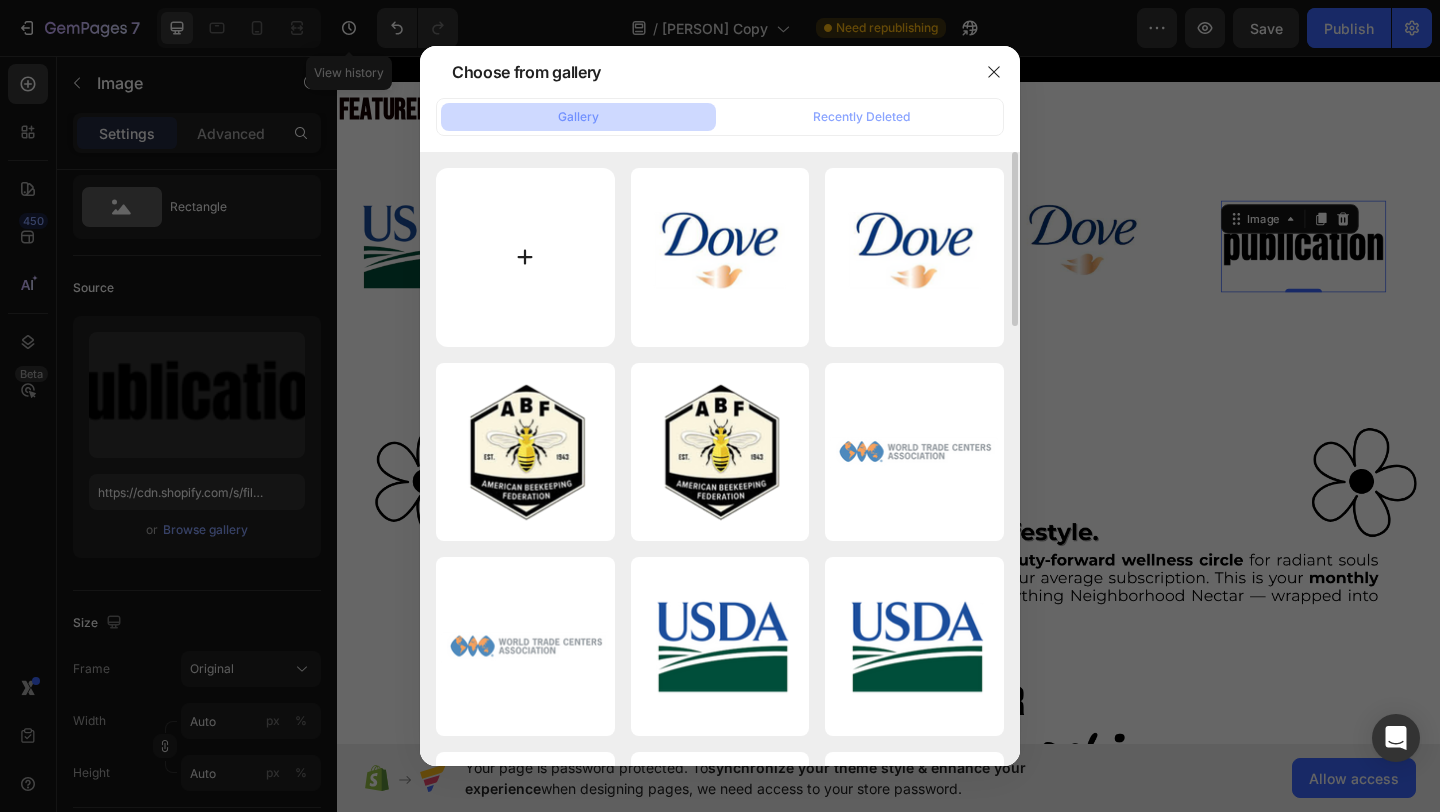 type on "C:\fakepath\3.png" 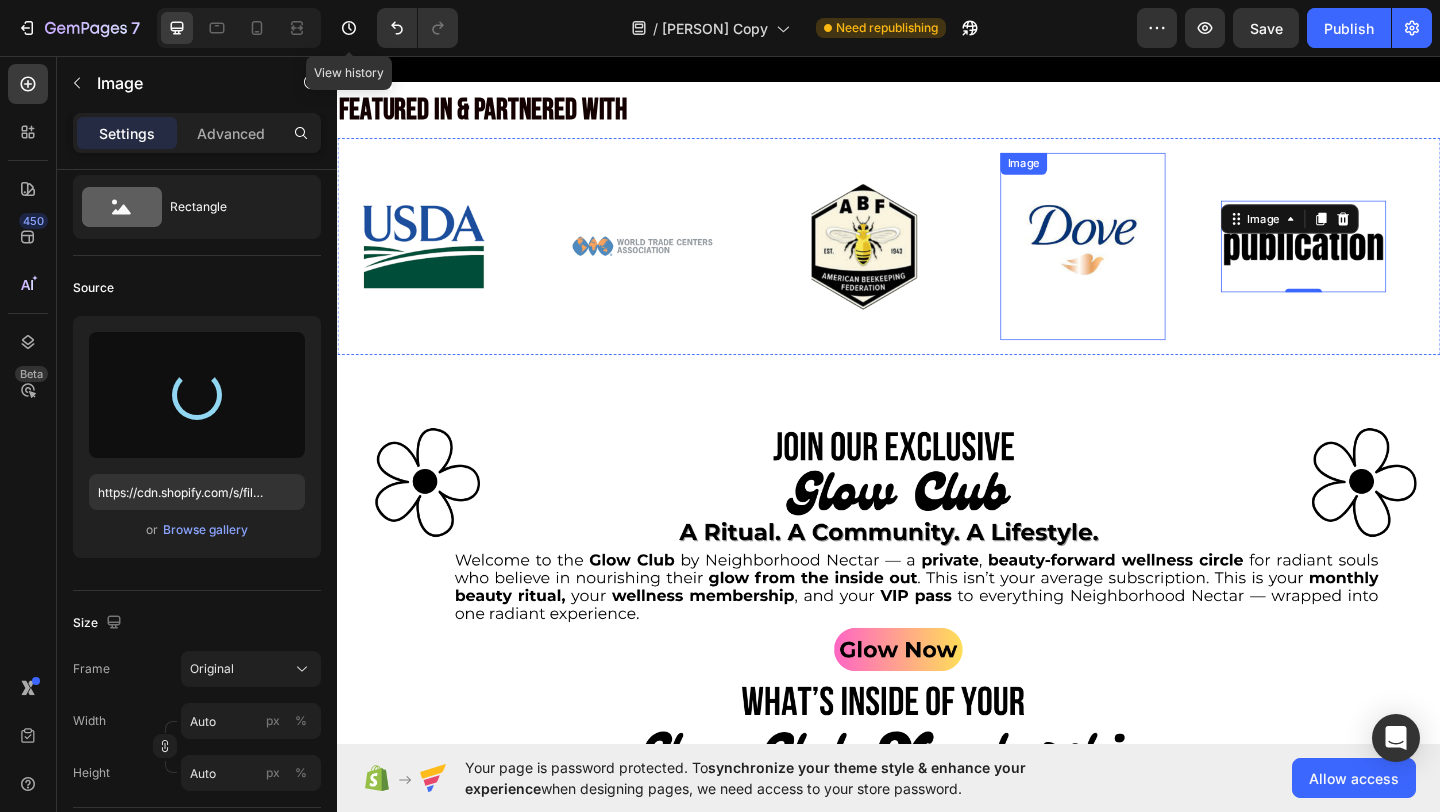 type on "https://cdn.shopify.com/s/files/1/0946/4329/0415/files/gempages_575477949717807954-3b4a20a2-eefb-4c4c-aab0-79b5e933c381.png" 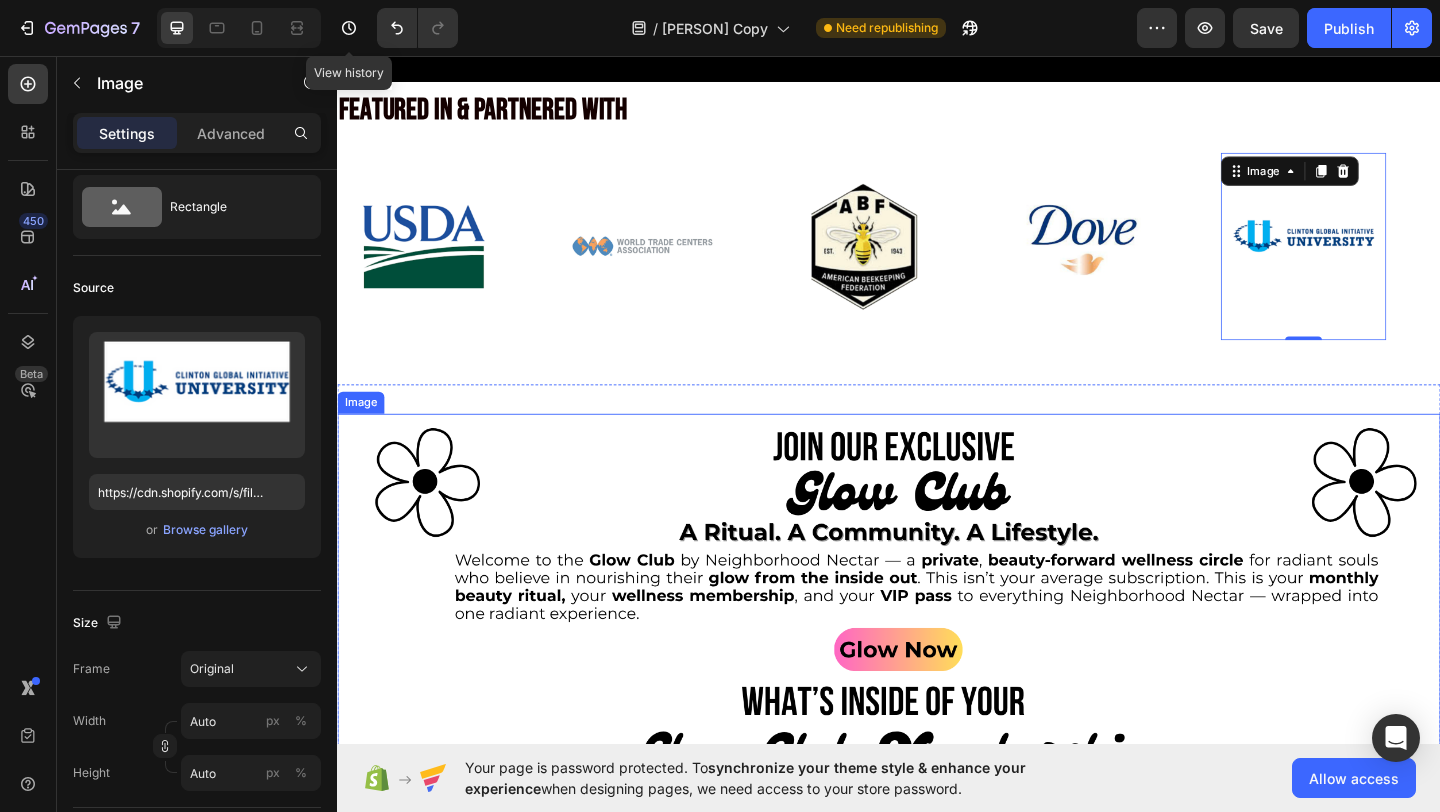 click at bounding box center [937, 782] 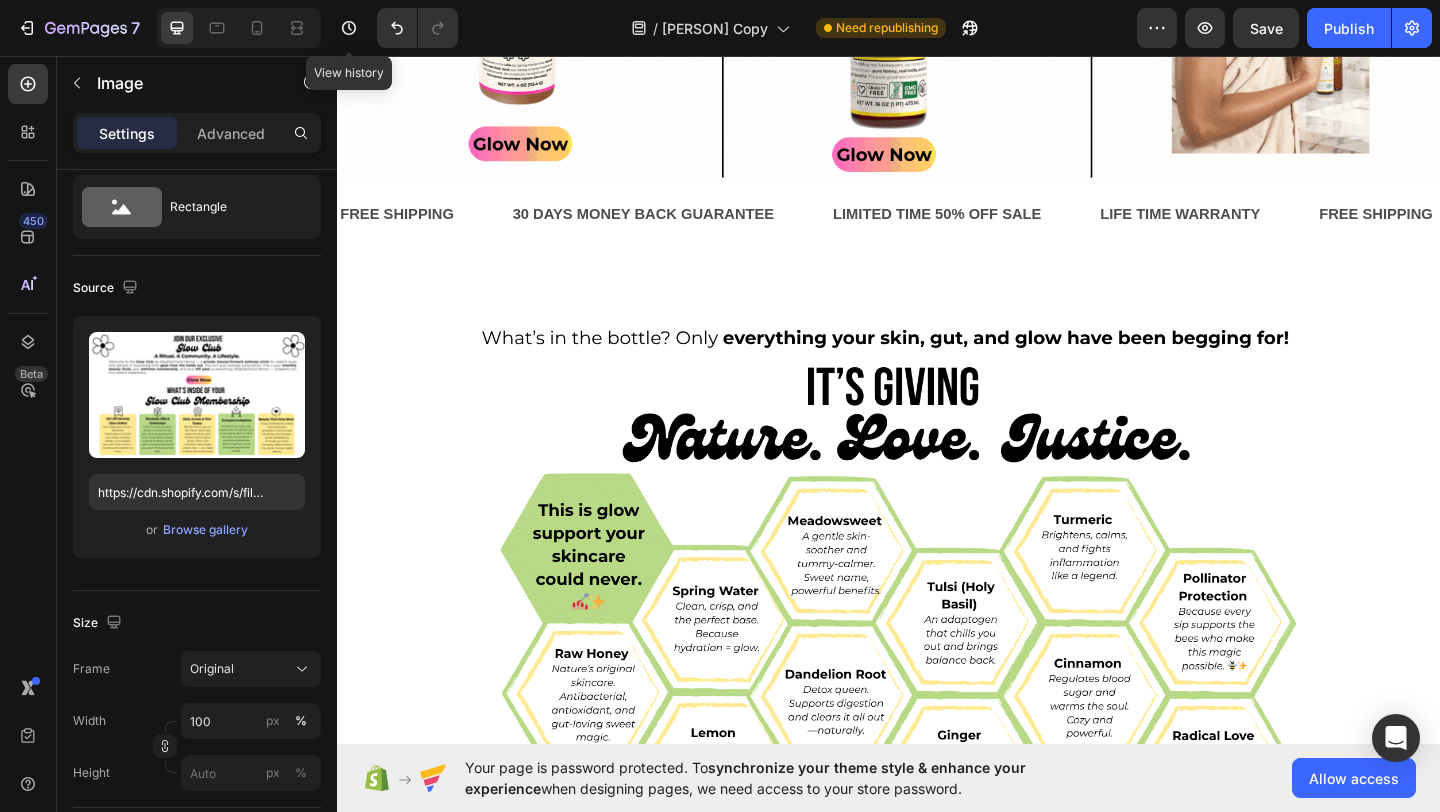 scroll, scrollTop: 2022, scrollLeft: 0, axis: vertical 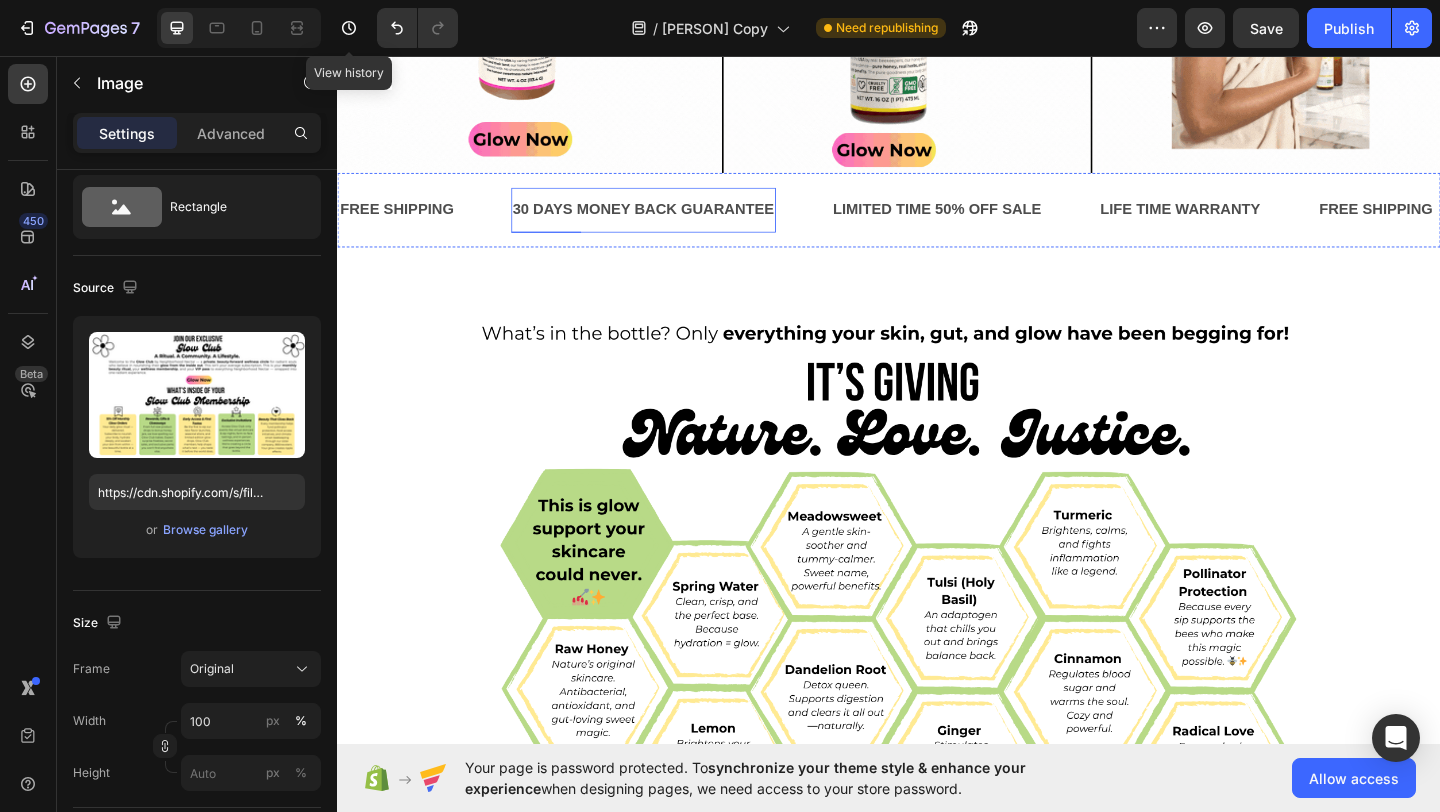 click on "30 DAYS MONEY BACK GUARANTEE" at bounding box center (670, 223) 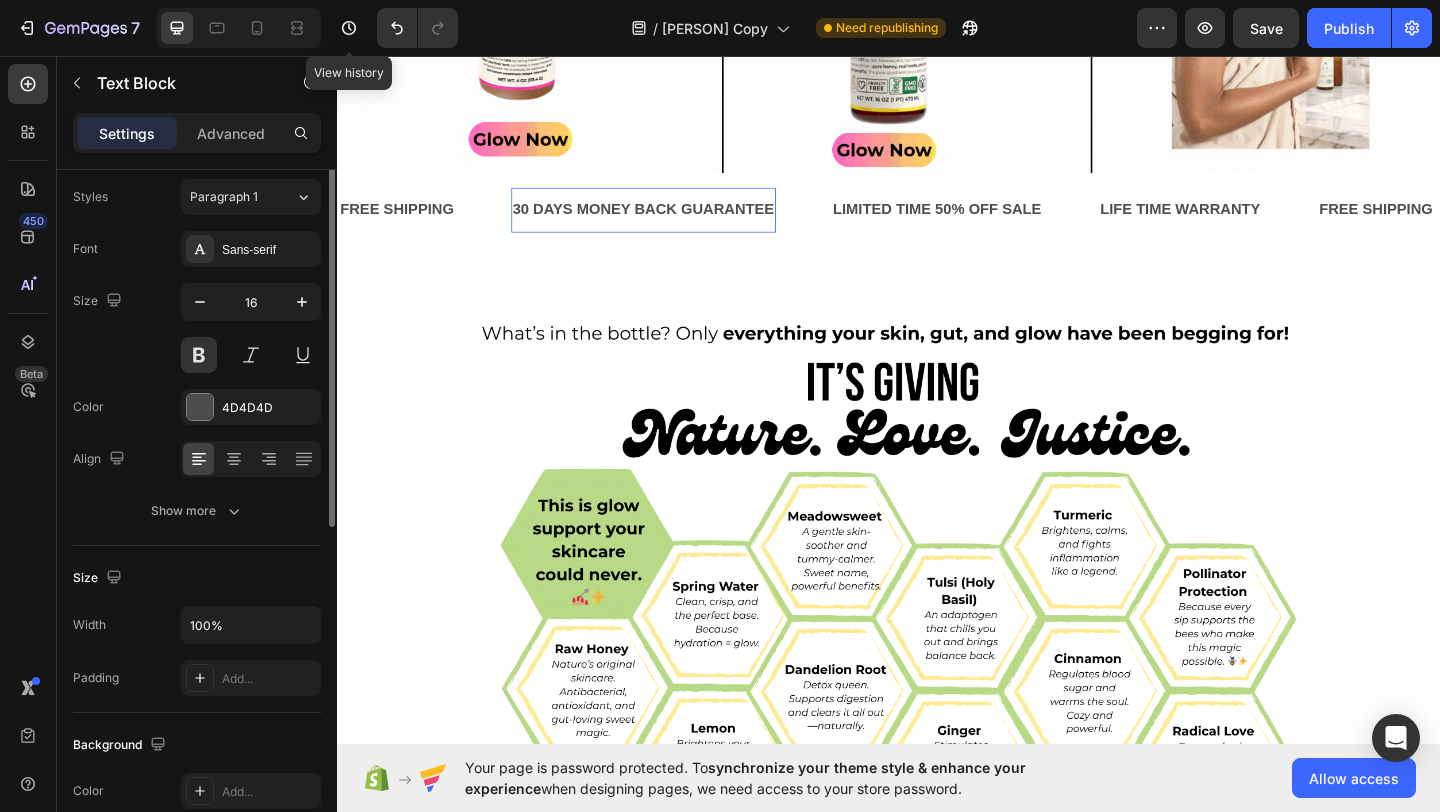 scroll, scrollTop: 0, scrollLeft: 0, axis: both 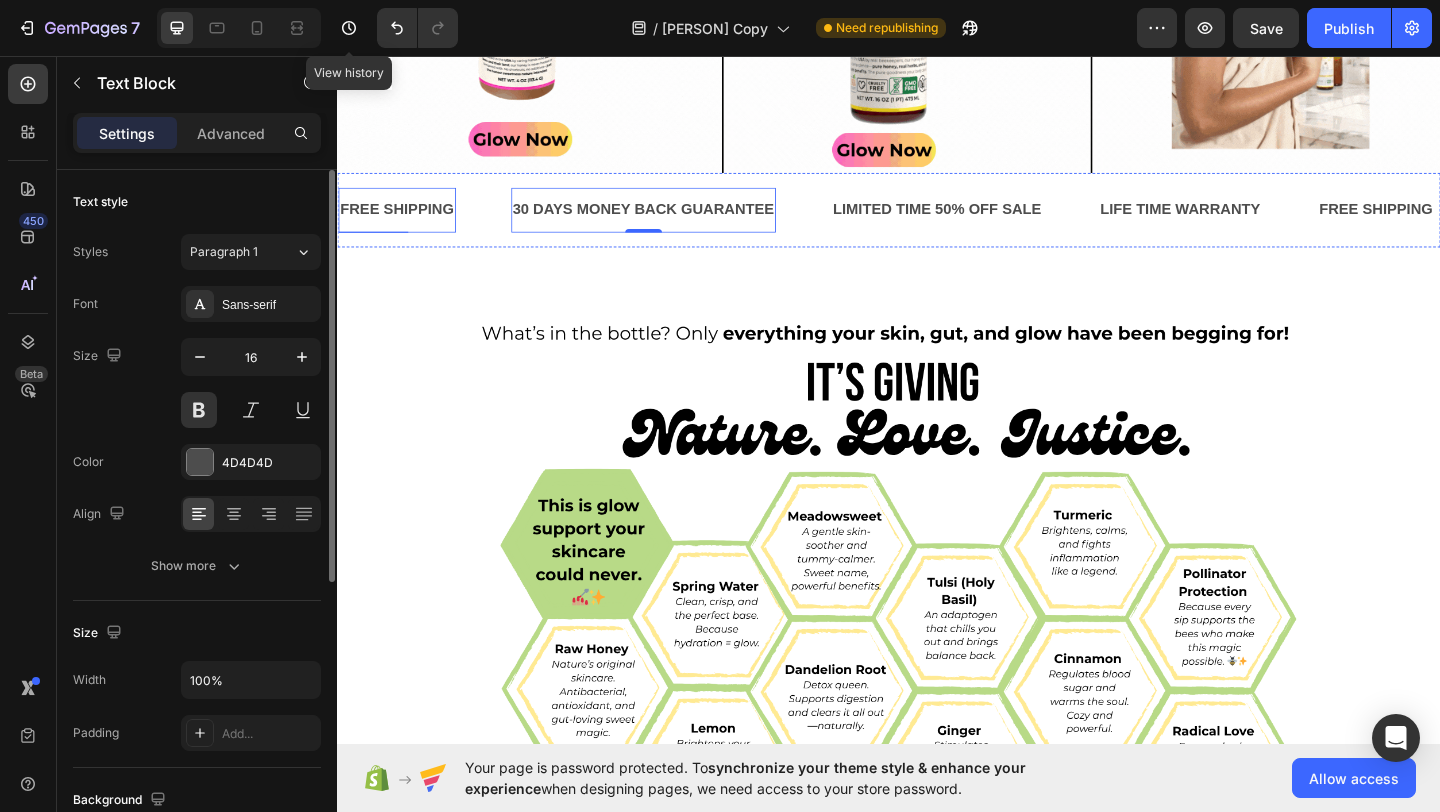 click on "FREE SHIPPING" at bounding box center (402, 223) 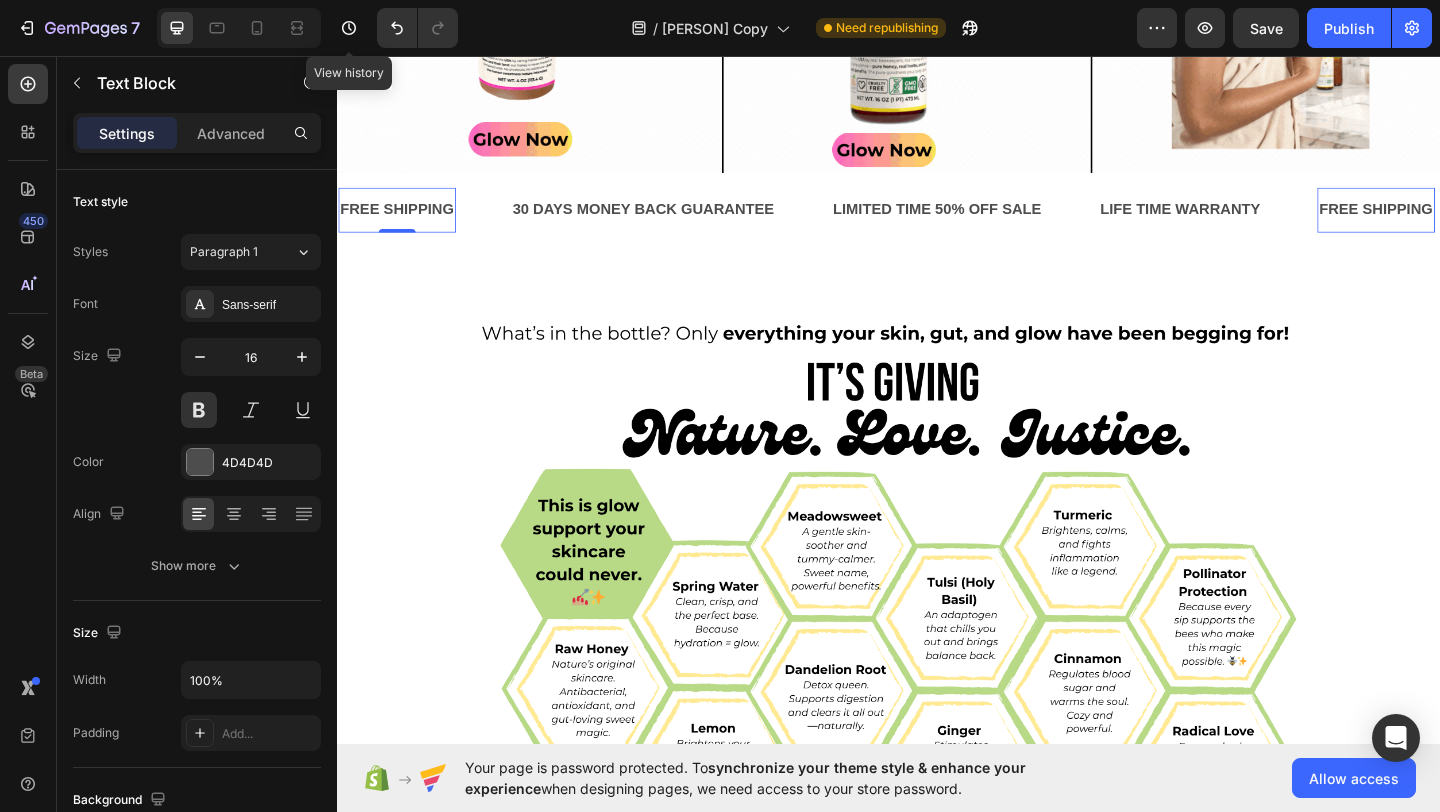 click on "Settings Advanced" at bounding box center [197, 141] 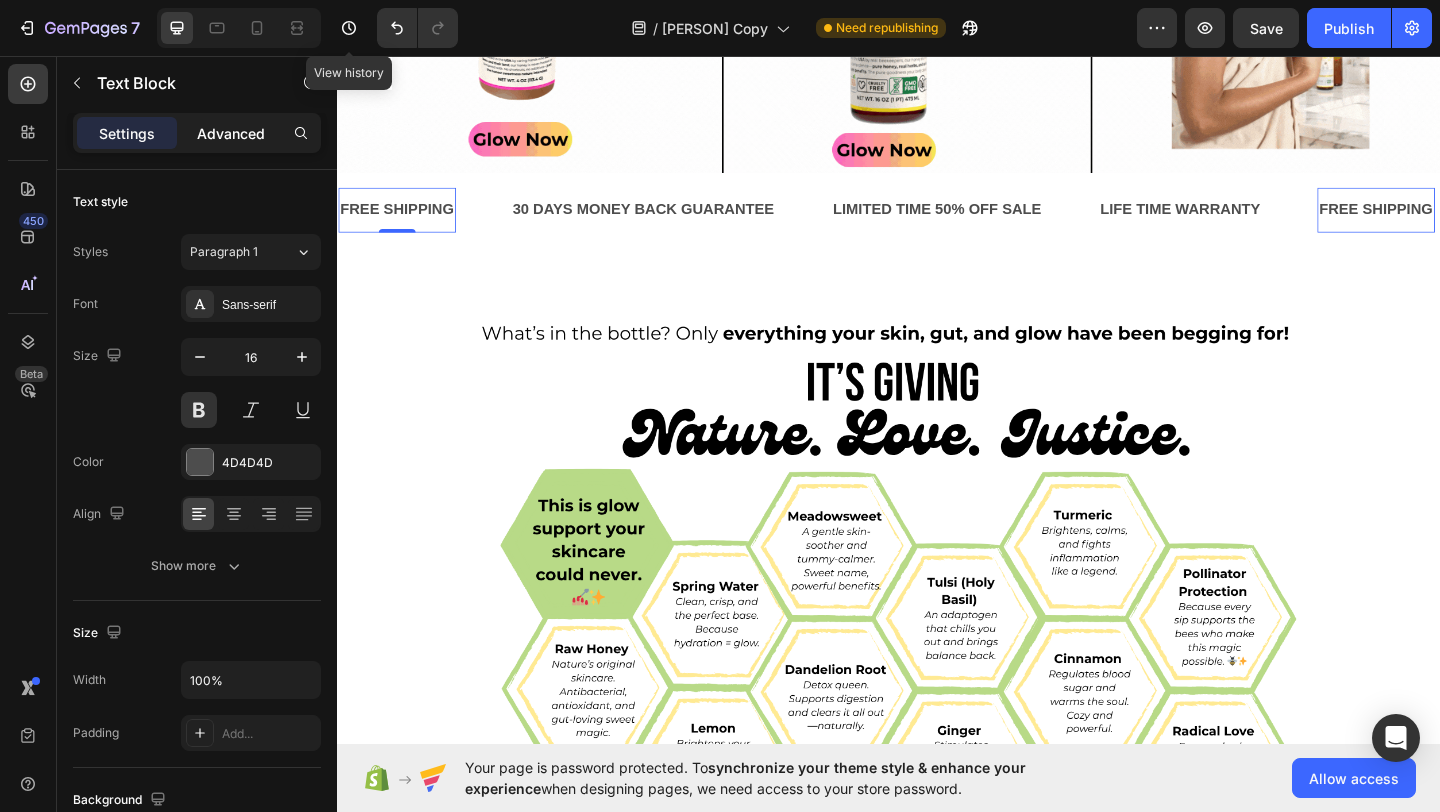 click on "Advanced" at bounding box center (231, 133) 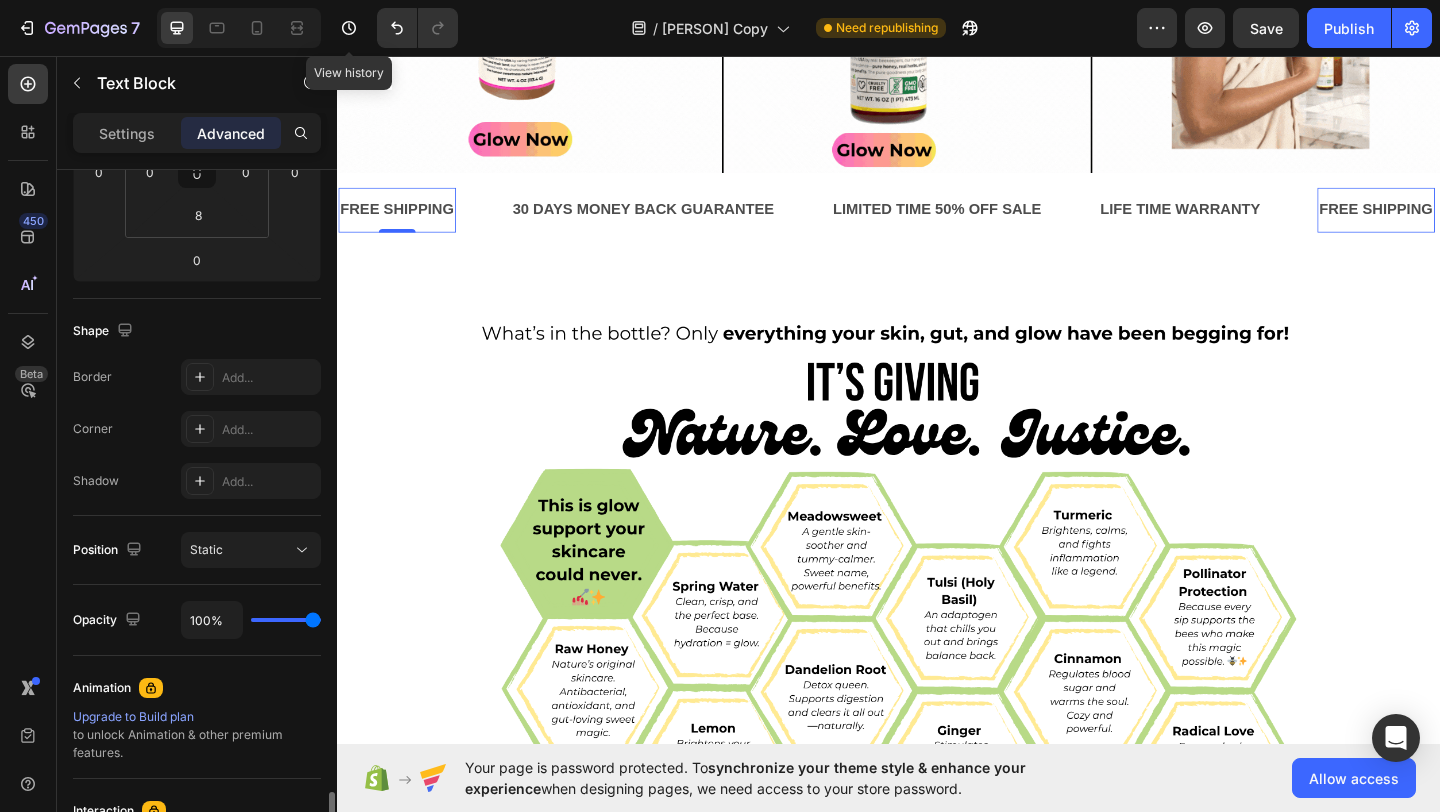 scroll, scrollTop: 0, scrollLeft: 0, axis: both 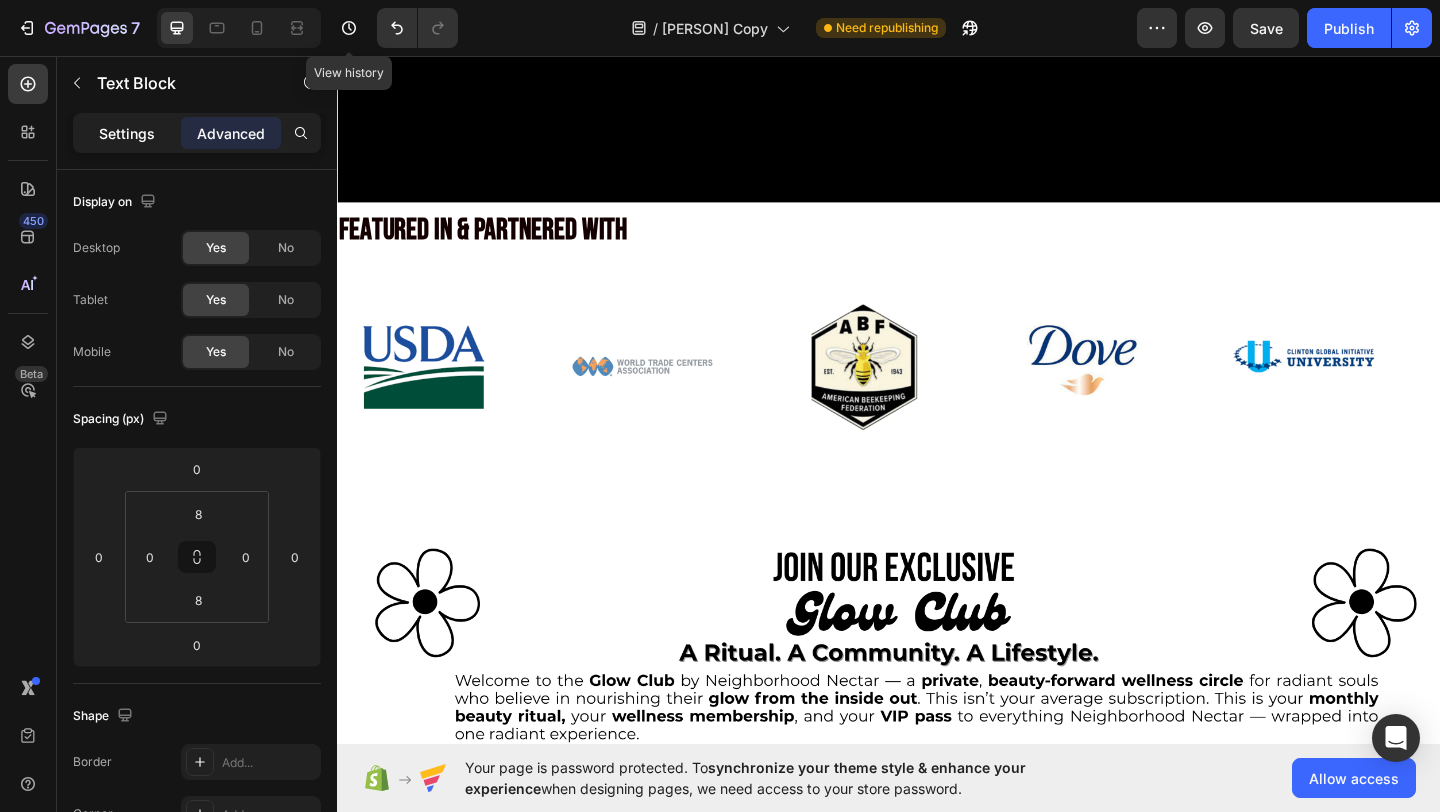 click on "Settings" at bounding box center (127, 133) 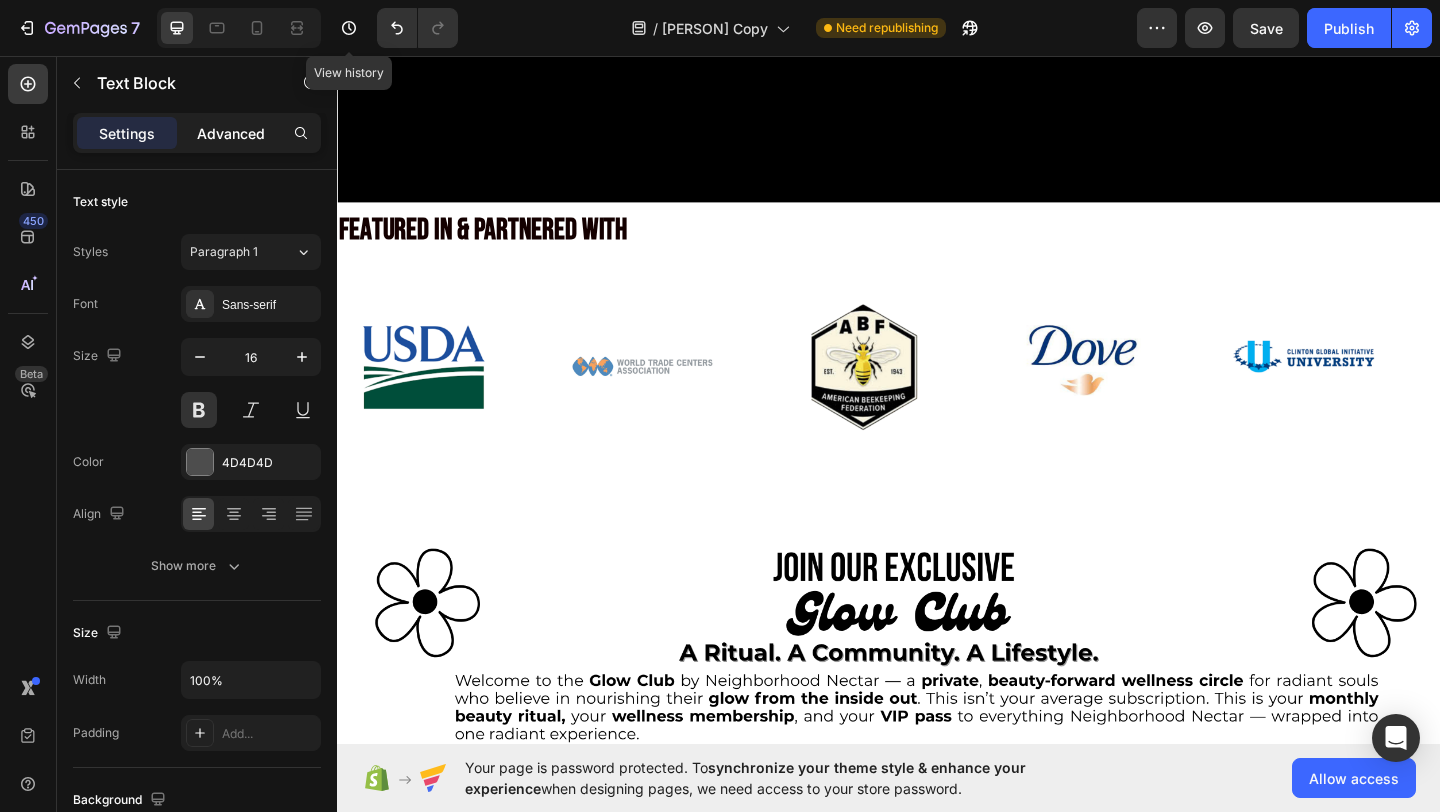 click on "Advanced" at bounding box center (231, 133) 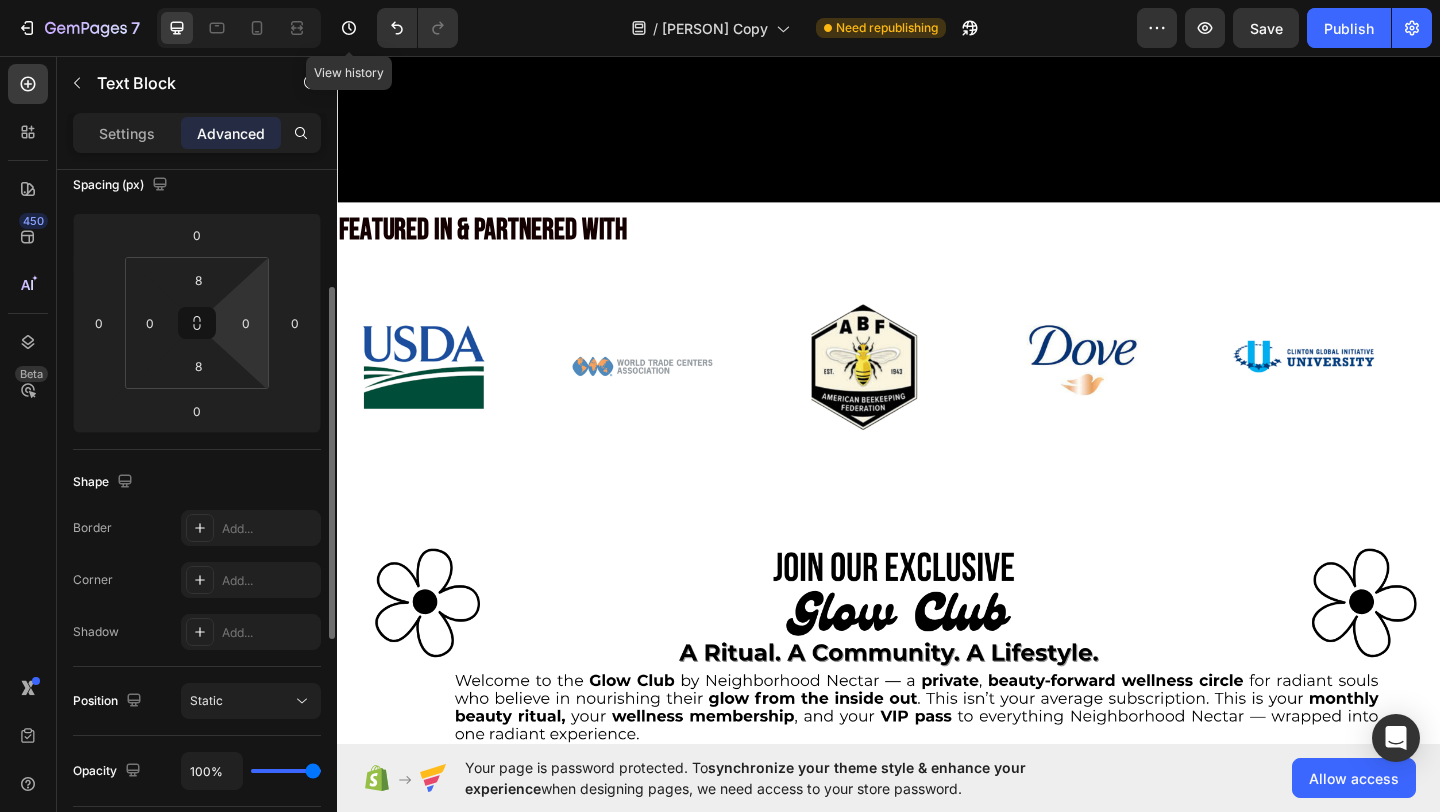 scroll, scrollTop: 0, scrollLeft: 0, axis: both 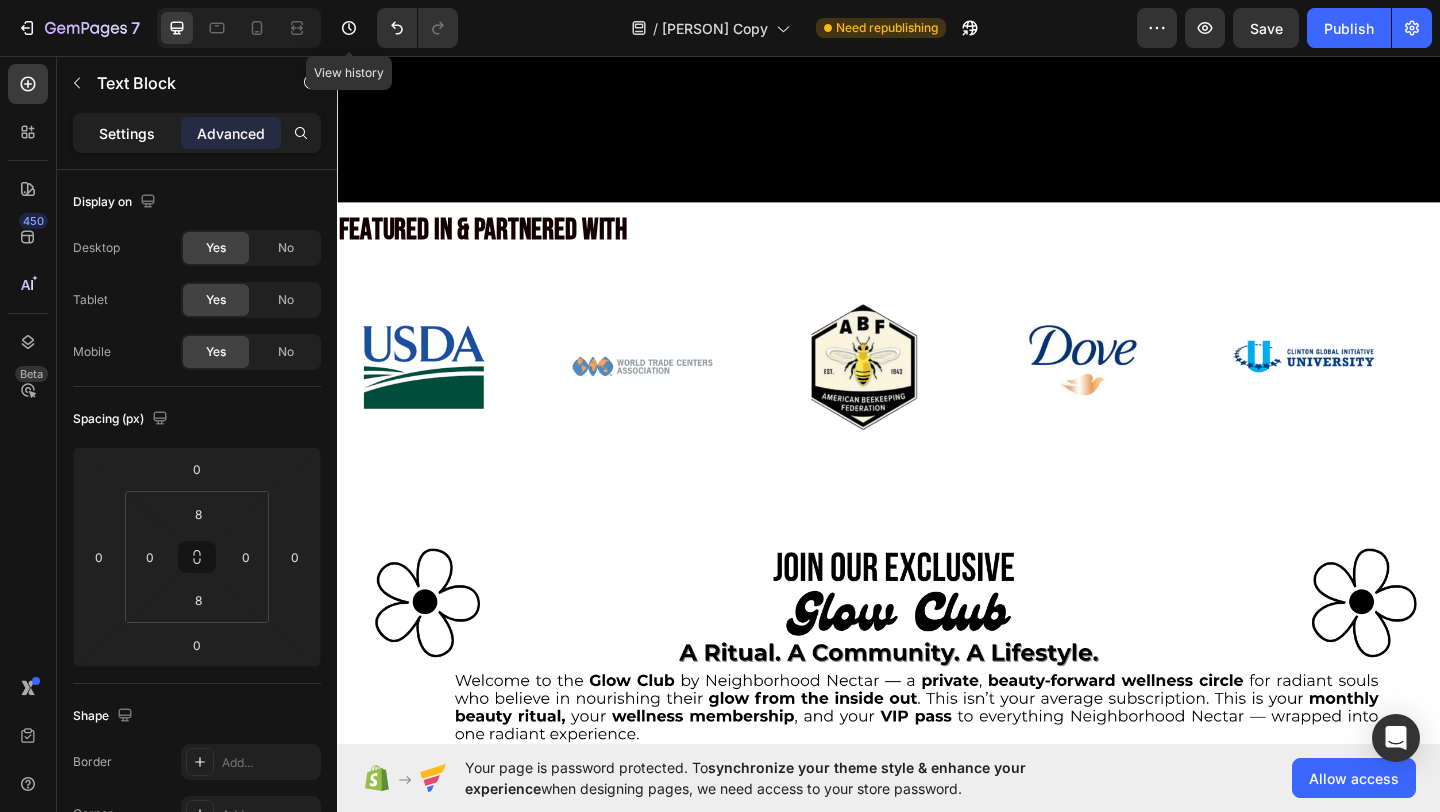 click on "Settings" at bounding box center [127, 133] 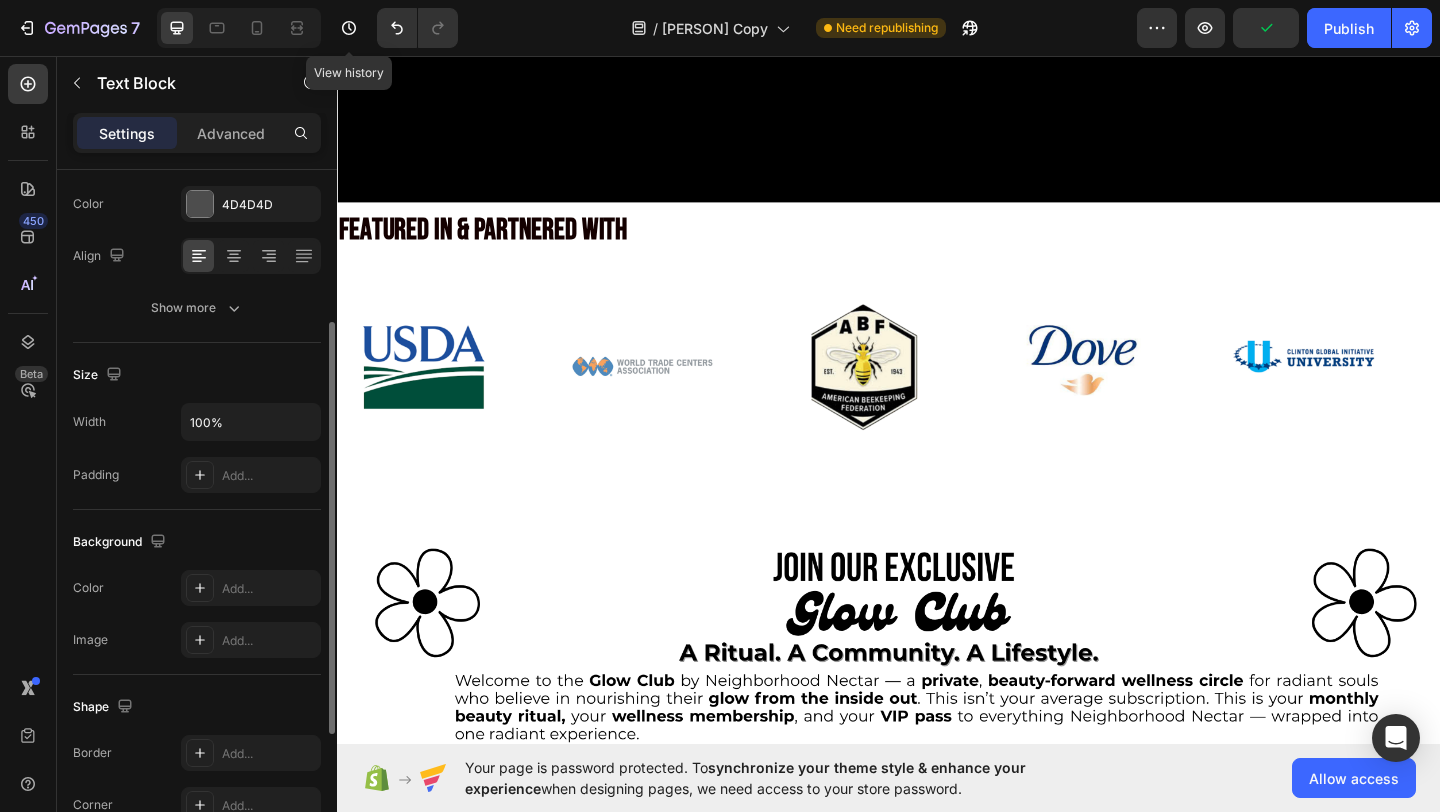 scroll, scrollTop: 0, scrollLeft: 0, axis: both 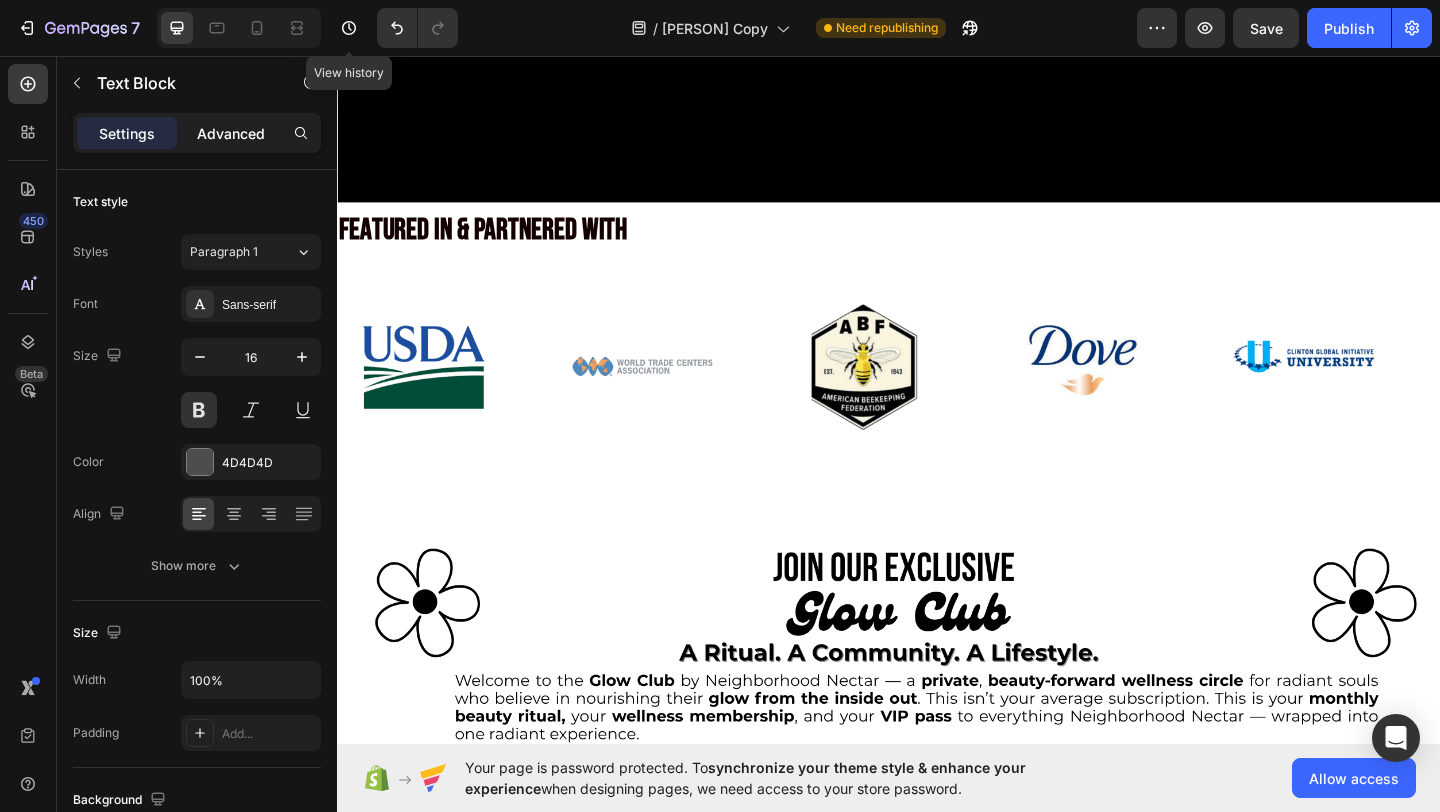click on "Advanced" at bounding box center (231, 133) 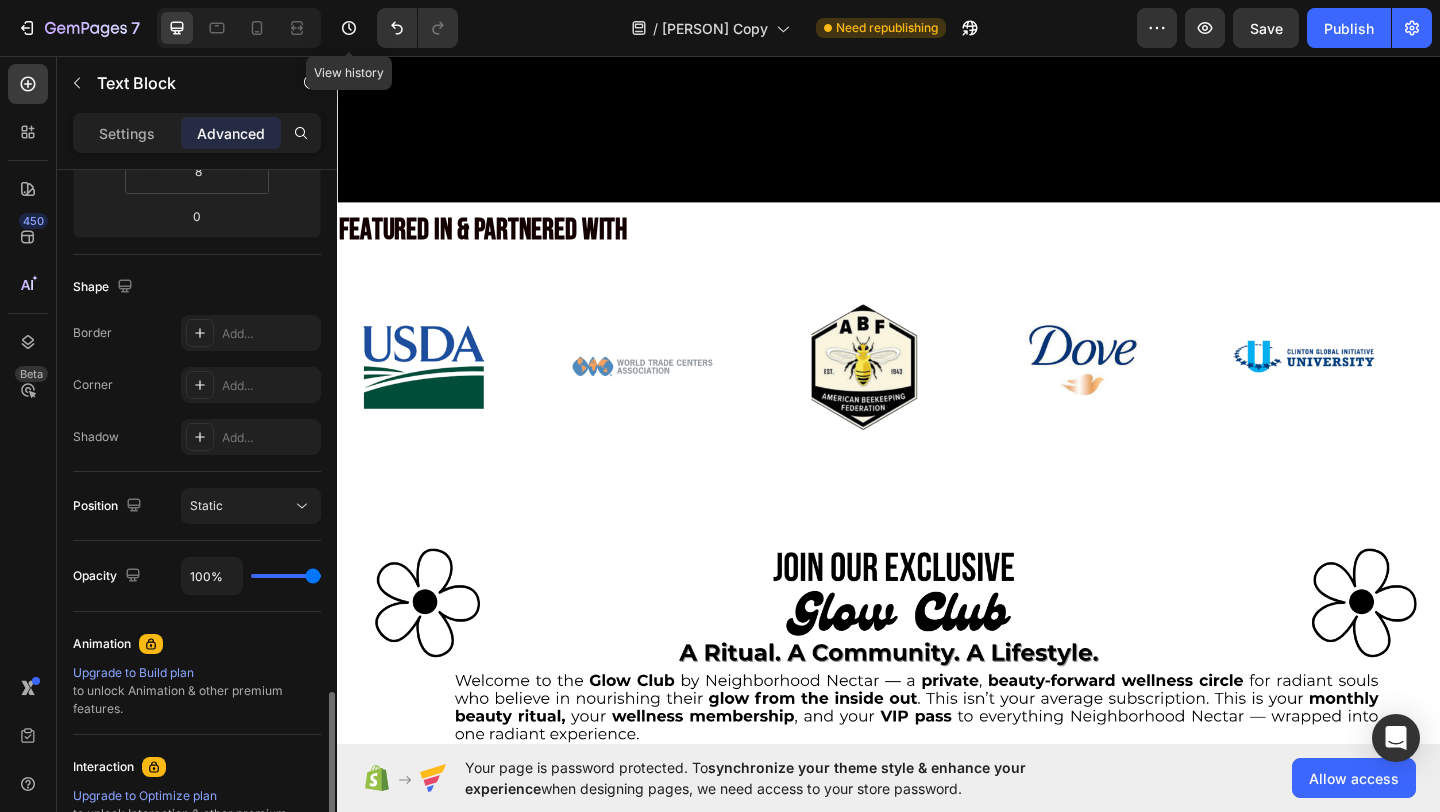 scroll, scrollTop: 689, scrollLeft: 0, axis: vertical 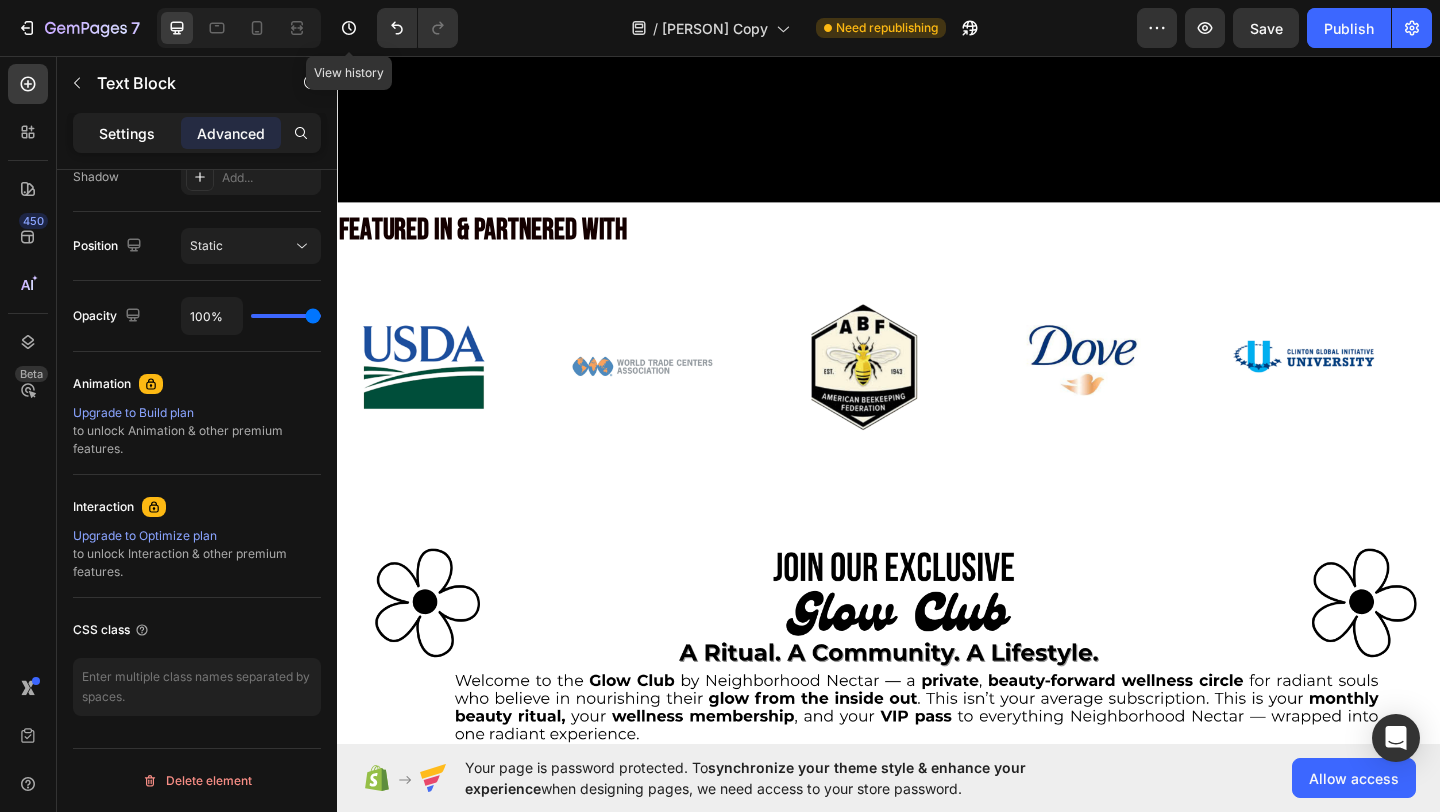 click on "Settings" at bounding box center [127, 133] 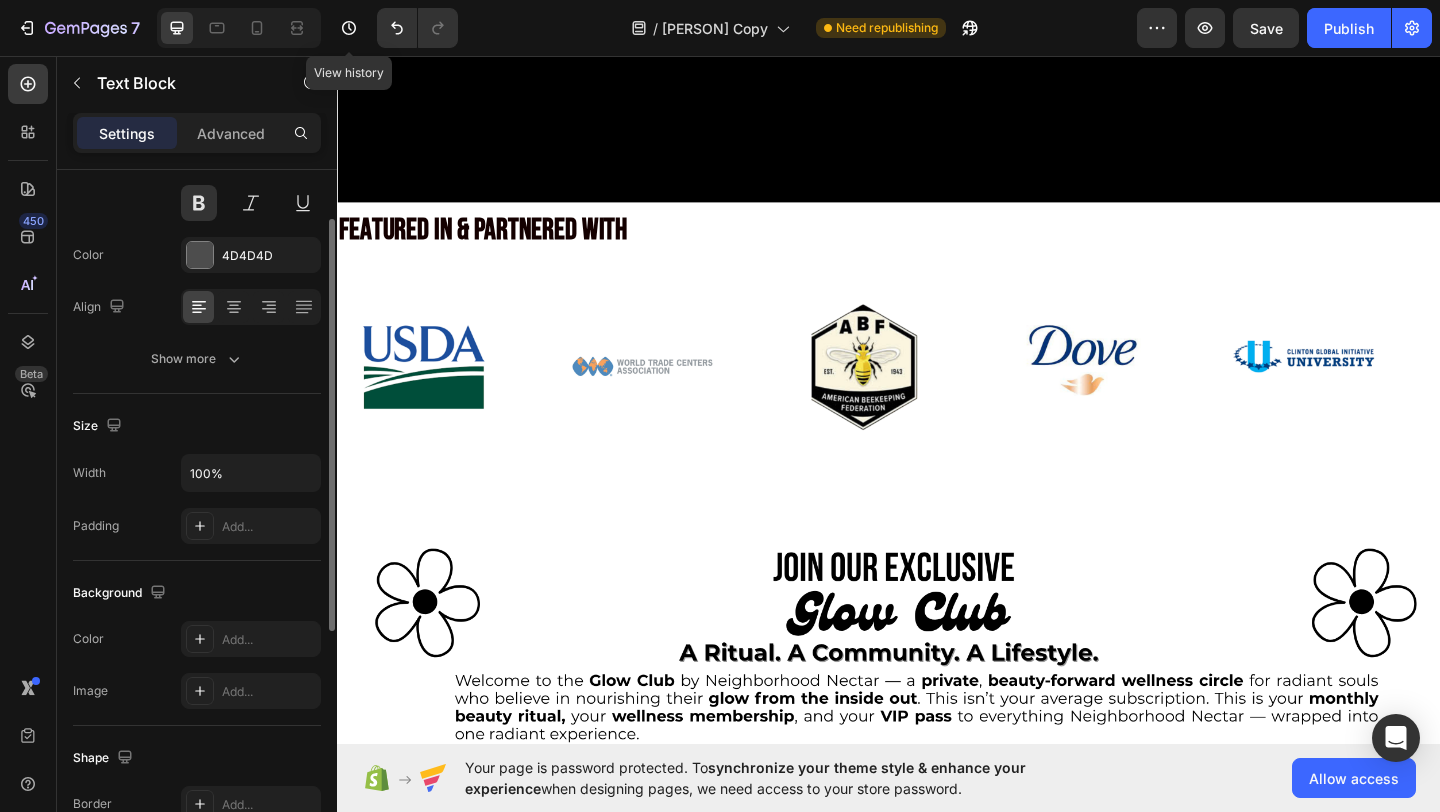 scroll, scrollTop: 0, scrollLeft: 0, axis: both 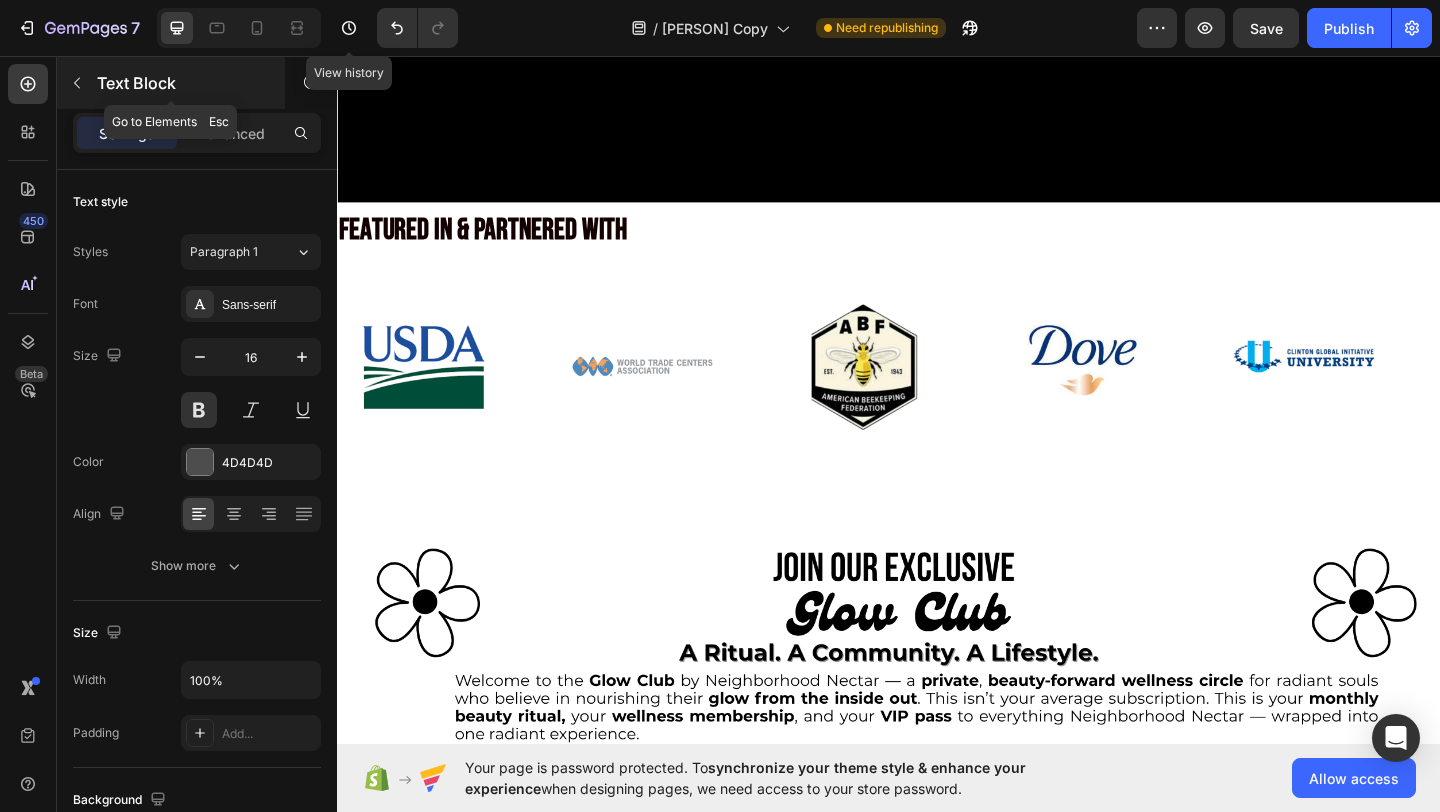click 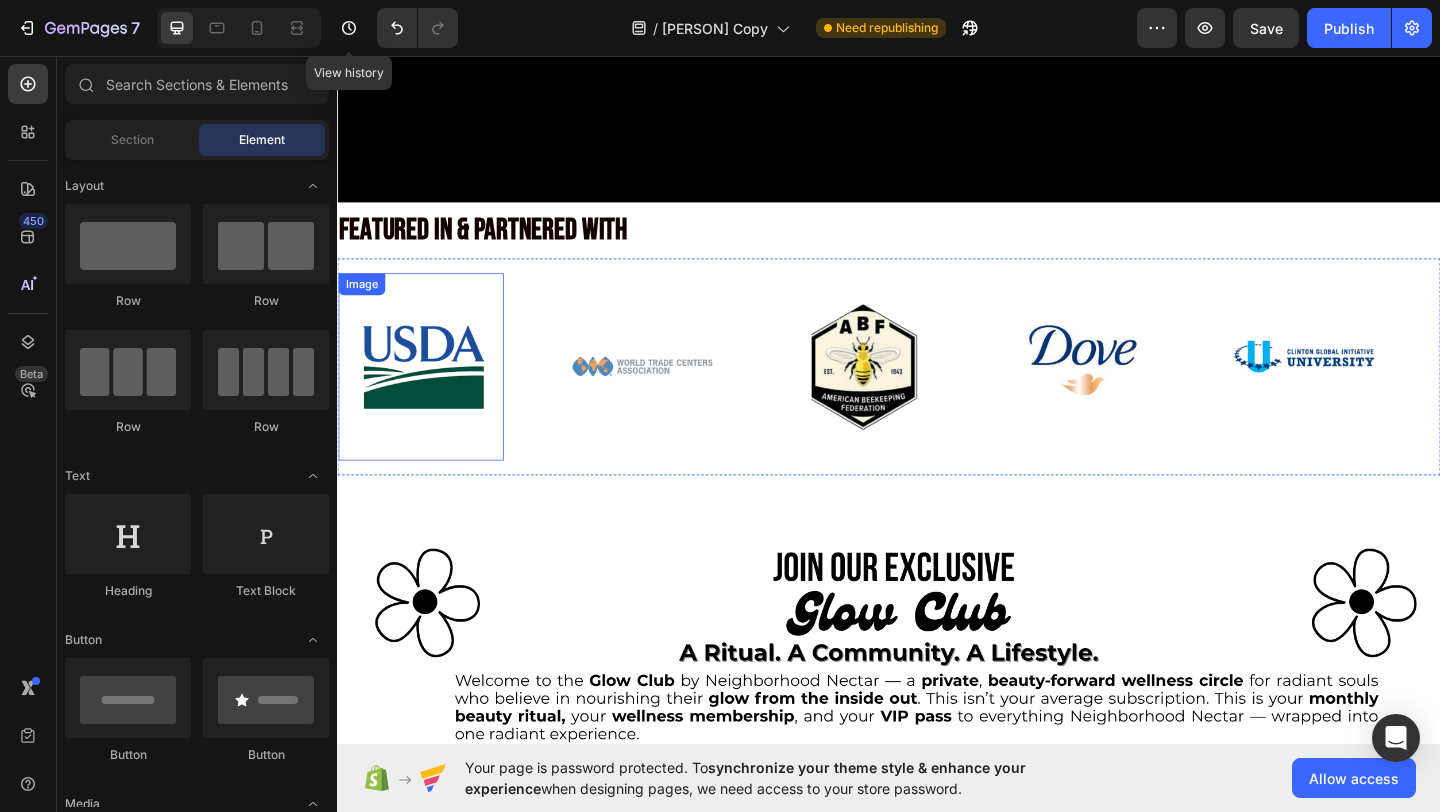 click at bounding box center [428, 394] 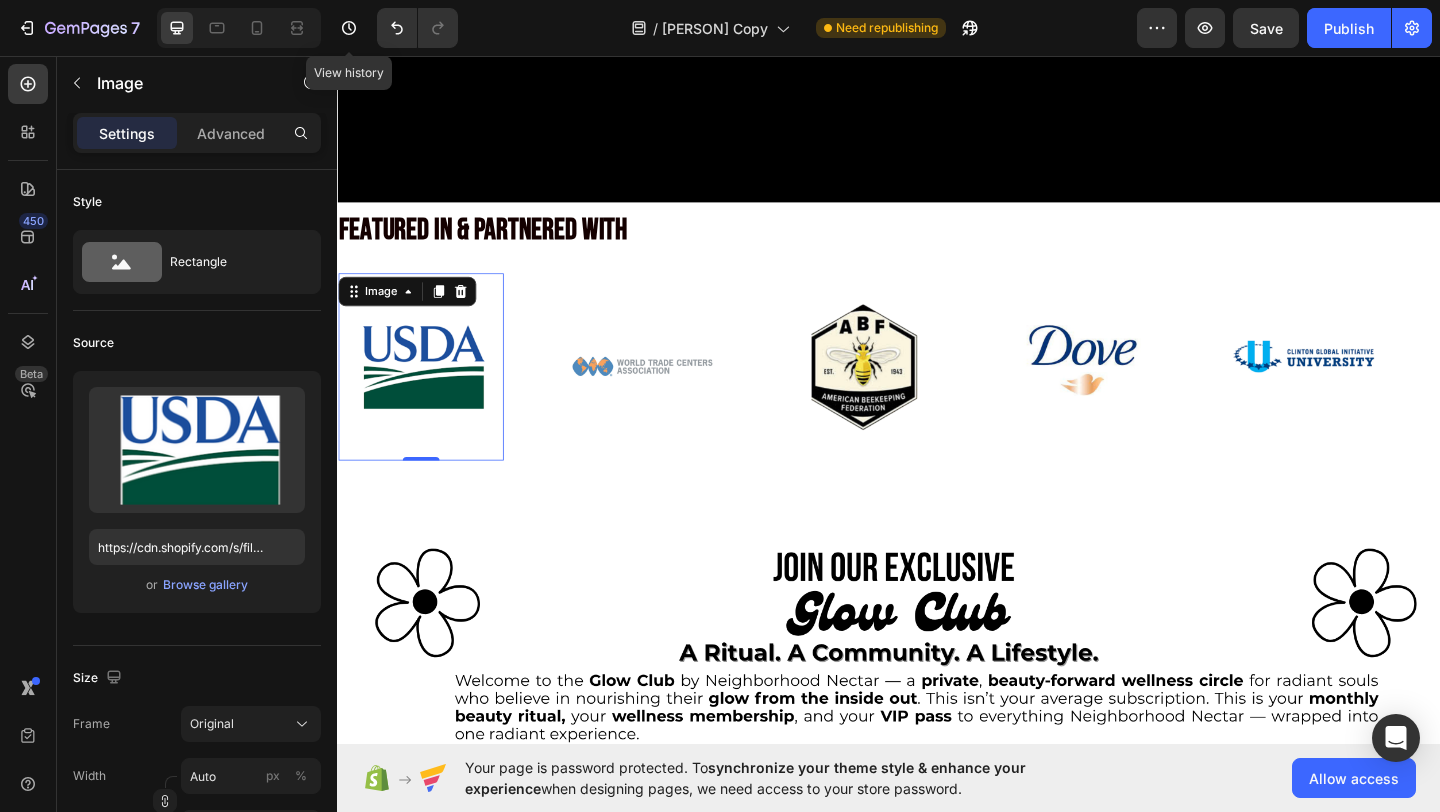 click on "Settings Advanced" at bounding box center (197, 141) 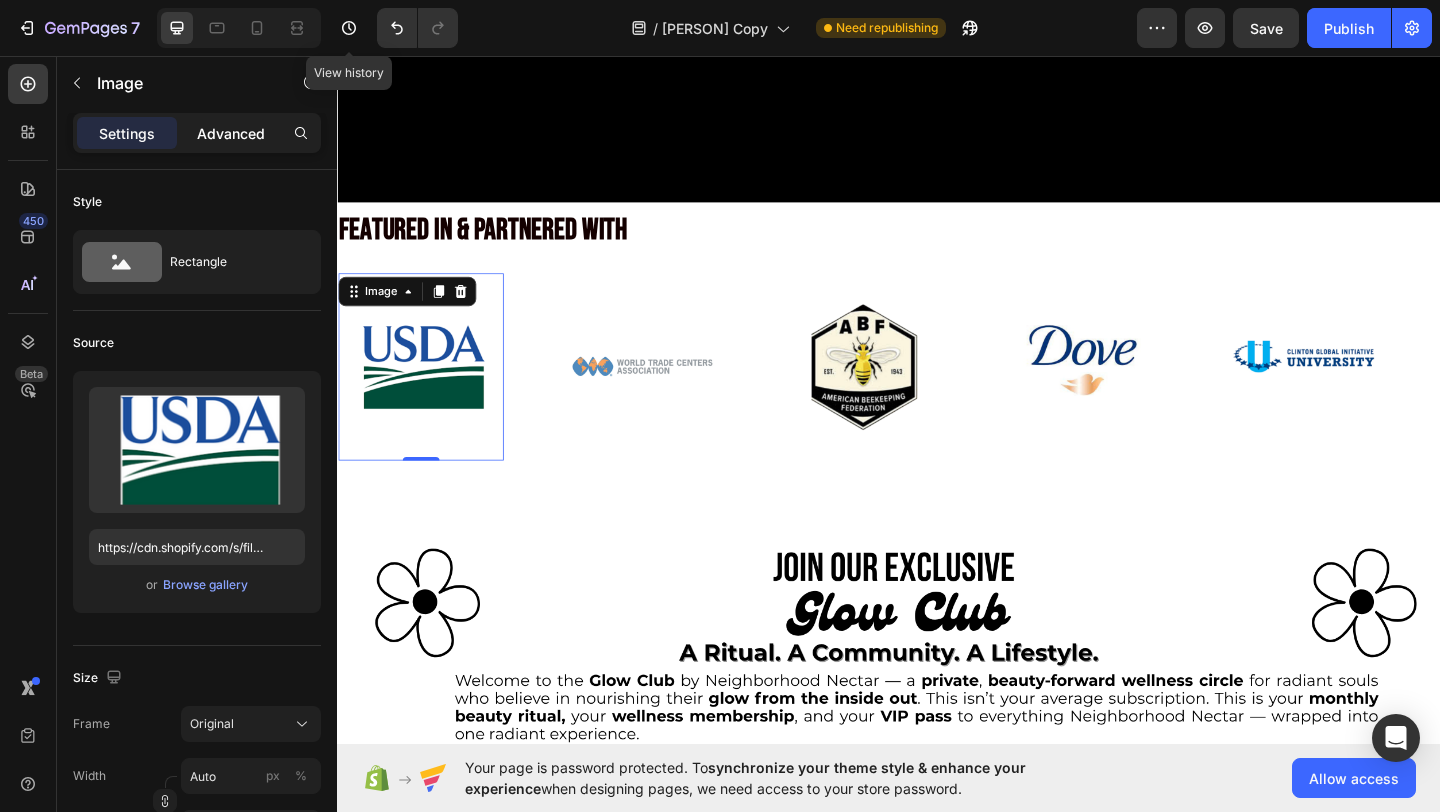click on "Advanced" at bounding box center (231, 133) 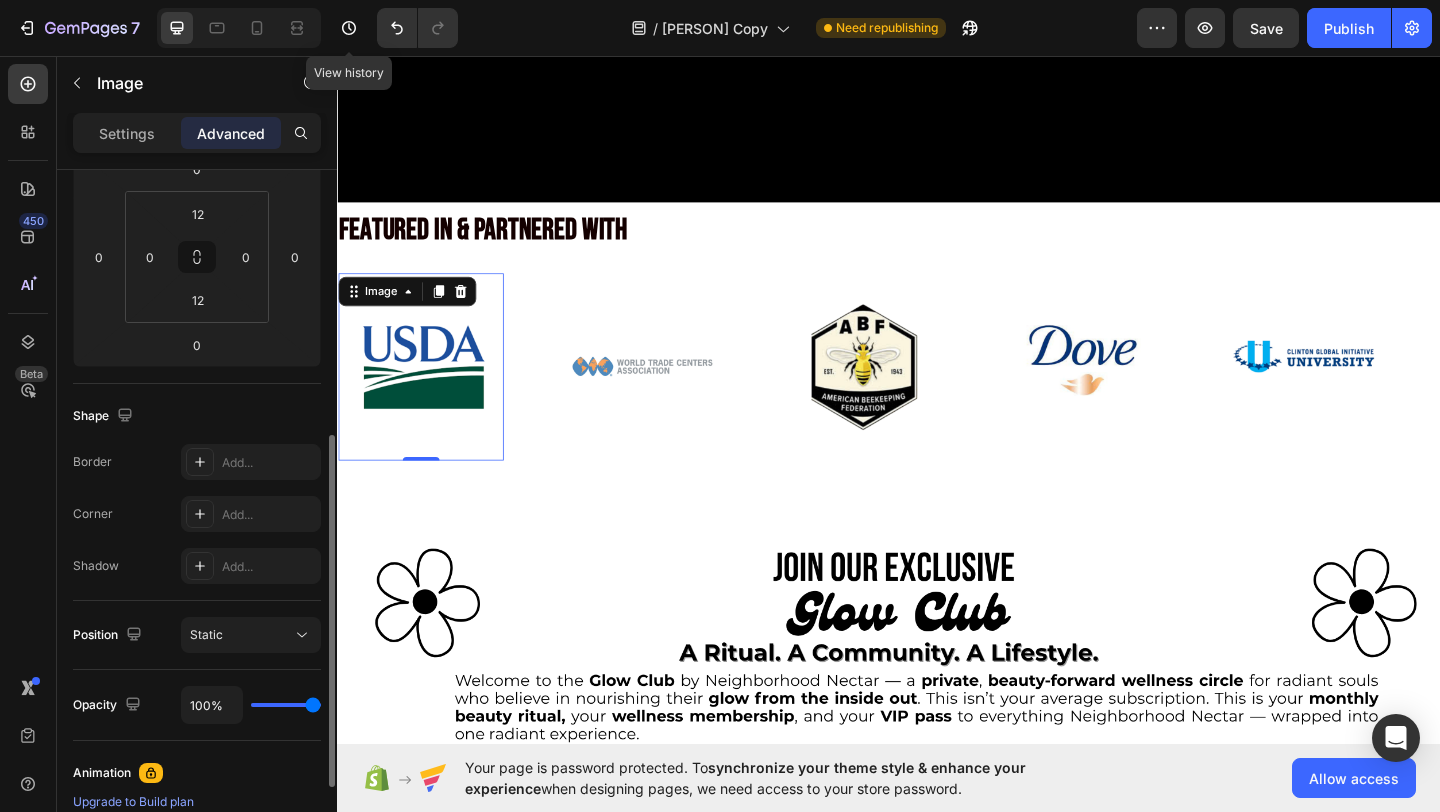 scroll, scrollTop: 689, scrollLeft: 0, axis: vertical 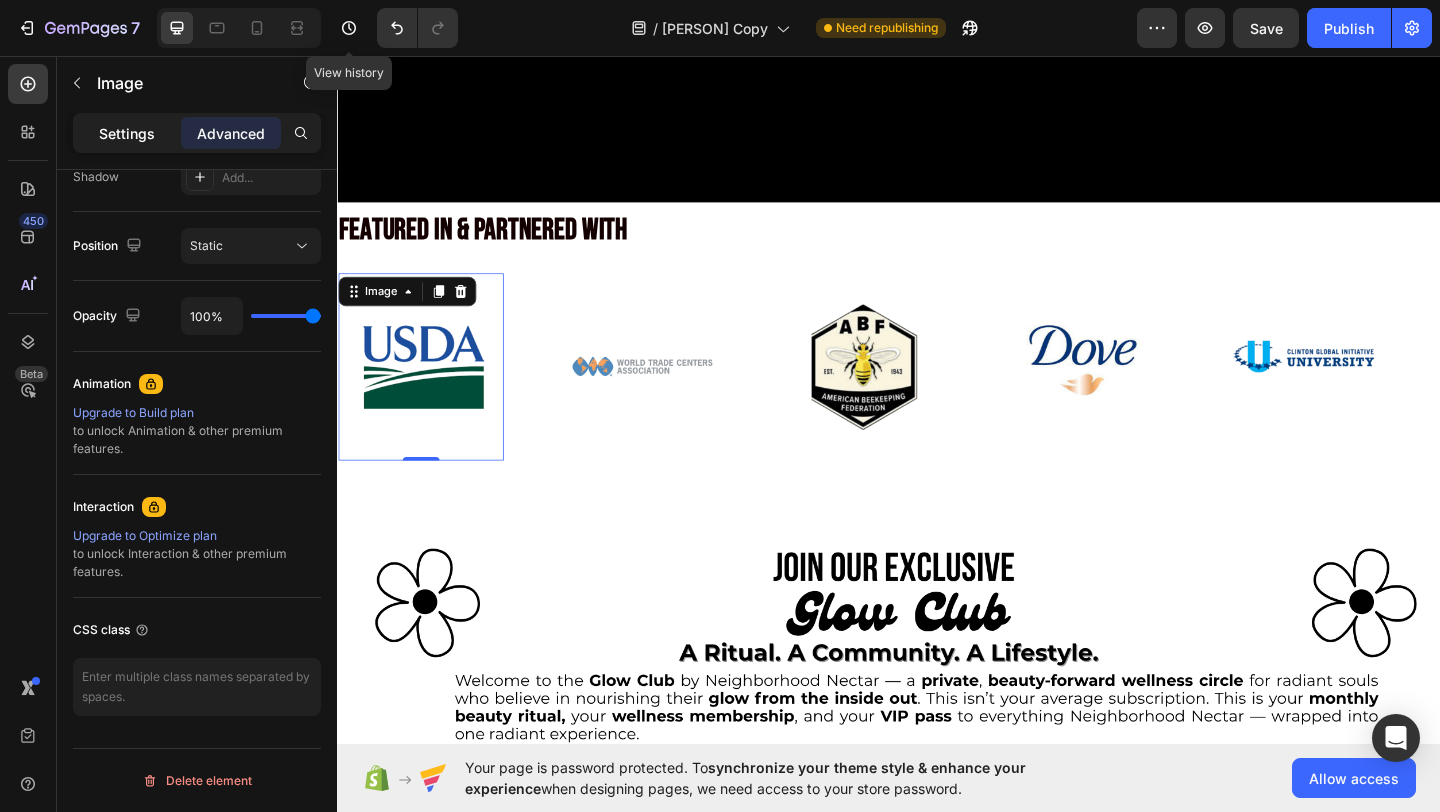 click on "Settings" 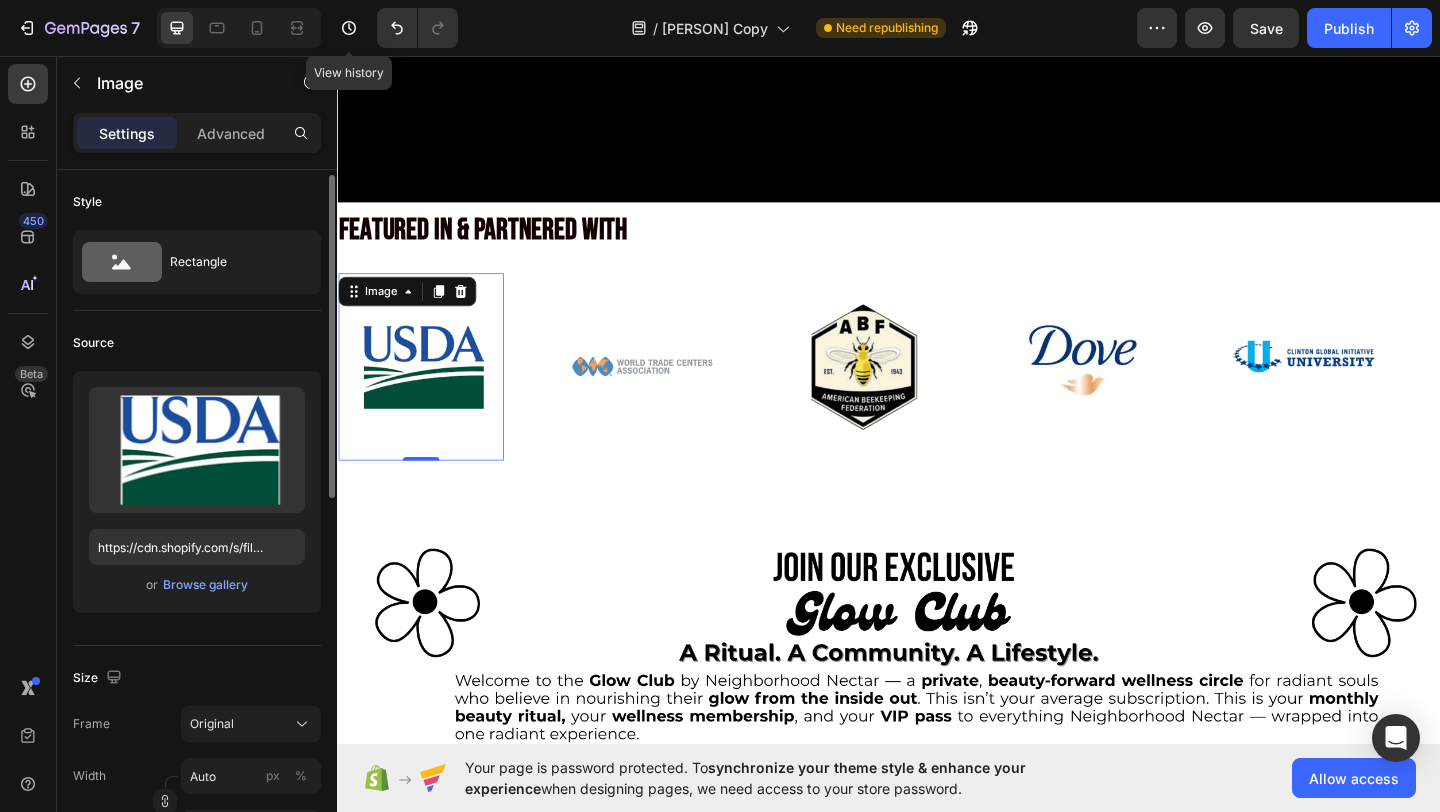 scroll, scrollTop: 6, scrollLeft: 0, axis: vertical 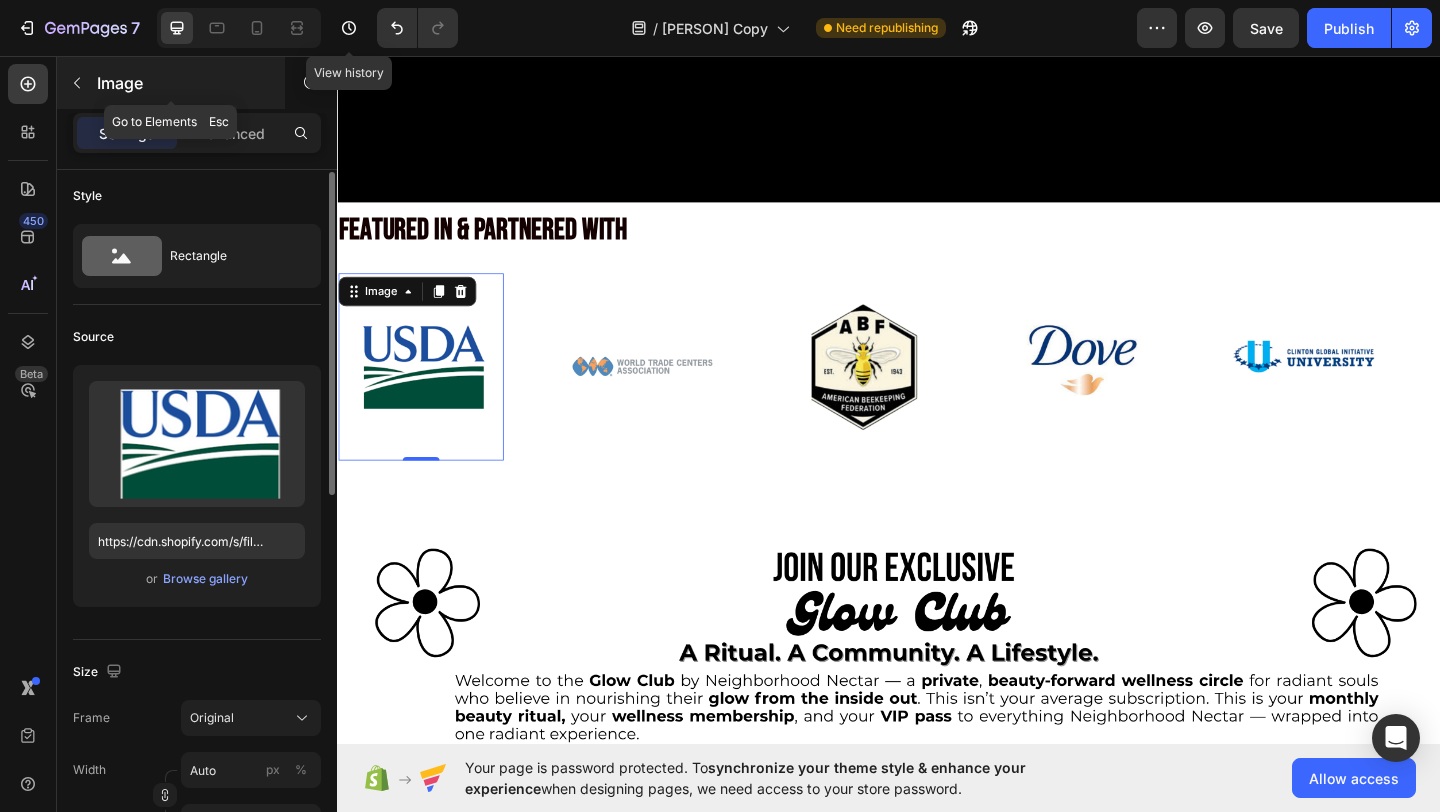 click 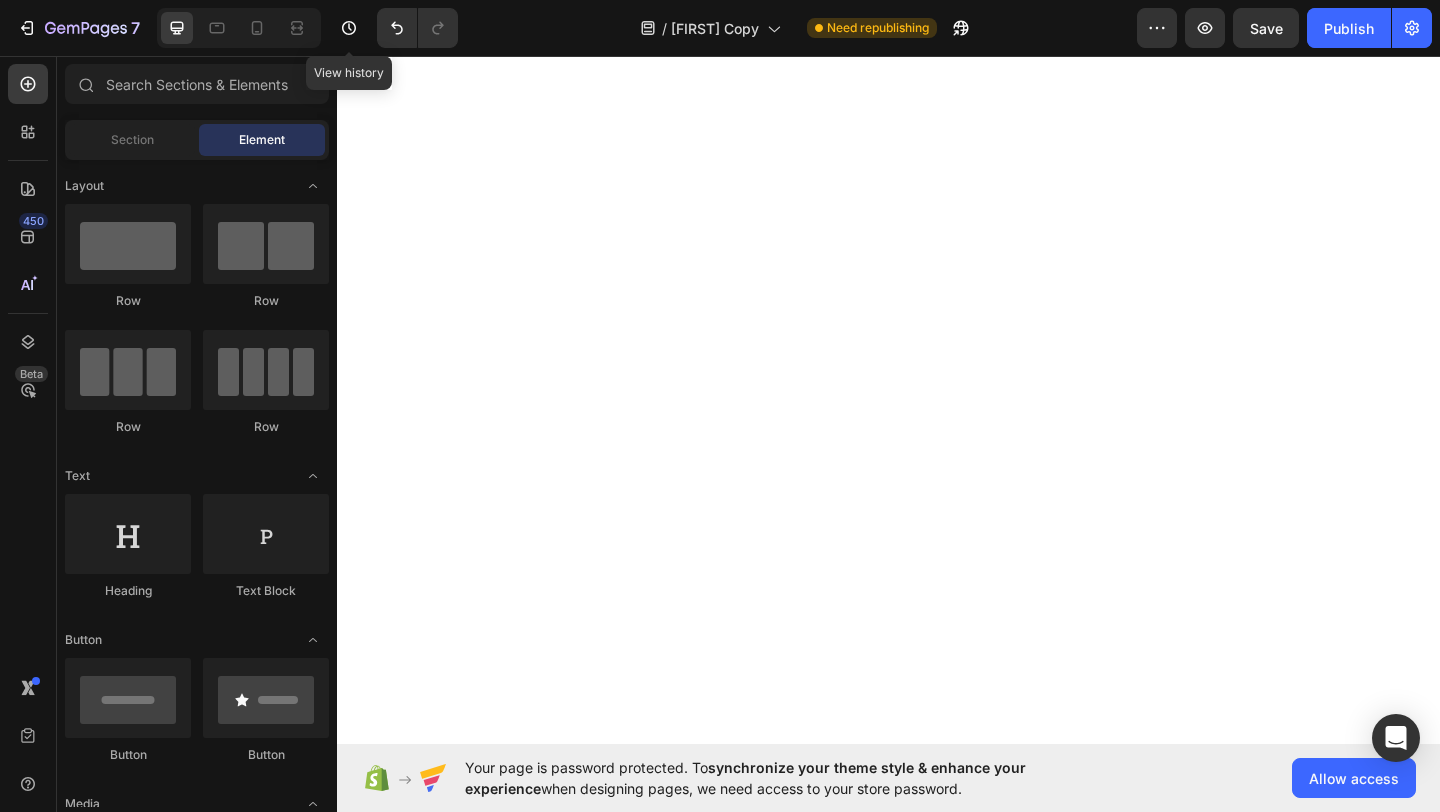 scroll, scrollTop: 0, scrollLeft: 0, axis: both 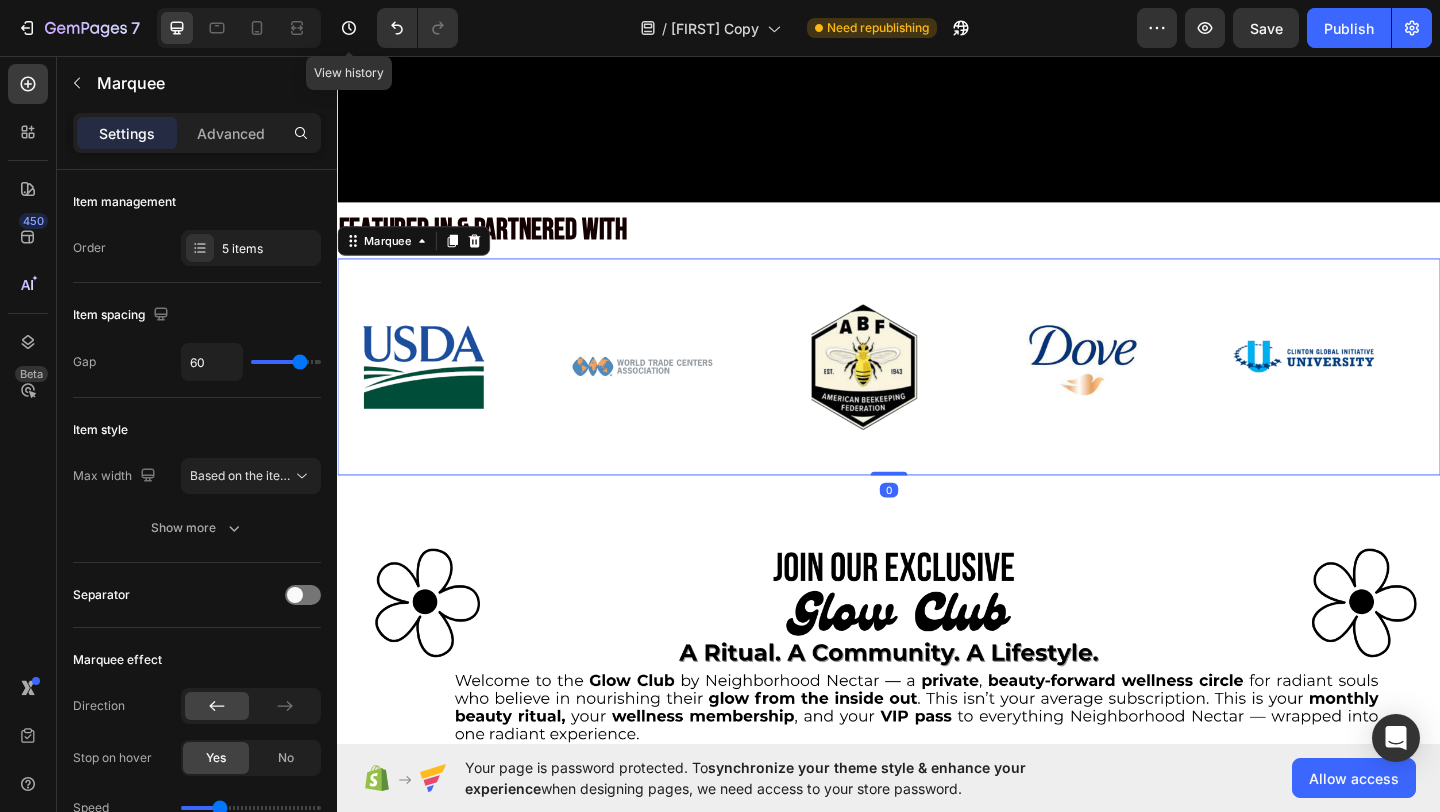 click on "Image Image Image Image Image Image Image Image Image Image Marquee   0" at bounding box center [937, 394] 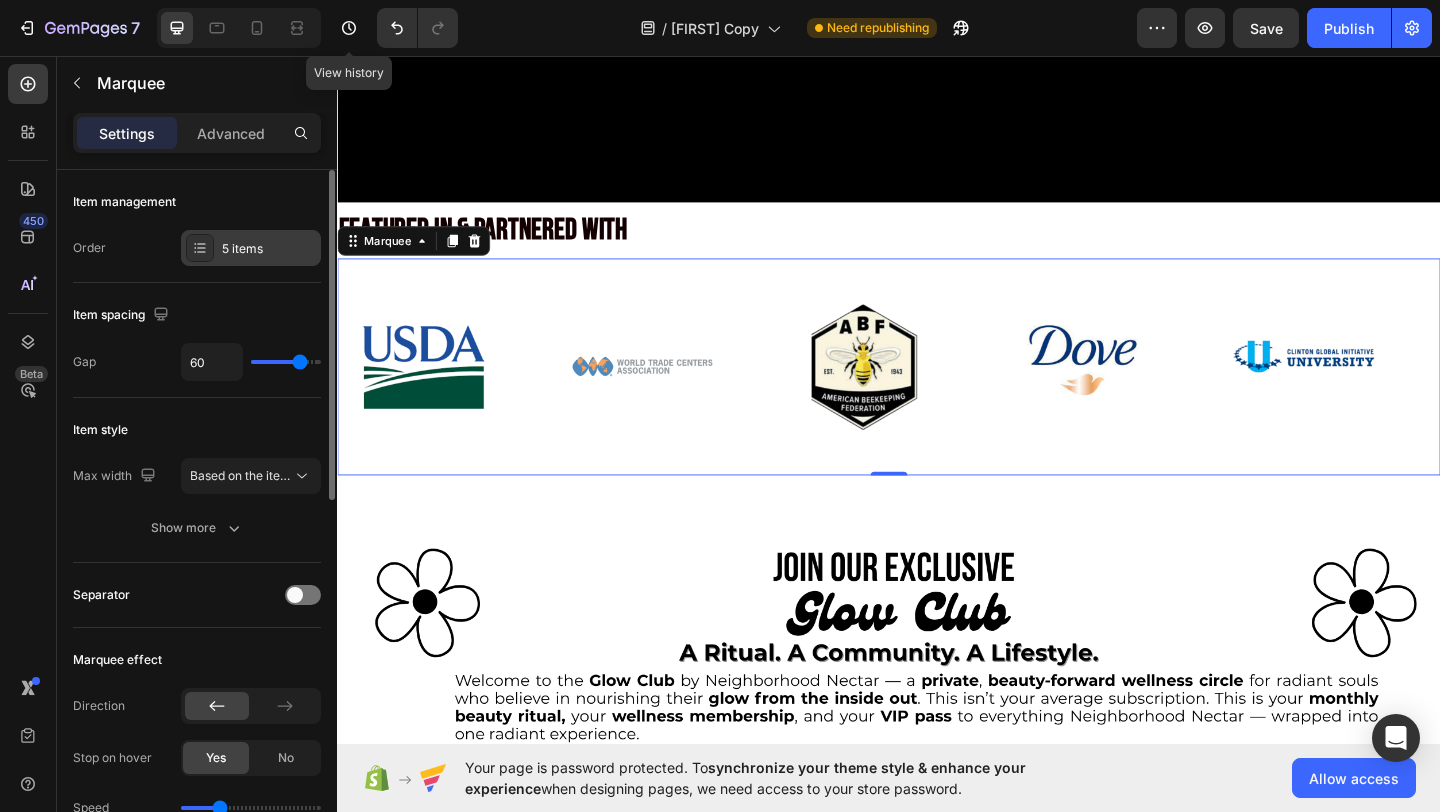click 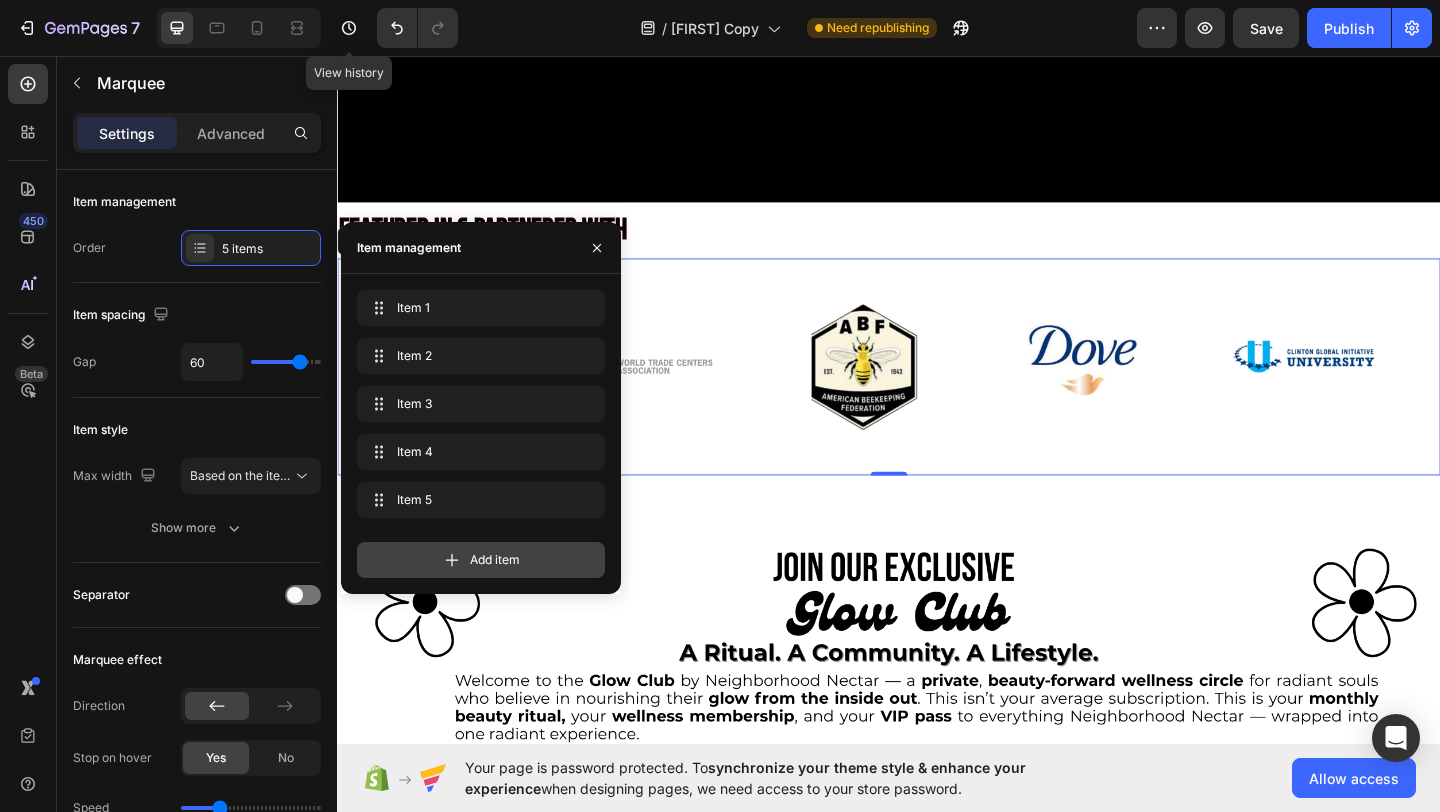 click on "Add item" at bounding box center [481, 560] 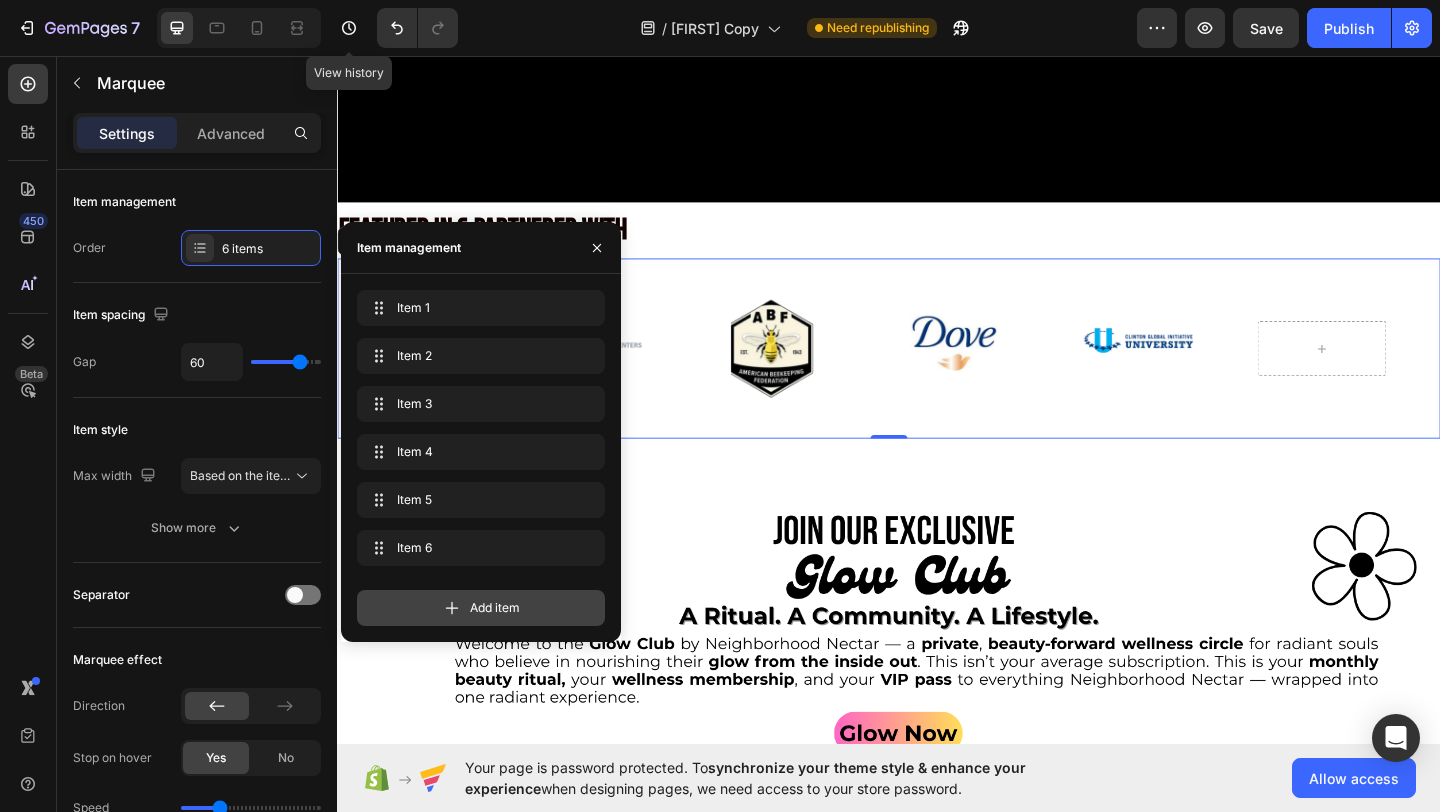 click on "Add item" at bounding box center [495, 608] 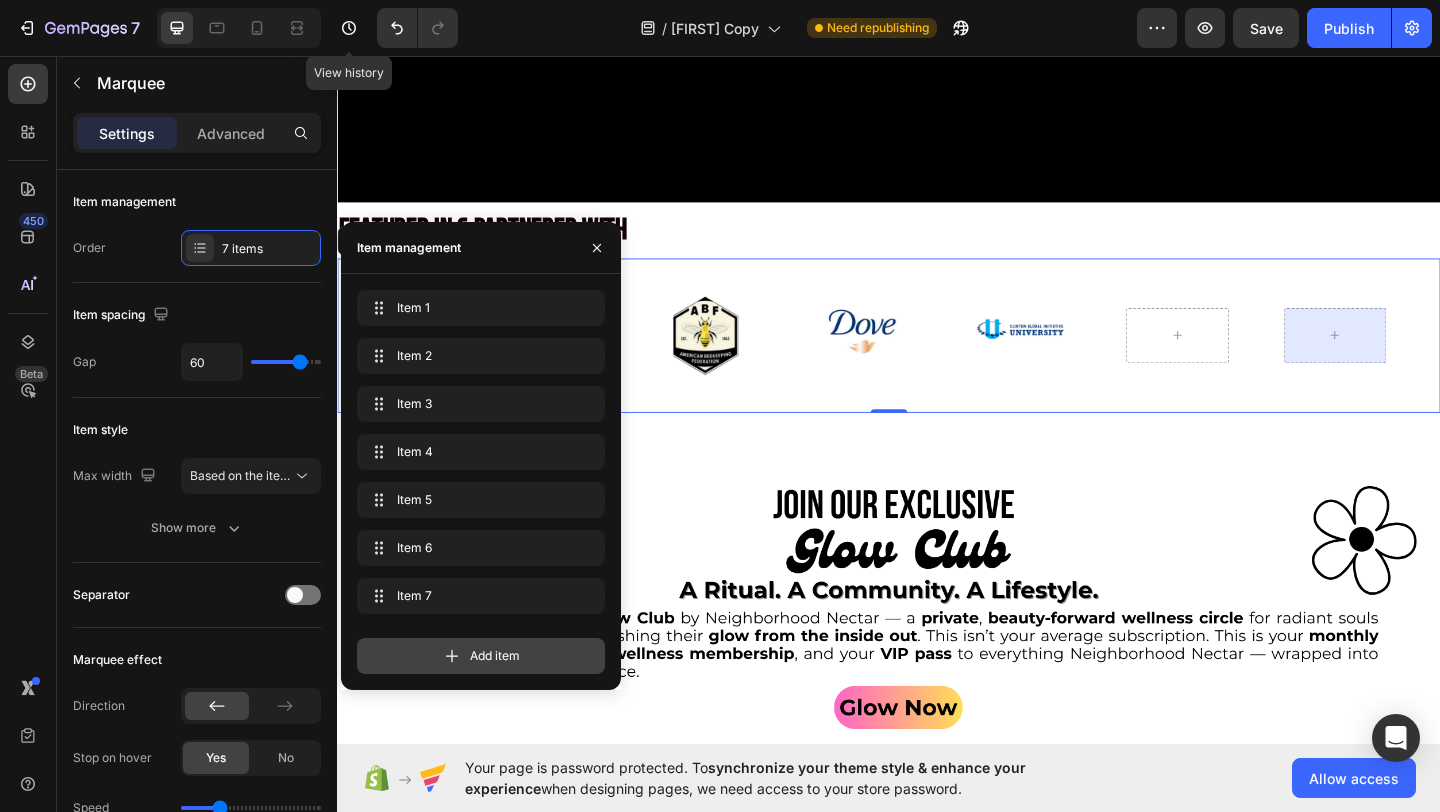 click on "Add item" at bounding box center (481, 656) 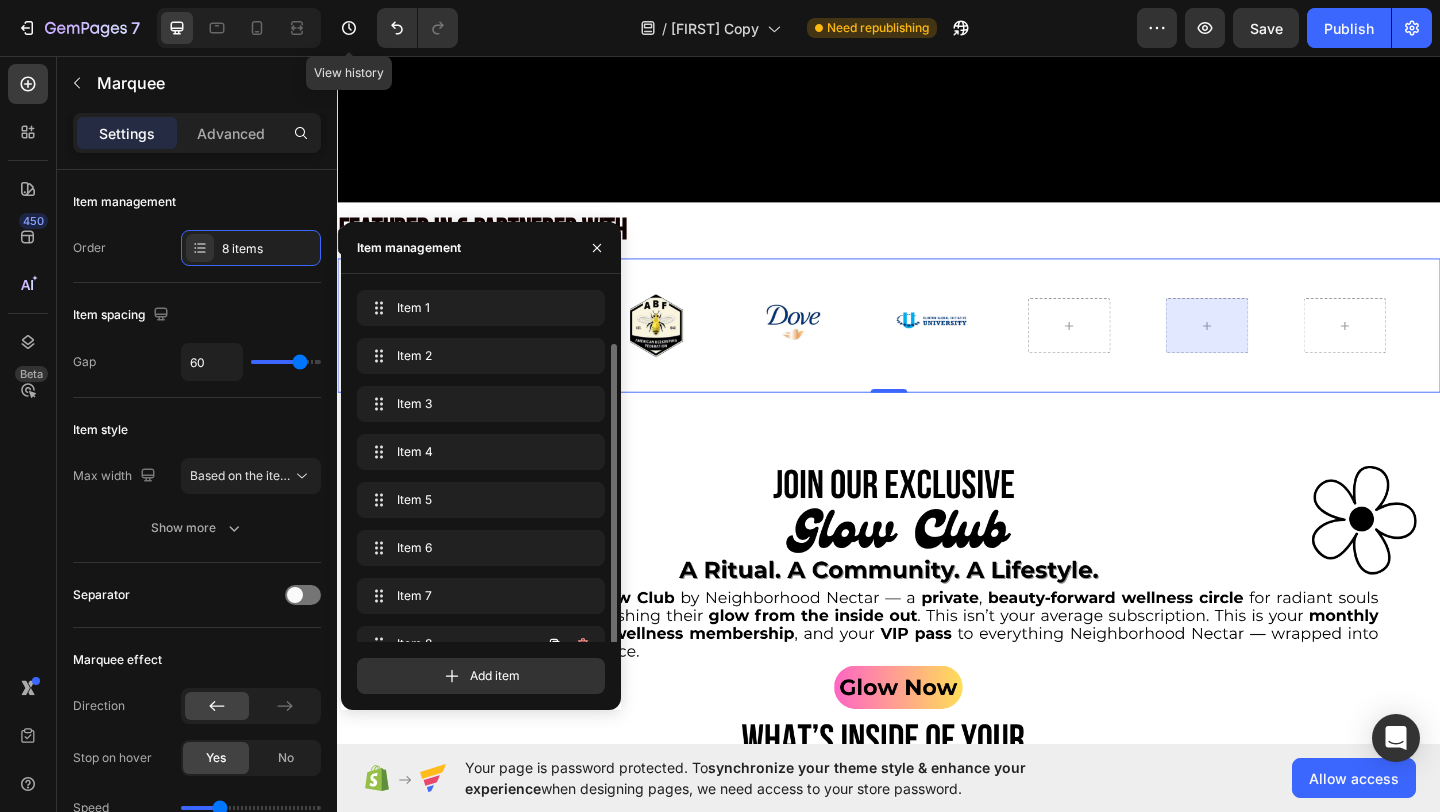 scroll, scrollTop: 28, scrollLeft: 0, axis: vertical 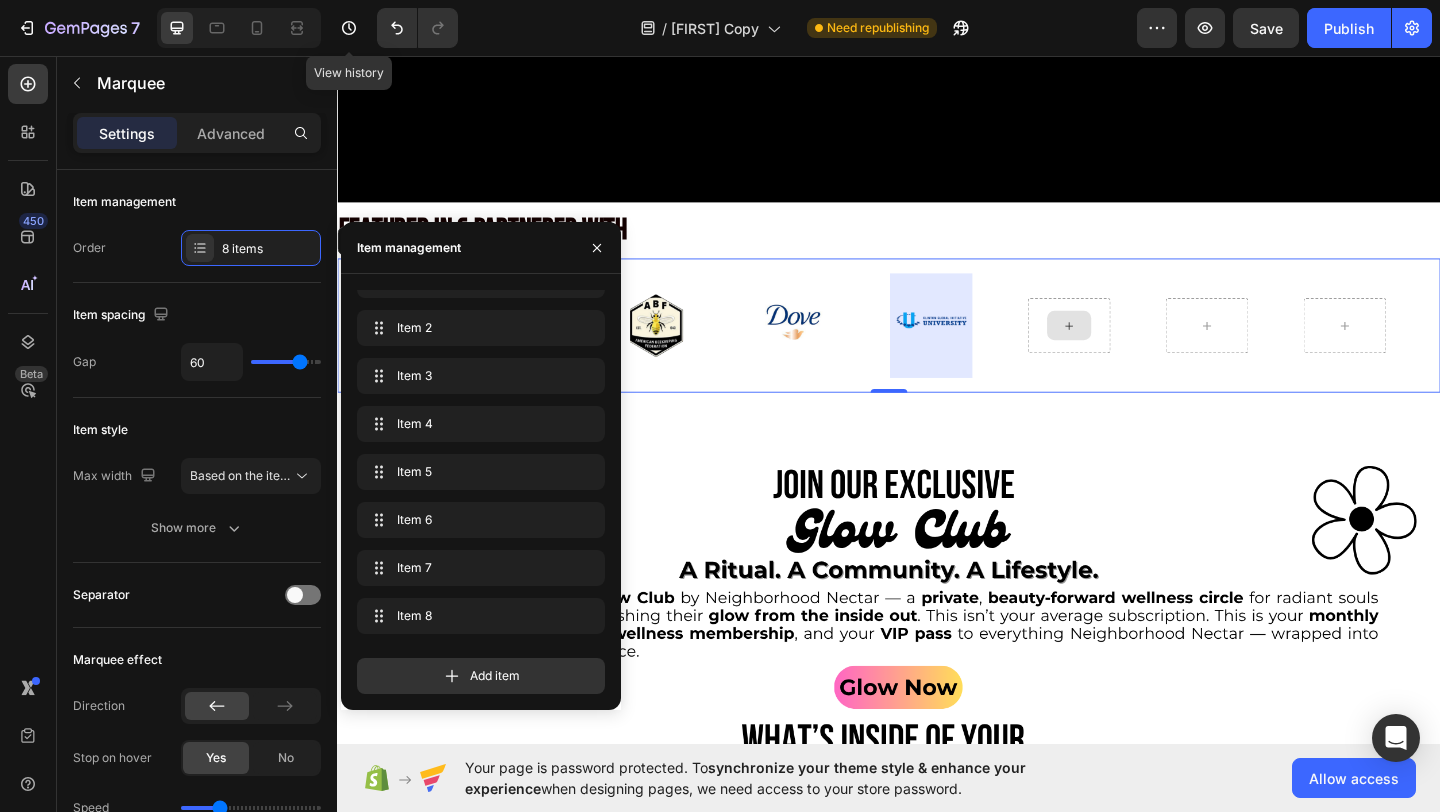 click at bounding box center [1133, 349] 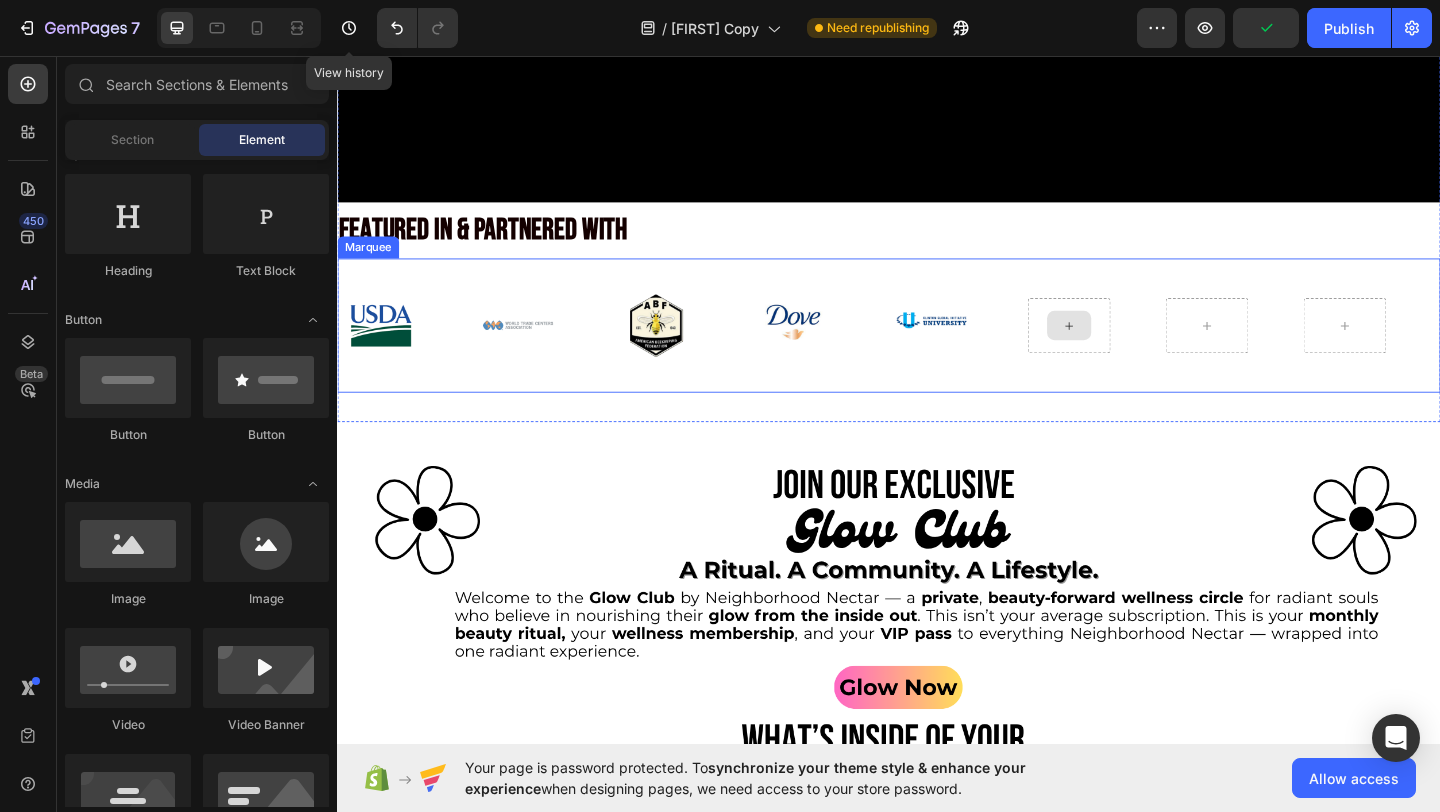 click 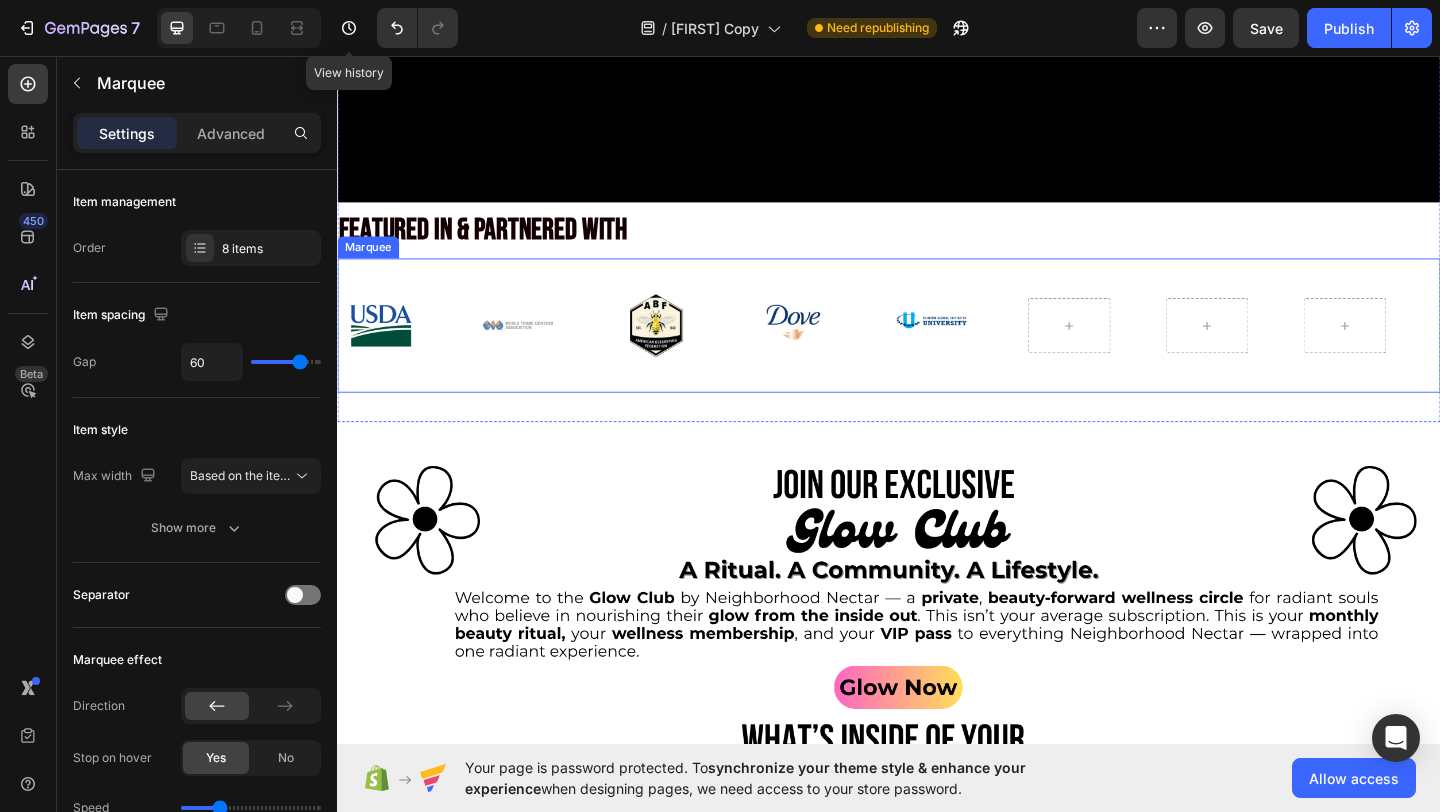 click on "Image" at bounding box center [1013, 349] 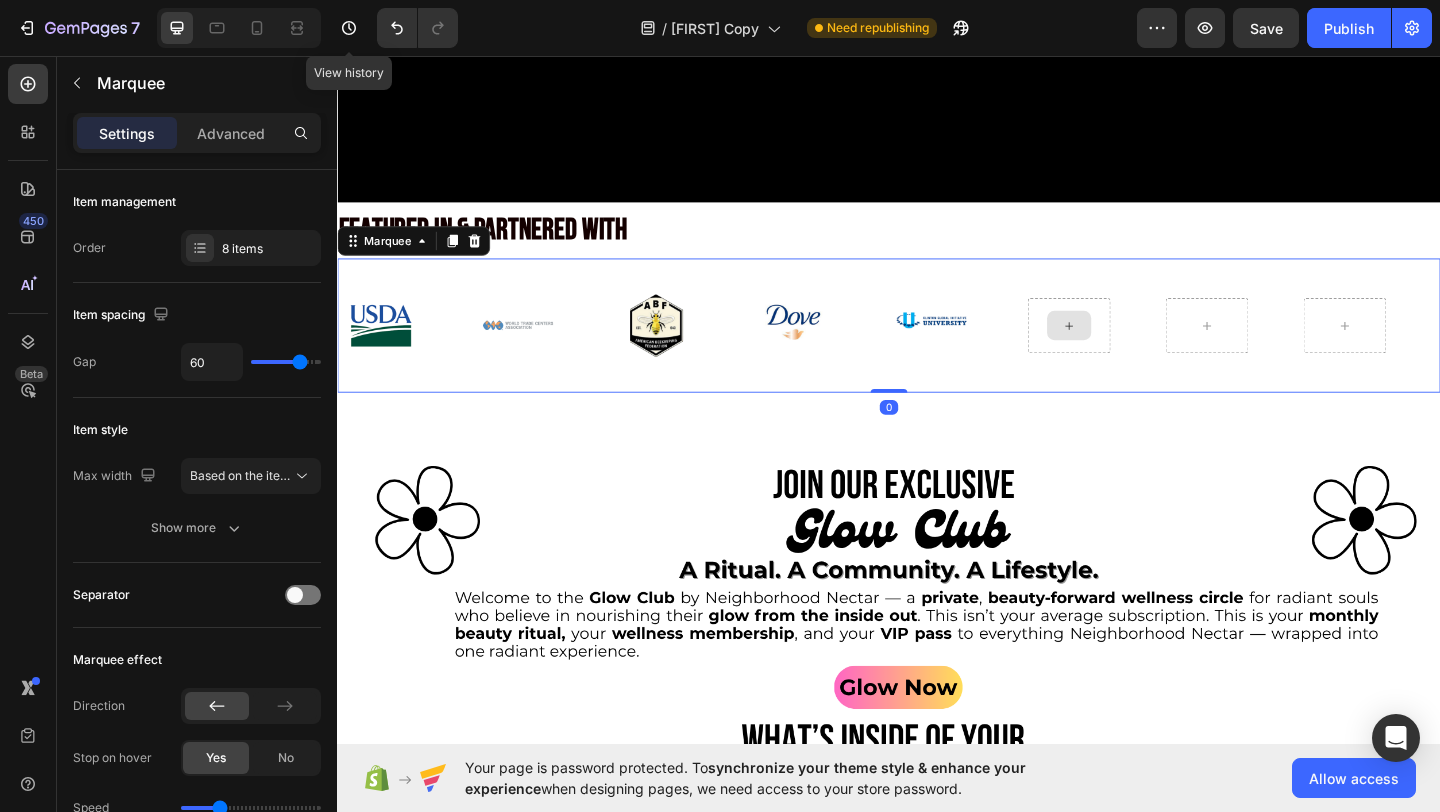 click at bounding box center (1133, 349) 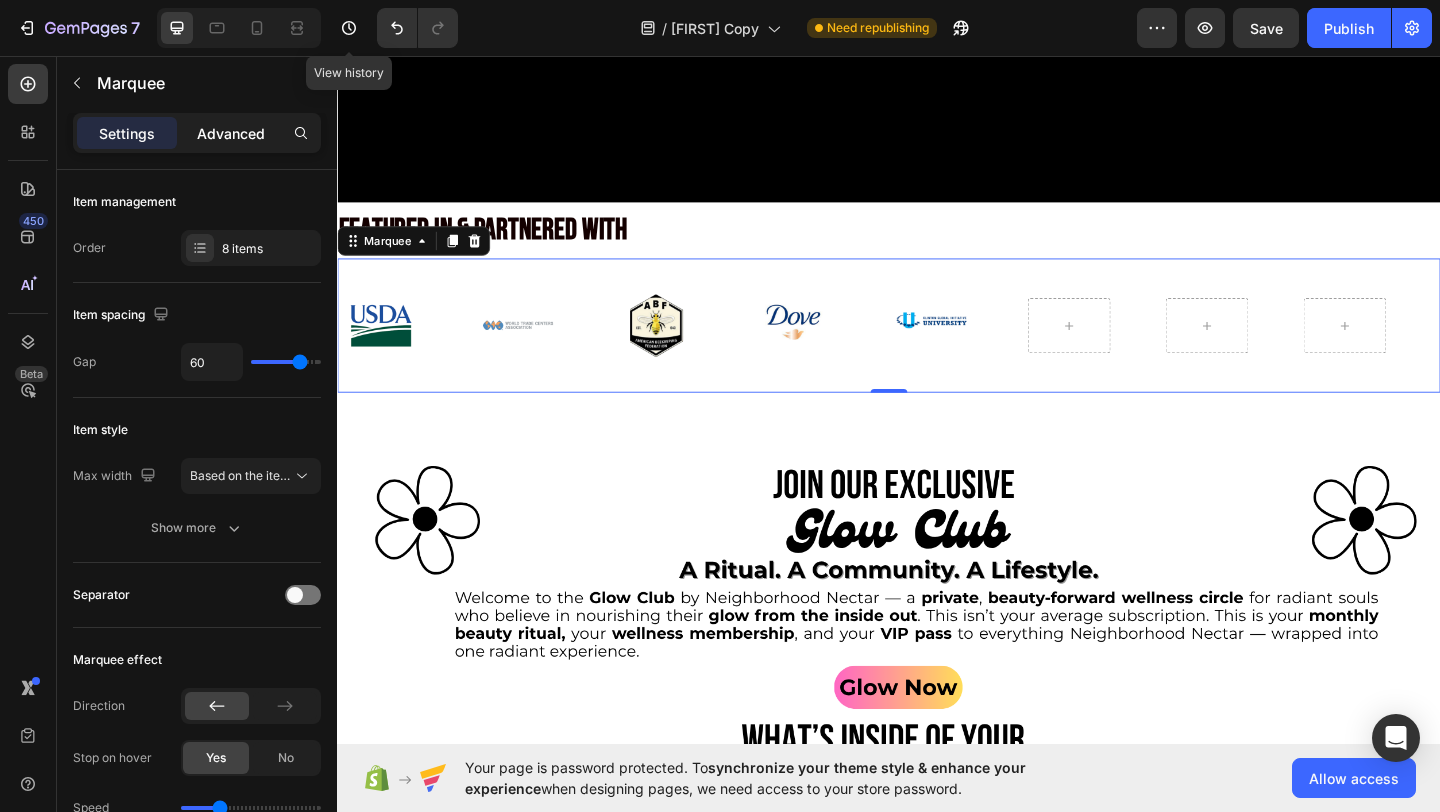 click on "Advanced" at bounding box center [231, 133] 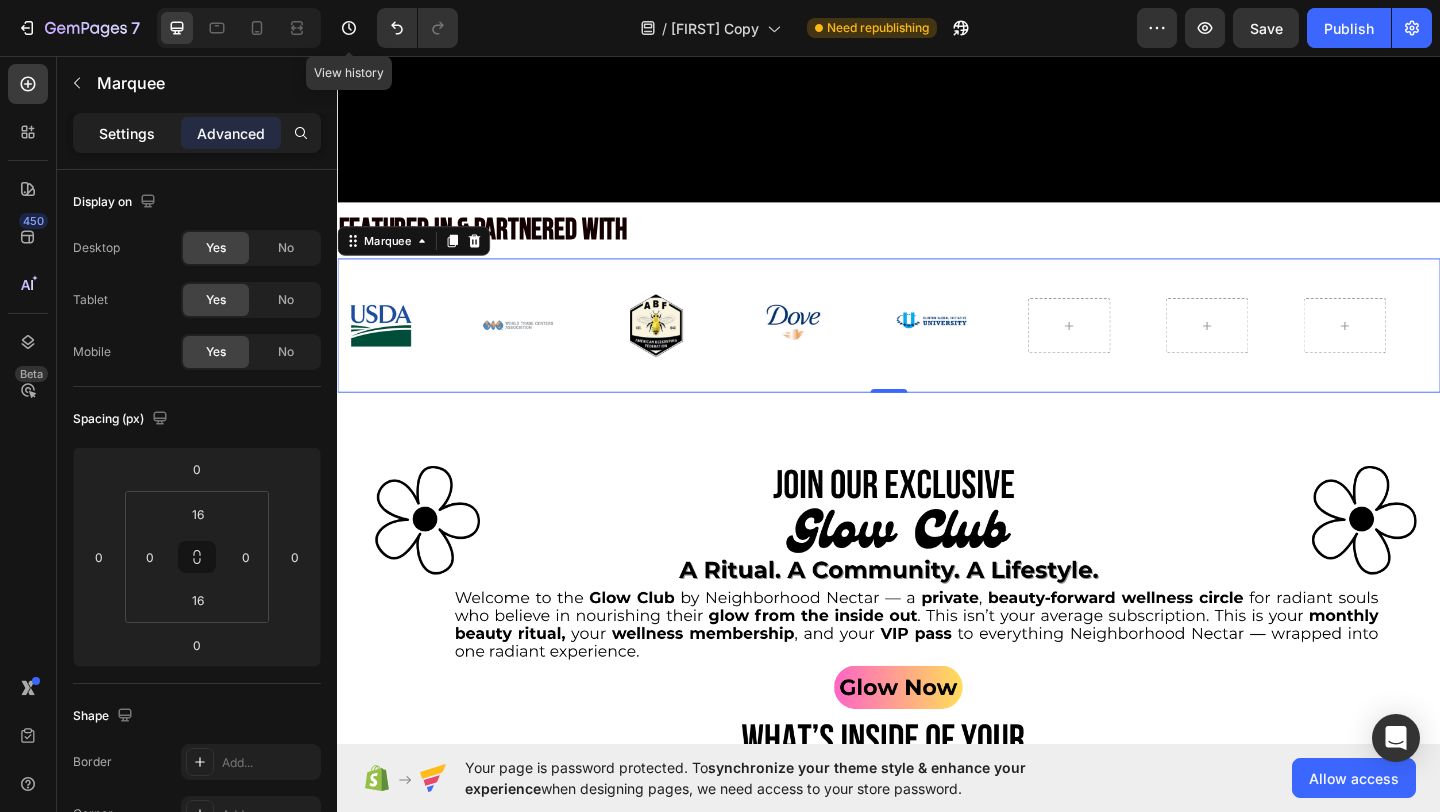 click on "Settings" 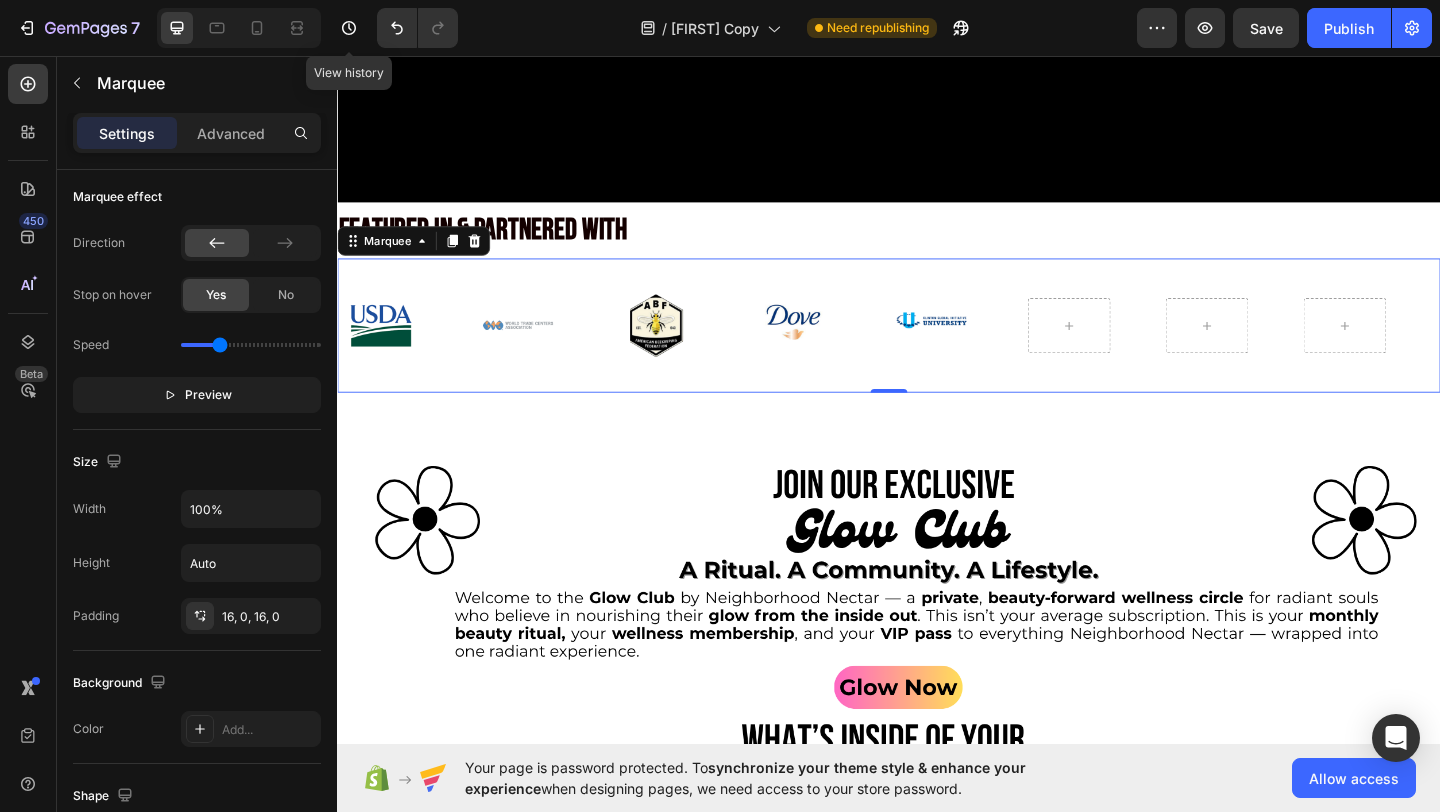 scroll, scrollTop: 0, scrollLeft: 0, axis: both 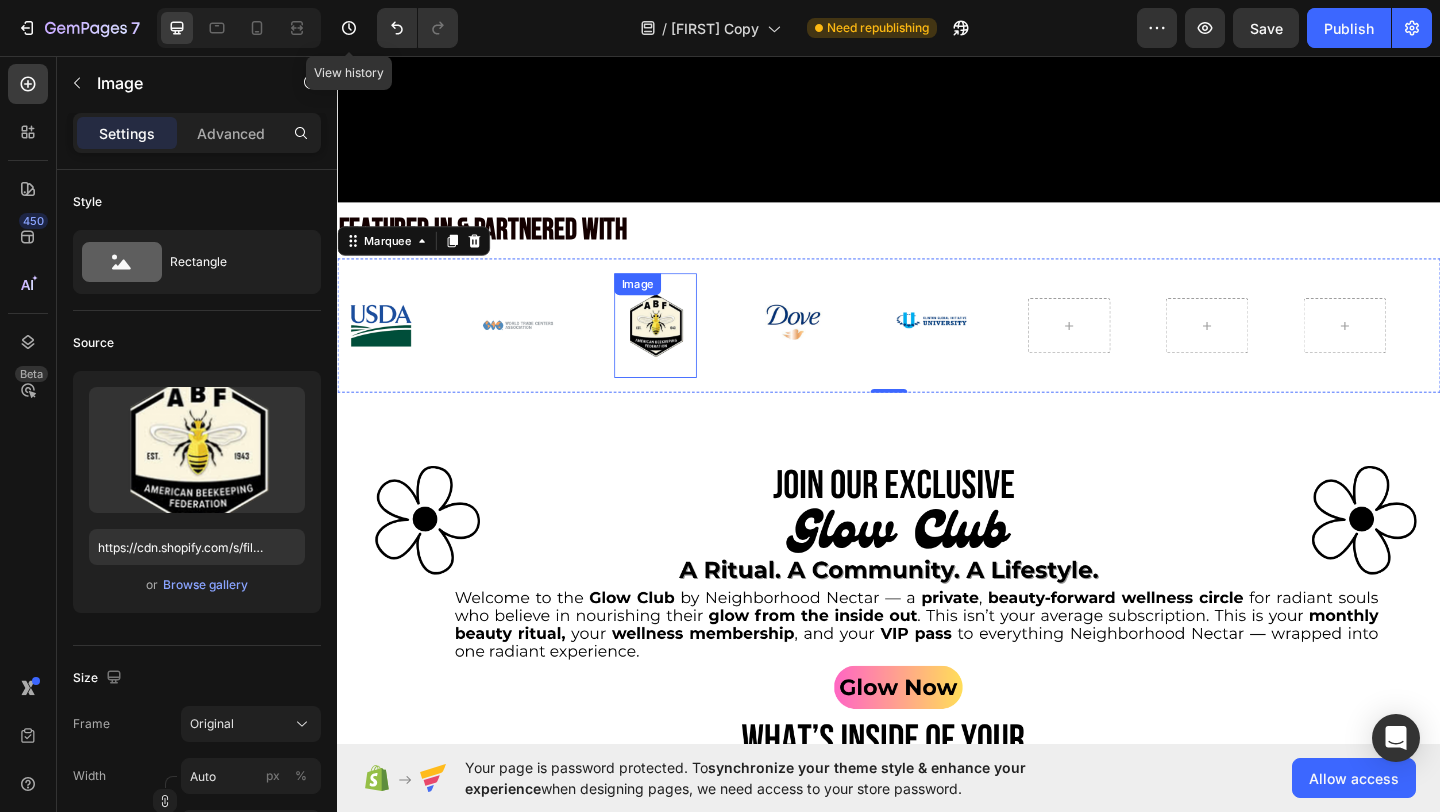 click at bounding box center [683, 349] 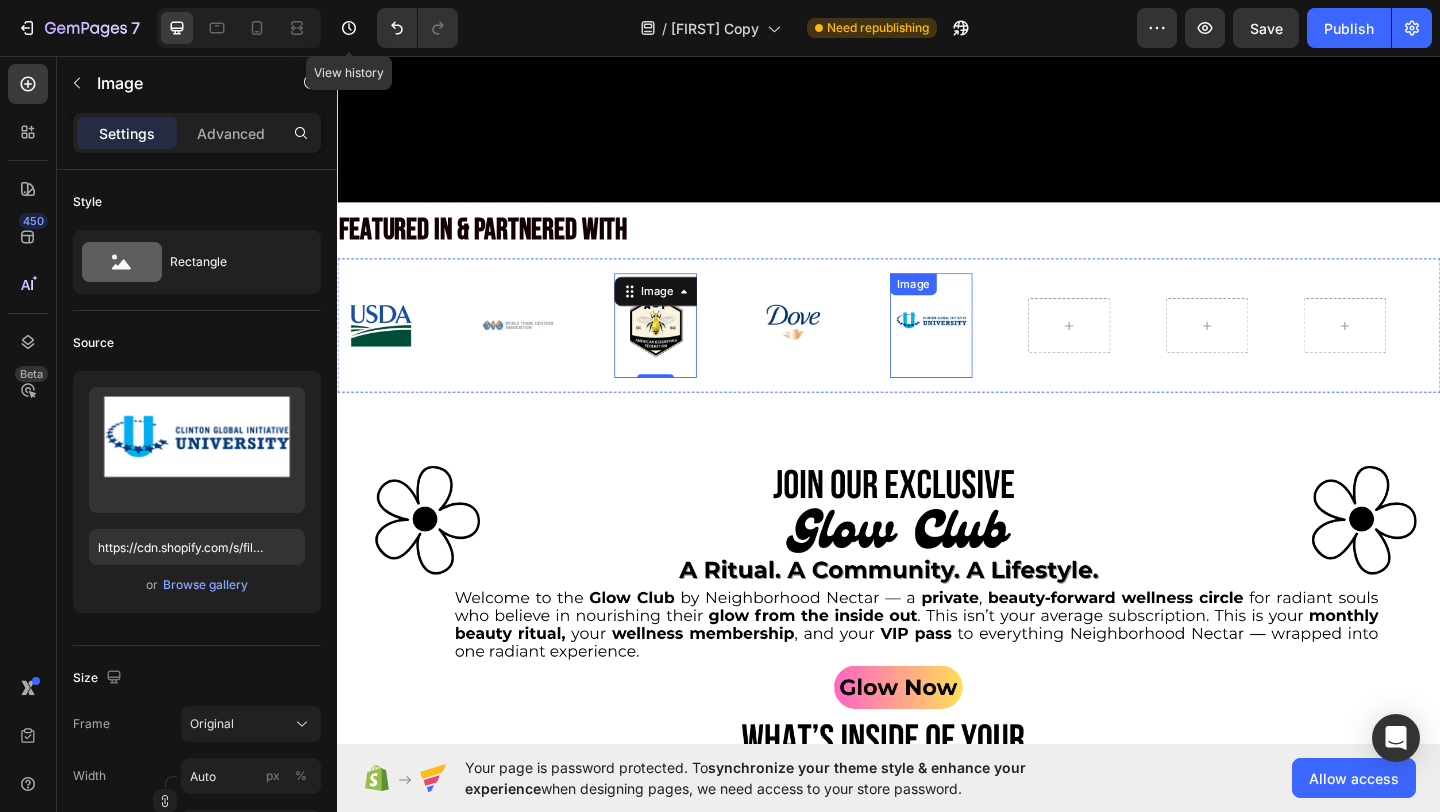 click at bounding box center (983, 349) 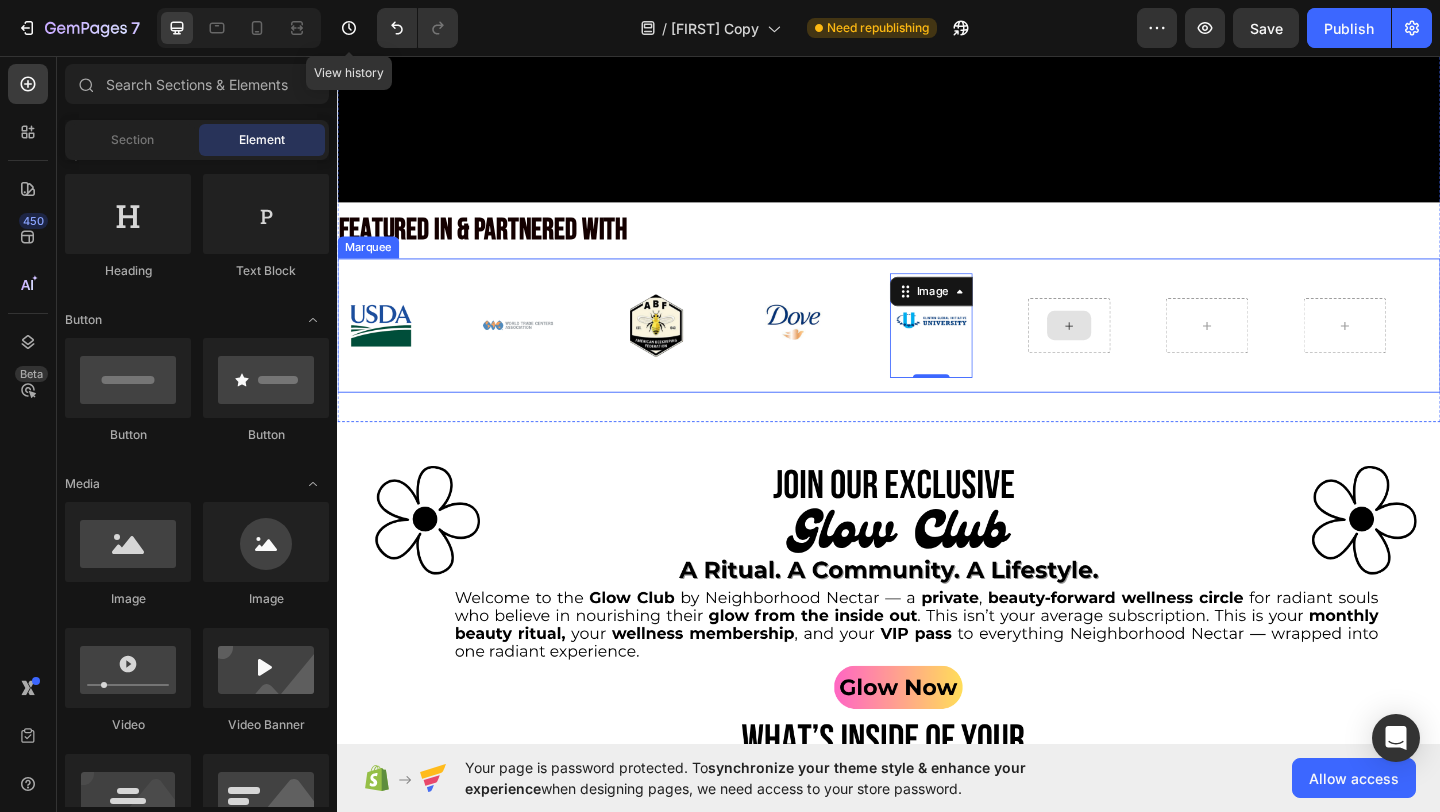 click at bounding box center (1133, 349) 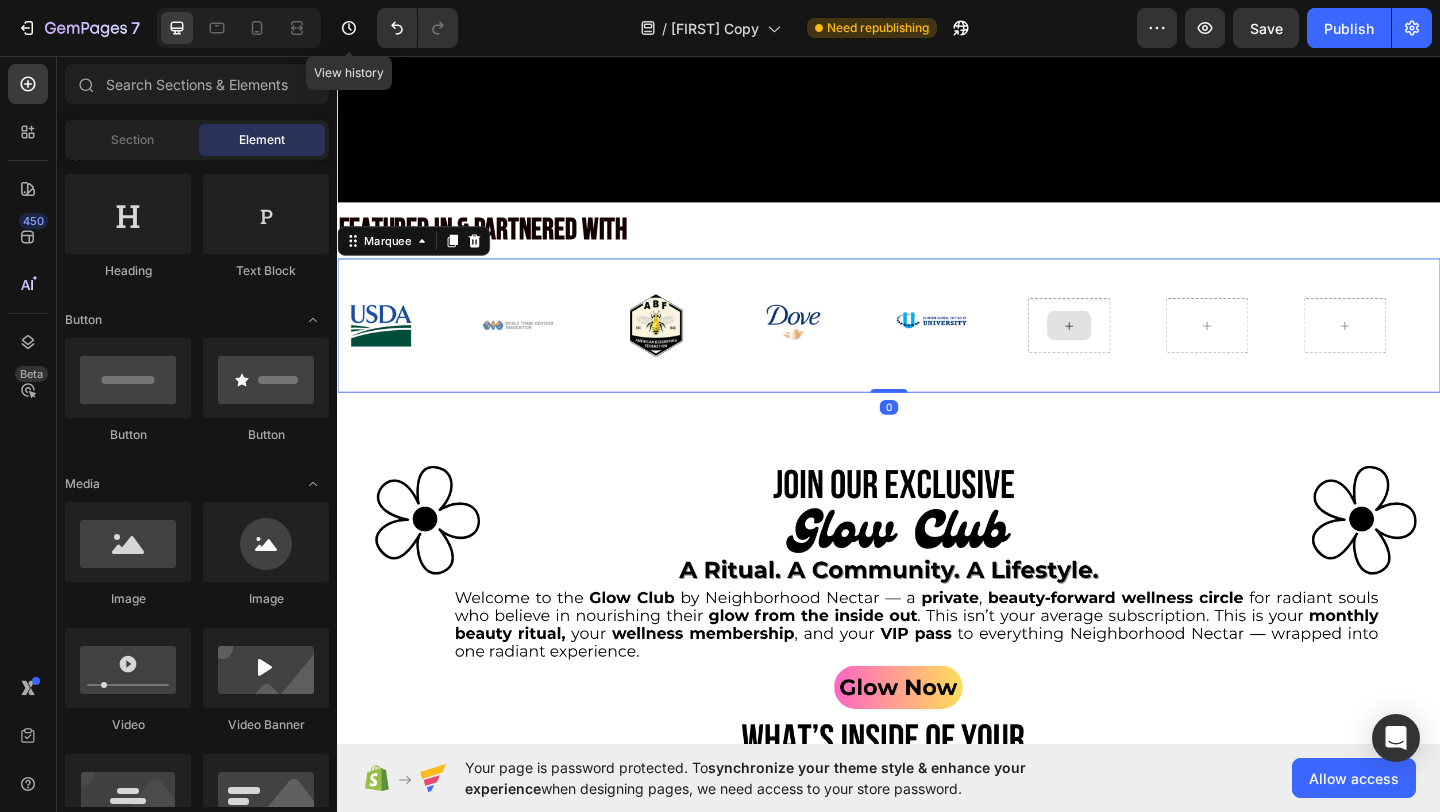 click at bounding box center [1133, 349] 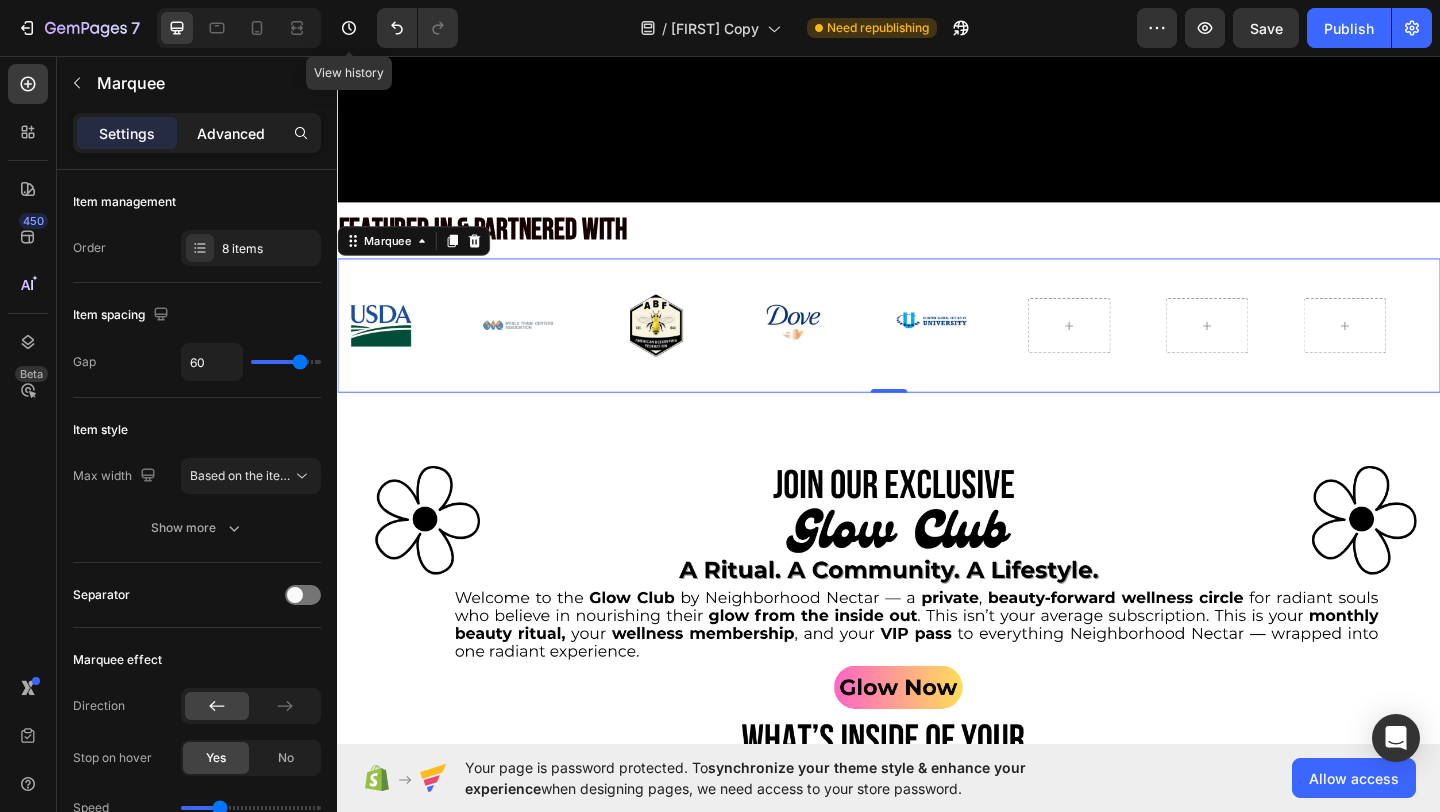 click on "Advanced" 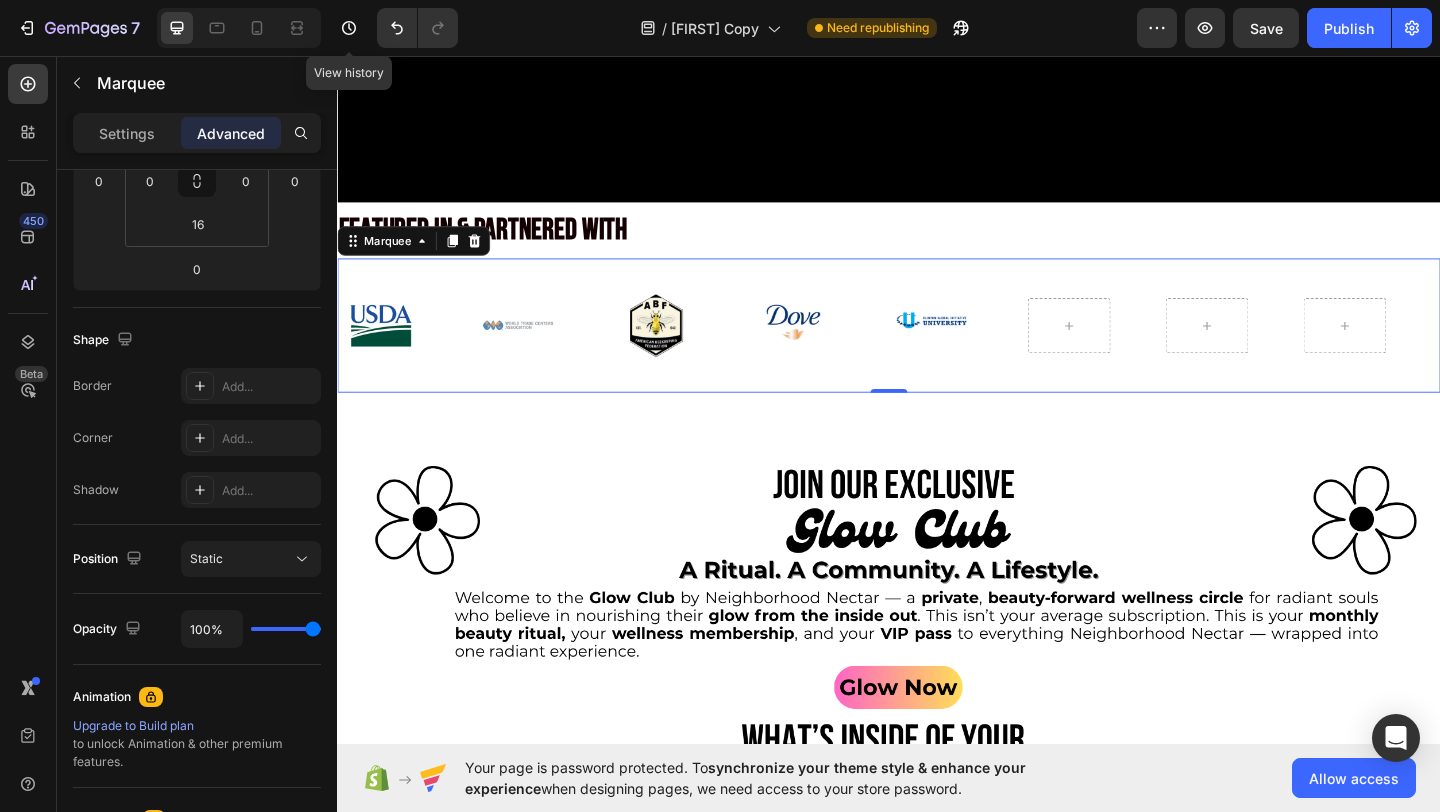 scroll, scrollTop: 0, scrollLeft: 0, axis: both 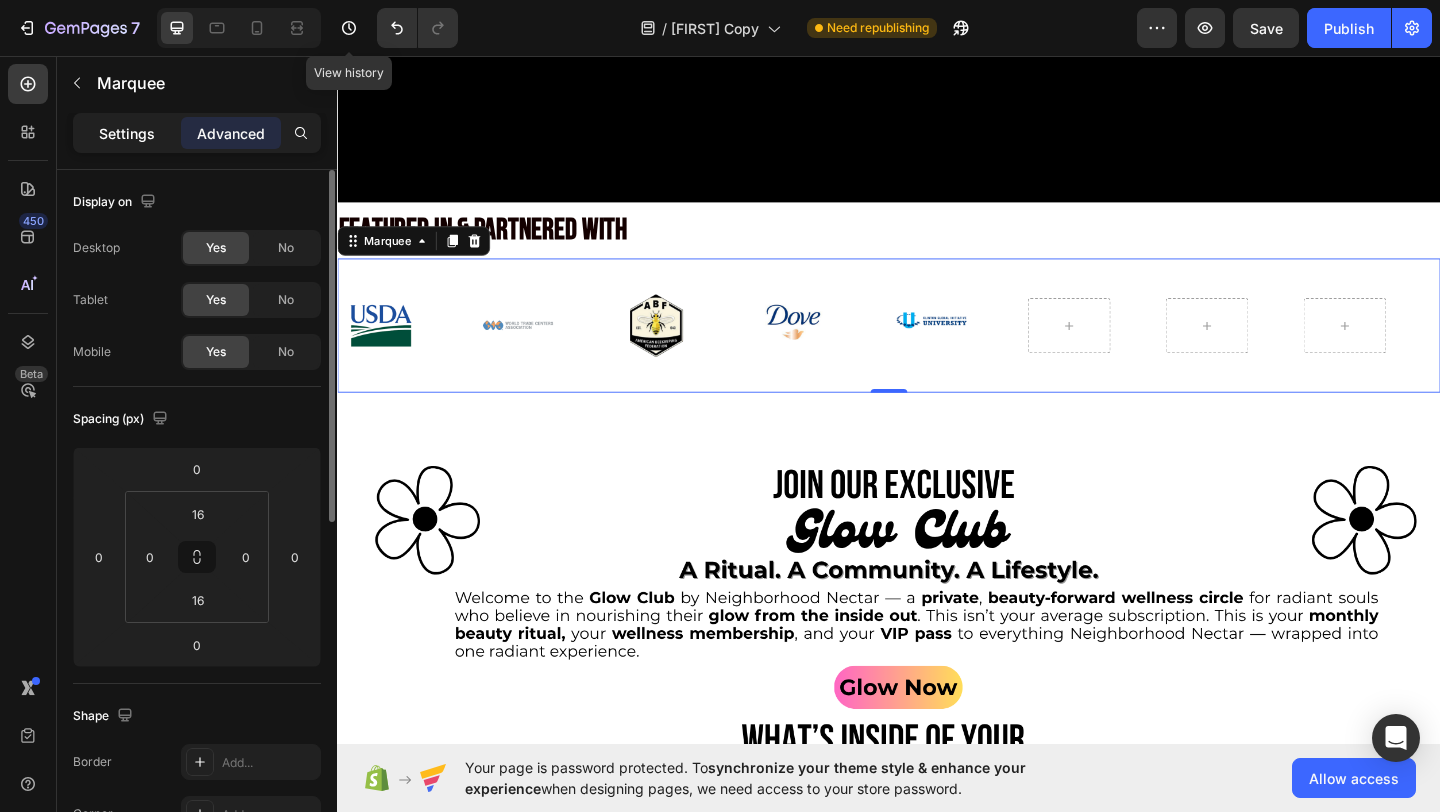 click on "Settings" at bounding box center [127, 133] 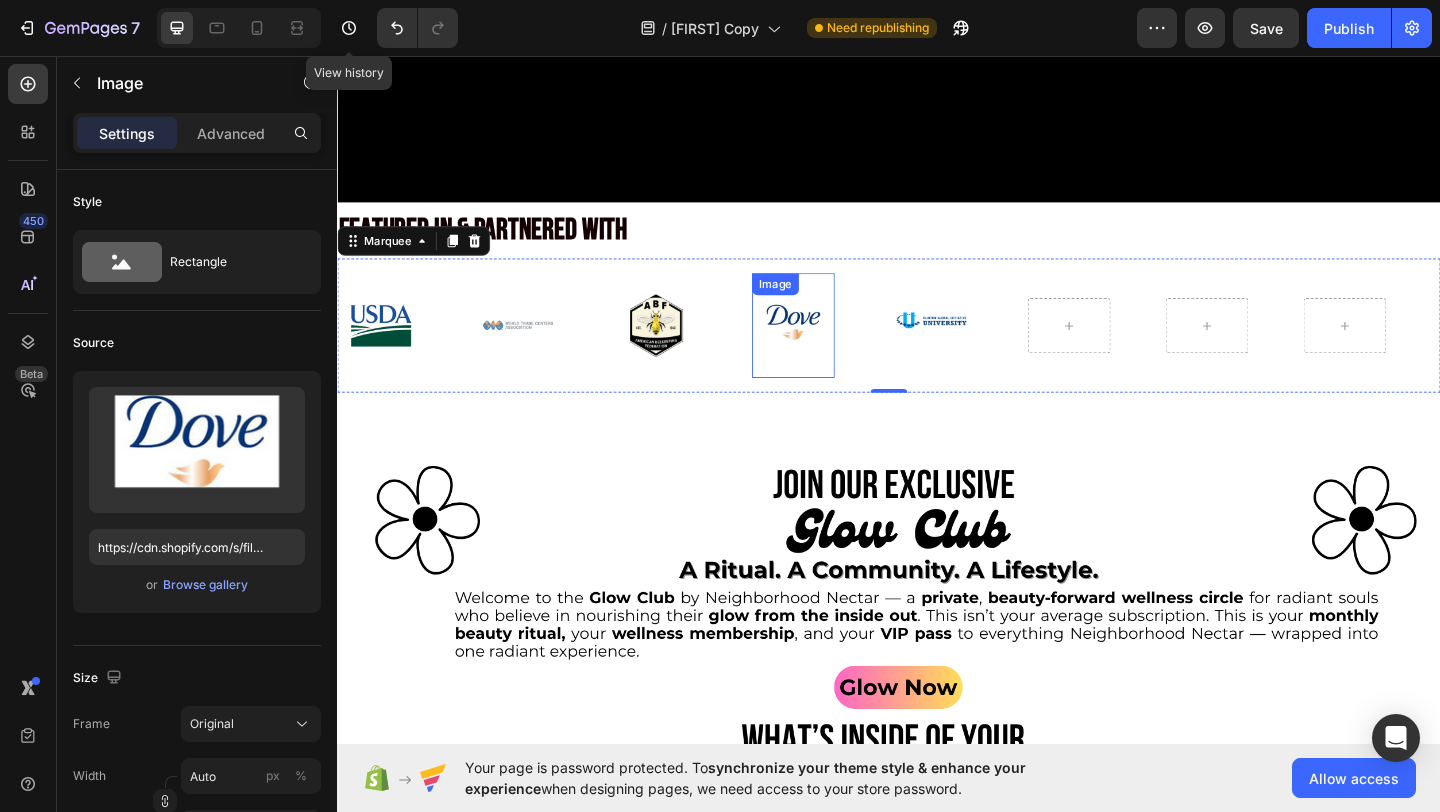 click at bounding box center (833, 349) 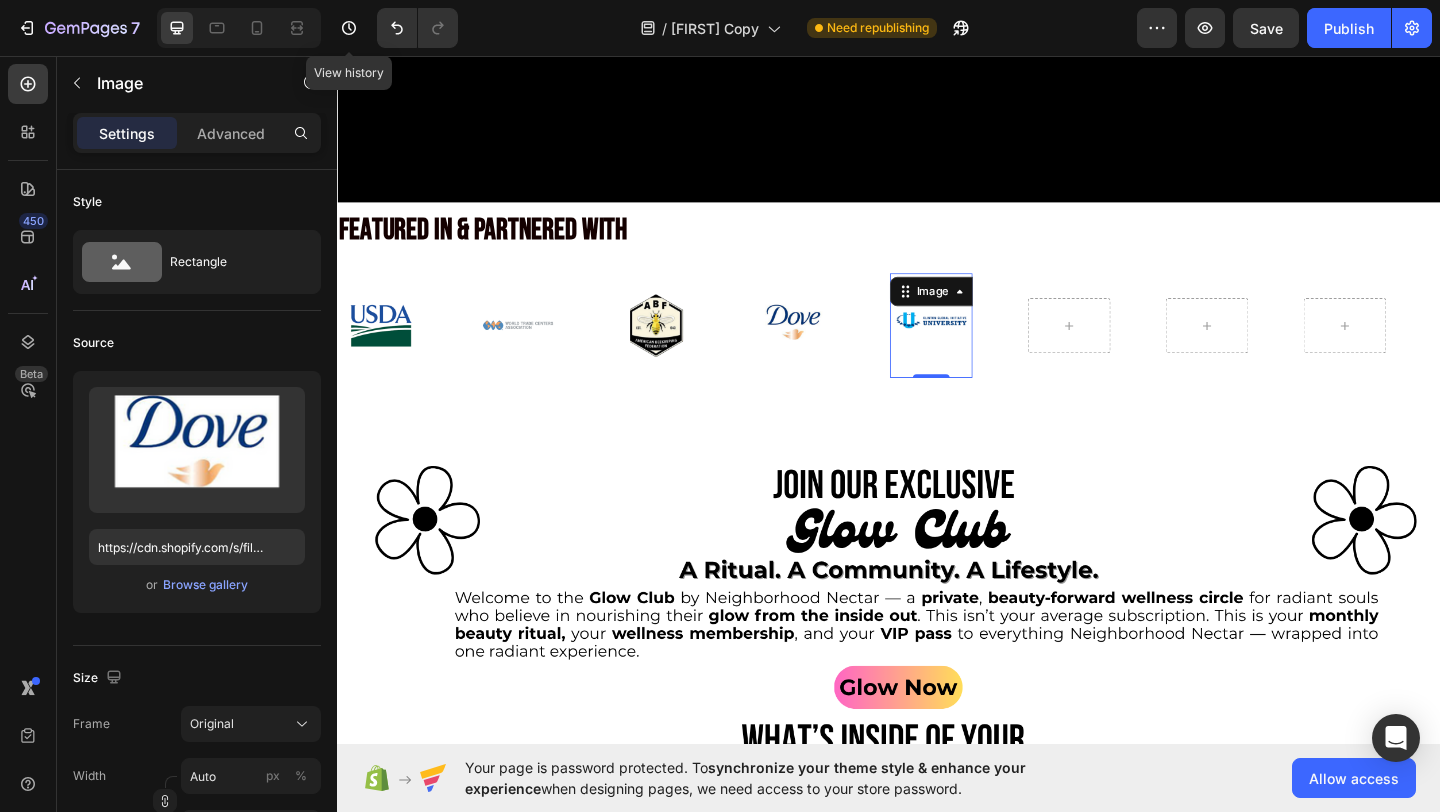 click at bounding box center [983, 349] 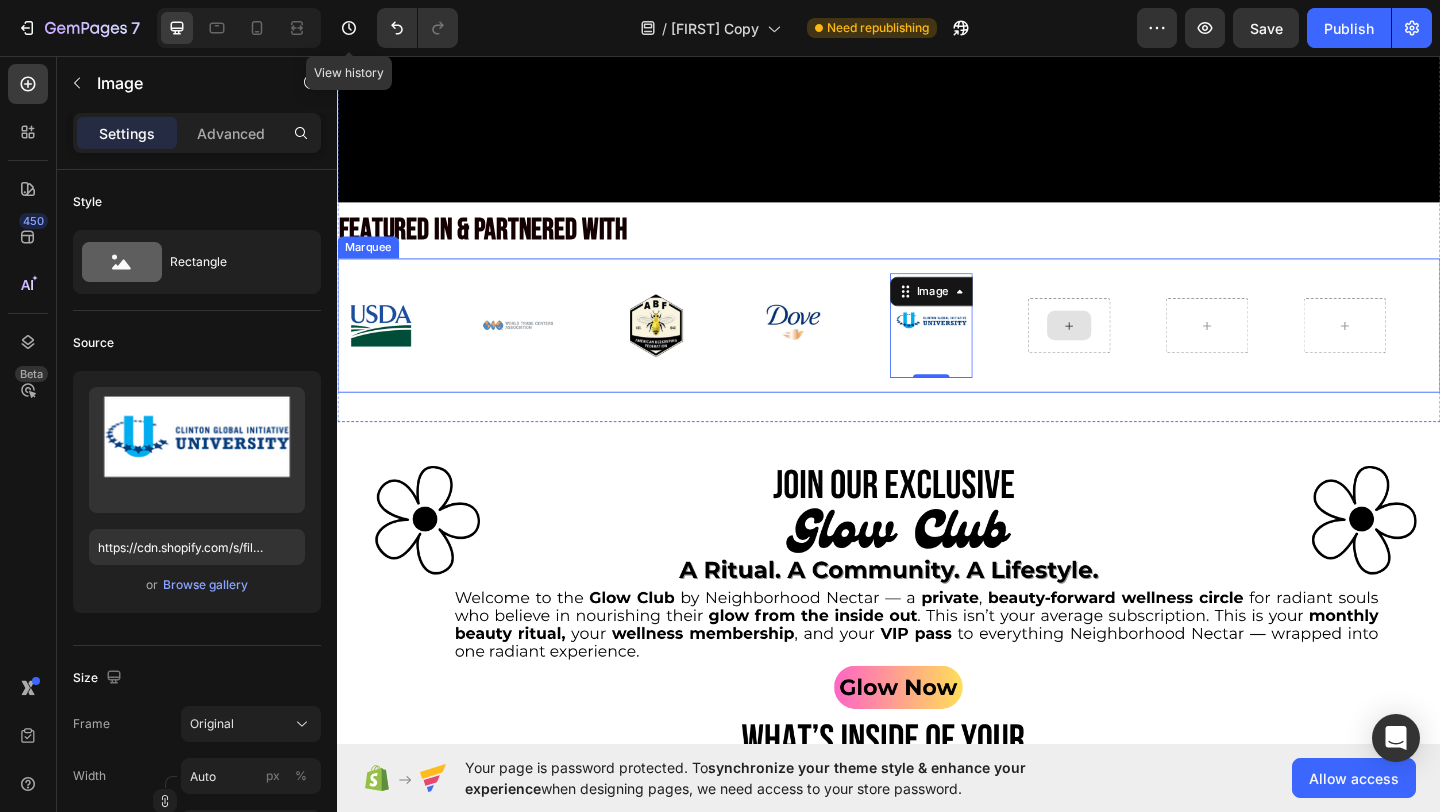 click at bounding box center [1133, 349] 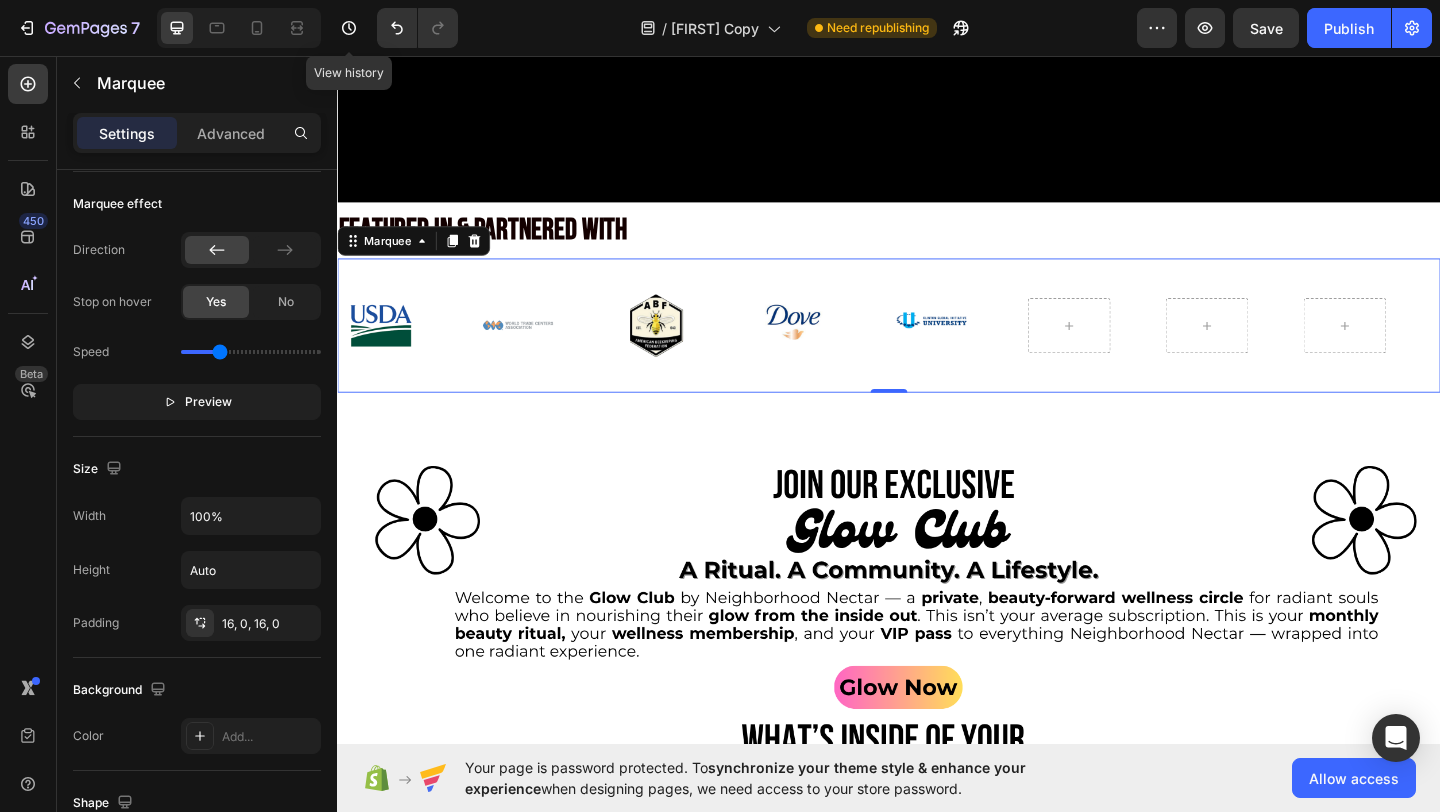 scroll, scrollTop: 0, scrollLeft: 0, axis: both 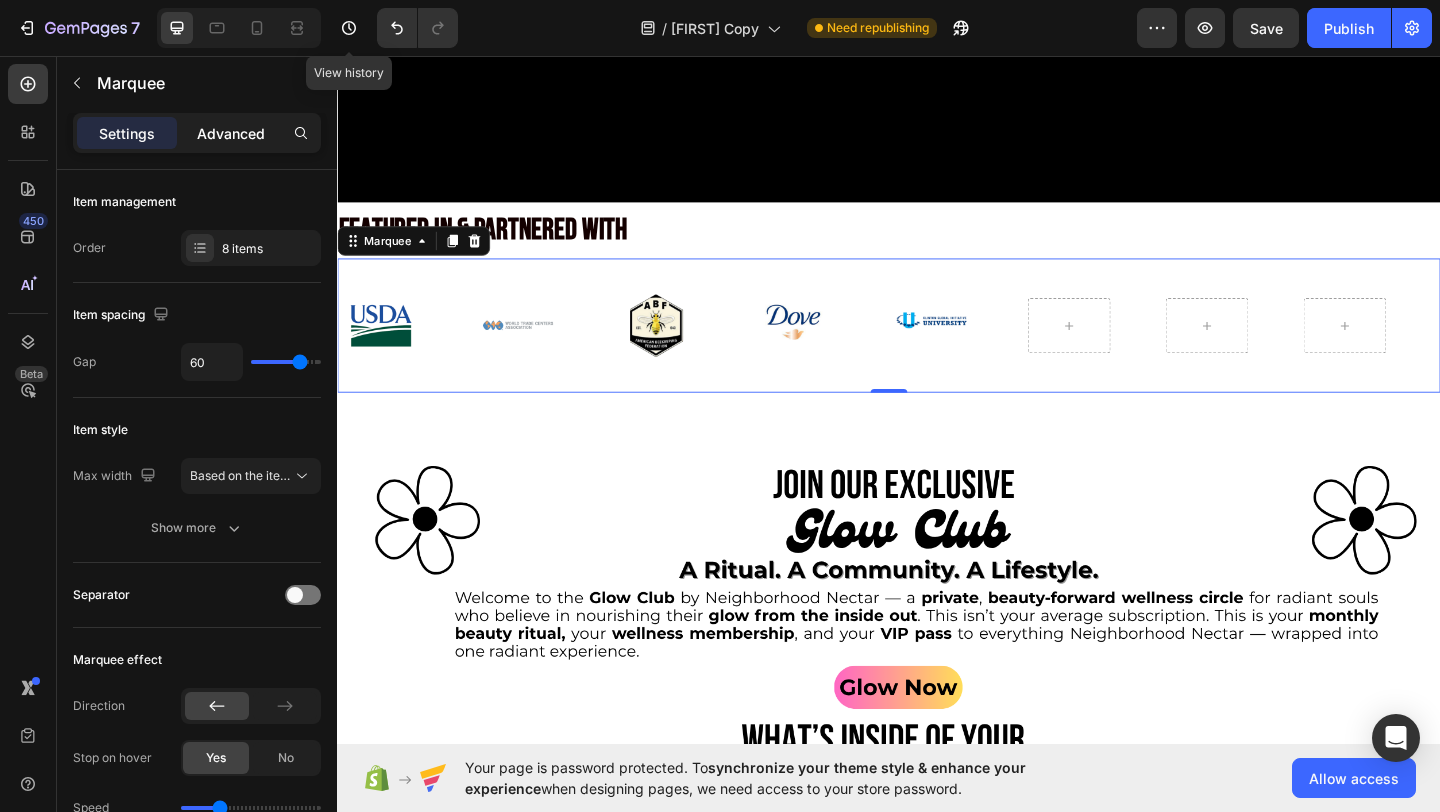 click on "Advanced" 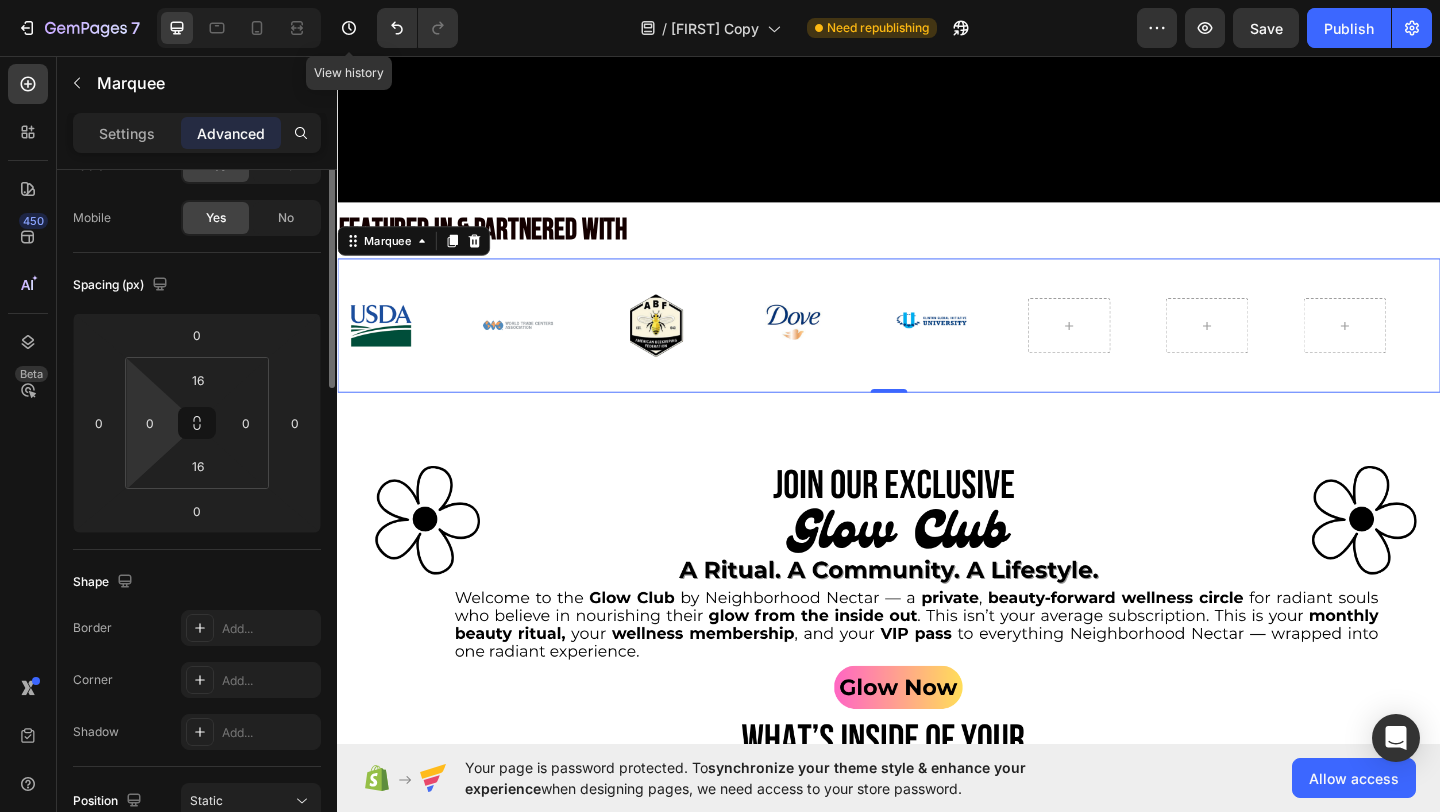 scroll, scrollTop: 0, scrollLeft: 0, axis: both 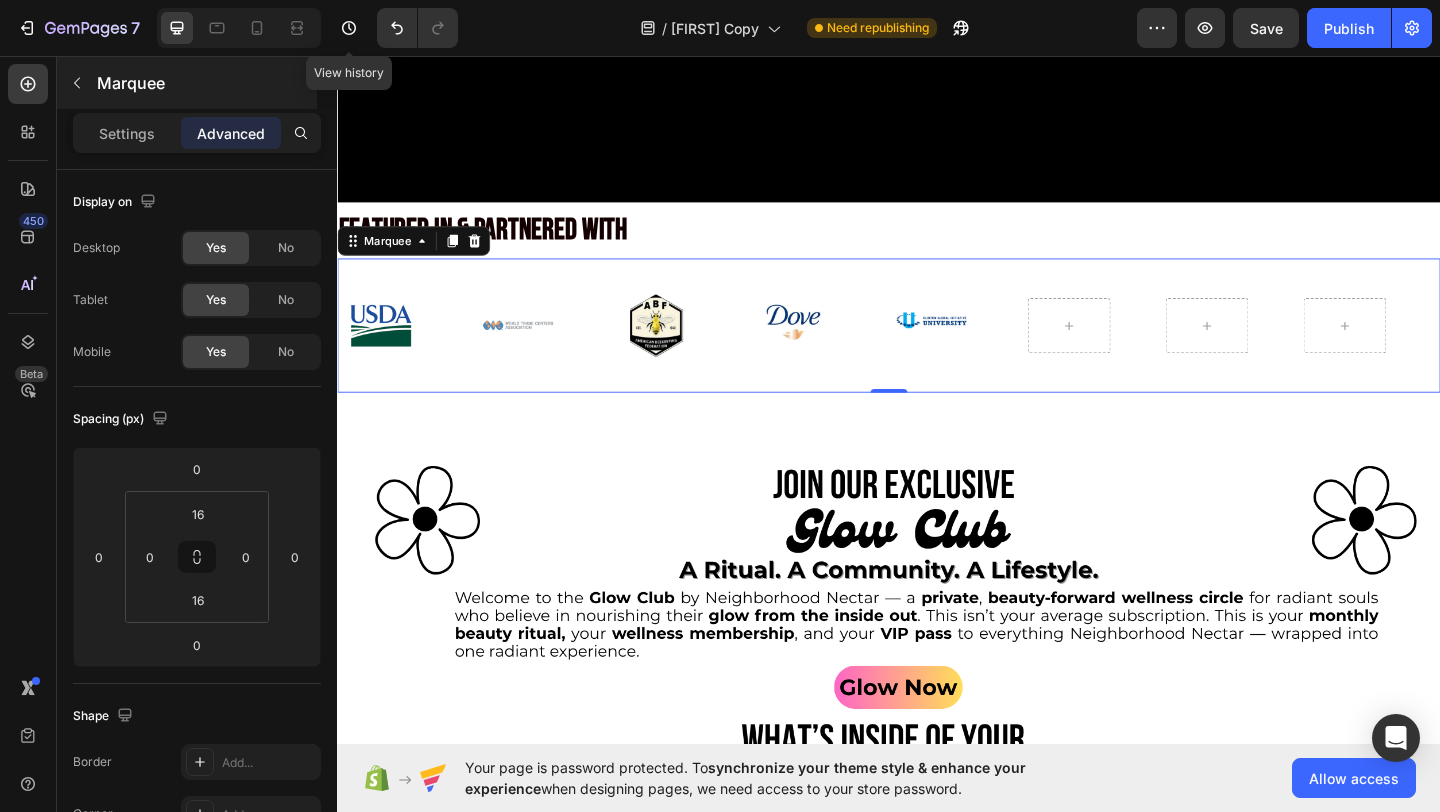 click on "Marquee" at bounding box center [187, 83] 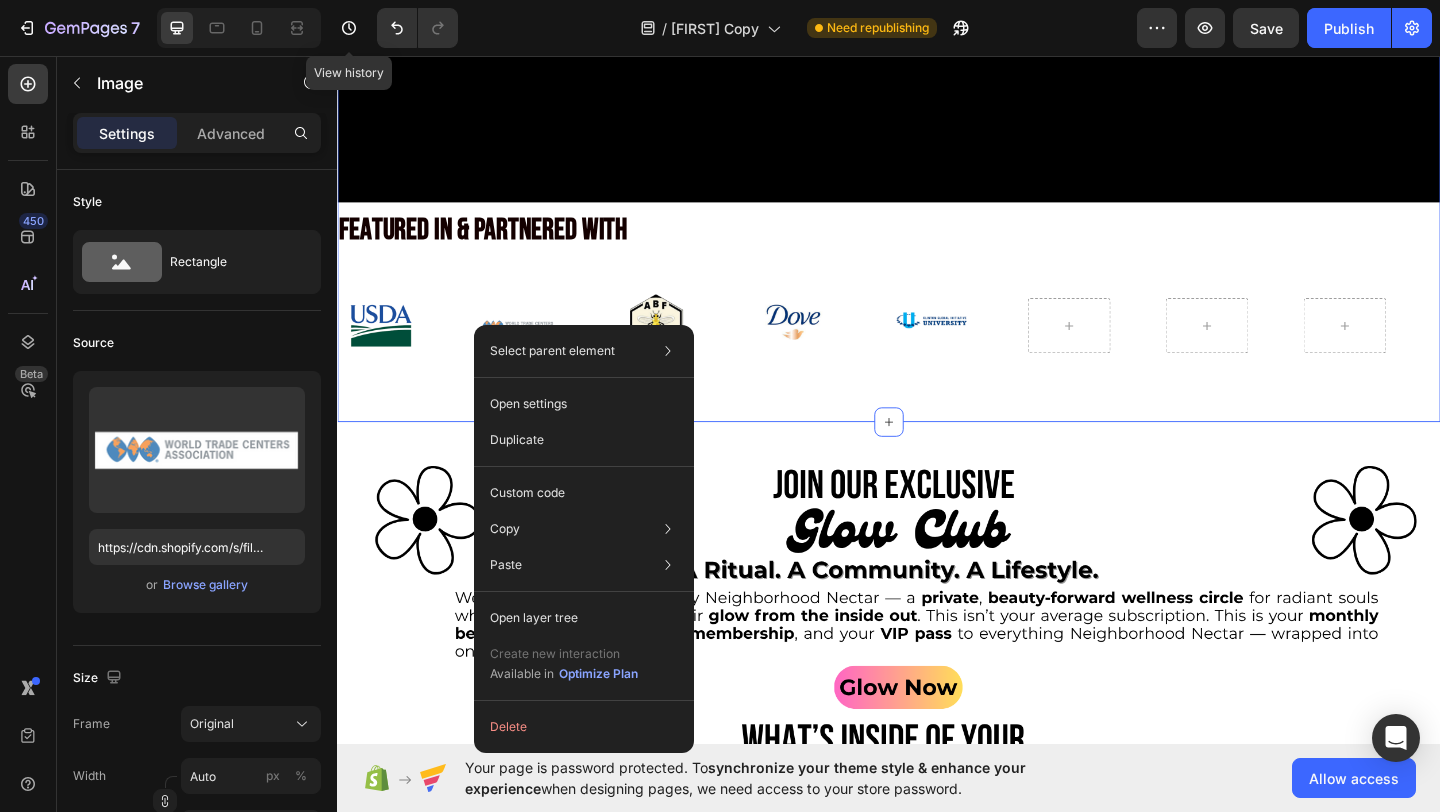 click on "Video Featured In & Partnered With Text Block Image Image Image Image Image
Image Image Image Image Image
Marquee Section 8   You can create reusable sections Create Theme Section AI Content Write with GemAI What would you like to describe here? Tone and Voice Persuasive Product Show more Generate" at bounding box center (937, -19) 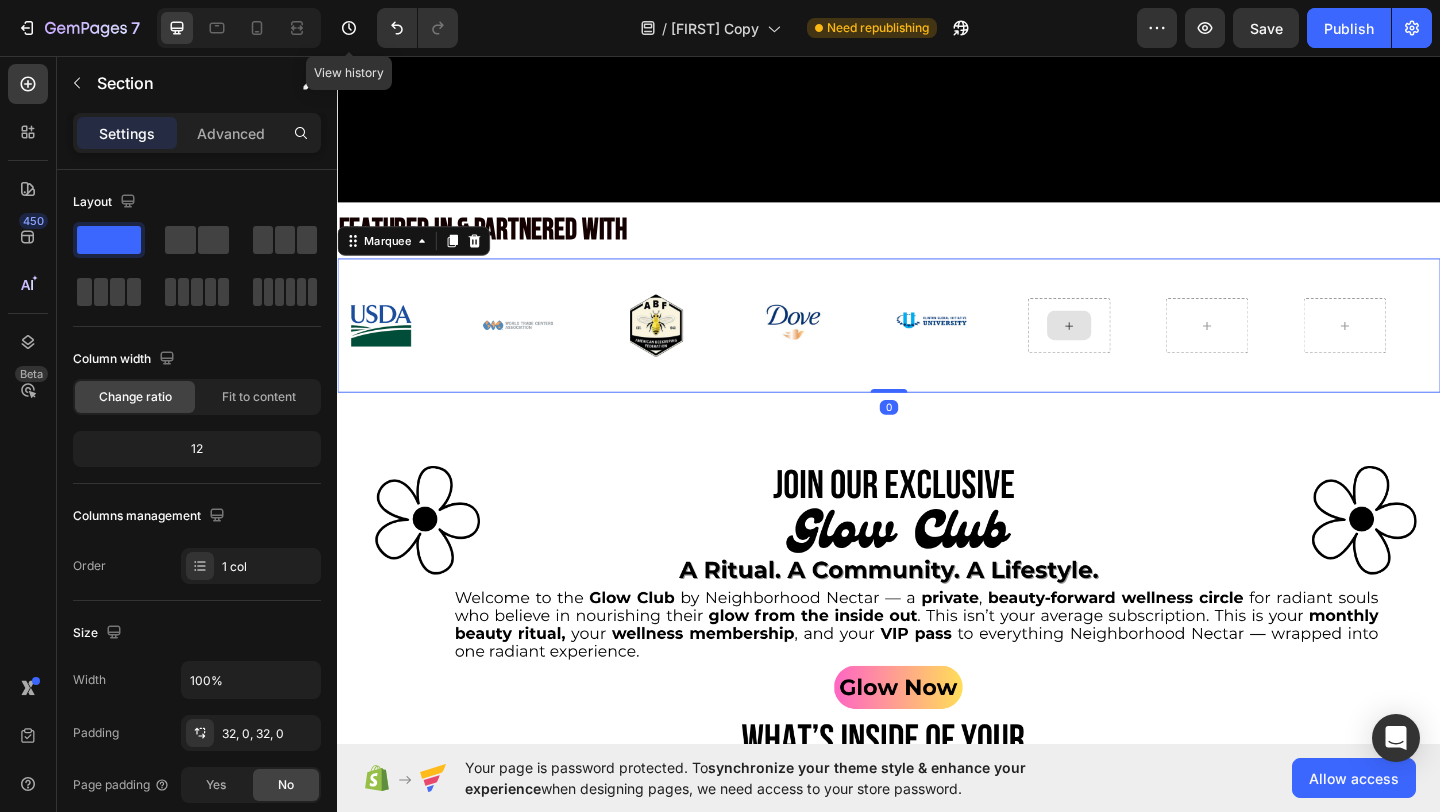 click at bounding box center [1133, 349] 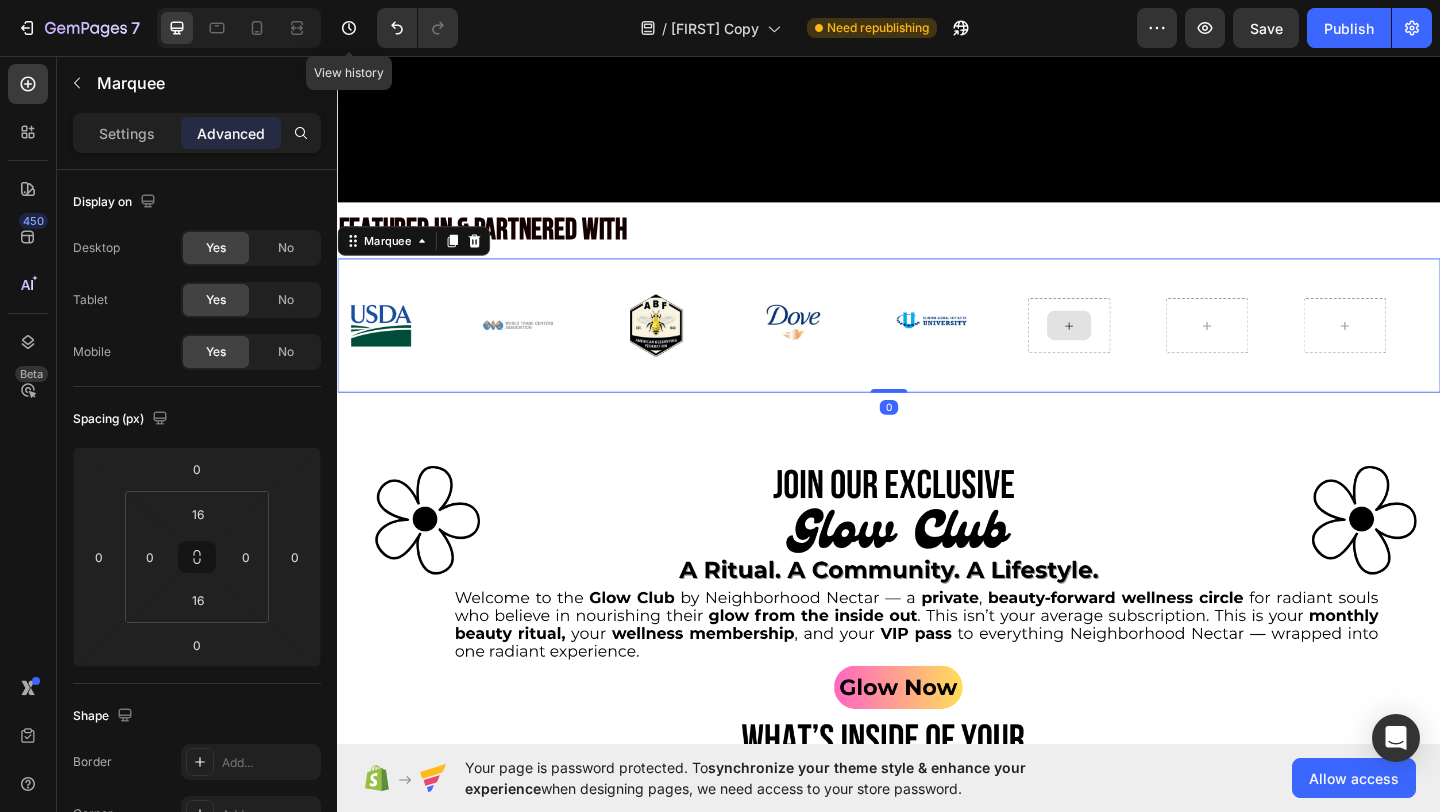 click at bounding box center (1133, 349) 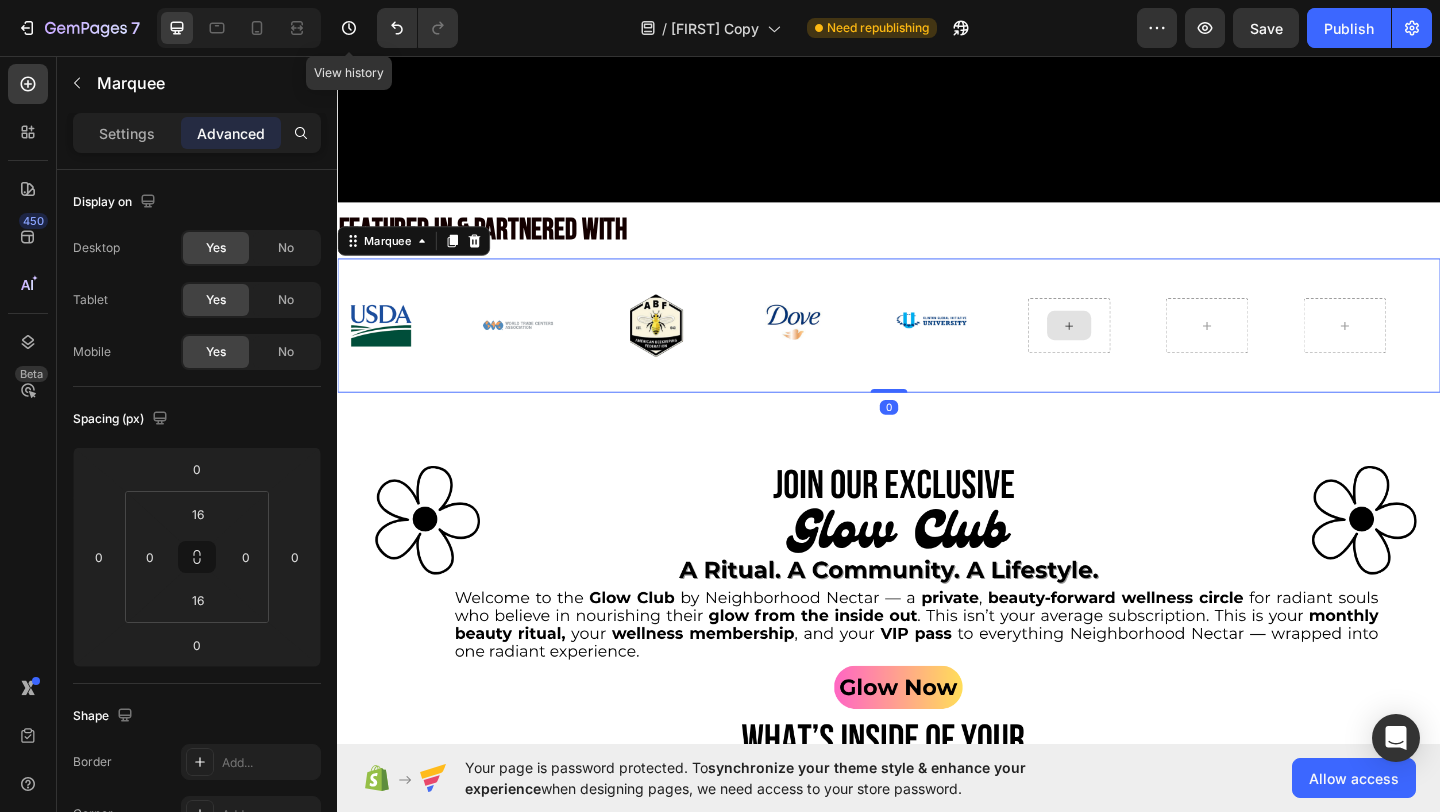 click at bounding box center (1133, 349) 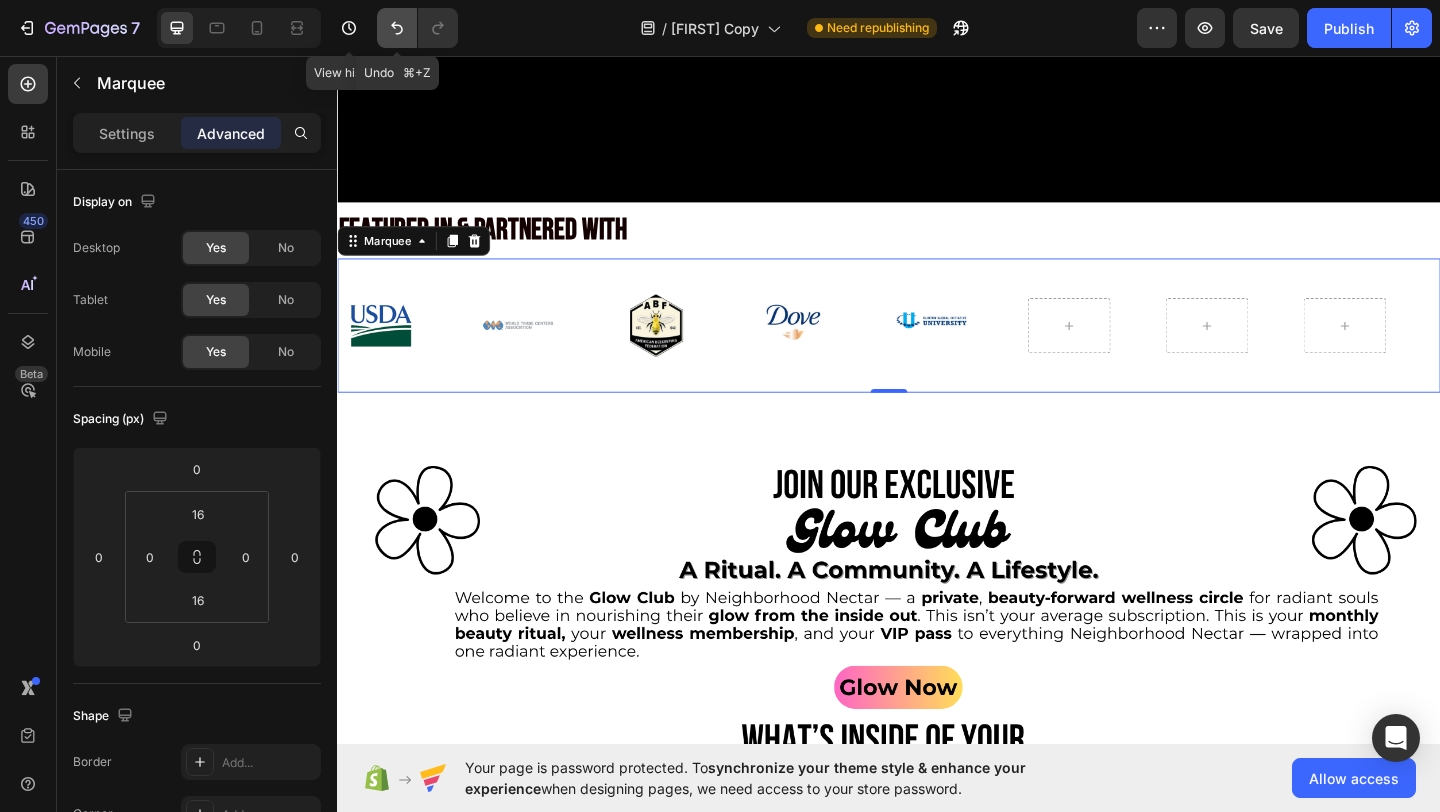 click 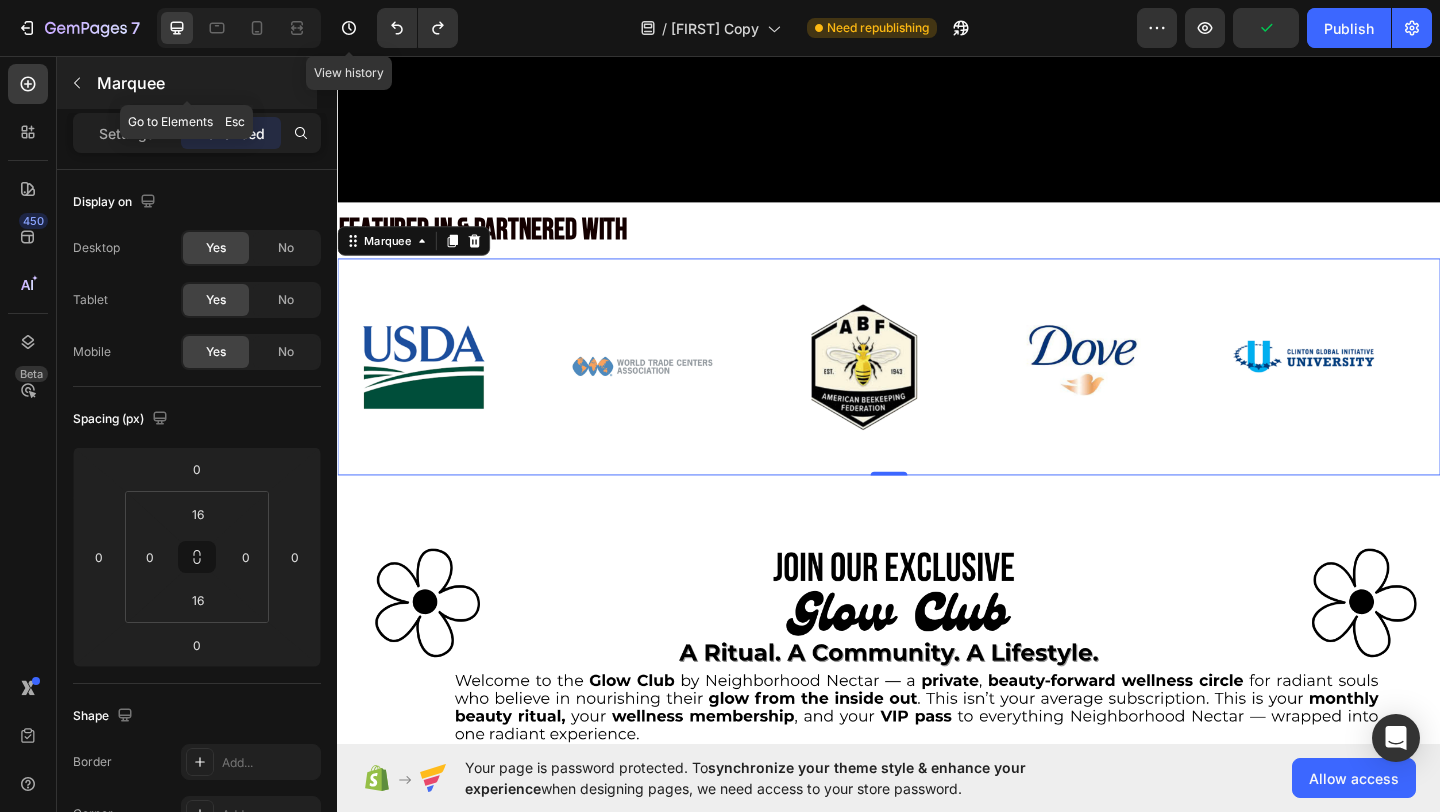 click on "Marquee" at bounding box center (187, 83) 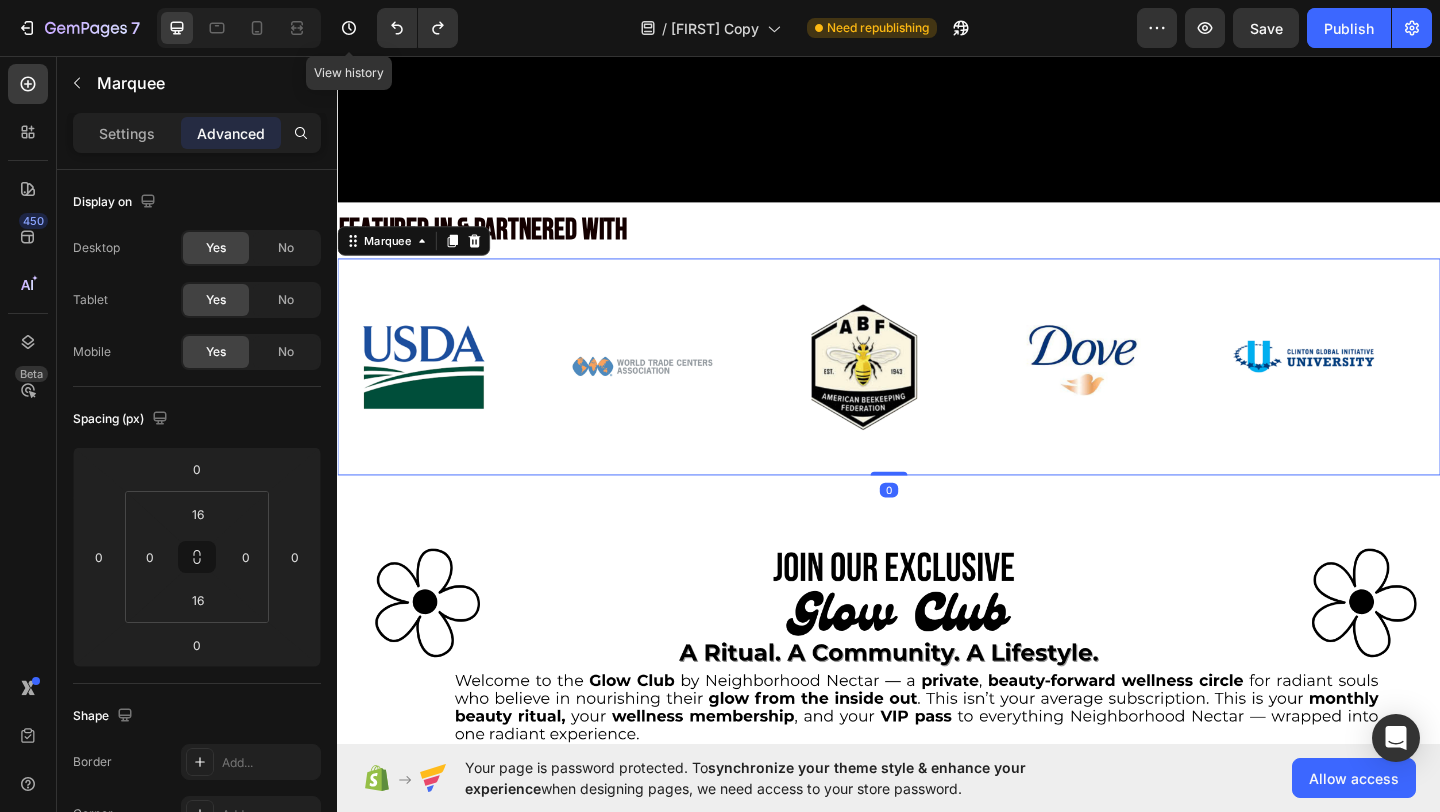 click on "Image Image Image Image Image Image Image Image Image Image Marquee   0" at bounding box center [937, 394] 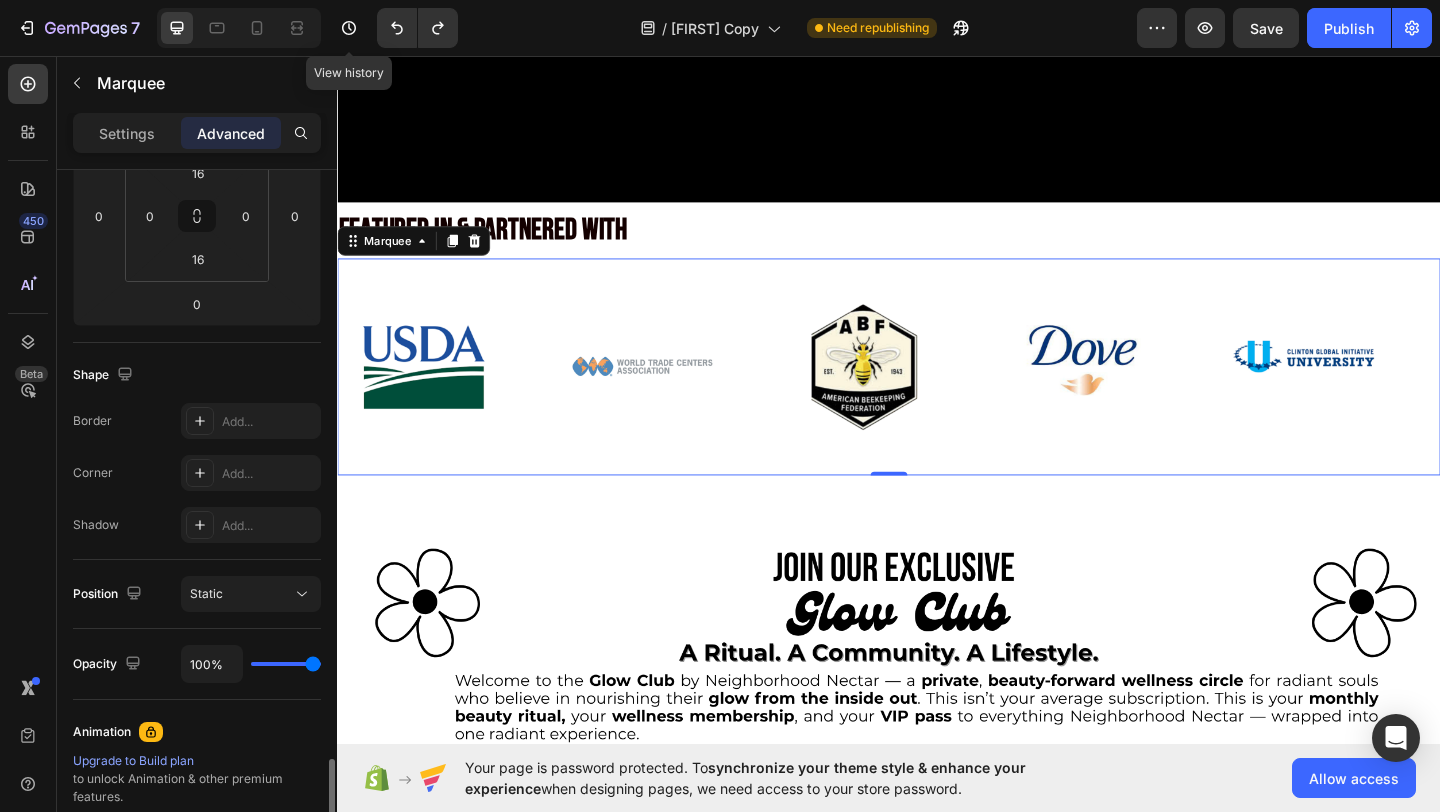scroll, scrollTop: 0, scrollLeft: 0, axis: both 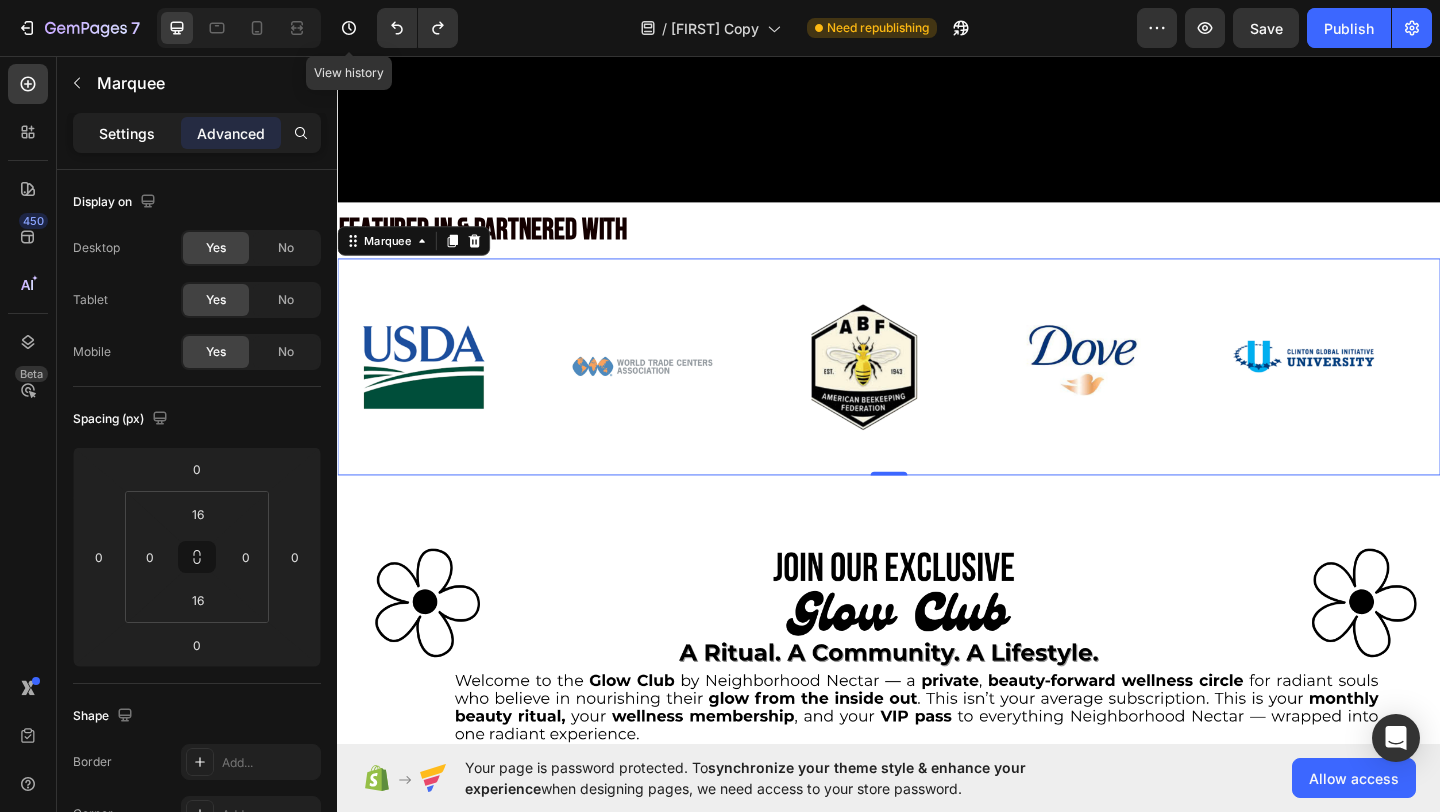 click on "Settings" at bounding box center (127, 133) 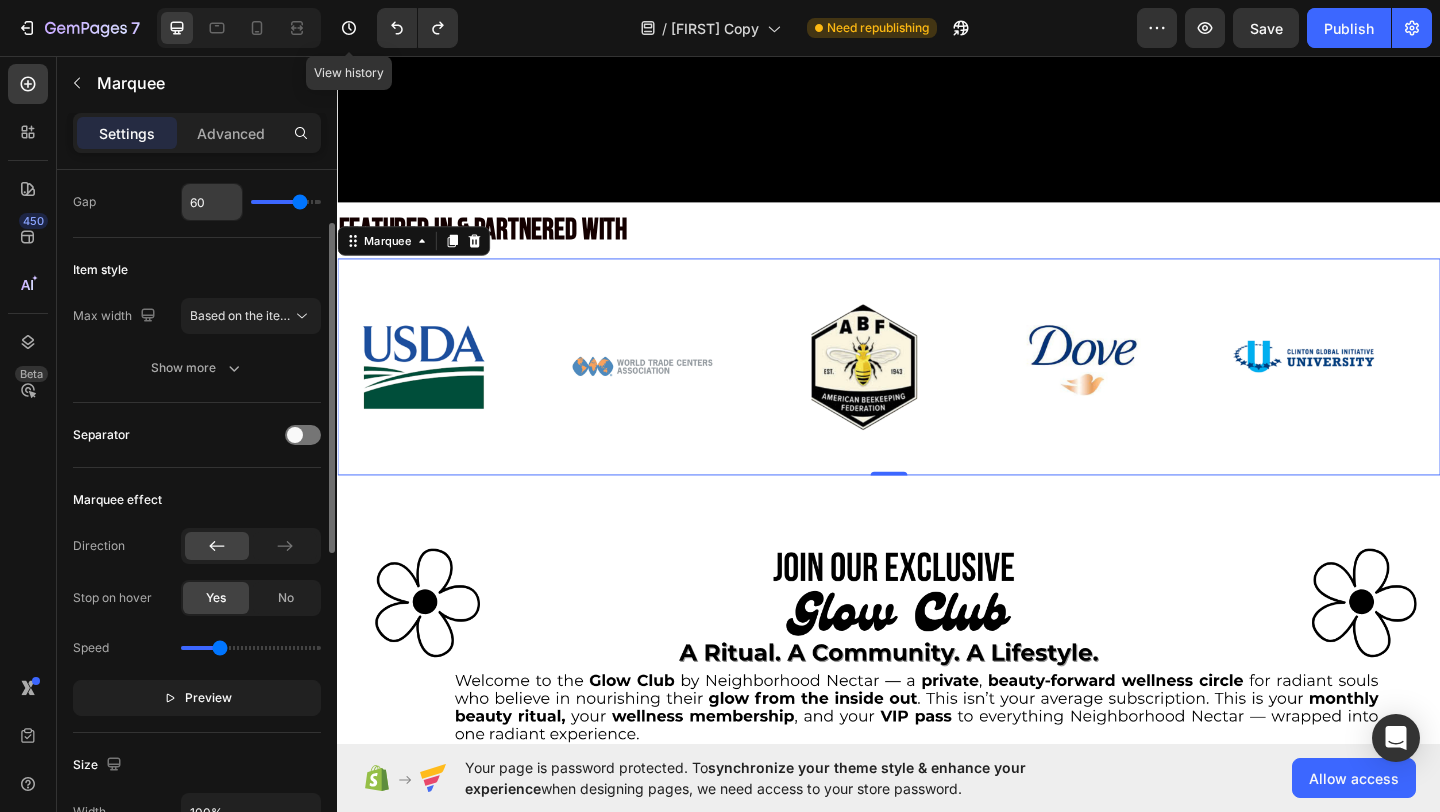scroll, scrollTop: 164, scrollLeft: 0, axis: vertical 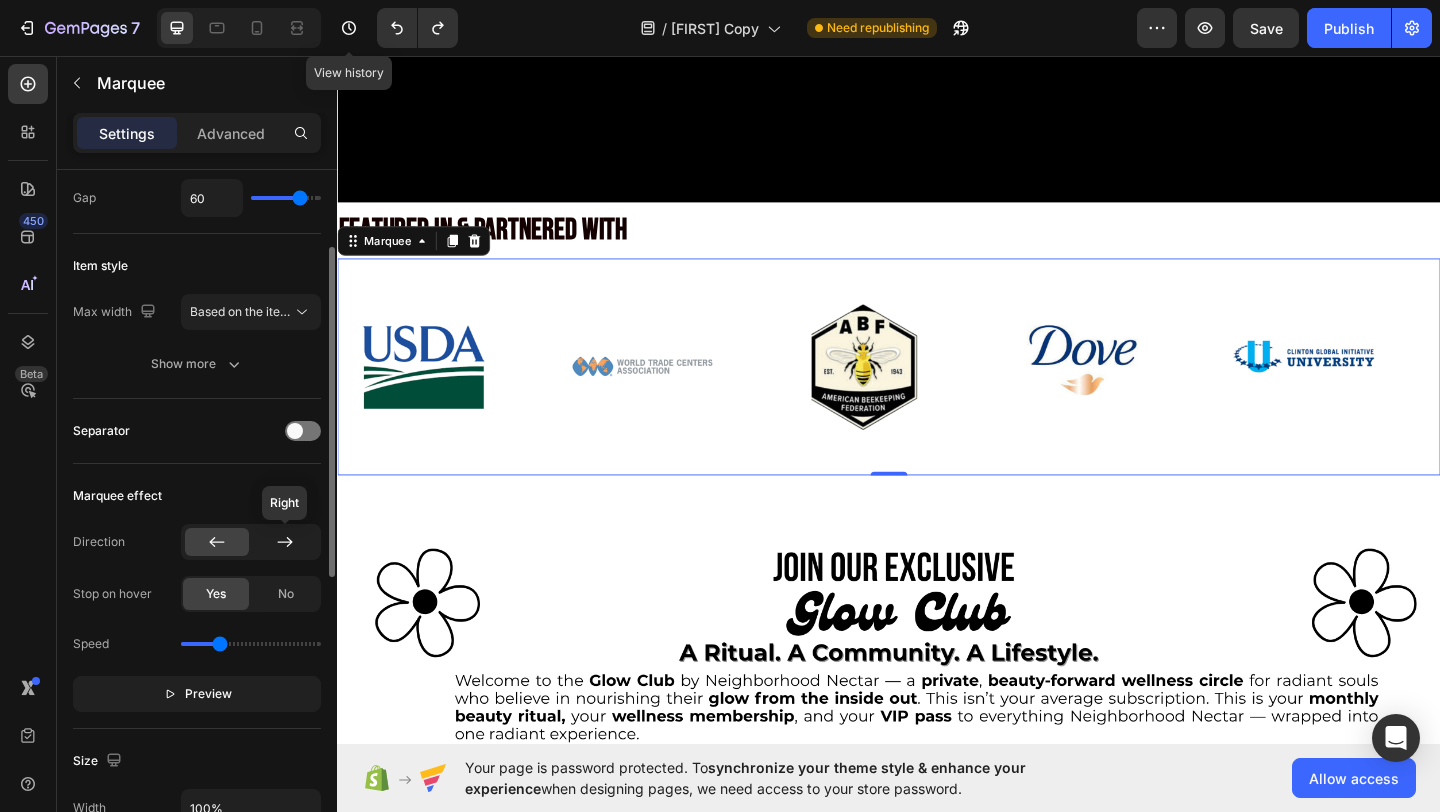 click 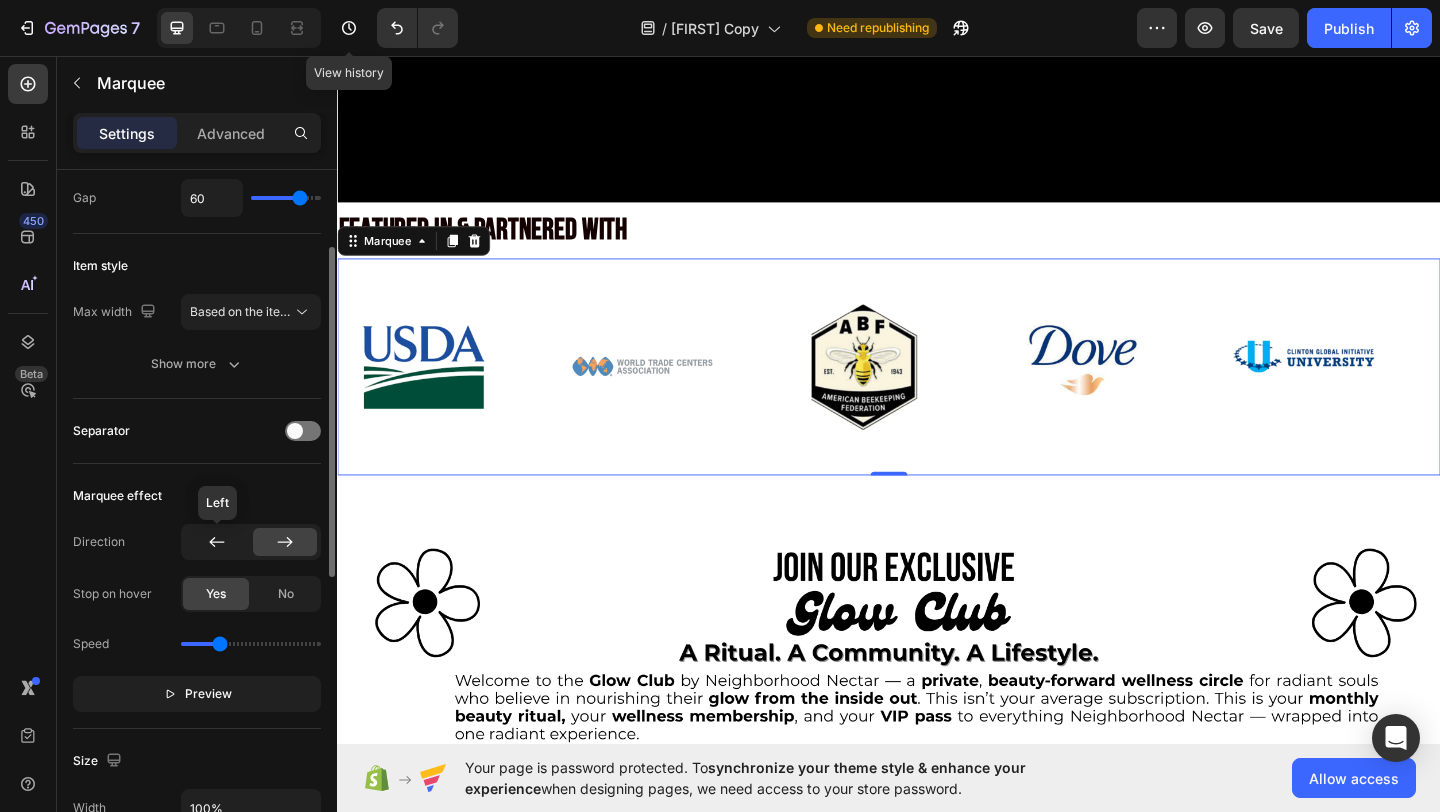 click 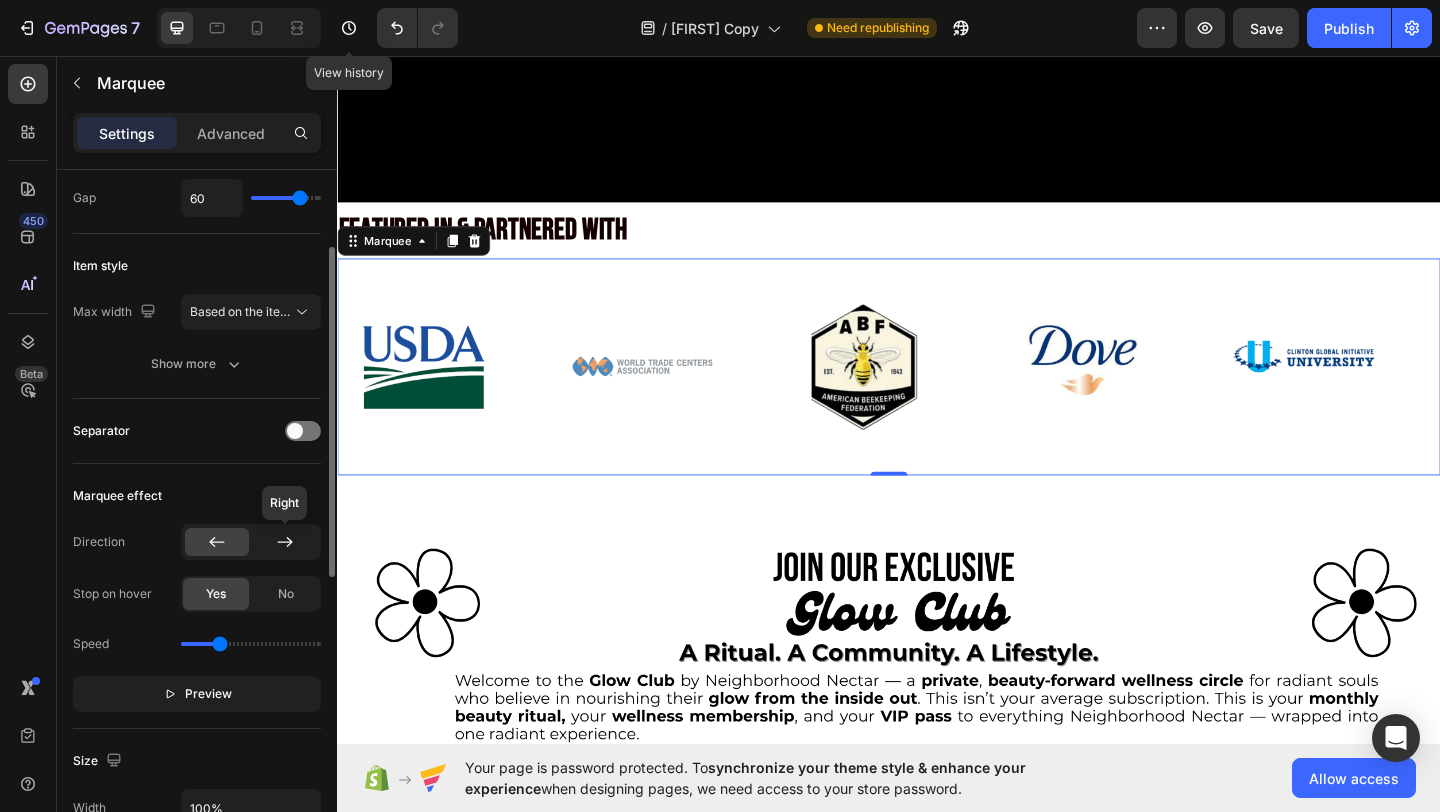 click 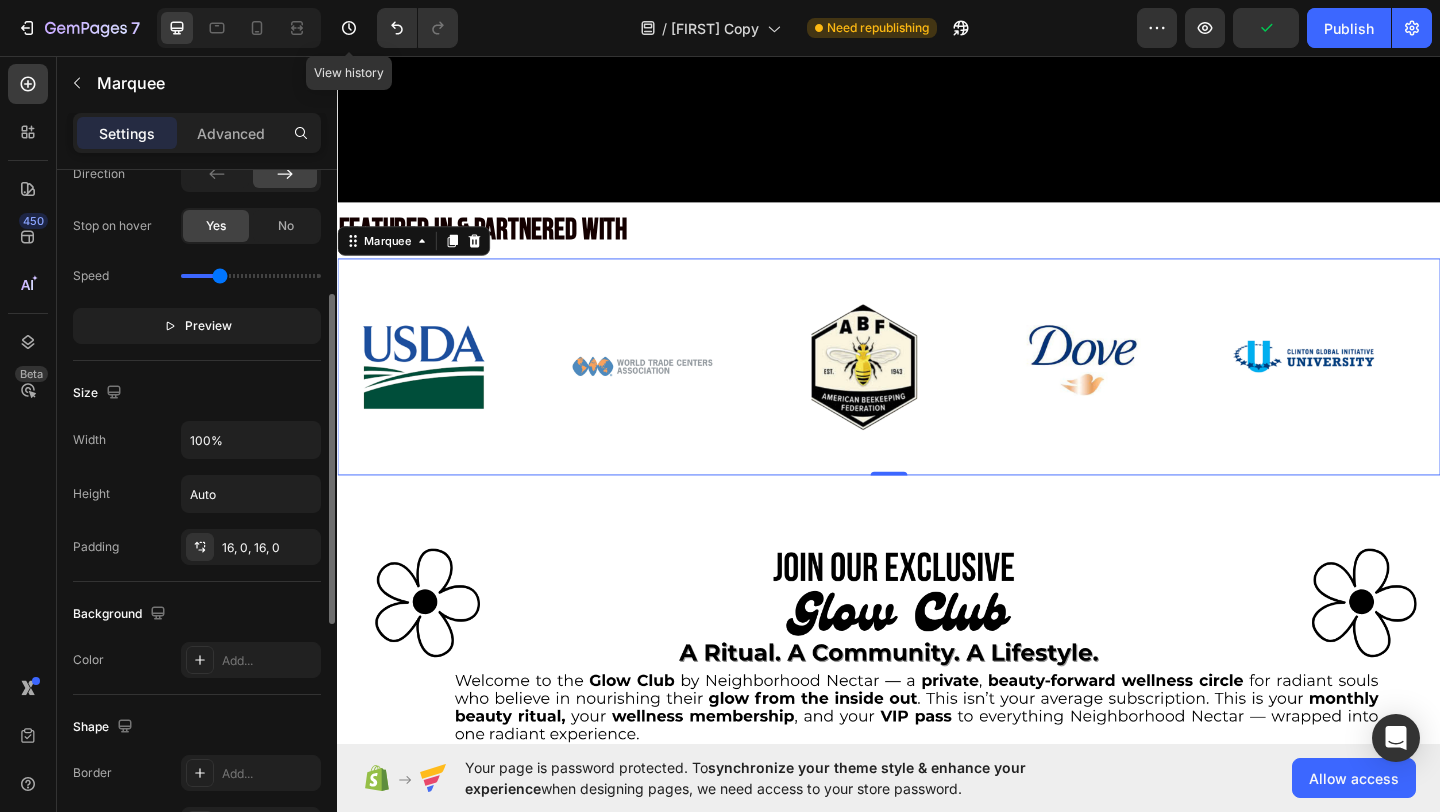 scroll, scrollTop: 780, scrollLeft: 0, axis: vertical 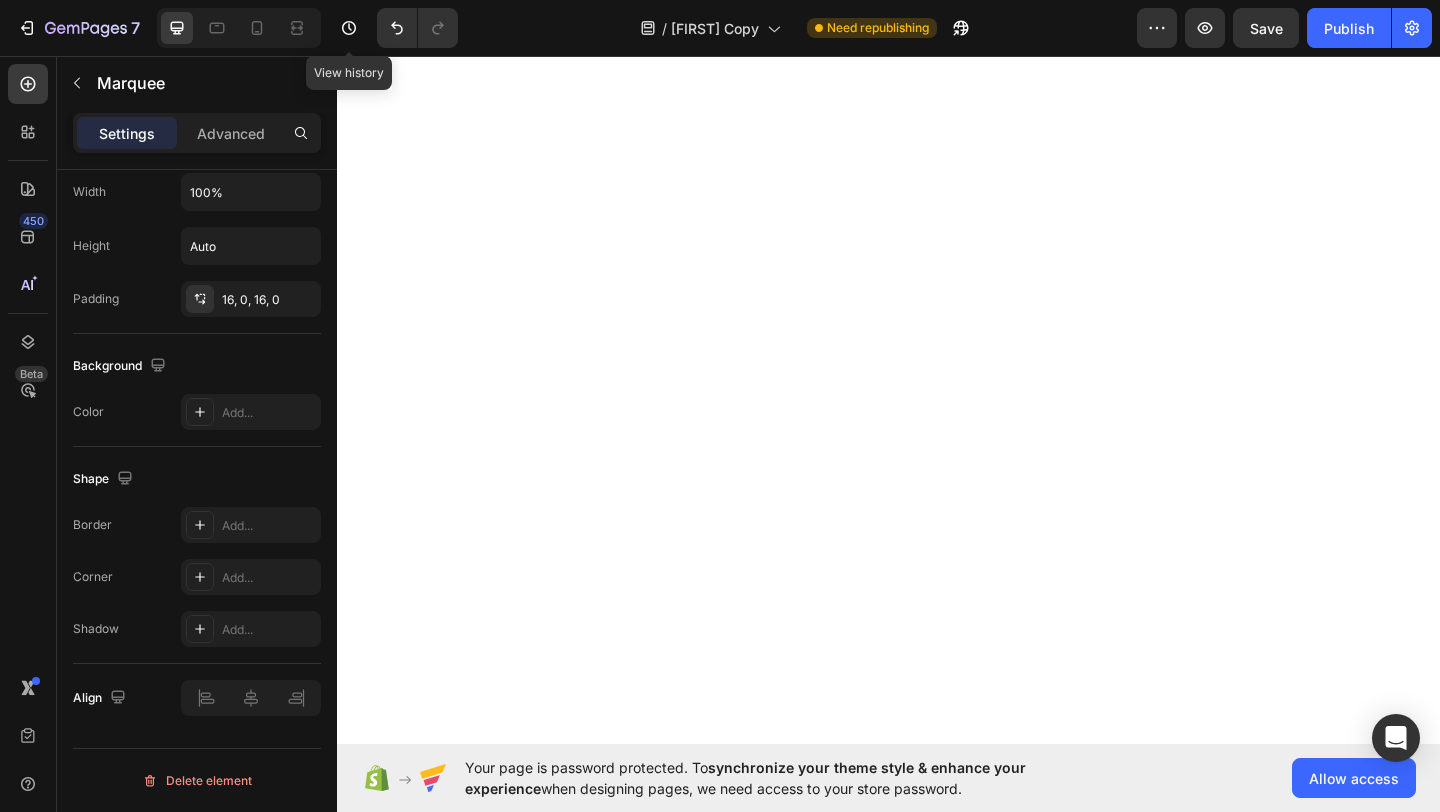 click on "30 DAYS MONEY BACK GUARANTEE Text Block" at bounding box center [670, -333] 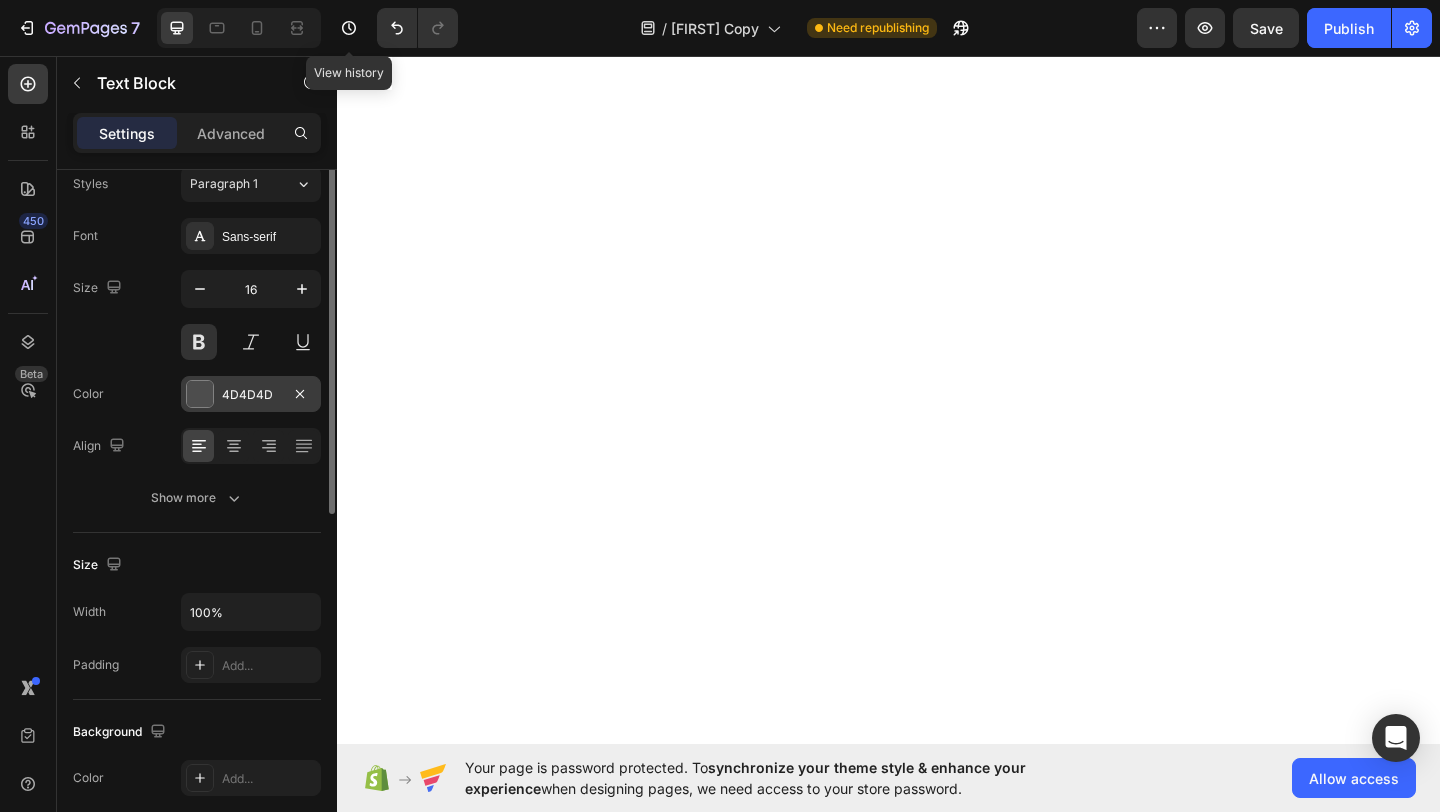 scroll, scrollTop: 0, scrollLeft: 0, axis: both 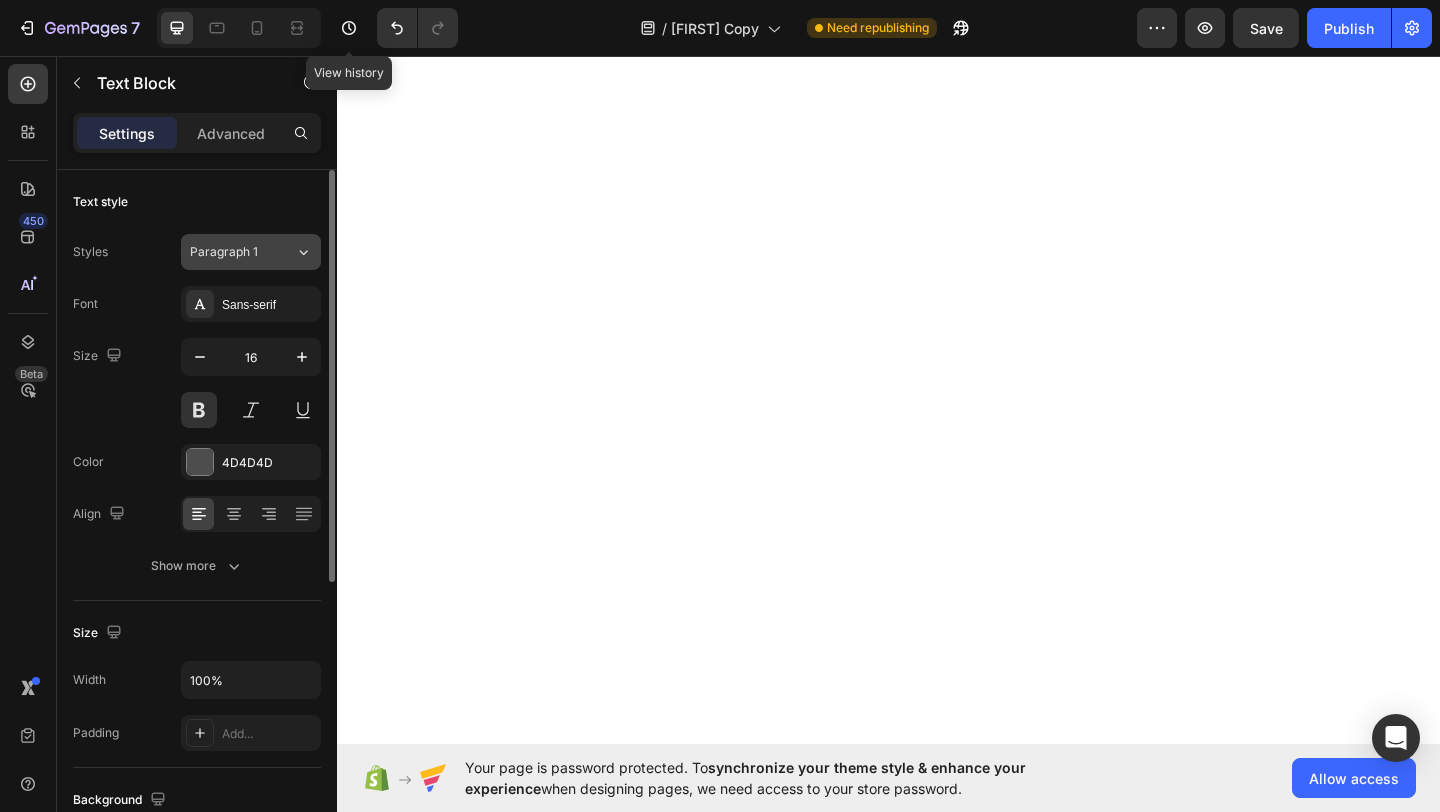 click on "Paragraph 1" at bounding box center [242, 252] 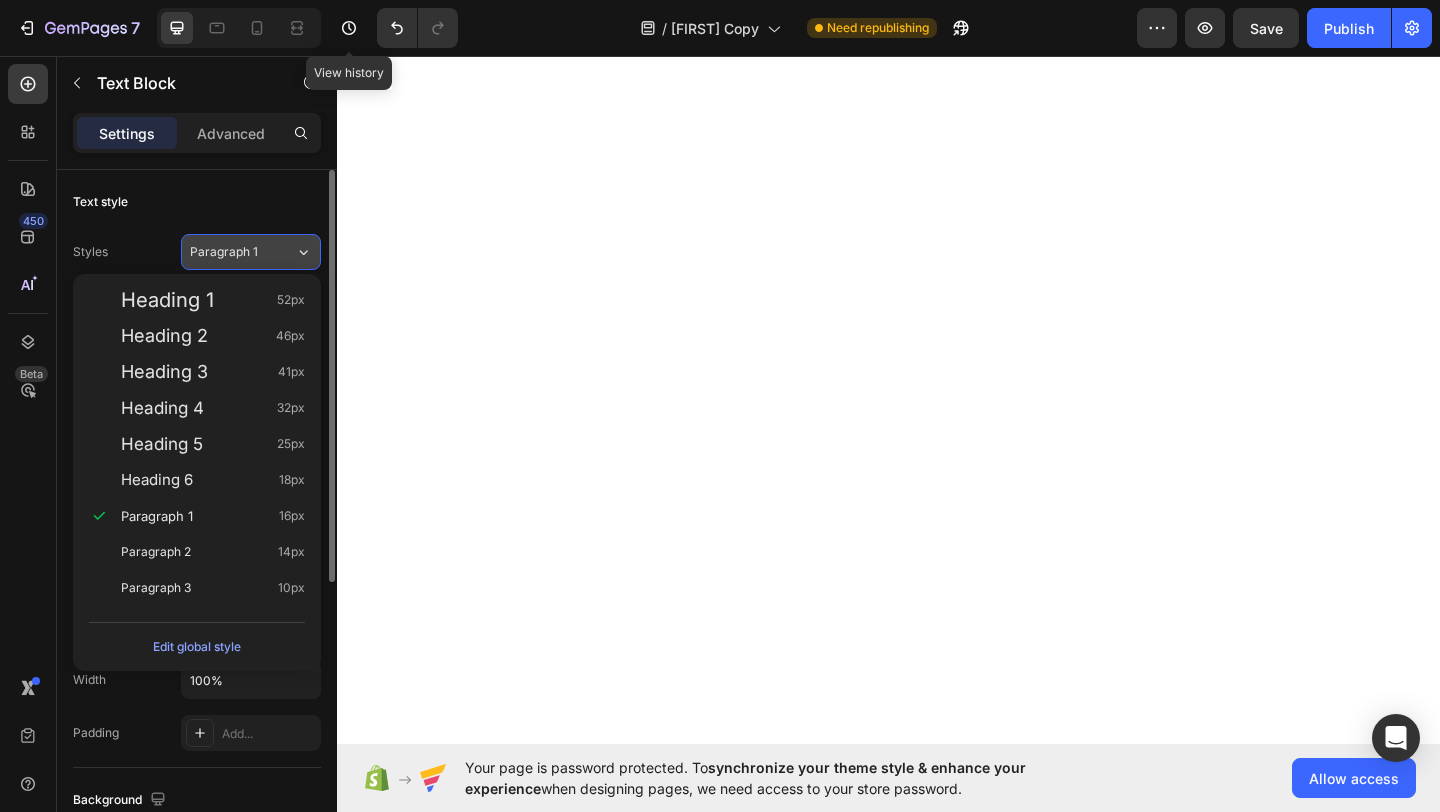 type 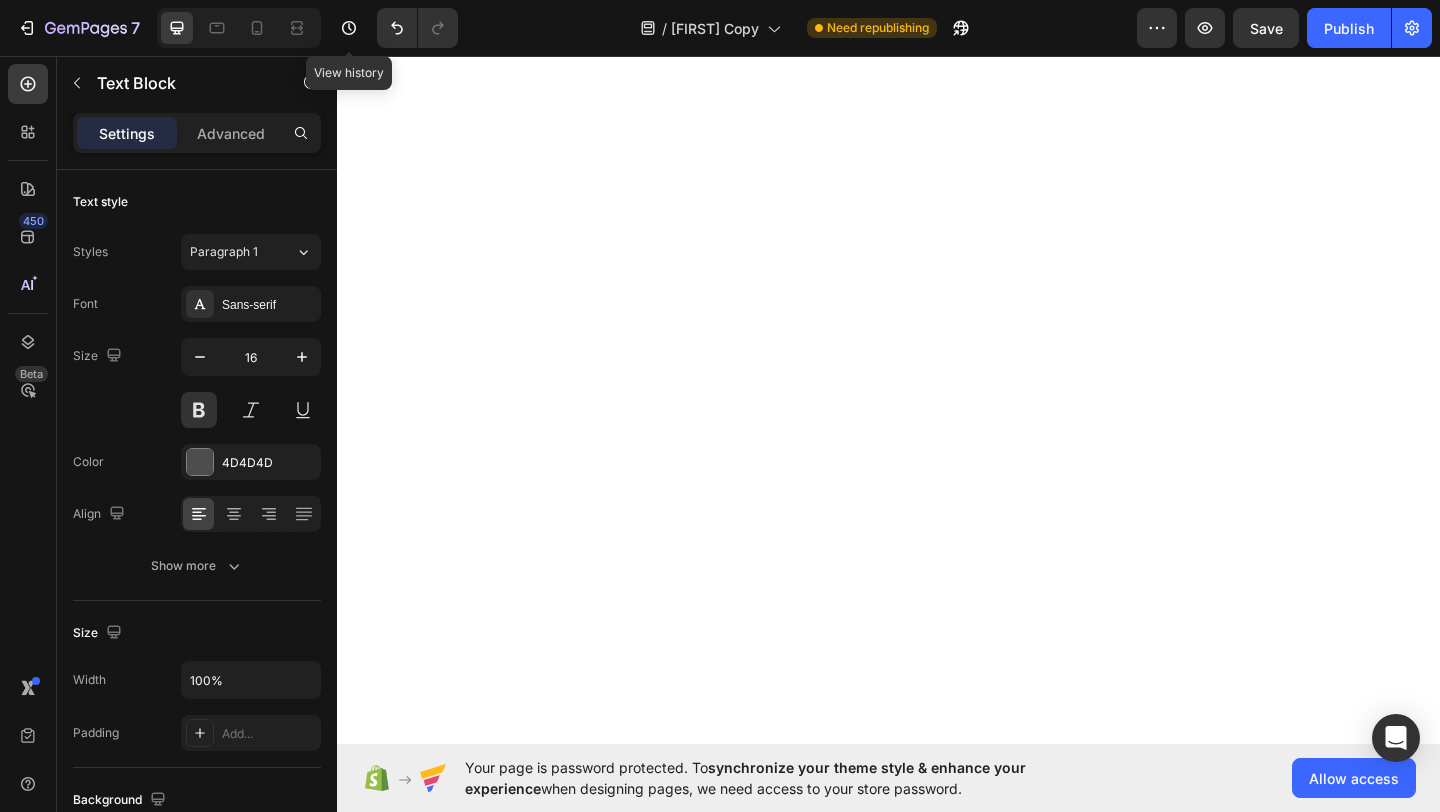 click on "FREE SHIPPING Text Block 30 DAYS MONEY BACK GUARANTEE Text Block   0 LIMITED TIME 50% OFF SALE Text Block LIFE TIME WARRANTY Text Block FREE SHIPPING Text Block 30 DAYS MONEY BACK GUARANTEE Text Block   0 LIMITED TIME 50% OFF SALE Text Block LIFE TIME WARRANTY Text Block FREE SHIPPING Text Block 30 DAYS MONEY BACK GUARANTEE Text Block   0 LIMITED TIME 50% OFF SALE Text Block LIFE TIME WARRANTY Text Block FREE SHIPPING Text Block 30 DAYS MONEY BACK GUARANTEE Text Block   0 LIMITED TIME 50% OFF SALE Text Block LIFE TIME WARRANTY Text Block FREE SHIPPING Text Block 30 DAYS MONEY BACK GUARANTEE Text Block   0 LIMITED TIME 50% OFF SALE Text Block LIFE TIME WARRANTY Text Block FREE SHIPPING Text Block 30 DAYS MONEY BACK GUARANTEE Text Block   0 LIMITED TIME 50% OFF SALE Text Block LIFE TIME WARRANTY Text Block Marquee Section 6" at bounding box center [937, -333] 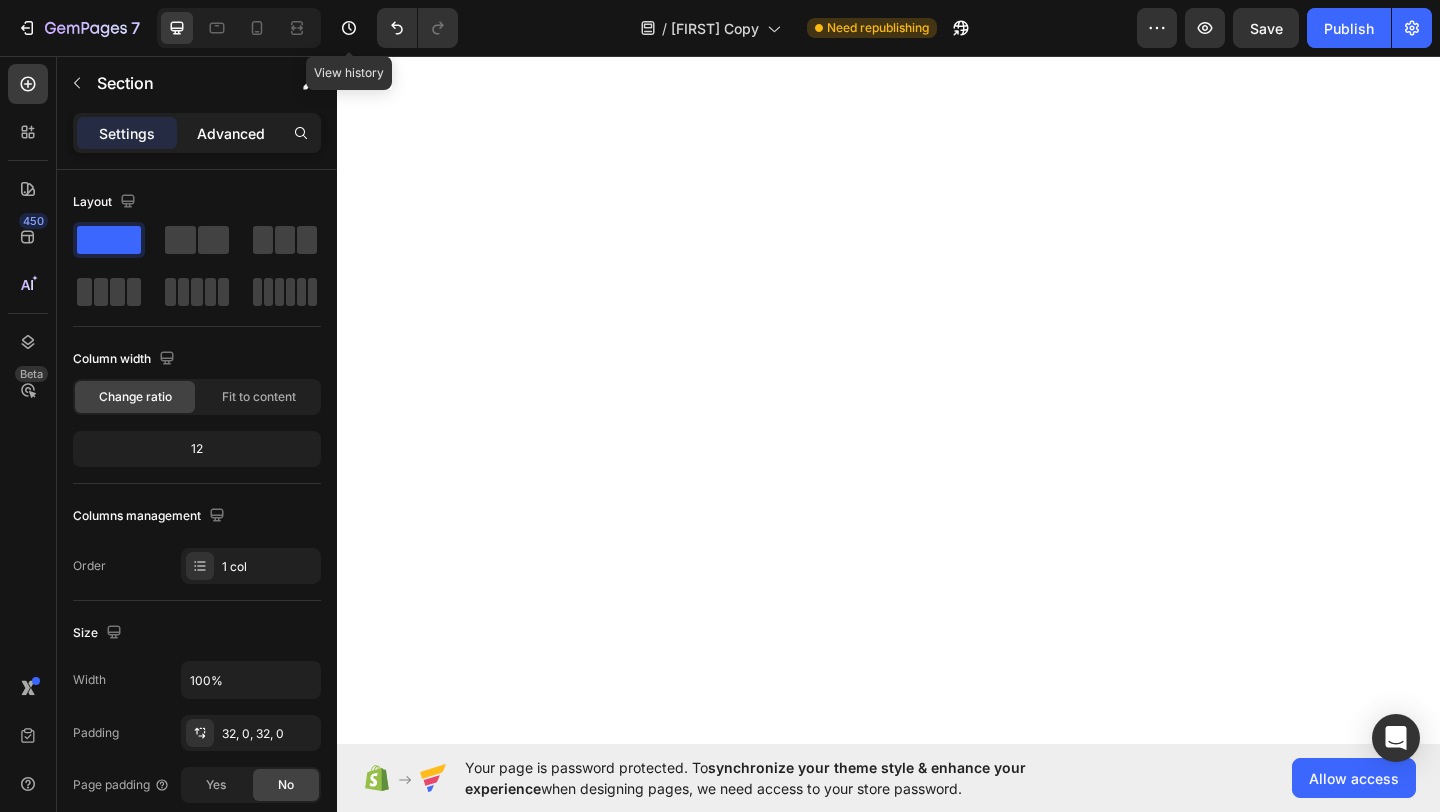 click on "Advanced" at bounding box center (231, 133) 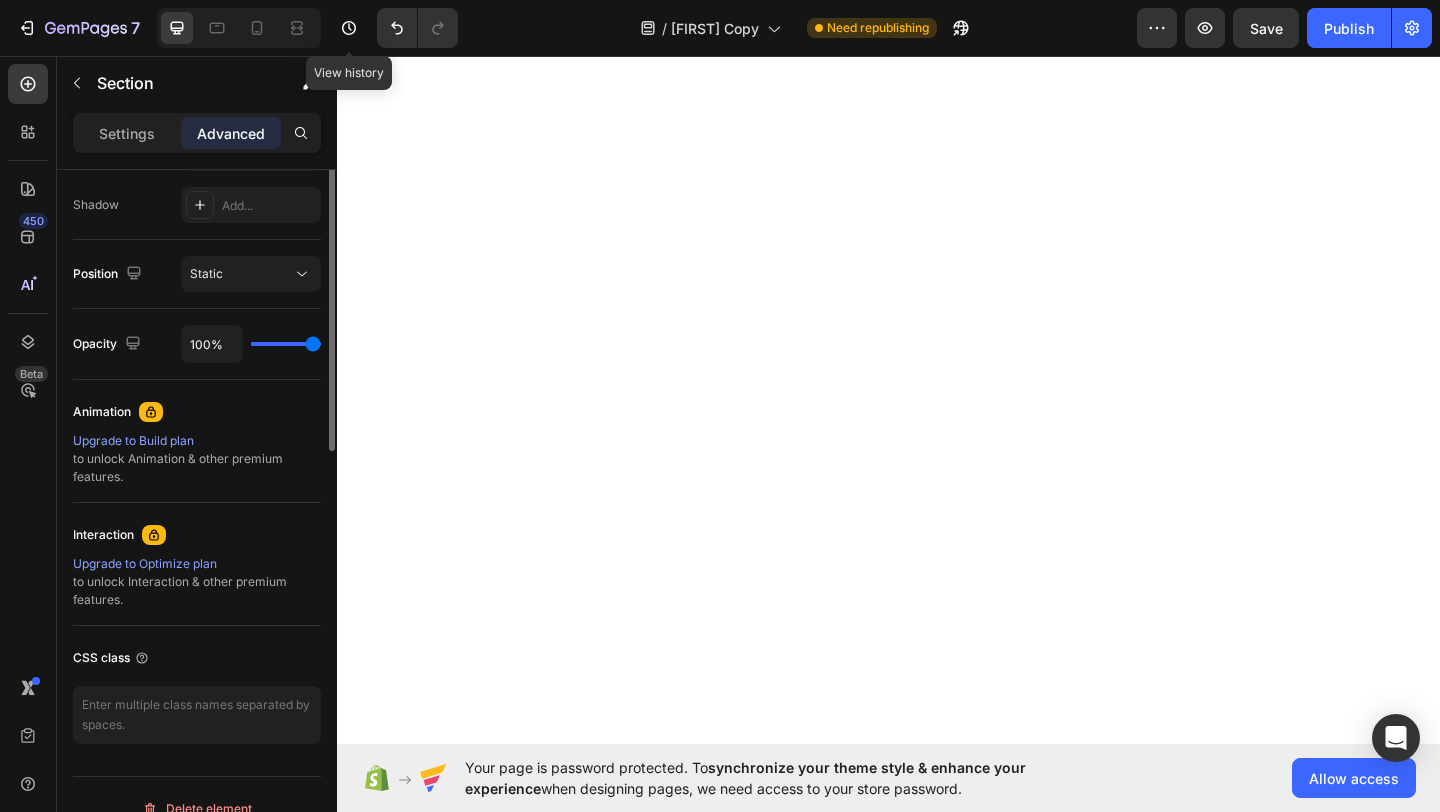 scroll, scrollTop: 0, scrollLeft: 0, axis: both 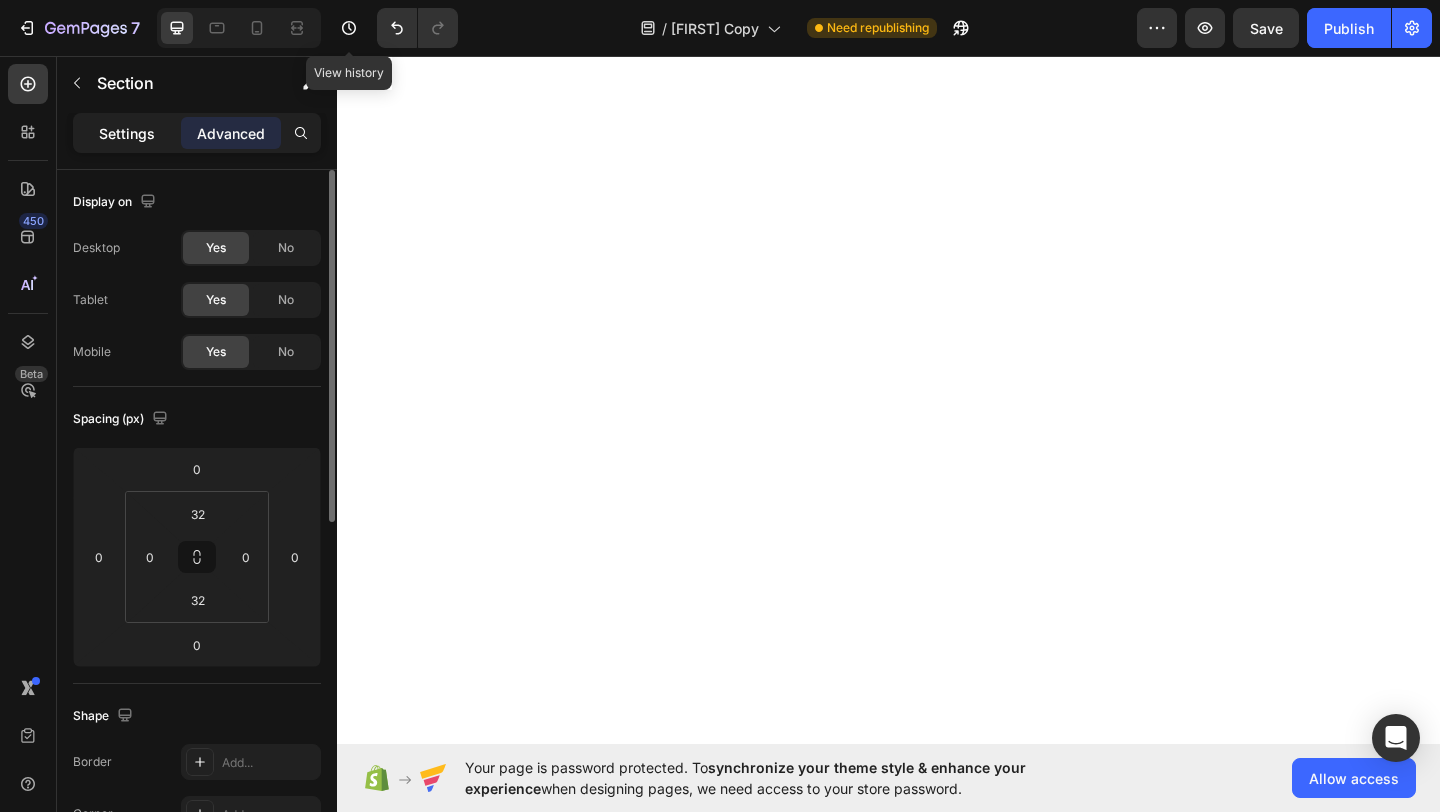 click on "Settings" at bounding box center [127, 133] 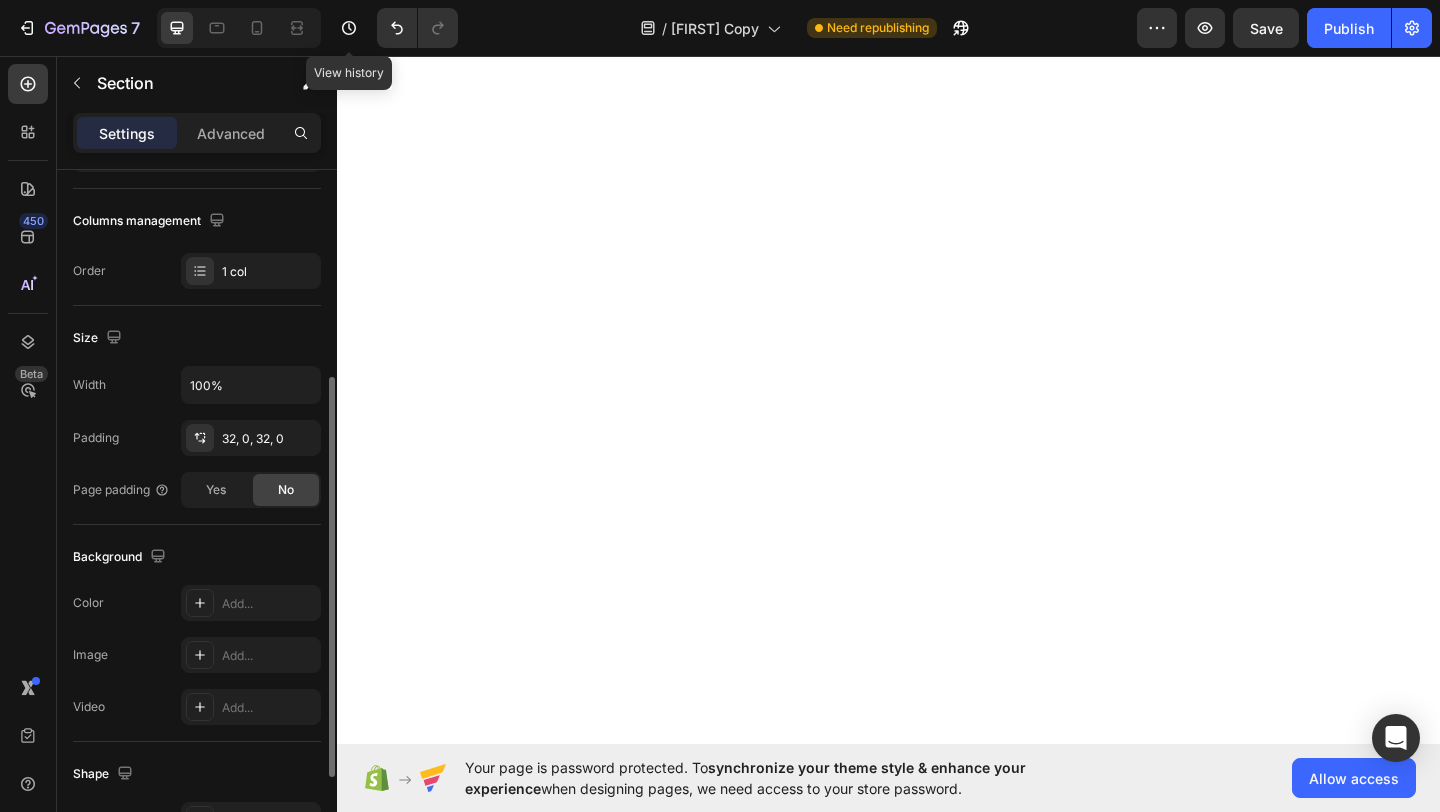scroll, scrollTop: 200, scrollLeft: 0, axis: vertical 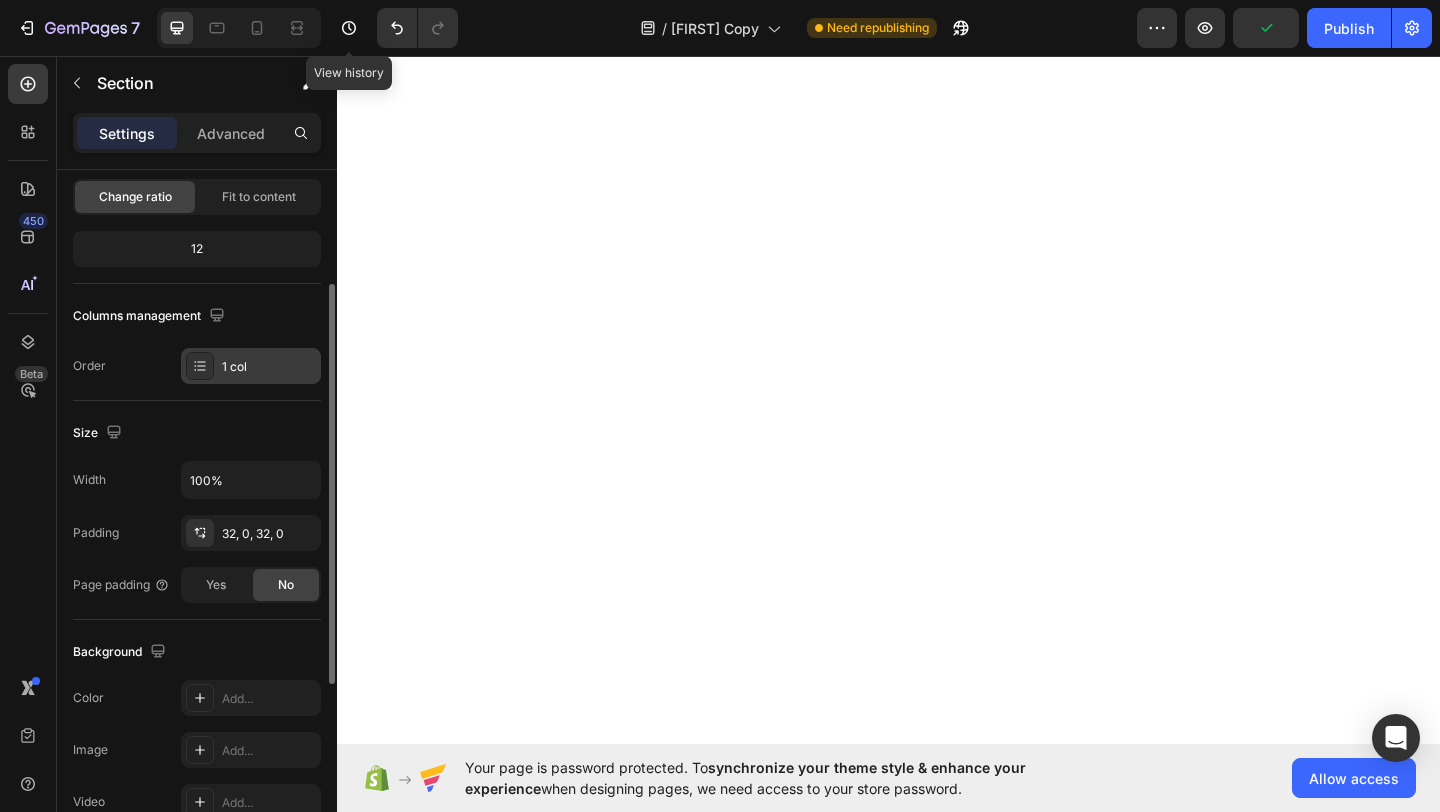 click on "1 col" at bounding box center [269, 367] 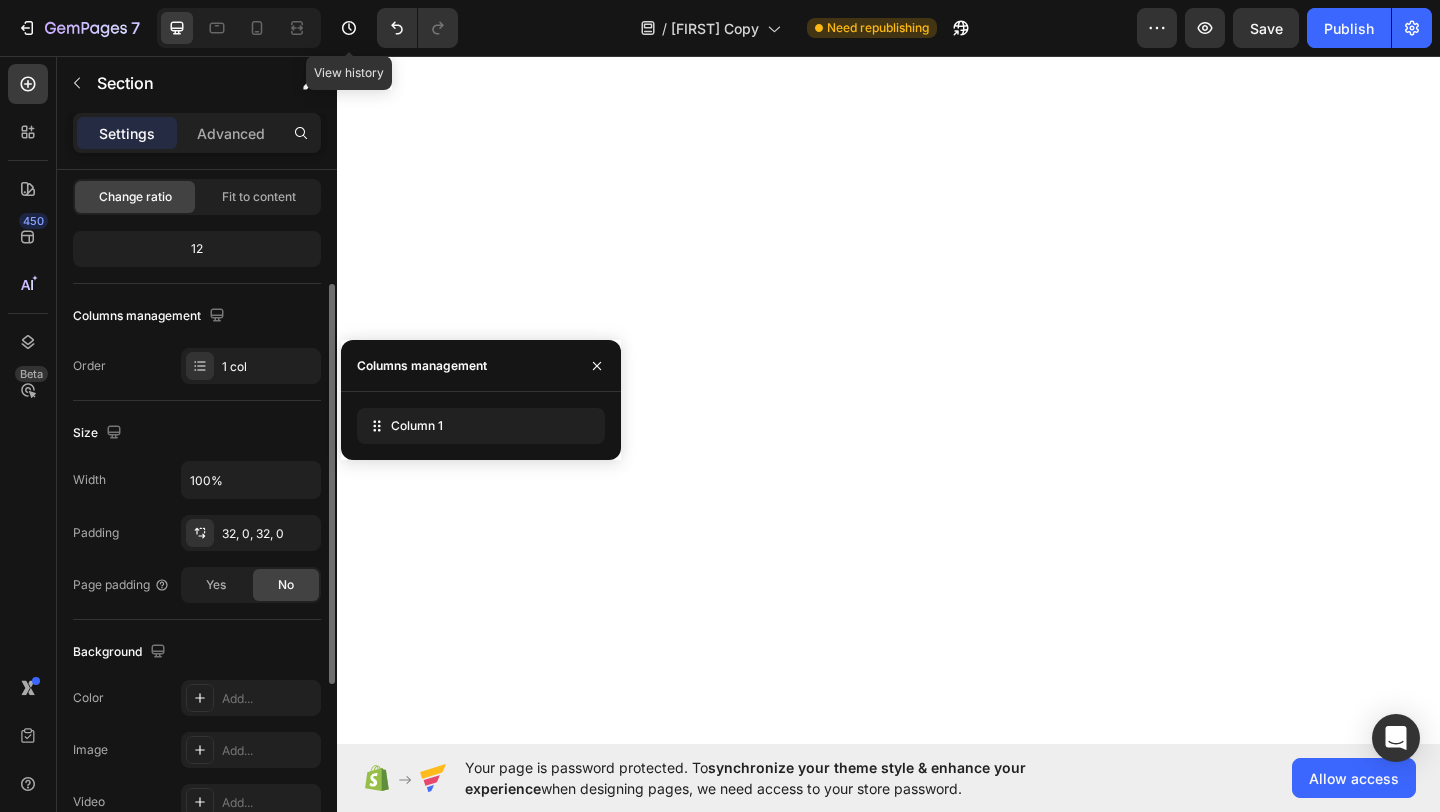 click on "Order 1 col" at bounding box center (197, 366) 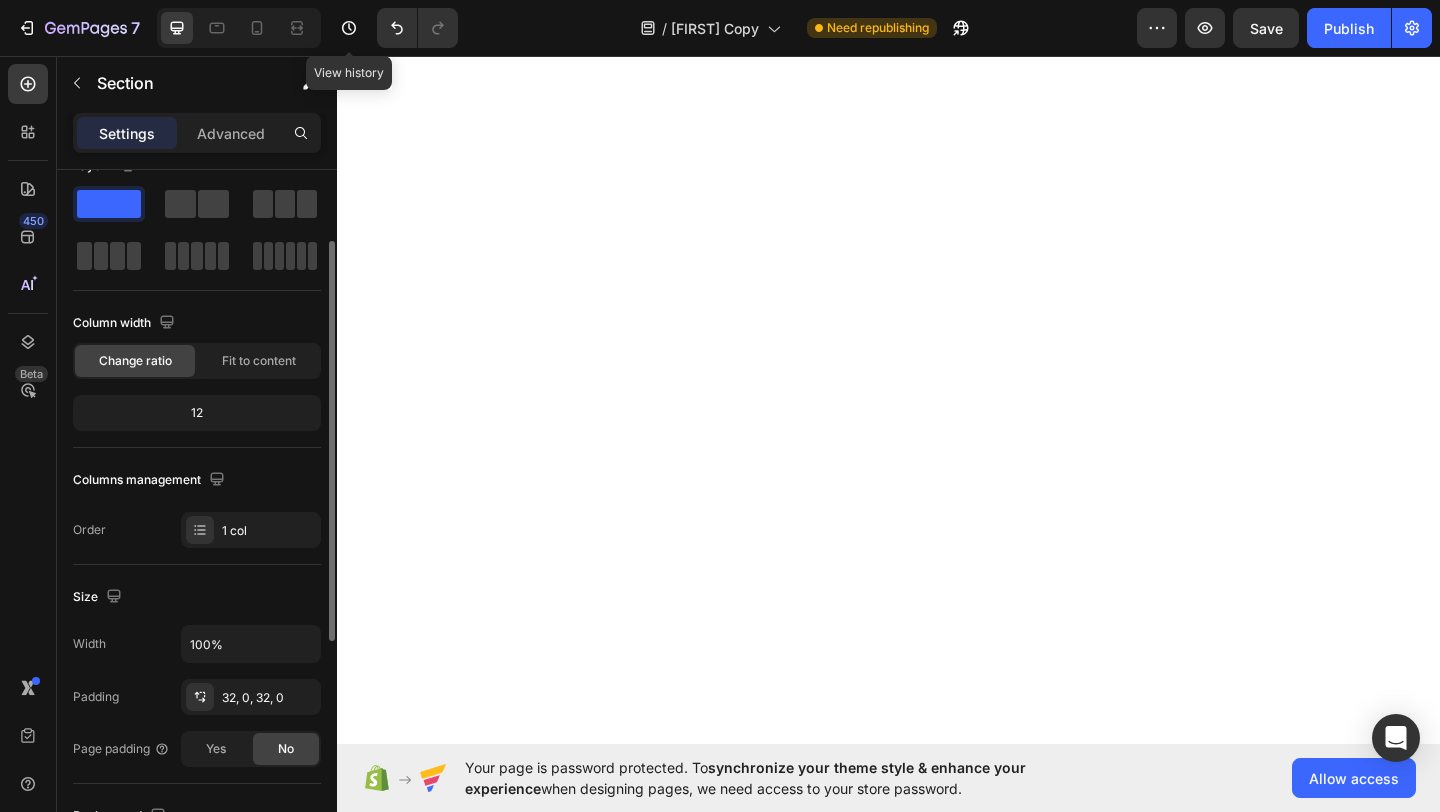 scroll, scrollTop: 0, scrollLeft: 0, axis: both 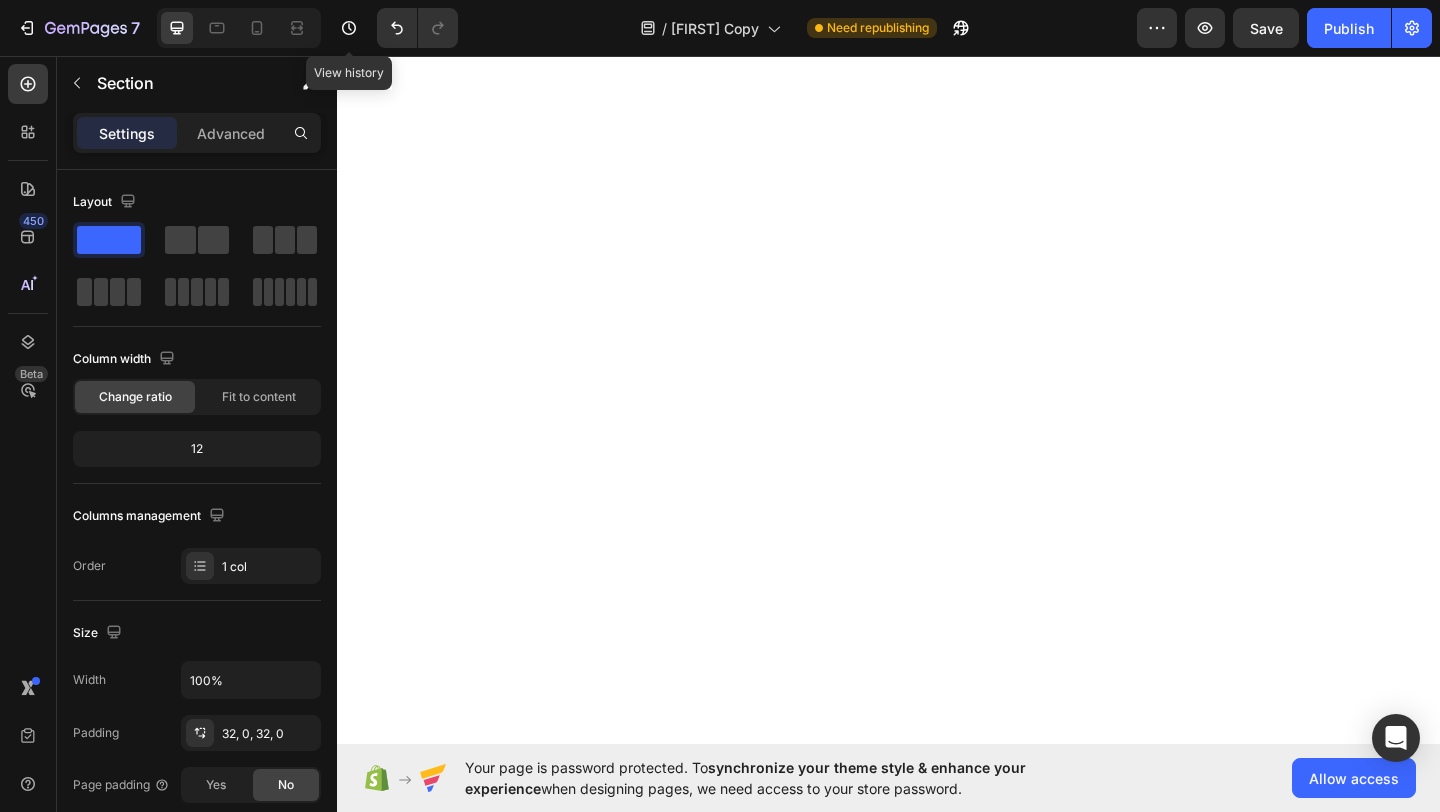click on "LIMITED TIME 50% OFF SALE Text Block" at bounding box center [1019, -333] 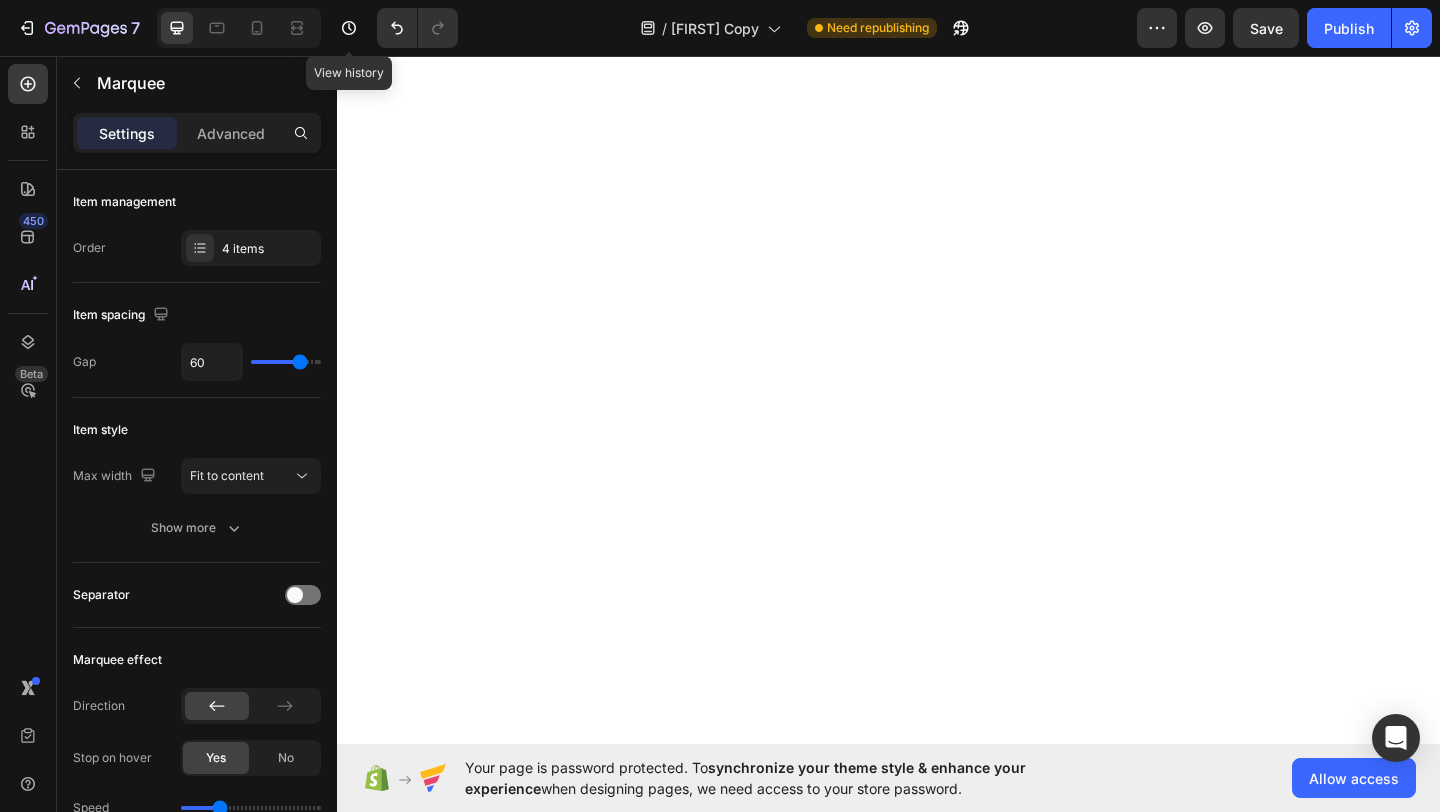 click on "FREE SHIPPING" at bounding box center [402, -333] 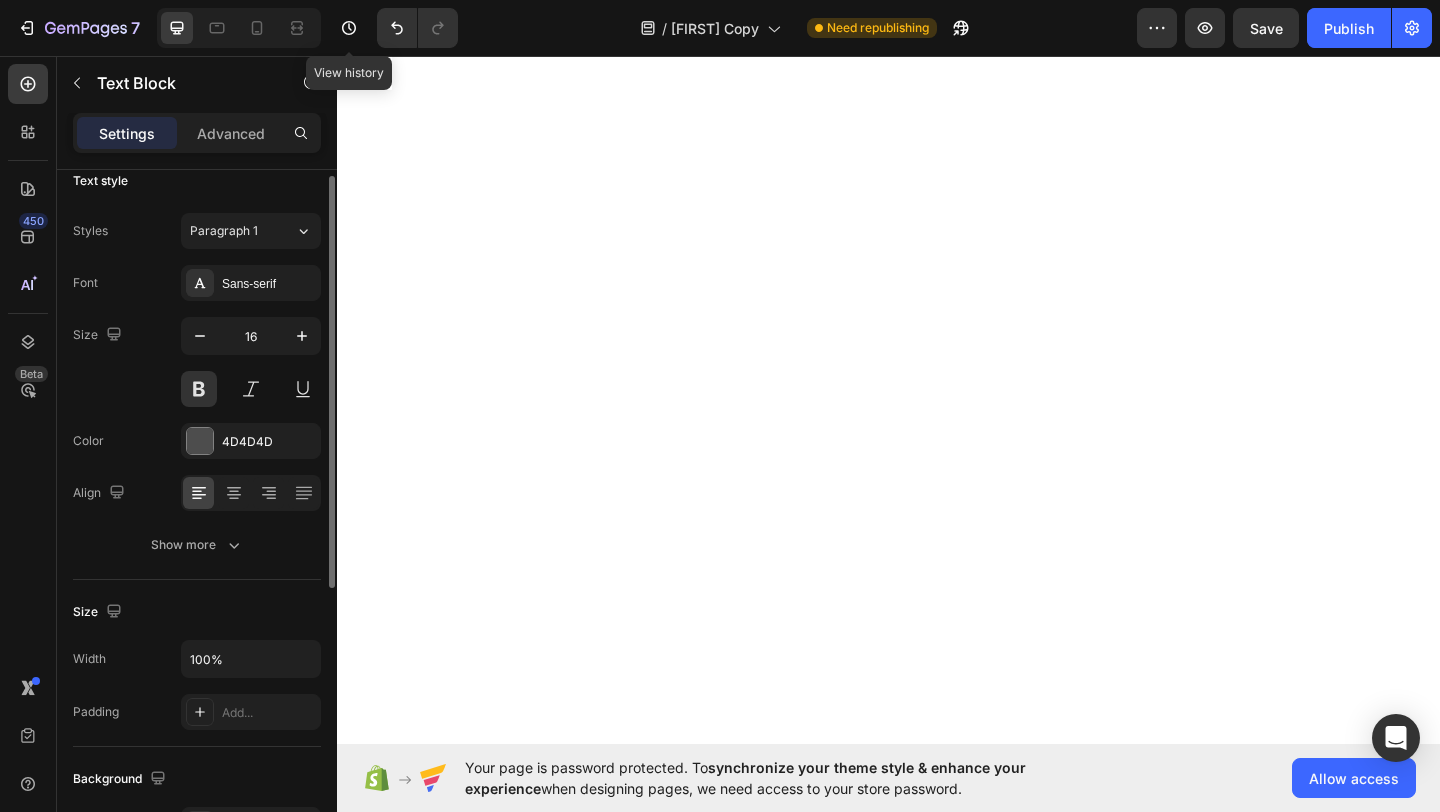 scroll, scrollTop: 27, scrollLeft: 0, axis: vertical 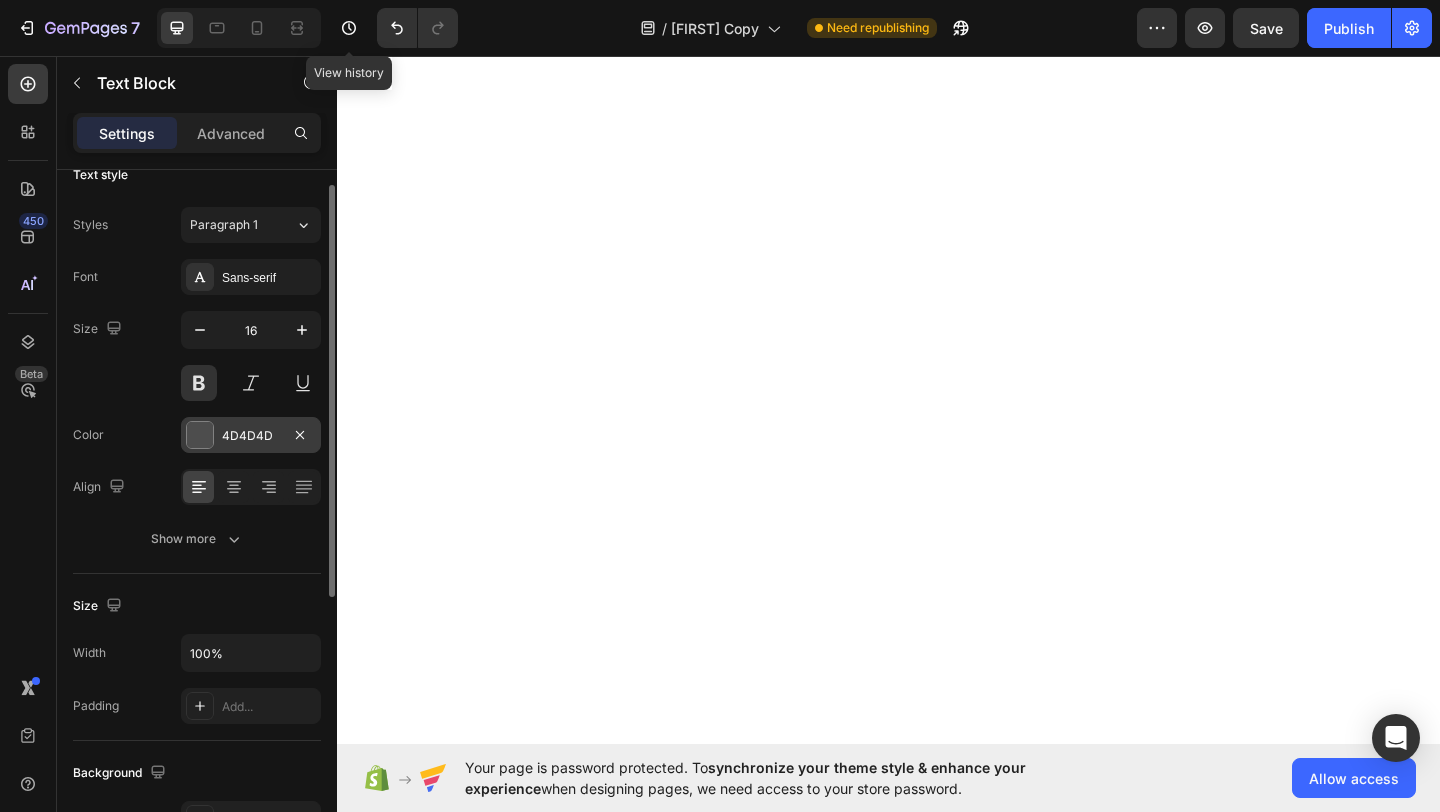 click at bounding box center (200, 435) 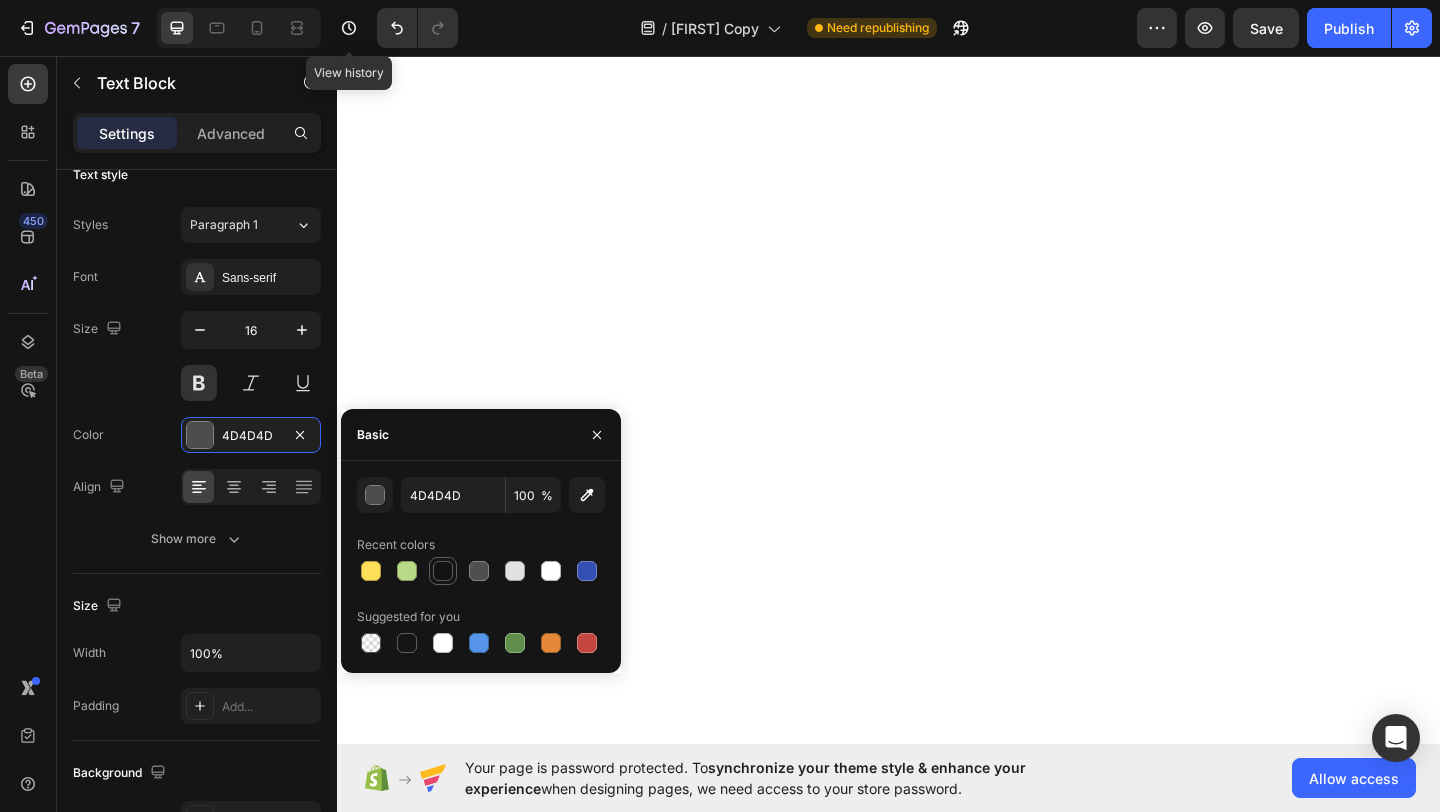 click at bounding box center [443, 571] 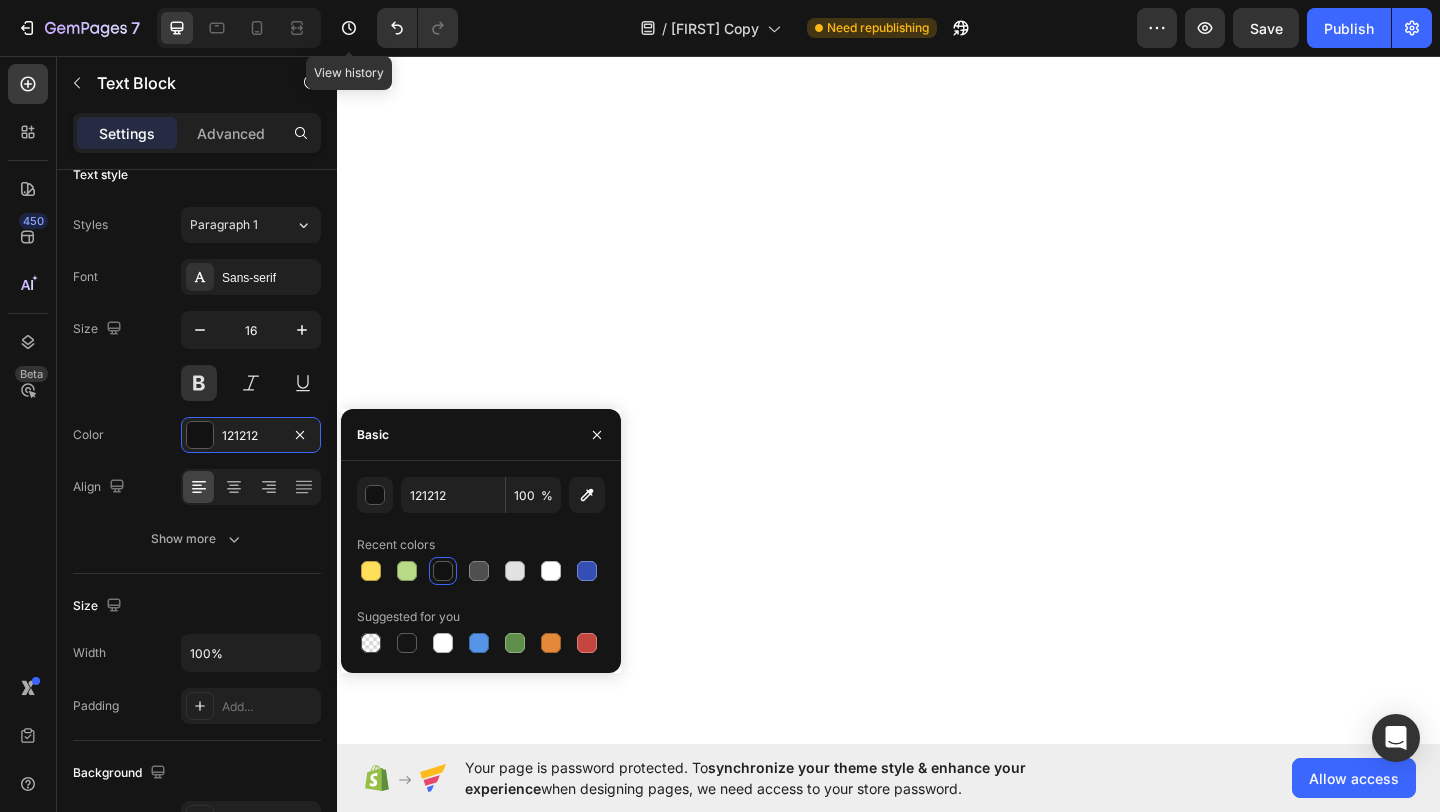 click on "30 DAYS MONEY BACK GUARANTEE" at bounding box center (670, -333) 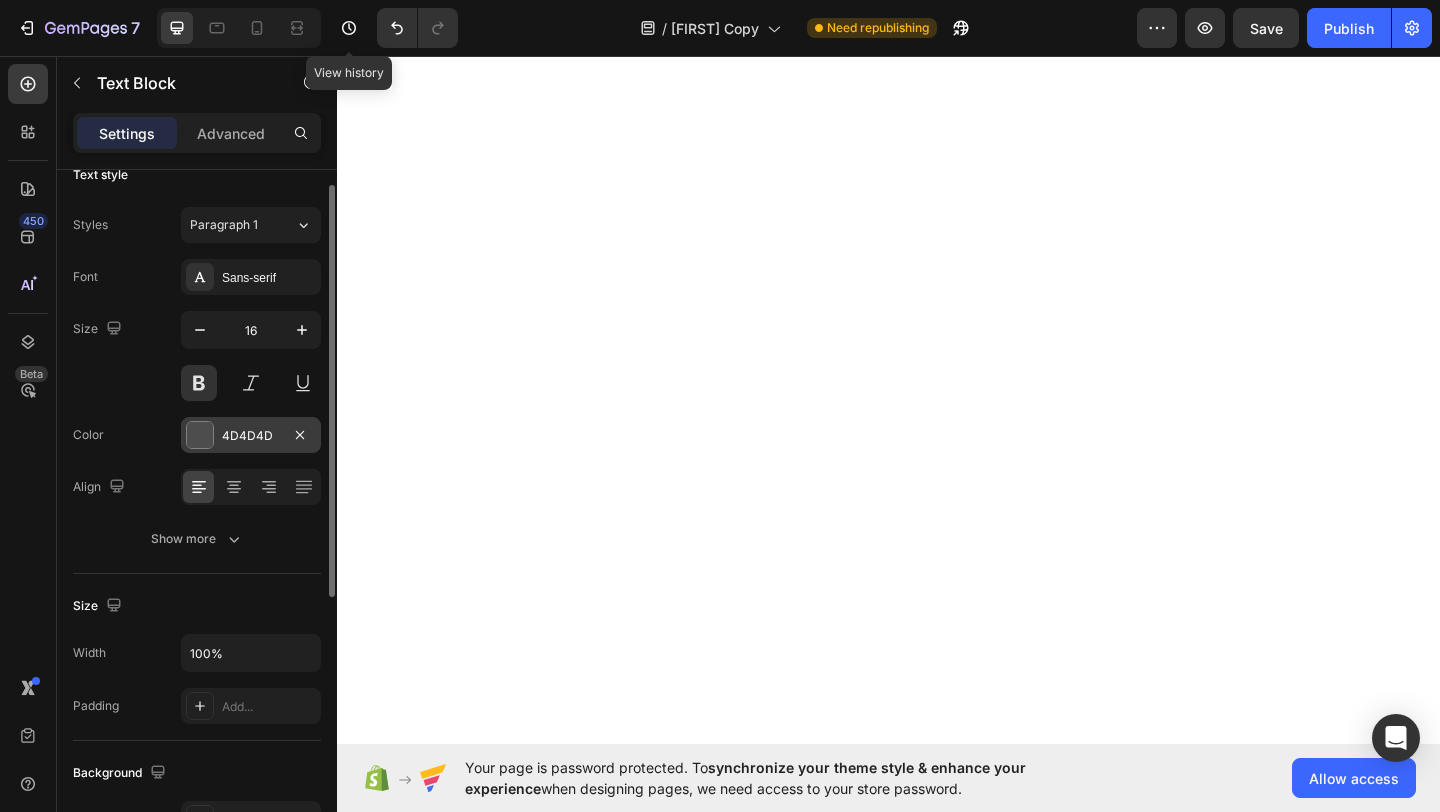 click at bounding box center (200, 435) 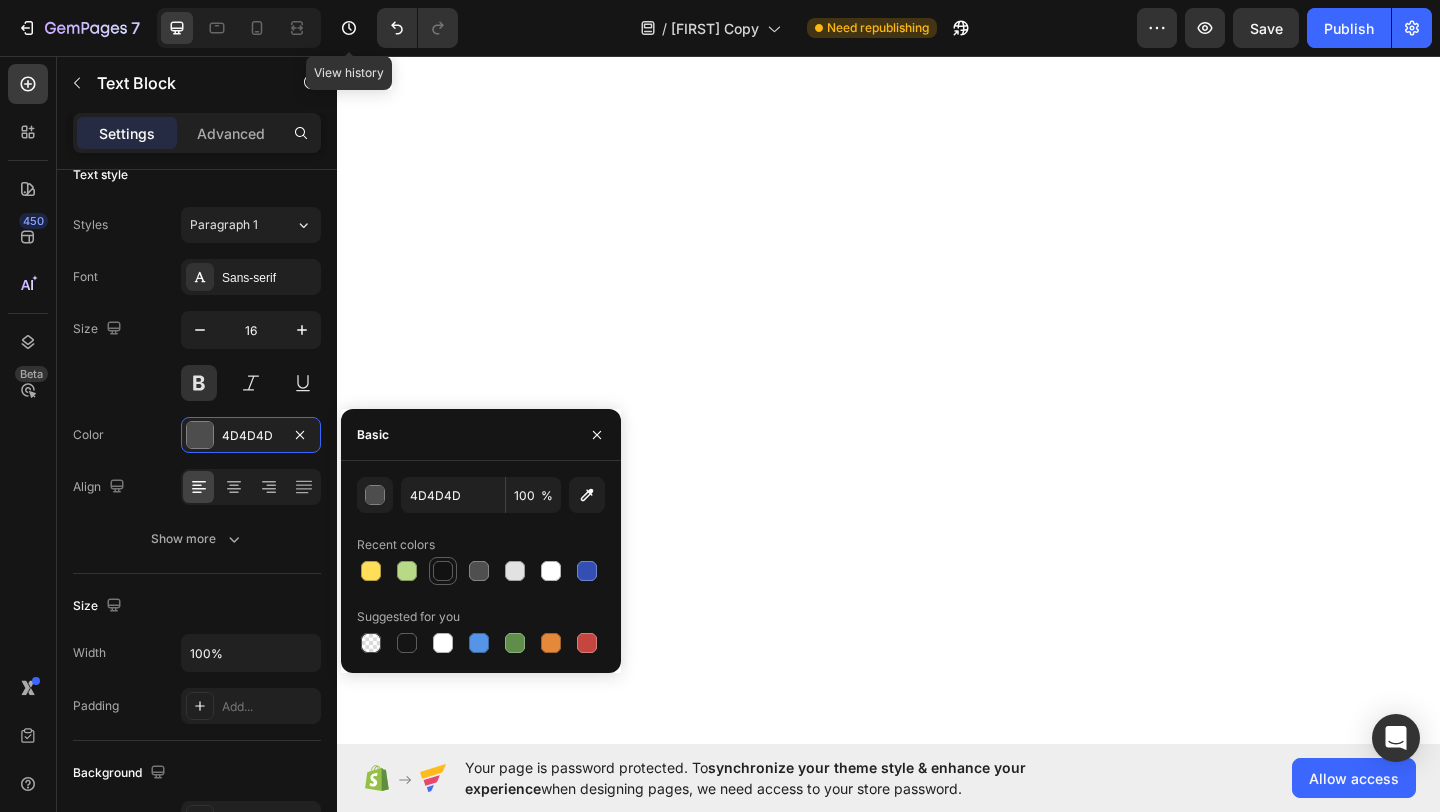 click at bounding box center [443, 571] 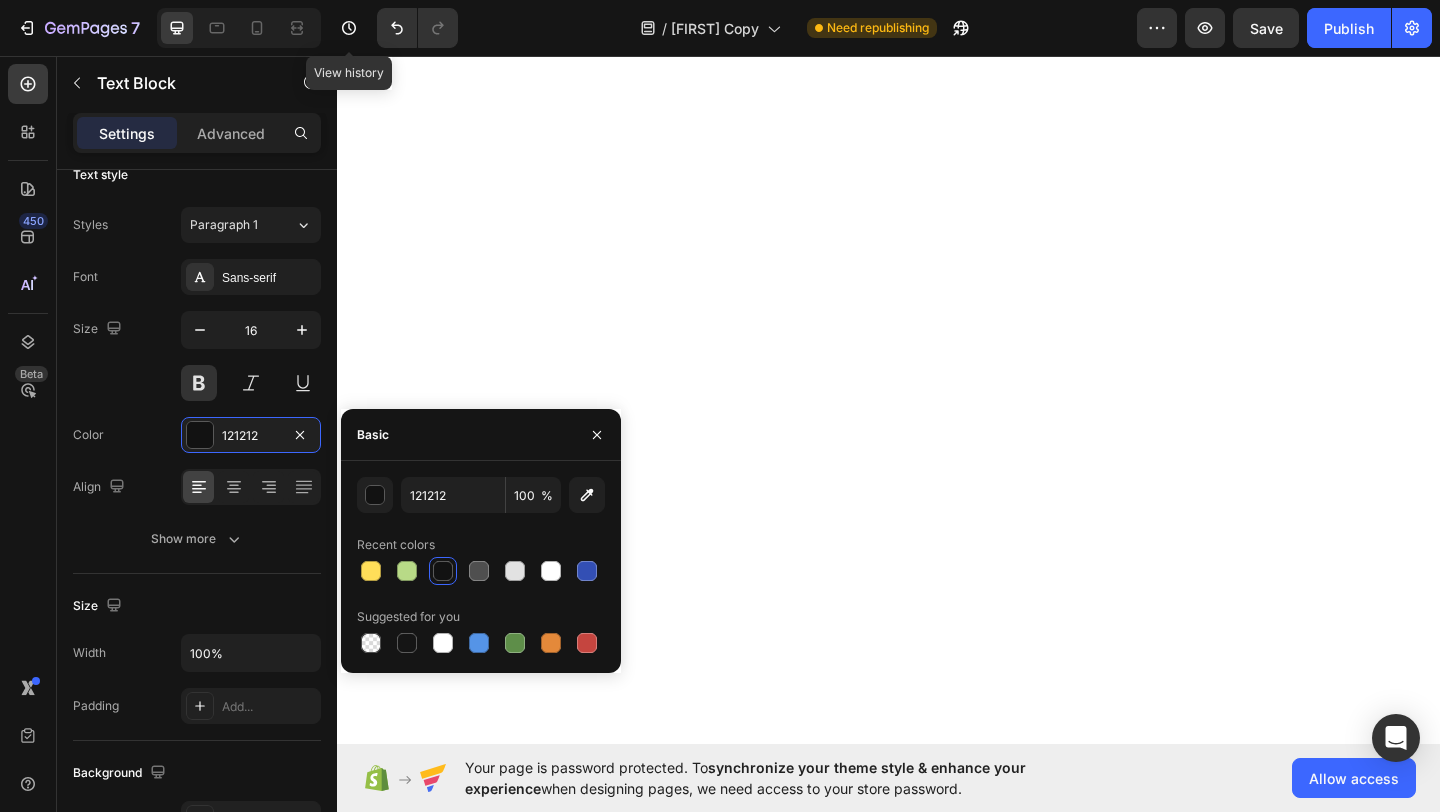 click on "LIMITED TIME 50% OFF SALE" at bounding box center [989, -333] 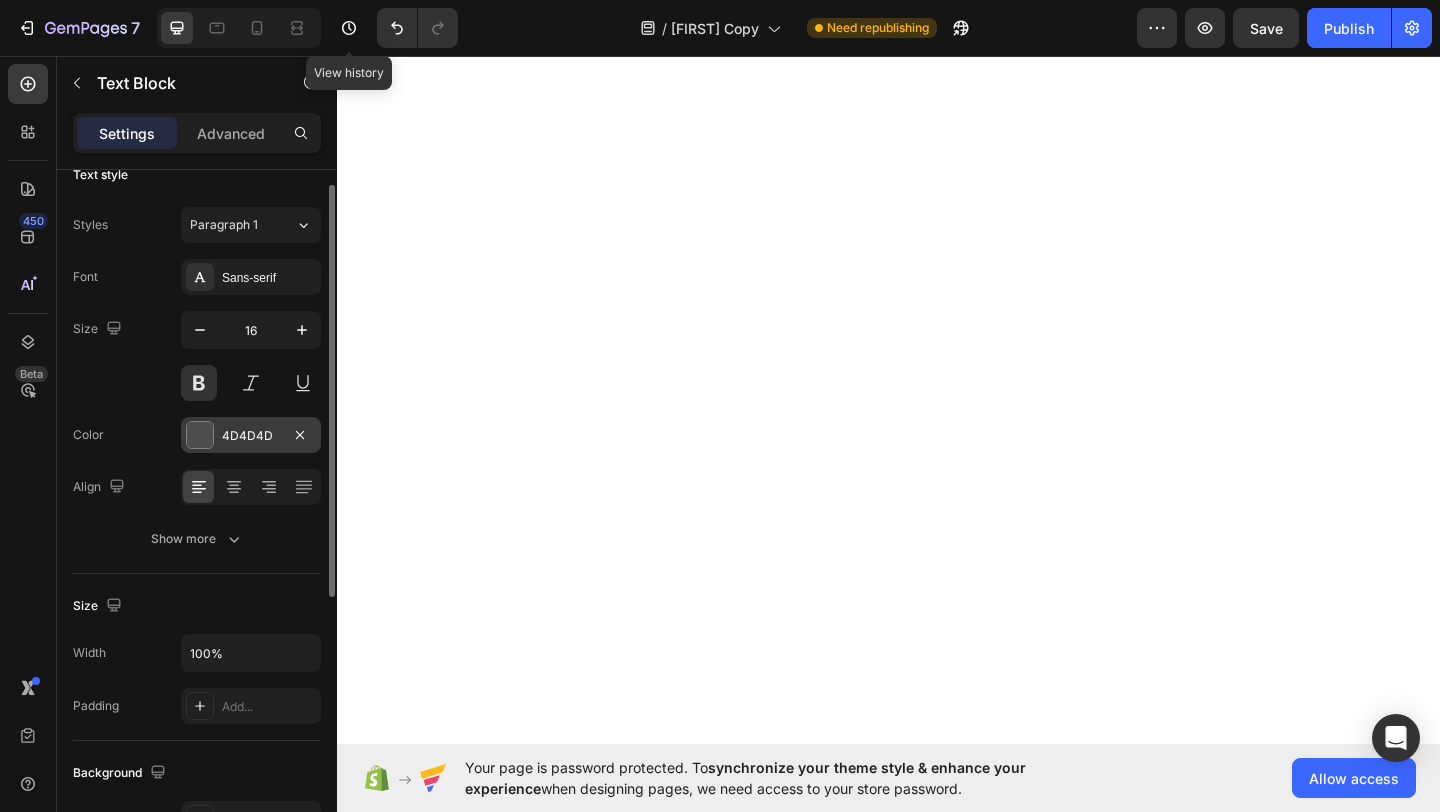 click at bounding box center [200, 435] 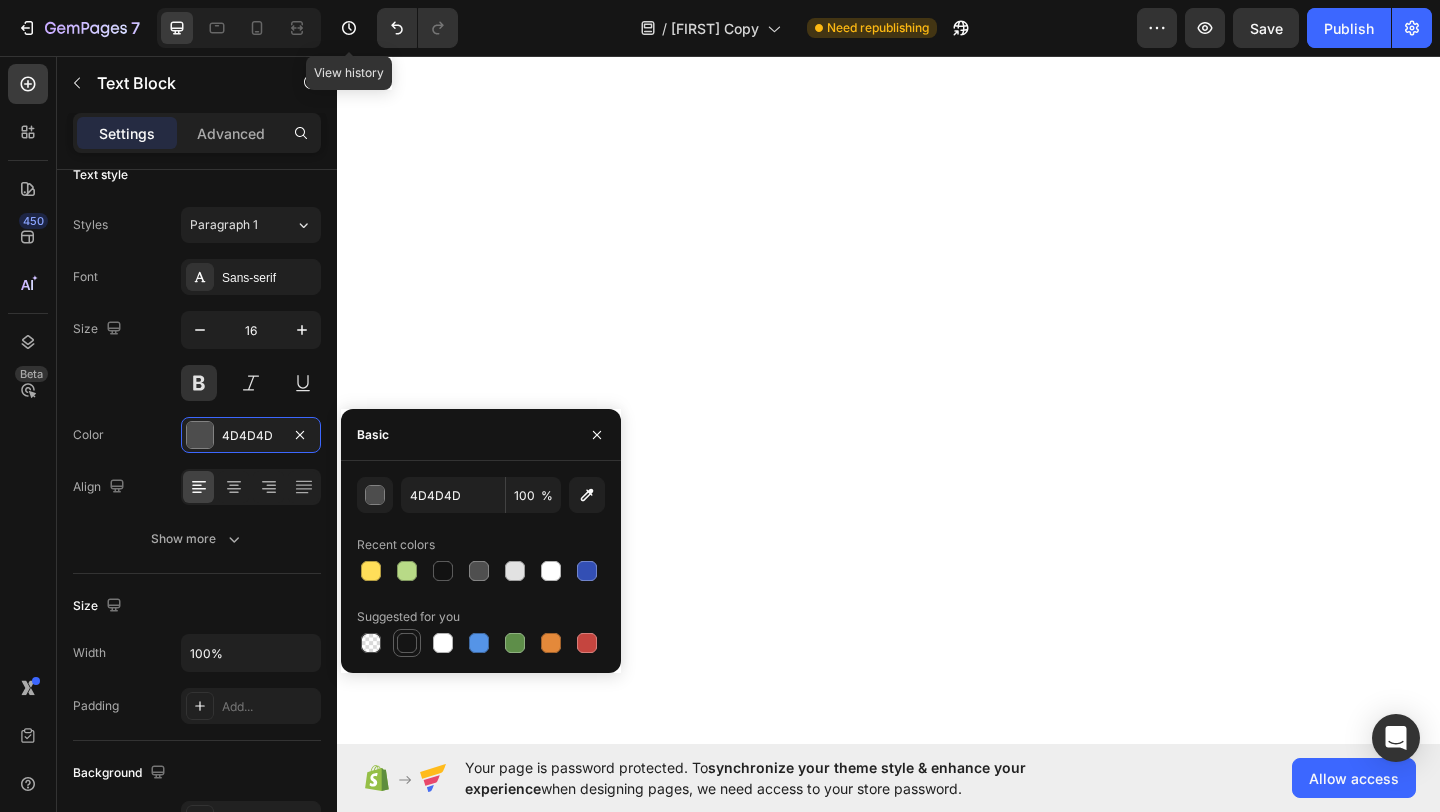 click at bounding box center [407, 643] 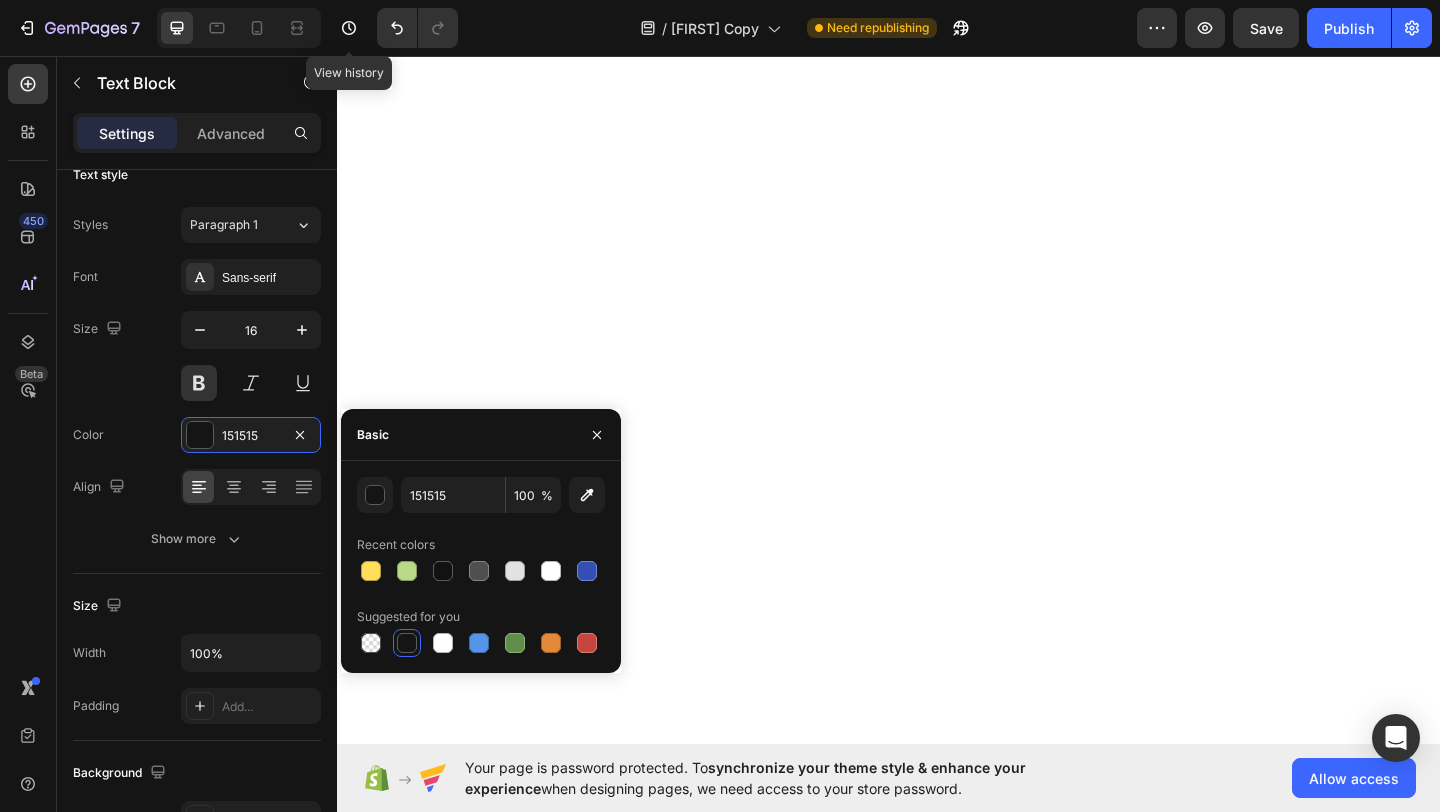 click on "LIFE TIME WARRANTY" at bounding box center [1254, -333] 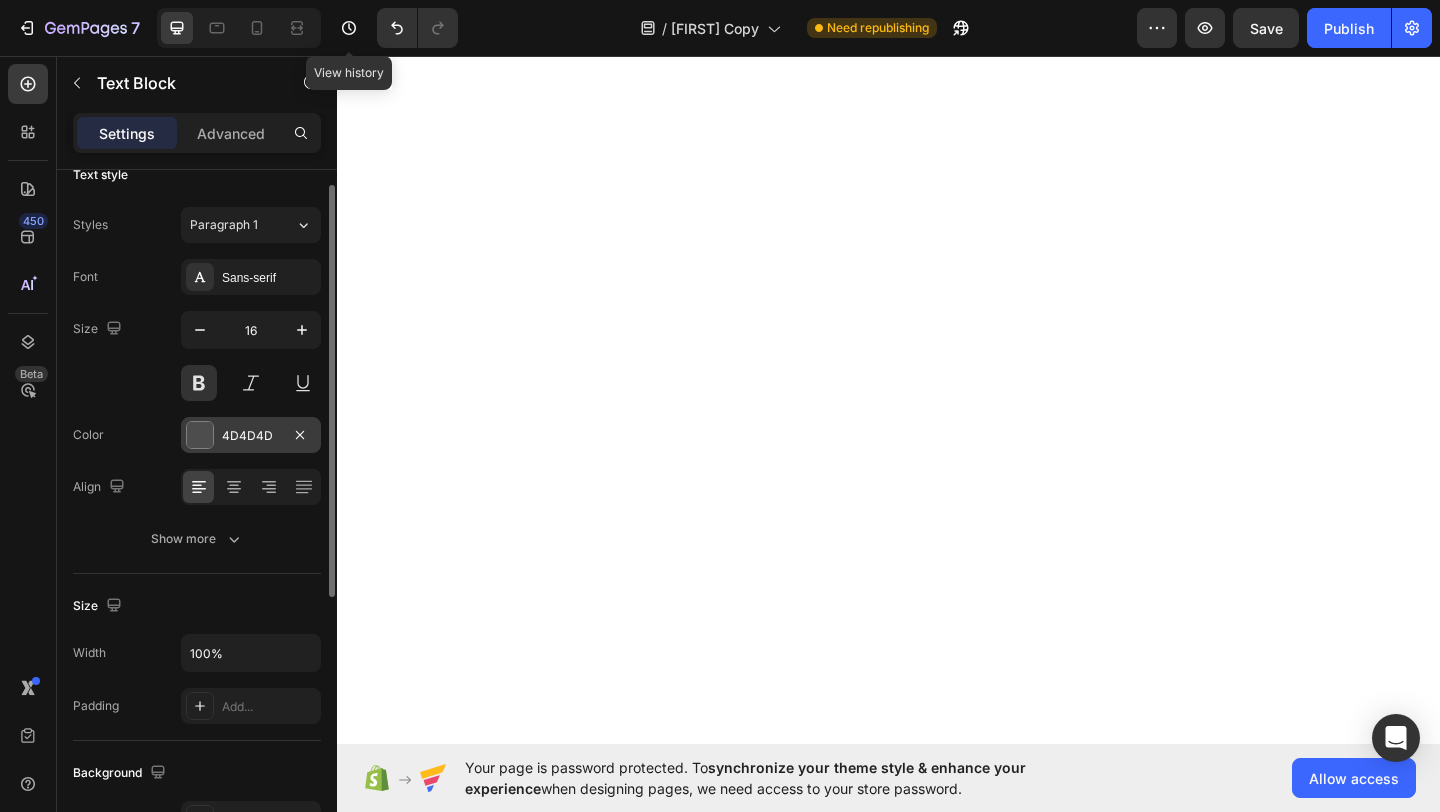 click at bounding box center (200, 435) 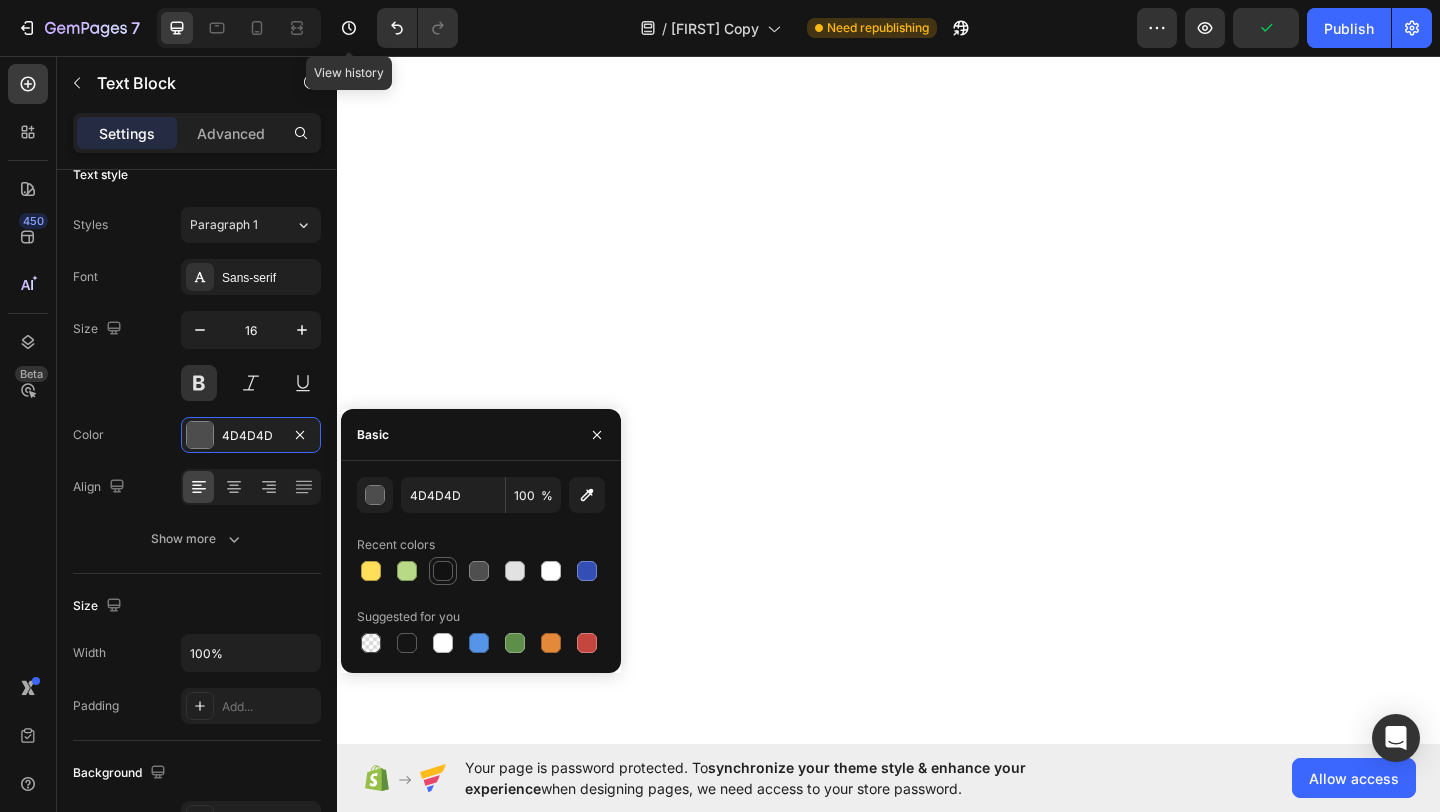click at bounding box center [443, 571] 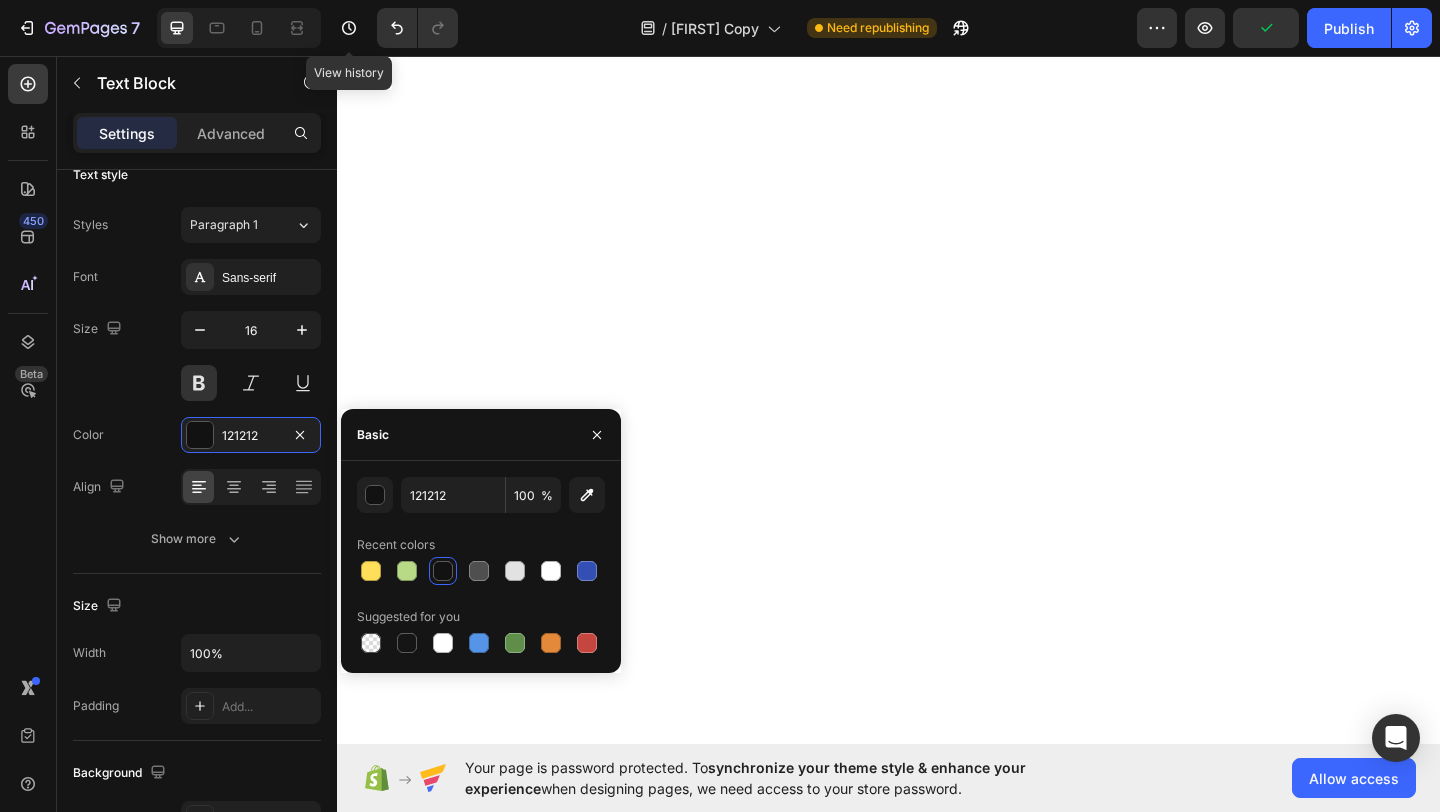 click on "FREE SHIPPING" at bounding box center (1467, -333) 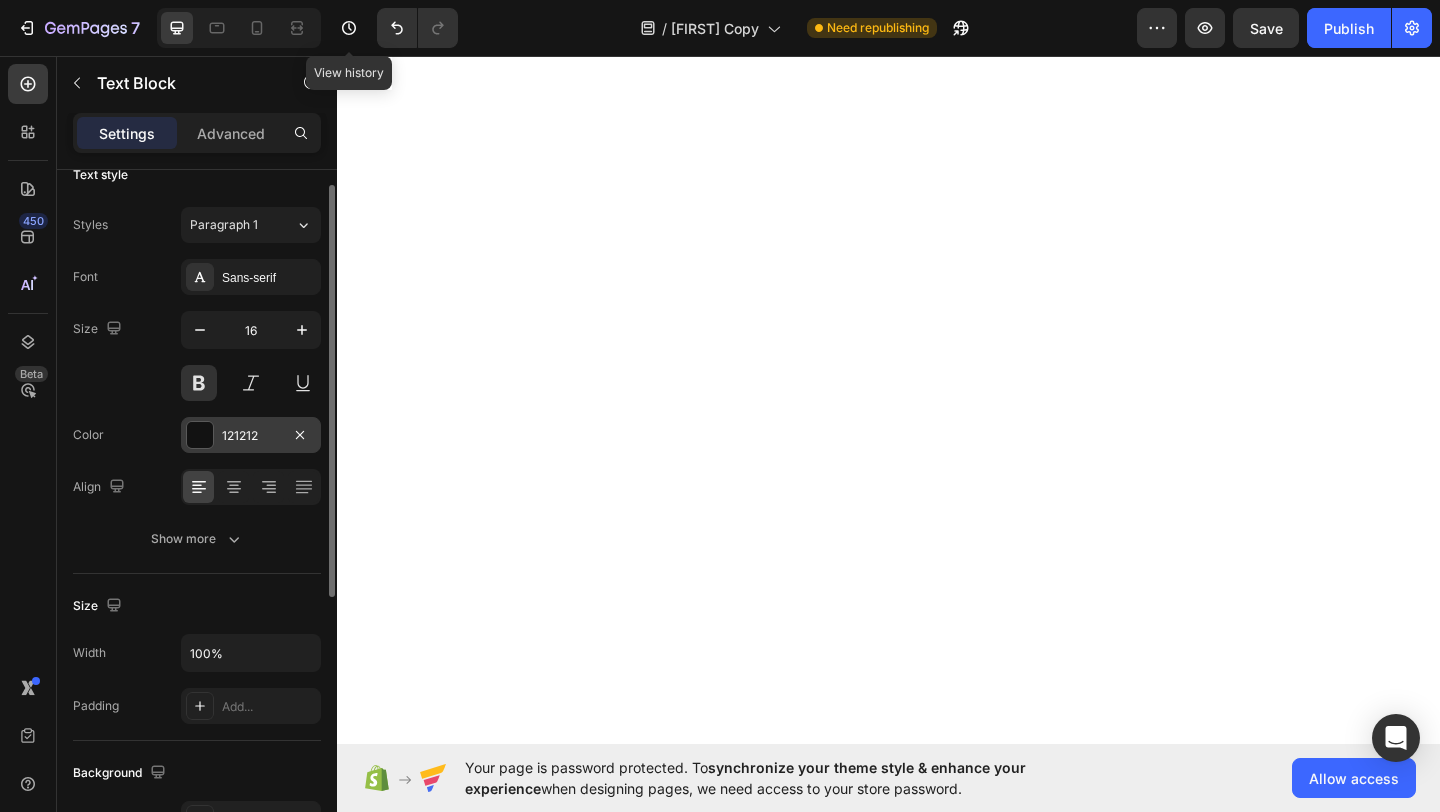 click at bounding box center [200, 435] 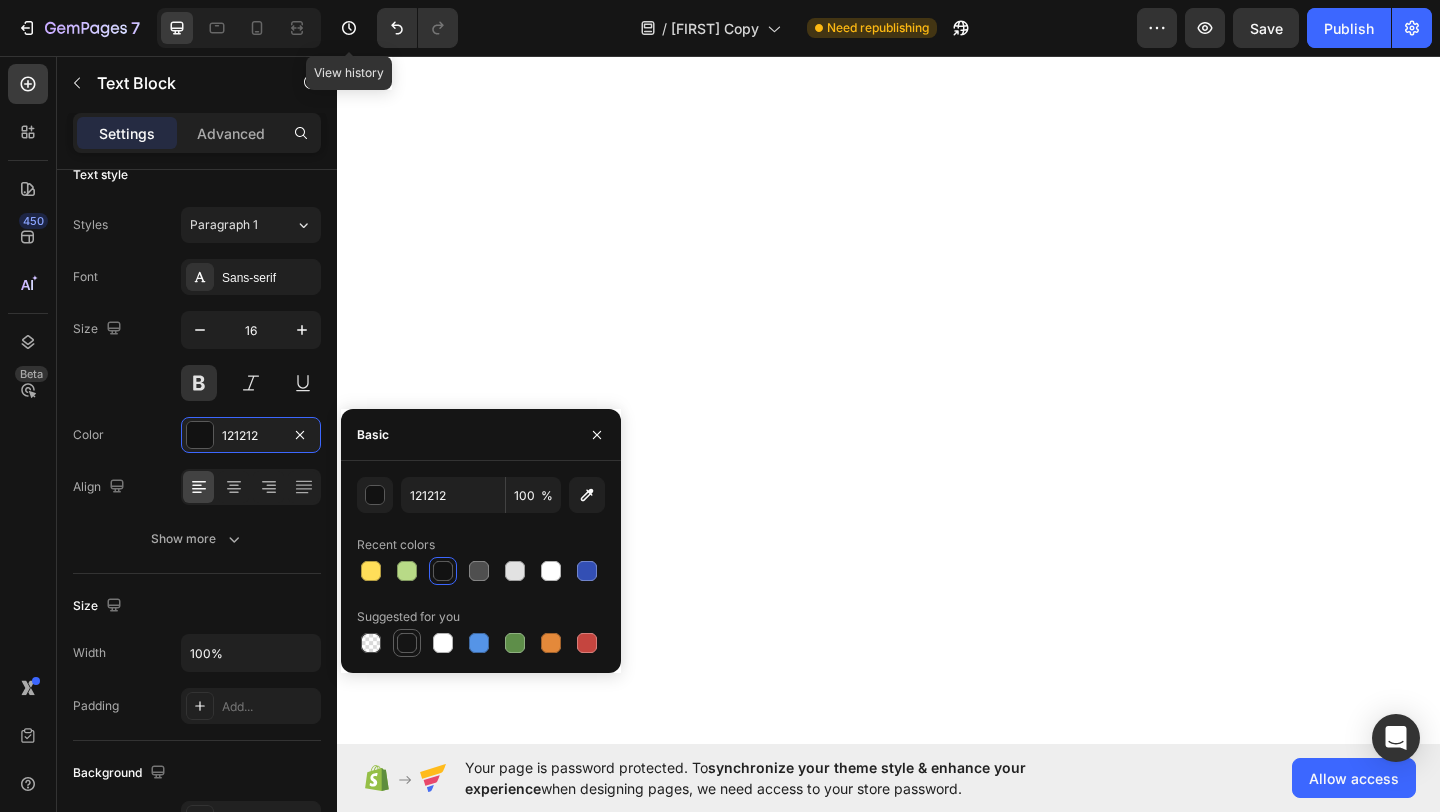 click at bounding box center [407, 643] 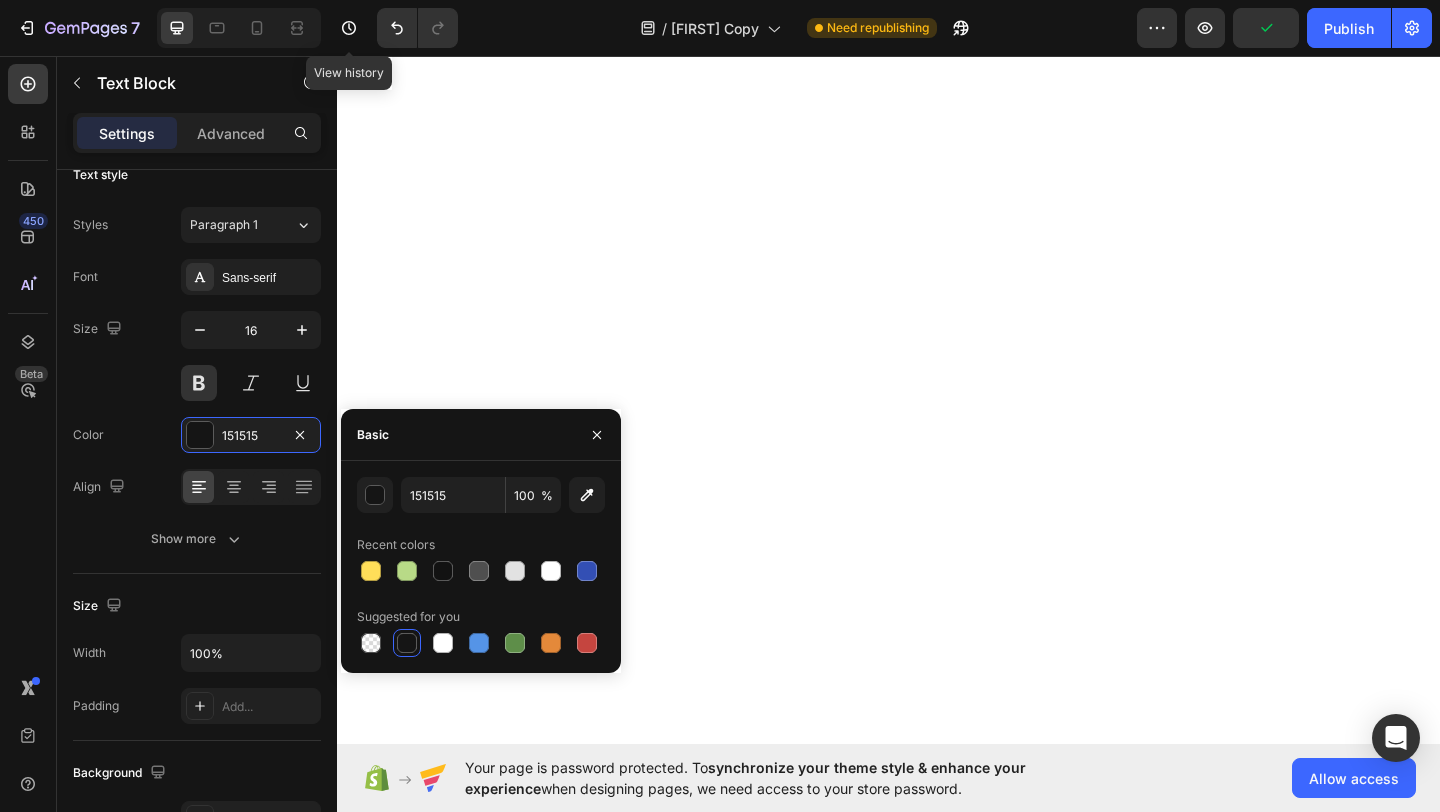 click on "FREE SHIPPING" at bounding box center (402, -333) 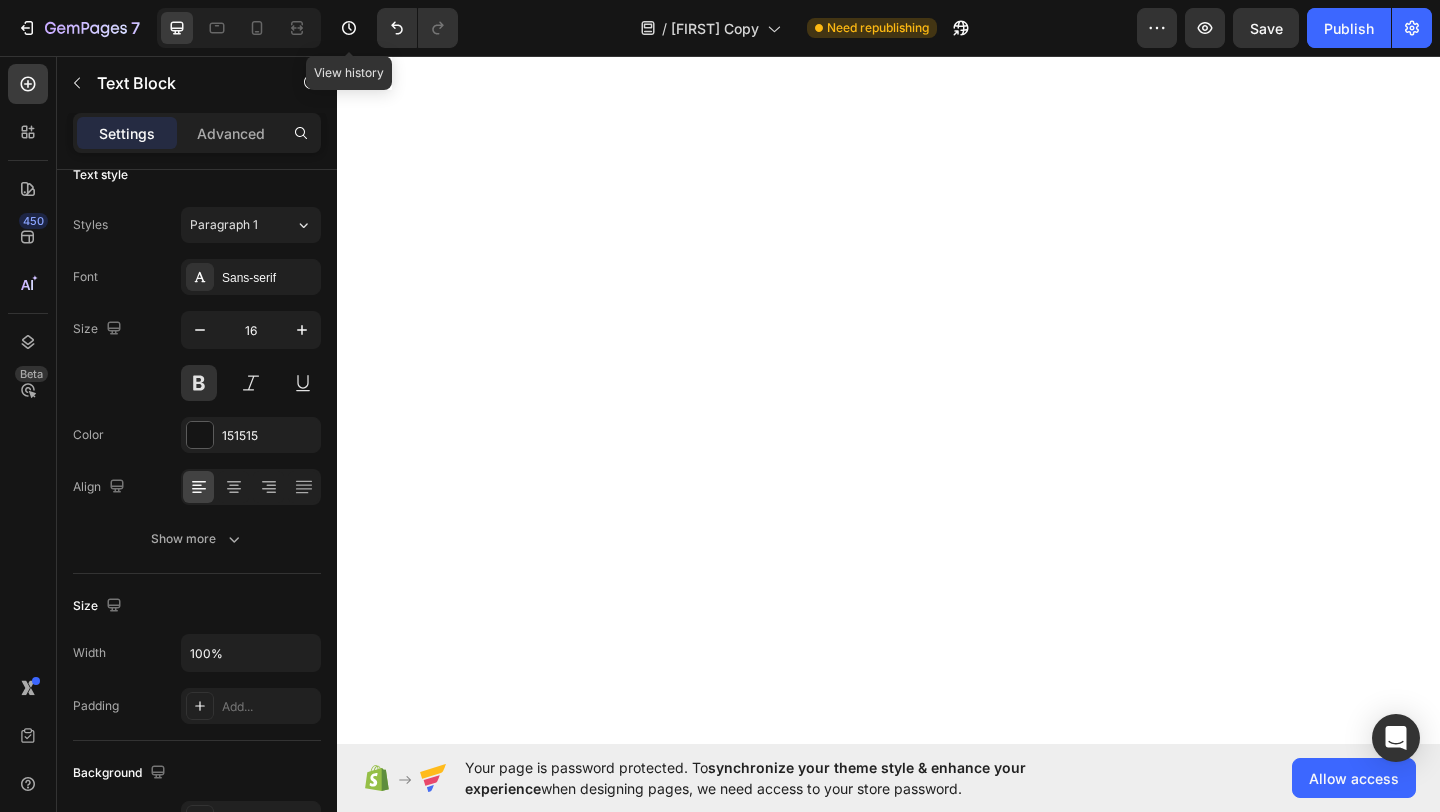 scroll, scrollTop: 1258, scrollLeft: 0, axis: vertical 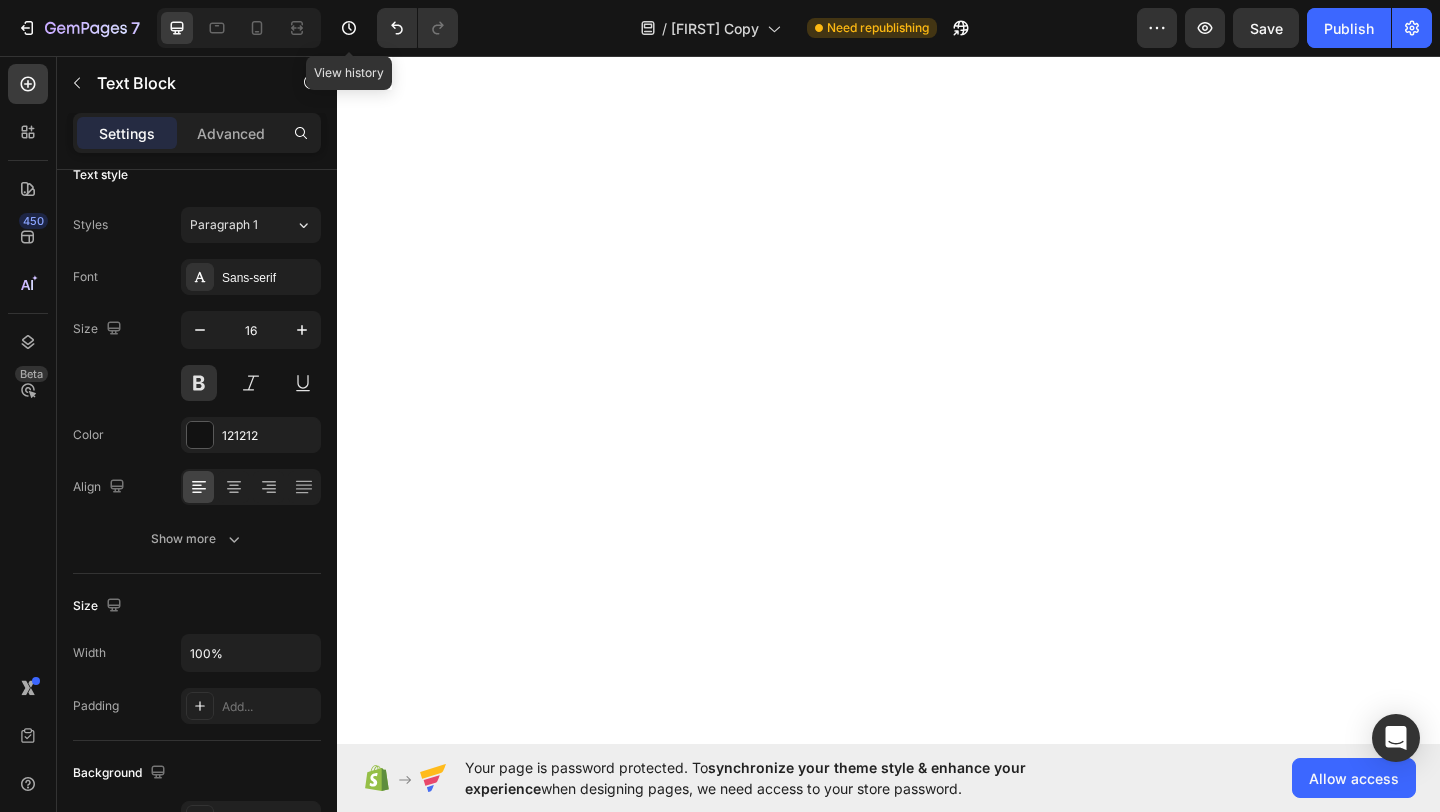 click on "30 DAYS MONEY BACK GUARANTEE" at bounding box center (796, -94) 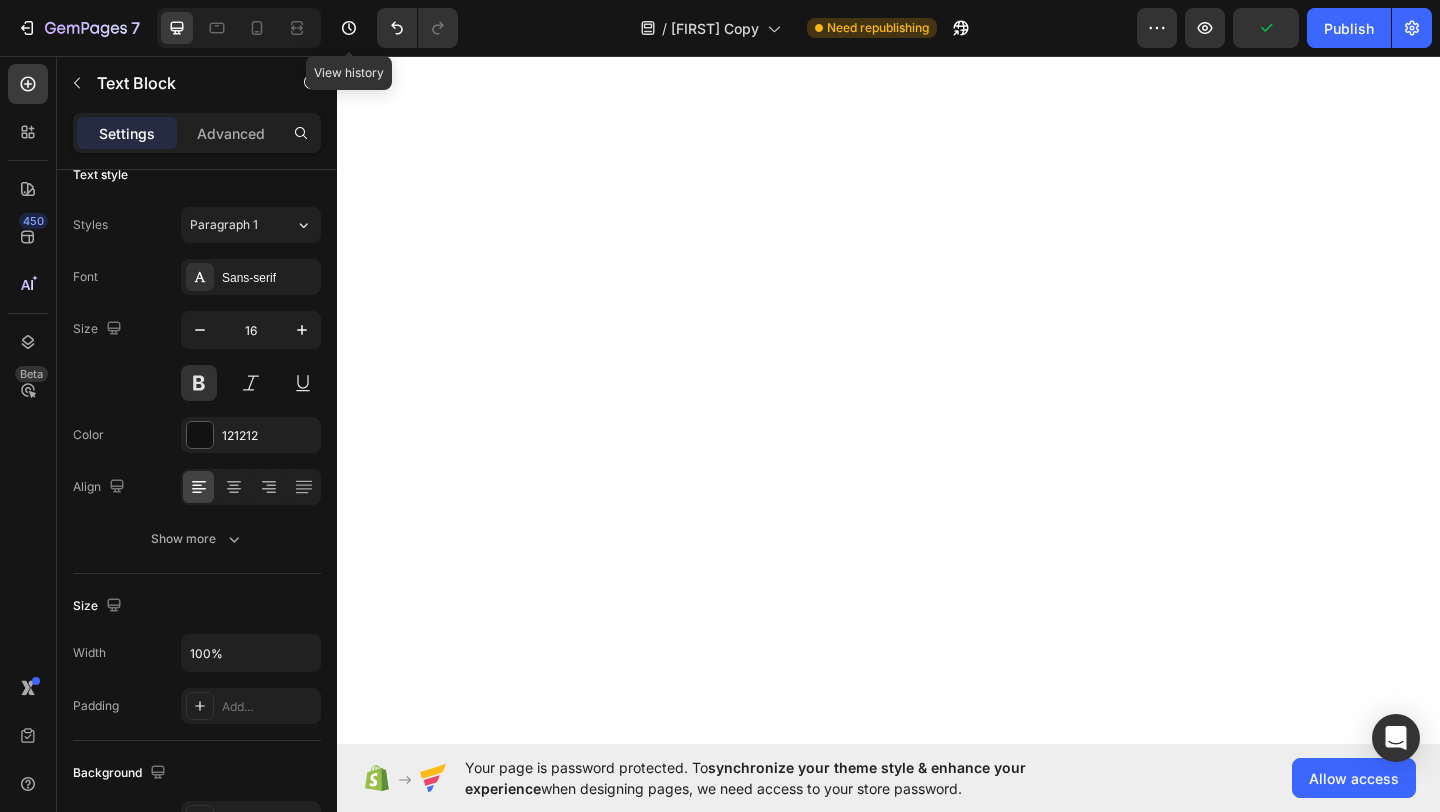 click on "LIMITED TIME 50% OFF SALE" at bounding box center (1026, -94) 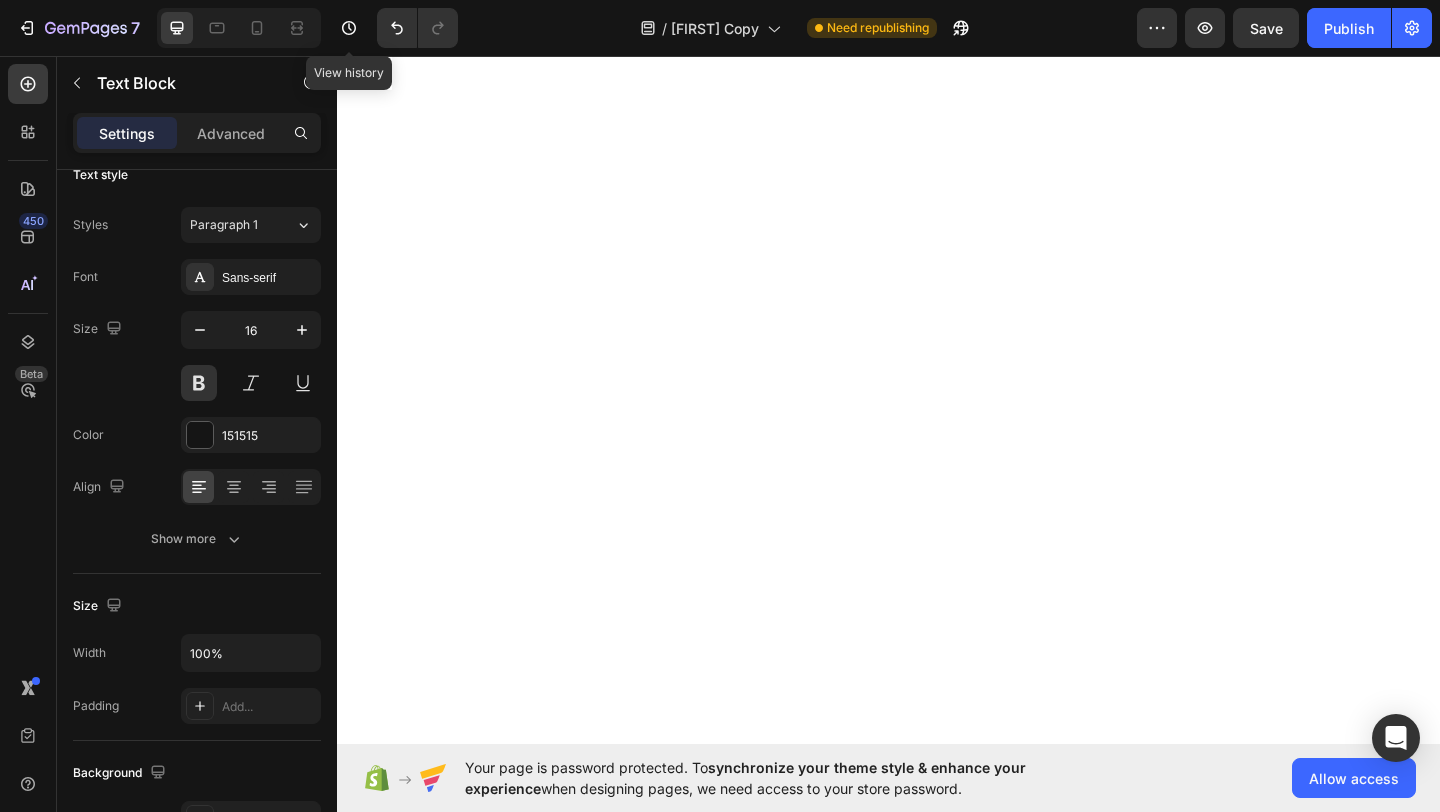 click on "LIFE TIME WARRANTY" at bounding box center (1301, -94) 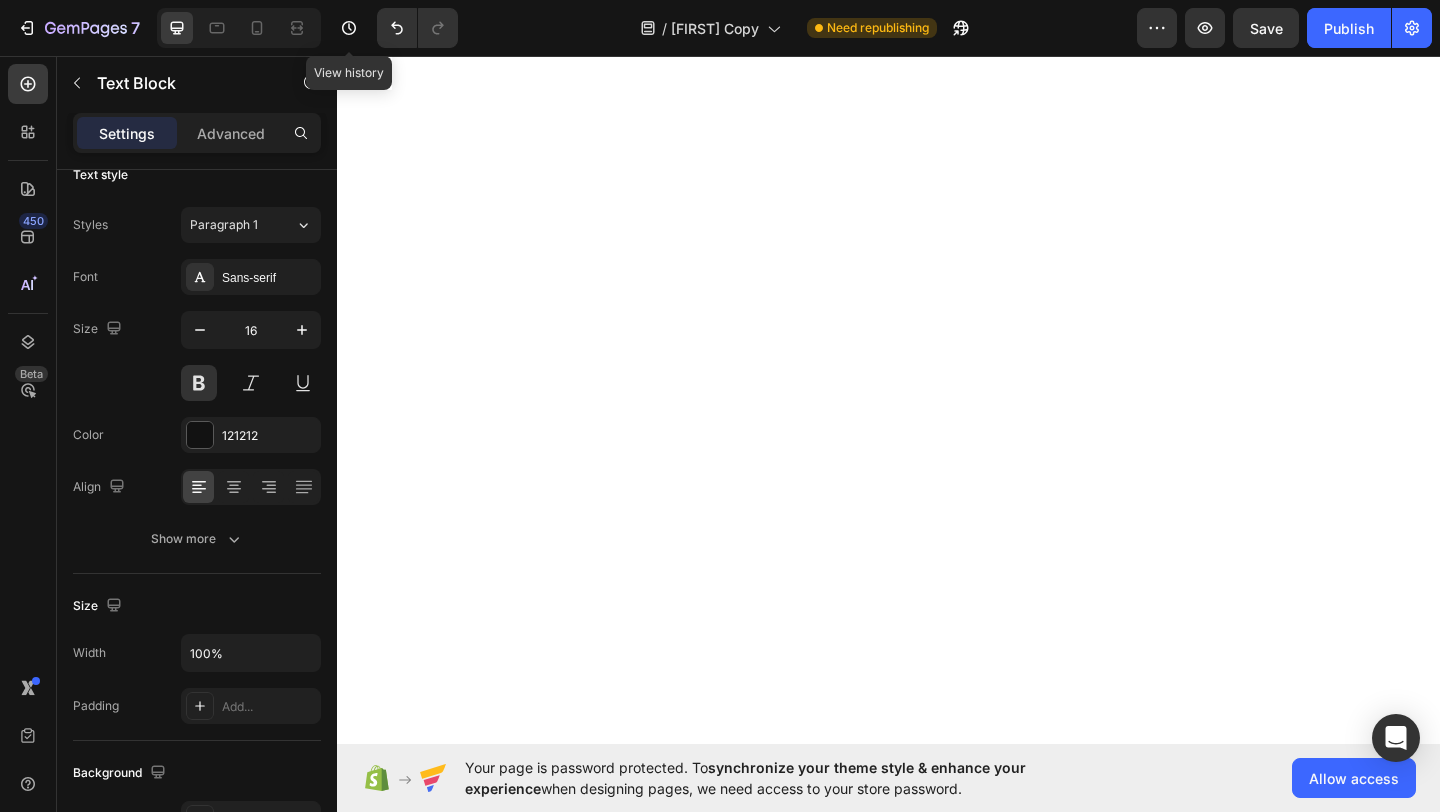 click on "X" at bounding box center [1219, -94] 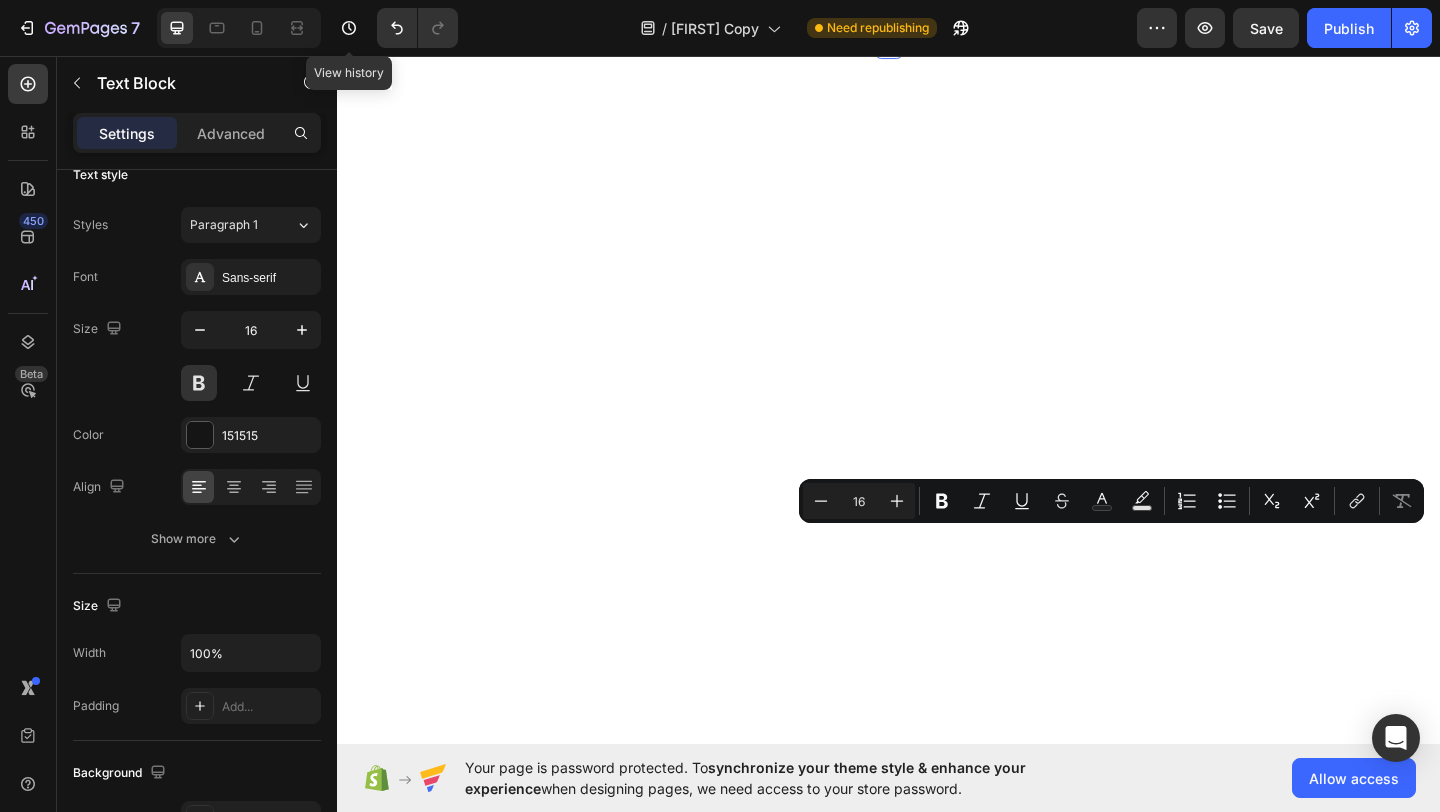 click on "Image Image Section 7" at bounding box center [937, 11] 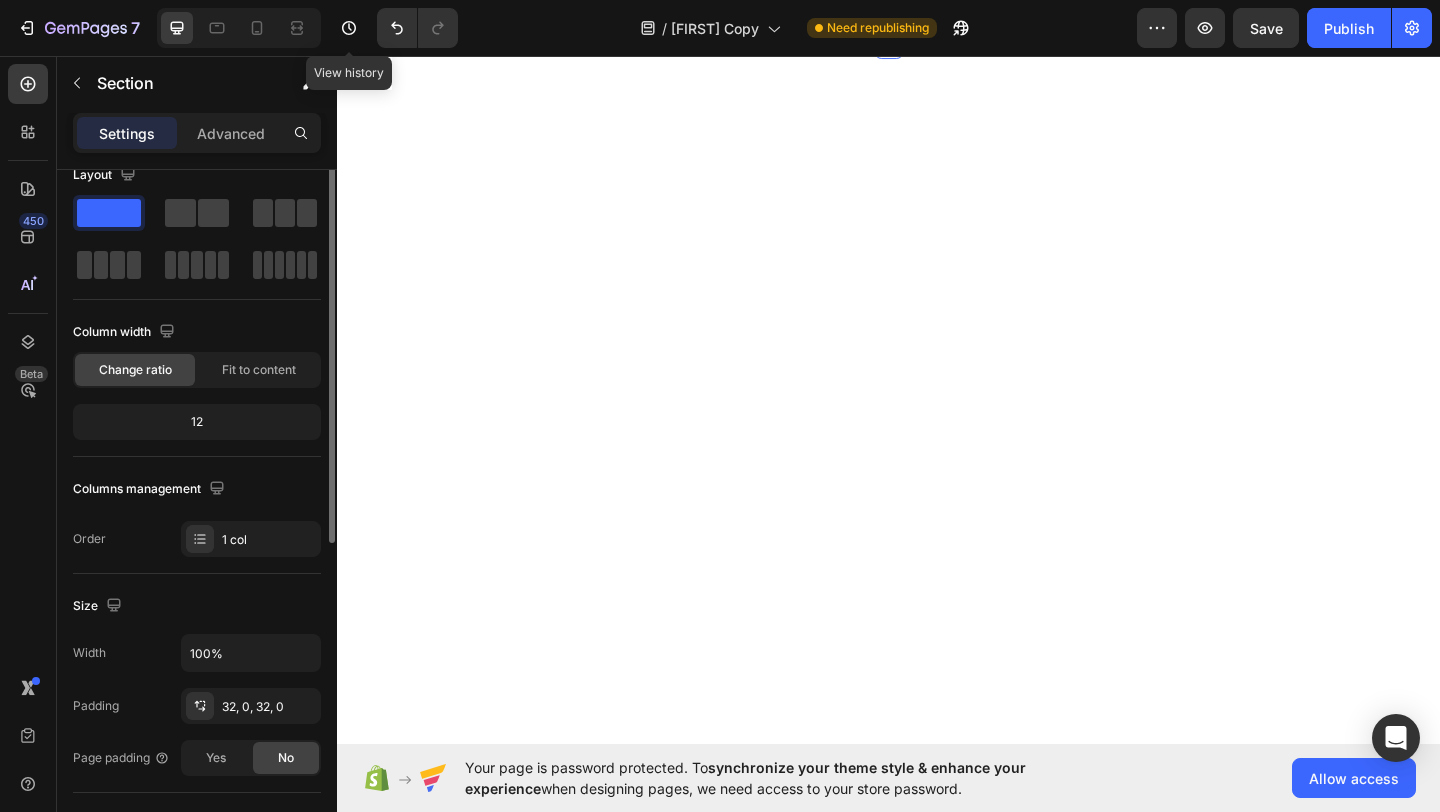 scroll, scrollTop: 0, scrollLeft: 0, axis: both 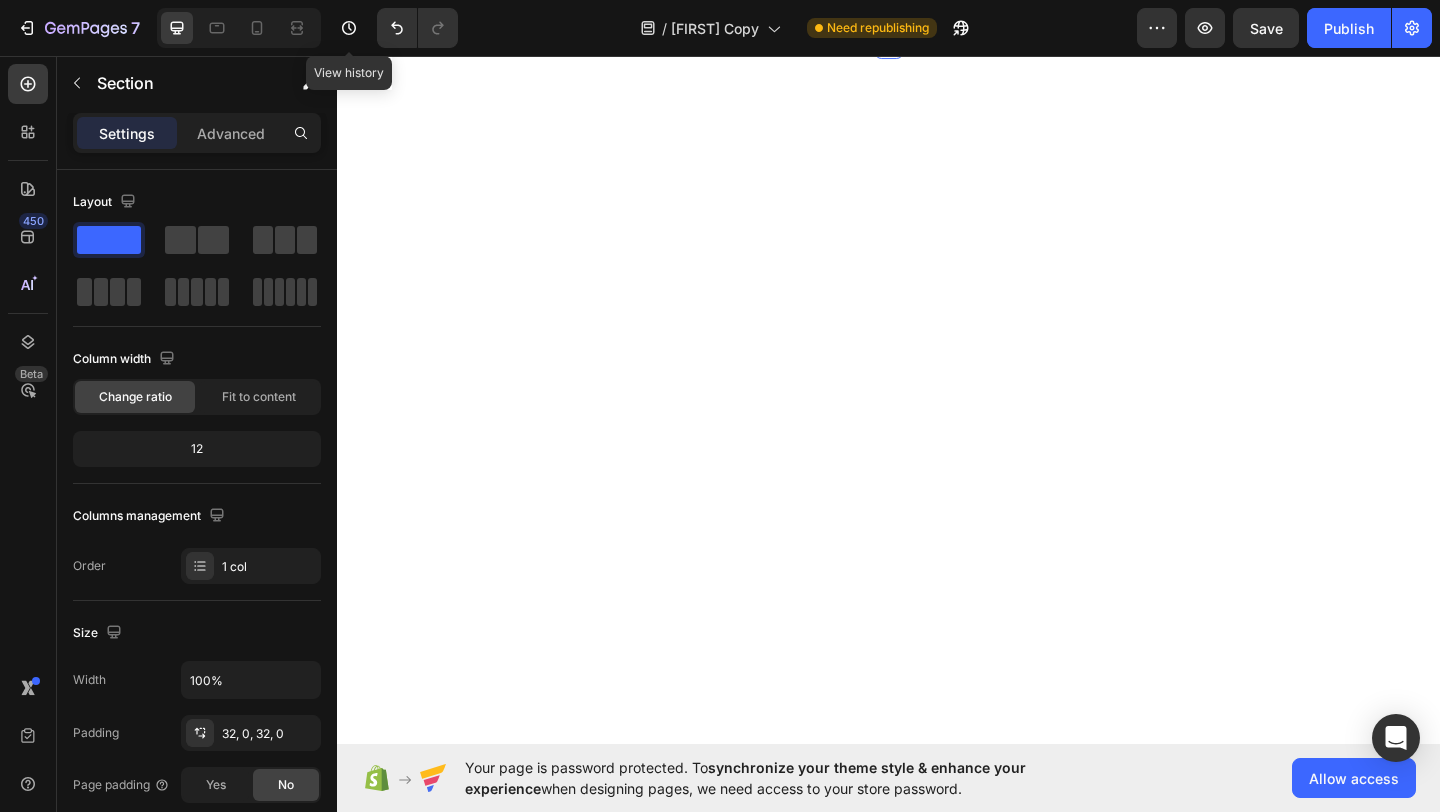click on "DEEPLY HYDRATES & SOFTENS" at bounding box center (465, -94) 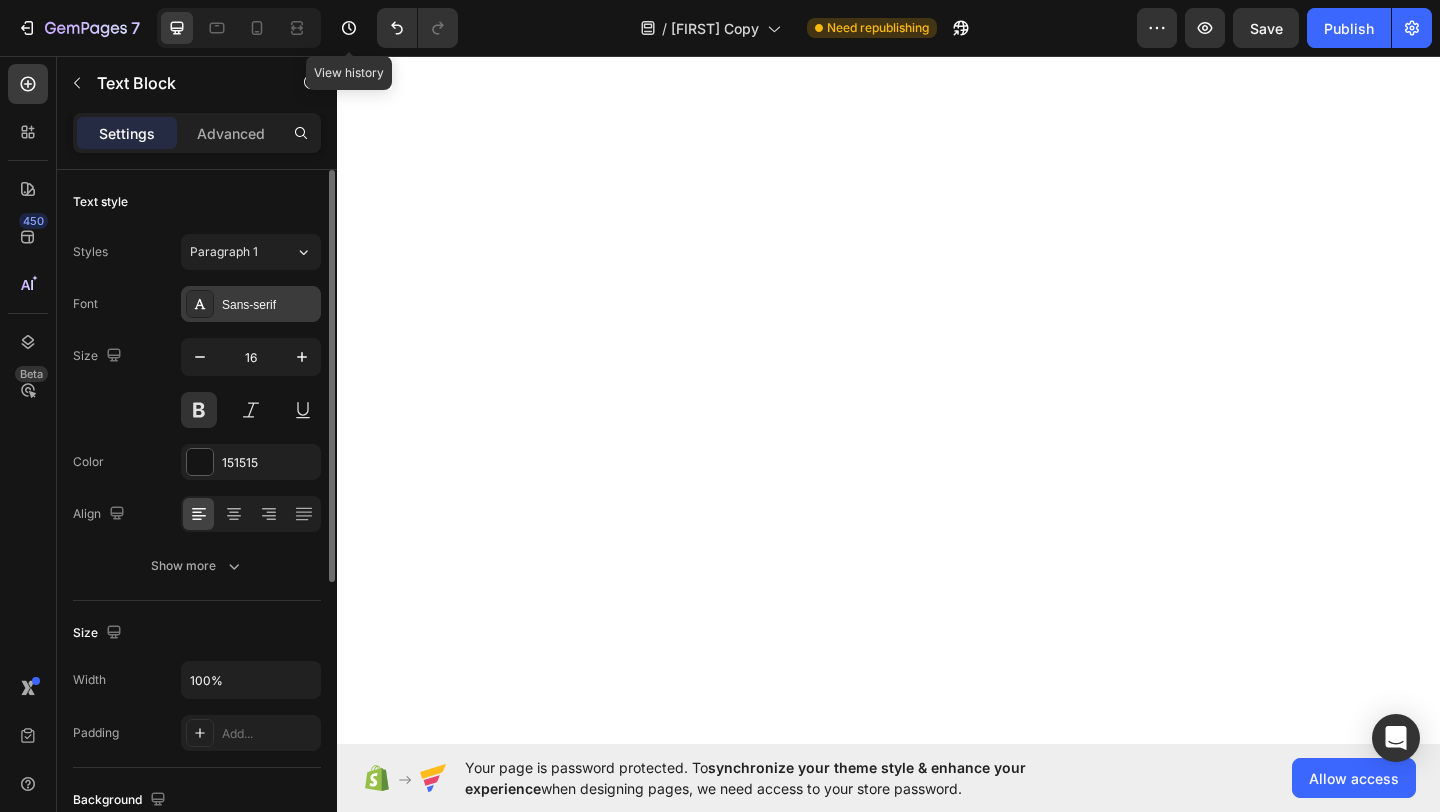 click on "Sans-serif" at bounding box center [269, 305] 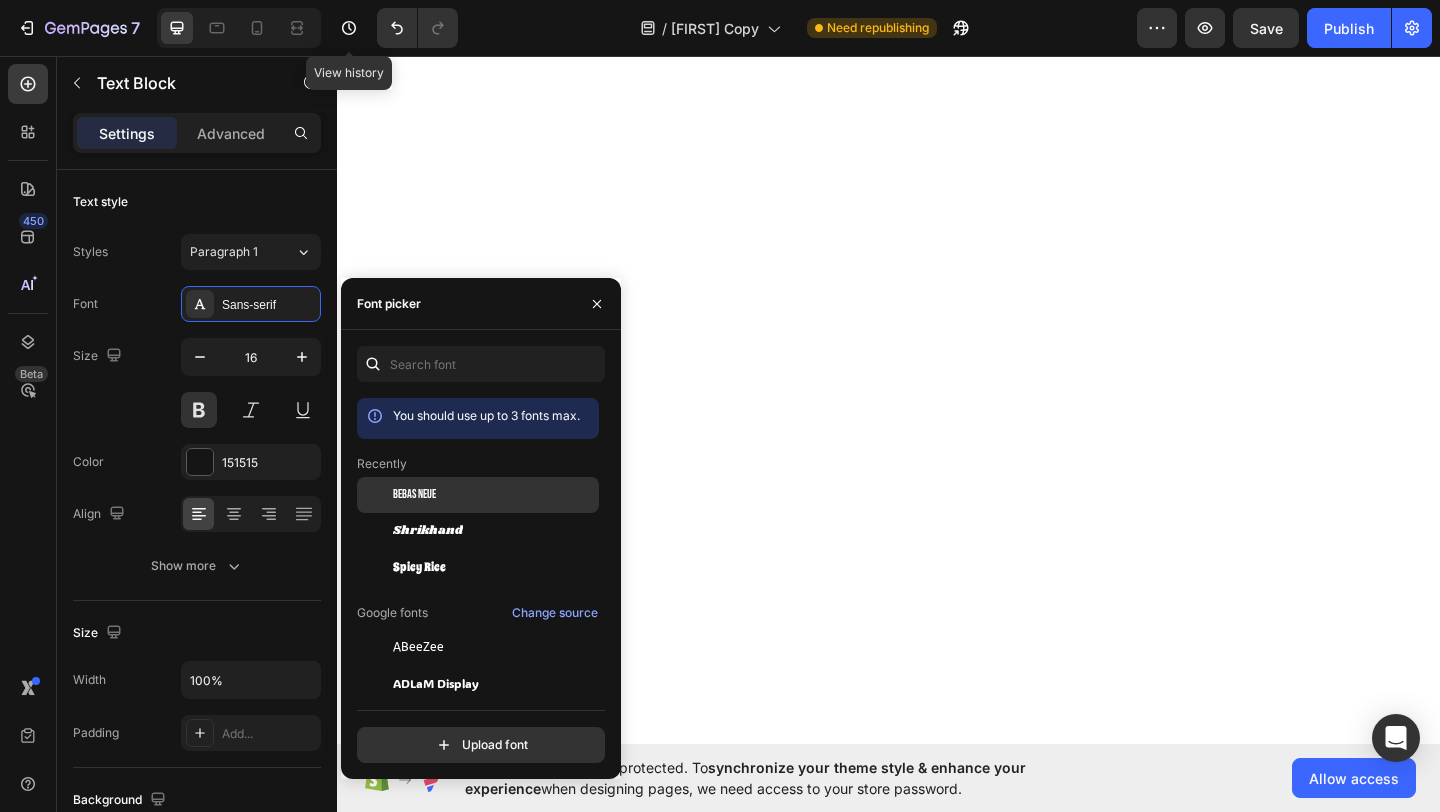 click on "Bebas Neue" at bounding box center (494, 495) 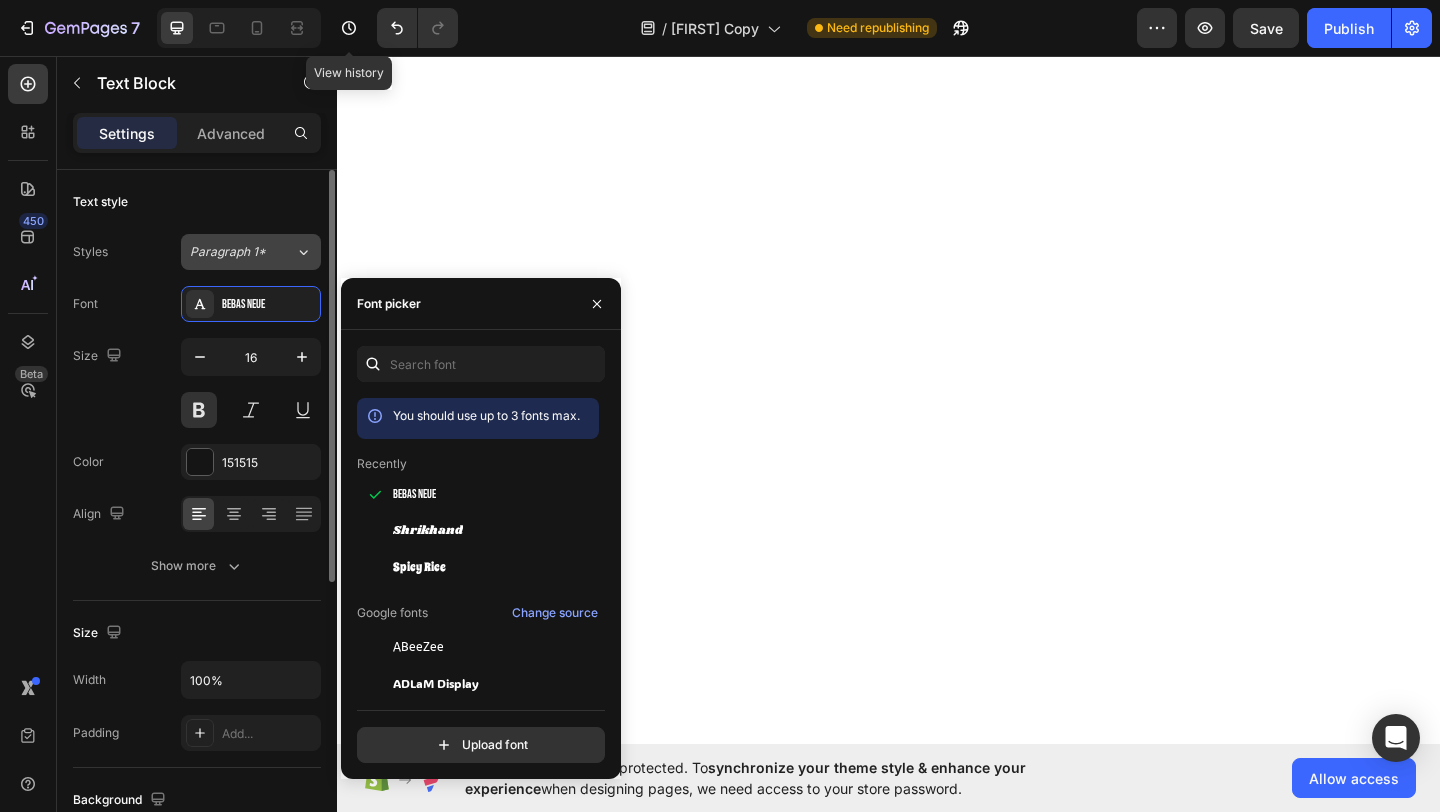click on "Paragraph 1*" at bounding box center [242, 252] 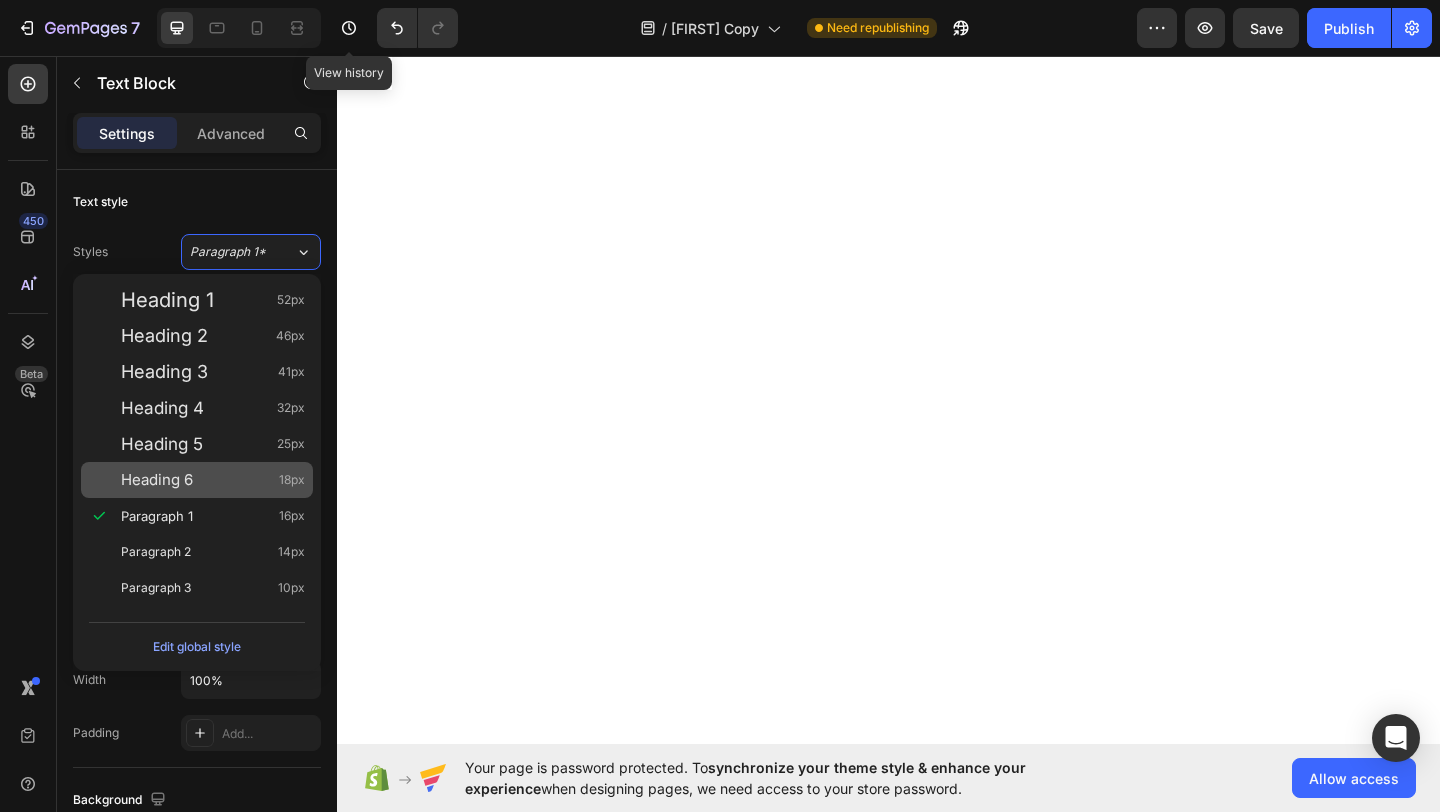 click on "Heading 6 18px" at bounding box center [213, 480] 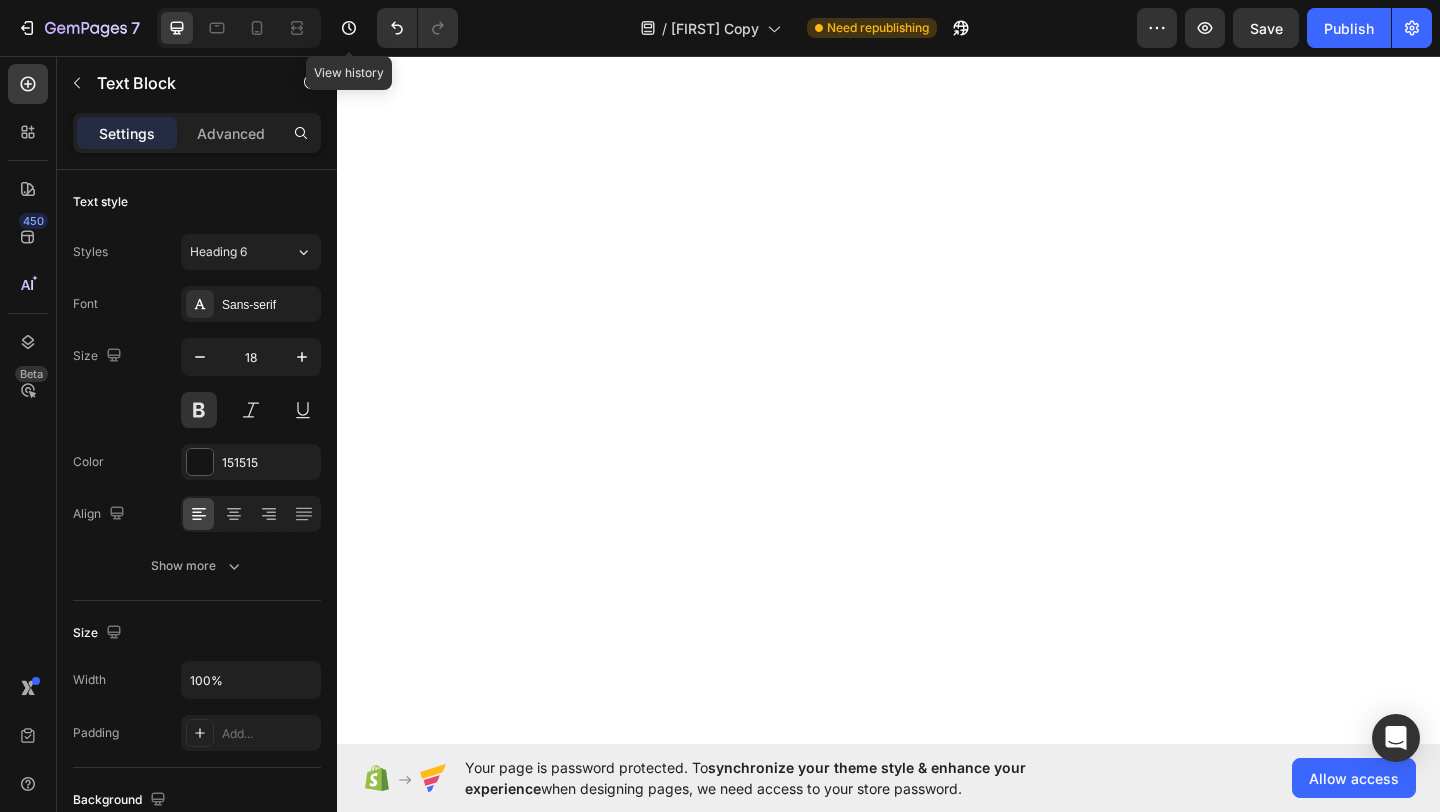 click on "SOOTHES & HEALS SKIN" at bounding box center (783, -94) 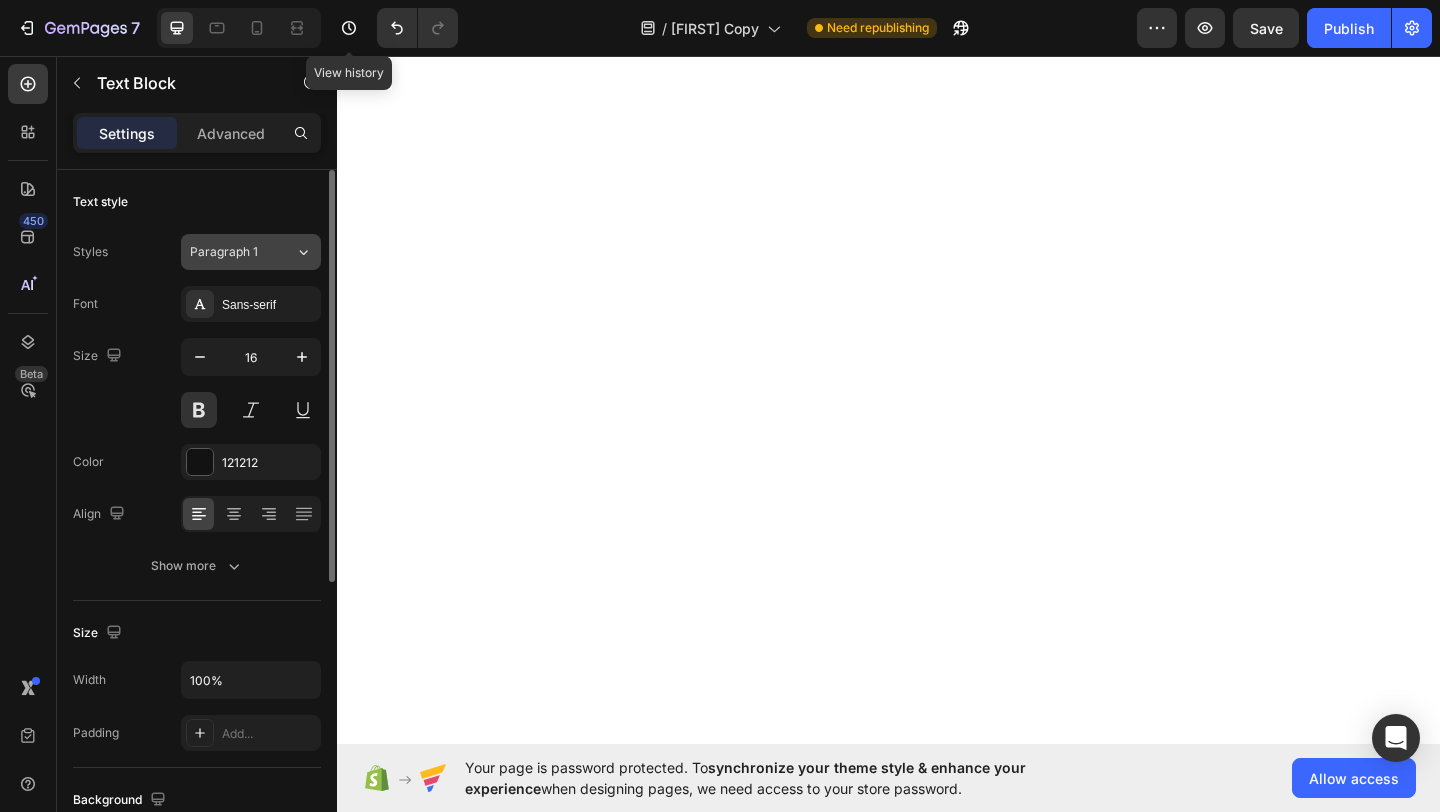 click on "Paragraph 1" at bounding box center (230, 252) 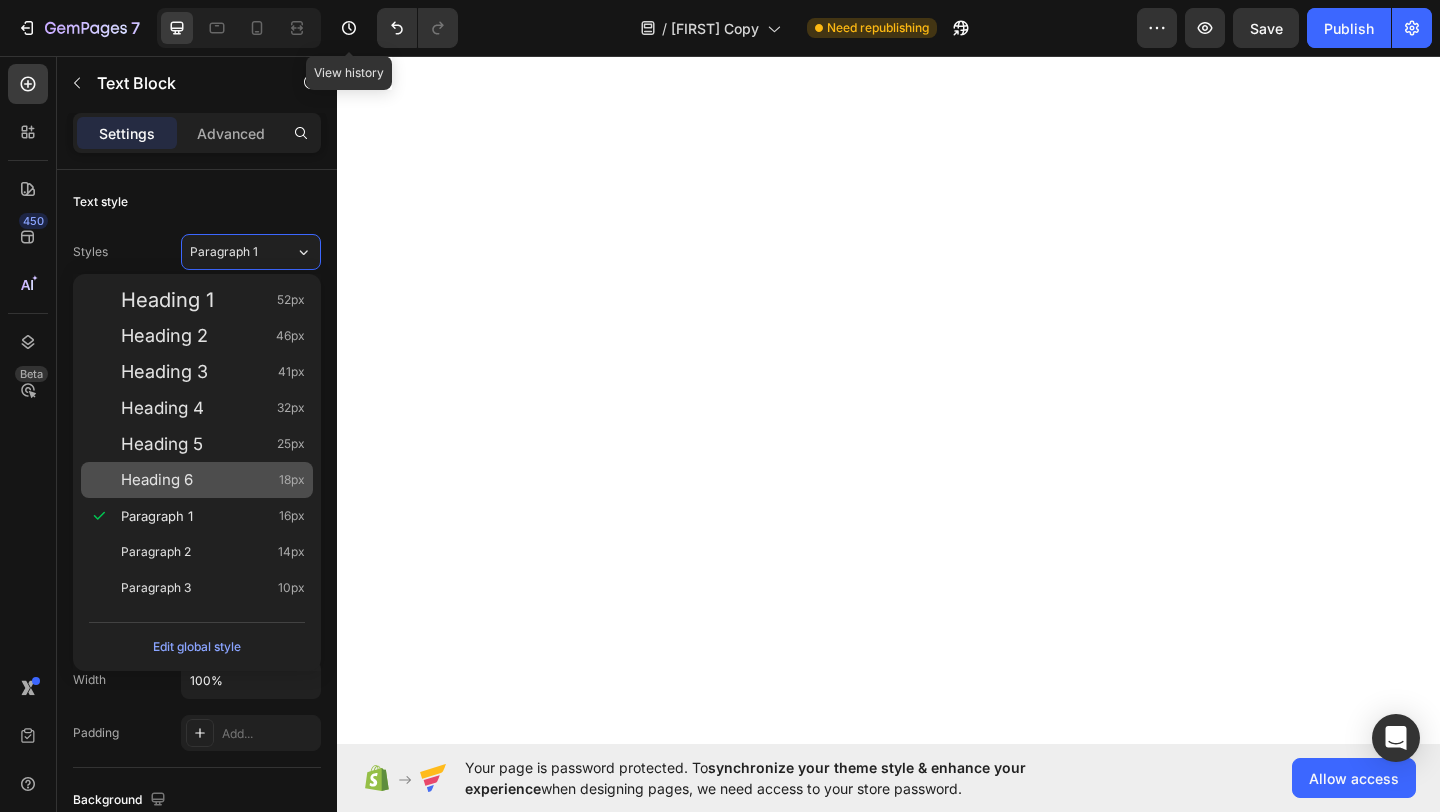 click on "Heading 6 18px" at bounding box center (213, 480) 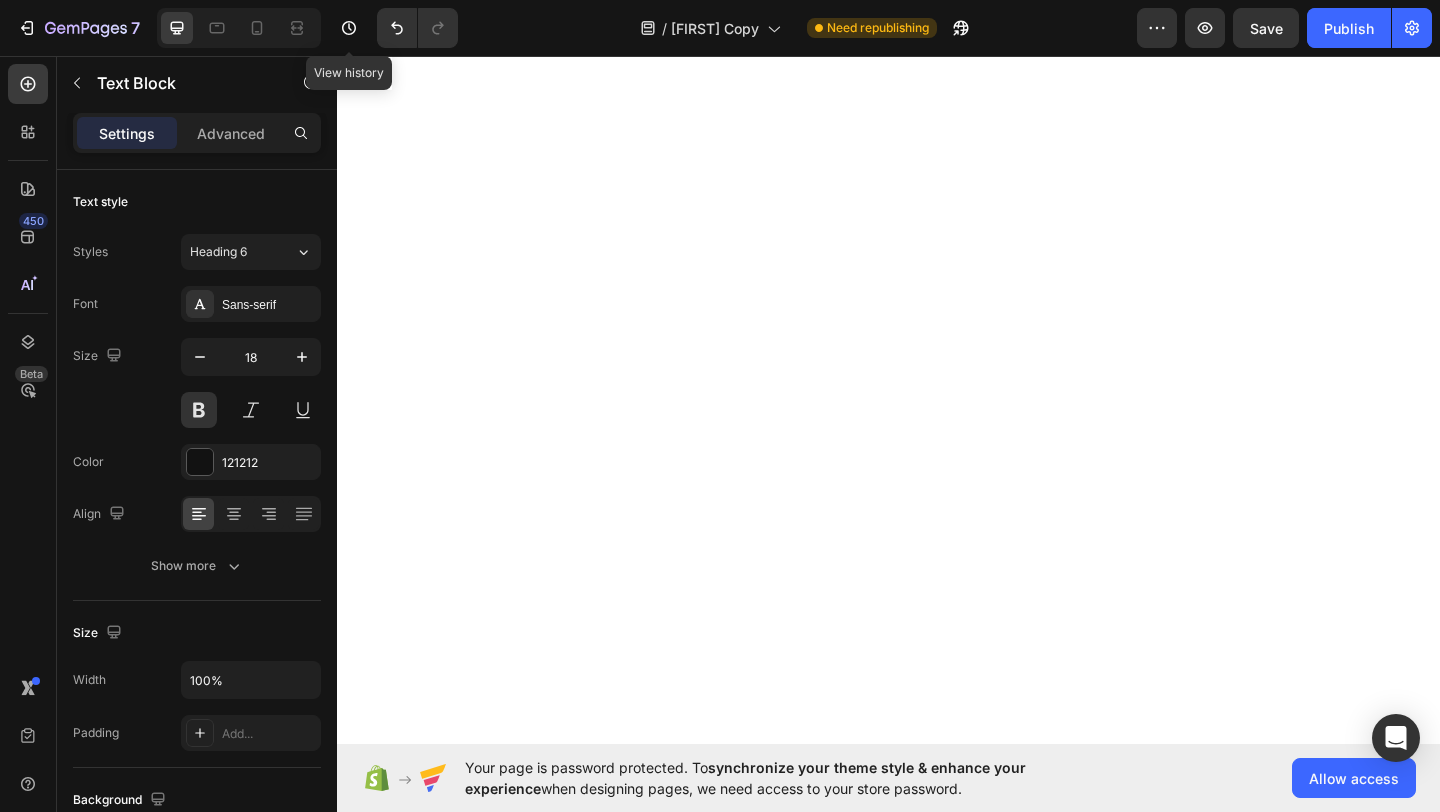 click on "BRIGHTENS & BOOSTS GLOW" at bounding box center [1087, -94] 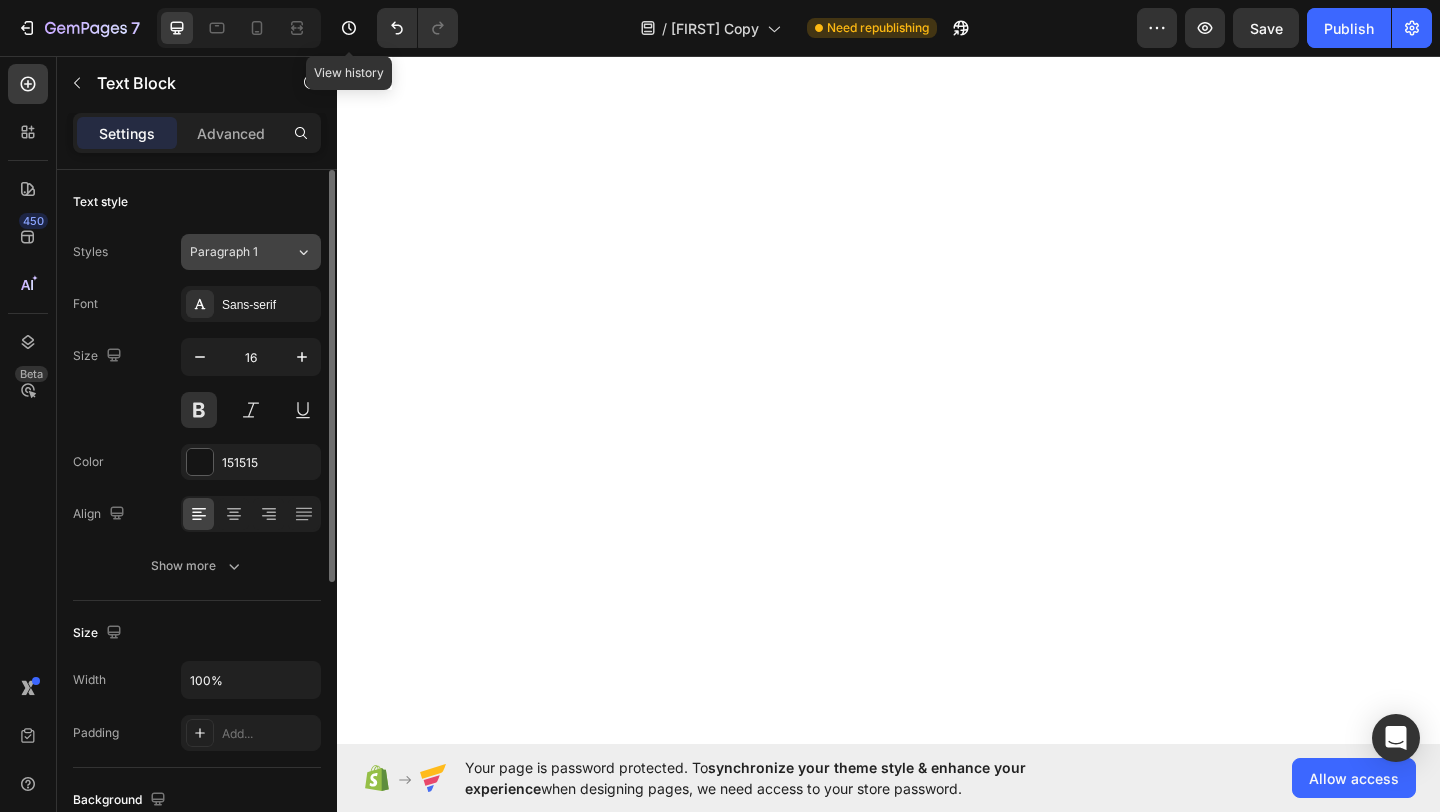 click on "Paragraph 1" at bounding box center (230, 252) 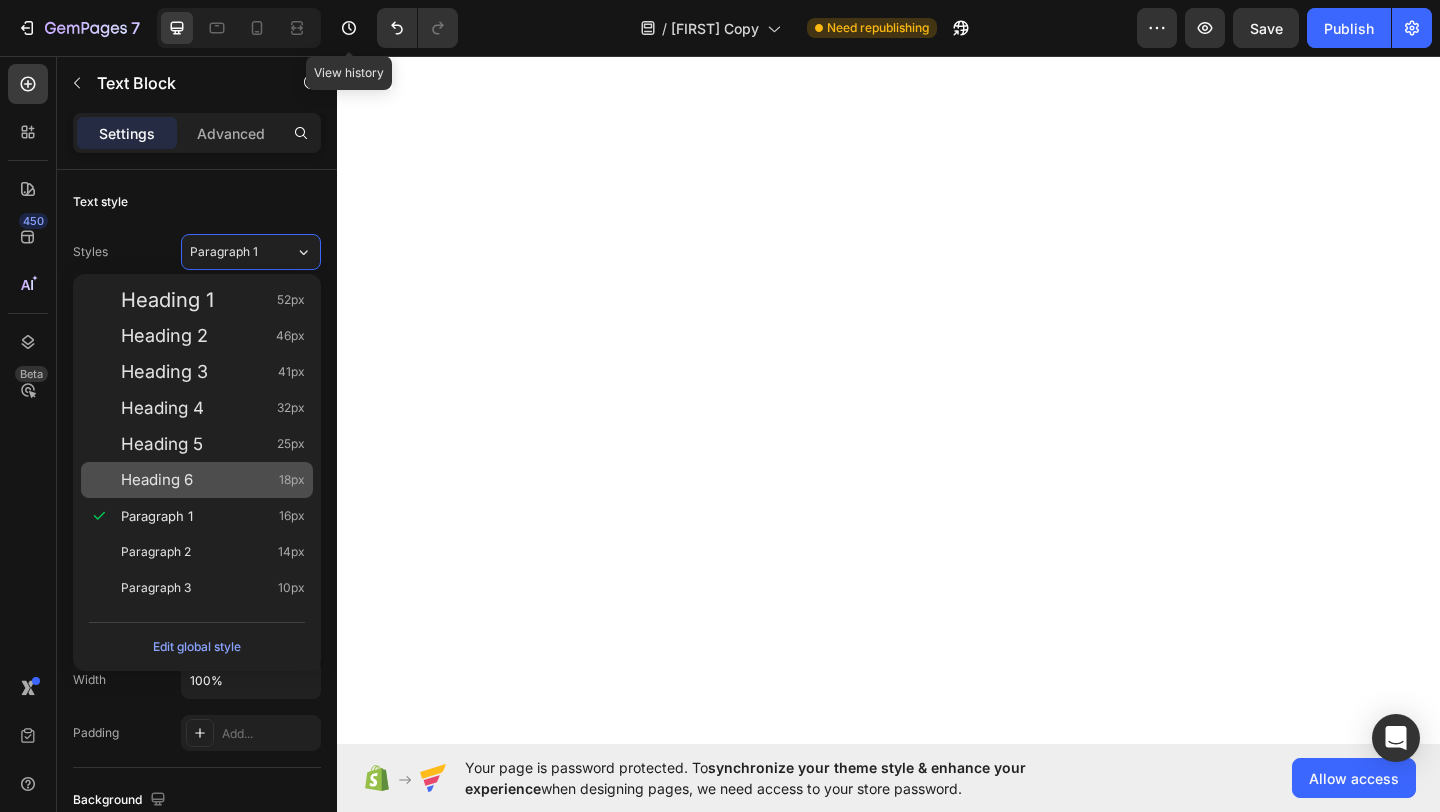 click on "Heading 6 18px" at bounding box center (197, 480) 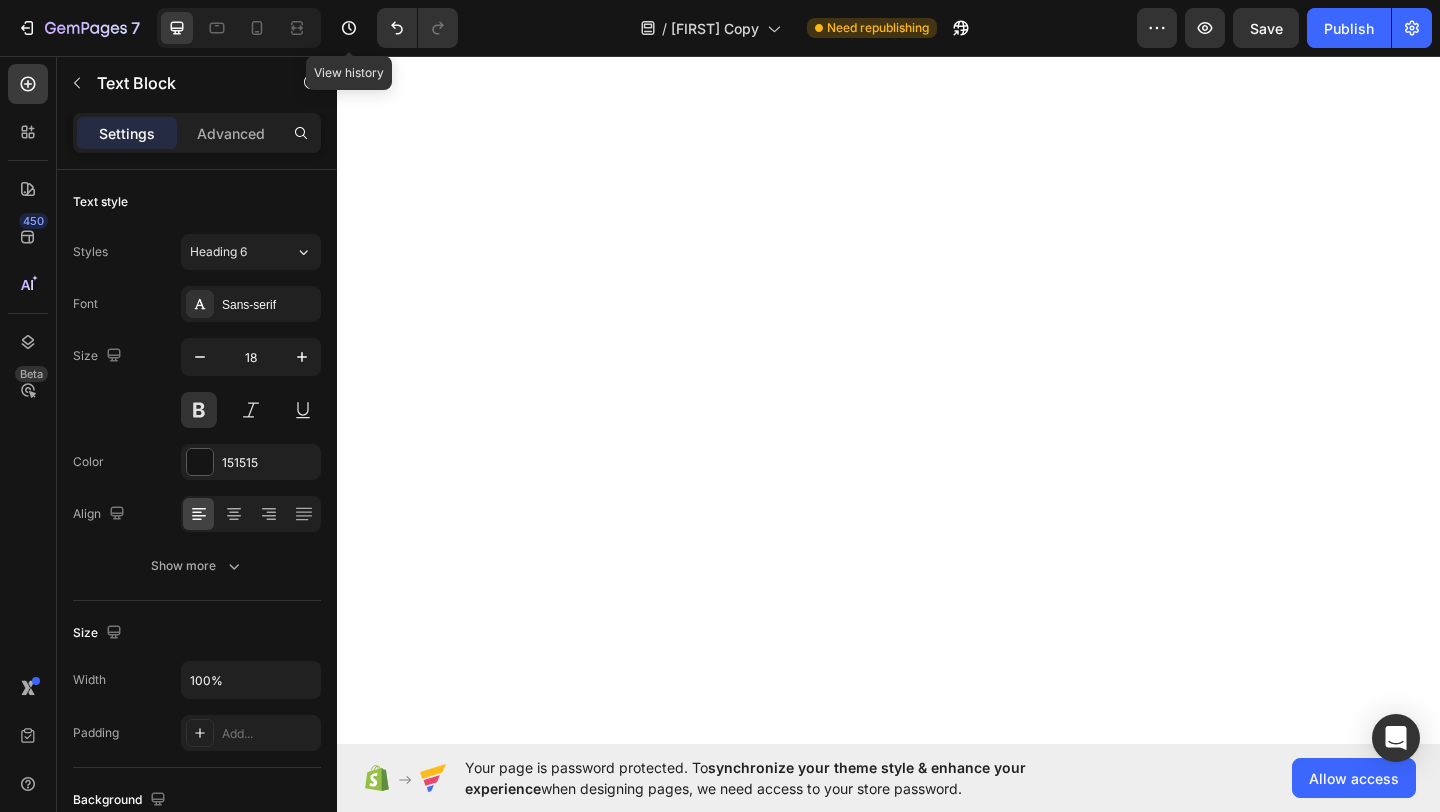 click on "NOURISHES HAIR & LIPS" at bounding box center [1396, -94] 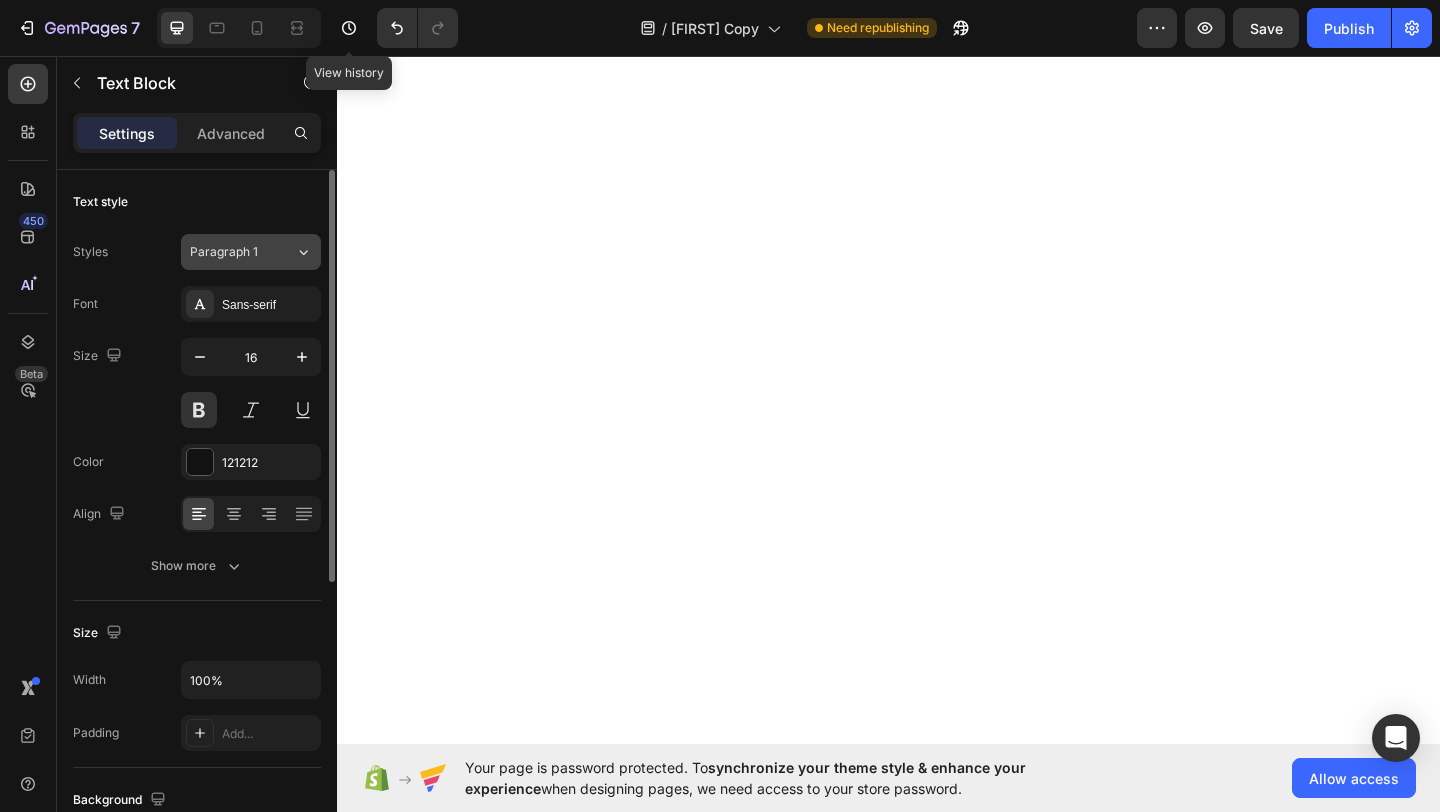 click on "Paragraph 1" at bounding box center (242, 252) 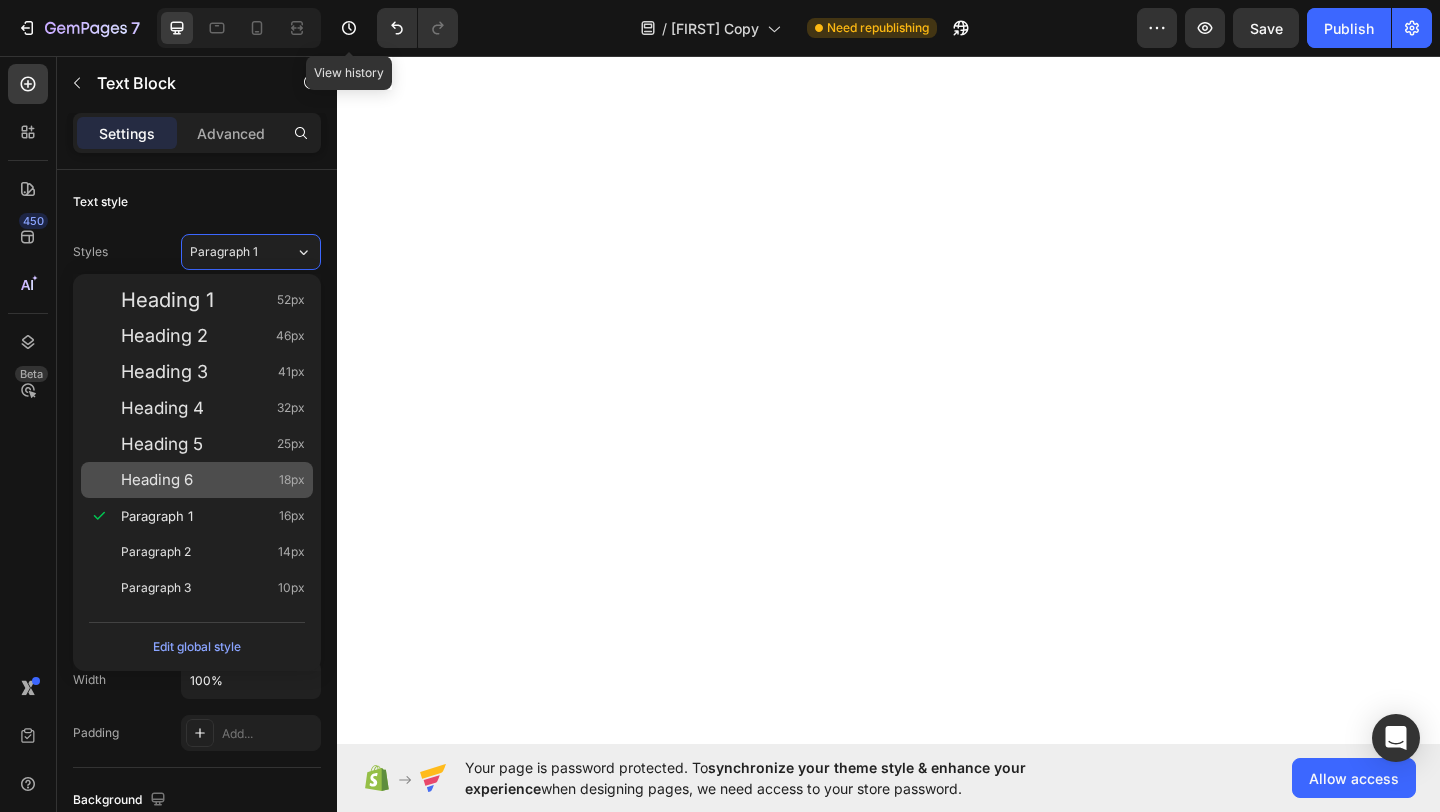 click on "Heading 6 18px" at bounding box center (197, 480) 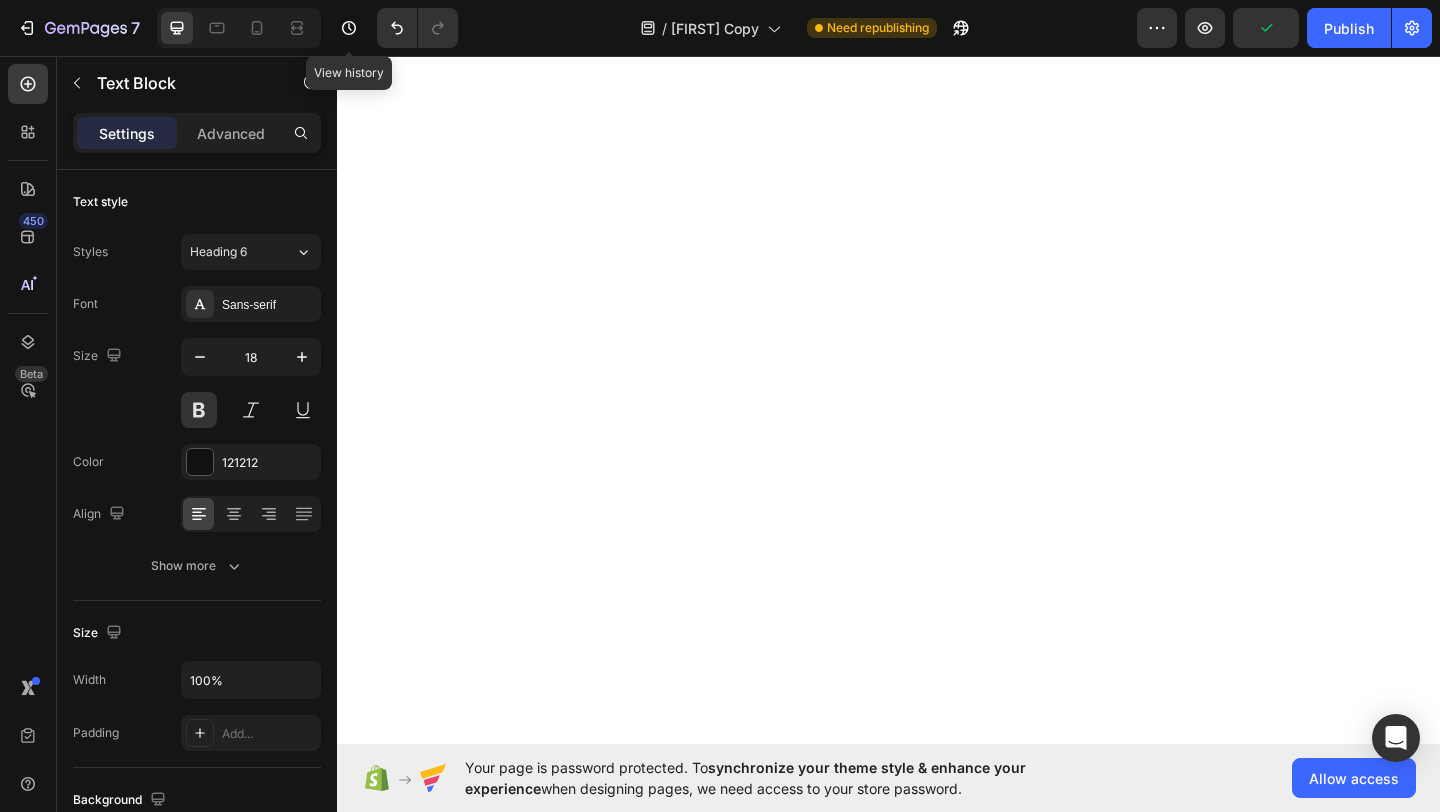 click on "DEEPLY HYDRATES & SOFTENS Text Block SOOTHES & HEALS SKIN Text Block BRIGHTENS & BOOSTS GLOW Text Block NOURISHES HAIR & LIPS Text Block   0 DEEPLY HYDRATES & SOFTENS Text Block SOOTHES & HEALS SKIN Text Block BRIGHTENS & BOOSTS GLOW Text Block NOURISHES HAIR & LIPS Text Block   0 Marquee" at bounding box center (937, -97) 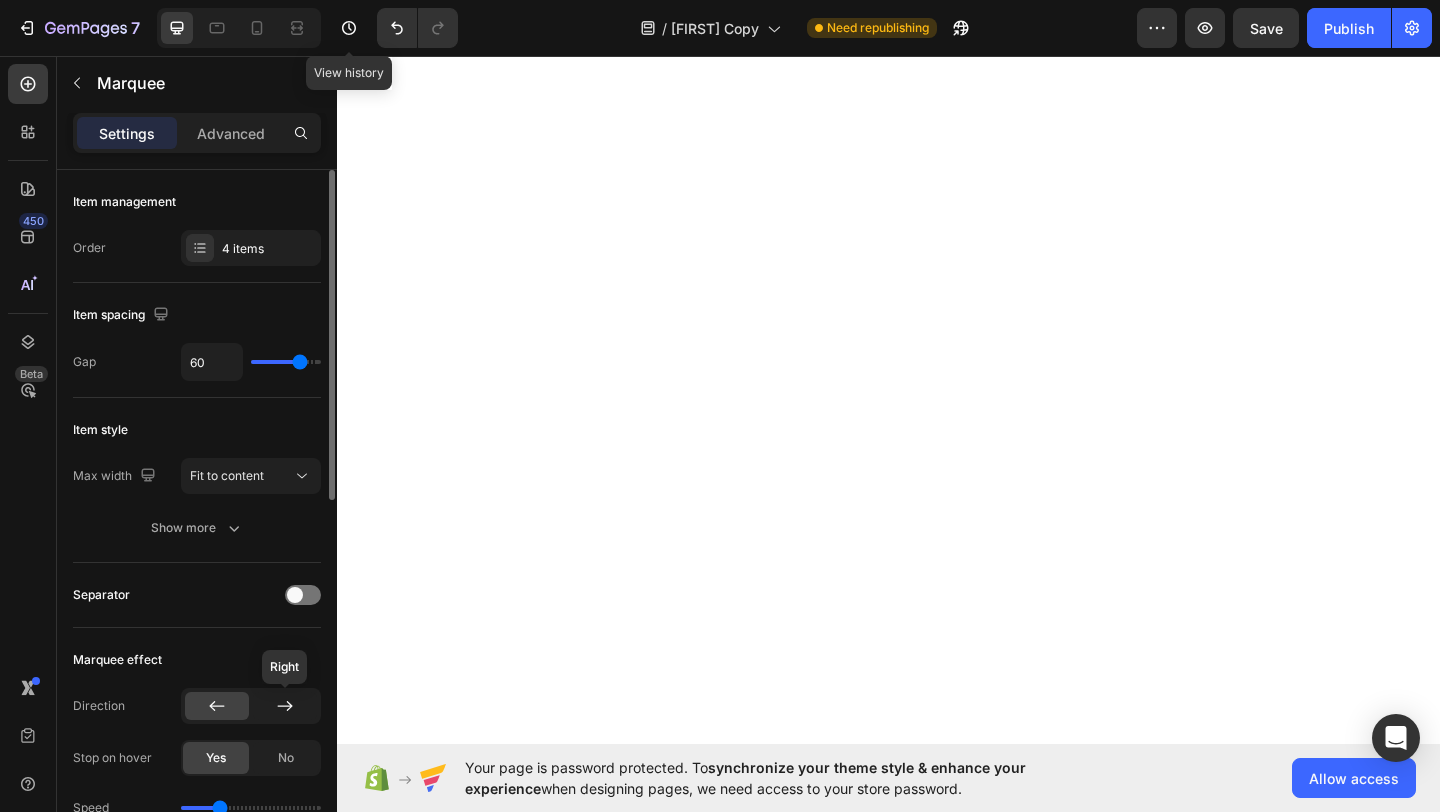 click 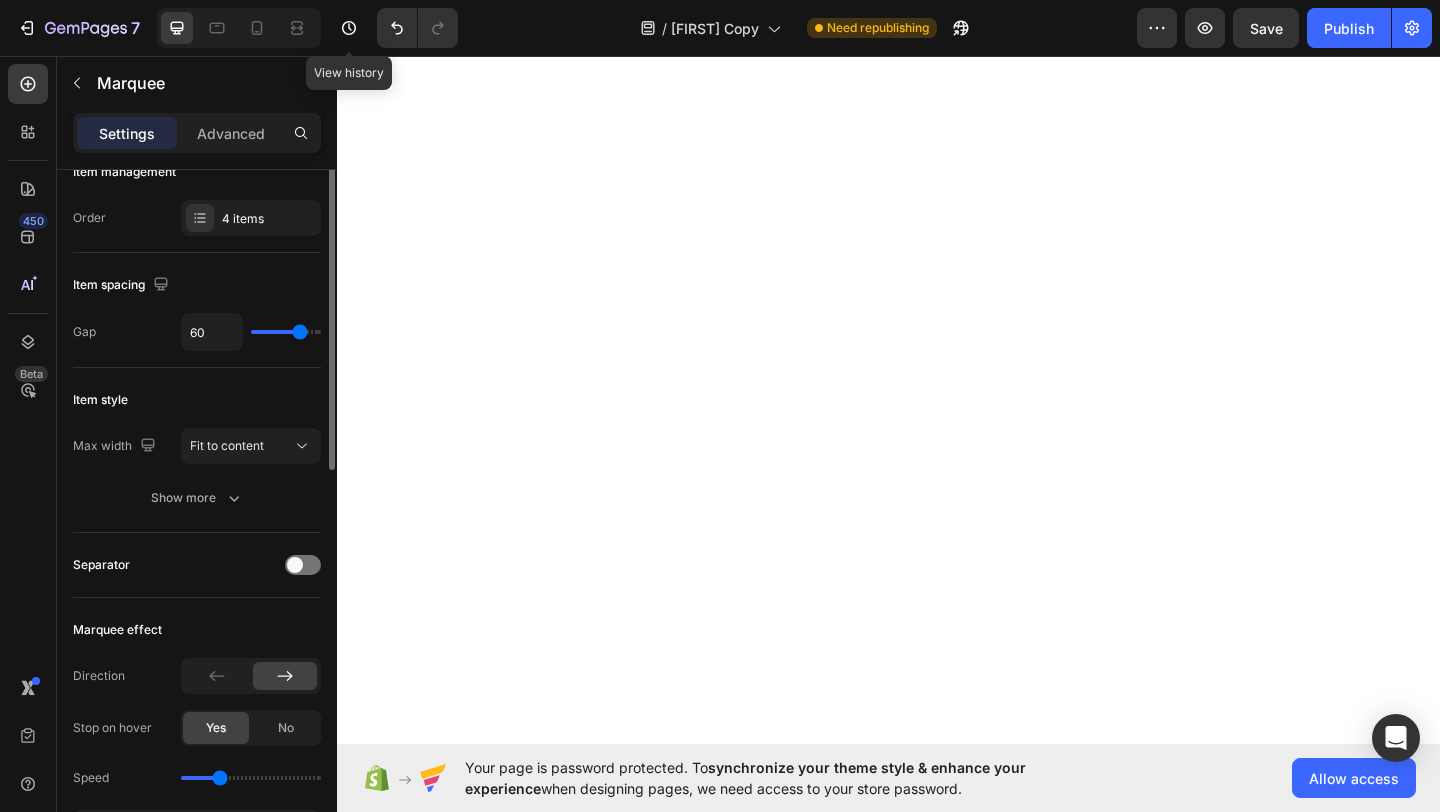 scroll, scrollTop: 0, scrollLeft: 0, axis: both 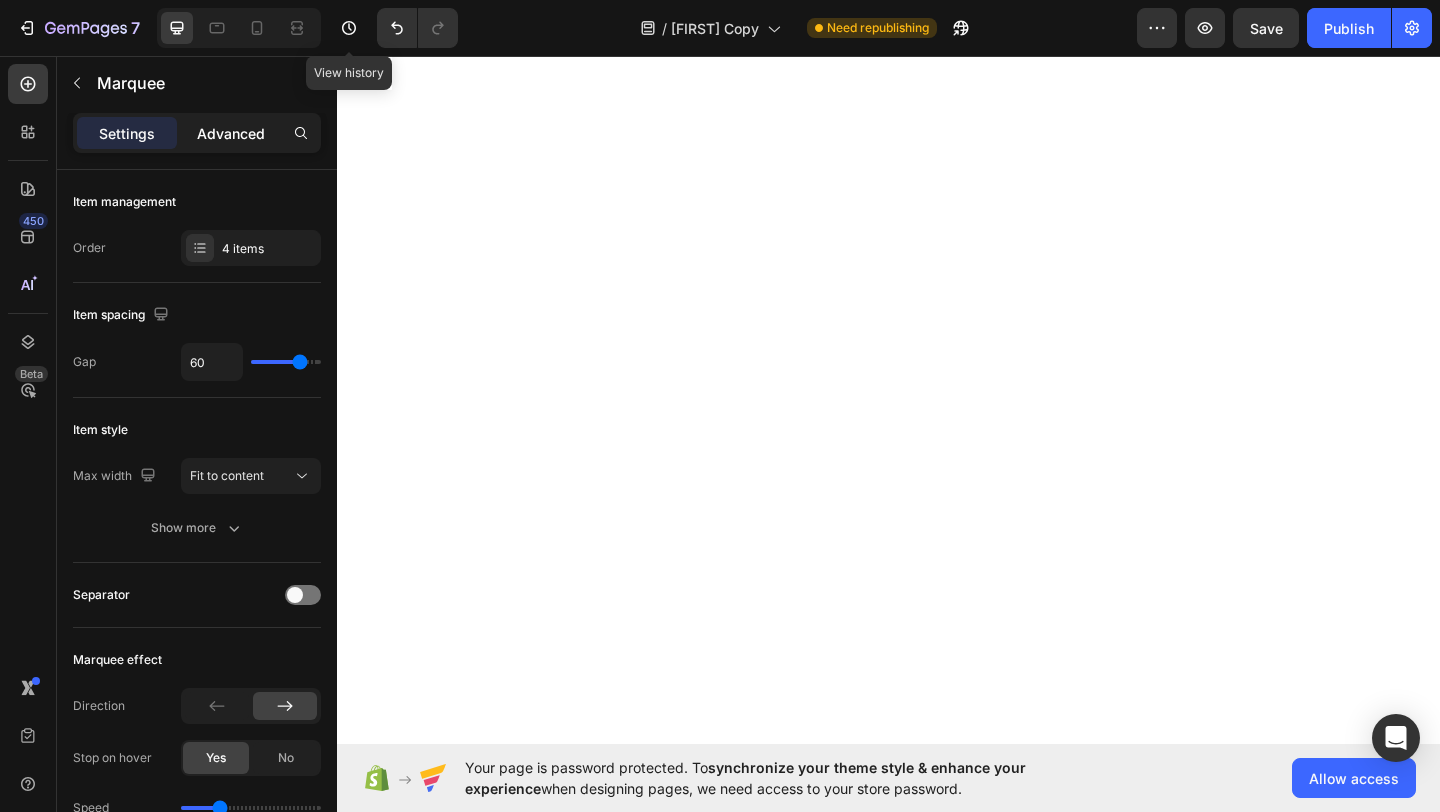 click on "Advanced" at bounding box center [231, 133] 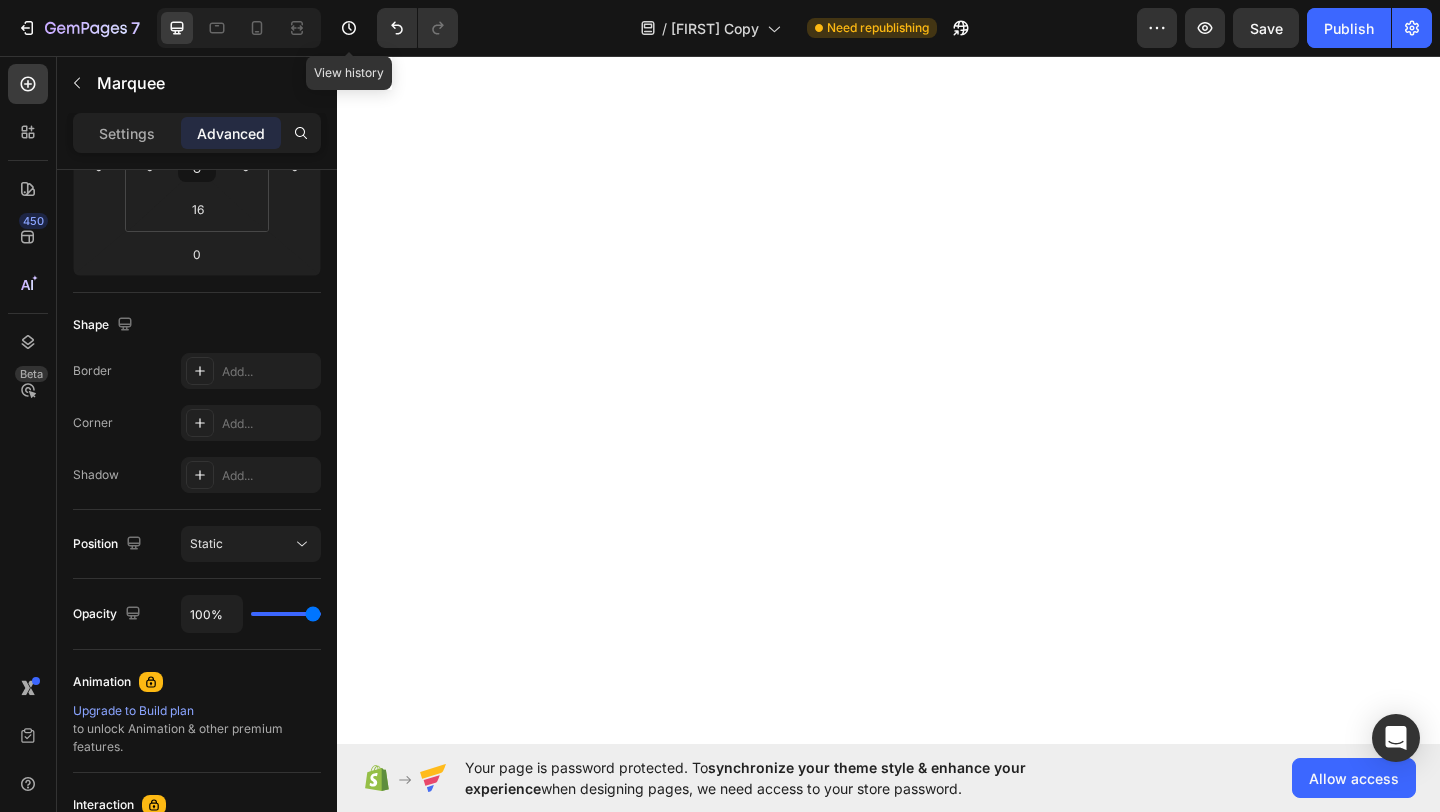 scroll, scrollTop: 689, scrollLeft: 0, axis: vertical 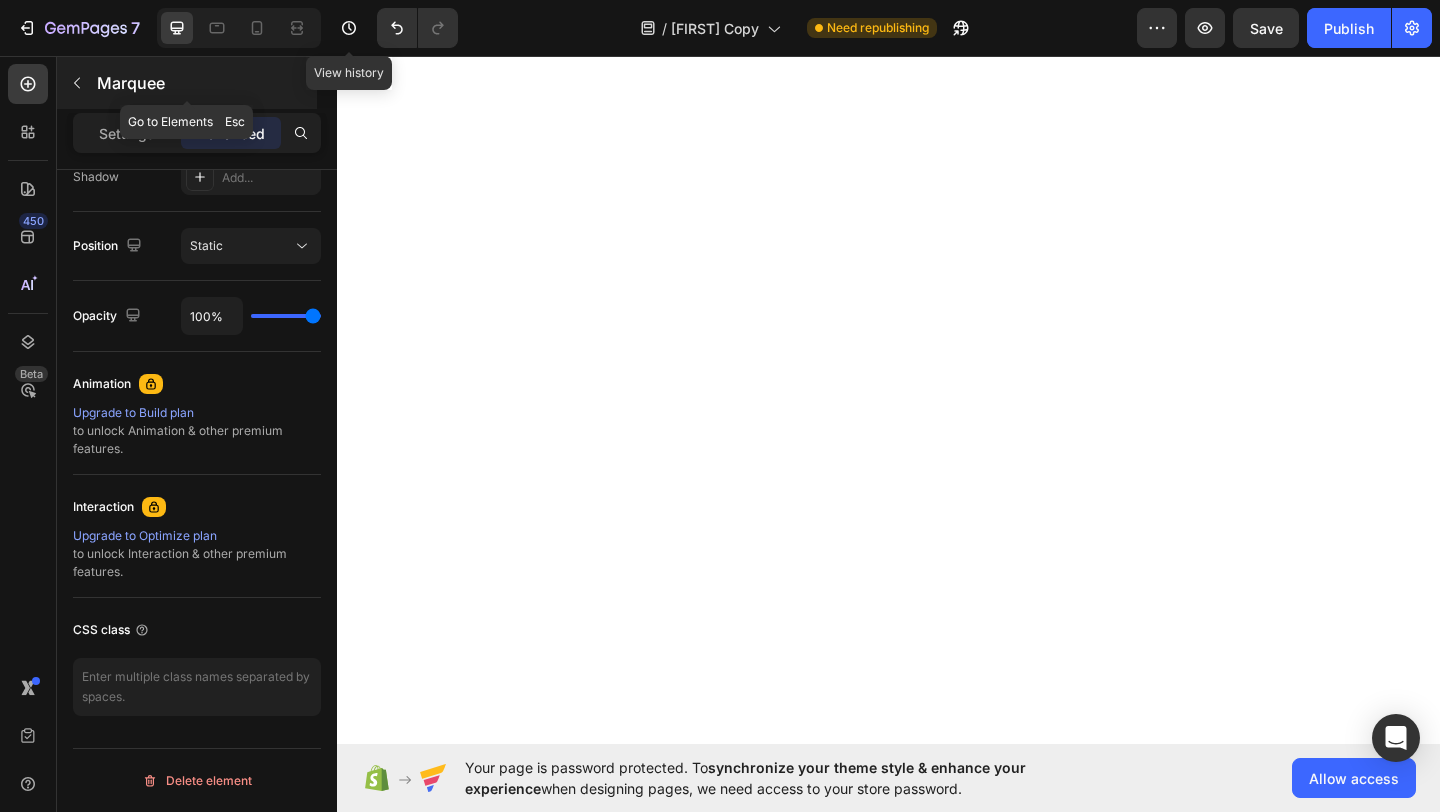 click 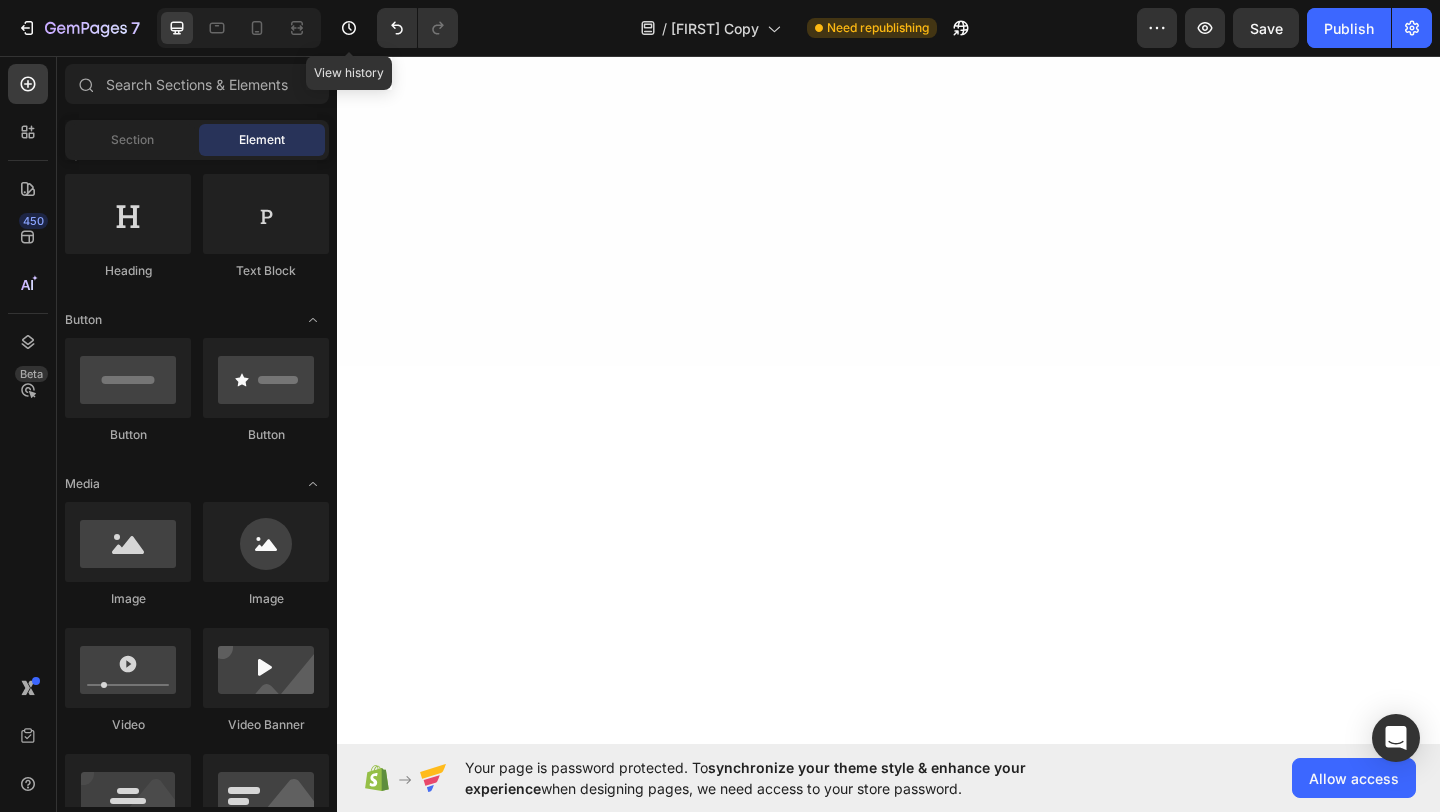 scroll, scrollTop: 1562, scrollLeft: 0, axis: vertical 